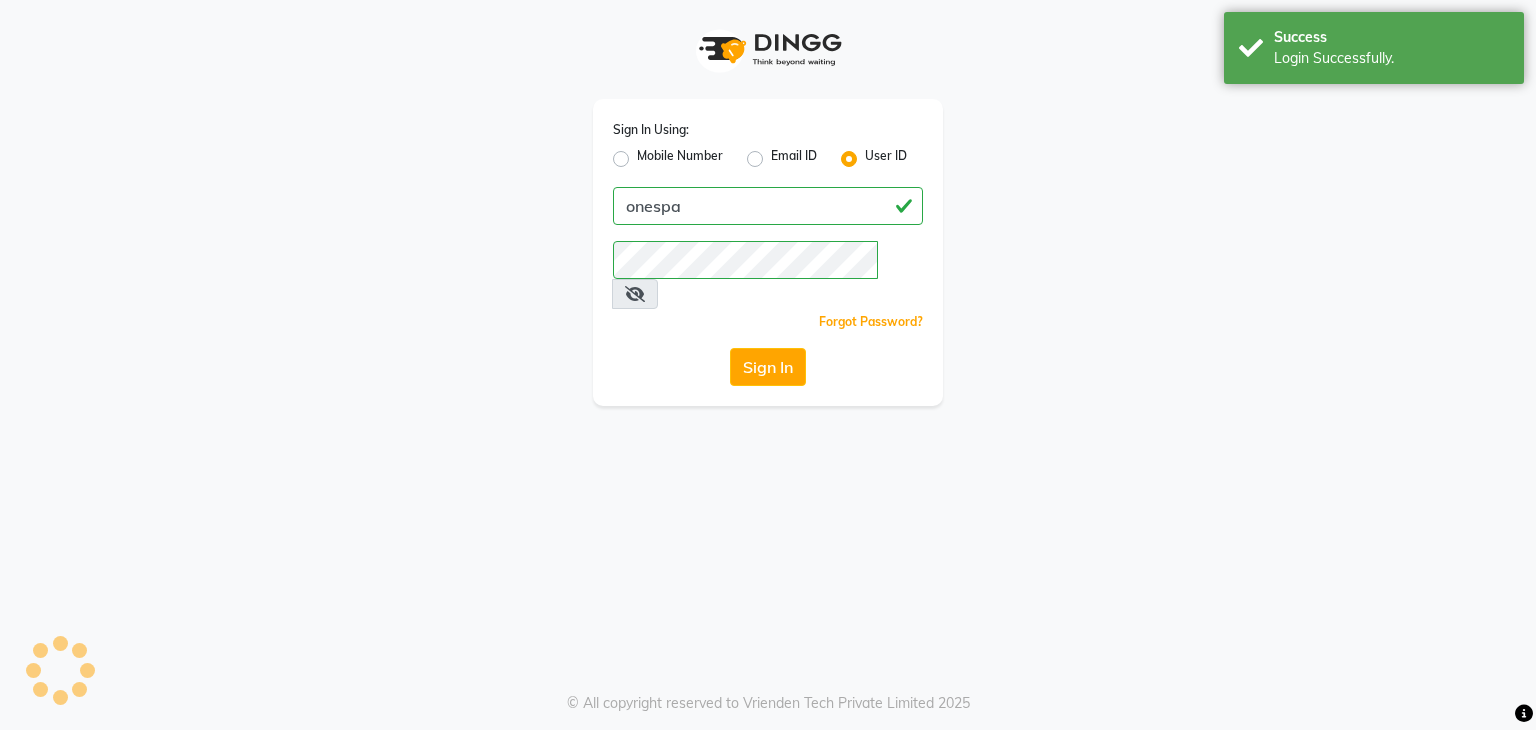 scroll, scrollTop: 0, scrollLeft: 0, axis: both 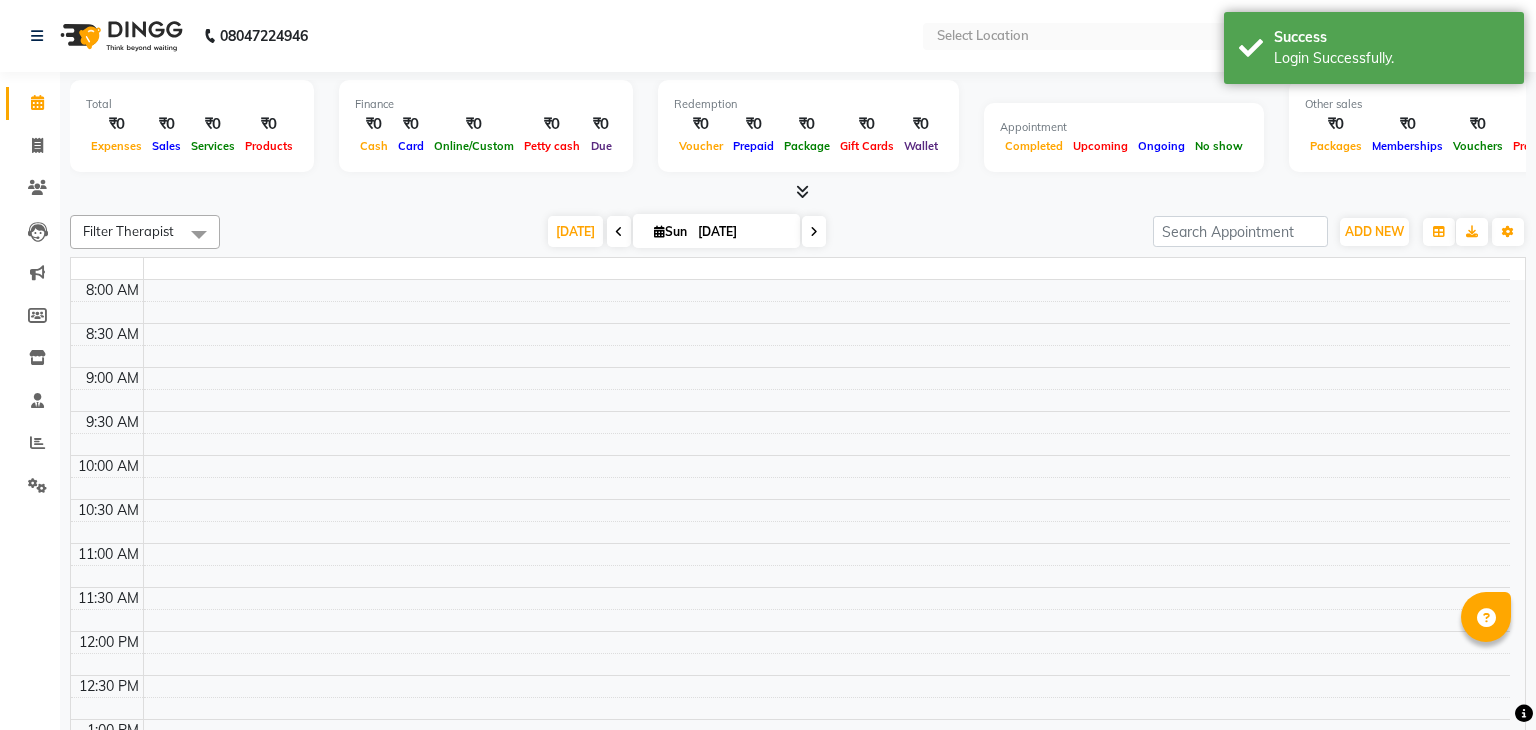 select on "en" 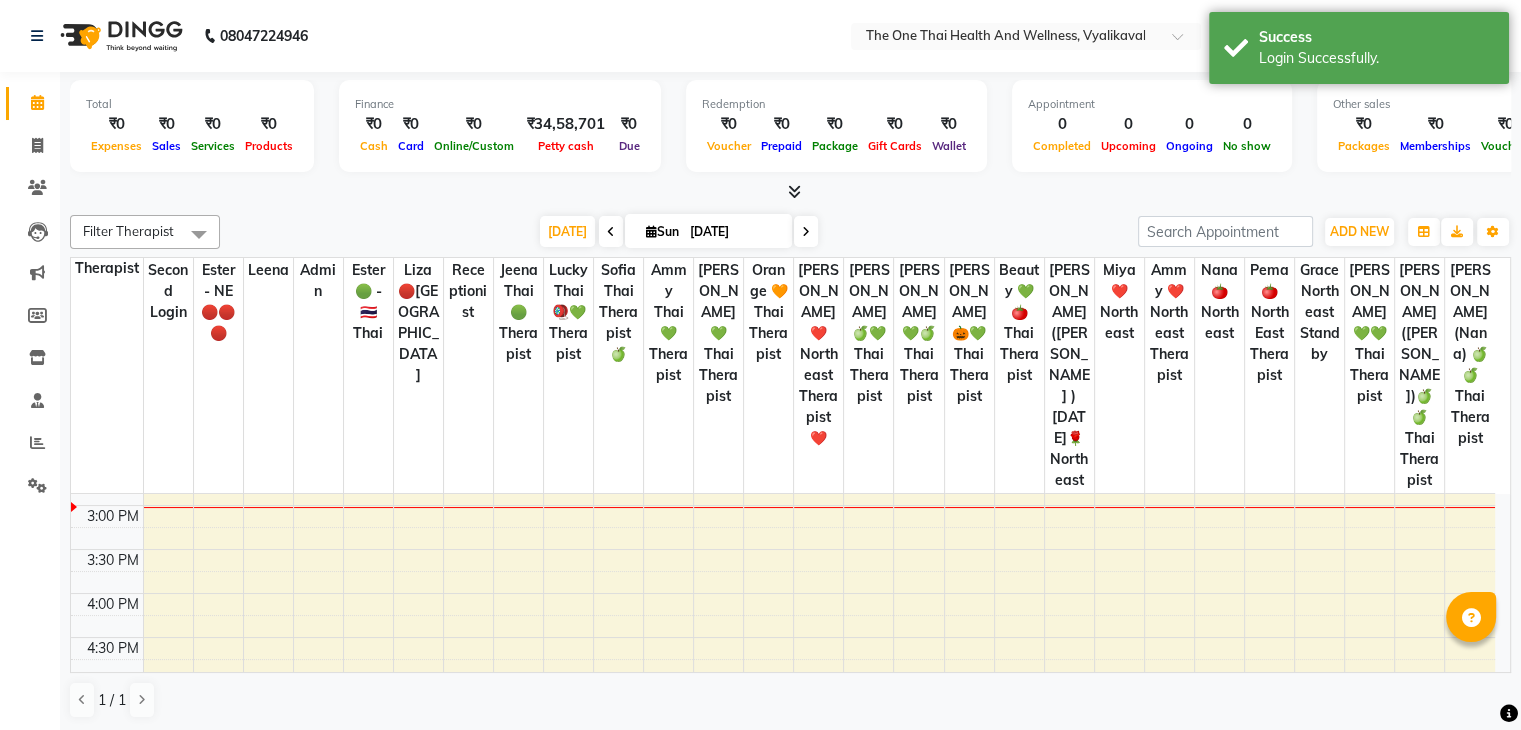 scroll, scrollTop: 0, scrollLeft: 0, axis: both 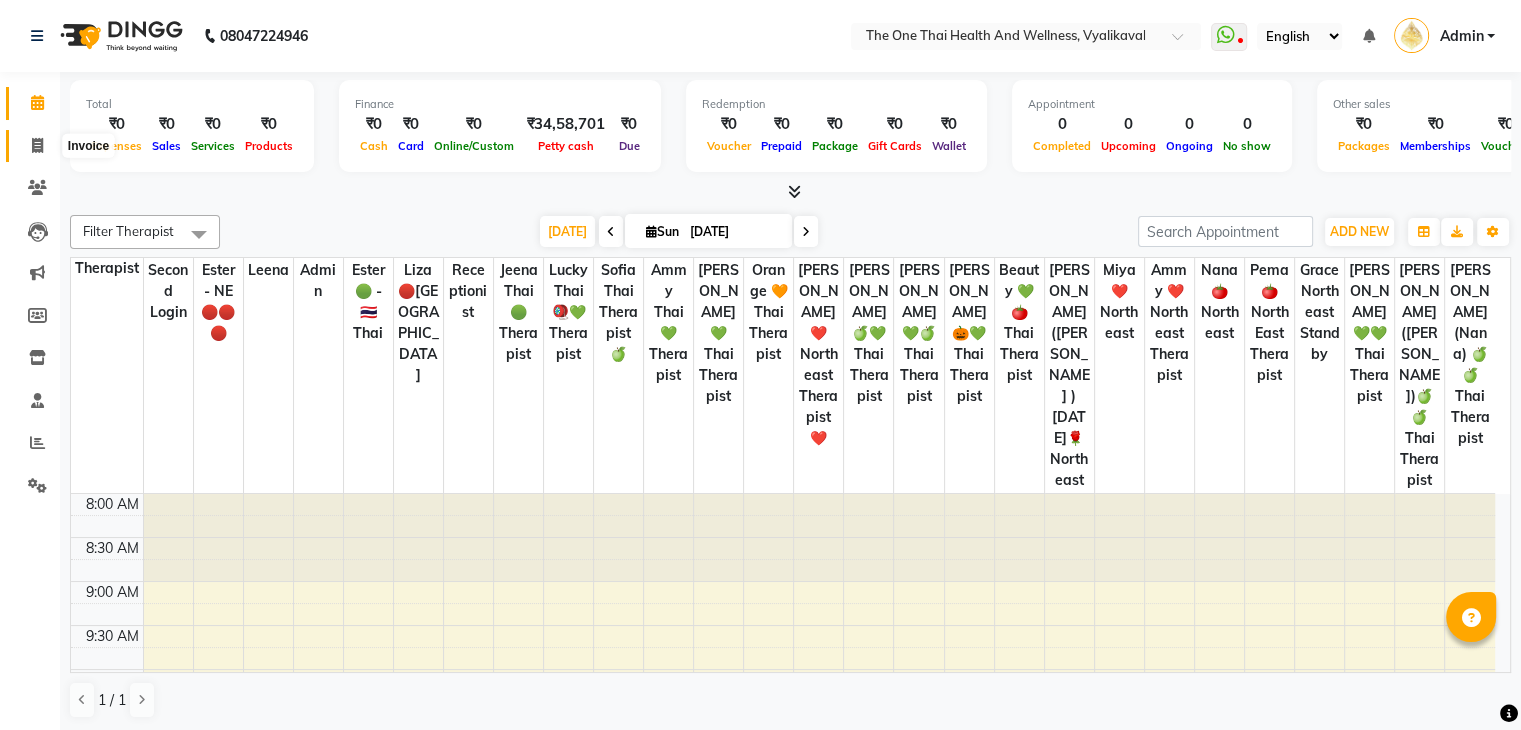 click 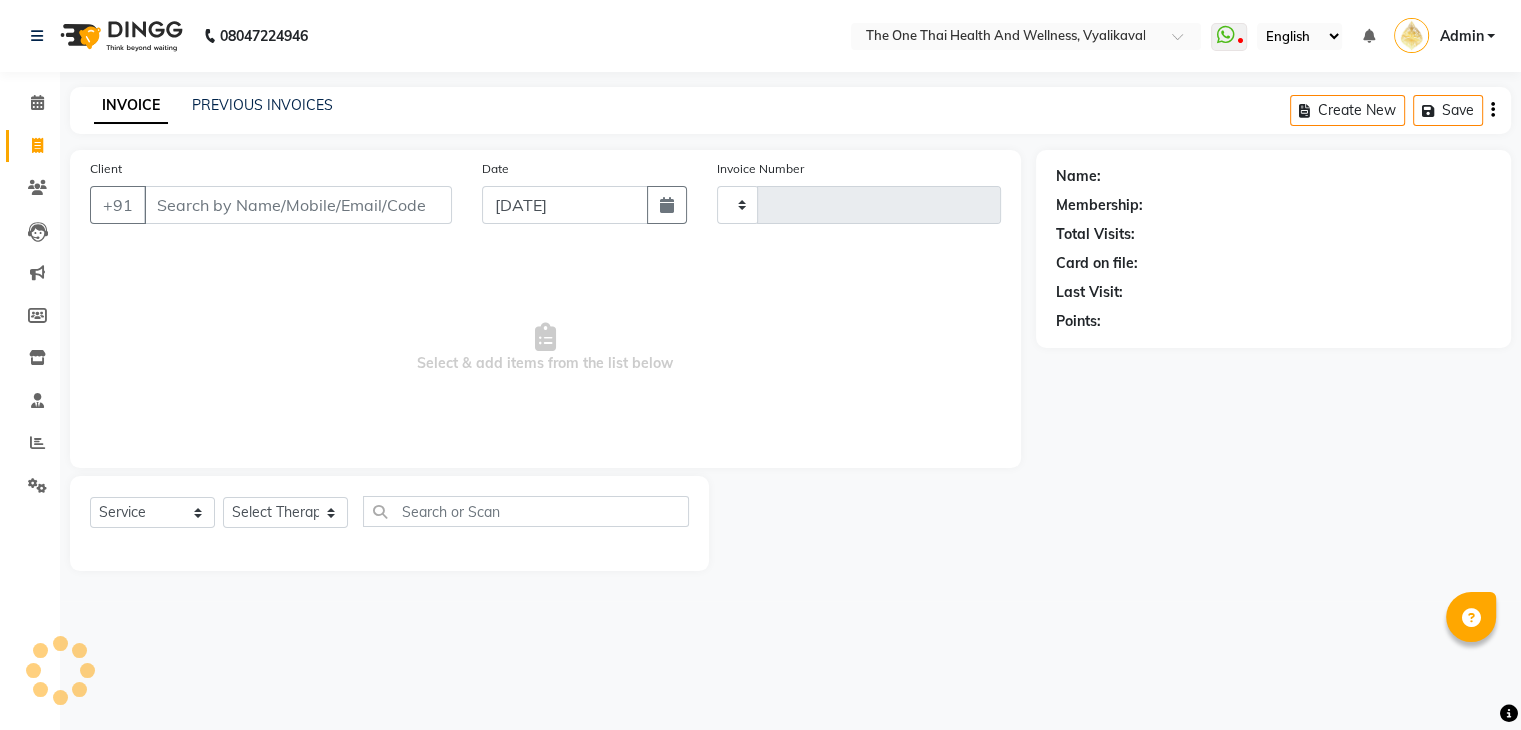 type on "1327" 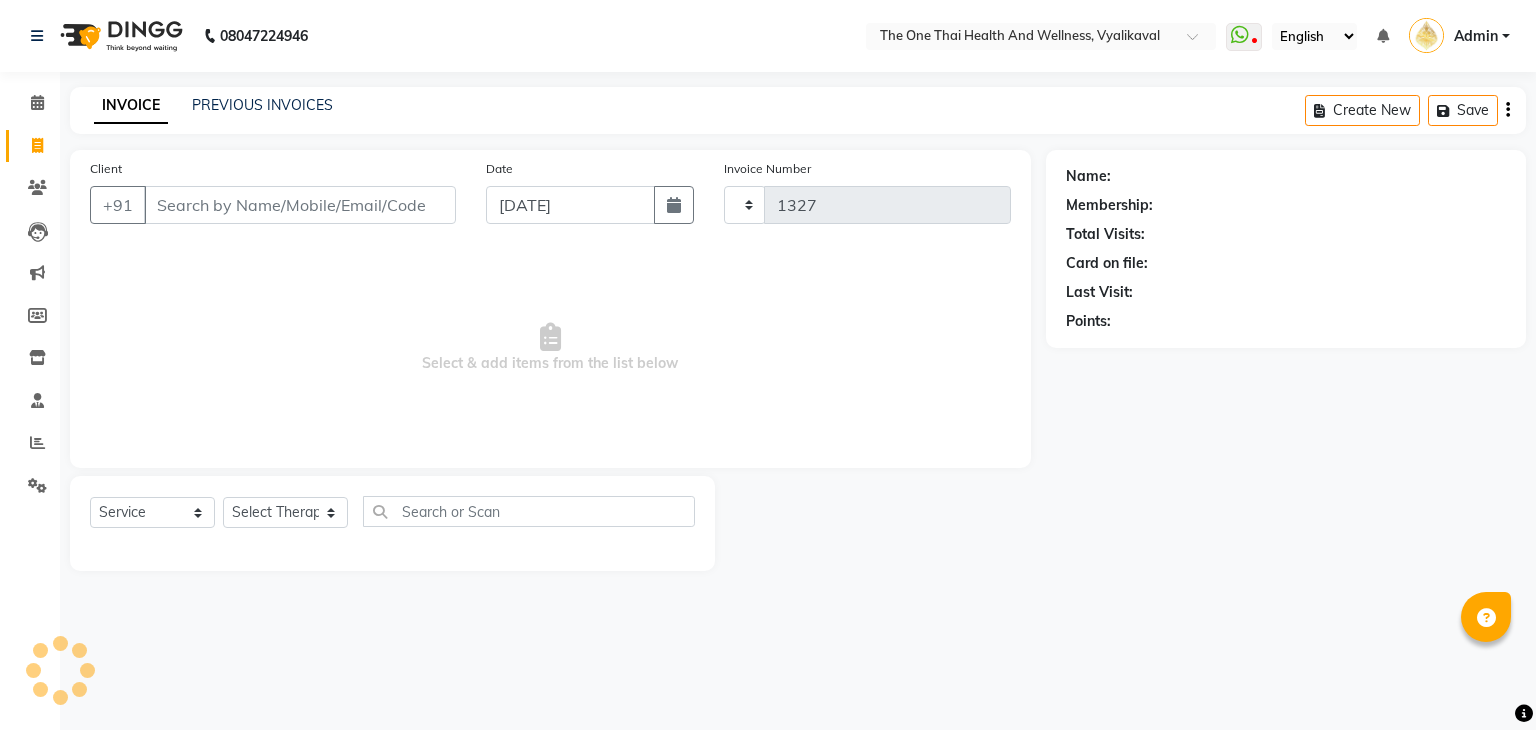 select on "5972" 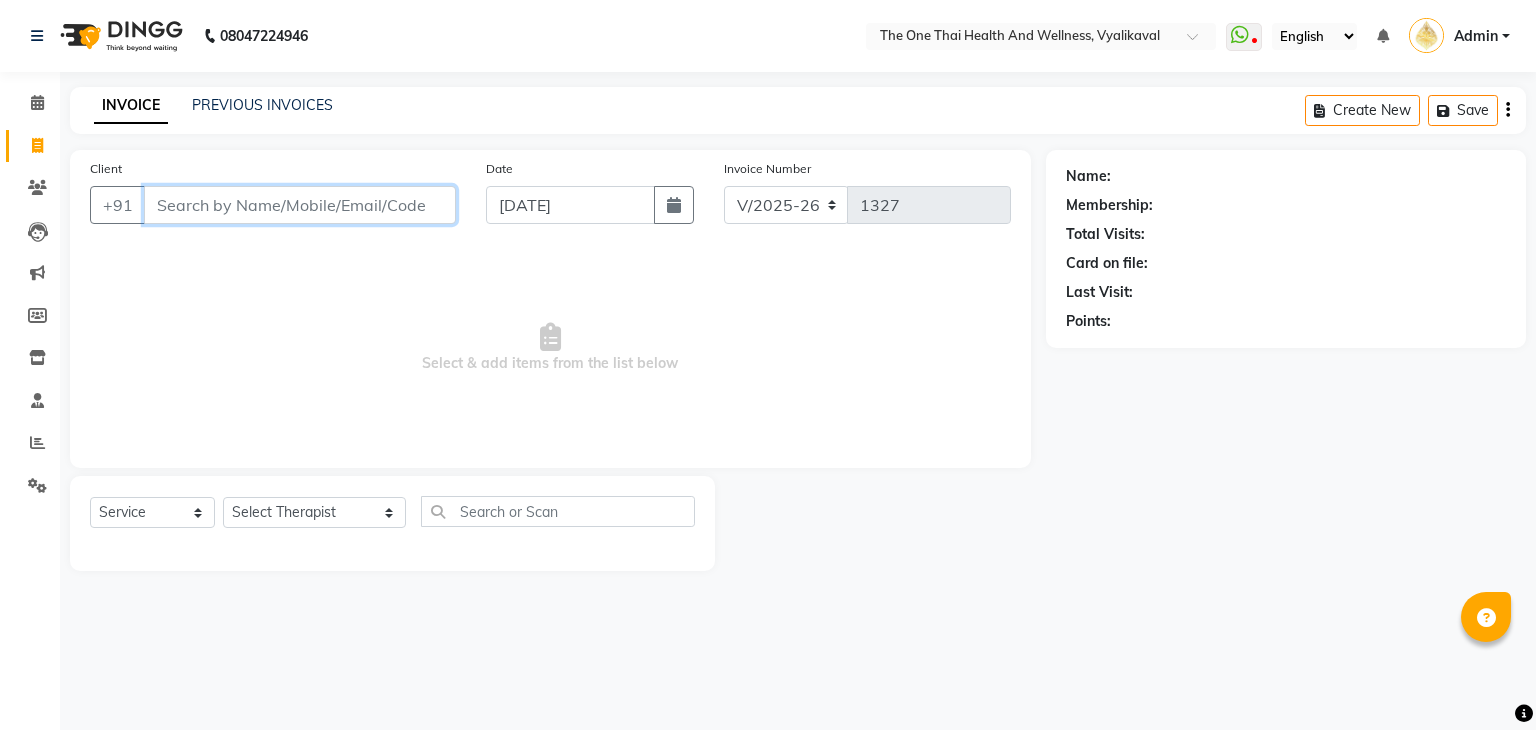 click on "Client" at bounding box center [300, 205] 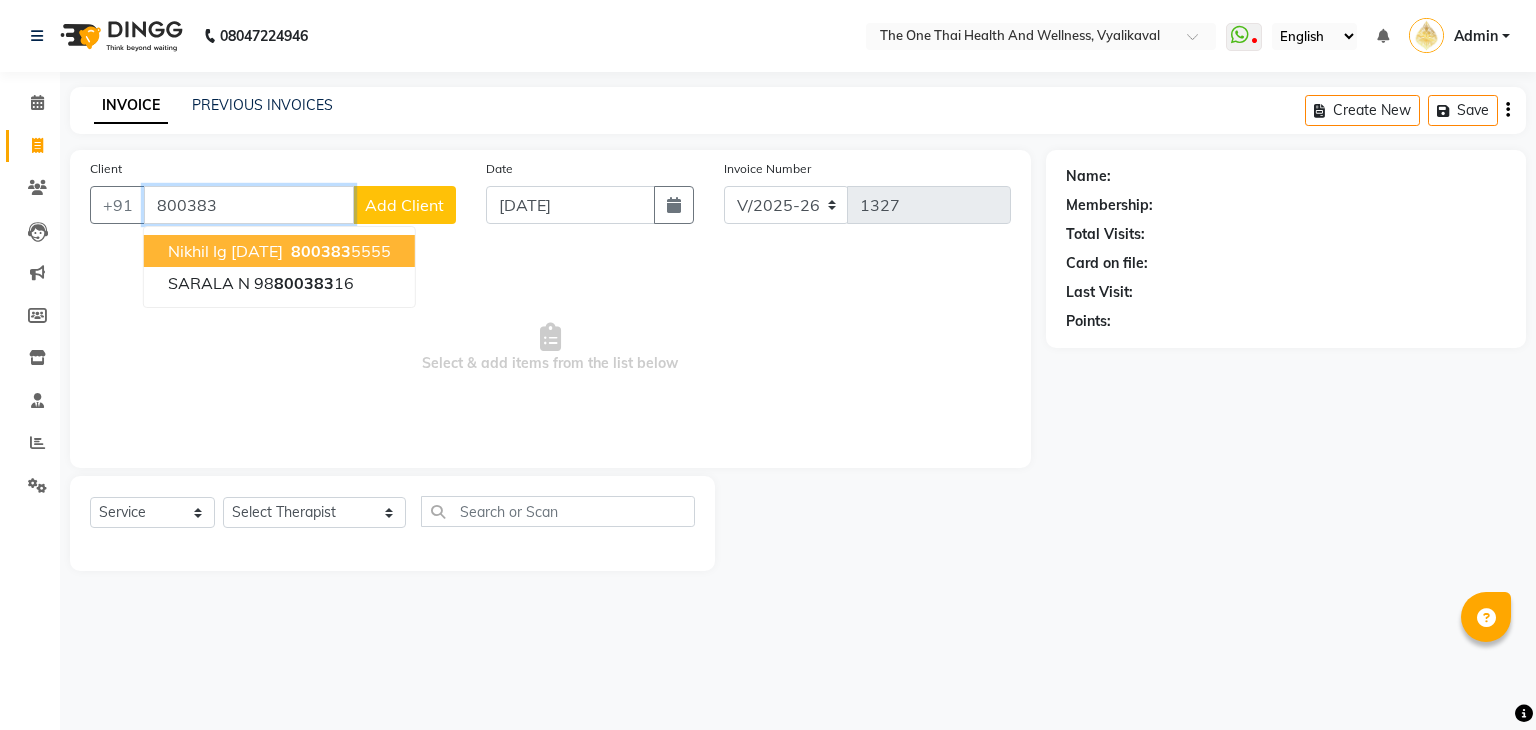 click on "nikhil ig [DATE]" at bounding box center (225, 251) 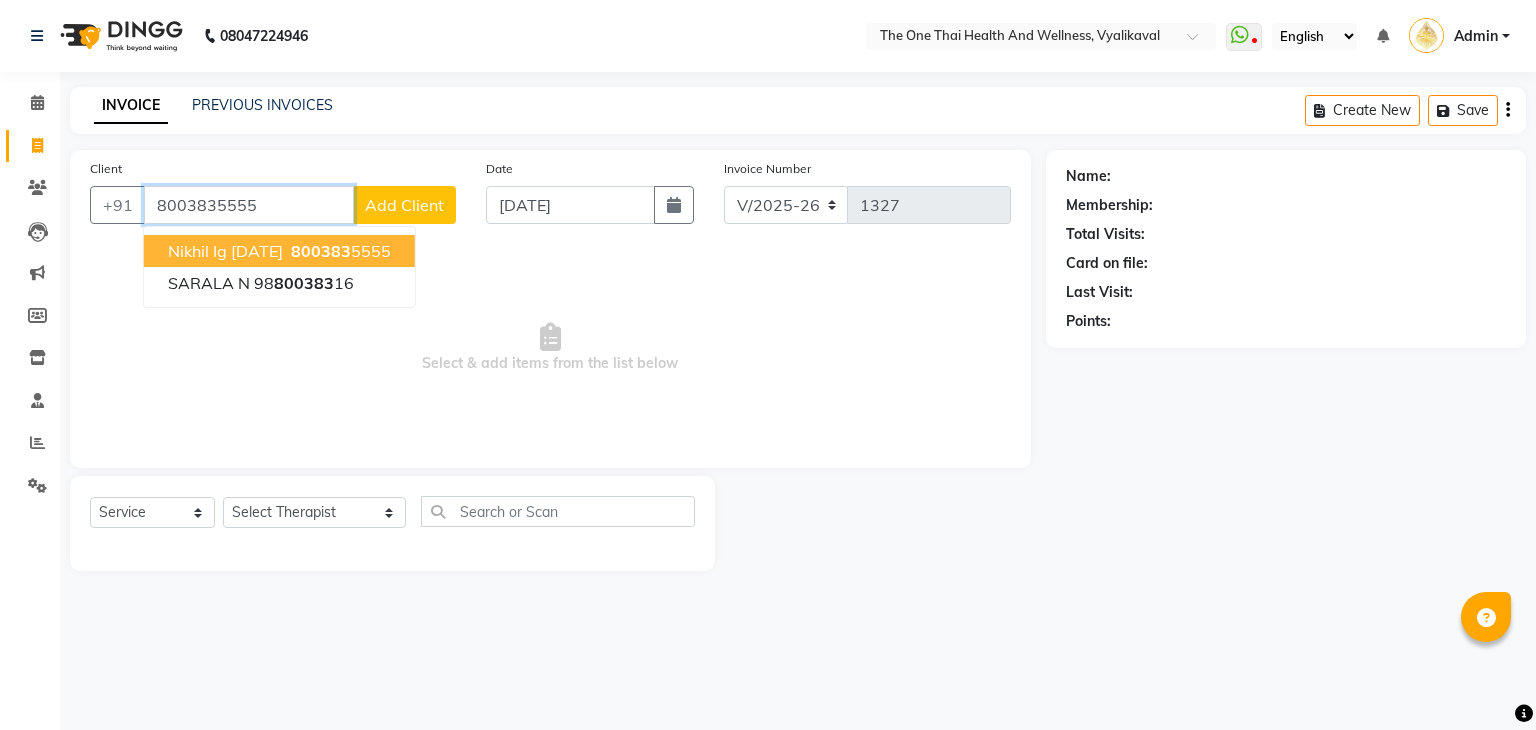 type on "8003835555" 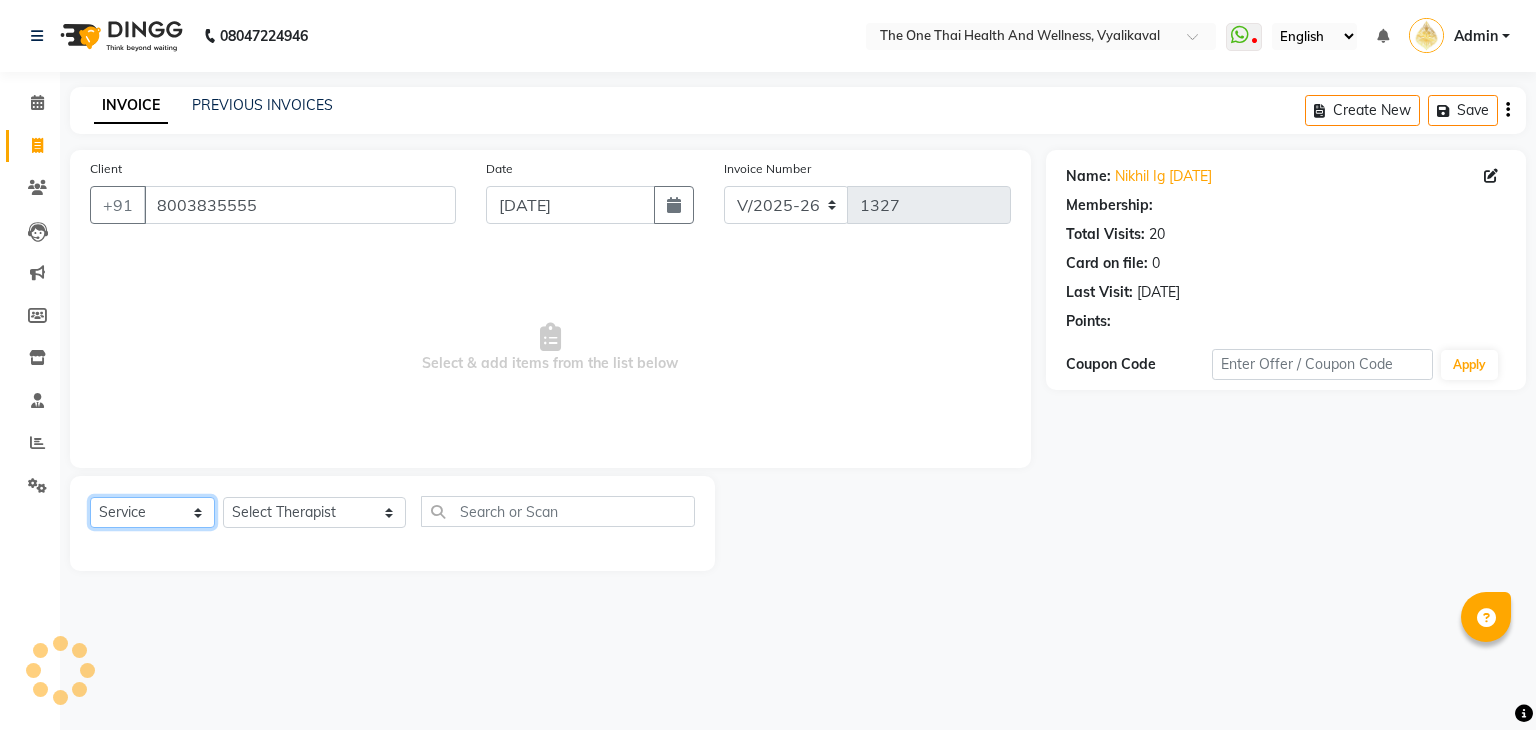 click on "Select  Service  Product  Membership  Package Voucher Prepaid Gift Card" 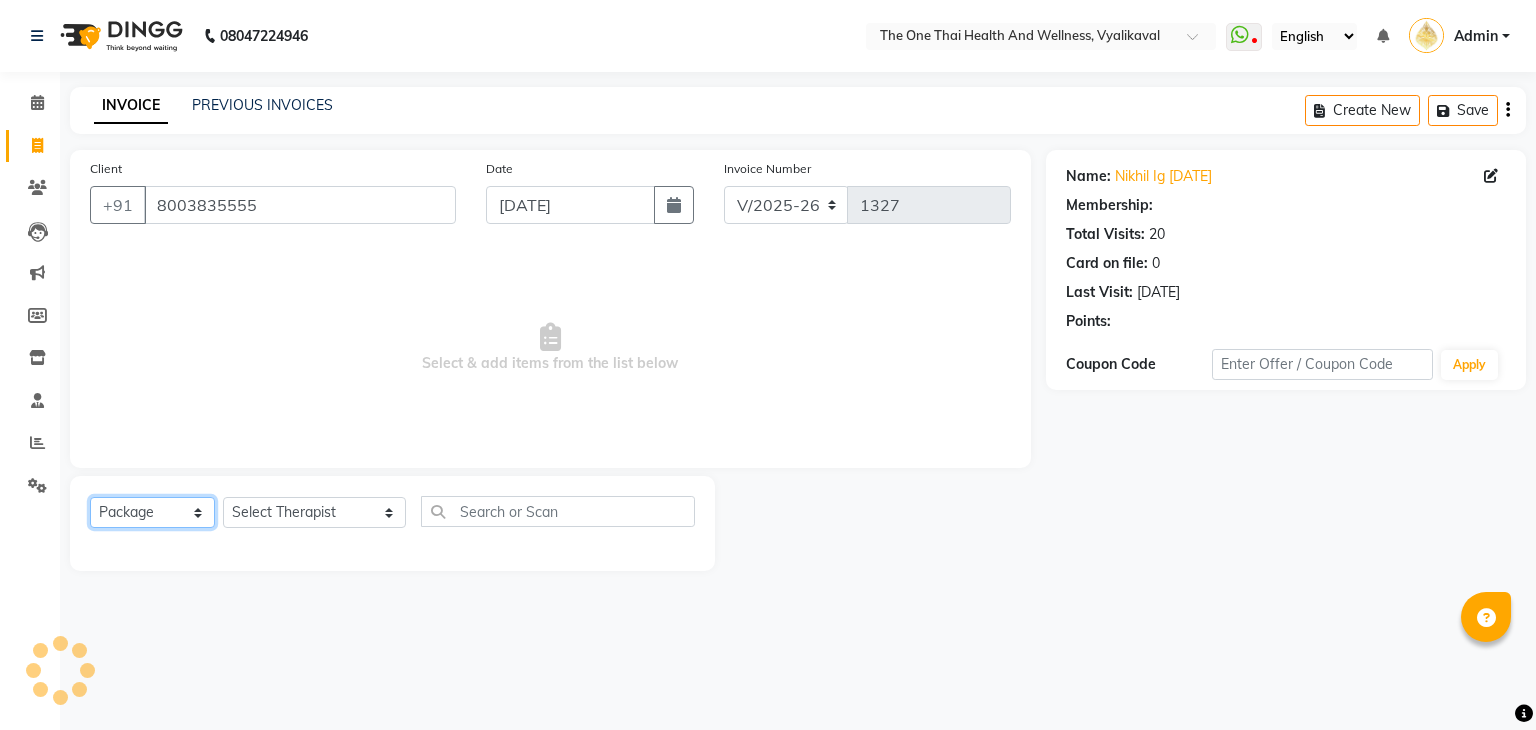 click on "Select  Service  Product  Membership  Package Voucher Prepaid Gift Card" 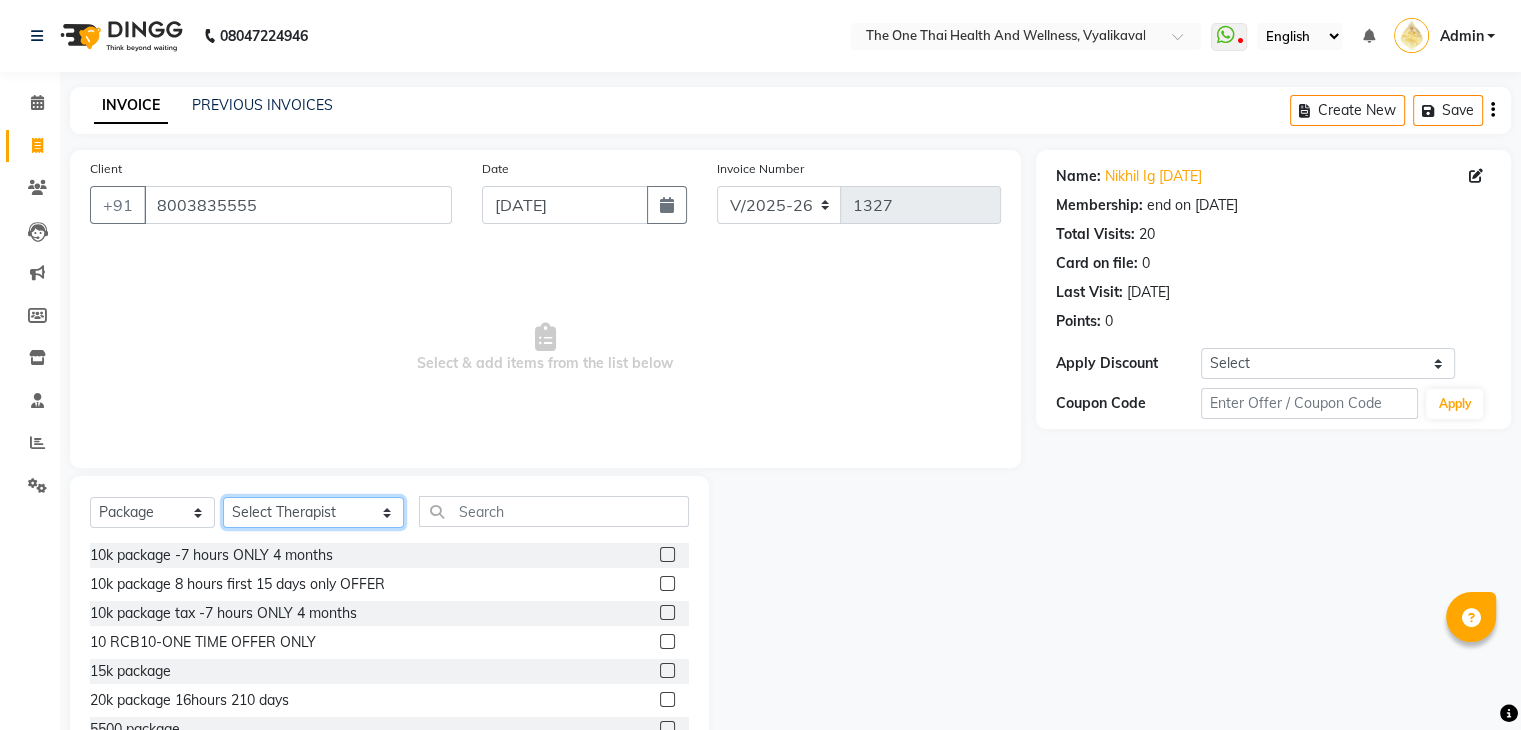 click on "Select Therapist [PERSON_NAME] 💚🍏thai therapist Ammy ❤️northeast therapist Ammy thai 💚therapist Beauty 💚🍅thai therapist Ester - NE 🔴🔴🔴 Ester 🟢 -🇹🇭thai  Grace northeast standby Jeena thai 🟢therapist [PERSON_NAME] ([PERSON_NAME])🍏🍏 thai therapist [PERSON_NAME] (nana ) [DATE]🌹northeast  [PERSON_NAME] 💚thai therapist [PERSON_NAME]🎃💚thai therapist  [PERSON_NAME] 🔴north east  Lucky thai 🪀💚therapist  Miya ❤️ northeast  Nana 🍅 northeast  Nana 🍏💚thai therapist  Orange 🧡thai therapist  Pema 🍅north east therapist  receptionist  [PERSON_NAME] ❤️northeast therapist ❤️ [PERSON_NAME] (nana) 🍏🍏thai therapist [PERSON_NAME] 💚💚thai therapist second login  Sofia thai therapist 🍏" 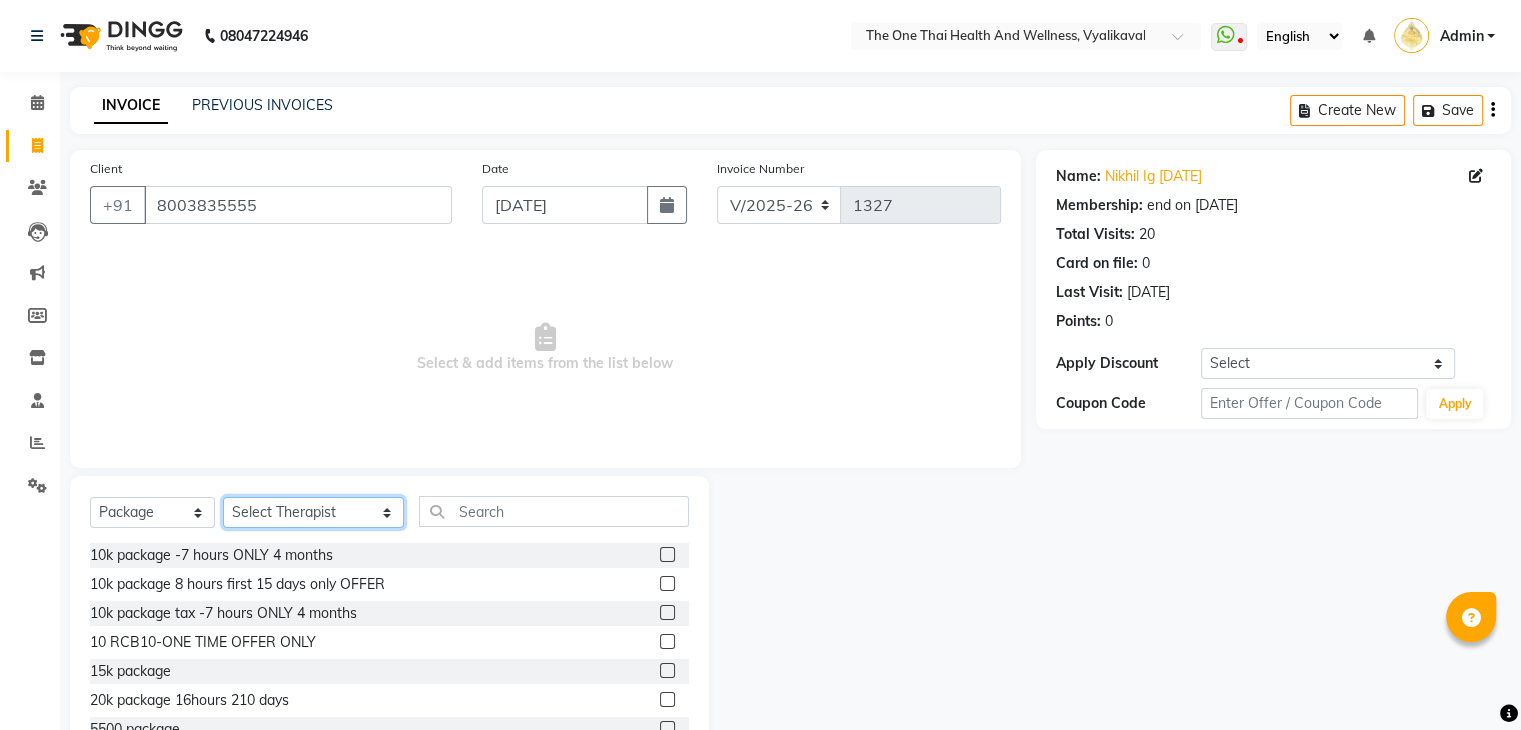 select on "46939" 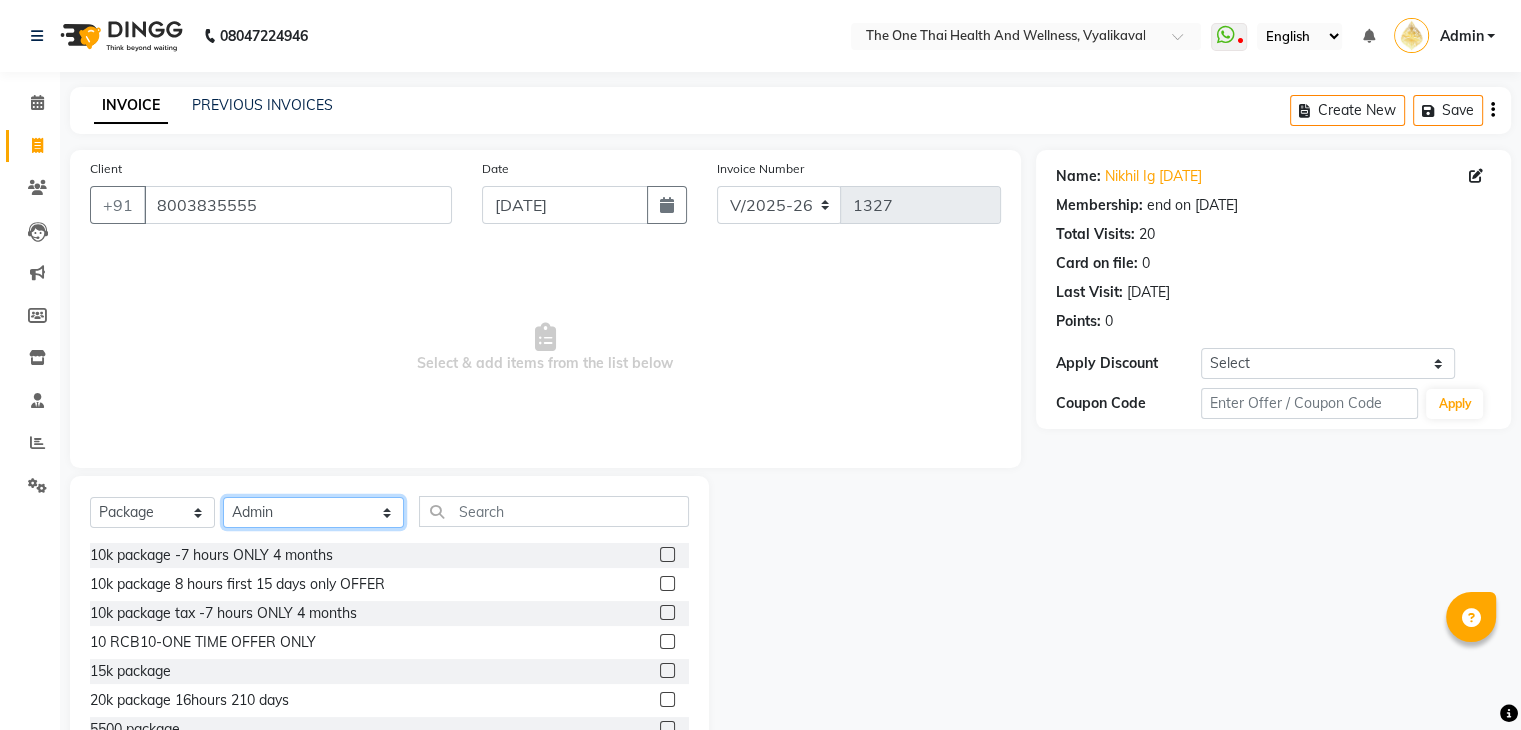 click on "Select Therapist [PERSON_NAME] 💚🍏thai therapist Ammy ❤️northeast therapist Ammy thai 💚therapist Beauty 💚🍅thai therapist Ester - NE 🔴🔴🔴 Ester 🟢 -🇹🇭thai  Grace northeast standby Jeena thai 🟢therapist [PERSON_NAME] ([PERSON_NAME])🍏🍏 thai therapist [PERSON_NAME] (nana ) [DATE]🌹northeast  [PERSON_NAME] 💚thai therapist [PERSON_NAME]🎃💚thai therapist  [PERSON_NAME] 🔴north east  Lucky thai 🪀💚therapist  Miya ❤️ northeast  Nana 🍅 northeast  Nana 🍏💚thai therapist  Orange 🧡thai therapist  Pema 🍅north east therapist  receptionist  [PERSON_NAME] ❤️northeast therapist ❤️ [PERSON_NAME] (nana) 🍏🍏thai therapist [PERSON_NAME] 💚💚thai therapist second login  Sofia thai therapist 🍏" 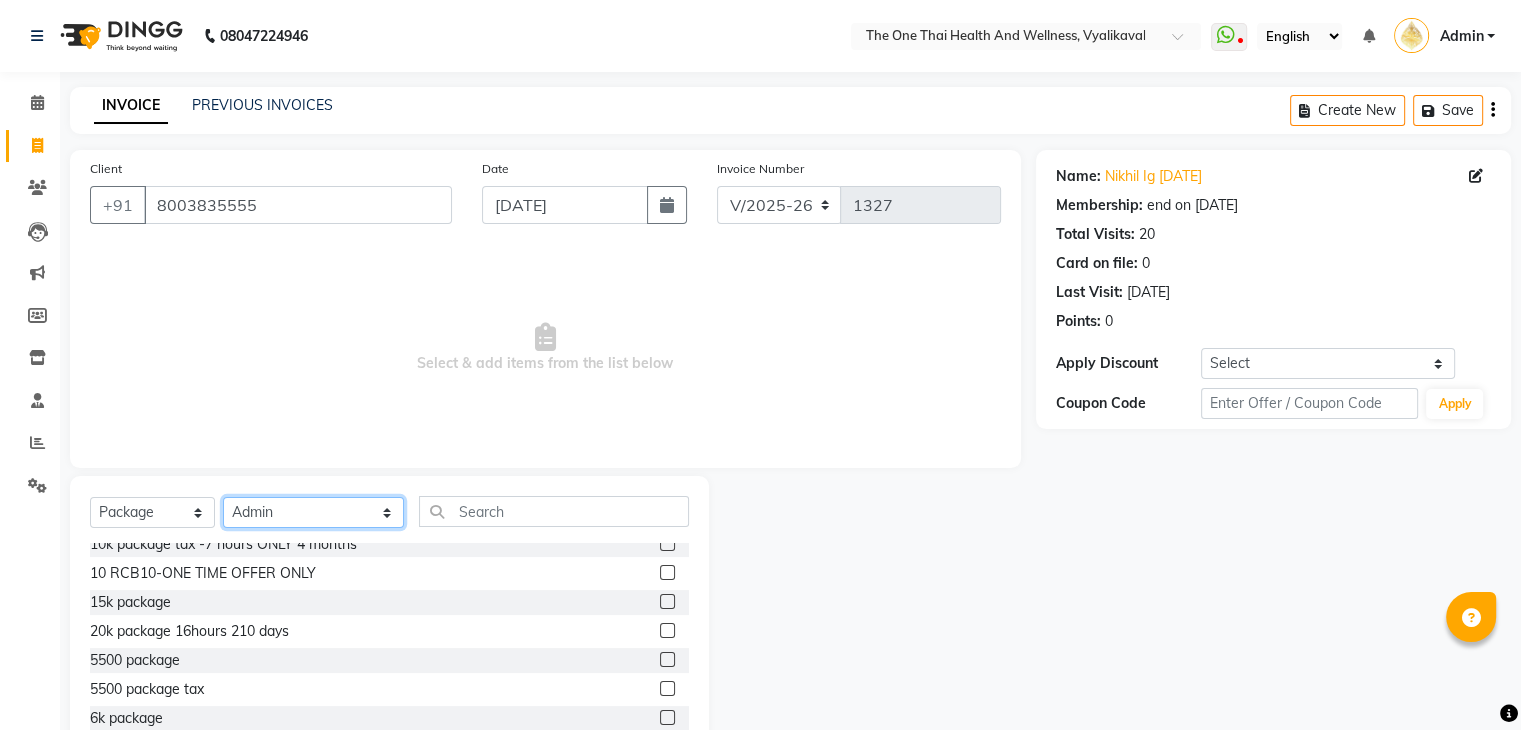scroll, scrollTop: 71, scrollLeft: 0, axis: vertical 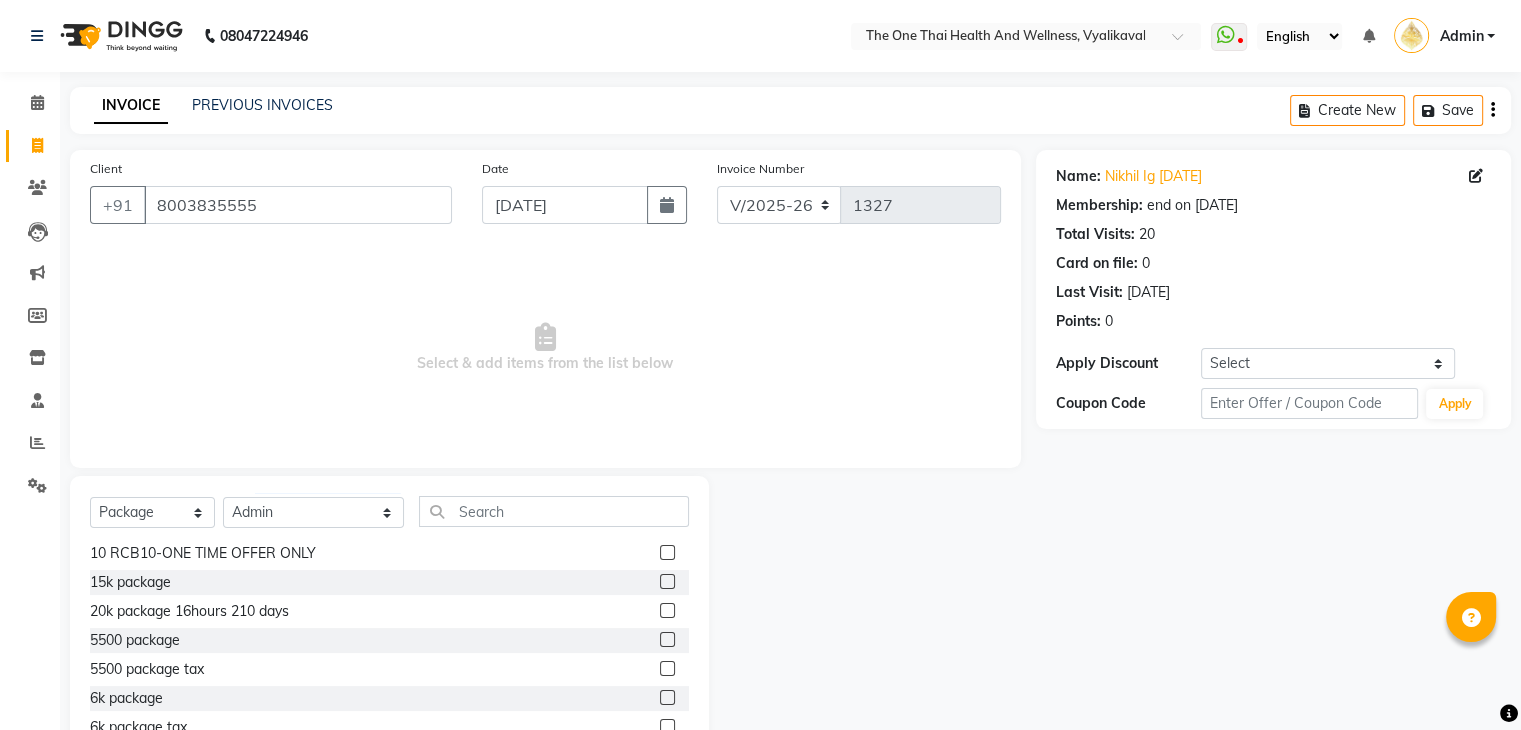 click 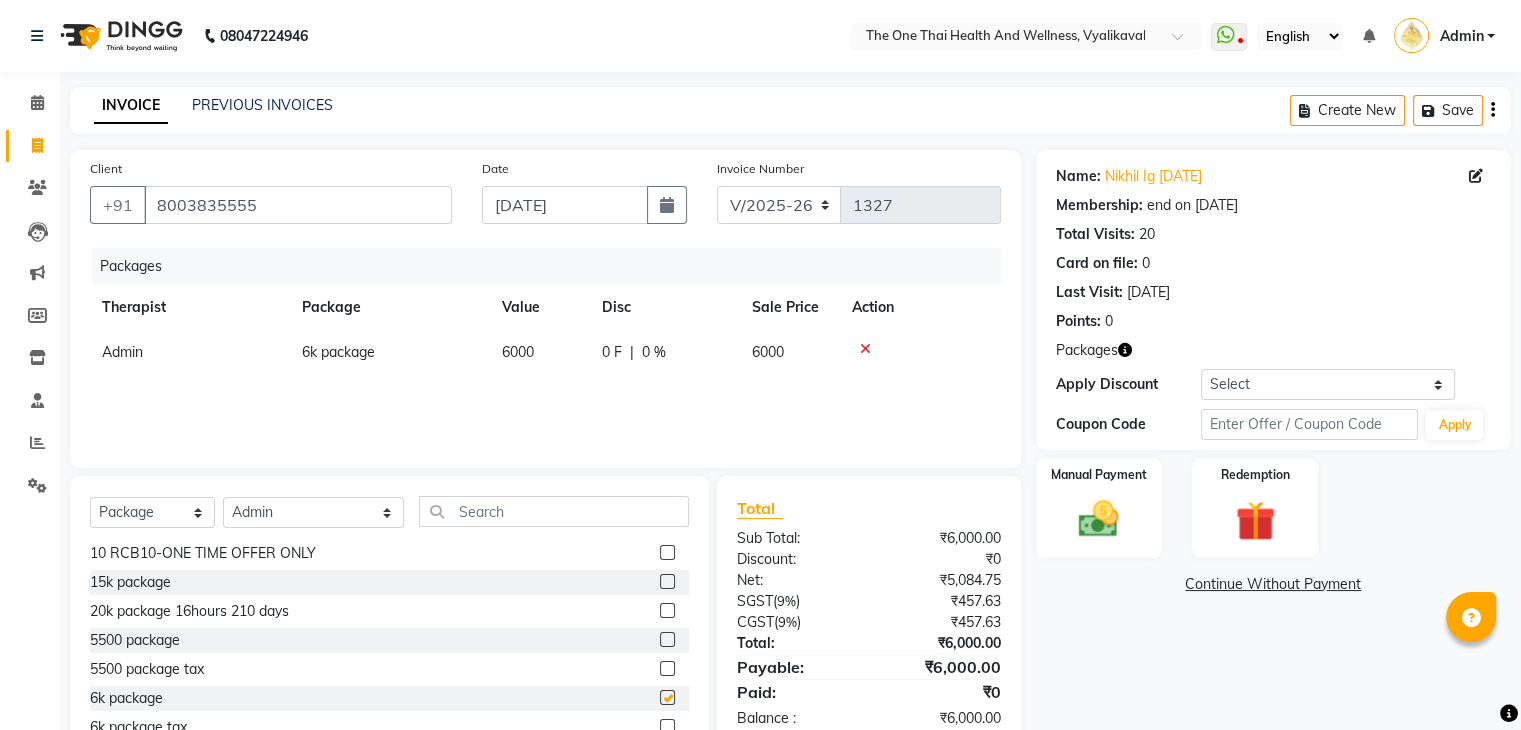 checkbox on "false" 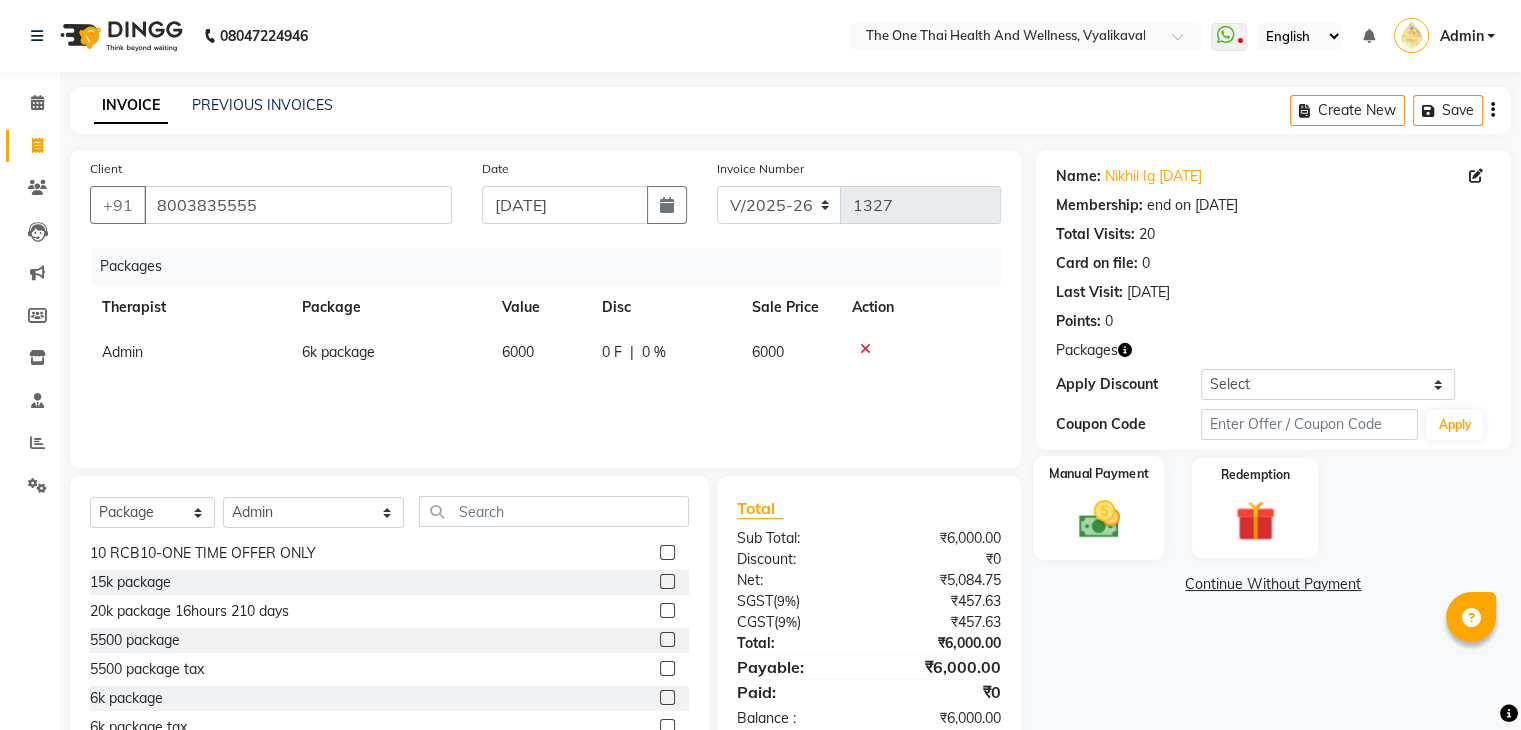 click on "Manual Payment" 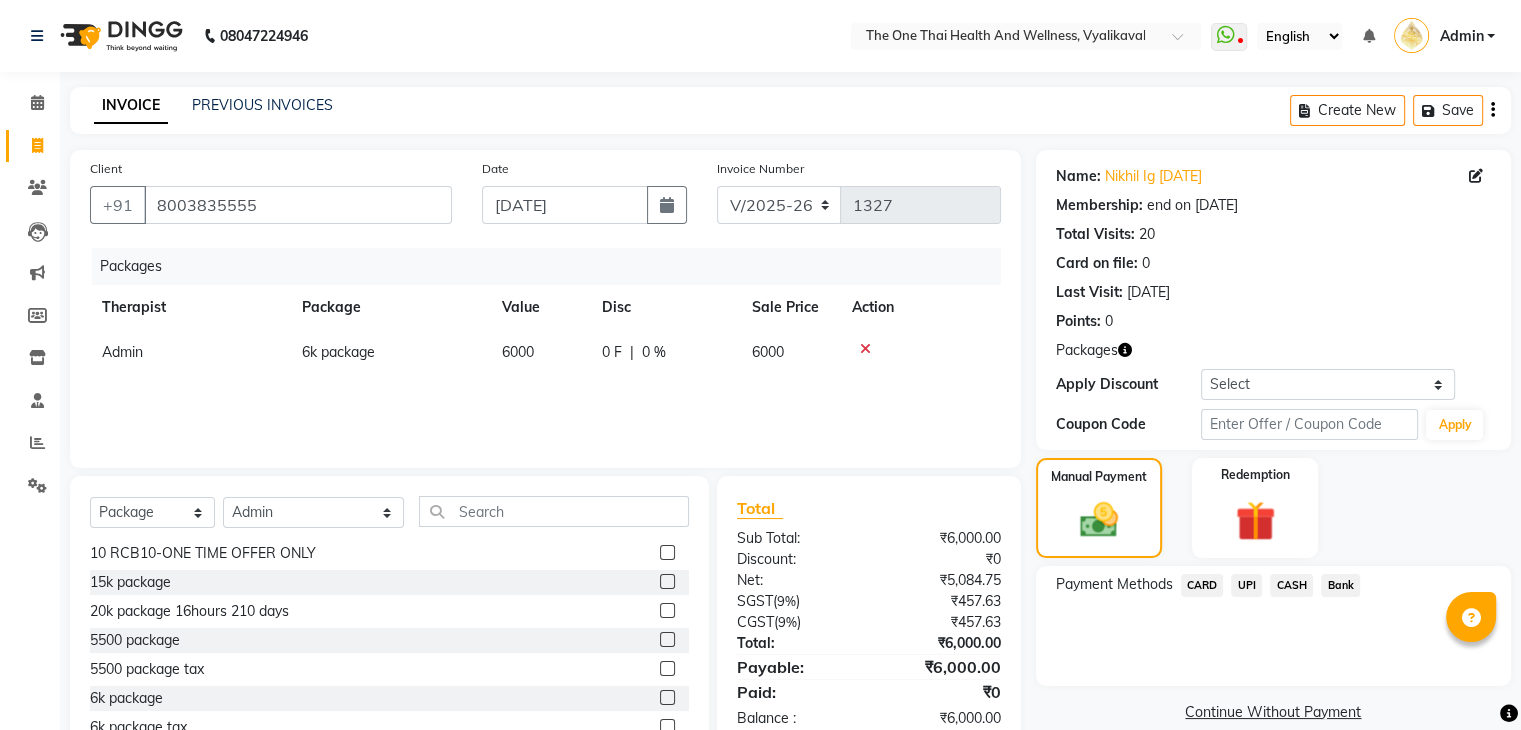 click on "CASH" 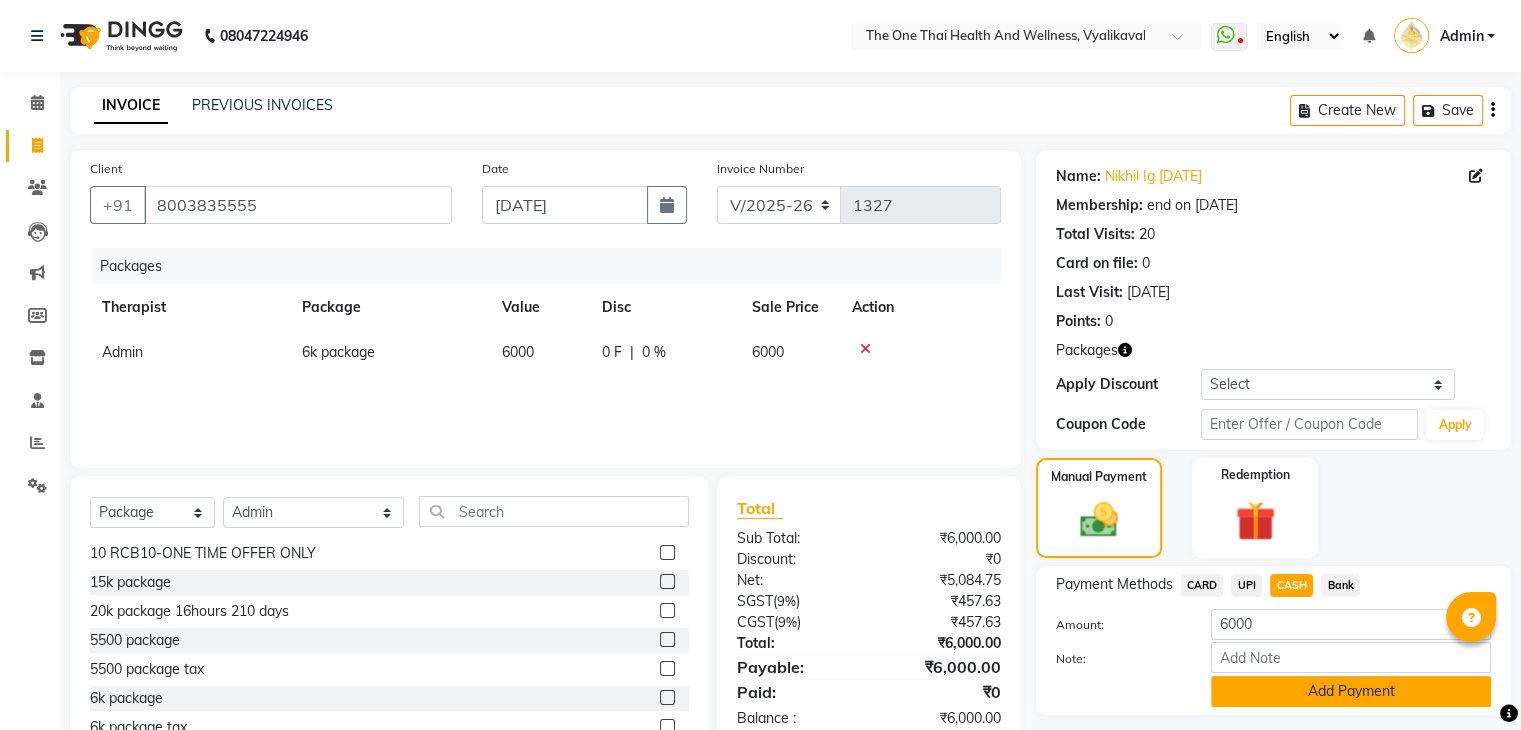 click on "Add Payment" 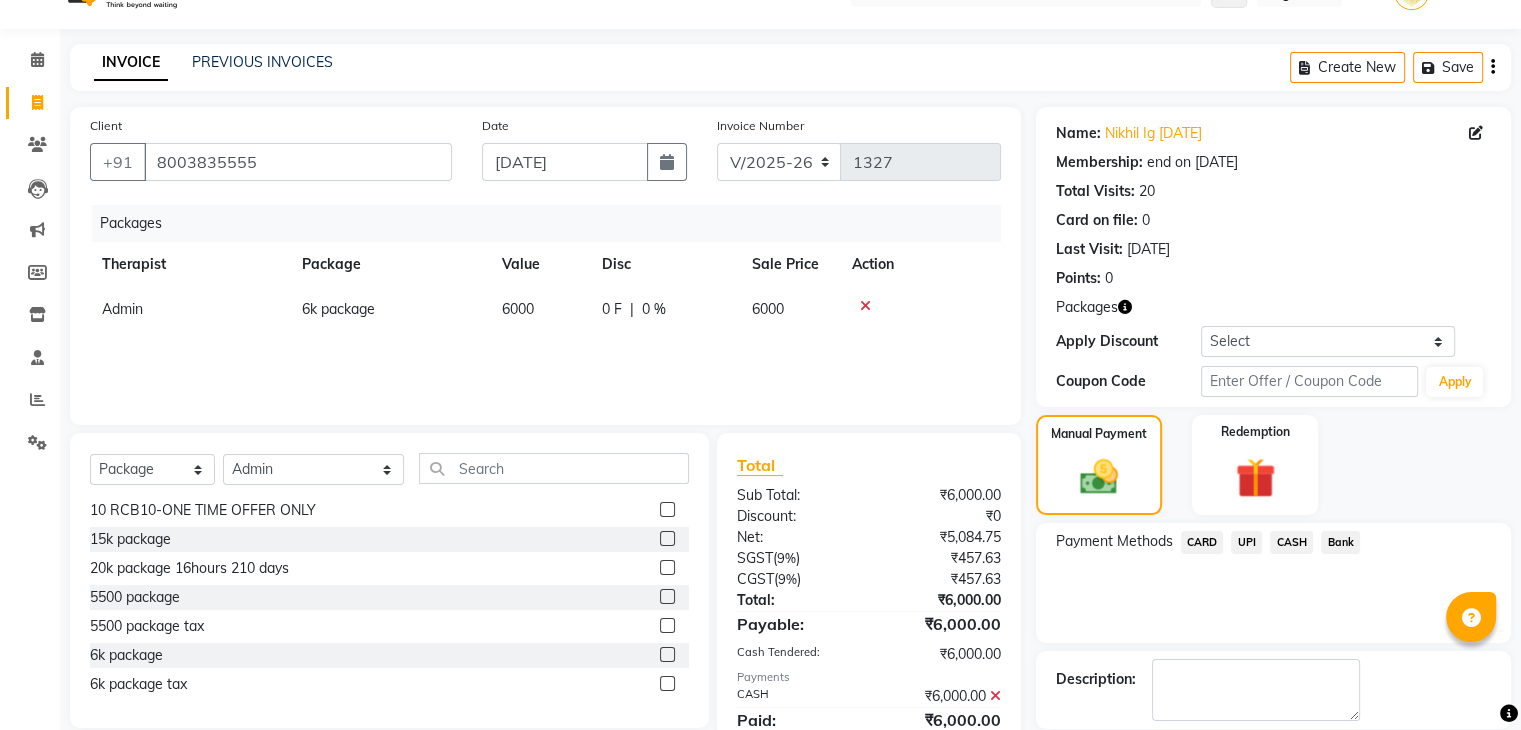 scroll, scrollTop: 51, scrollLeft: 0, axis: vertical 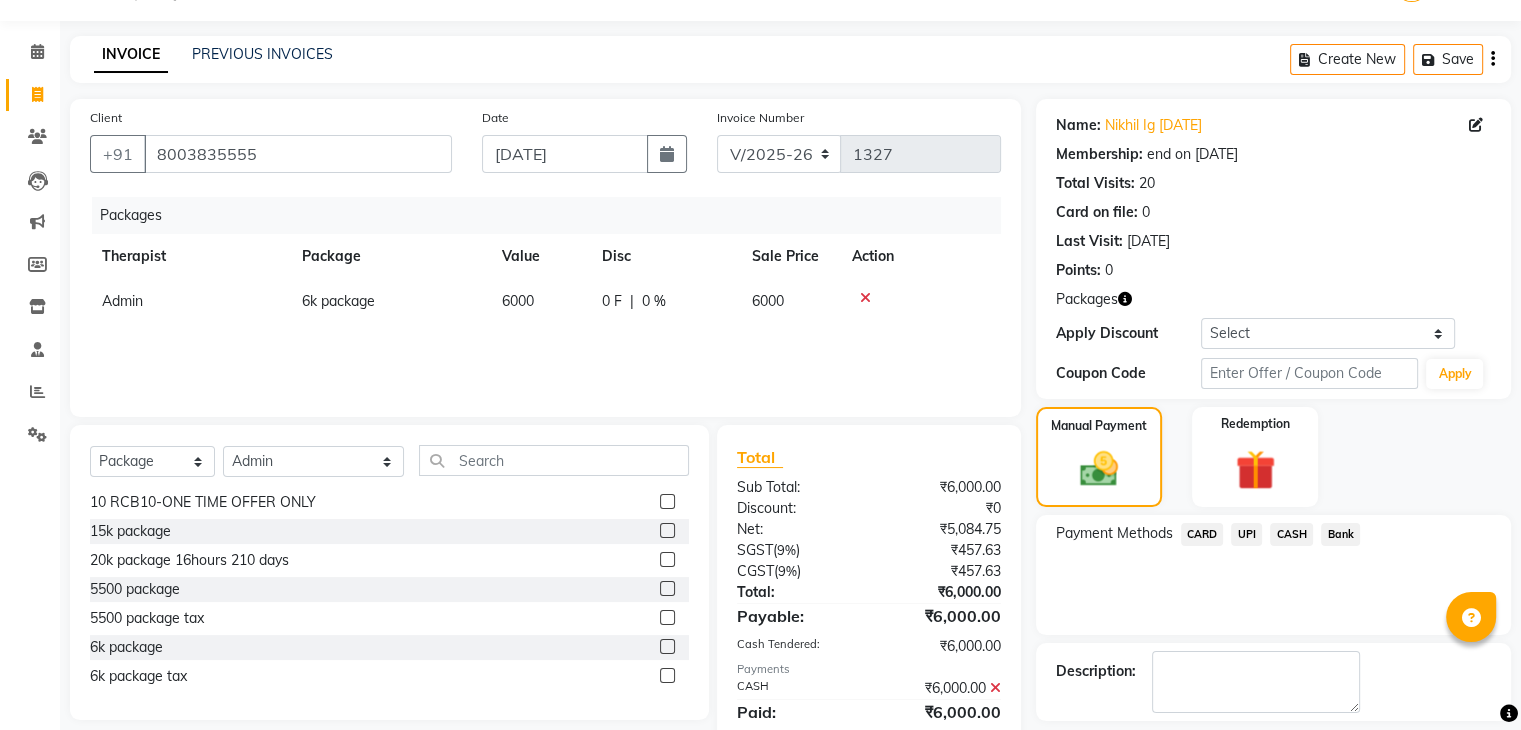 click on "CASH" 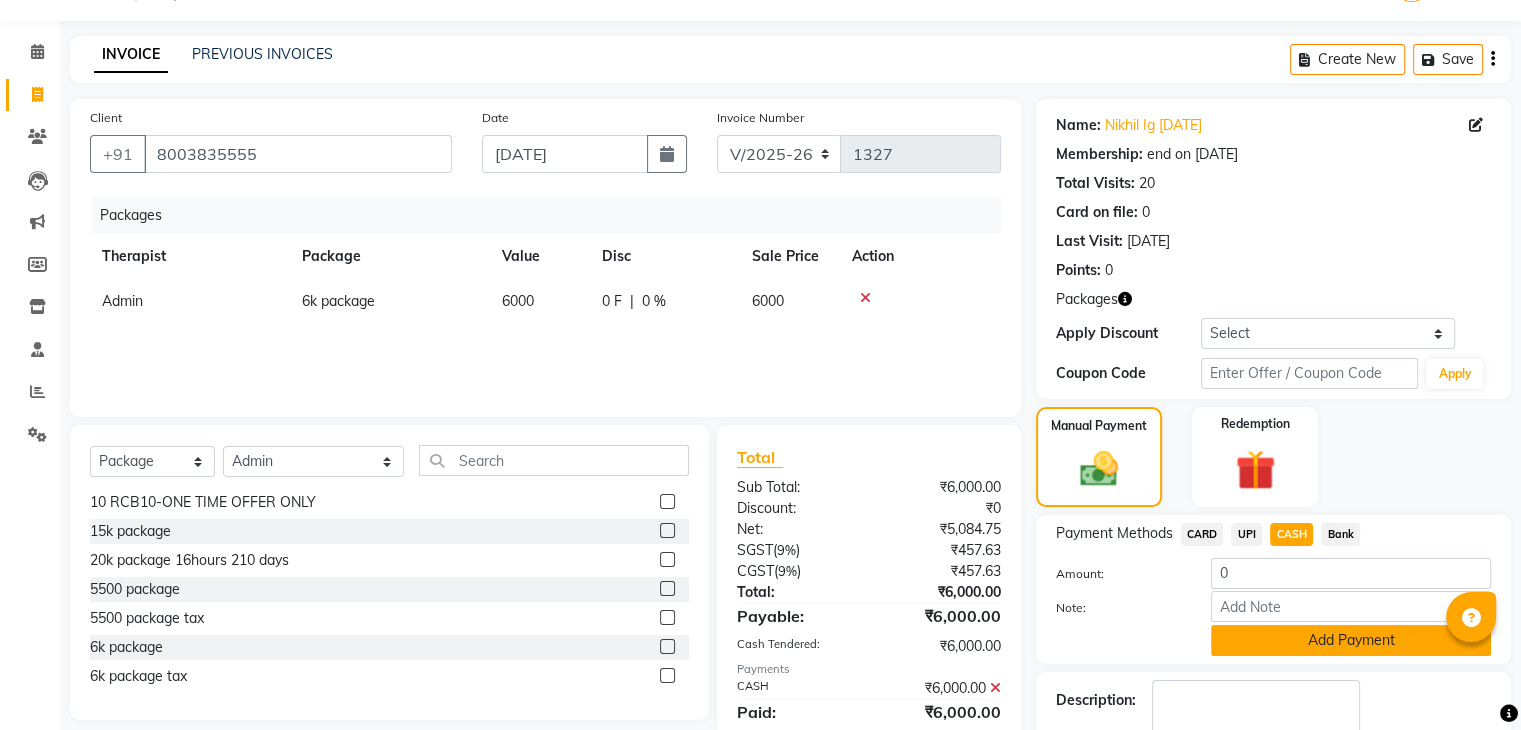 click on "Add Payment" 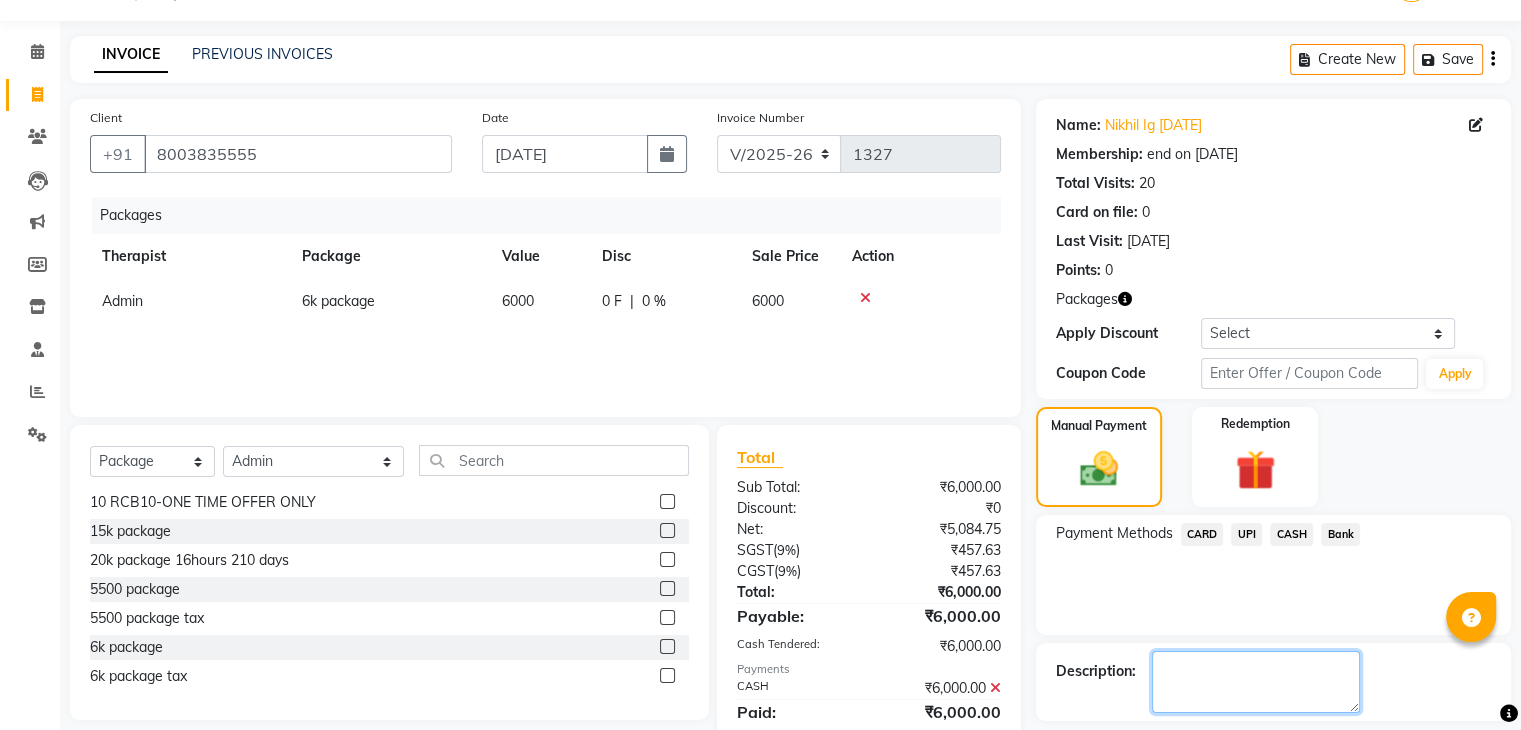 click 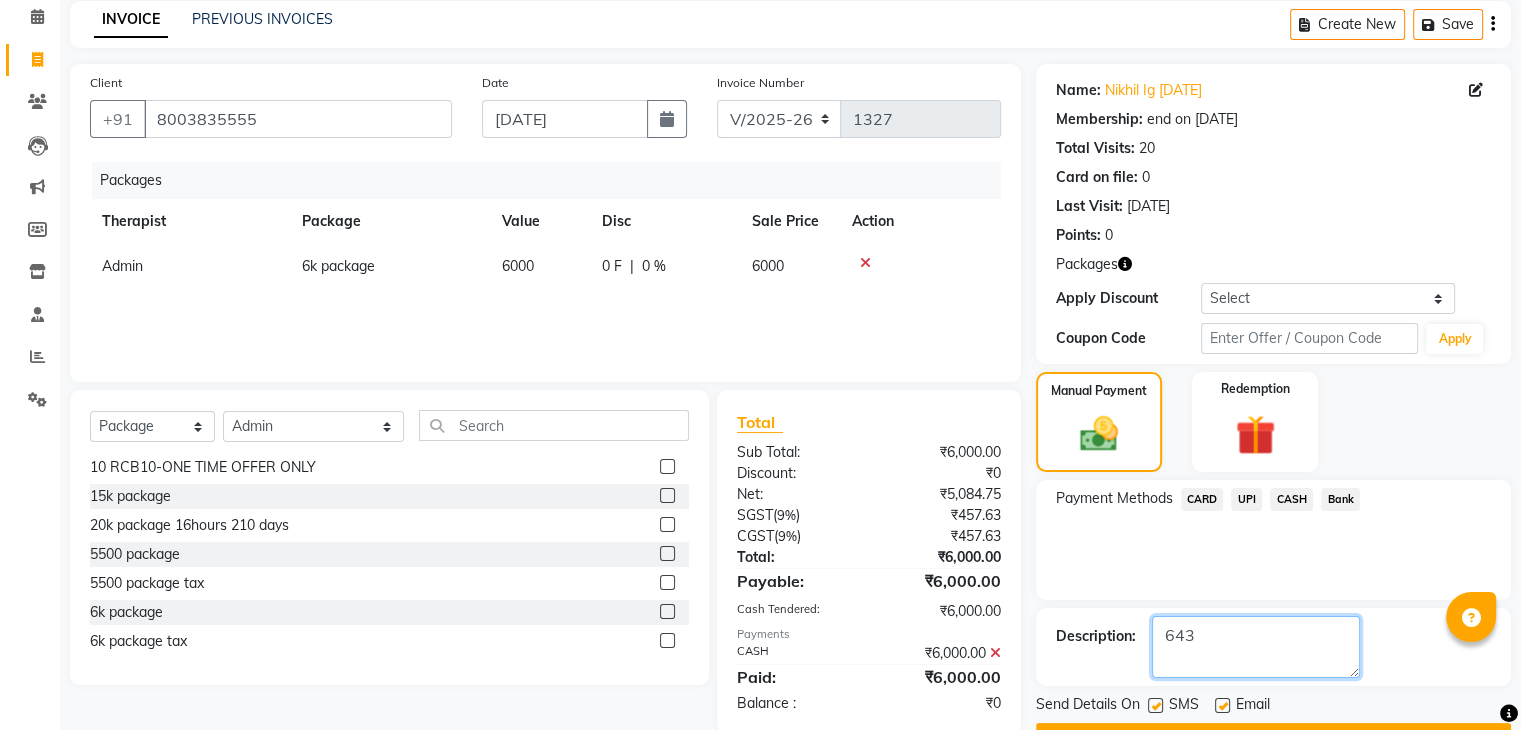 scroll, scrollTop: 98, scrollLeft: 0, axis: vertical 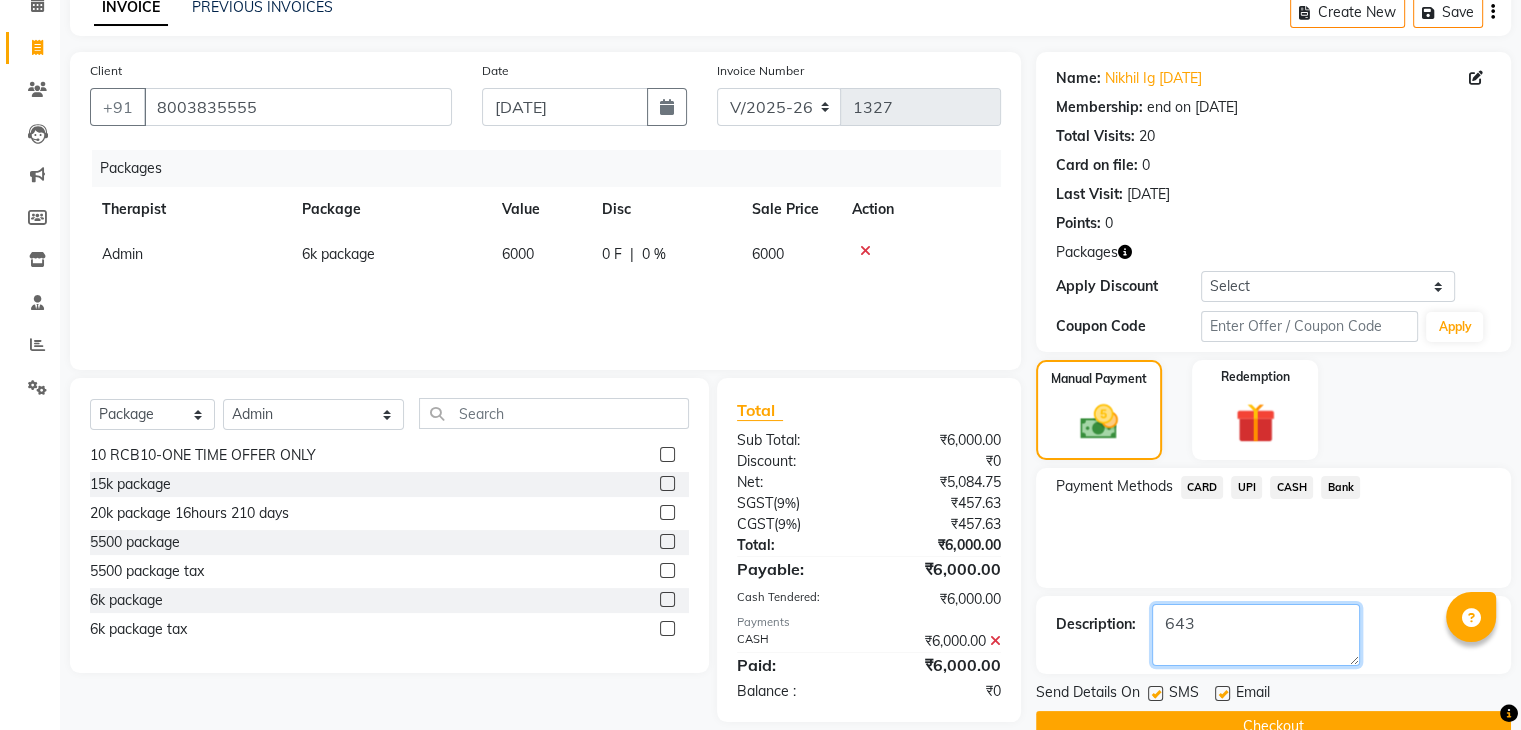 type on "643" 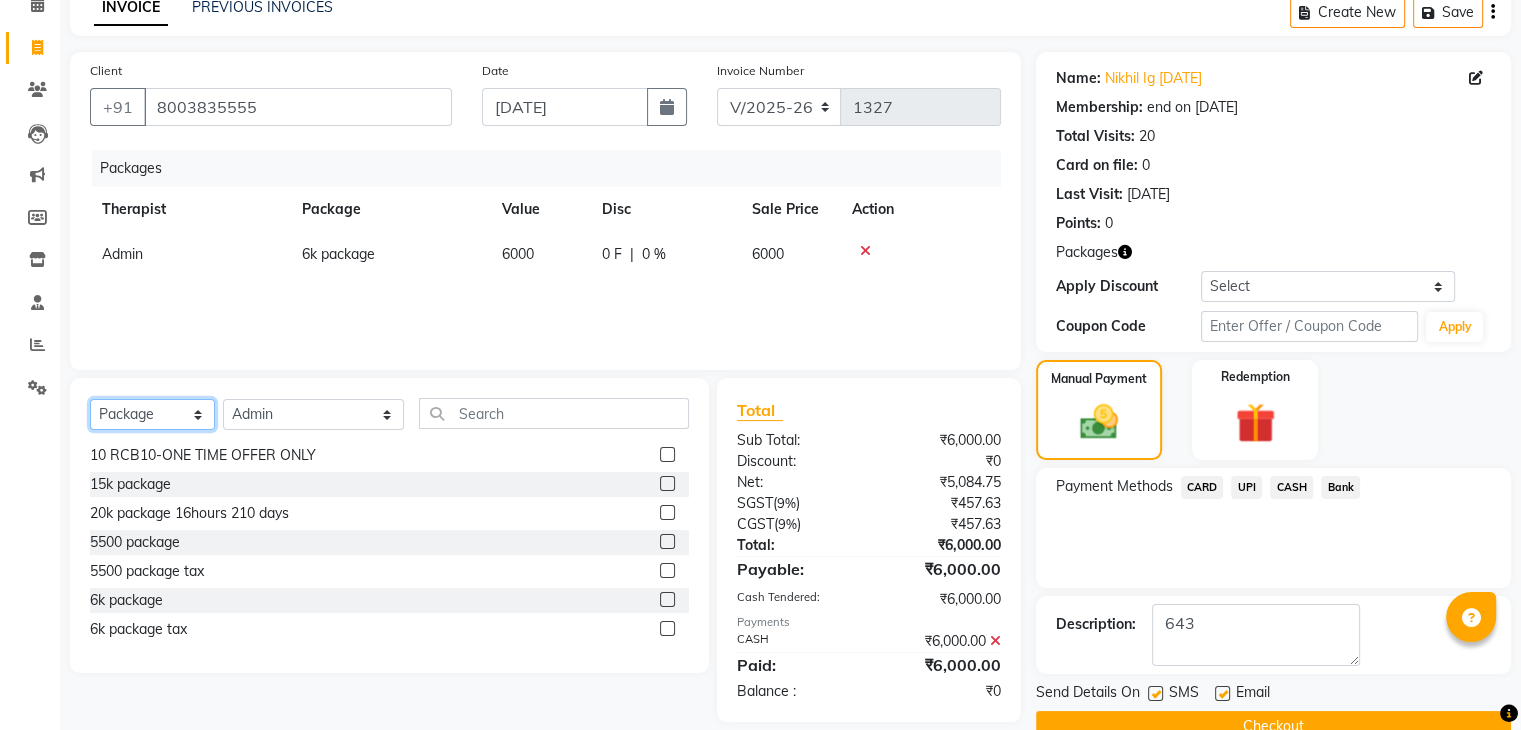 click on "Select  Service  Product  Membership  Package Voucher Prepaid Gift Card" 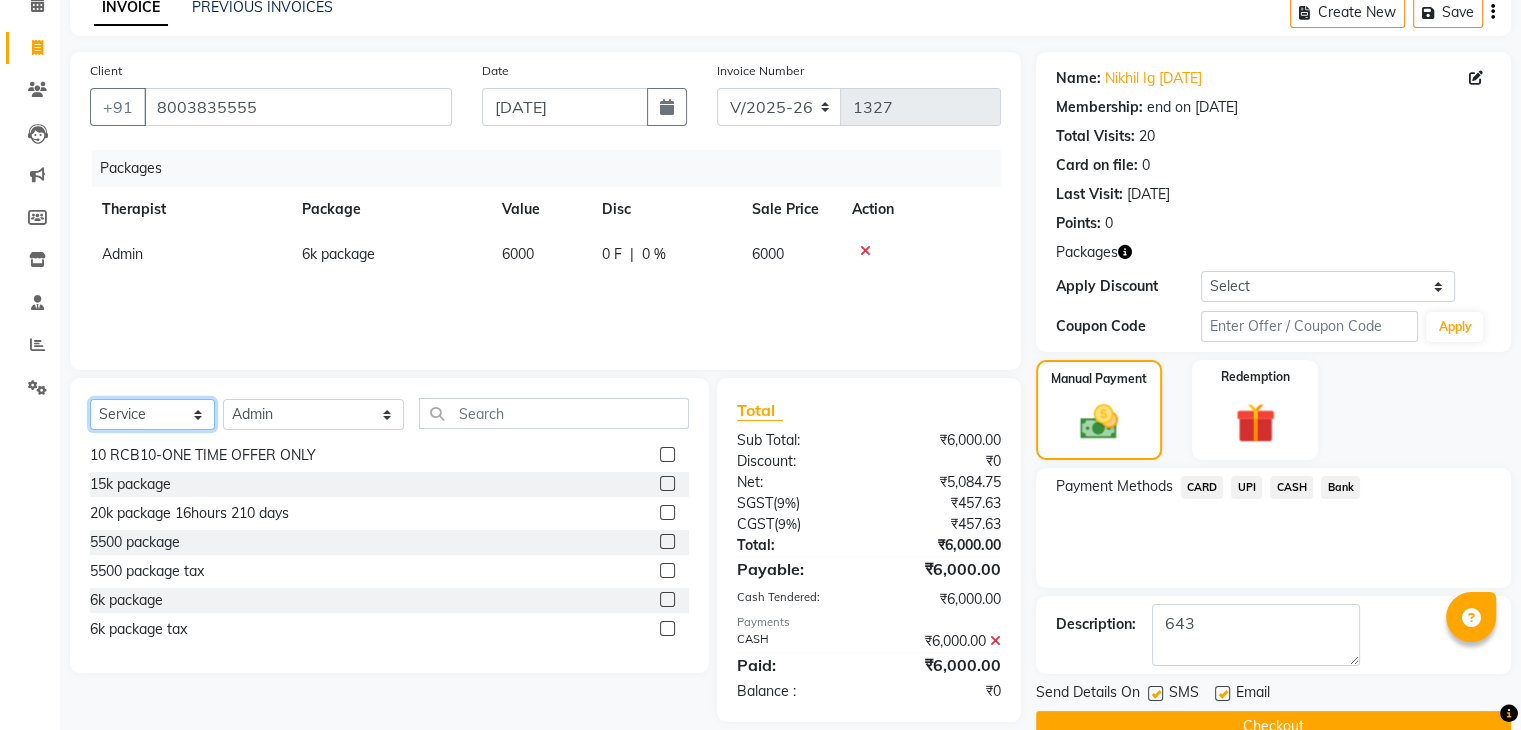 click on "Select  Service  Product  Membership  Package Voucher Prepaid Gift Card" 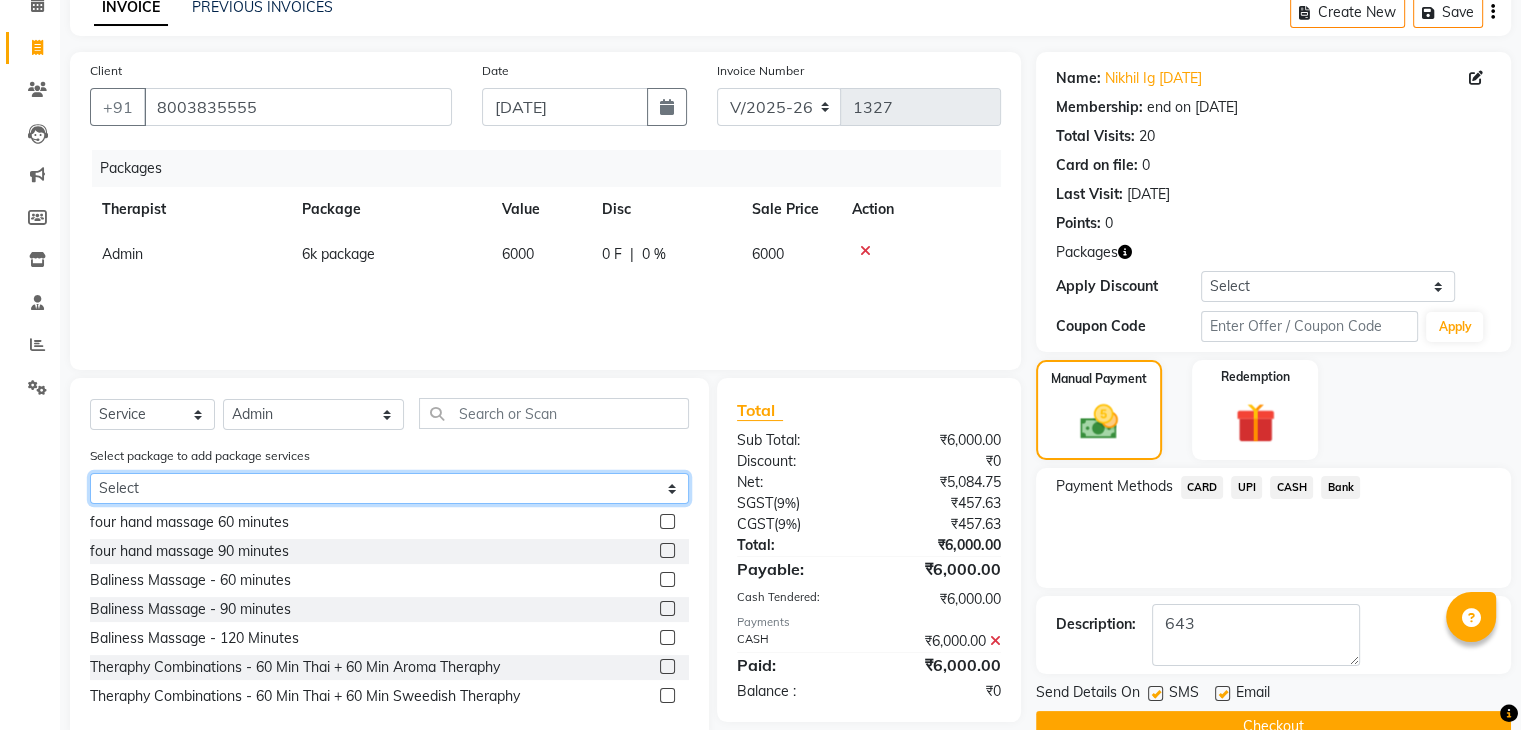 click on "Select 6k package" 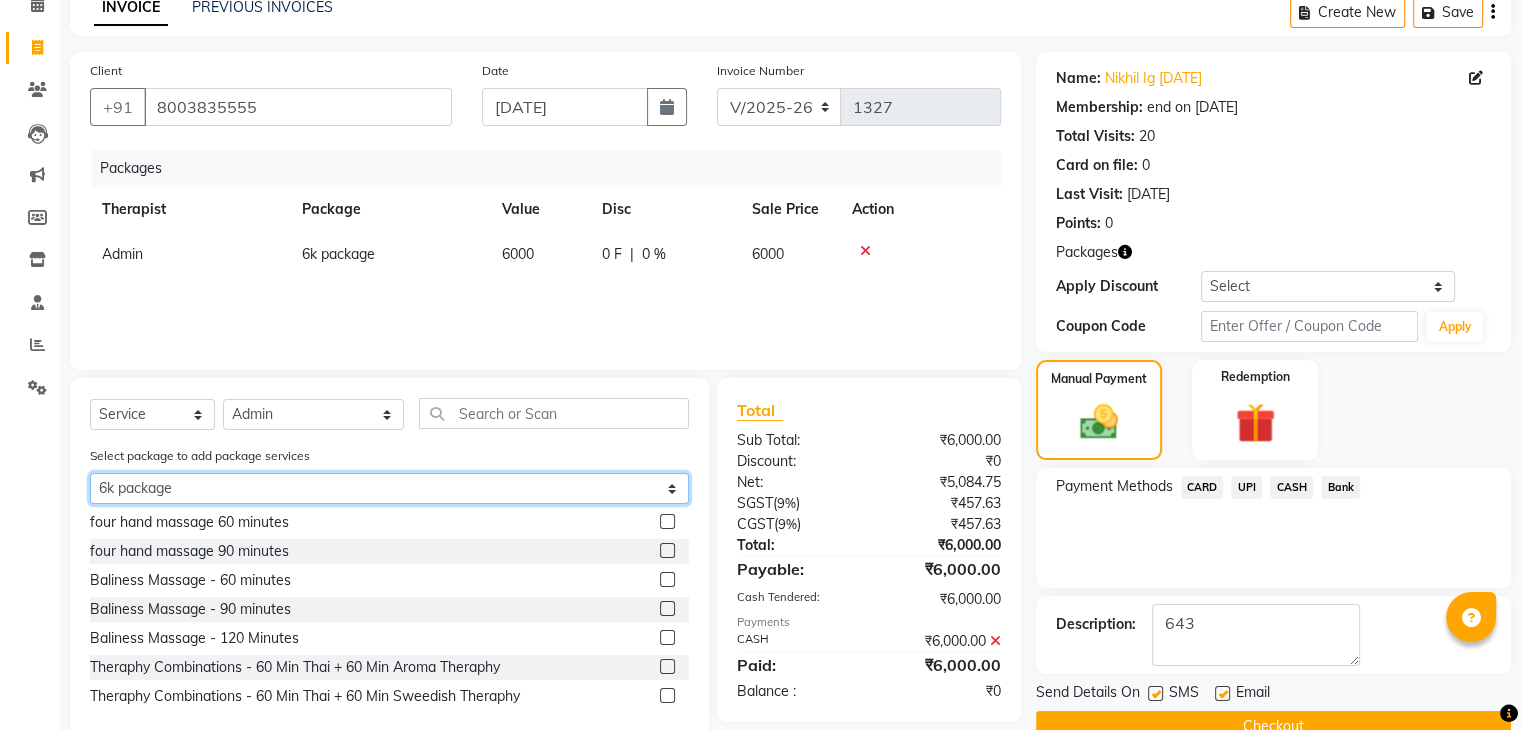 click on "Select 6k package" 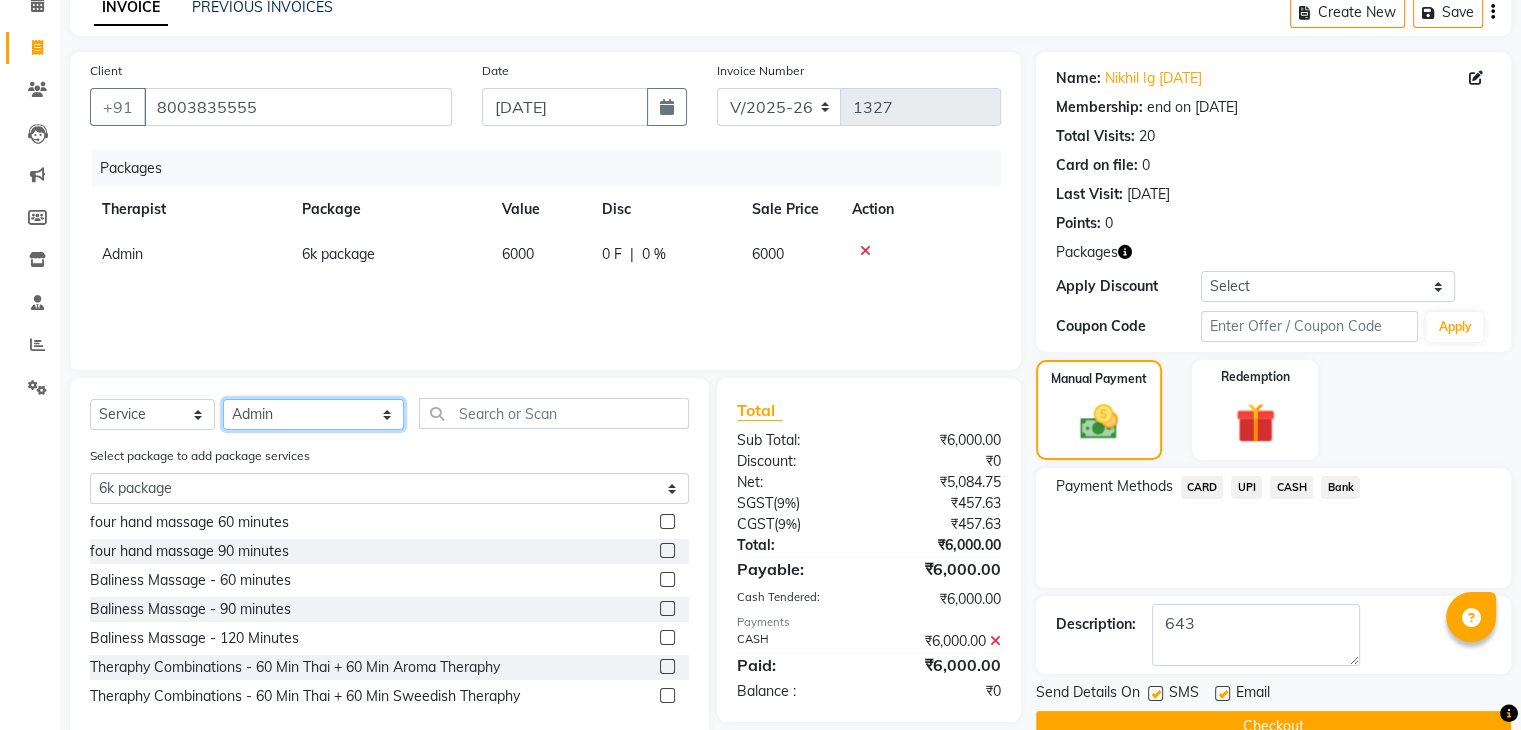 click on "Select Therapist [PERSON_NAME] 💚🍏thai therapist Ammy ❤️northeast therapist Ammy thai 💚therapist Beauty 💚🍅thai therapist Ester - NE 🔴🔴🔴 Ester 🟢 -🇹🇭thai  Grace northeast standby Jeena thai 🟢therapist [PERSON_NAME] ([PERSON_NAME])🍏🍏 thai therapist [PERSON_NAME] (nana ) [DATE]🌹northeast  [PERSON_NAME] 💚thai therapist [PERSON_NAME]🎃💚thai therapist  [PERSON_NAME] 🔴north east  Lucky thai 🪀💚therapist  Miya ❤️ northeast  Nana 🍅 northeast  Nana 🍏💚thai therapist  Orange 🧡thai therapist  Pema 🍅north east therapist  receptionist  [PERSON_NAME] ❤️northeast therapist ❤️ [PERSON_NAME] (nana) 🍏🍏thai therapist [PERSON_NAME] 💚💚thai therapist second login  Sofia thai therapist 🍏" 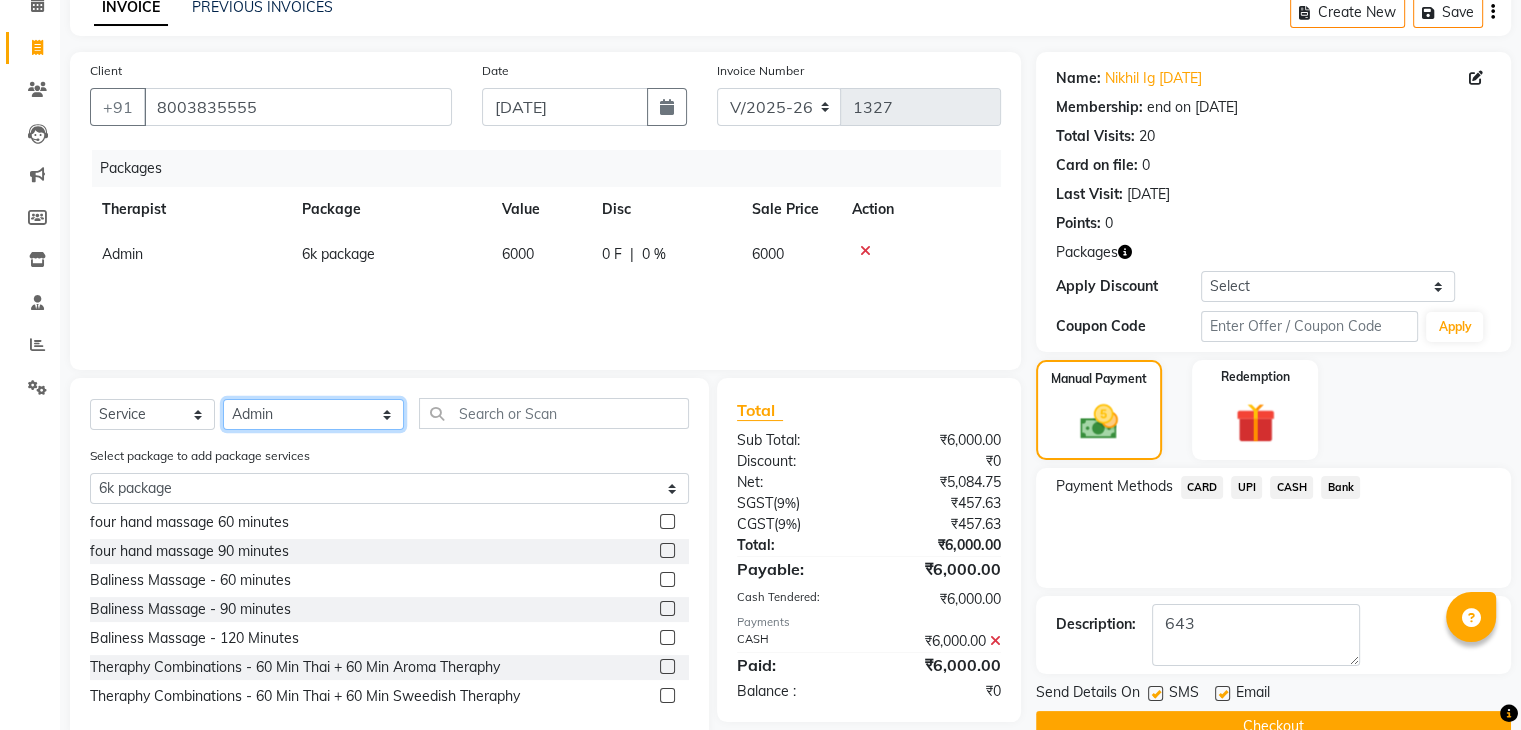 select on "60154" 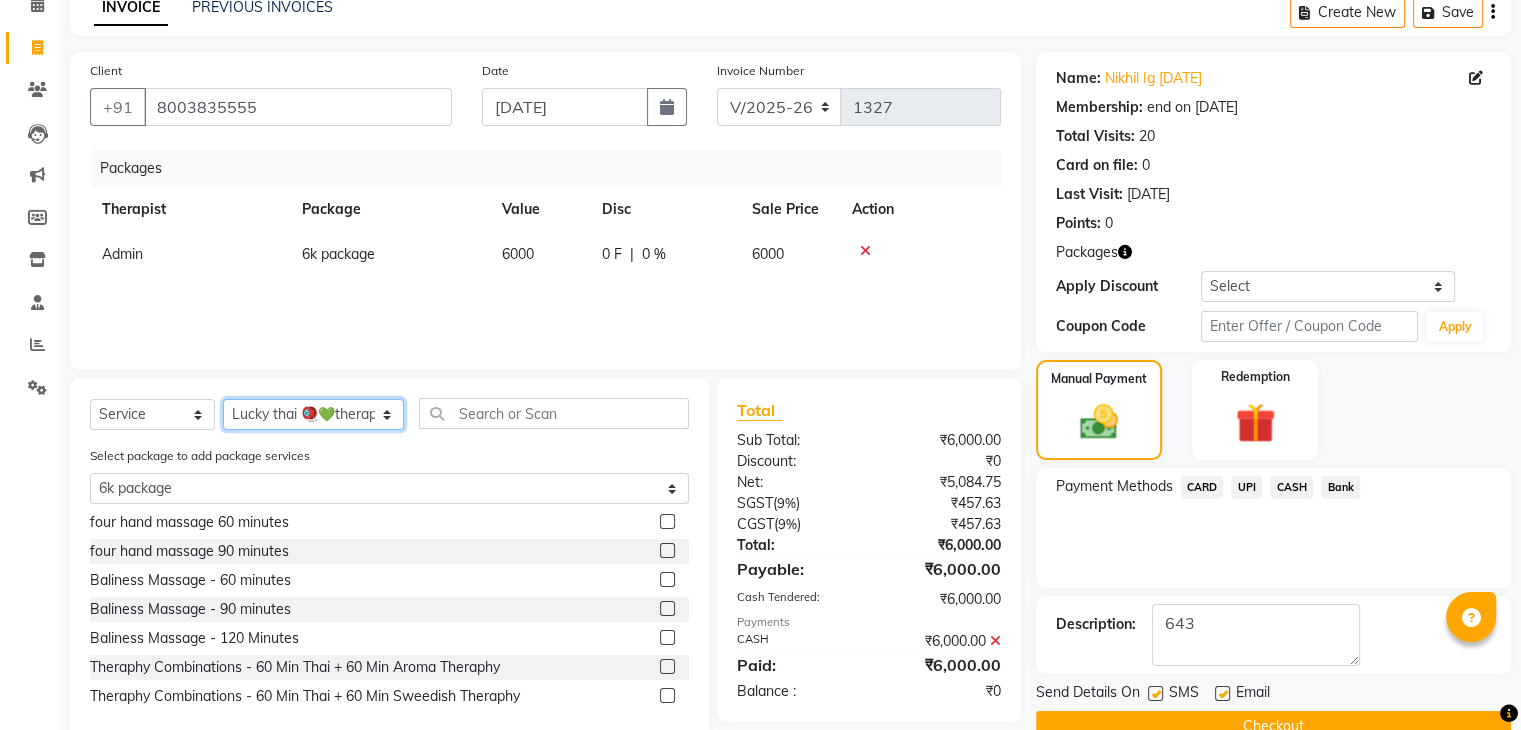 click on "Select Therapist [PERSON_NAME] 💚🍏thai therapist Ammy ❤️northeast therapist Ammy thai 💚therapist Beauty 💚🍅thai therapist Ester - NE 🔴🔴🔴 Ester 🟢 -🇹🇭thai  Grace northeast standby Jeena thai 🟢therapist [PERSON_NAME] ([PERSON_NAME])🍏🍏 thai therapist [PERSON_NAME] (nana ) [DATE]🌹northeast  [PERSON_NAME] 💚thai therapist [PERSON_NAME]🎃💚thai therapist  [PERSON_NAME] 🔴north east  Lucky thai 🪀💚therapist  Miya ❤️ northeast  Nana 🍅 northeast  Nana 🍏💚thai therapist  Orange 🧡thai therapist  Pema 🍅north east therapist  receptionist  [PERSON_NAME] ❤️northeast therapist ❤️ [PERSON_NAME] (nana) 🍏🍏thai therapist [PERSON_NAME] 💚💚thai therapist second login  Sofia thai therapist 🍏" 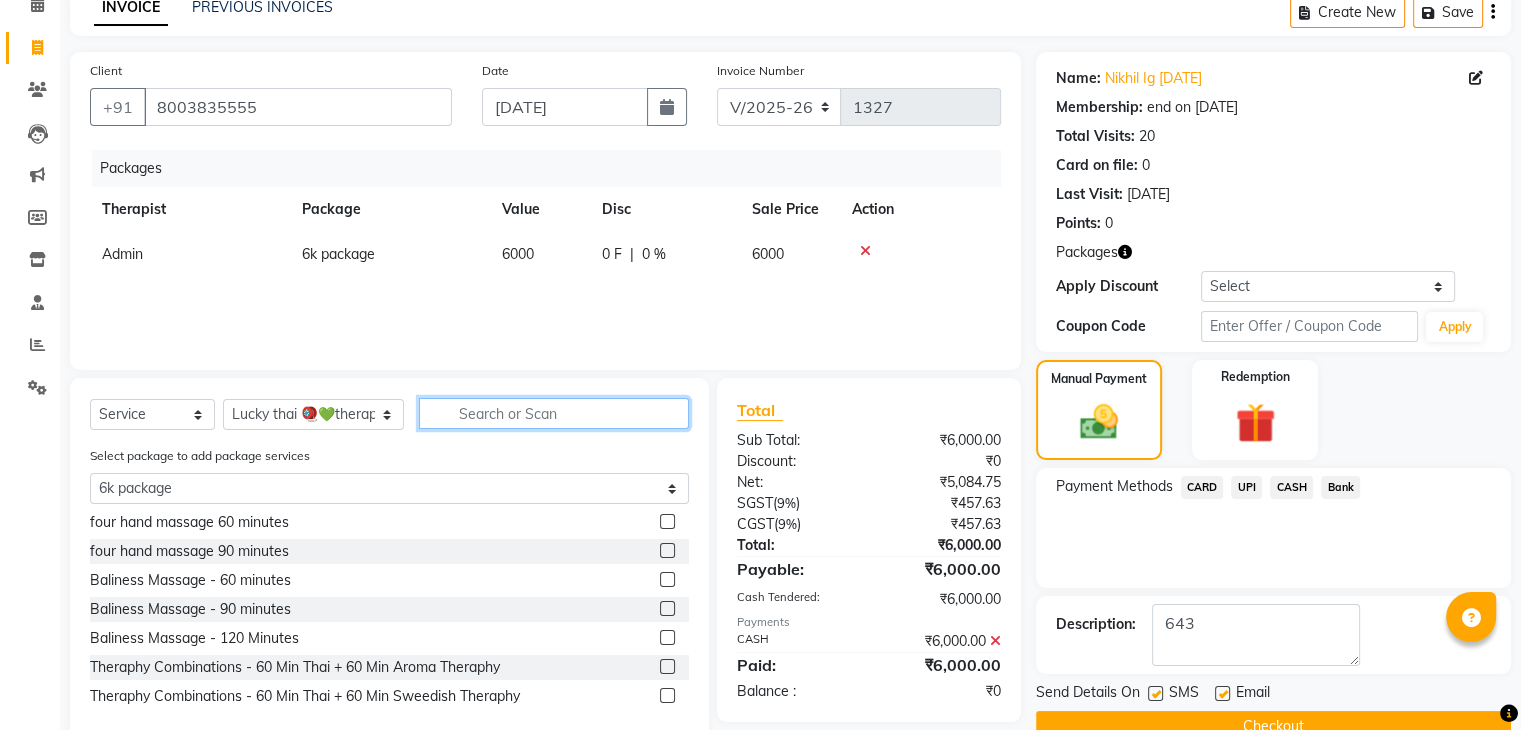 click 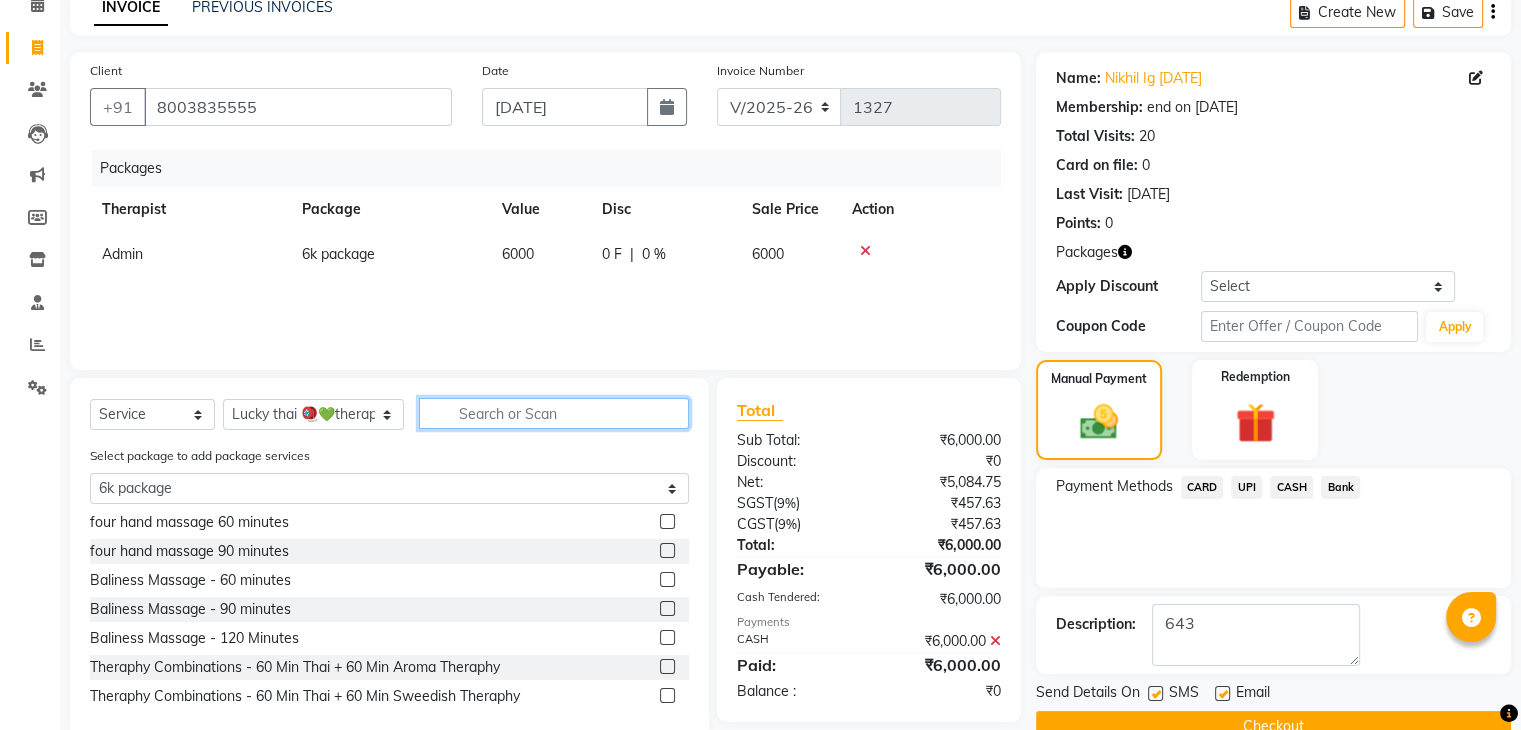 type on "b" 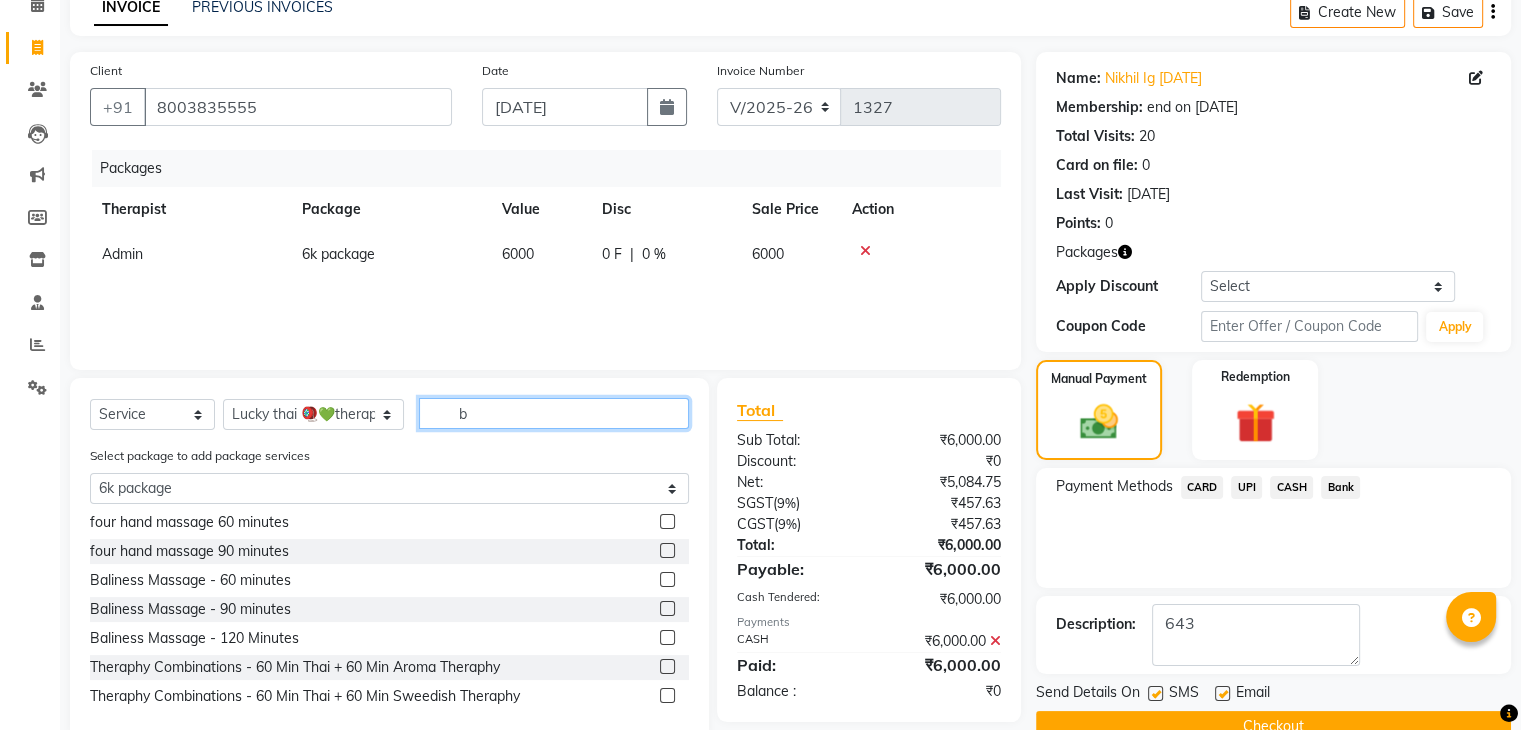 select on "0: undefined" 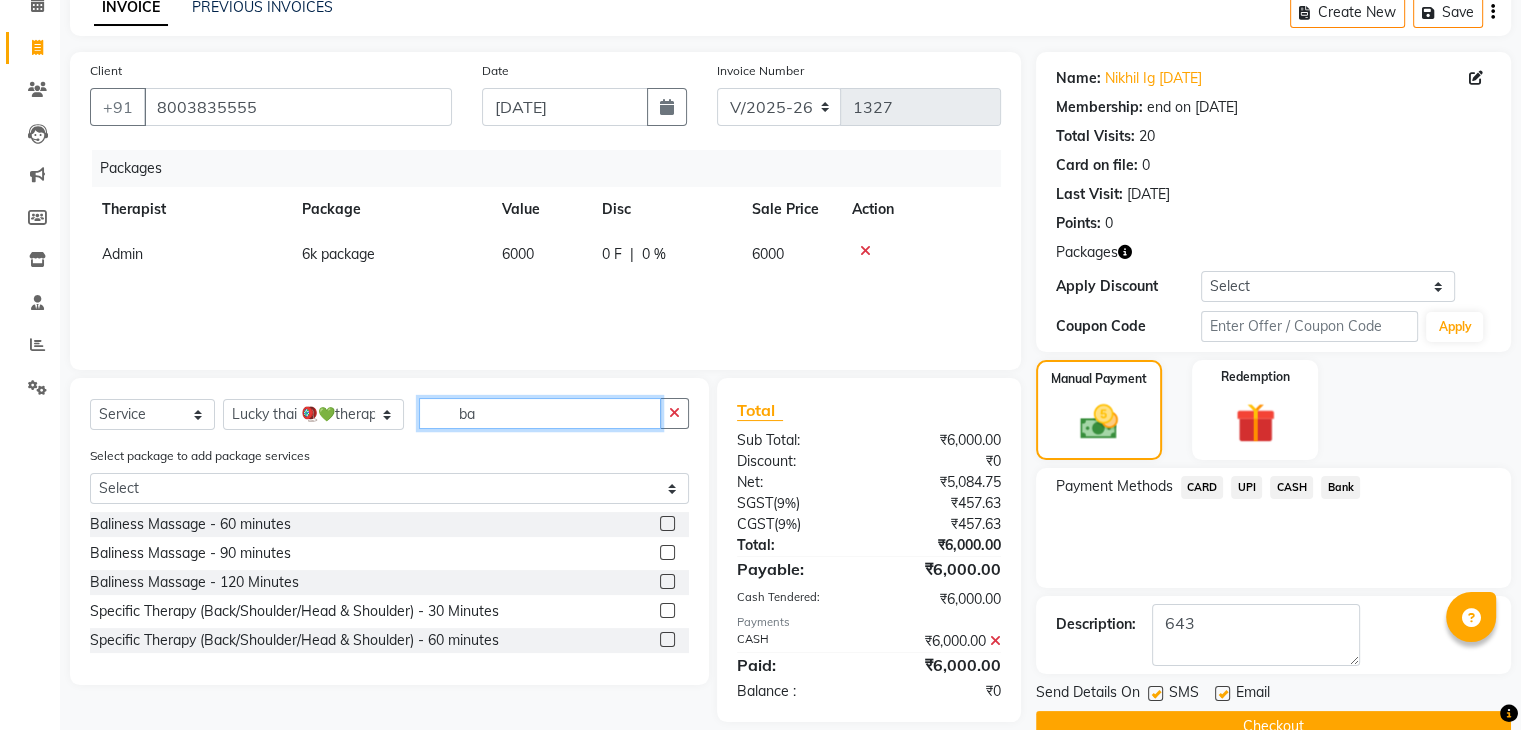 scroll, scrollTop: 0, scrollLeft: 0, axis: both 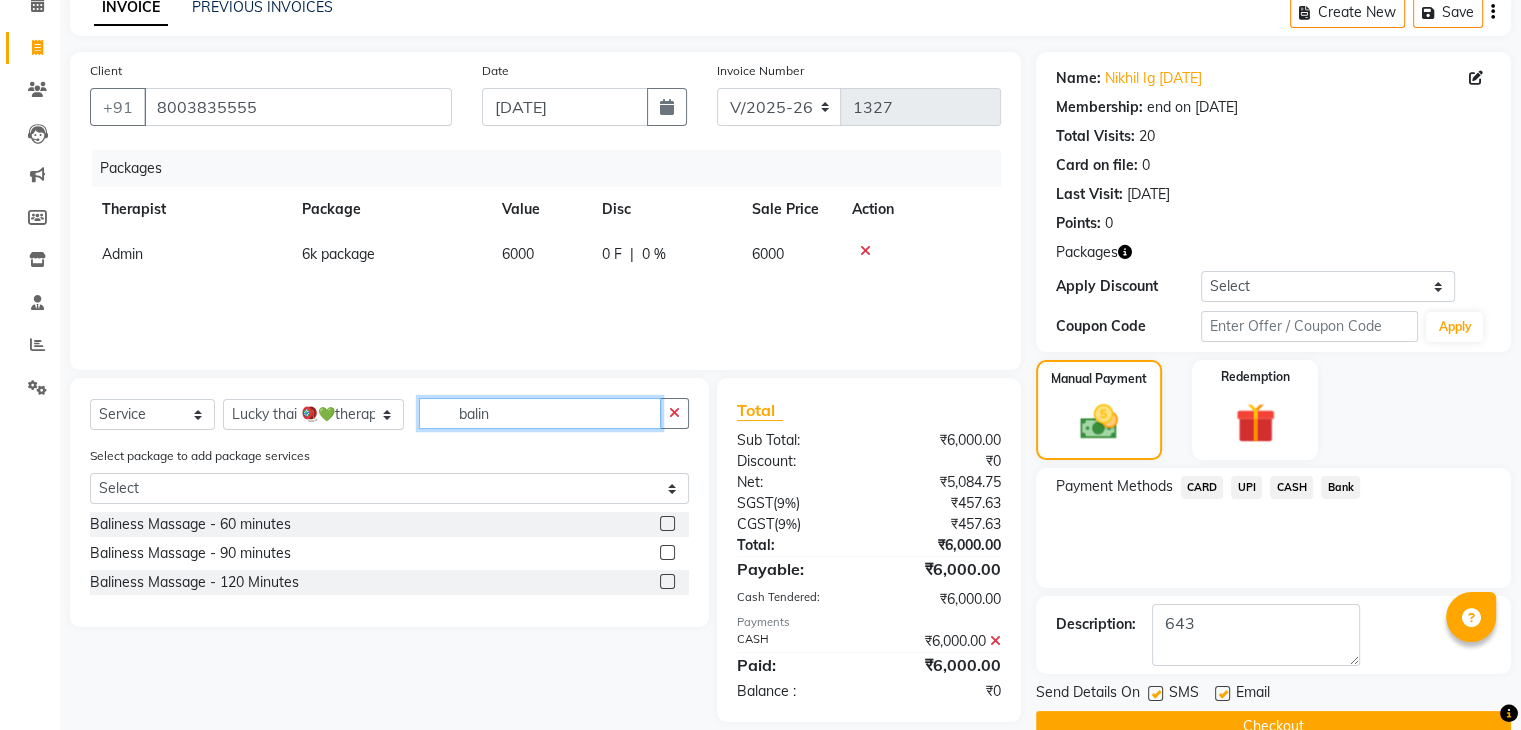 type on "balin" 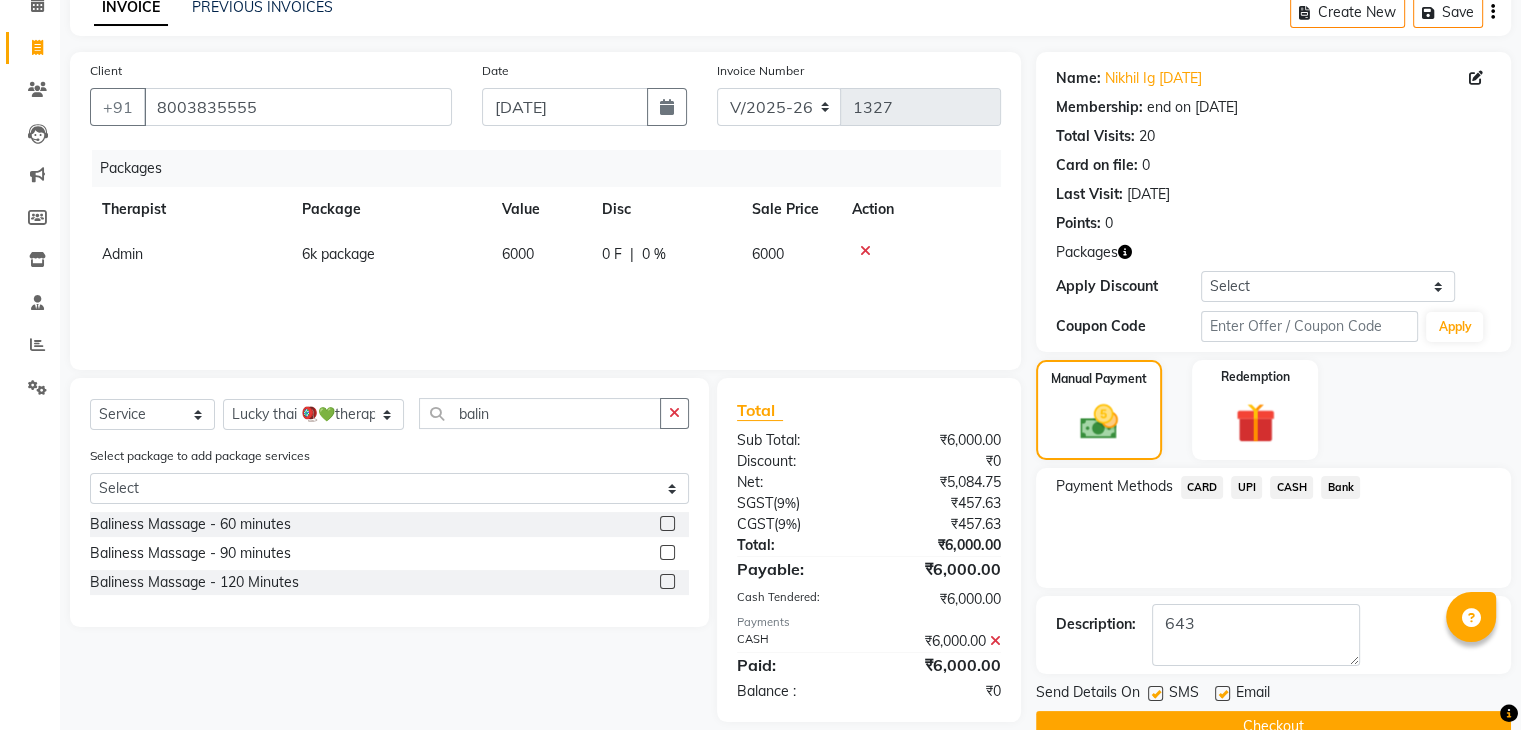 click 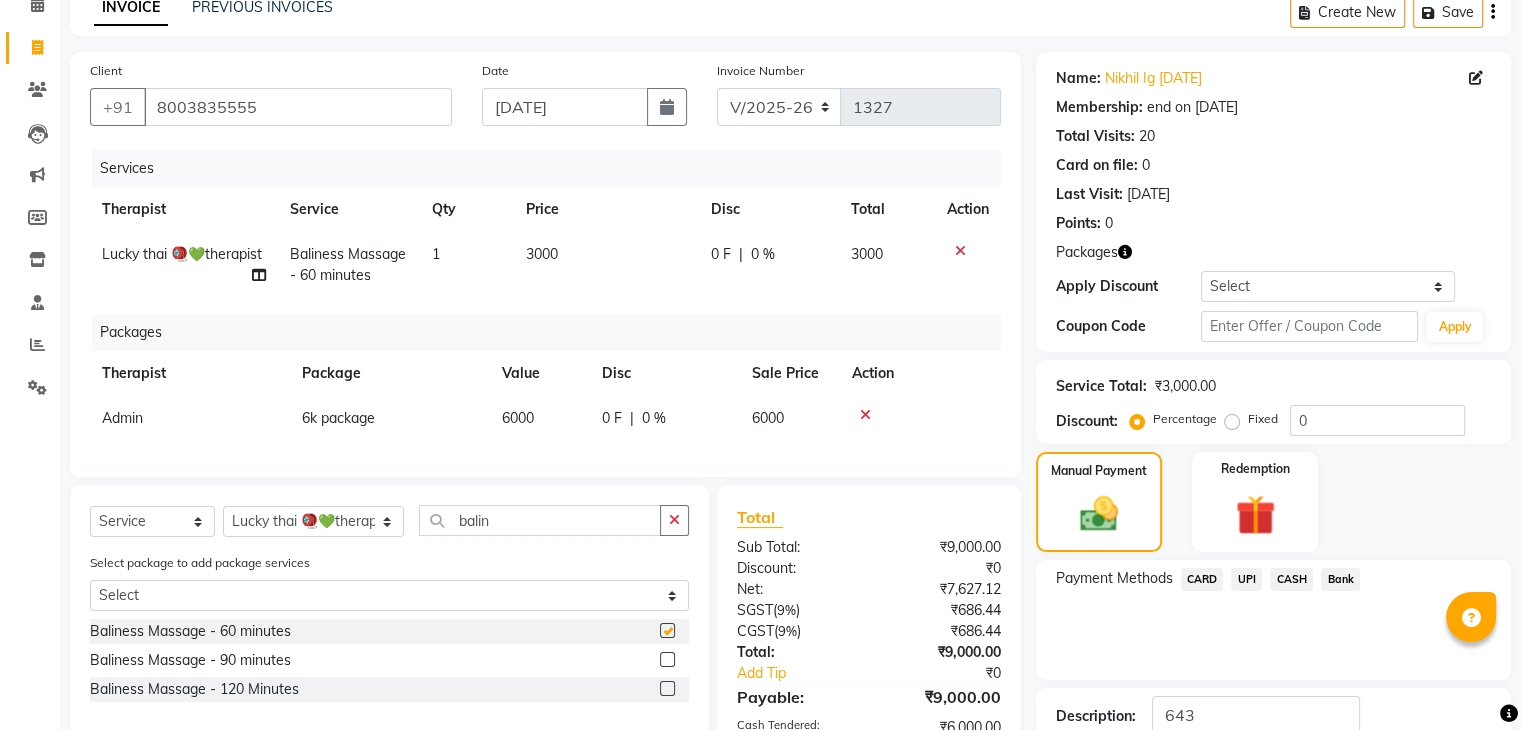 checkbox on "false" 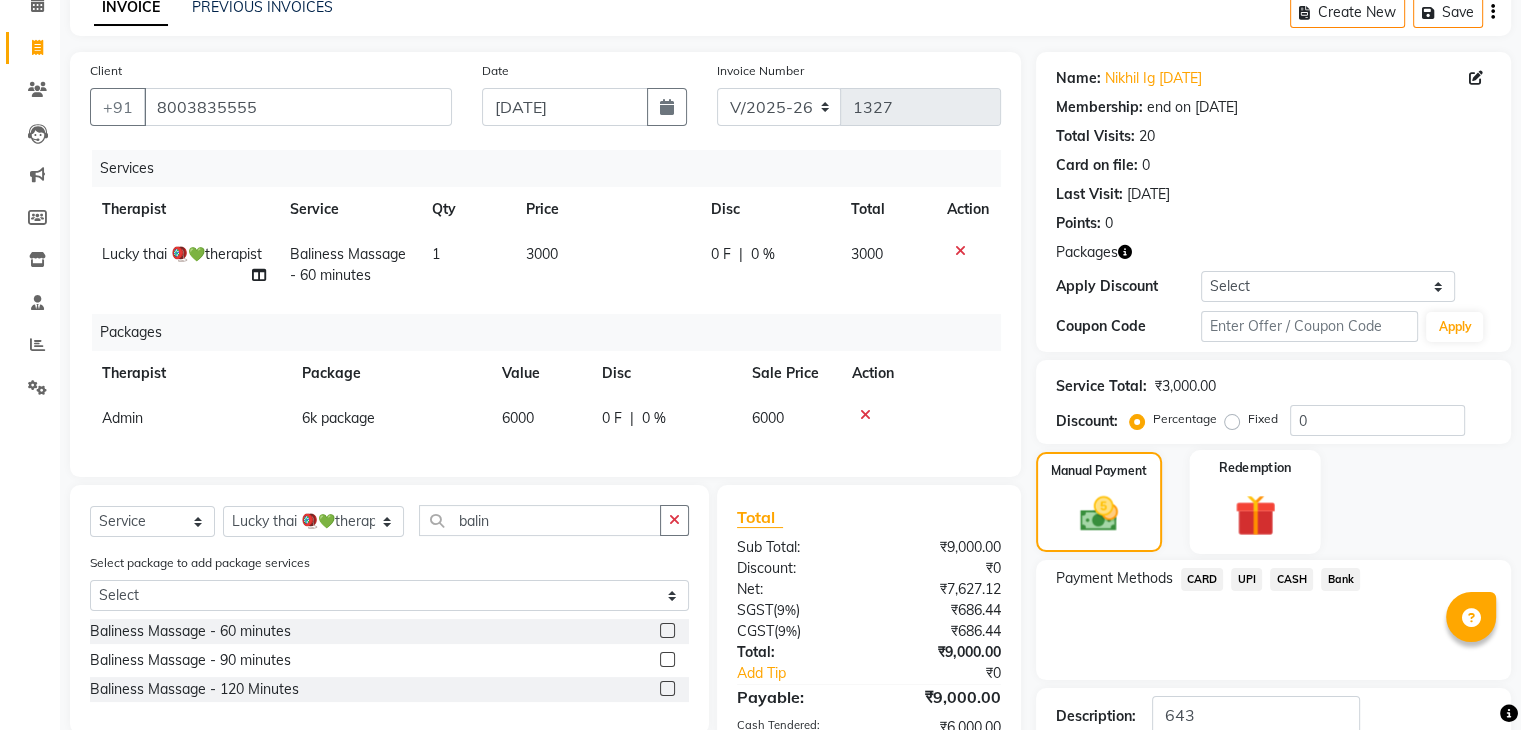 click on "Redemption" 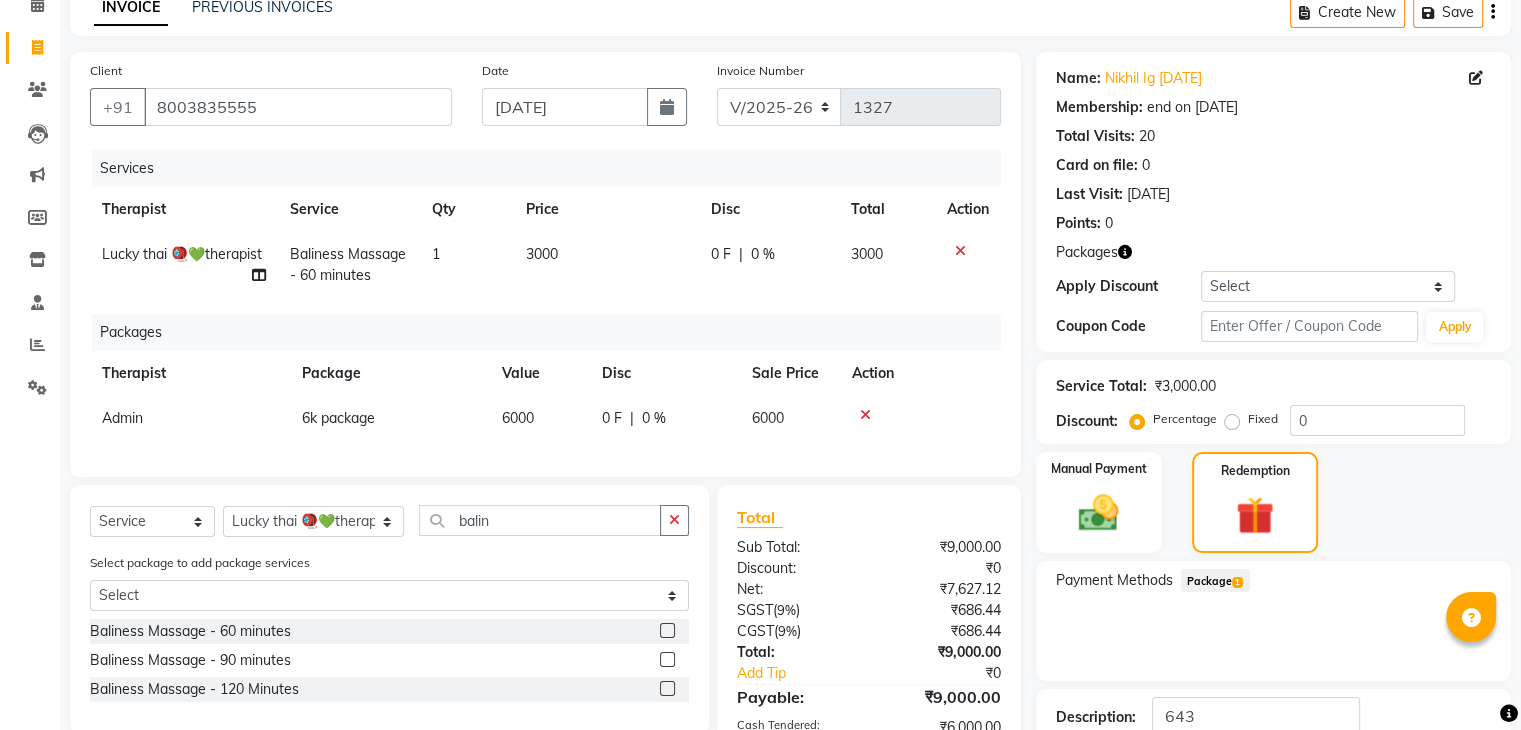 click on "1" 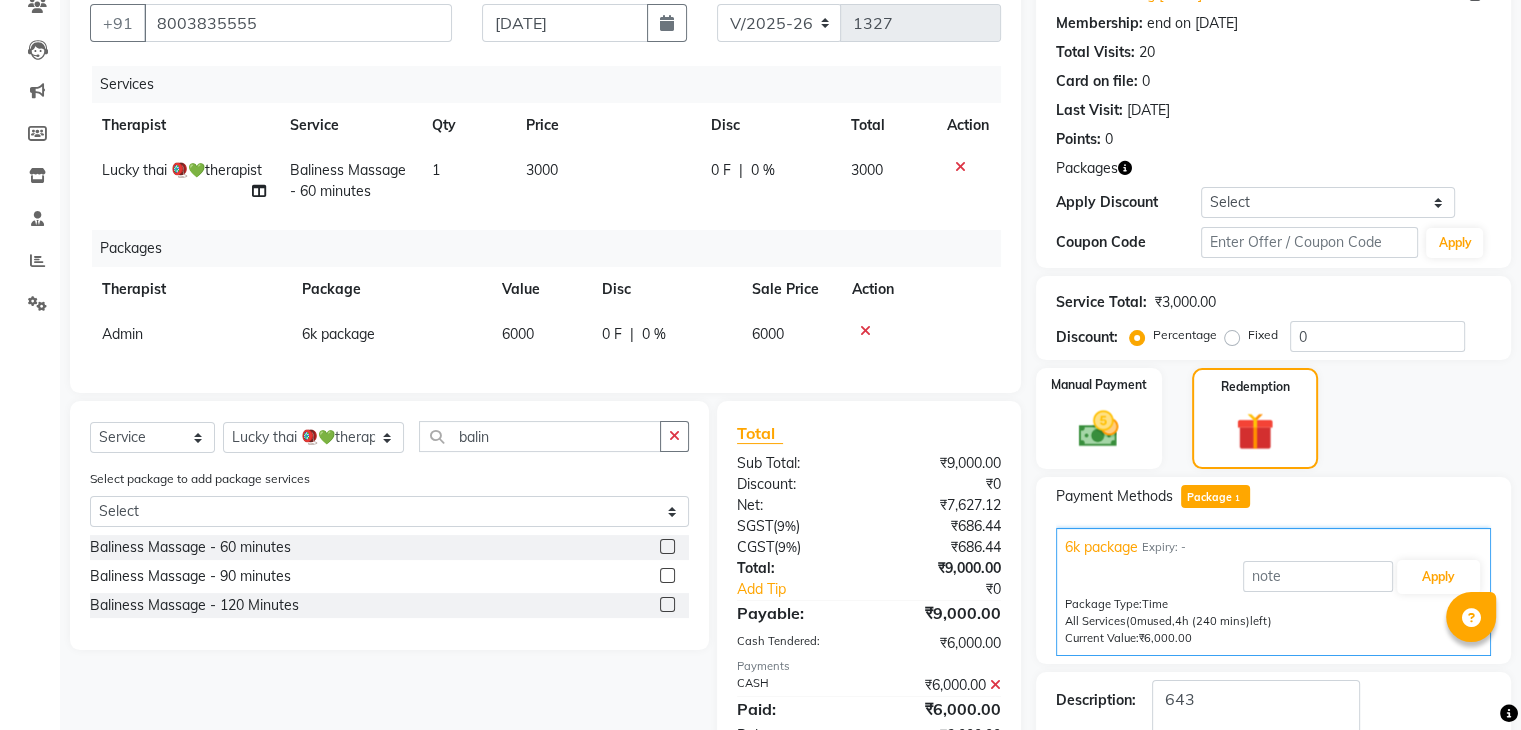 scroll, scrollTop: 188, scrollLeft: 0, axis: vertical 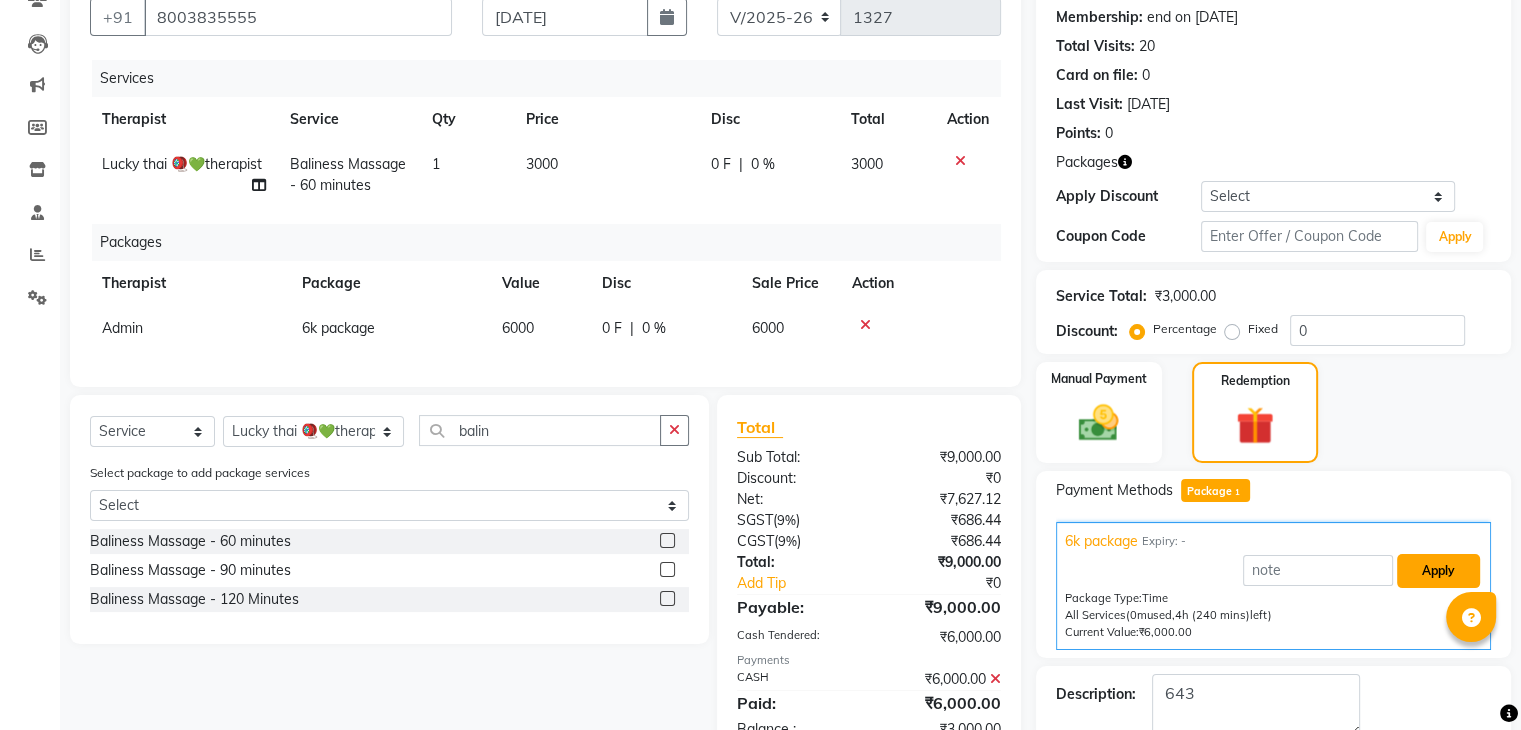 click on "Apply" at bounding box center [1438, 571] 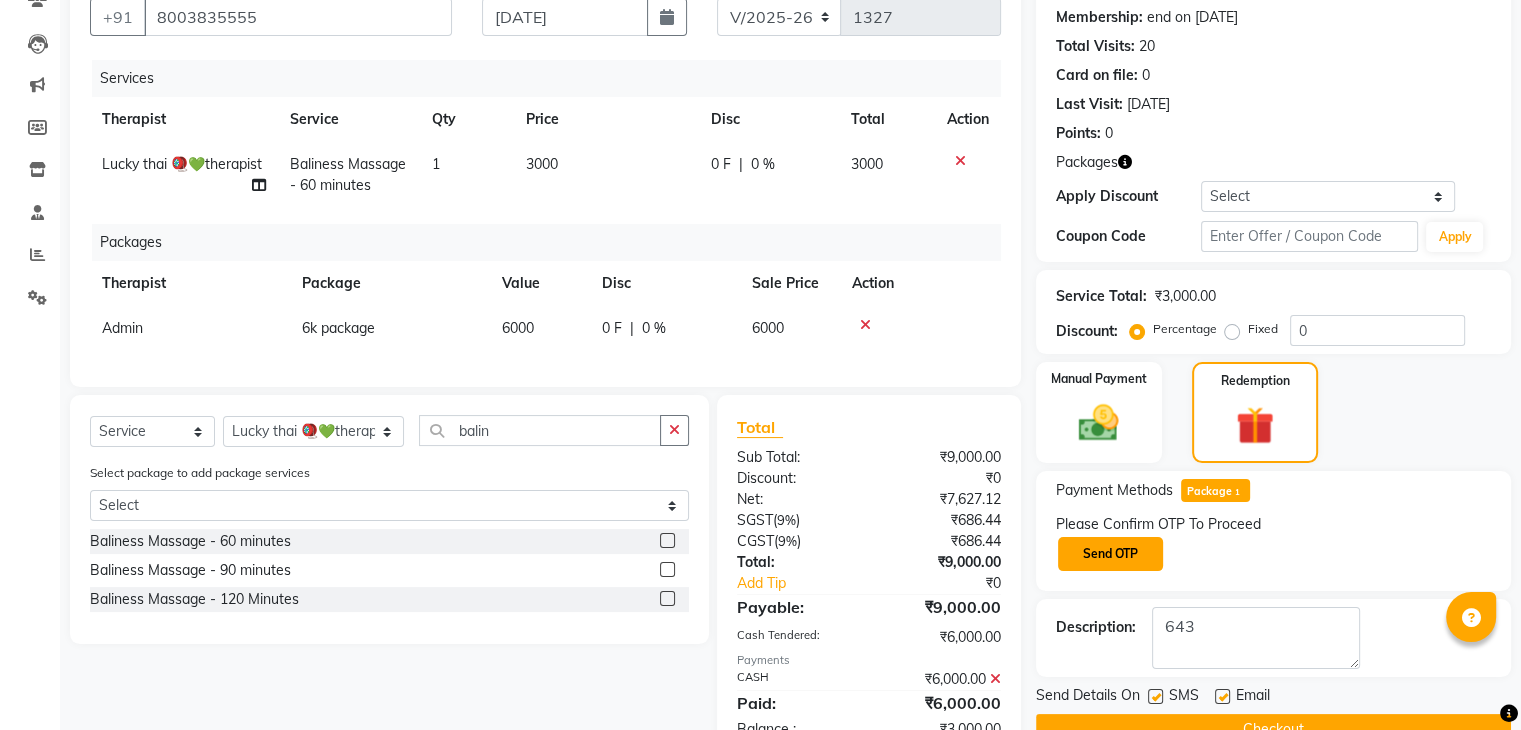 click on "Send OTP" 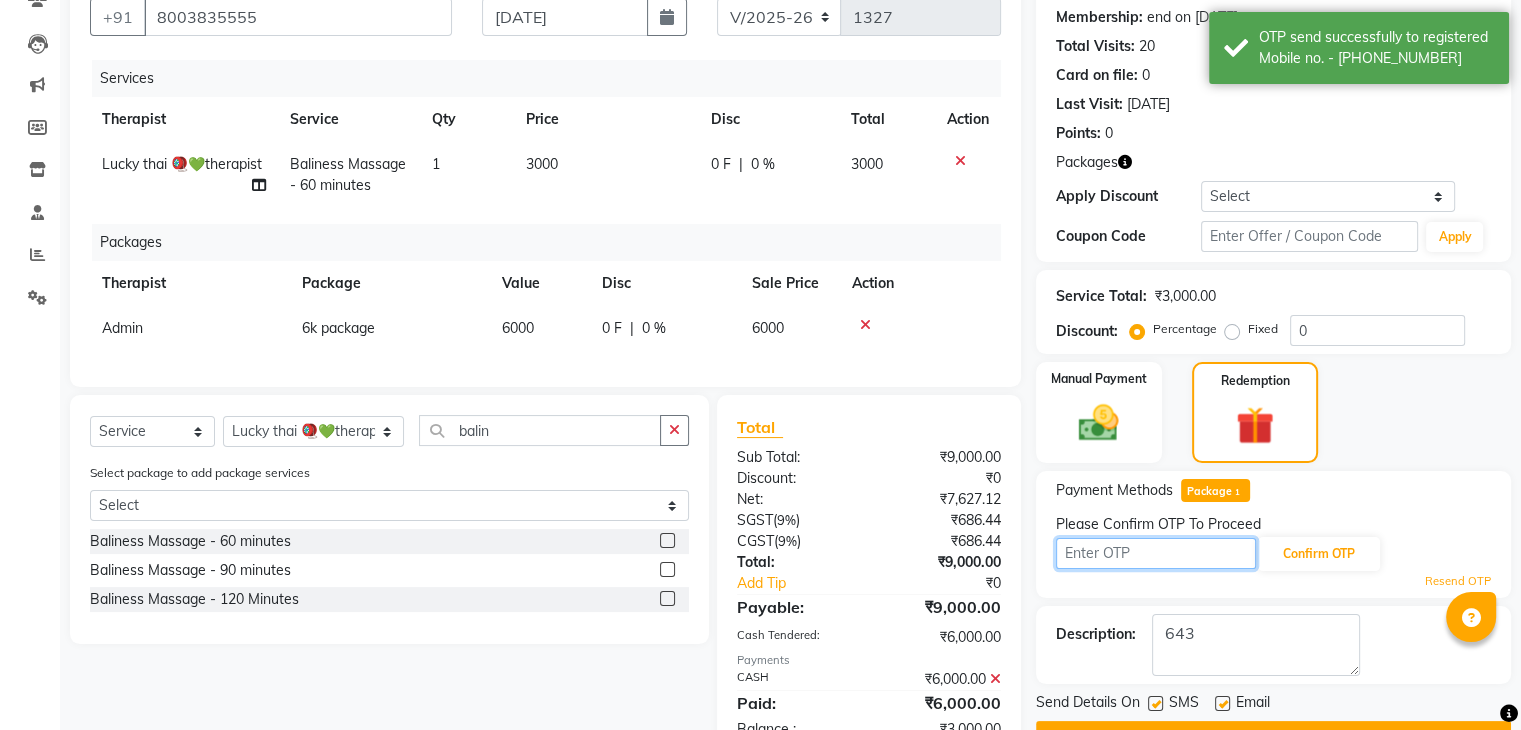 click at bounding box center (1156, 553) 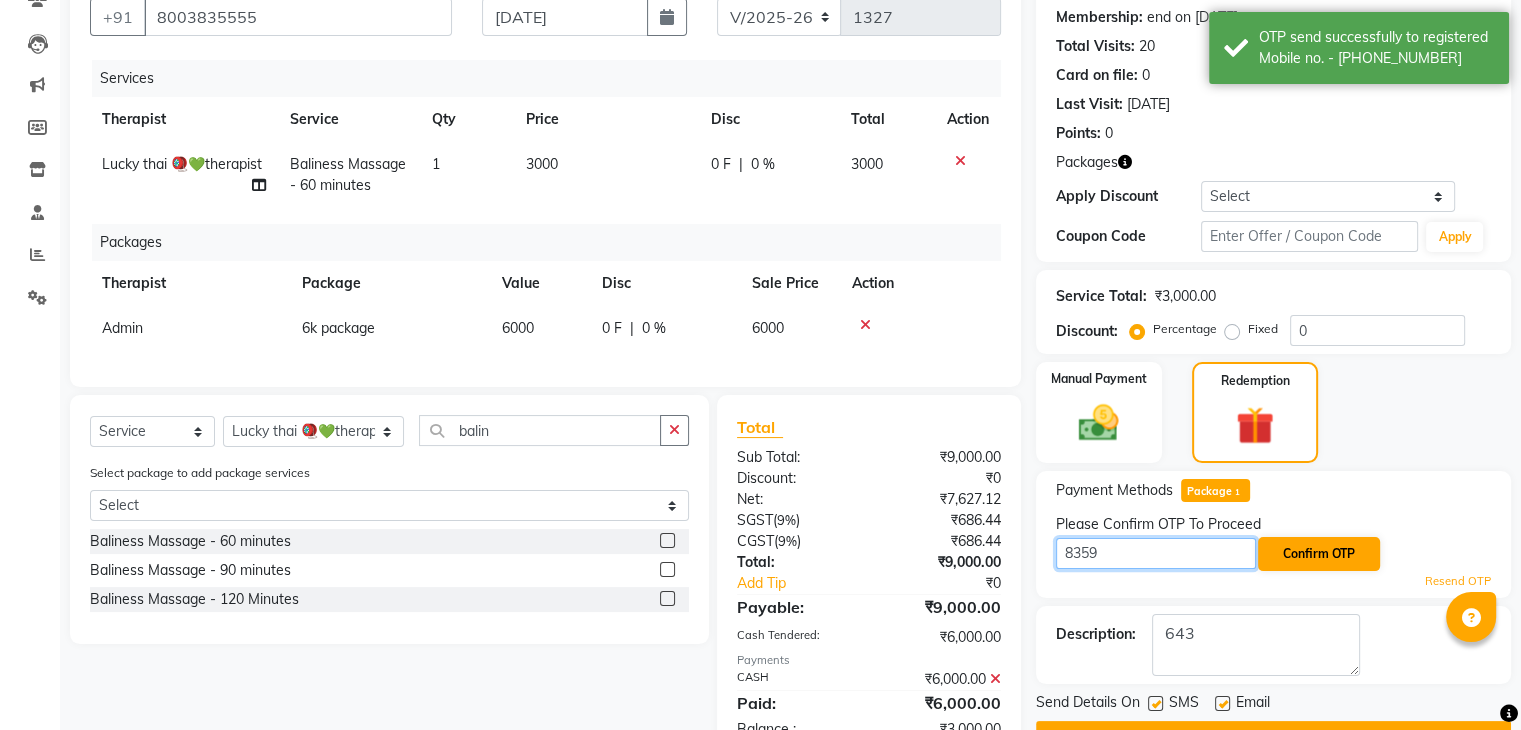 type on "8359" 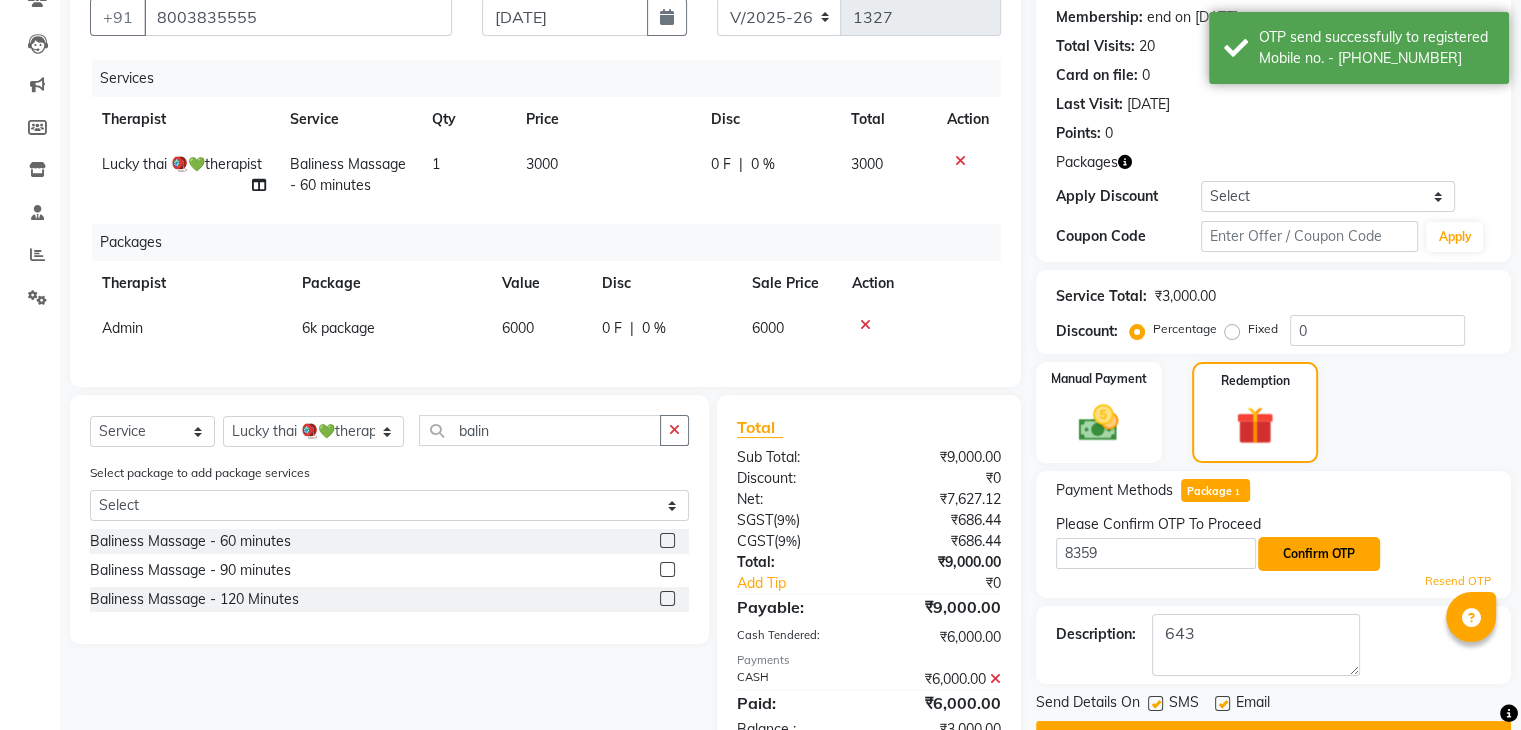 click on "Confirm OTP" 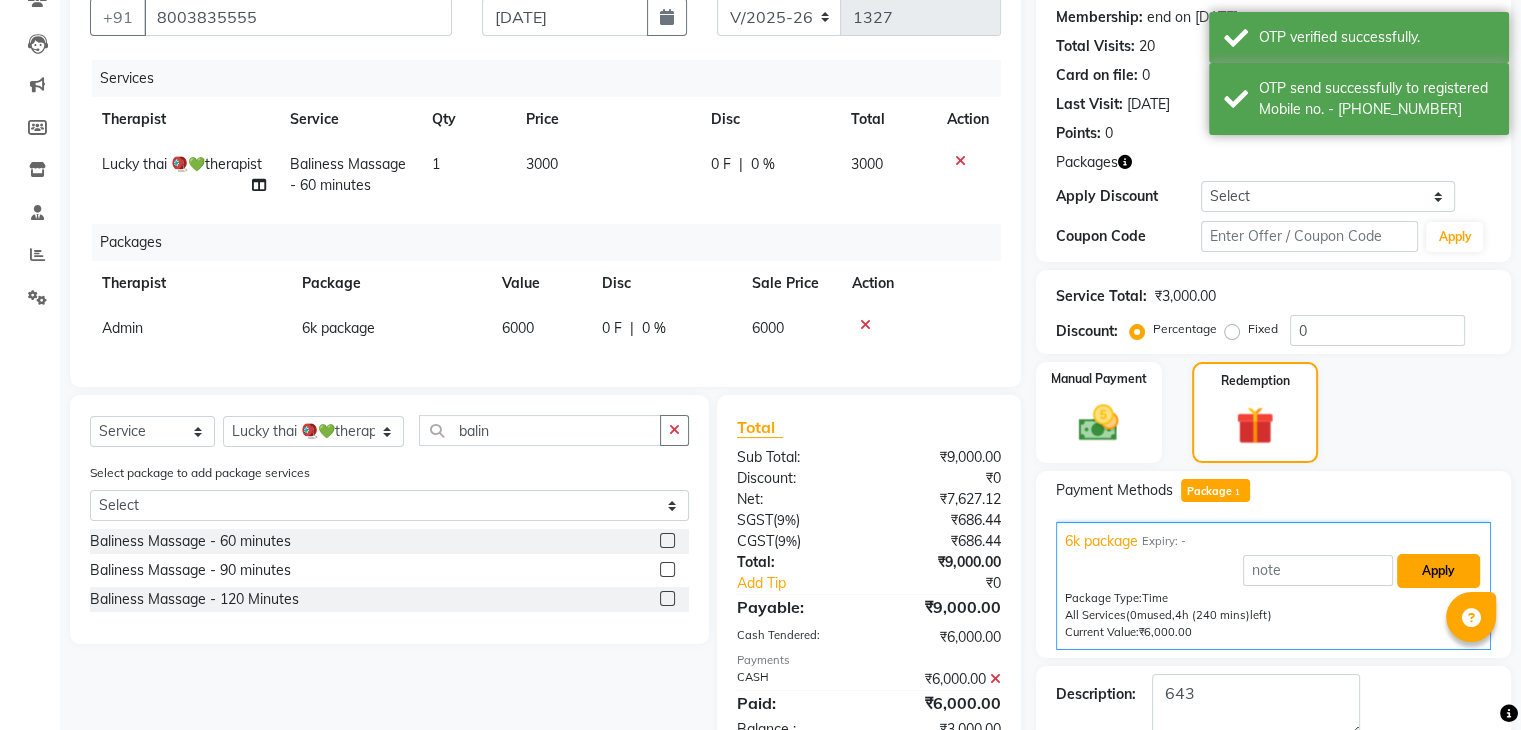 click on "Apply" at bounding box center (1438, 571) 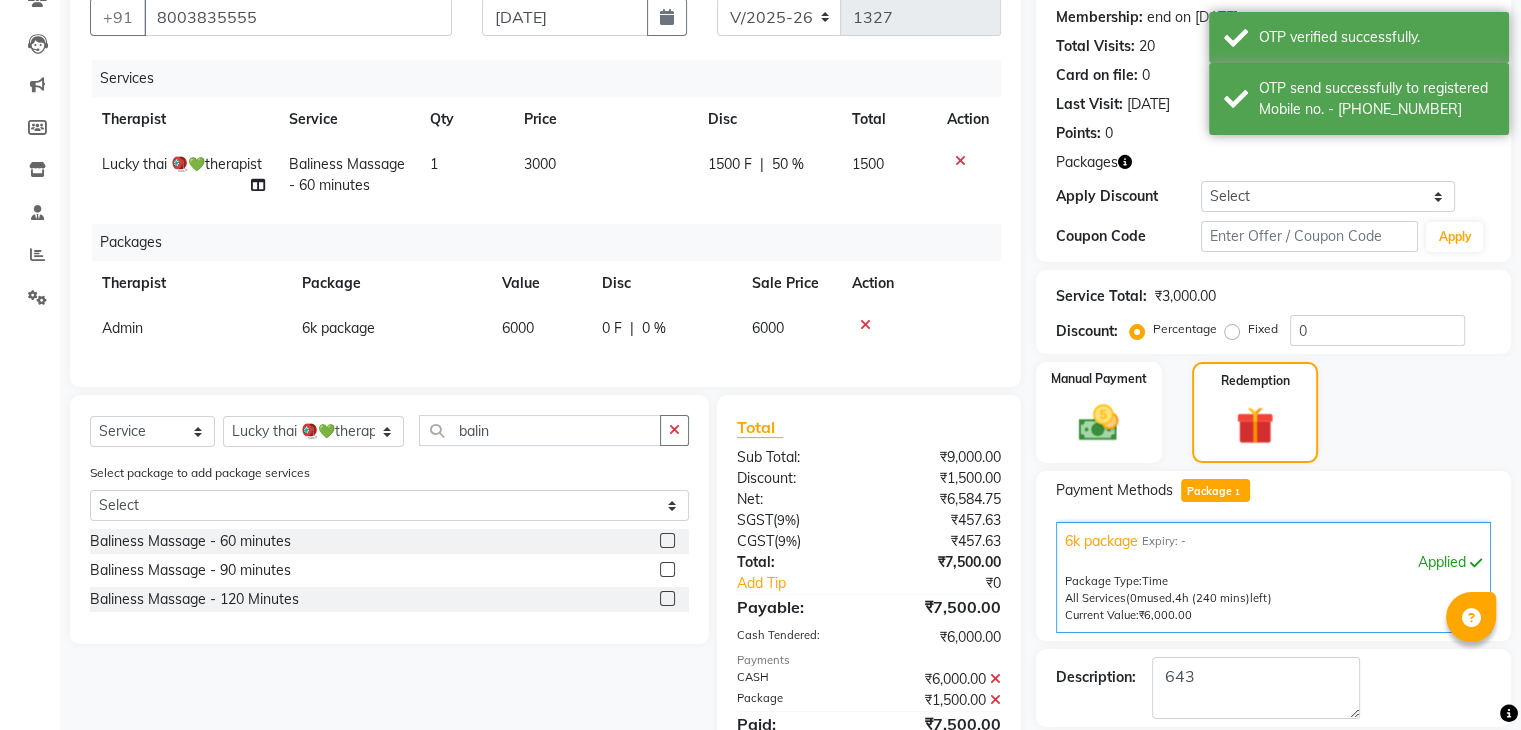 scroll, scrollTop: 284, scrollLeft: 0, axis: vertical 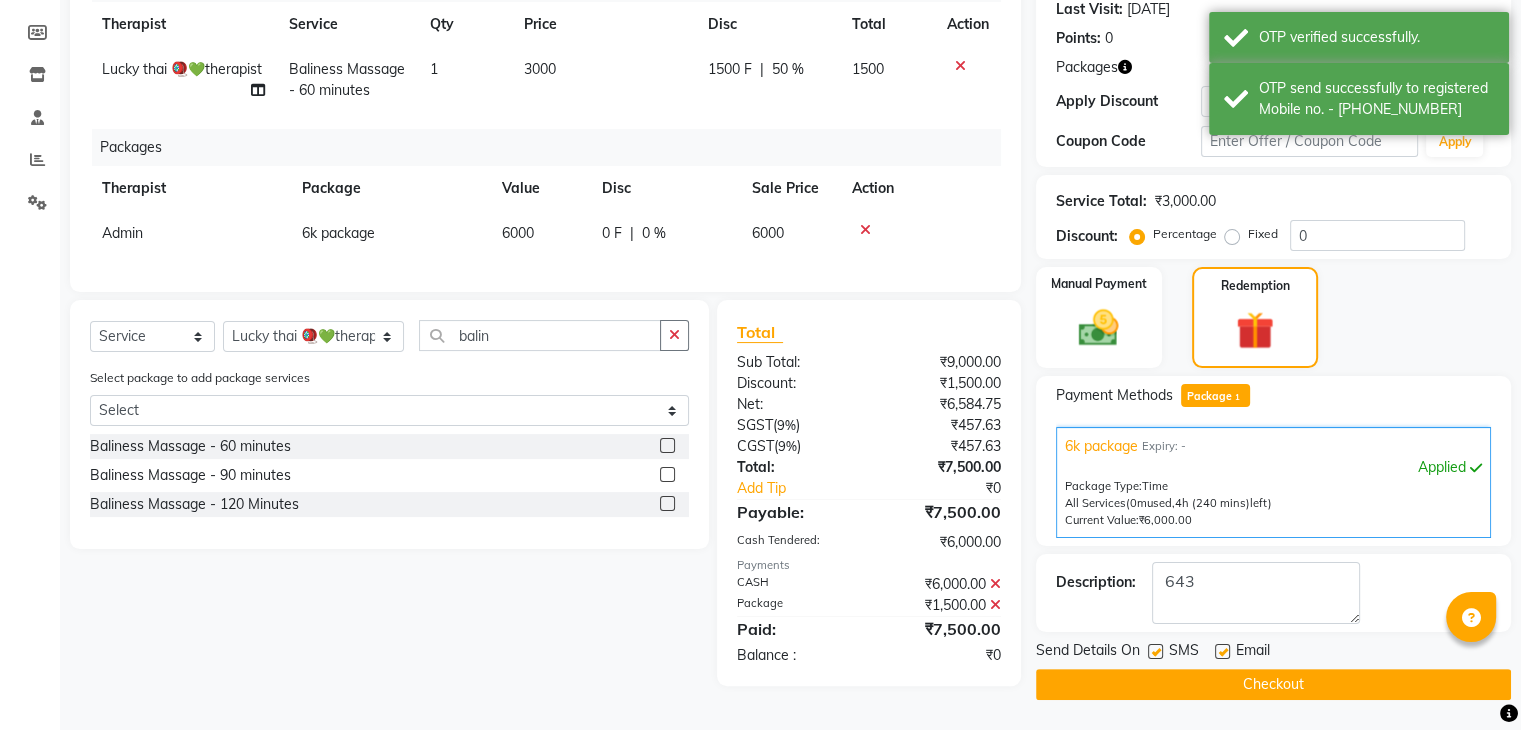 click 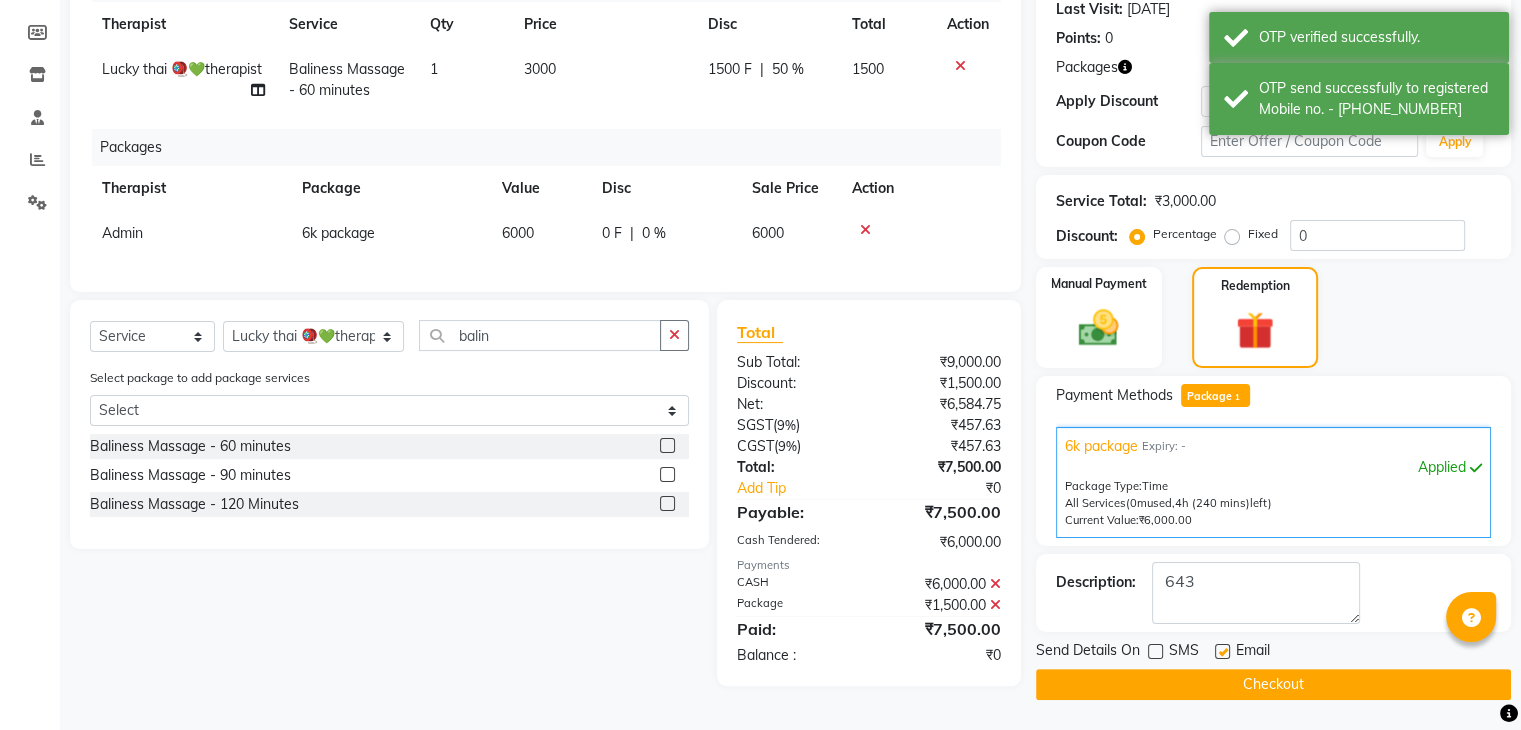 click on "Checkout" 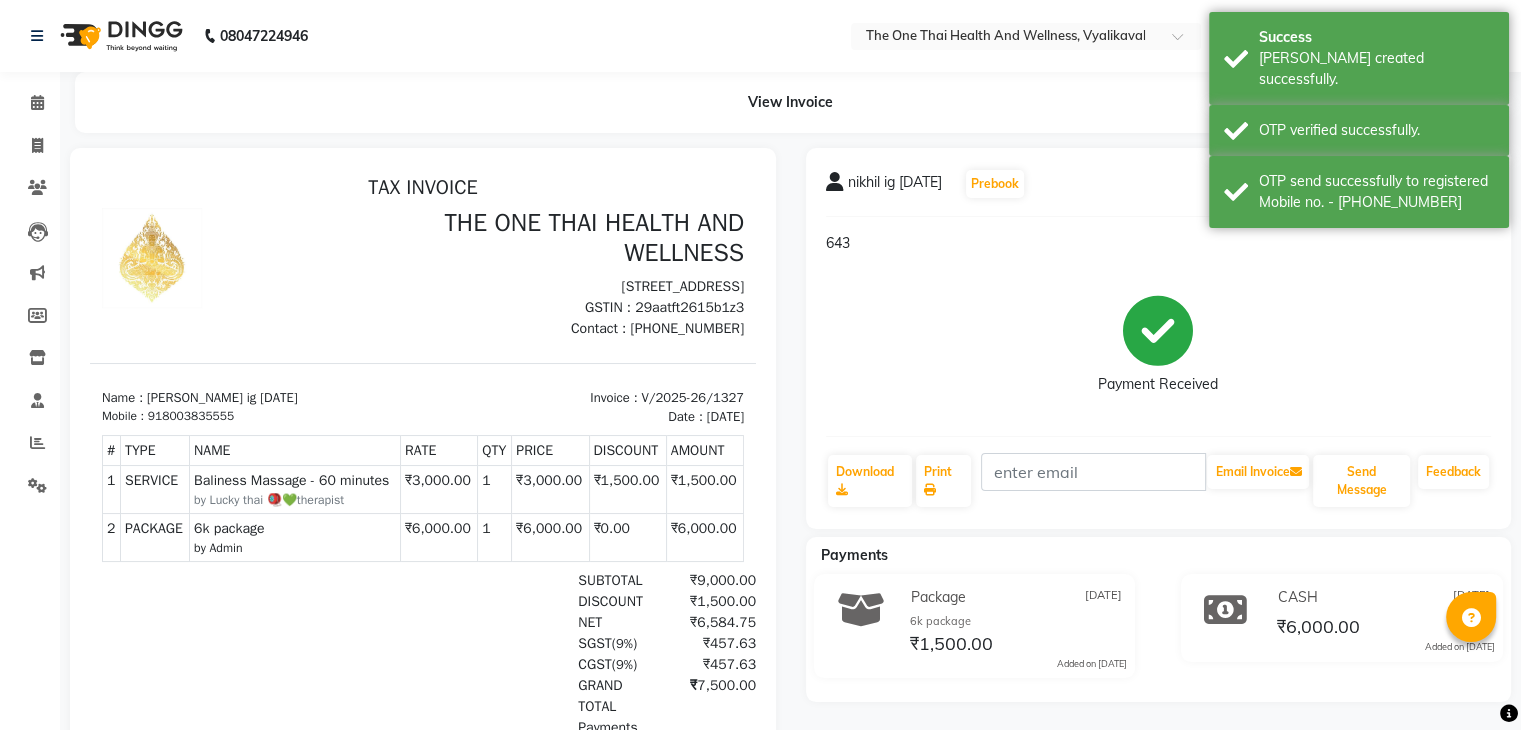 scroll, scrollTop: 0, scrollLeft: 0, axis: both 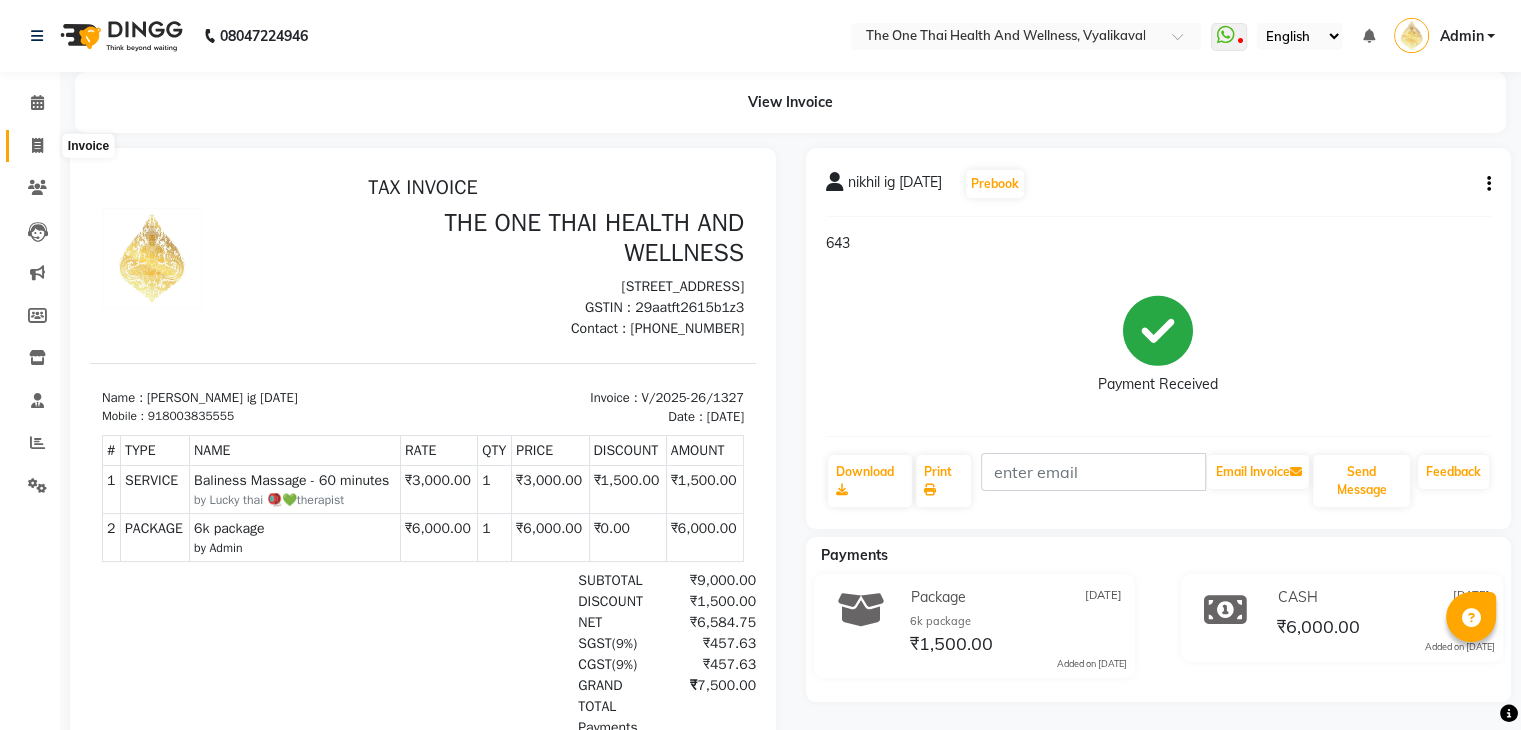 click 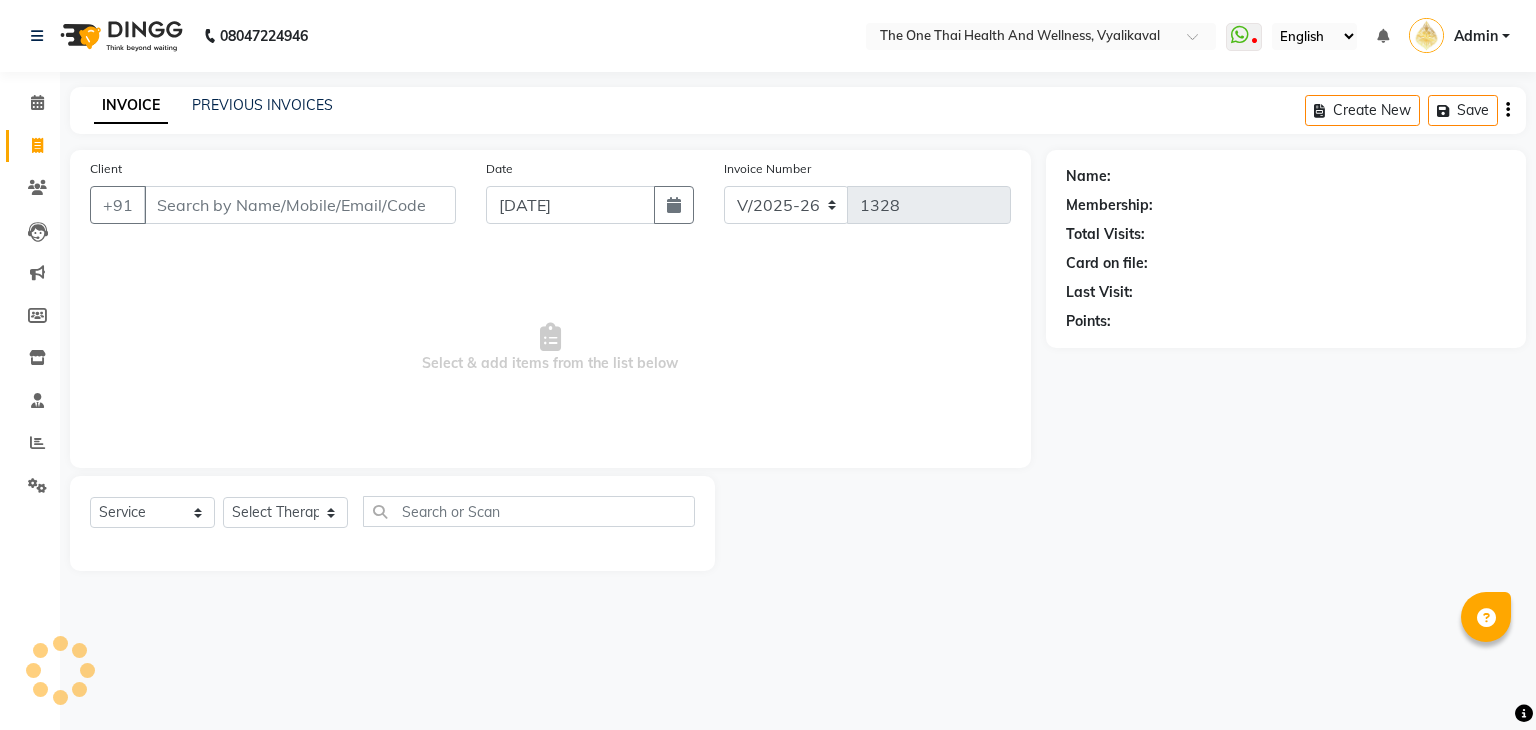 click on "Client" at bounding box center [300, 205] 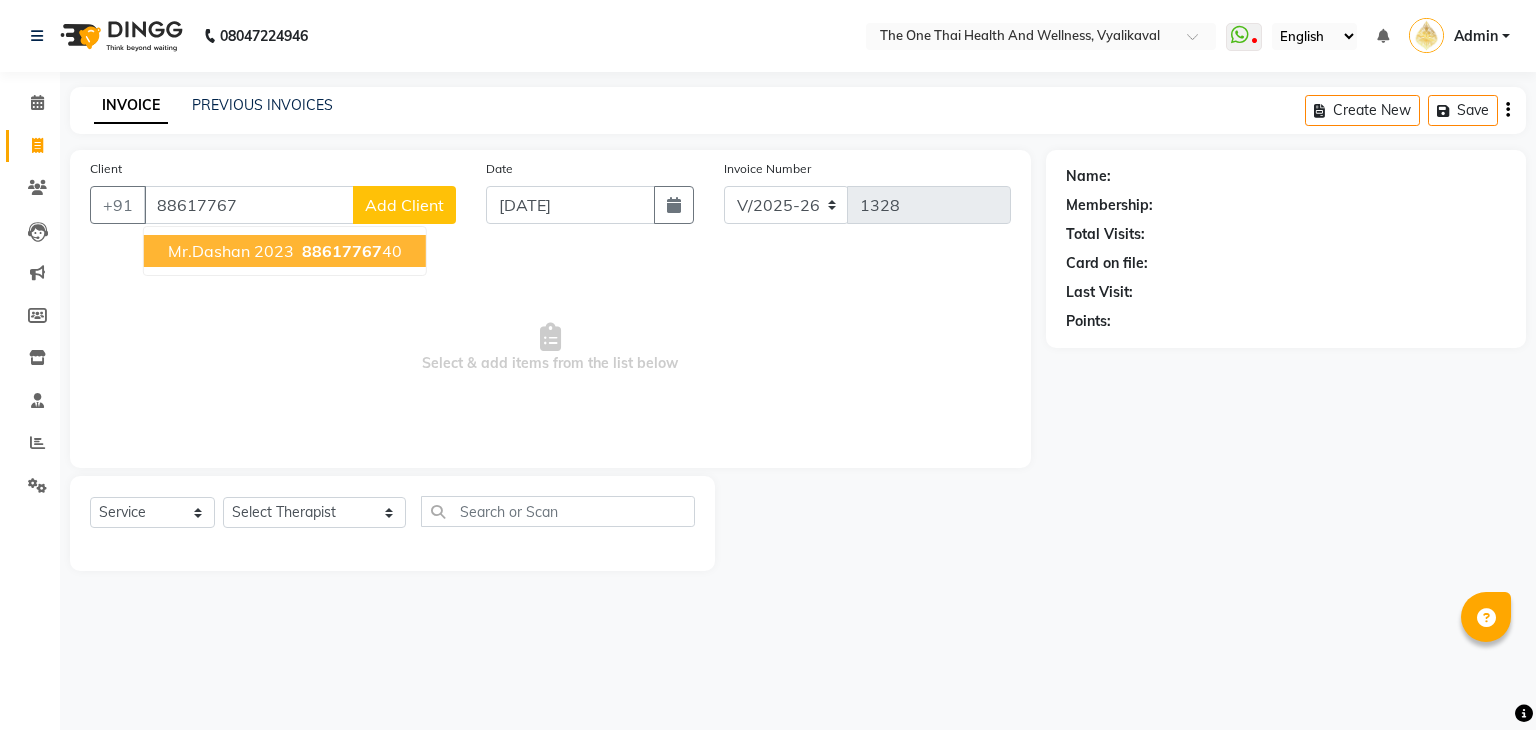 click on "Mr.Dashan 2023" at bounding box center [231, 251] 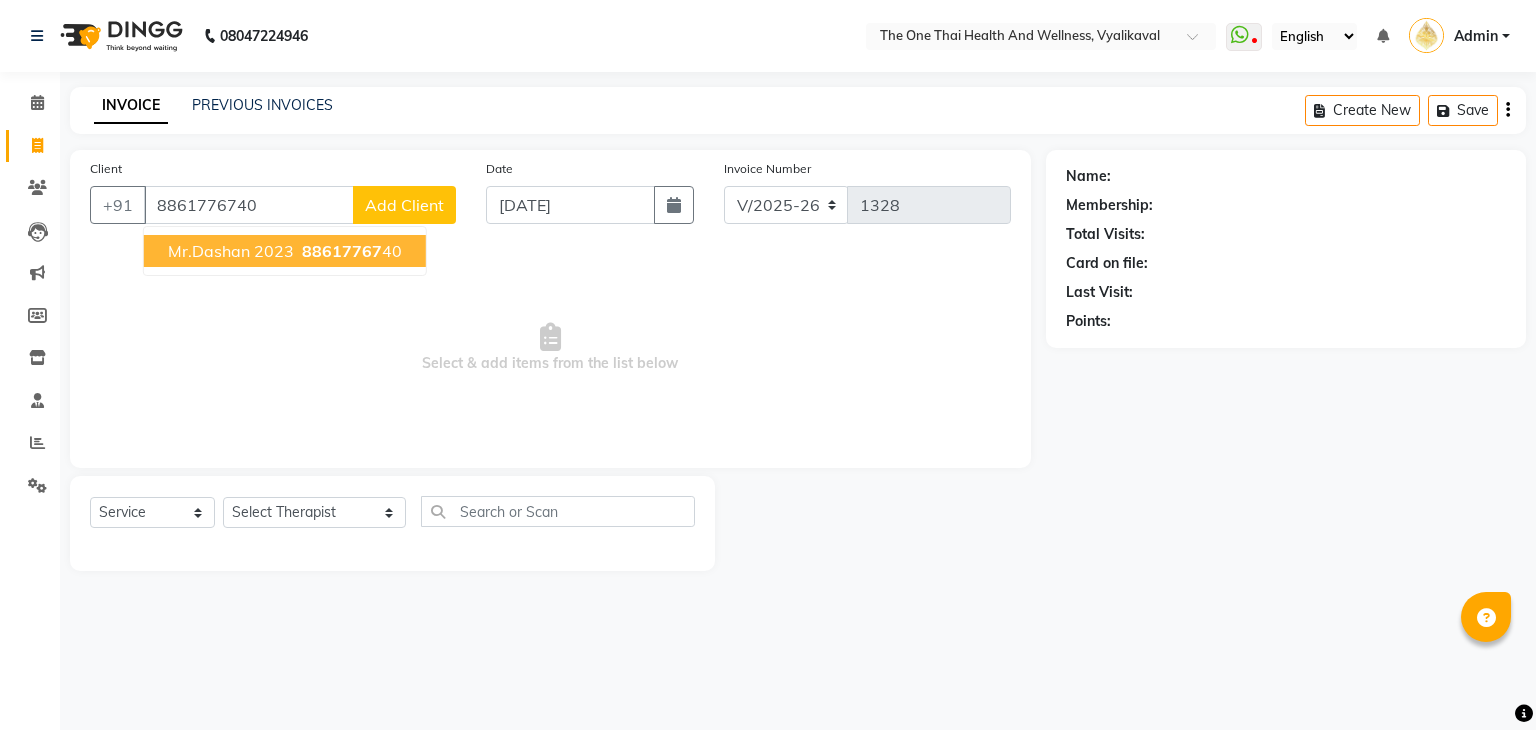 type on "8861776740" 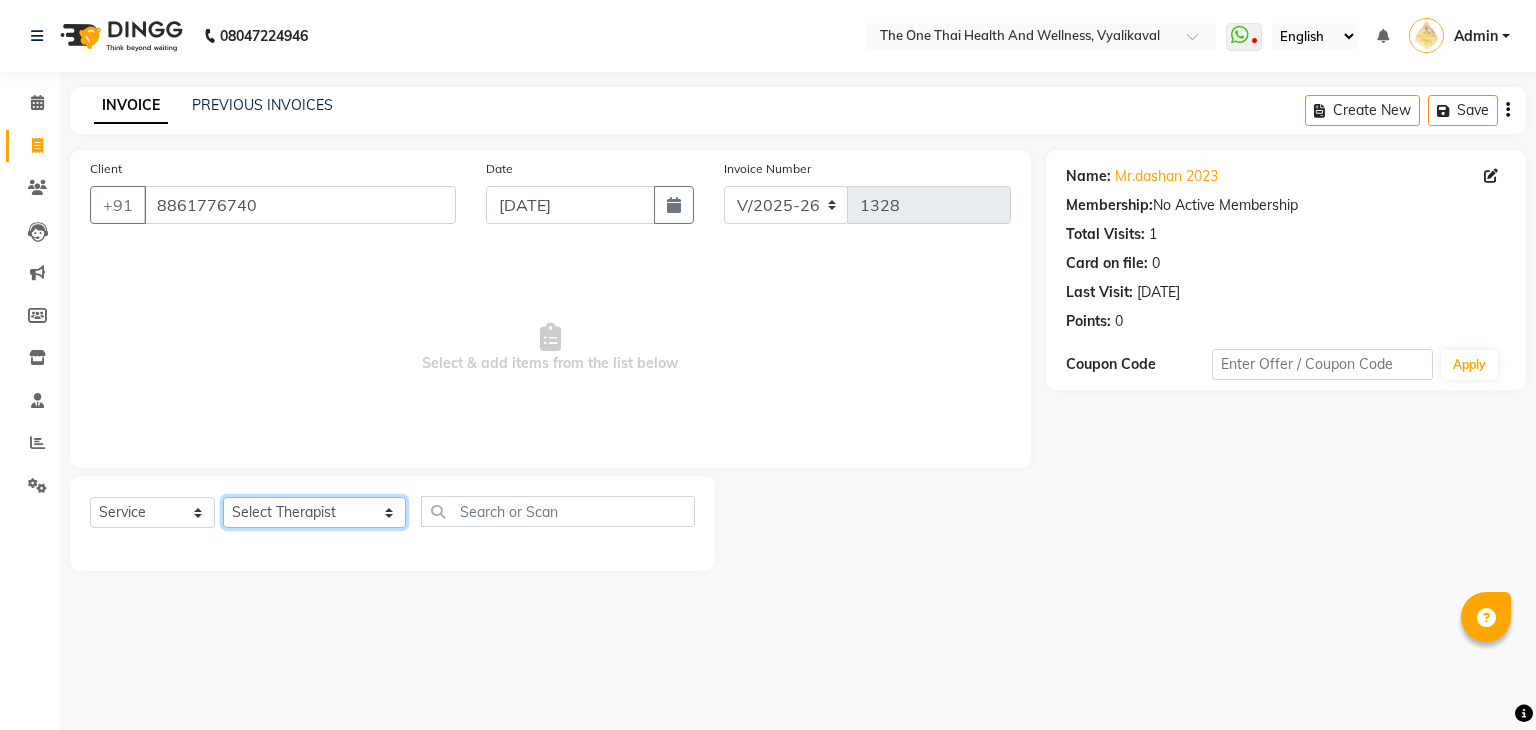 click on "Select Therapist [PERSON_NAME] 💚🍏thai therapist Ammy ❤️northeast therapist Ammy thai 💚therapist Beauty 💚🍅thai therapist Ester - NE 🔴🔴🔴 Ester 🟢 -🇹🇭thai  Grace northeast standby Jeena thai 🟢therapist [PERSON_NAME] ([PERSON_NAME])🍏🍏 thai therapist [PERSON_NAME] (nana ) [DATE]🌹northeast  [PERSON_NAME] 💚thai therapist [PERSON_NAME]🎃💚thai therapist  [PERSON_NAME] 🔴north east  Lucky thai 🪀💚therapist  Miya ❤️ northeast  Nana 🍅 northeast  Nana 🍏💚thai therapist  Orange 🧡thai therapist  Pema 🍅north east therapist  receptionist  [PERSON_NAME] ❤️northeast therapist ❤️ [PERSON_NAME] (nana) 🍏🍏thai therapist [PERSON_NAME] 💚💚thai therapist second login  Sofia thai therapist 🍏" 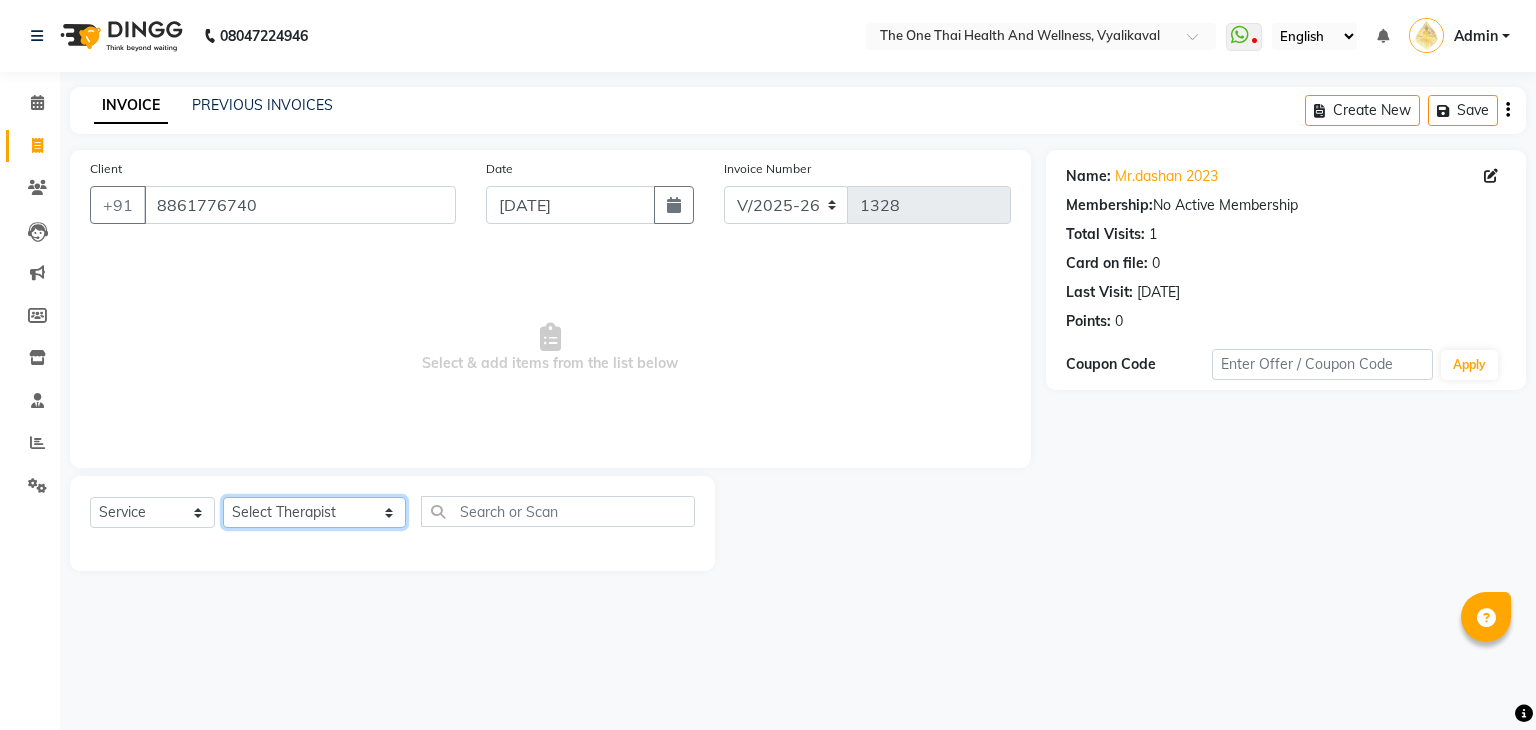 select on "71829" 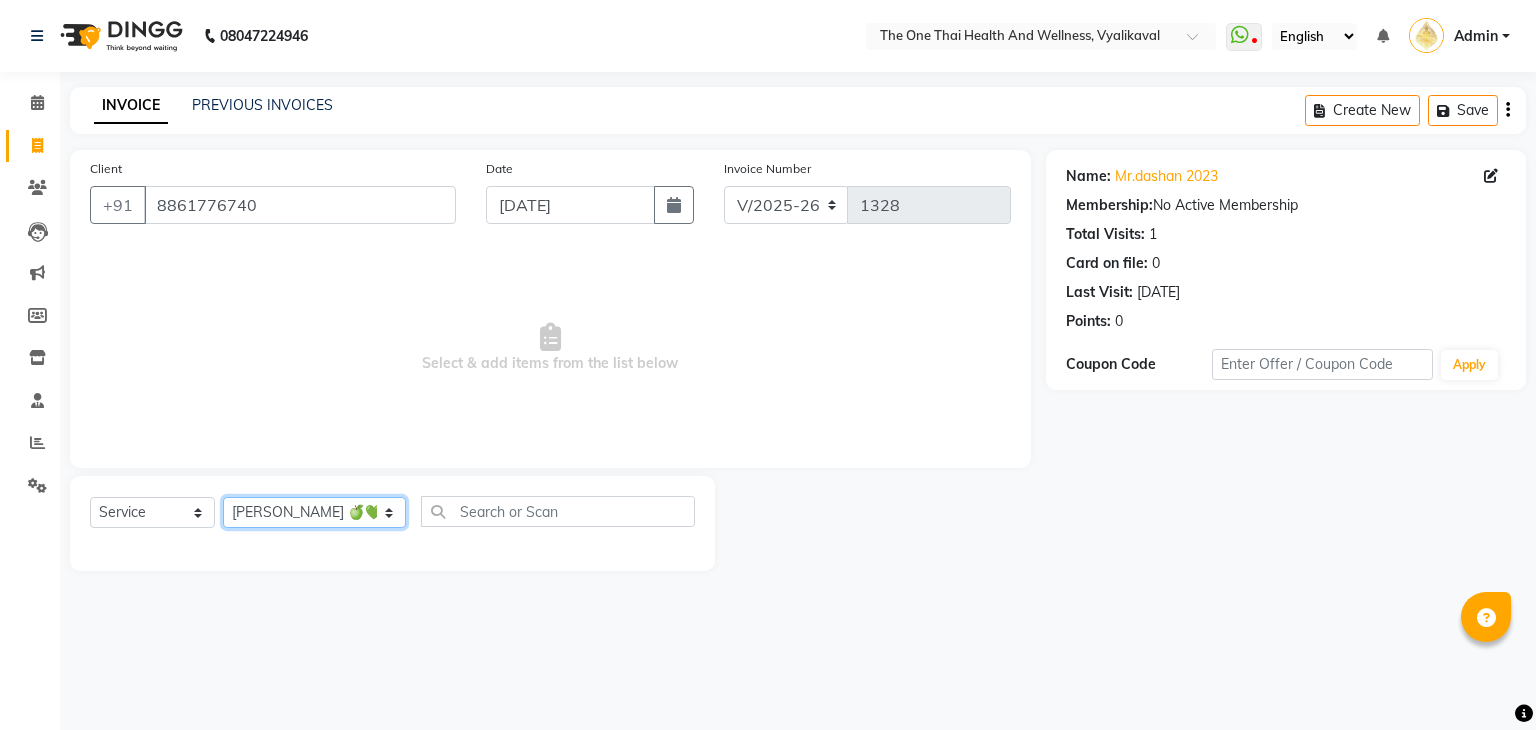 click on "Select Therapist [PERSON_NAME] 💚🍏thai therapist Ammy ❤️northeast therapist Ammy thai 💚therapist Beauty 💚🍅thai therapist Ester - NE 🔴🔴🔴 Ester 🟢 -🇹🇭thai  Grace northeast standby Jeena thai 🟢therapist [PERSON_NAME] ([PERSON_NAME])🍏🍏 thai therapist [PERSON_NAME] (nana ) [DATE]🌹northeast  [PERSON_NAME] 💚thai therapist [PERSON_NAME]🎃💚thai therapist  [PERSON_NAME] 🔴north east  Lucky thai 🪀💚therapist  Miya ❤️ northeast  Nana 🍅 northeast  Nana 🍏💚thai therapist  Orange 🧡thai therapist  Pema 🍅north east therapist  receptionist  [PERSON_NAME] ❤️northeast therapist ❤️ [PERSON_NAME] (nana) 🍏🍏thai therapist [PERSON_NAME] 💚💚thai therapist second login  Sofia thai therapist 🍏" 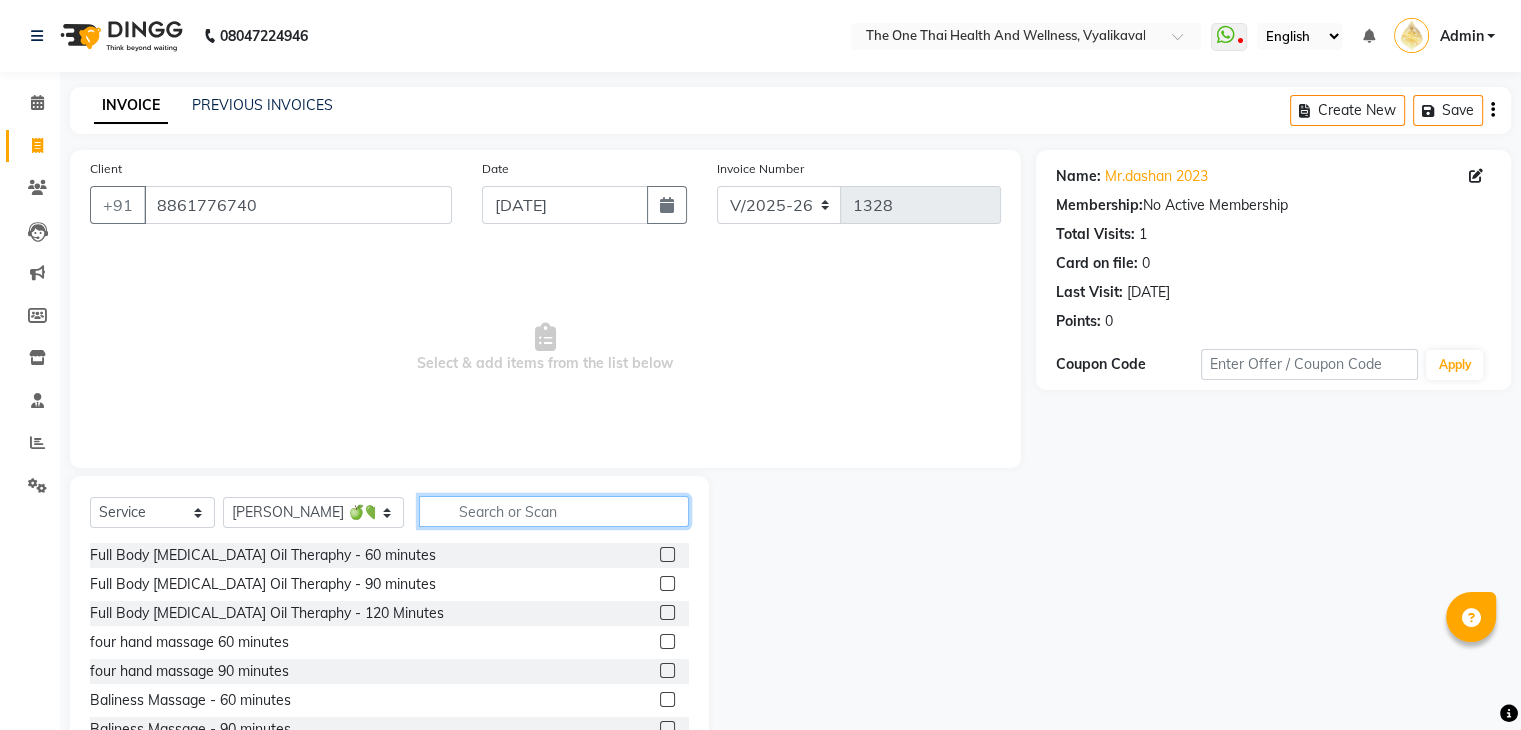 click 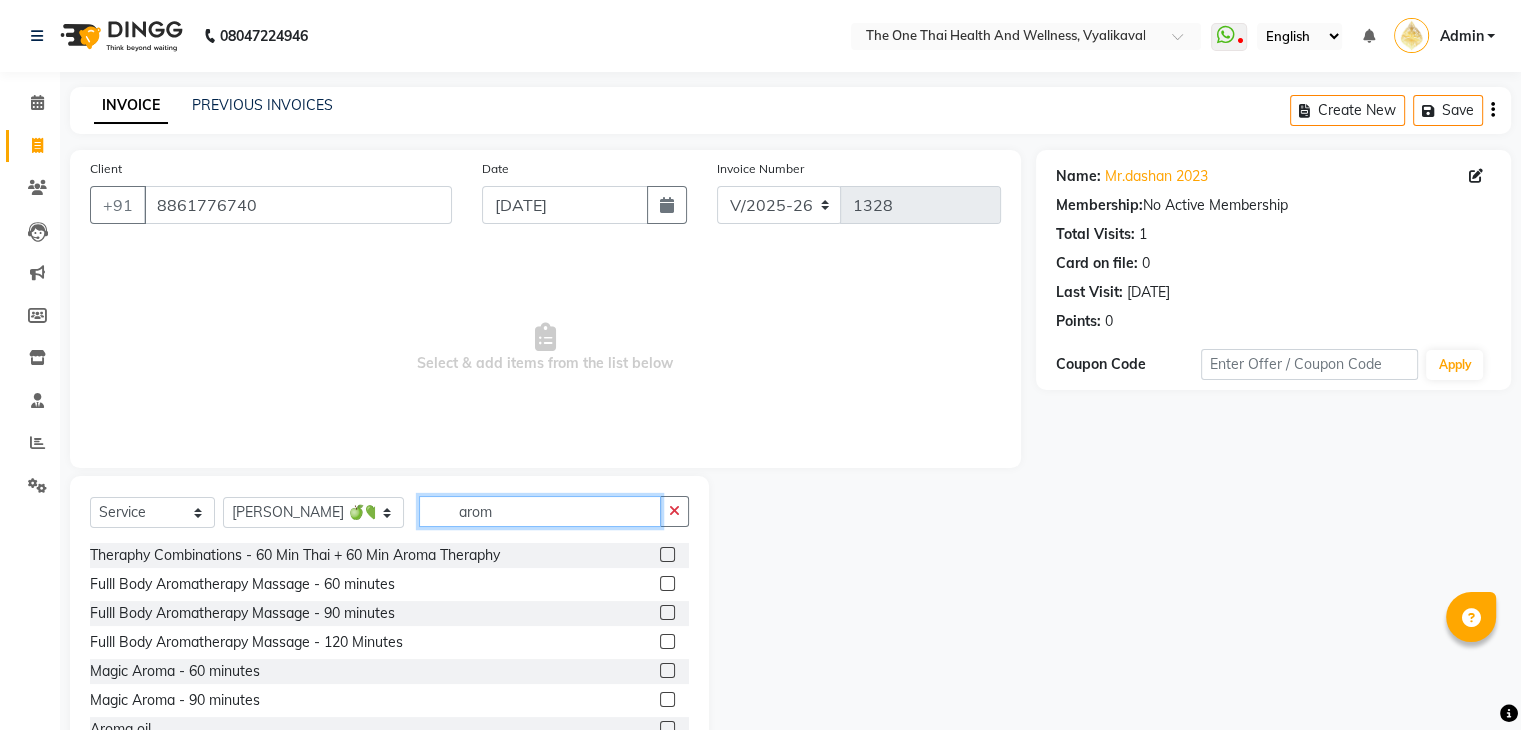 type on "arom" 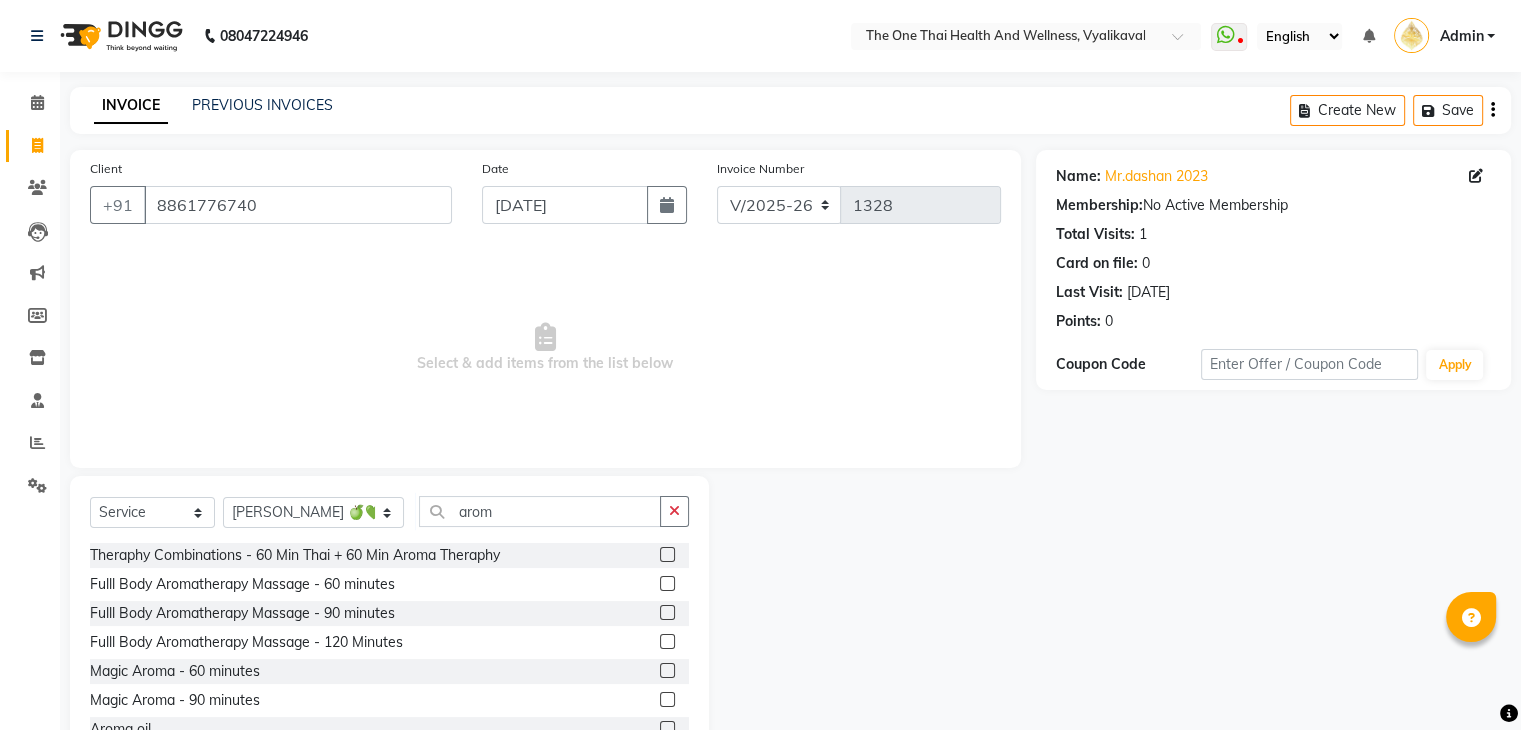 click 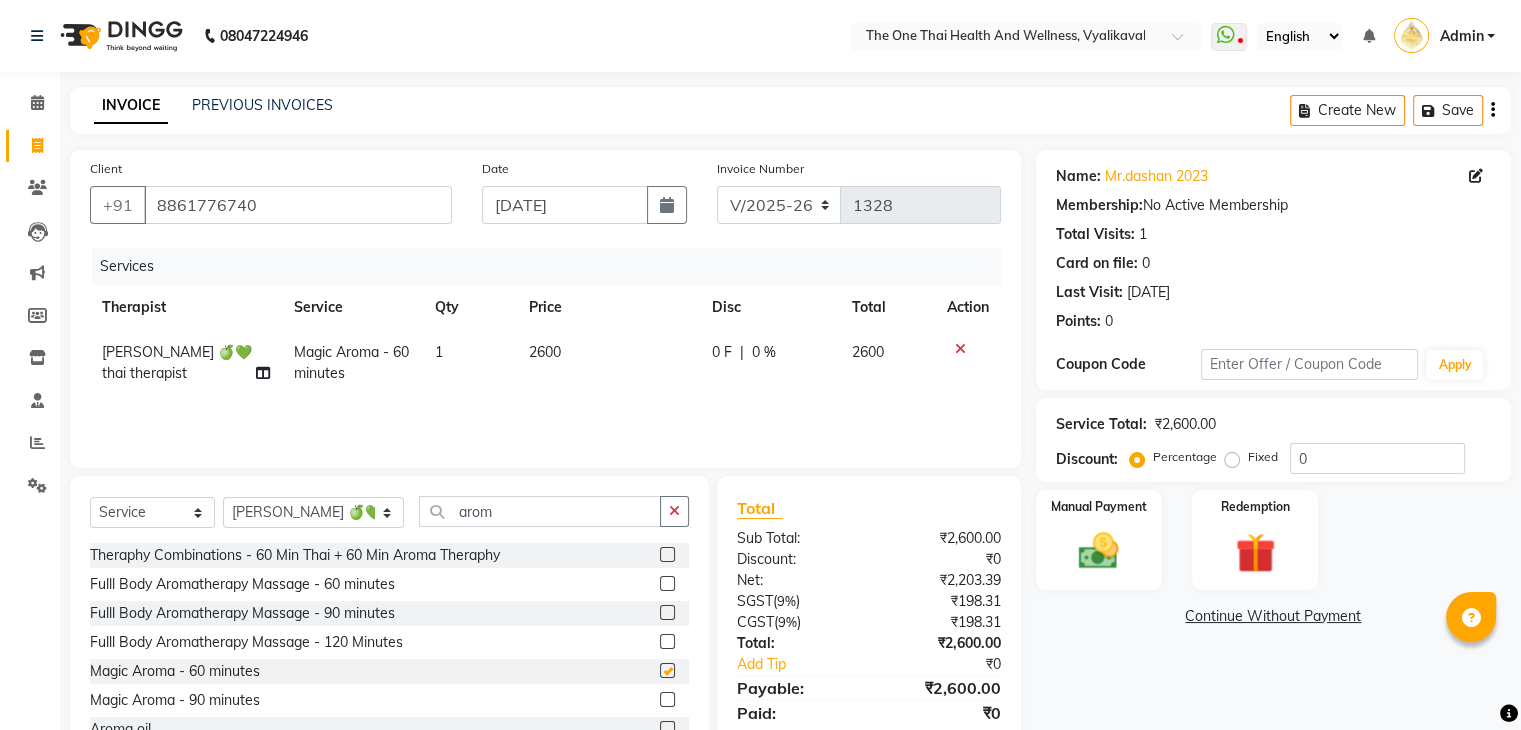 checkbox on "false" 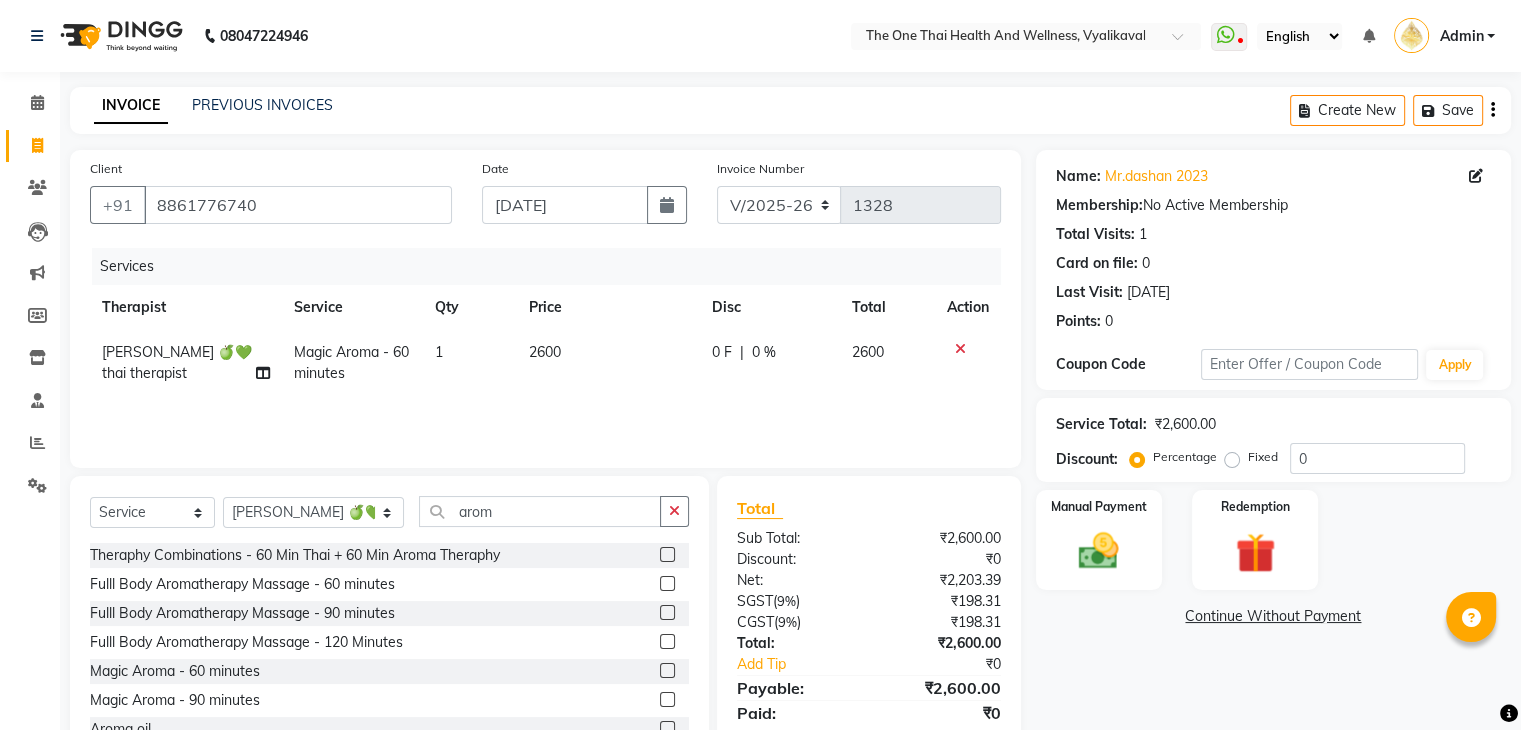 click on "0 F | 0 %" 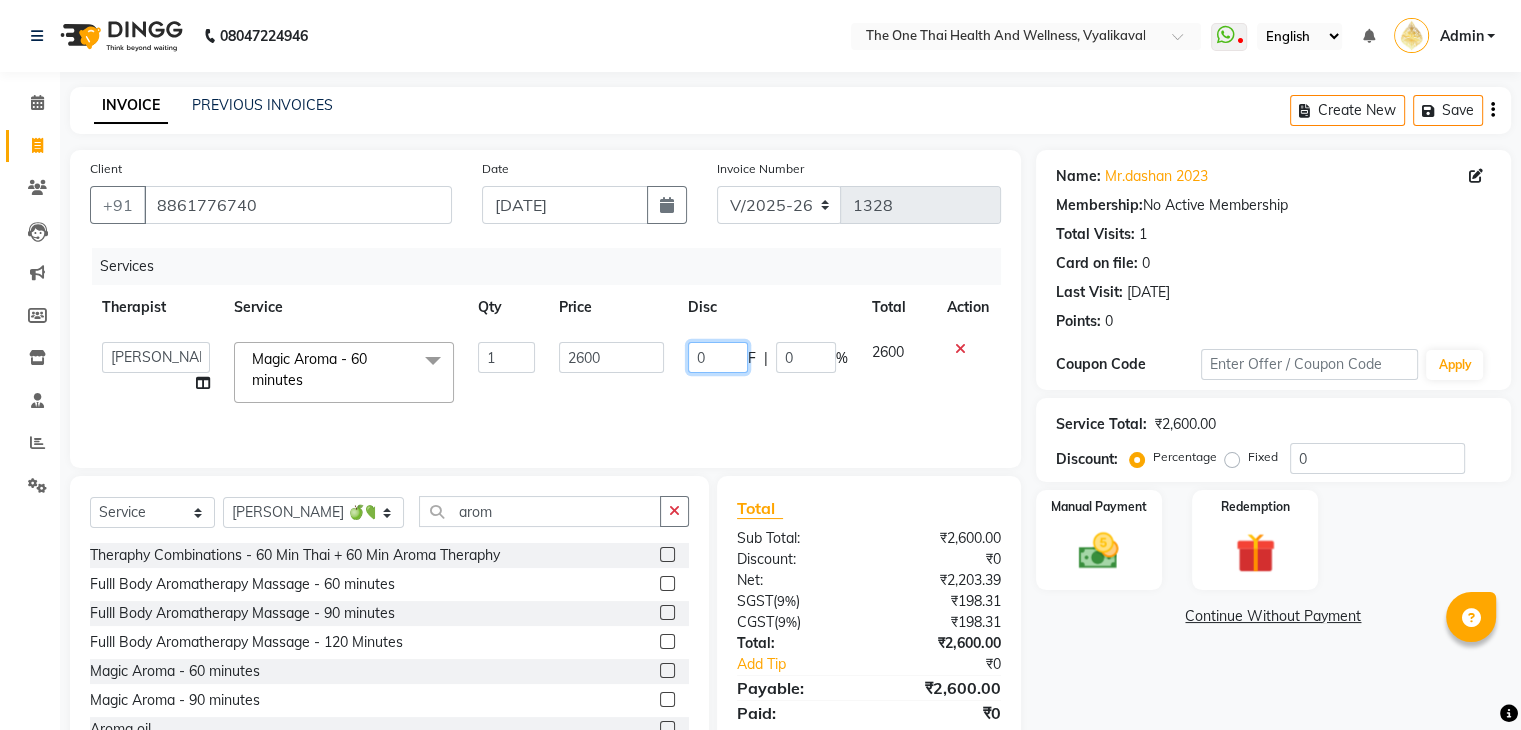 click on "0" 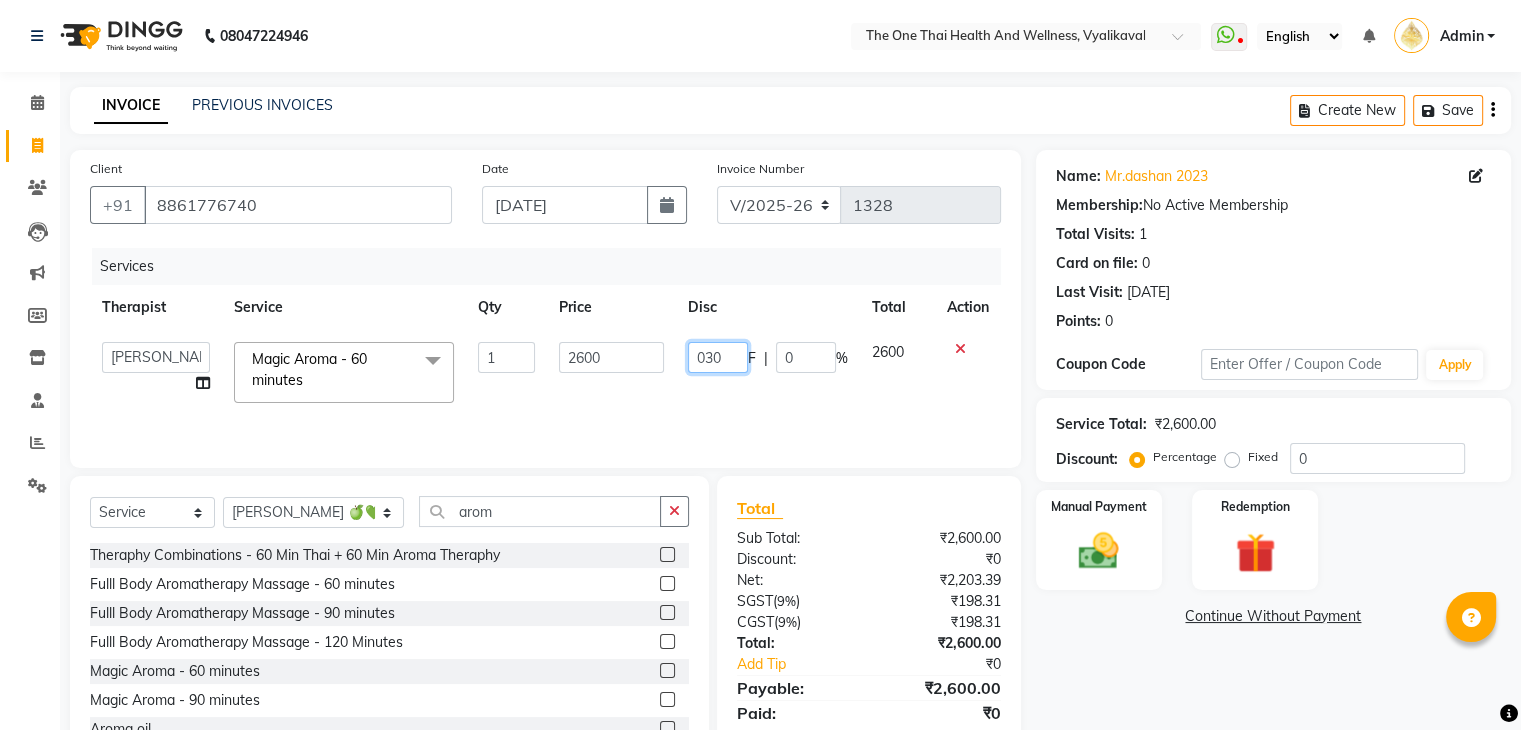 type on "0300" 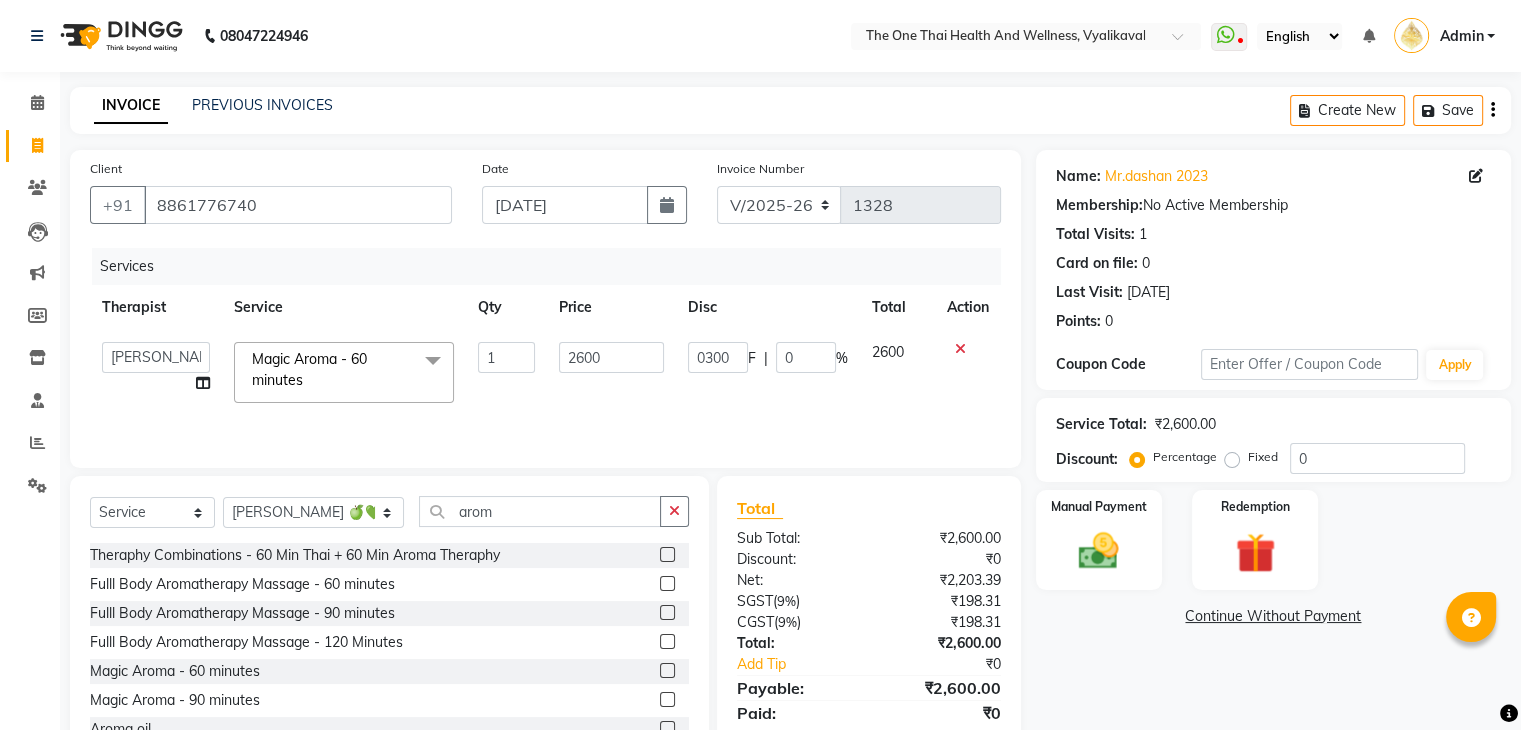 click on "0300 F | 0 %" 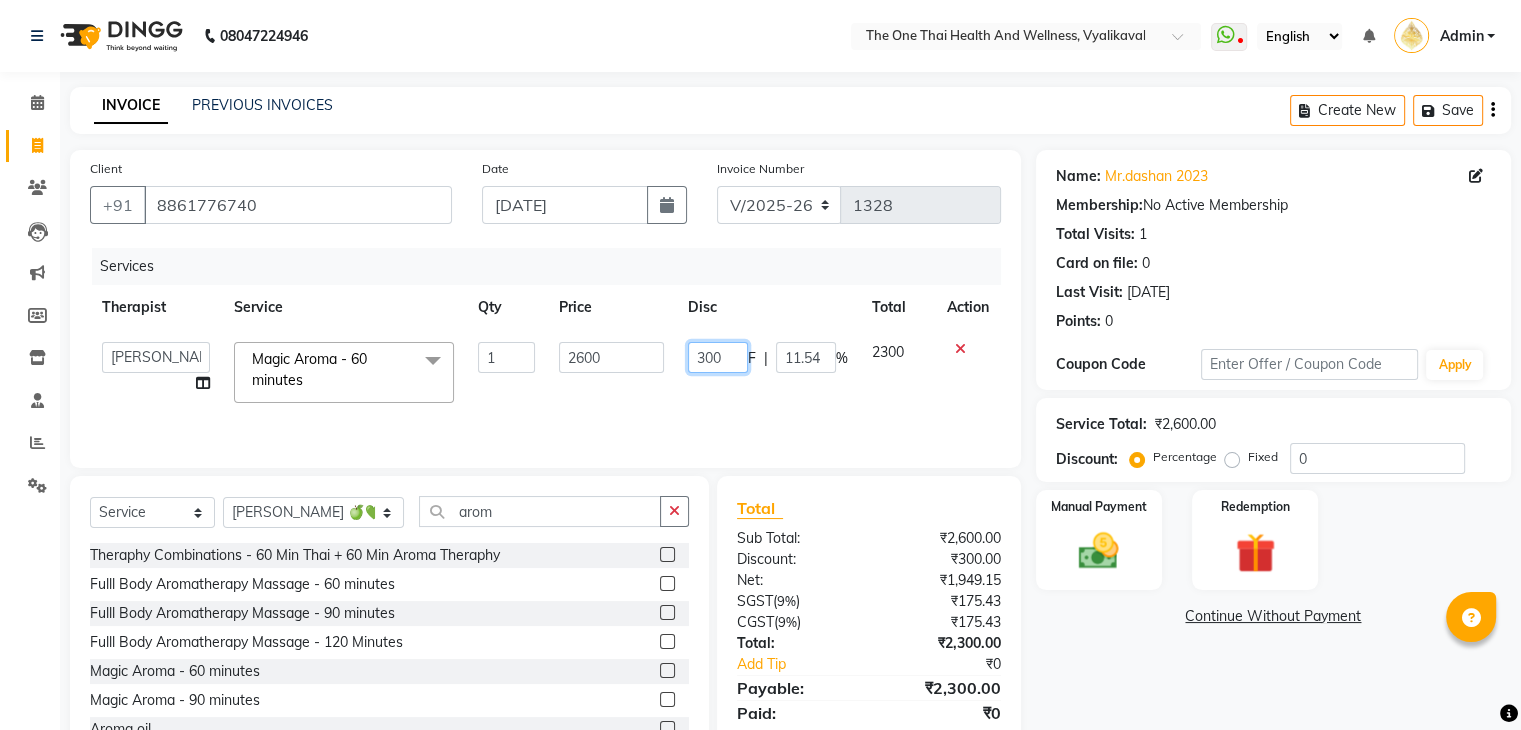 click on "300" 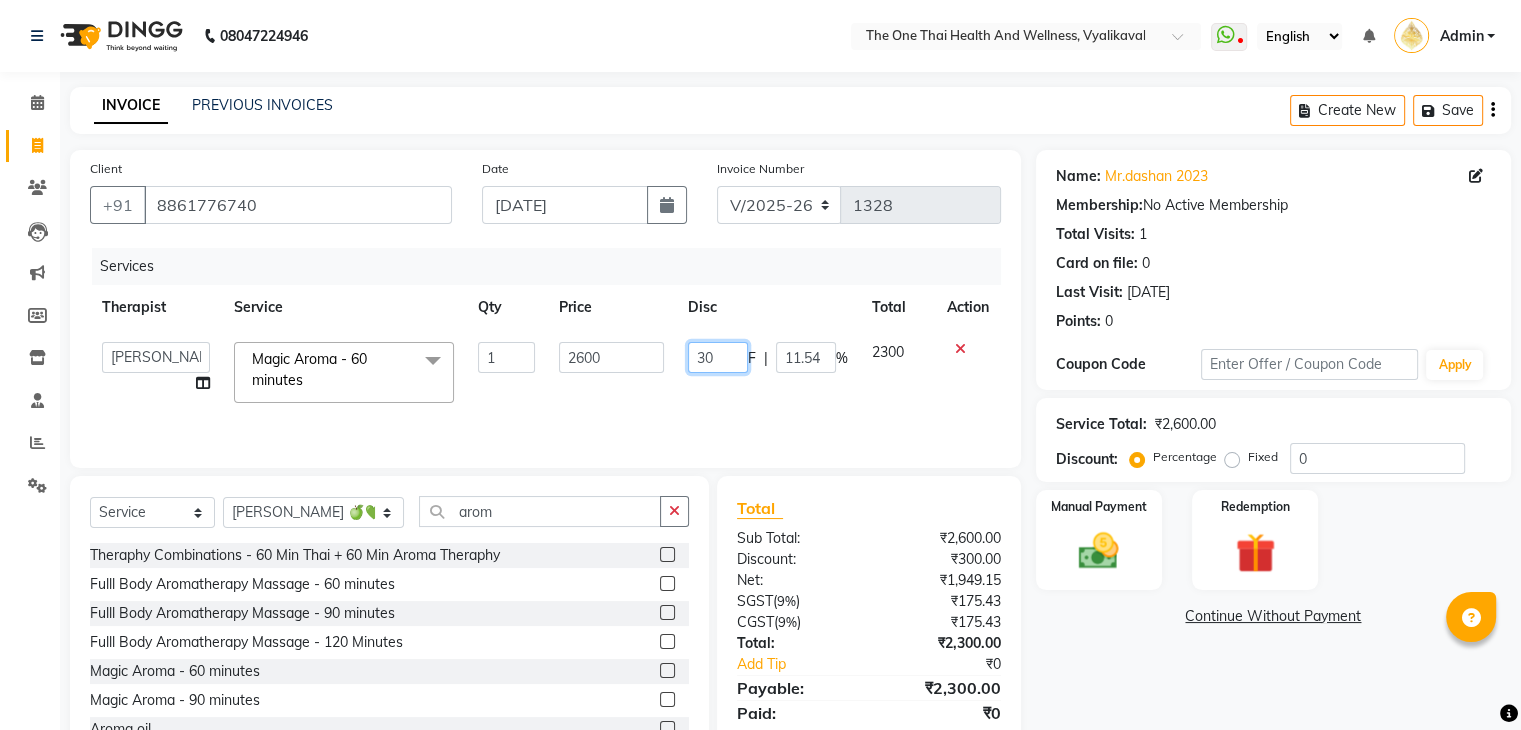 type on "3" 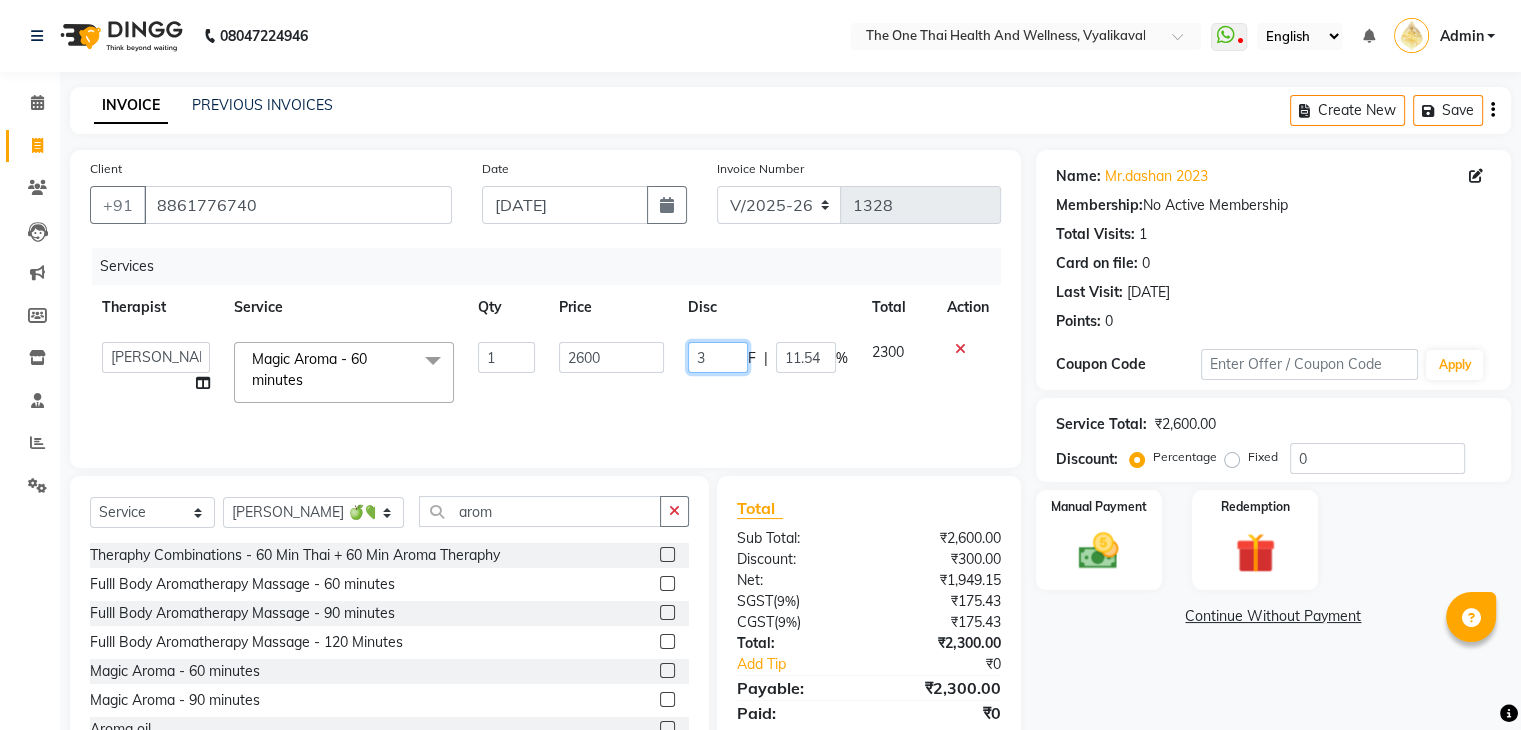 type 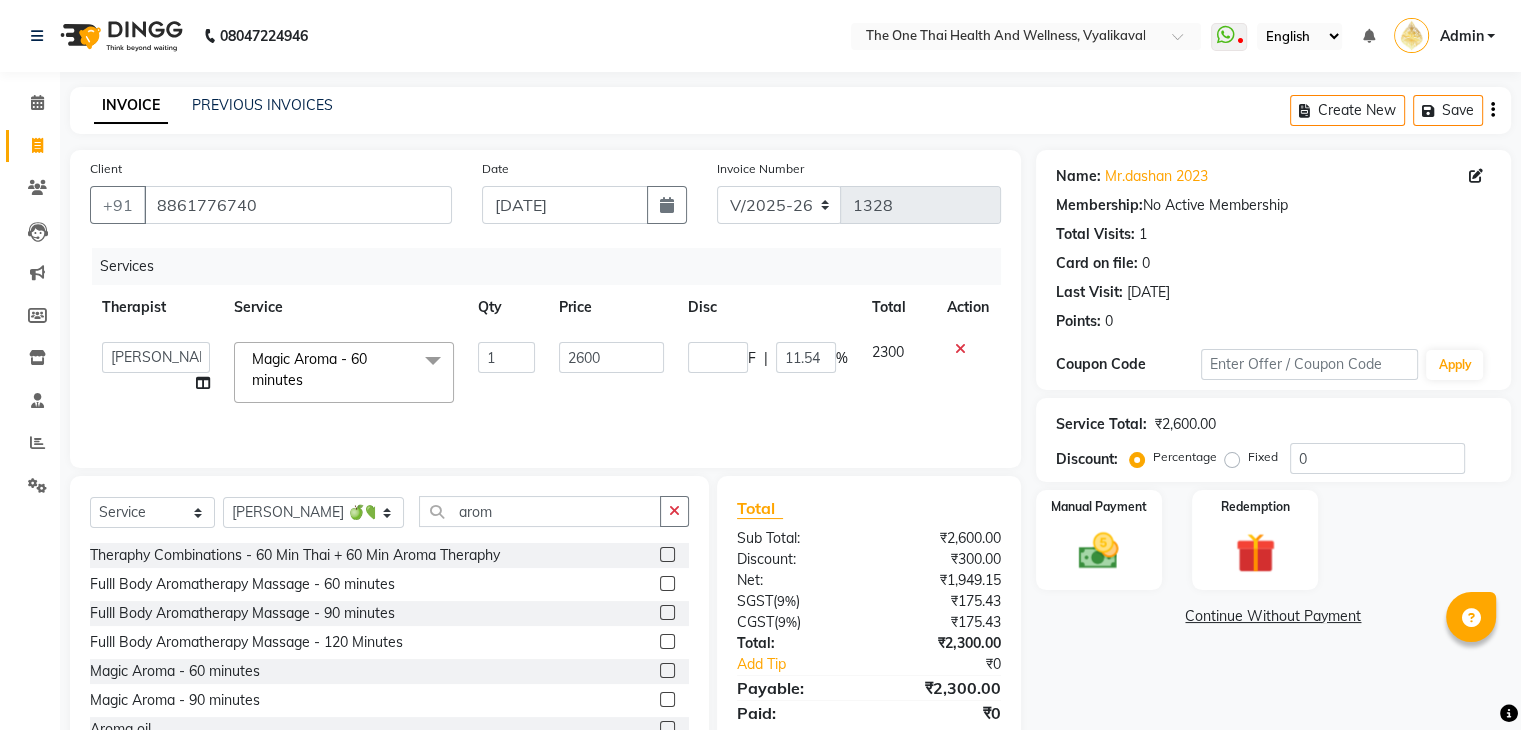click on "F | 11.54 %" 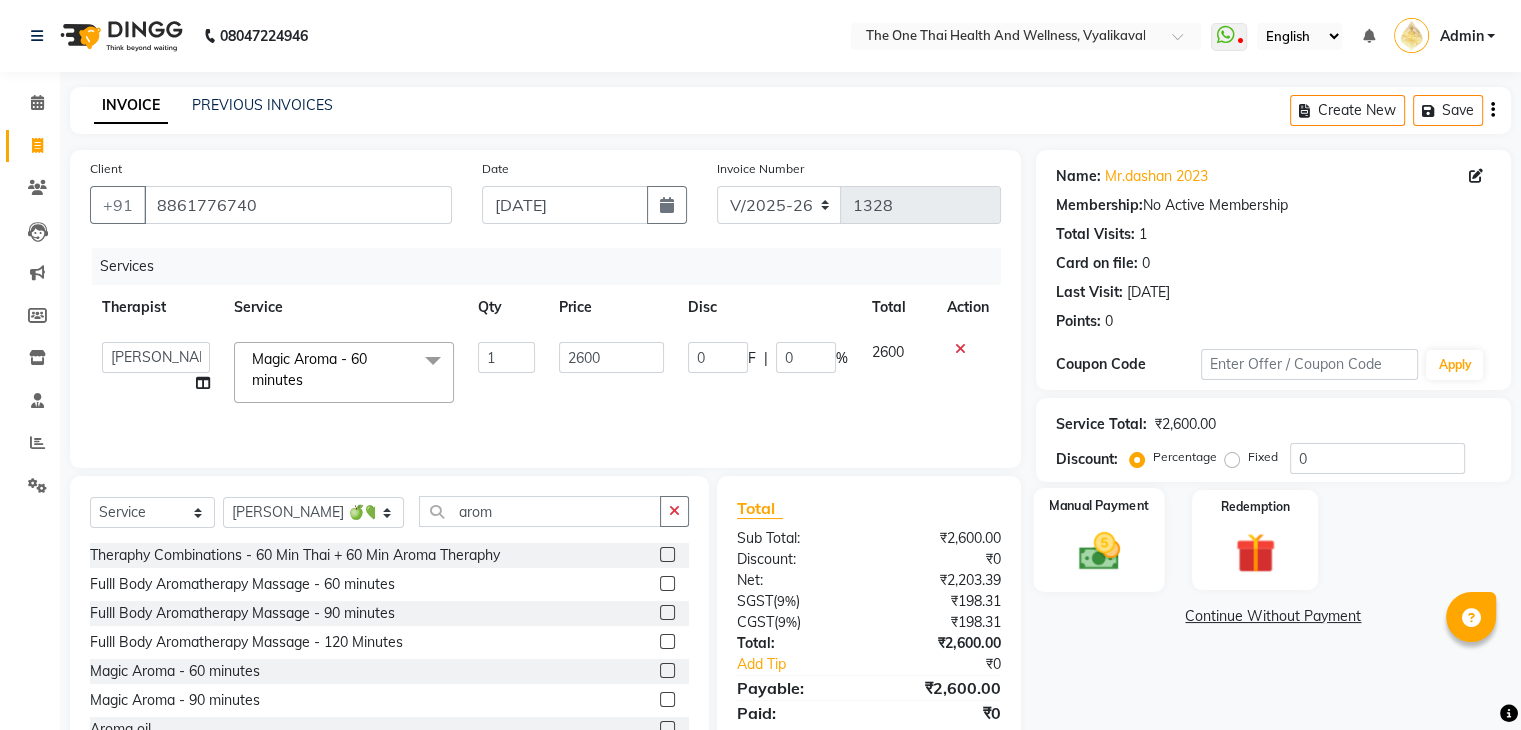 click on "Manual Payment" 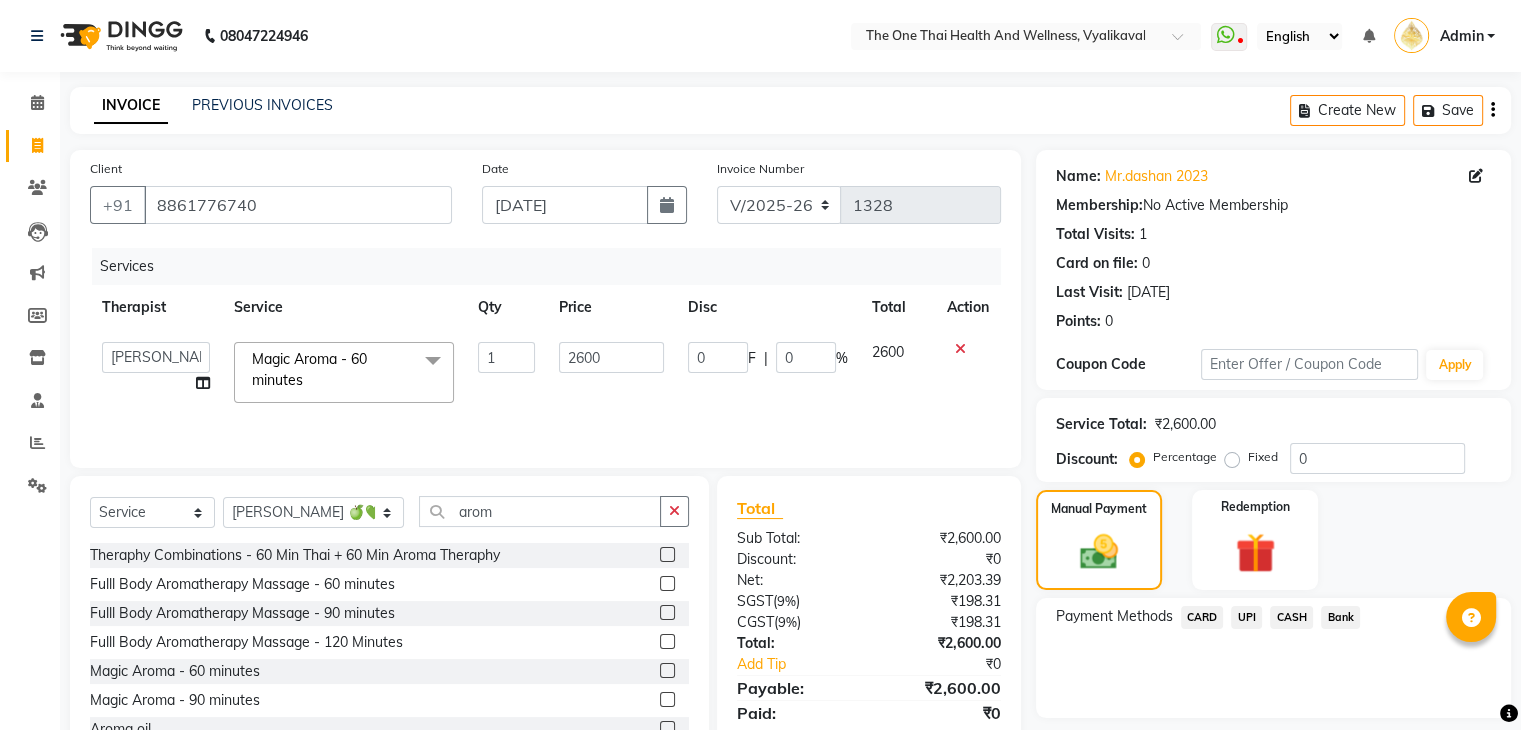 click on "CARD" 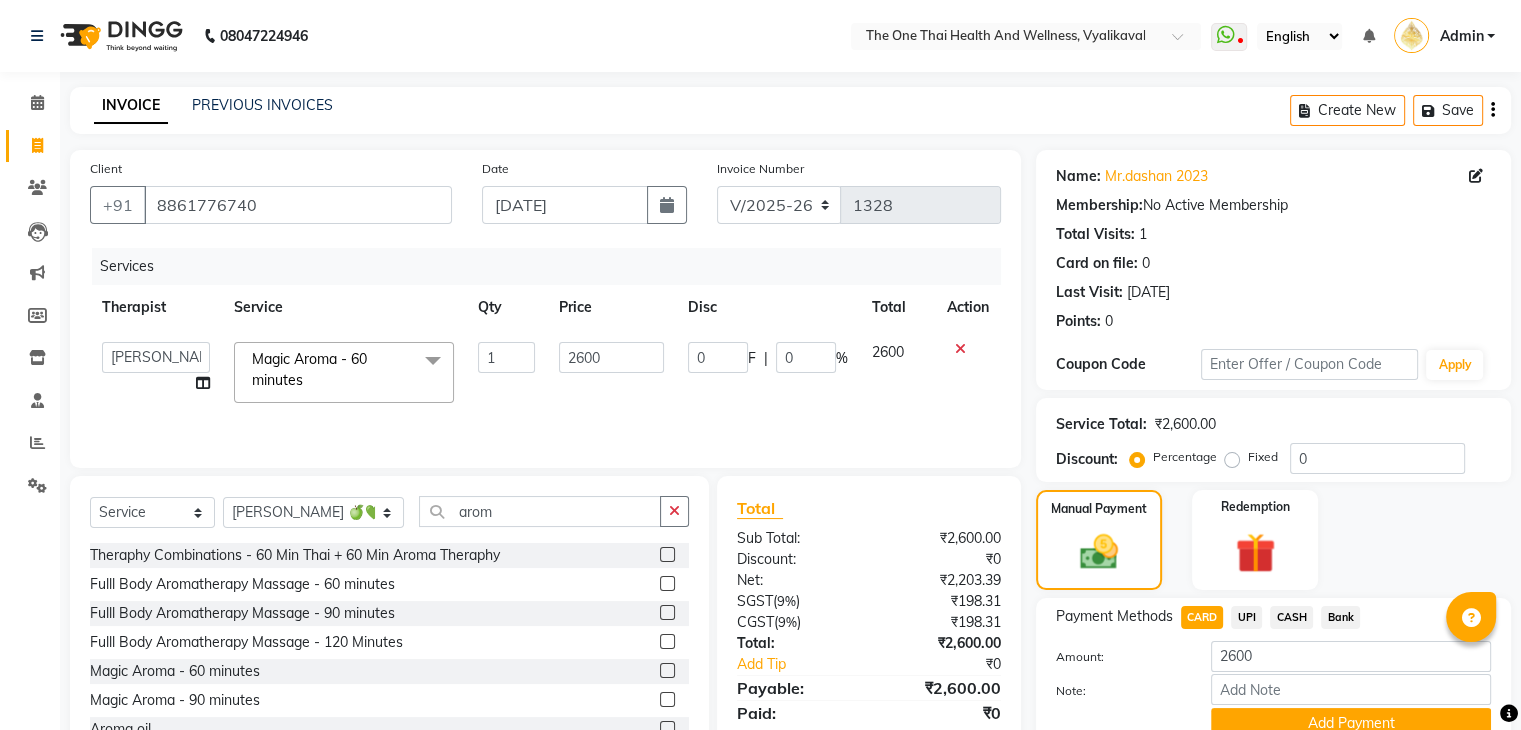 scroll, scrollTop: 87, scrollLeft: 0, axis: vertical 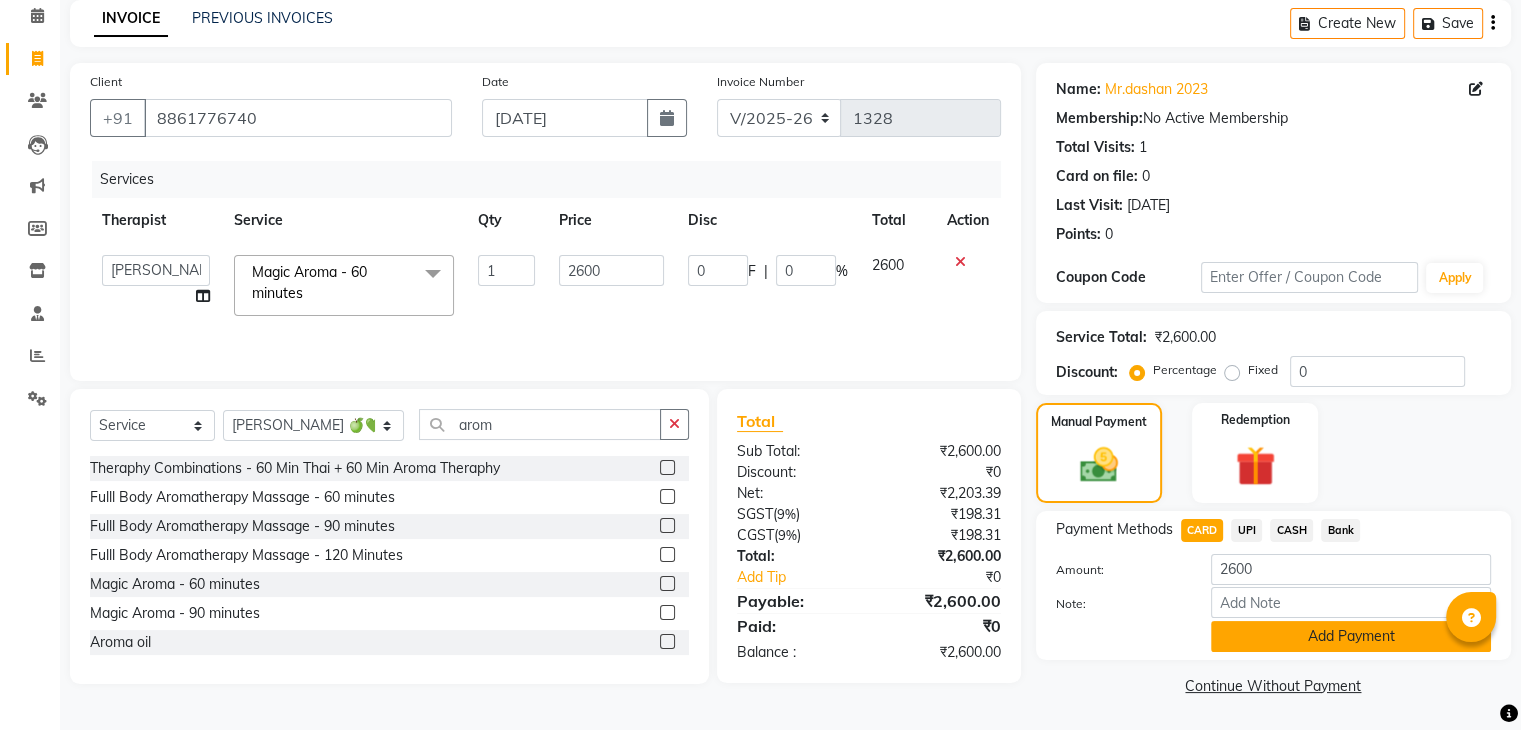 click on "Add Payment" 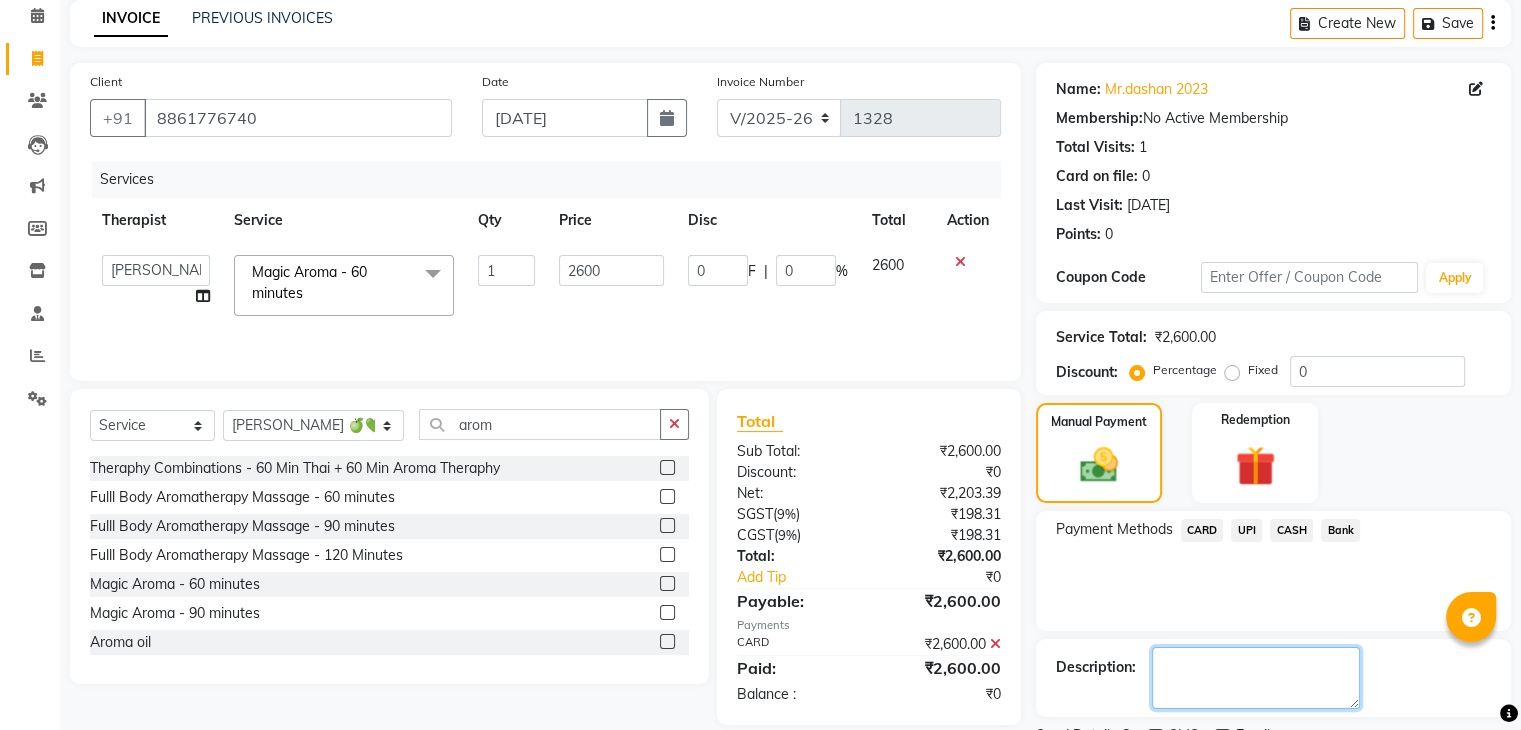 click 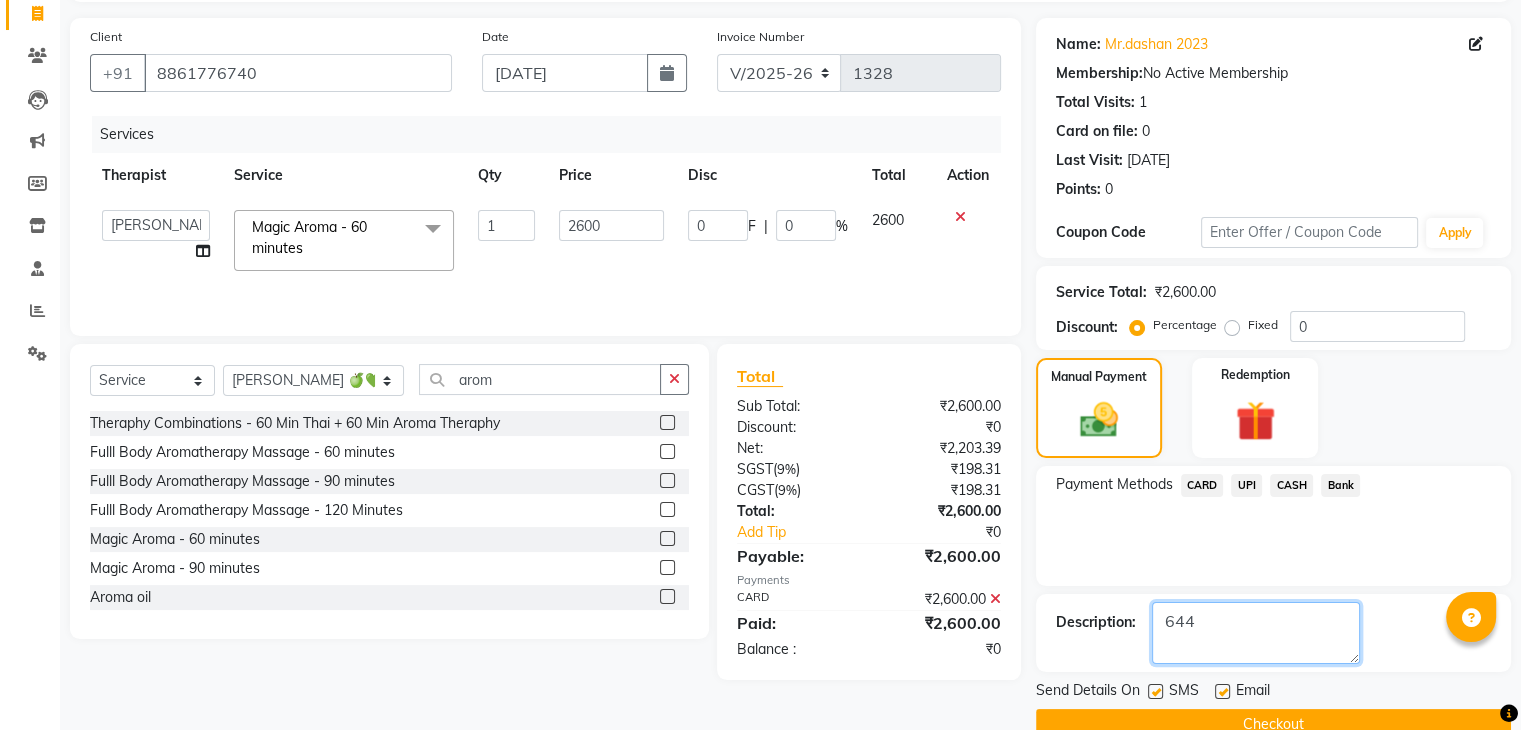 scroll, scrollTop: 171, scrollLeft: 0, axis: vertical 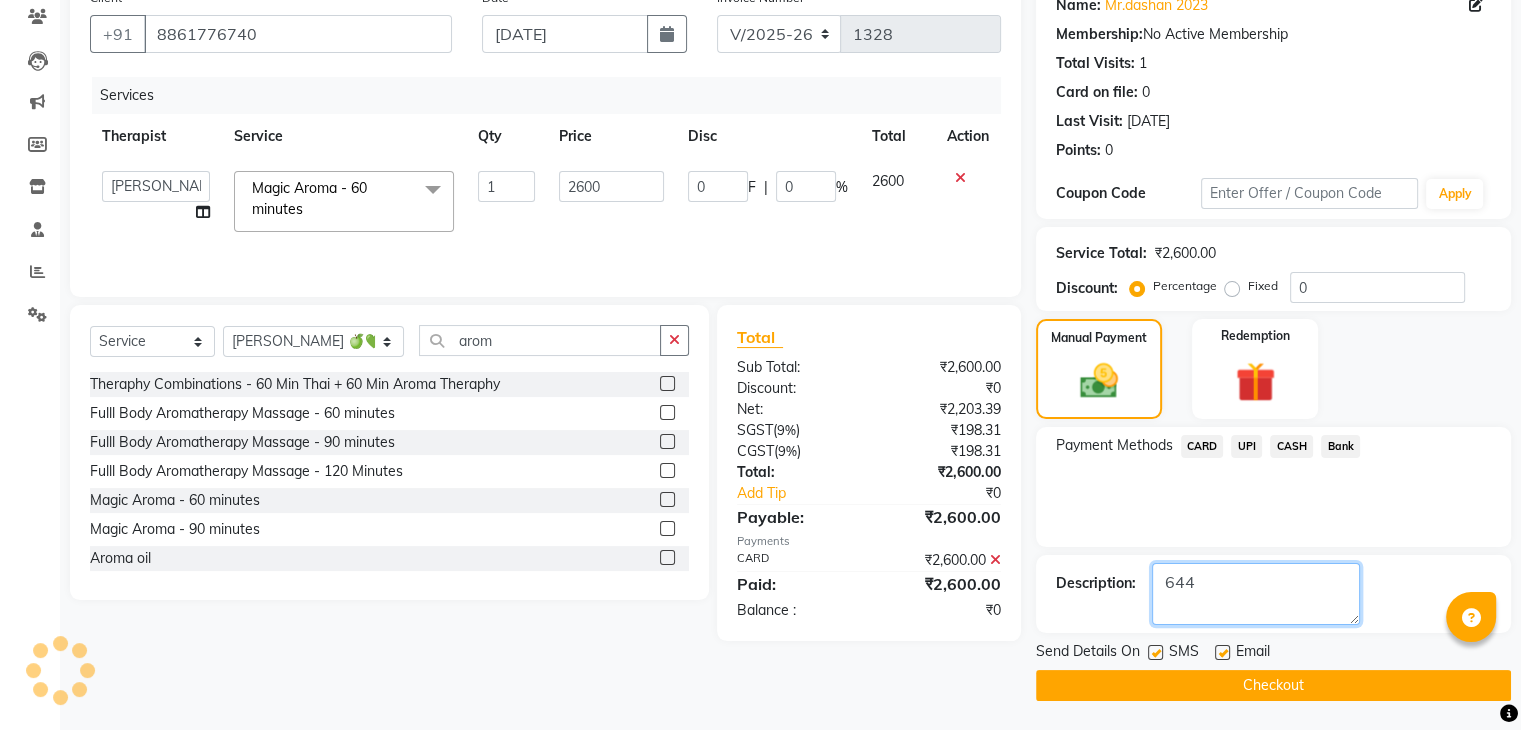 type on "644" 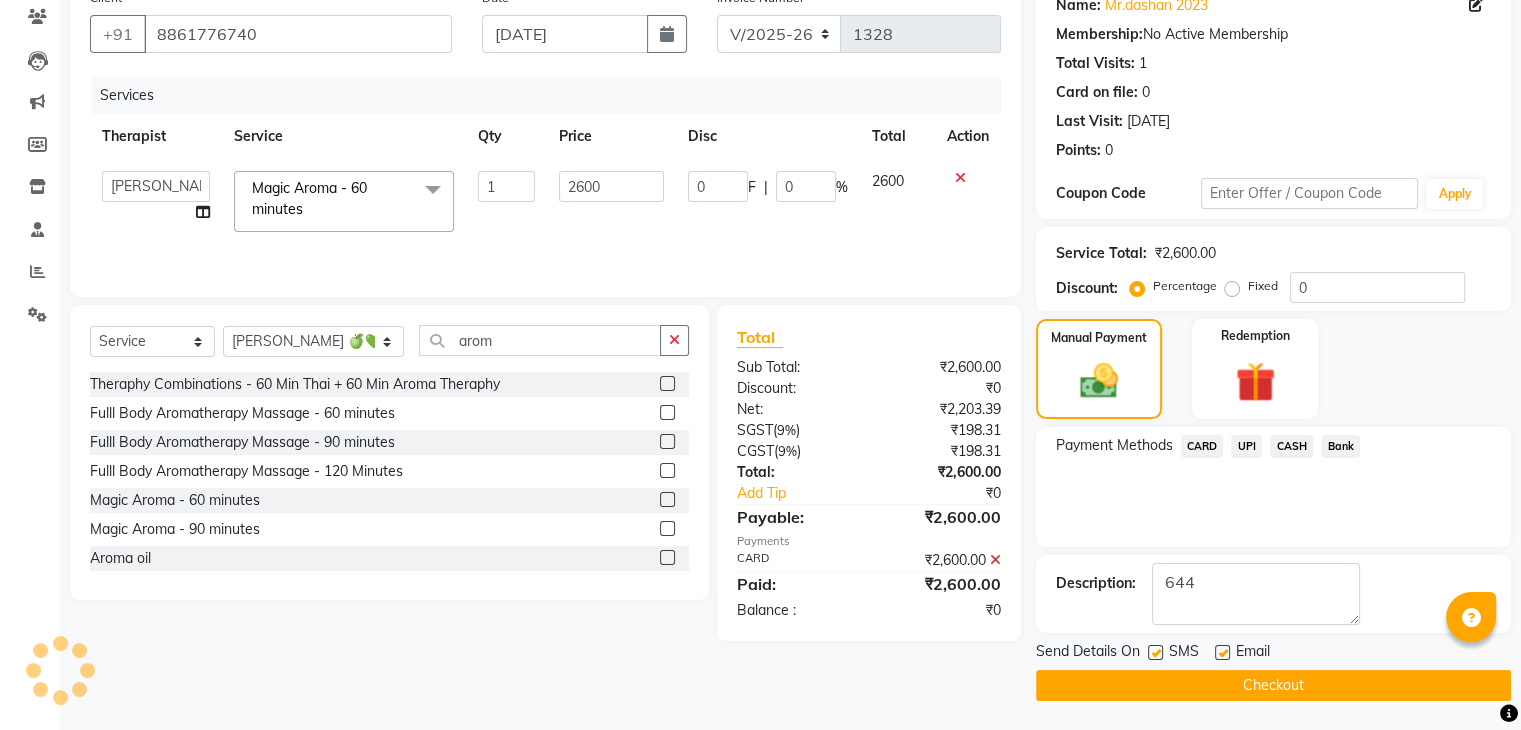 click 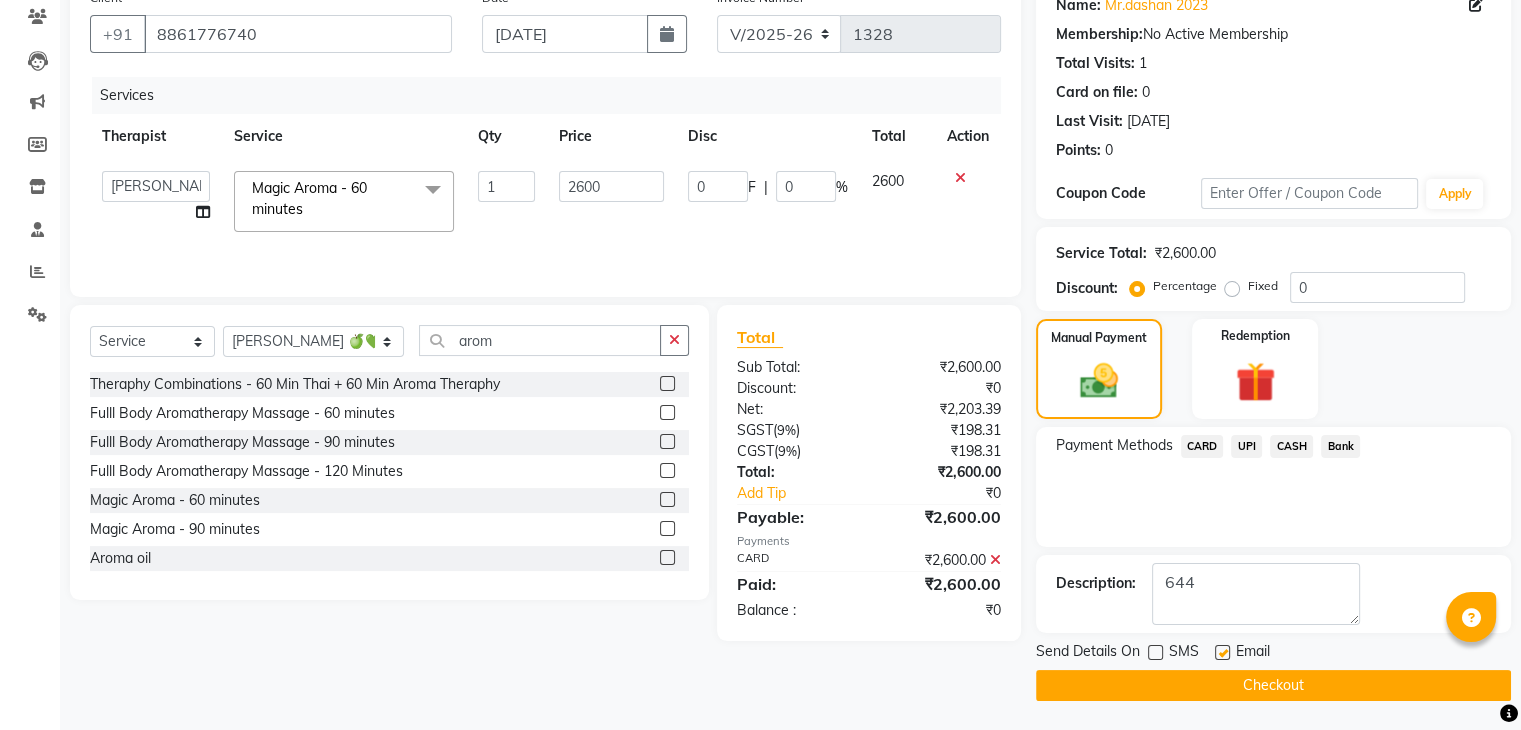 click on "Checkout" 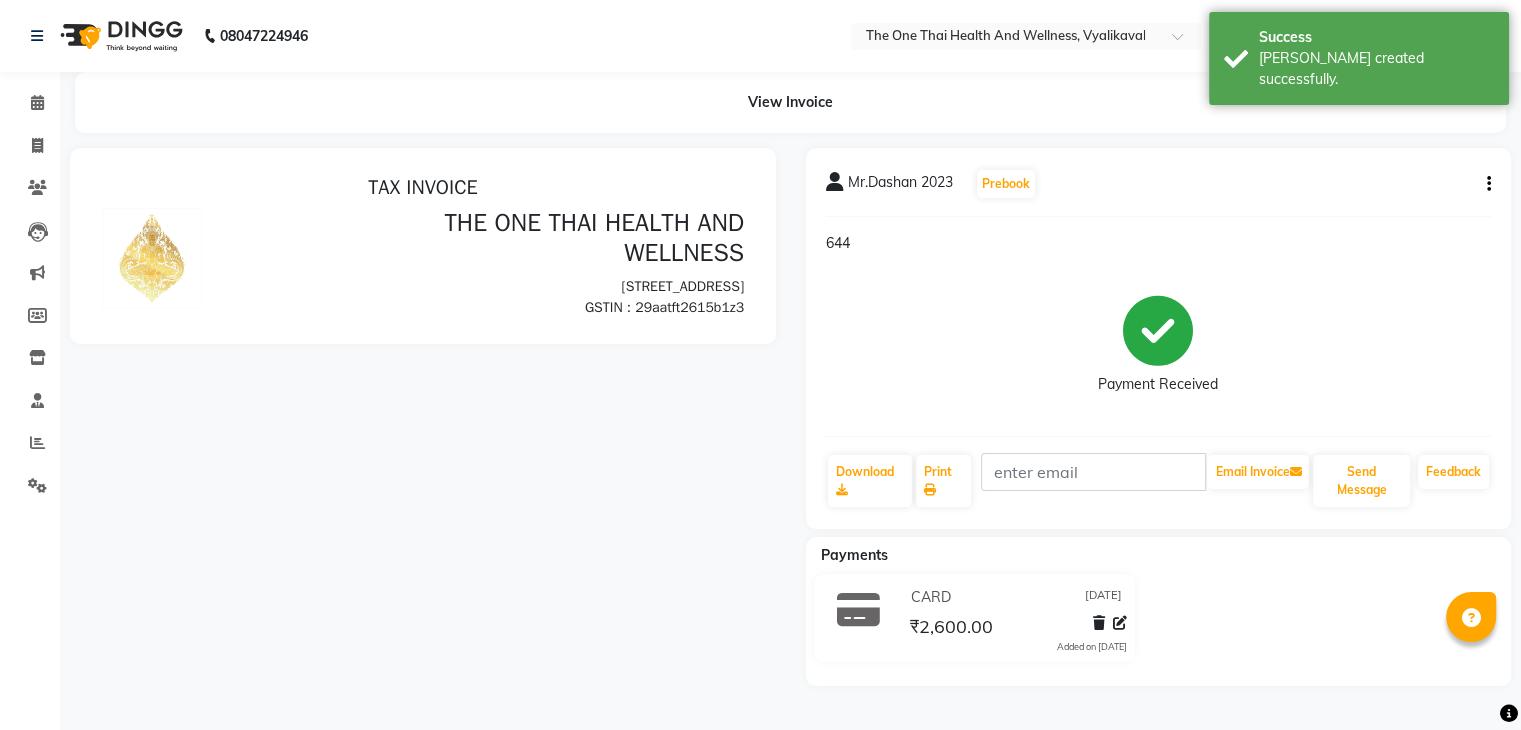 scroll, scrollTop: 0, scrollLeft: 0, axis: both 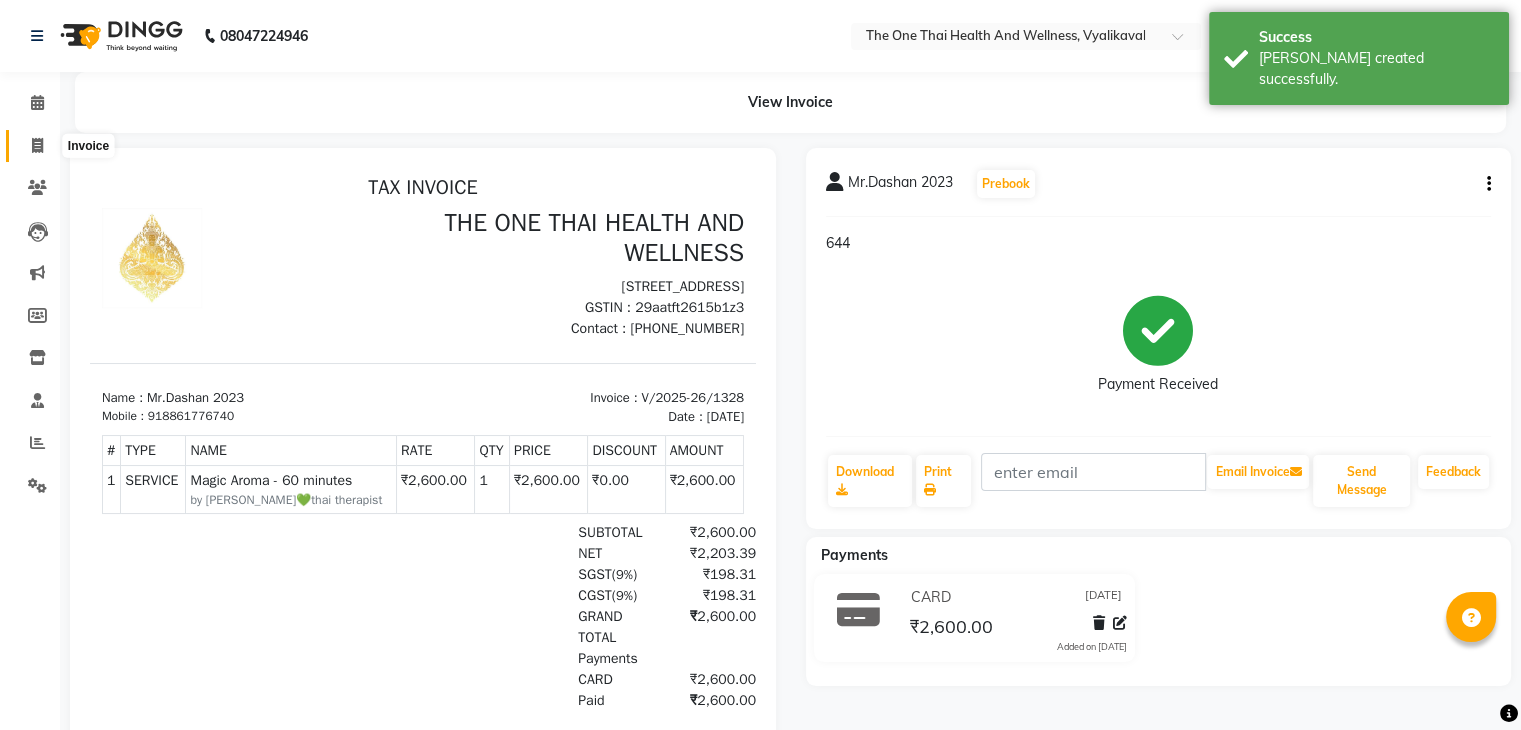 click 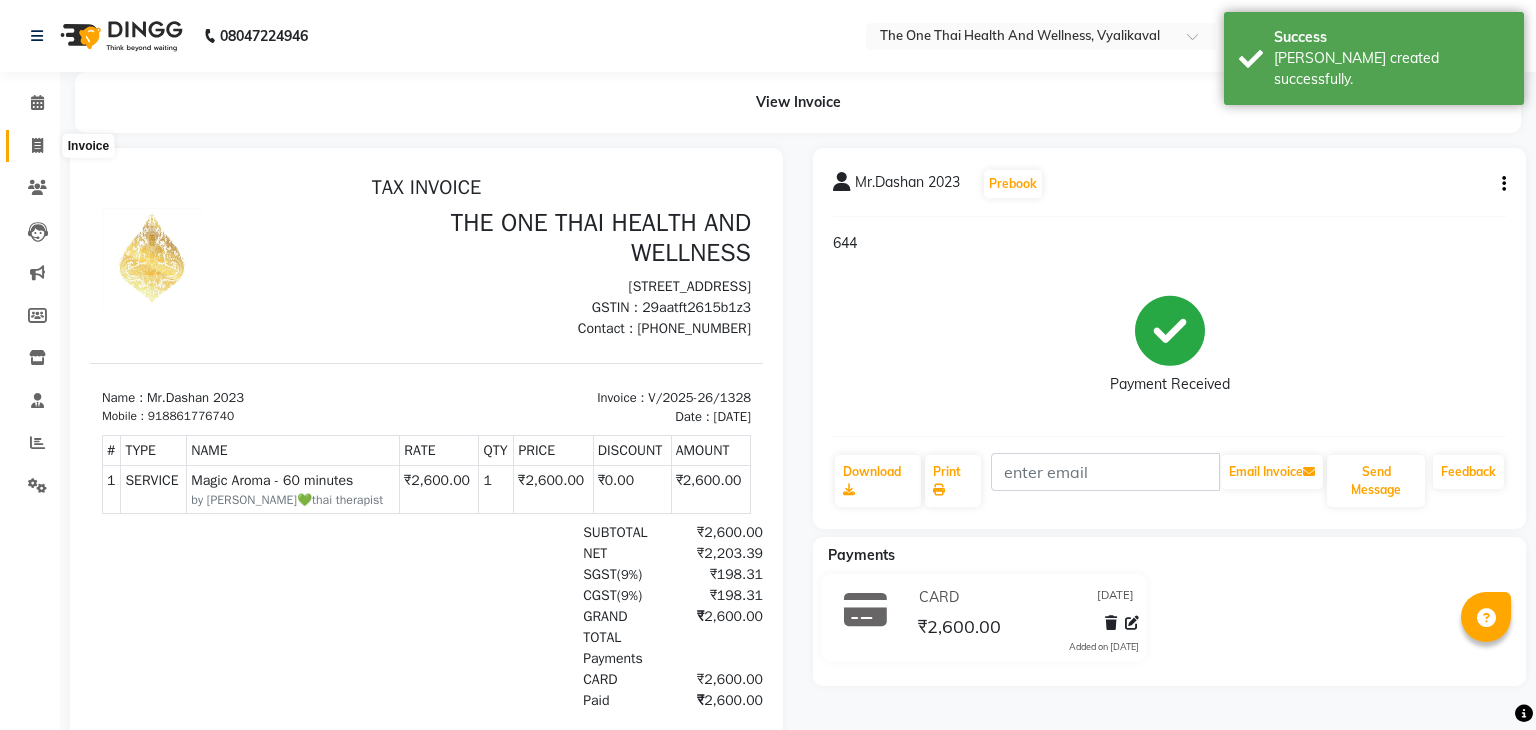 select on "service" 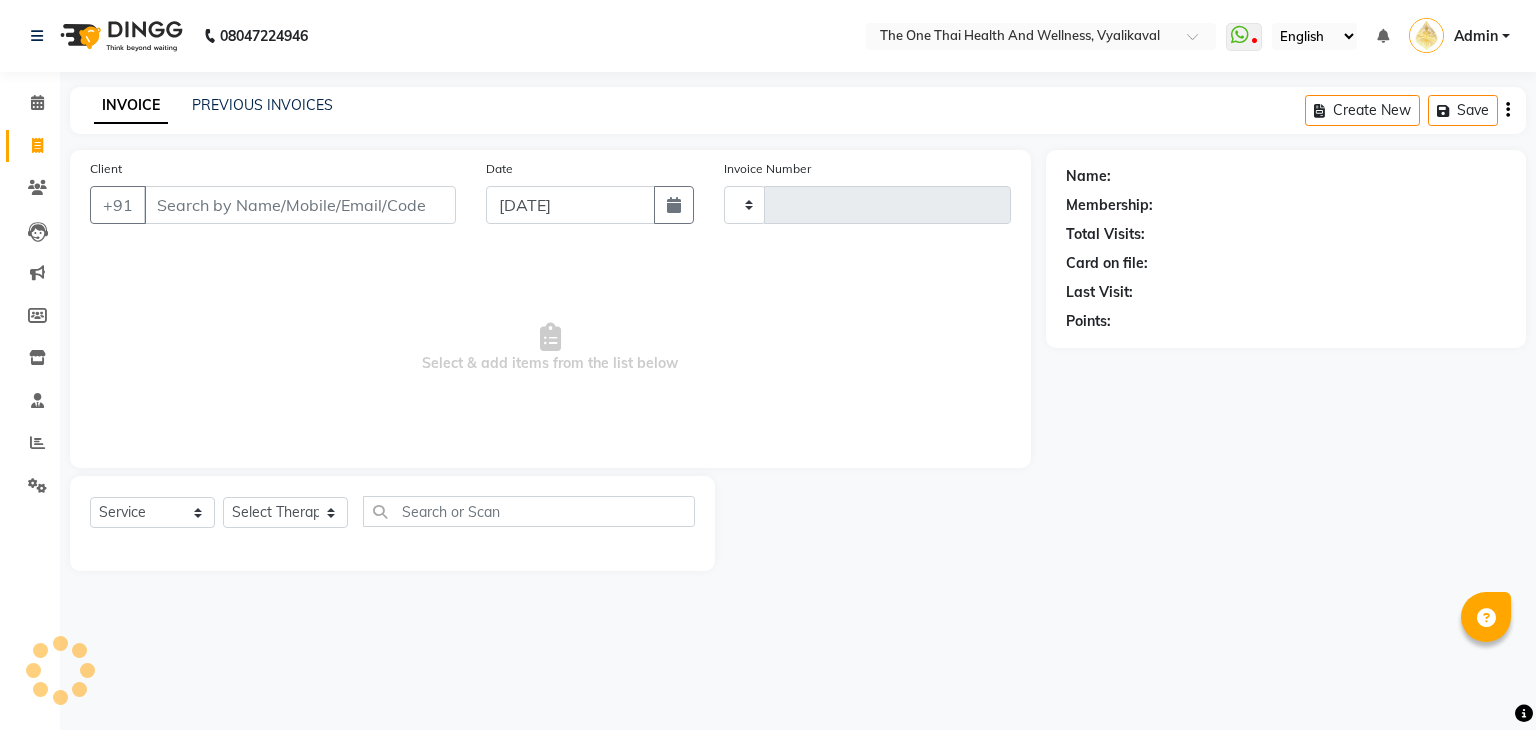 type on "1329" 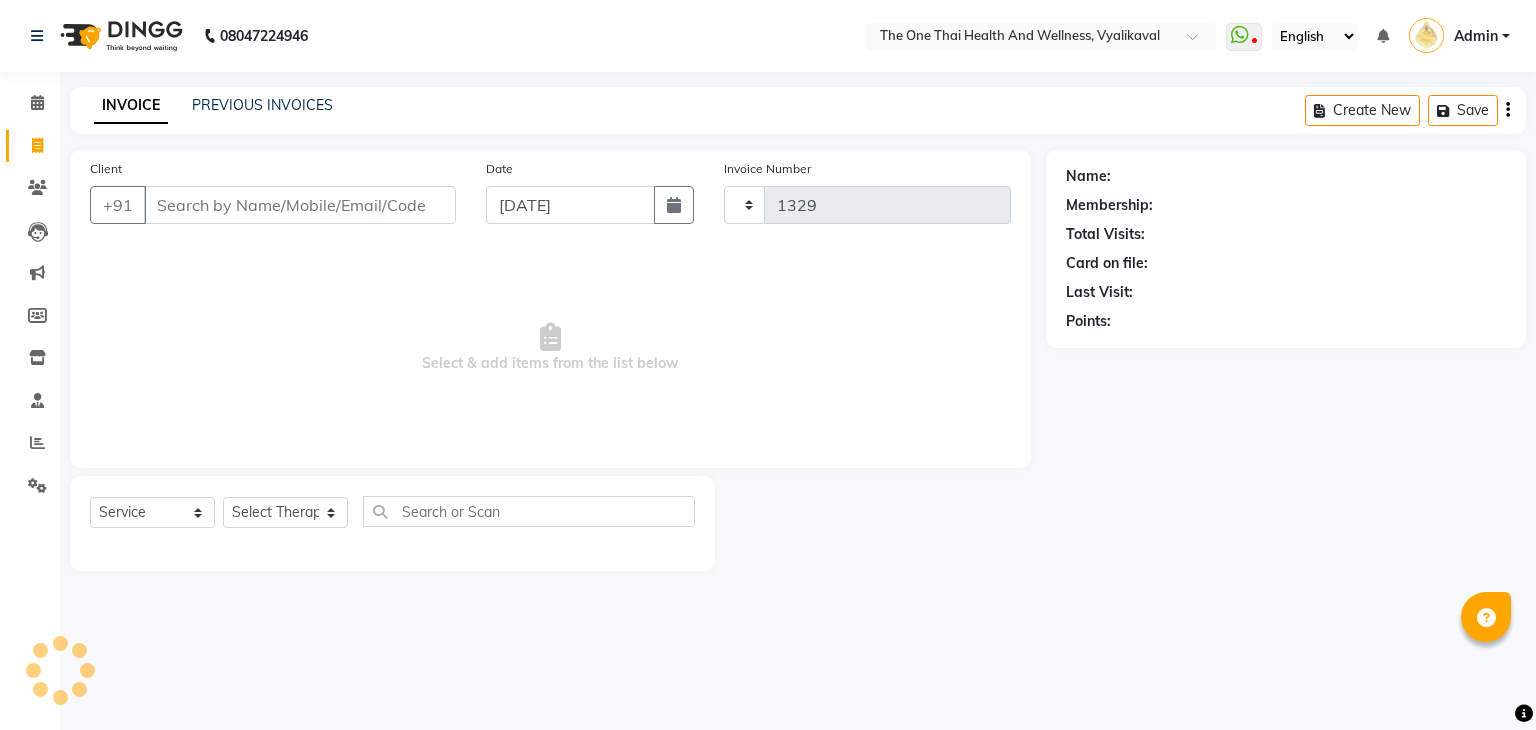 click on "Client" at bounding box center (300, 205) 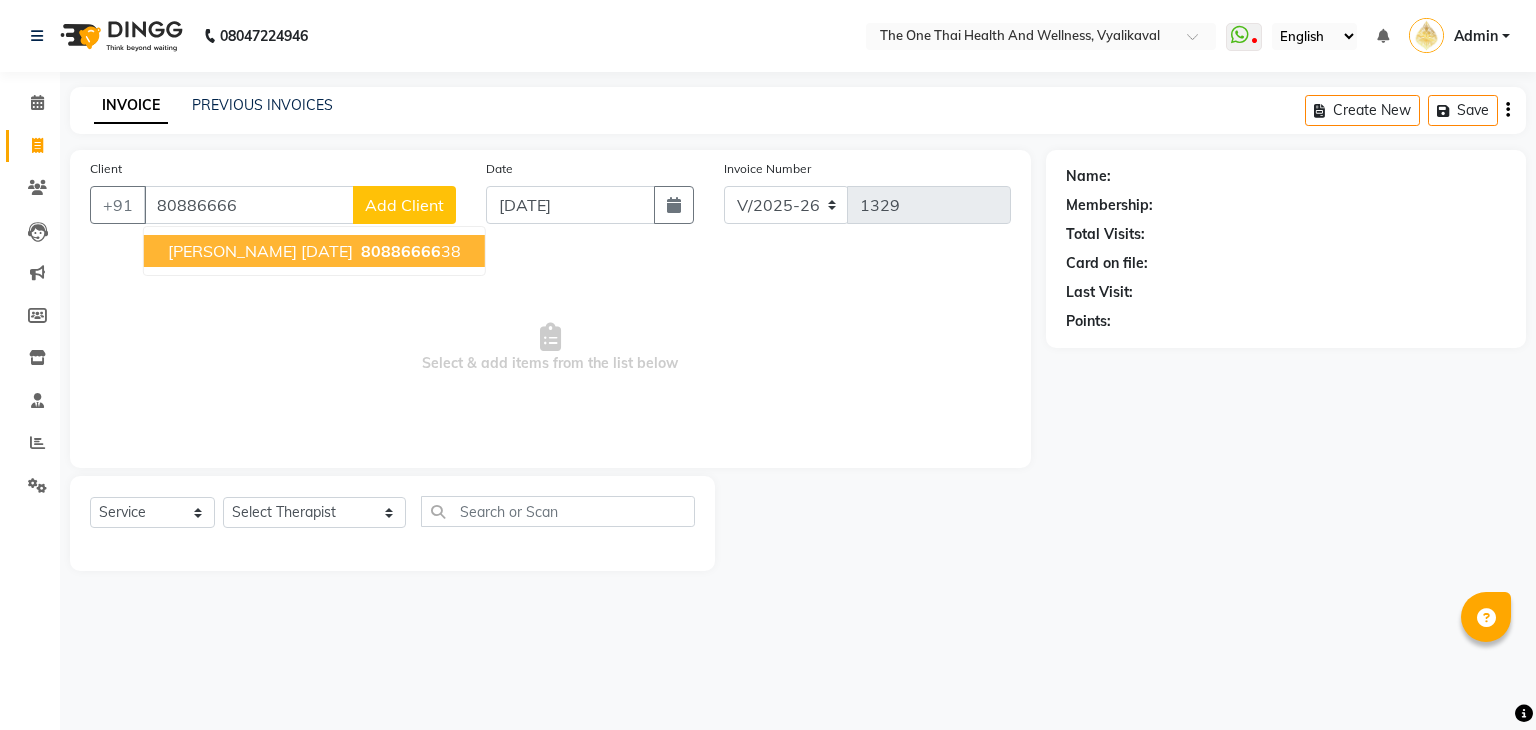 click on "manikanta 31 jan2025" at bounding box center (260, 251) 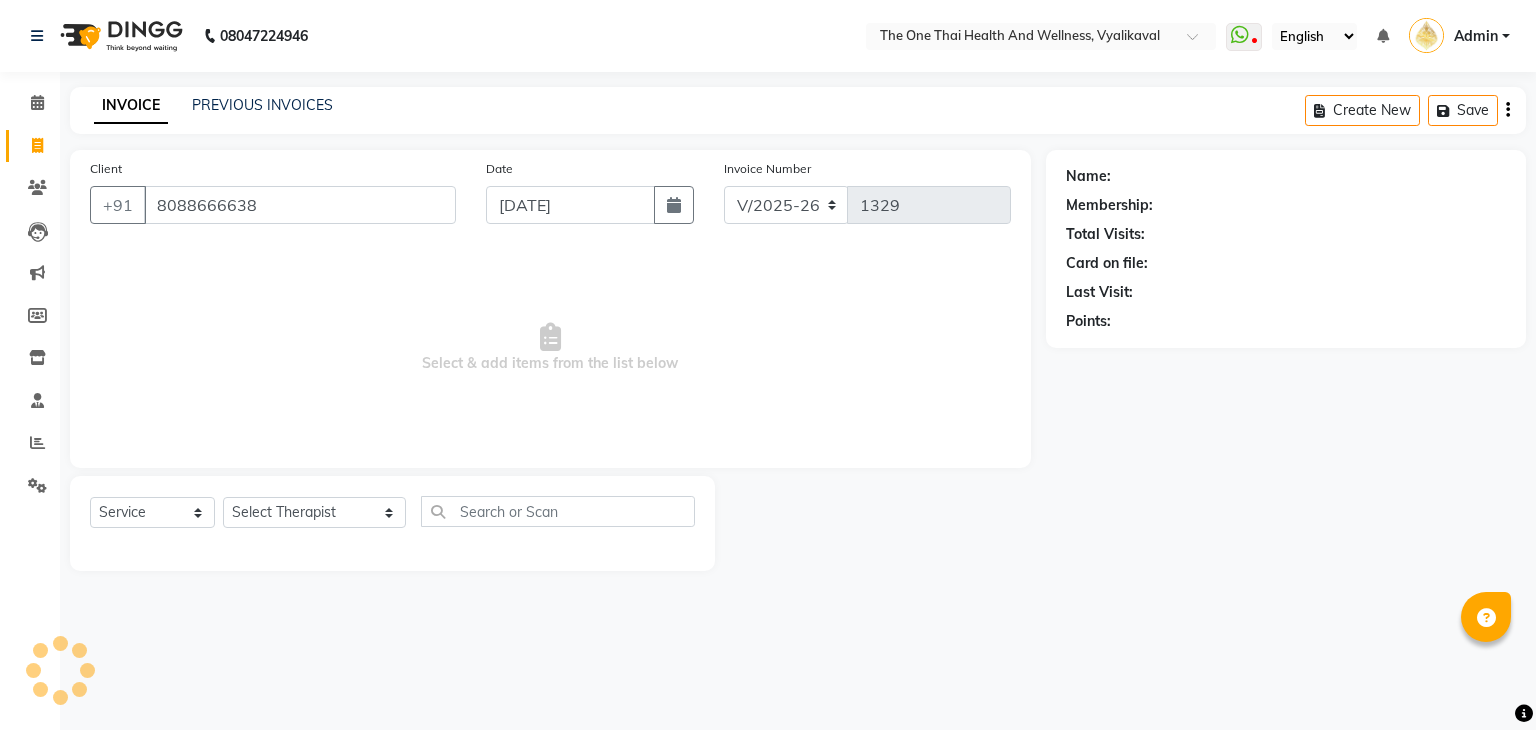 type on "8088666638" 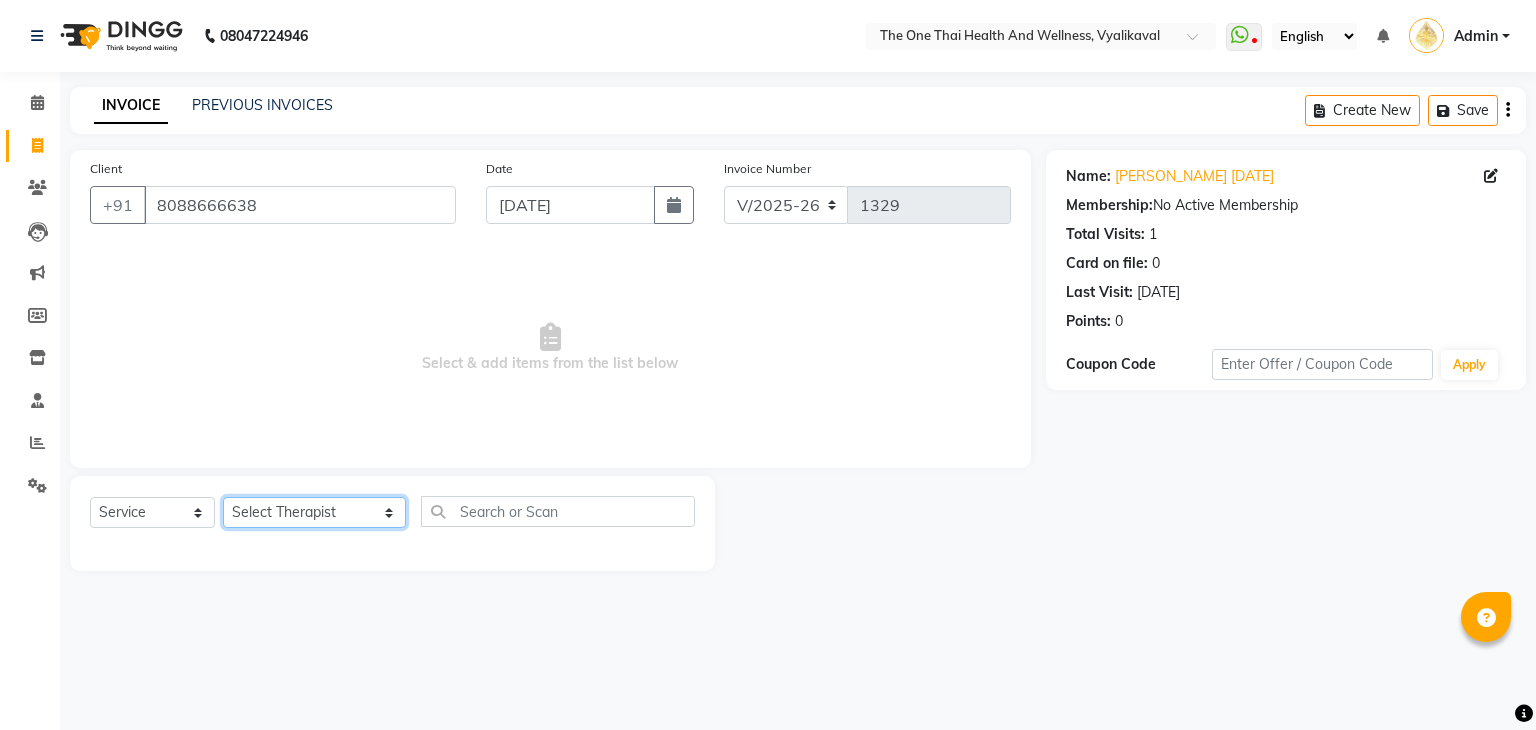 click on "Select Therapist [PERSON_NAME] 💚🍏thai therapist Ammy ❤️northeast therapist Ammy thai 💚therapist Beauty 💚🍅thai therapist Ester - NE 🔴🔴🔴 Ester 🟢 -🇹🇭thai  Grace northeast standby Jeena thai 🟢therapist [PERSON_NAME] ([PERSON_NAME])🍏🍏 thai therapist [PERSON_NAME] (nana ) [DATE]🌹northeast  [PERSON_NAME] 💚thai therapist [PERSON_NAME]🎃💚thai therapist  [PERSON_NAME] 🔴north east  Lucky thai 🪀💚therapist  Miya ❤️ northeast  Nana 🍅 northeast  Nana 🍏💚thai therapist  Orange 🧡thai therapist  Pema 🍅north east therapist  receptionist  [PERSON_NAME] ❤️northeast therapist ❤️ [PERSON_NAME] (nana) 🍏🍏thai therapist [PERSON_NAME] 💚💚thai therapist second login  Sofia thai therapist 🍏" 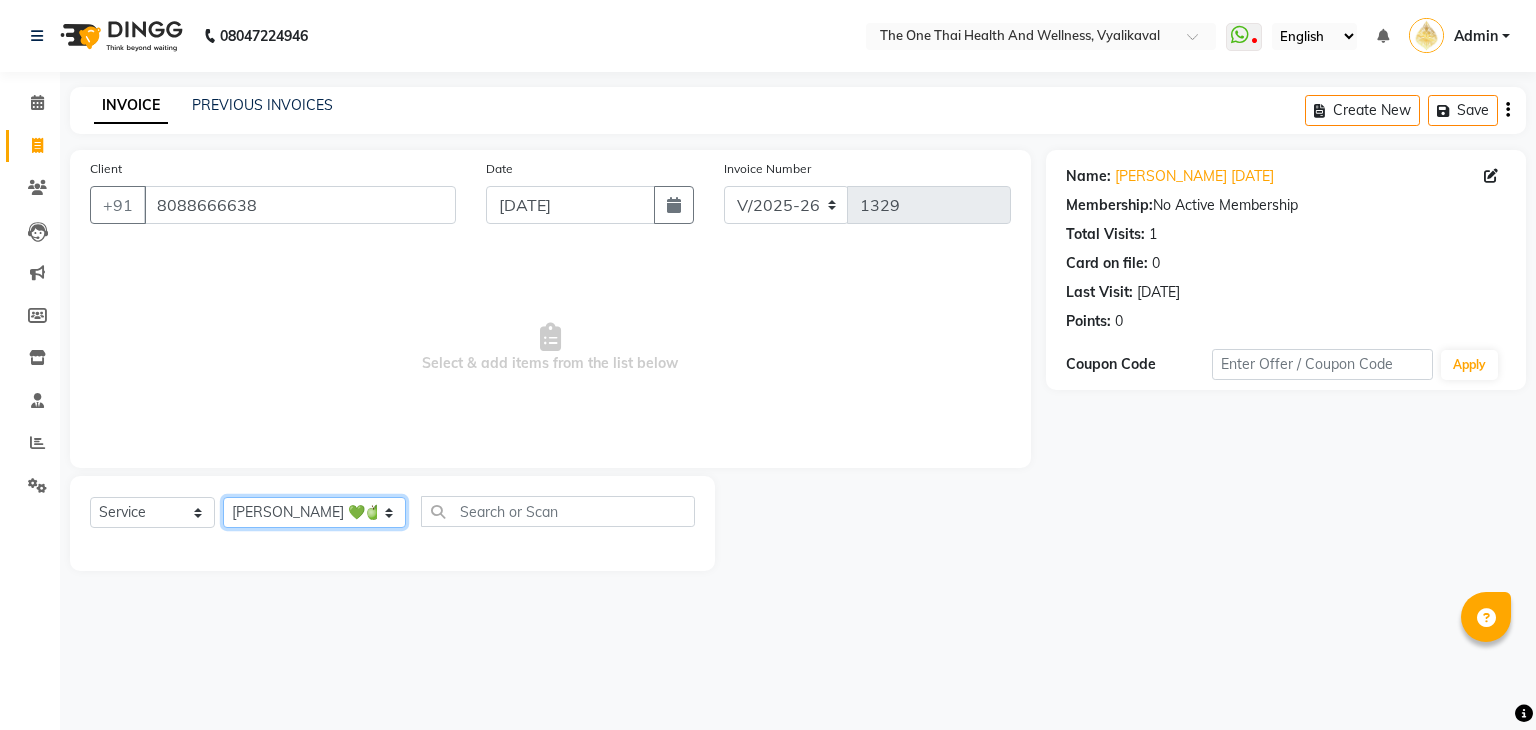 click on "Select Therapist [PERSON_NAME] 💚🍏thai therapist Ammy ❤️northeast therapist Ammy thai 💚therapist Beauty 💚🍅thai therapist Ester - NE 🔴🔴🔴 Ester 🟢 -🇹🇭thai  Grace northeast standby Jeena thai 🟢therapist [PERSON_NAME] ([PERSON_NAME])🍏🍏 thai therapist [PERSON_NAME] (nana ) [DATE]🌹northeast  [PERSON_NAME] 💚thai therapist [PERSON_NAME]🎃💚thai therapist  [PERSON_NAME] 🔴north east  Lucky thai 🪀💚therapist  Miya ❤️ northeast  Nana 🍅 northeast  Nana 🍏💚thai therapist  Orange 🧡thai therapist  Pema 🍅north east therapist  receptionist  [PERSON_NAME] ❤️northeast therapist ❤️ [PERSON_NAME] (nana) 🍏🍏thai therapist [PERSON_NAME] 💚💚thai therapist second login  Sofia thai therapist 🍏" 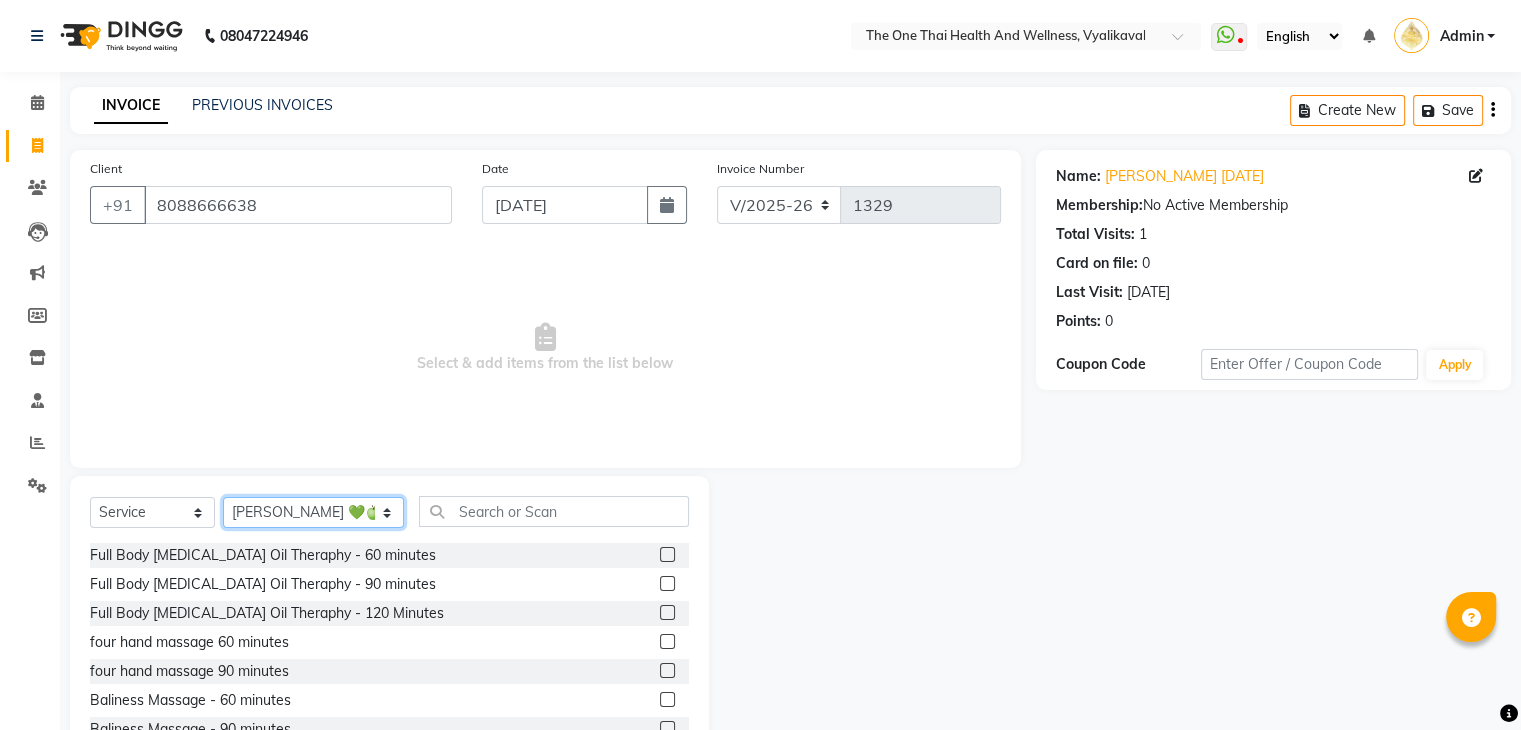 click on "Select Therapist [PERSON_NAME] 💚🍏thai therapist Ammy ❤️northeast therapist Ammy thai 💚therapist Beauty 💚🍅thai therapist Ester - NE 🔴🔴🔴 Ester 🟢 -🇹🇭thai  Grace northeast standby Jeena thai 🟢therapist [PERSON_NAME] ([PERSON_NAME])🍏🍏 thai therapist [PERSON_NAME] (nana ) [DATE]🌹northeast  [PERSON_NAME] 💚thai therapist [PERSON_NAME]🎃💚thai therapist  [PERSON_NAME] 🔴north east  Lucky thai 🪀💚therapist  Miya ❤️ northeast  Nana 🍅 northeast  Nana 🍏💚thai therapist  Orange 🧡thai therapist  Pema 🍅north east therapist  receptionist  [PERSON_NAME] ❤️northeast therapist ❤️ [PERSON_NAME] (nana) 🍏🍏thai therapist [PERSON_NAME] 💚💚thai therapist second login  Sofia thai therapist 🍏" 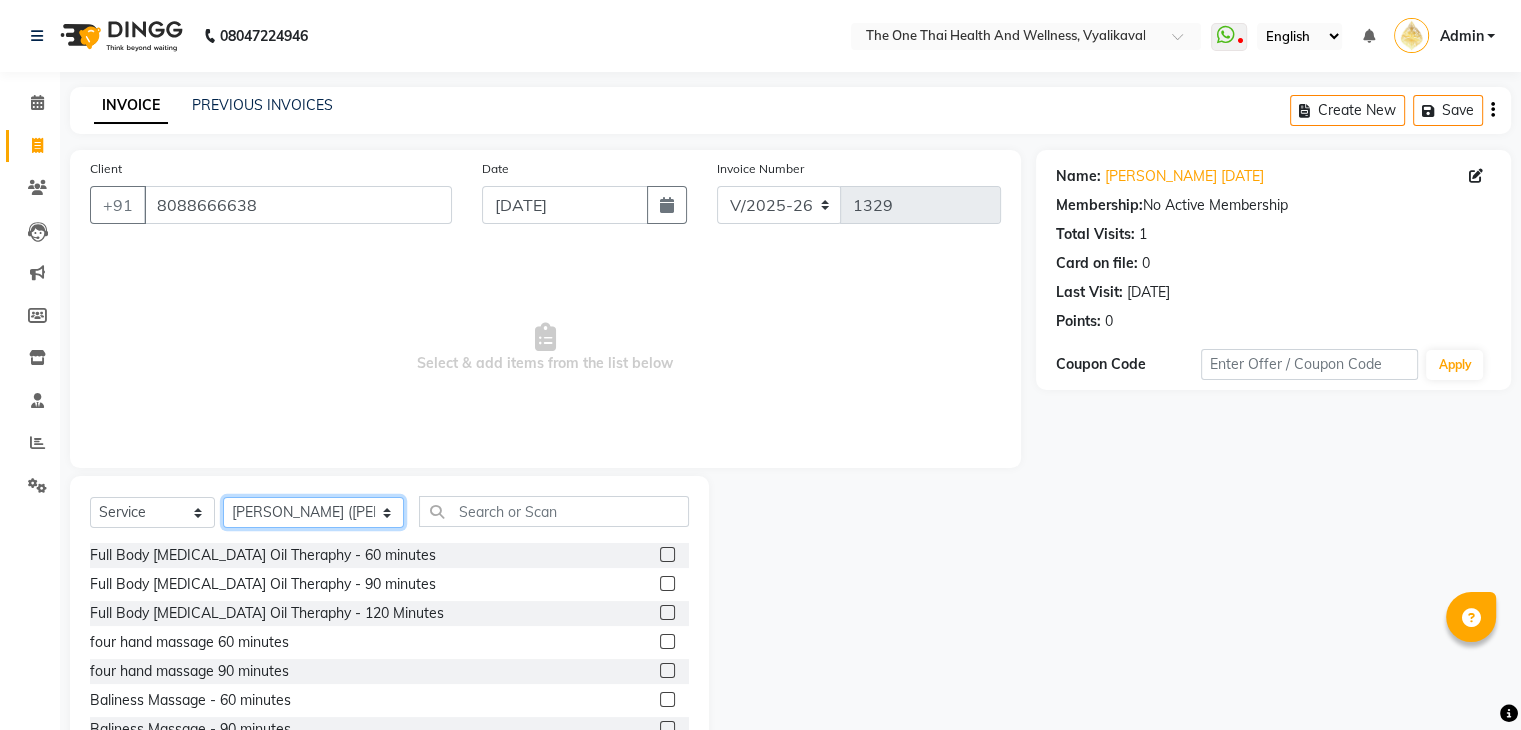 click on "Select Therapist [PERSON_NAME] 💚🍏thai therapist Ammy ❤️northeast therapist Ammy thai 💚therapist Beauty 💚🍅thai therapist Ester - NE 🔴🔴🔴 Ester 🟢 -🇹🇭thai  Grace northeast standby Jeena thai 🟢therapist [PERSON_NAME] ([PERSON_NAME])🍏🍏 thai therapist [PERSON_NAME] (nana ) [DATE]🌹northeast  [PERSON_NAME] 💚thai therapist [PERSON_NAME]🎃💚thai therapist  [PERSON_NAME] 🔴north east  Lucky thai 🪀💚therapist  Miya ❤️ northeast  Nana 🍅 northeast  Nana 🍏💚thai therapist  Orange 🧡thai therapist  Pema 🍅north east therapist  receptionist  [PERSON_NAME] ❤️northeast therapist ❤️ [PERSON_NAME] (nana) 🍏🍏thai therapist [PERSON_NAME] 💚💚thai therapist second login  Sofia thai therapist 🍏" 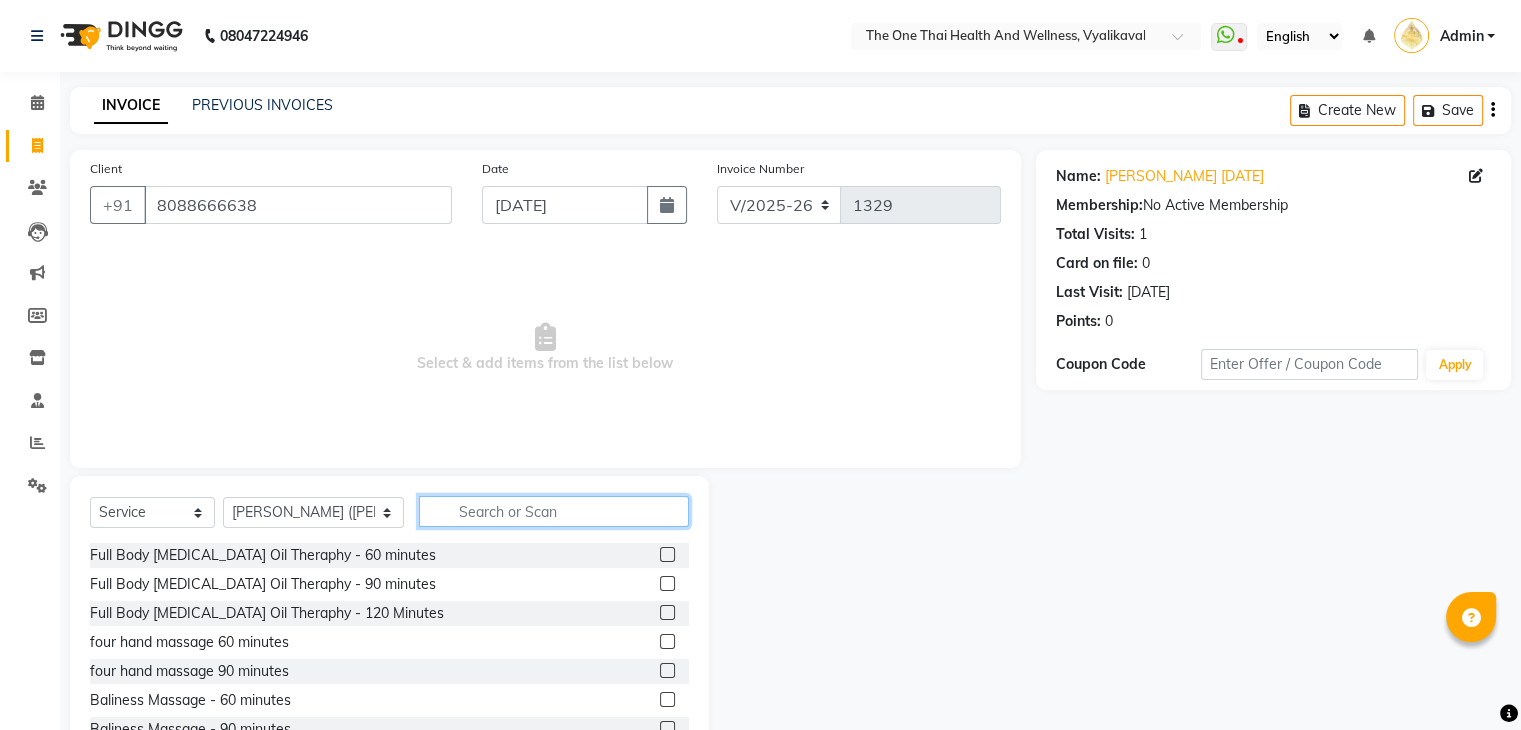click 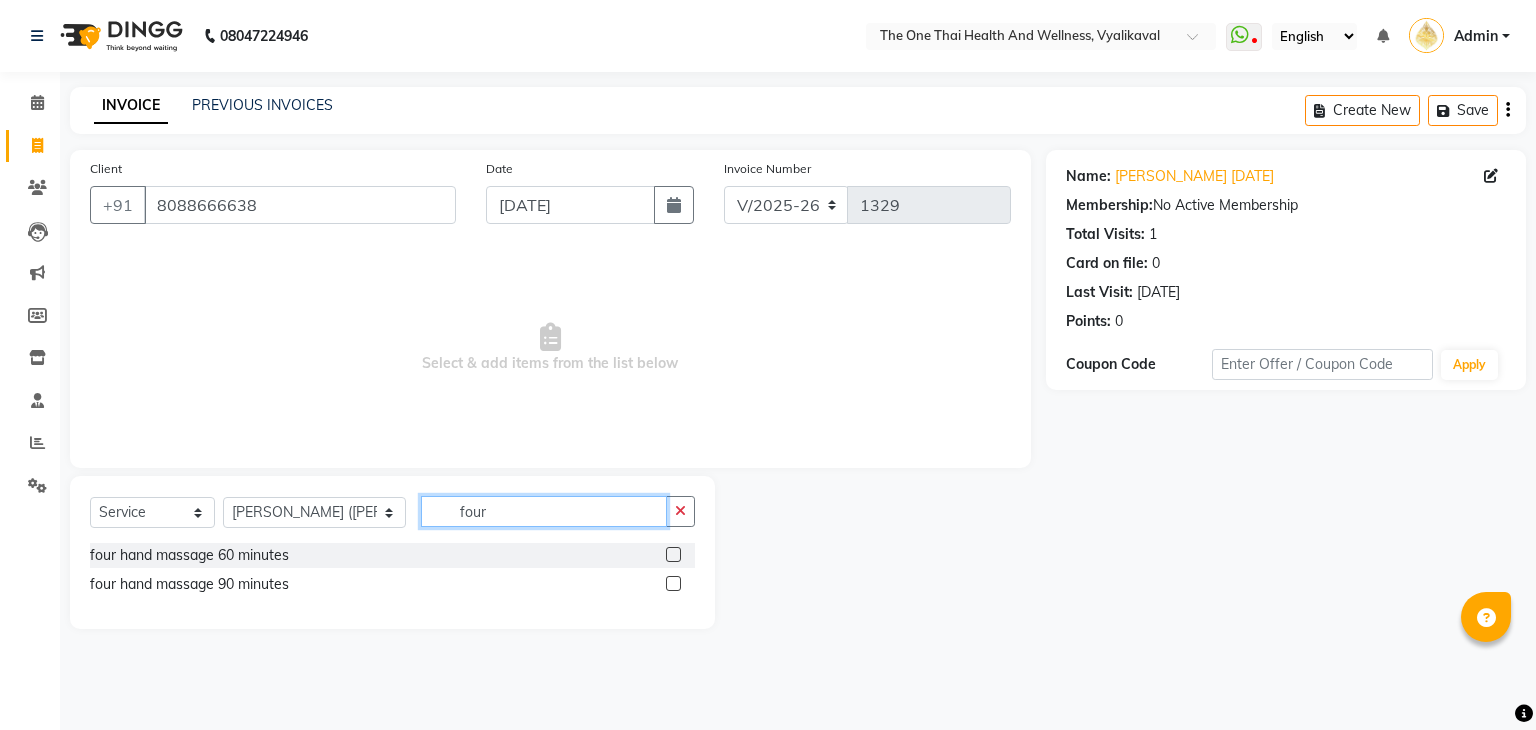 type on "four" 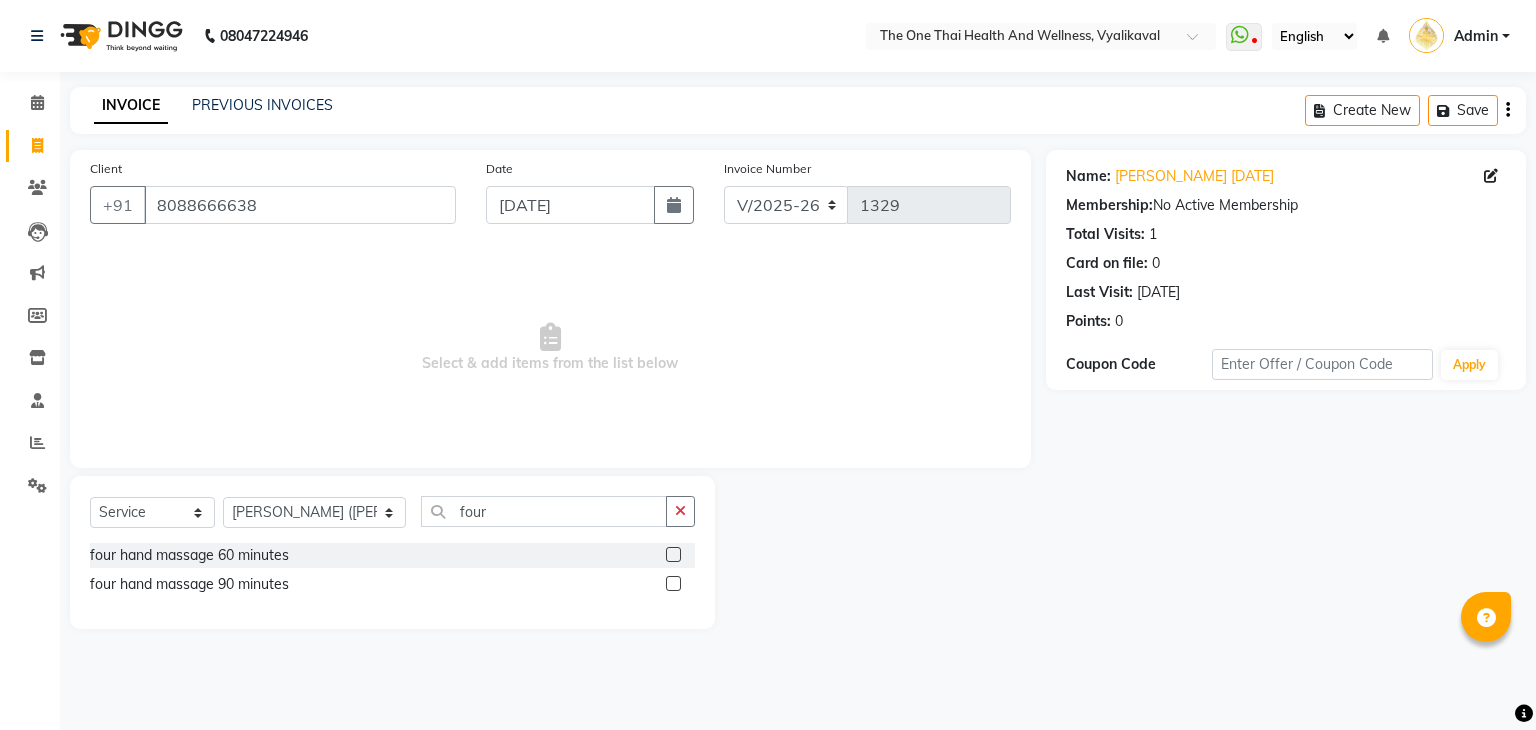 click 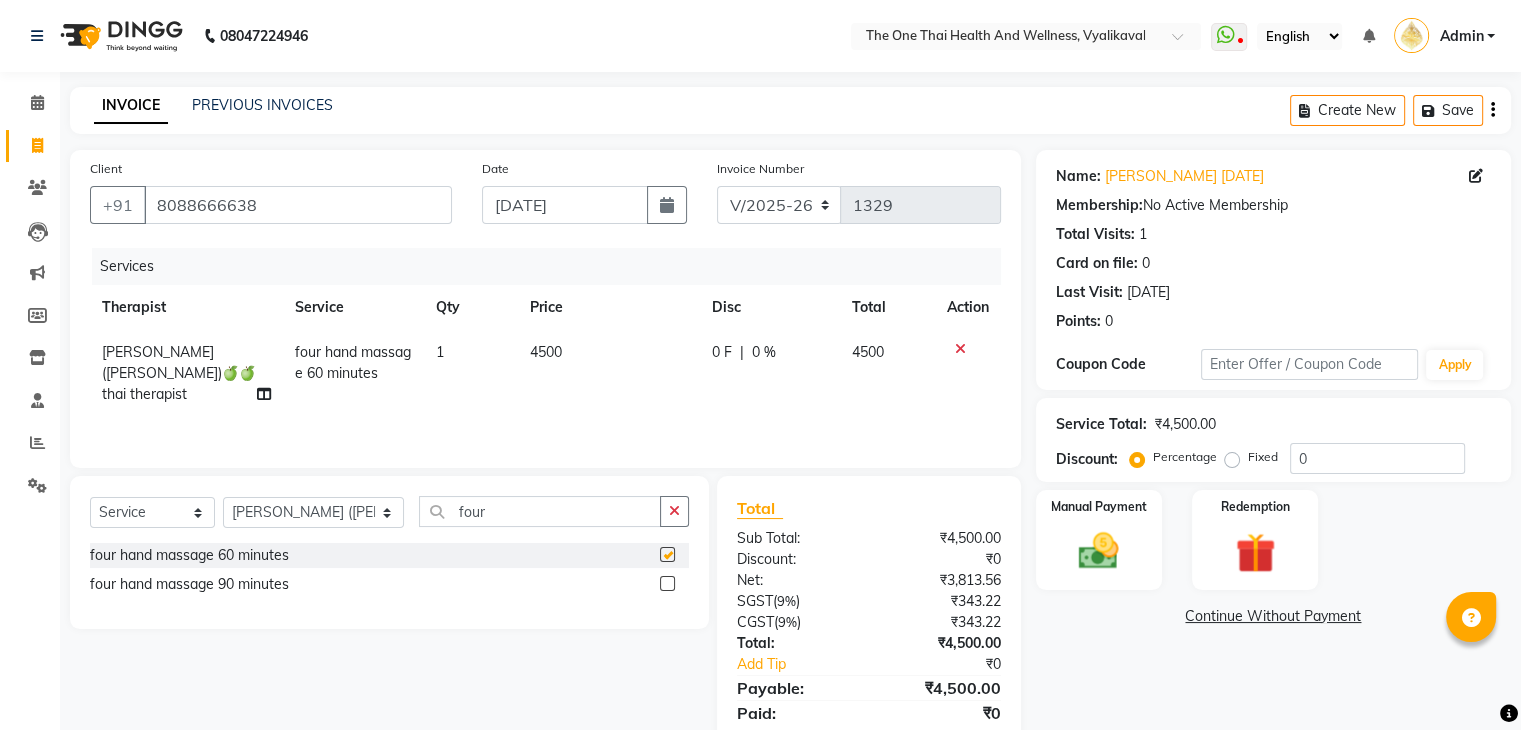checkbox on "false" 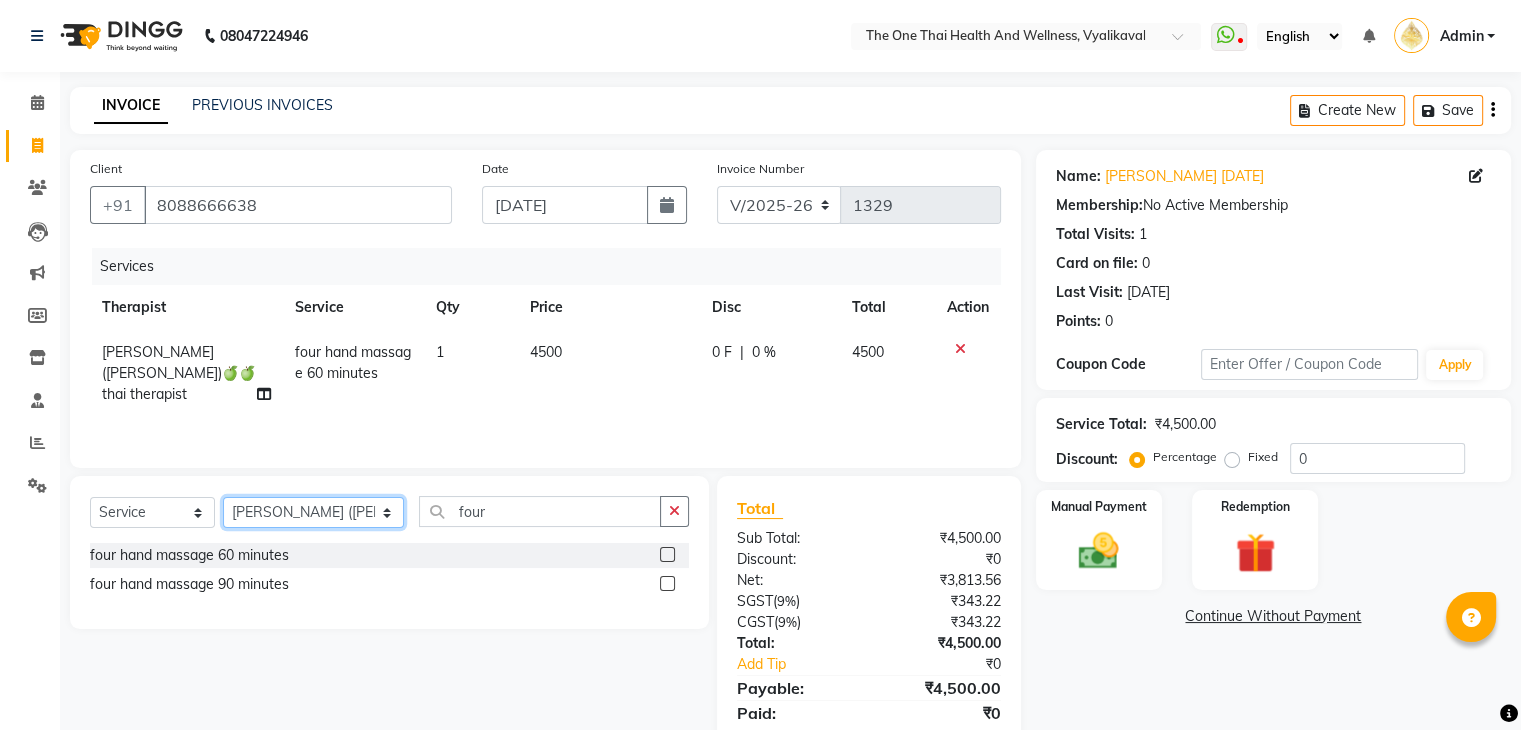 click on "Select Therapist [PERSON_NAME] 💚🍏thai therapist Ammy ❤️northeast therapist Ammy thai 💚therapist Beauty 💚🍅thai therapist Ester - NE 🔴🔴🔴 Ester 🟢 -🇹🇭thai  Grace northeast standby Jeena thai 🟢therapist [PERSON_NAME] ([PERSON_NAME])🍏🍏 thai therapist [PERSON_NAME] (nana ) [DATE]🌹northeast  [PERSON_NAME] 💚thai therapist [PERSON_NAME]🎃💚thai therapist  [PERSON_NAME] 🔴north east  Lucky thai 🪀💚therapist  Miya ❤️ northeast  Nana 🍅 northeast  Nana 🍏💚thai therapist  Orange 🧡thai therapist  Pema 🍅north east therapist  receptionist  [PERSON_NAME] ❤️northeast therapist ❤️ [PERSON_NAME] (nana) 🍏🍏thai therapist [PERSON_NAME] 💚💚thai therapist second login  Sofia thai therapist 🍏" 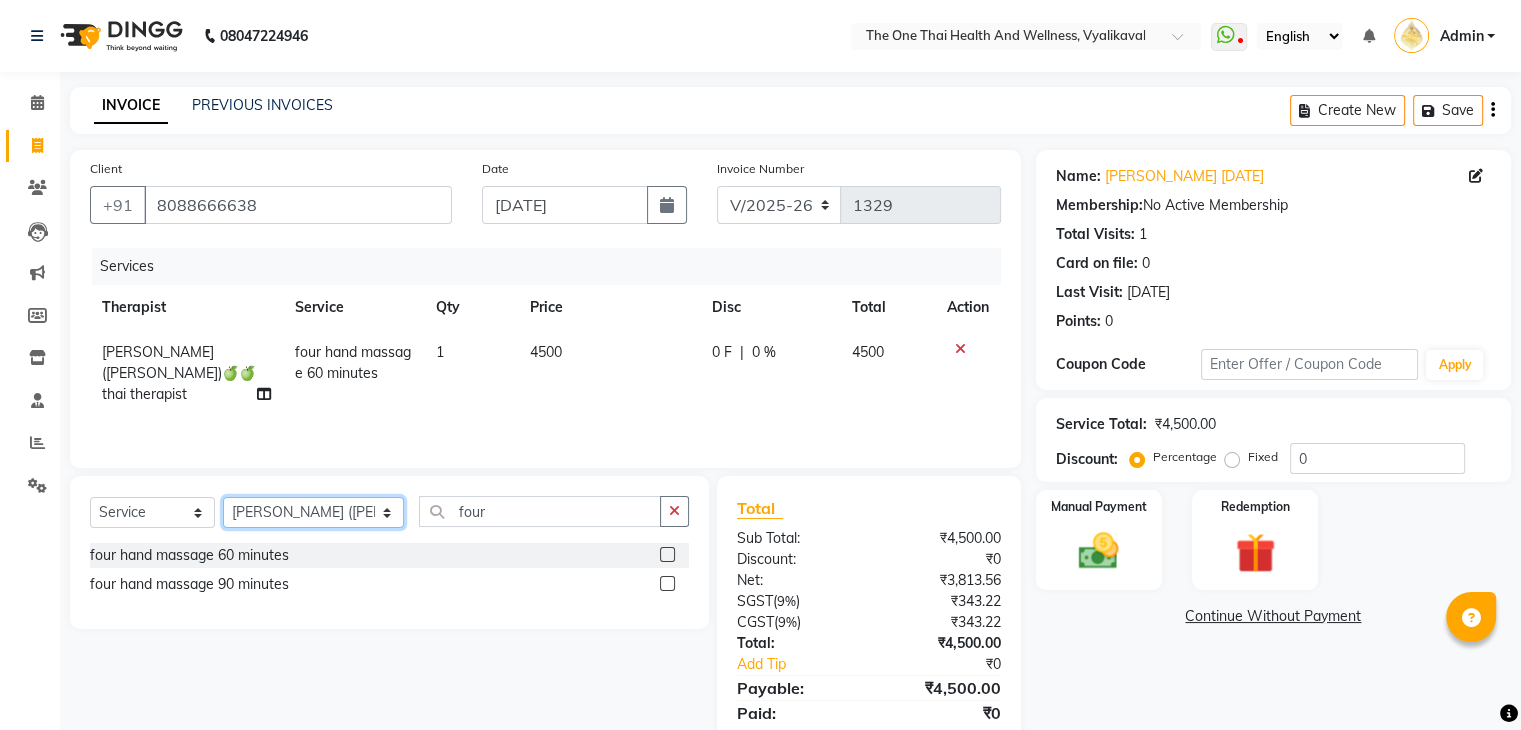 select on "69213" 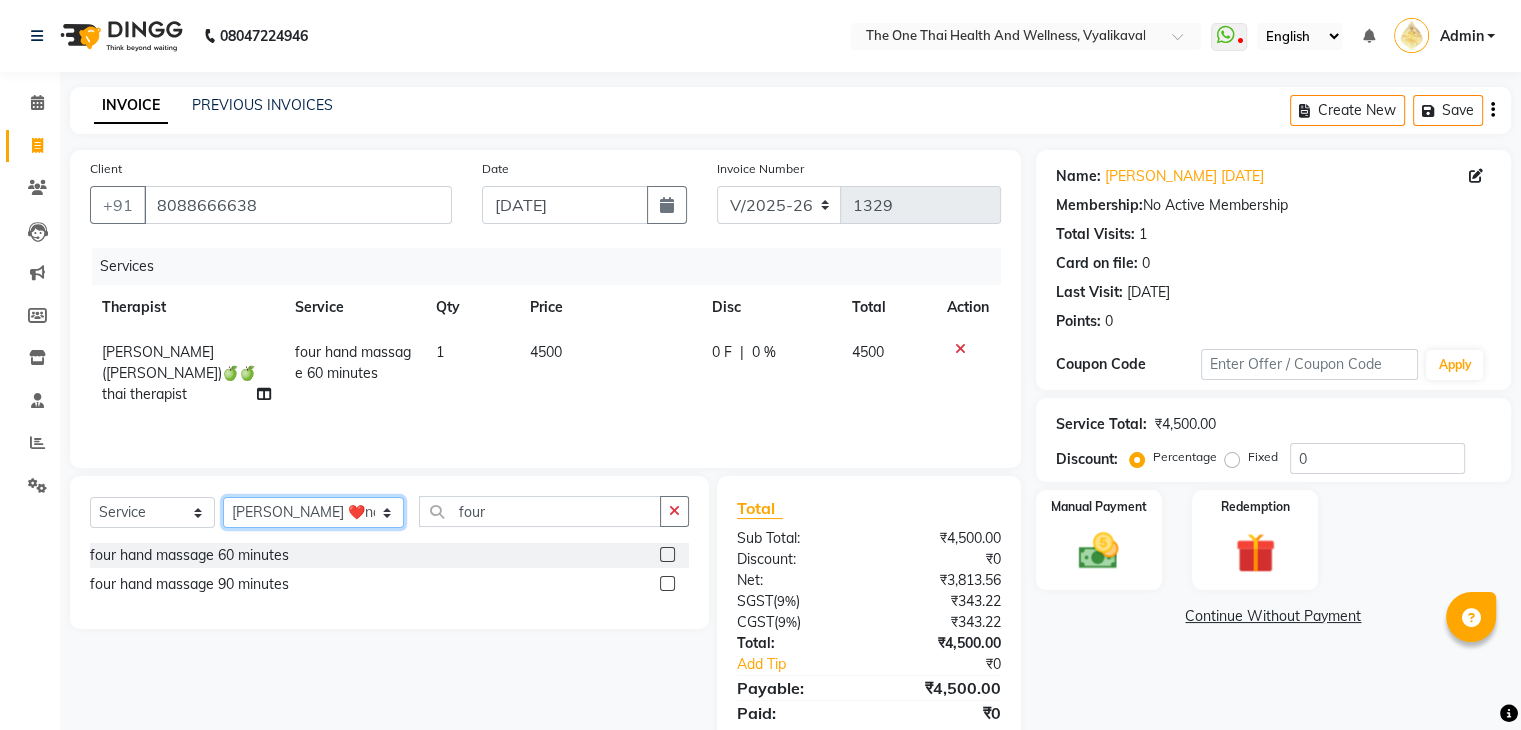 click on "Select Therapist [PERSON_NAME] 💚🍏thai therapist Ammy ❤️northeast therapist Ammy thai 💚therapist Beauty 💚🍅thai therapist Ester - NE 🔴🔴🔴 Ester 🟢 -🇹🇭thai  Grace northeast standby Jeena thai 🟢therapist [PERSON_NAME] ([PERSON_NAME])🍏🍏 thai therapist [PERSON_NAME] (nana ) [DATE]🌹northeast  [PERSON_NAME] 💚thai therapist [PERSON_NAME]🎃💚thai therapist  [PERSON_NAME] 🔴north east  Lucky thai 🪀💚therapist  Miya ❤️ northeast  Nana 🍅 northeast  Nana 🍏💚thai therapist  Orange 🧡thai therapist  Pema 🍅north east therapist  receptionist  [PERSON_NAME] ❤️northeast therapist ❤️ [PERSON_NAME] (nana) 🍏🍏thai therapist [PERSON_NAME] 💚💚thai therapist second login  Sofia thai therapist 🍏" 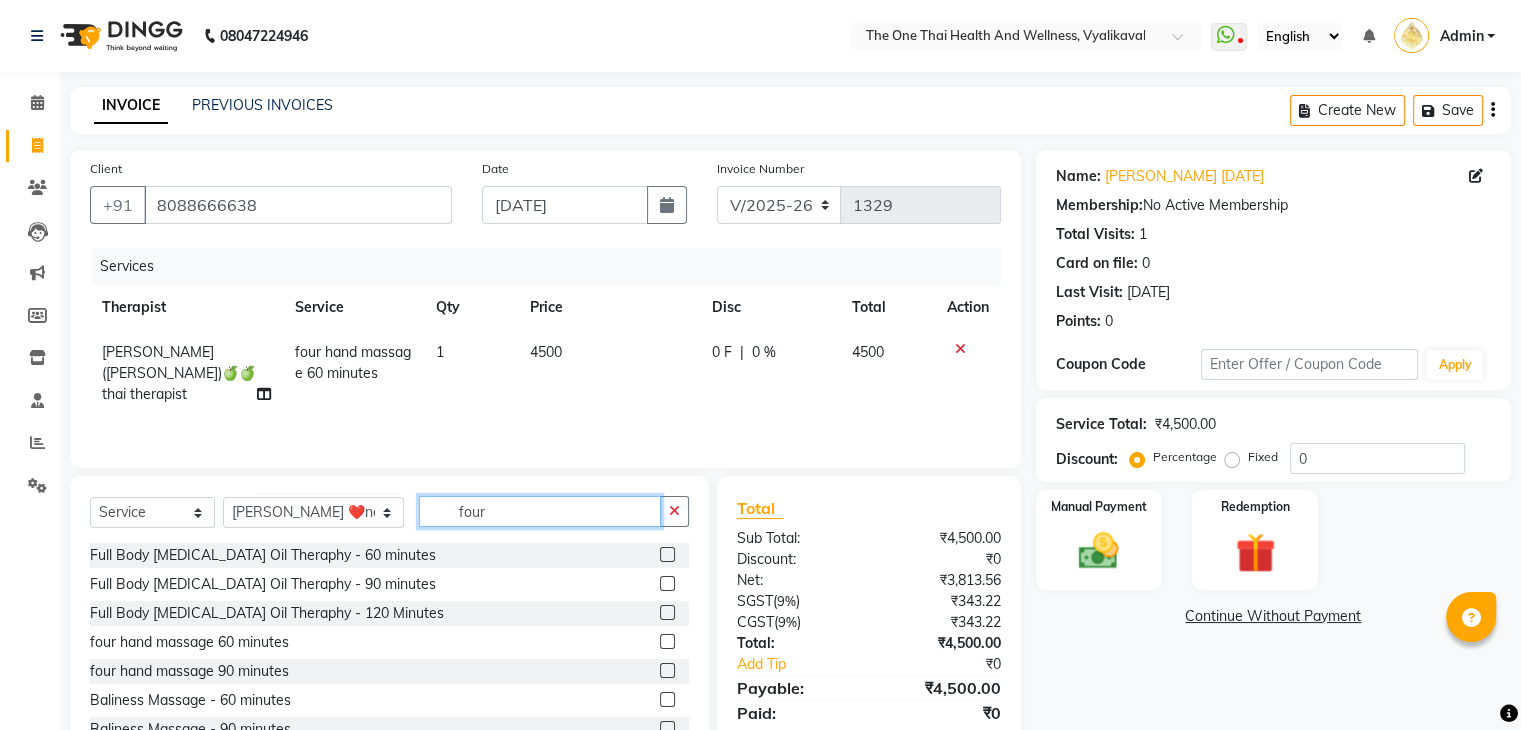 click on "four" 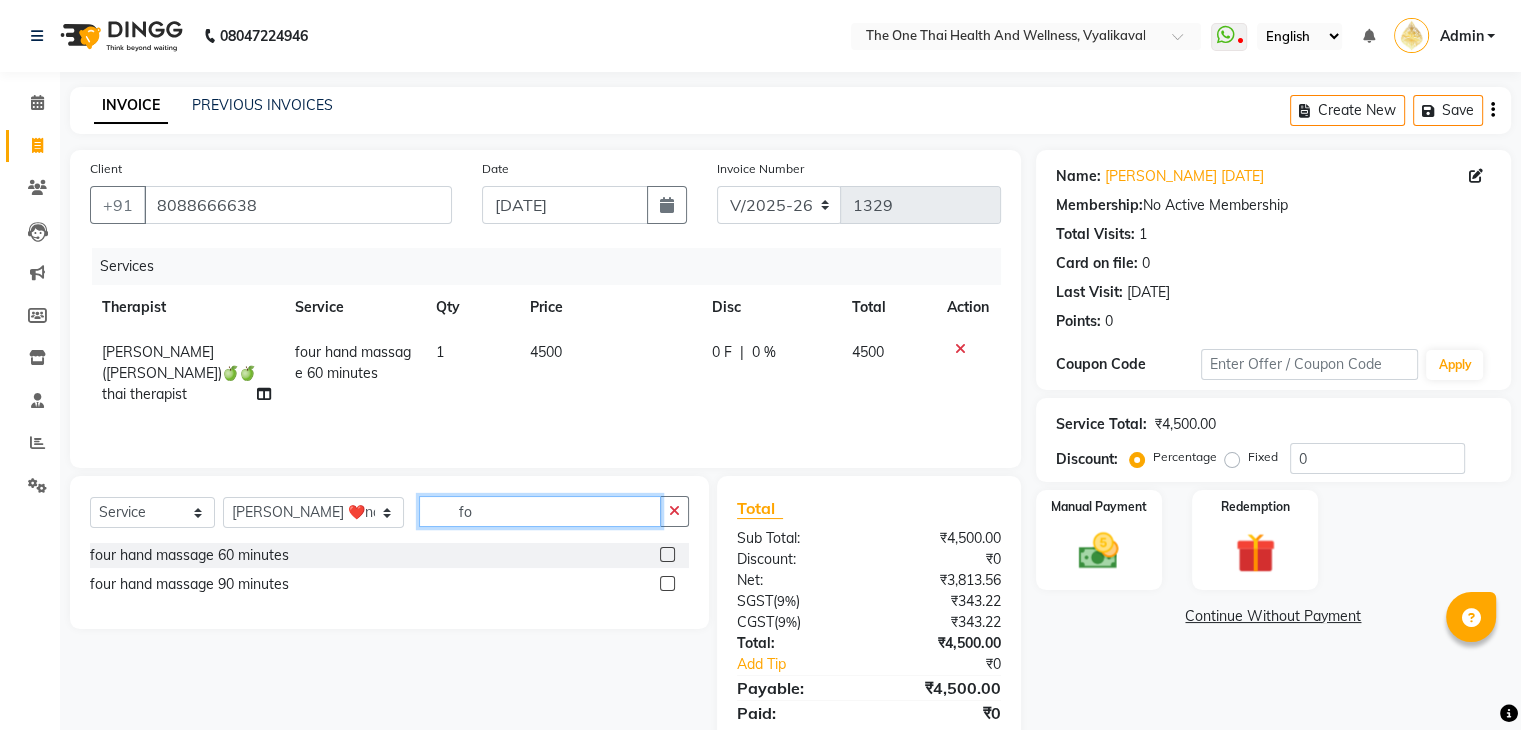 type on "f" 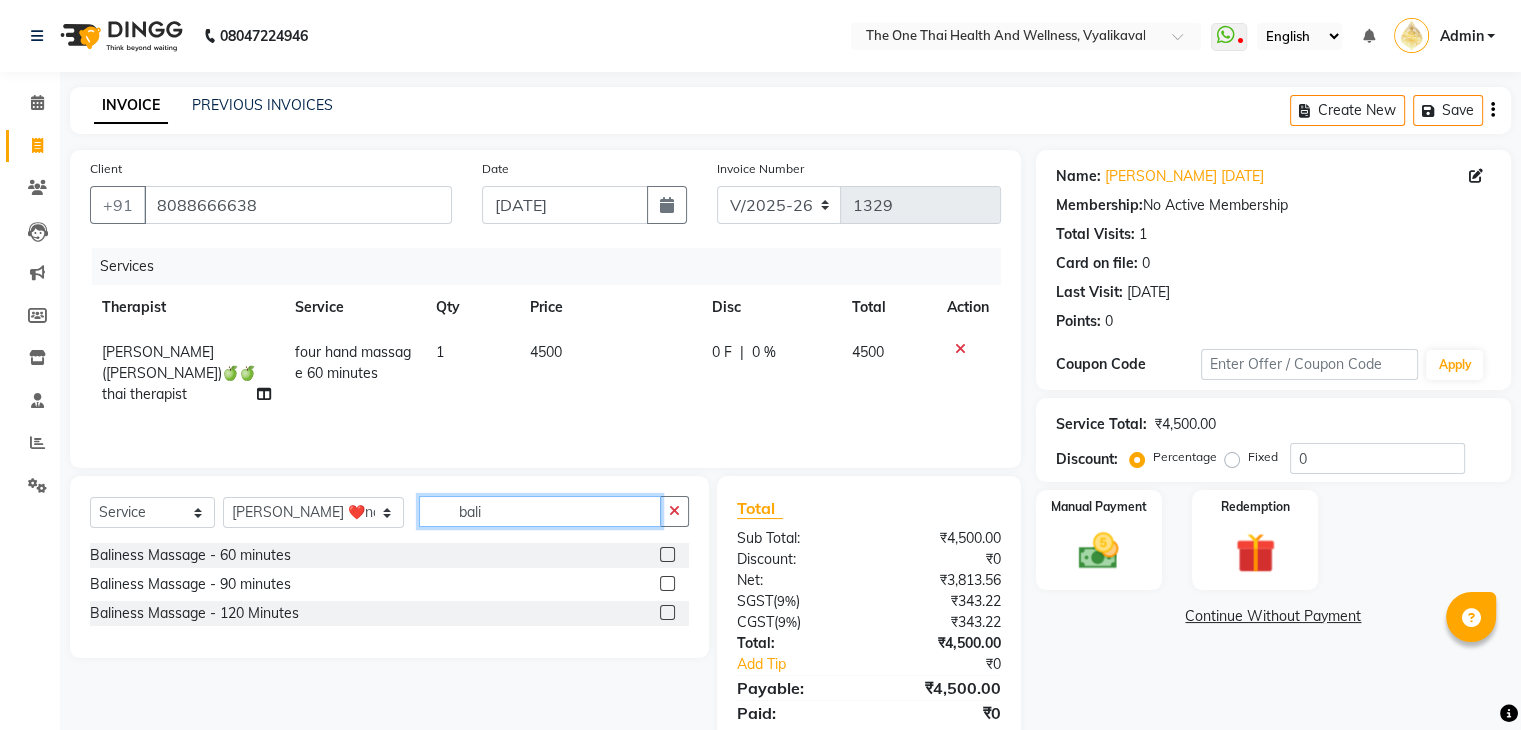 type on "bali" 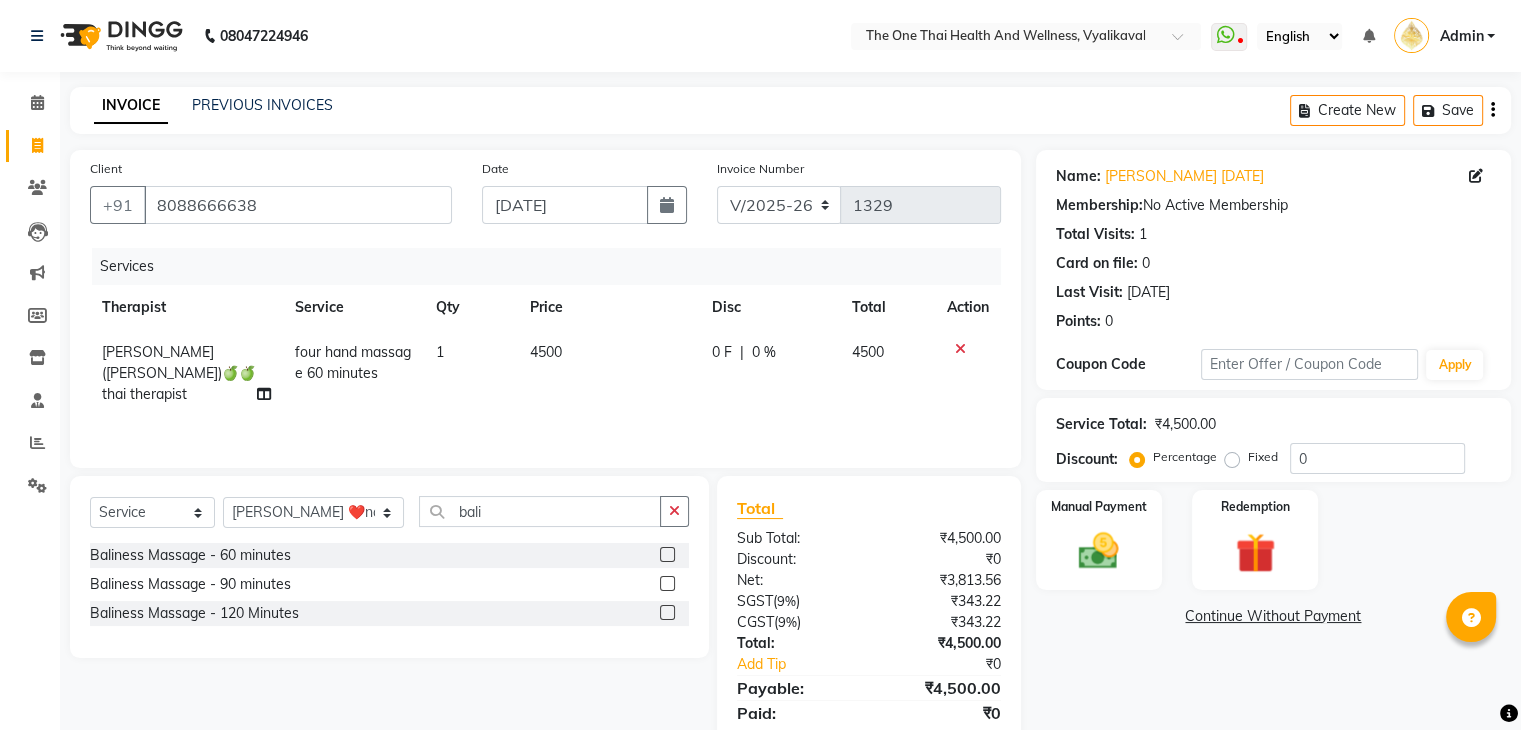 click 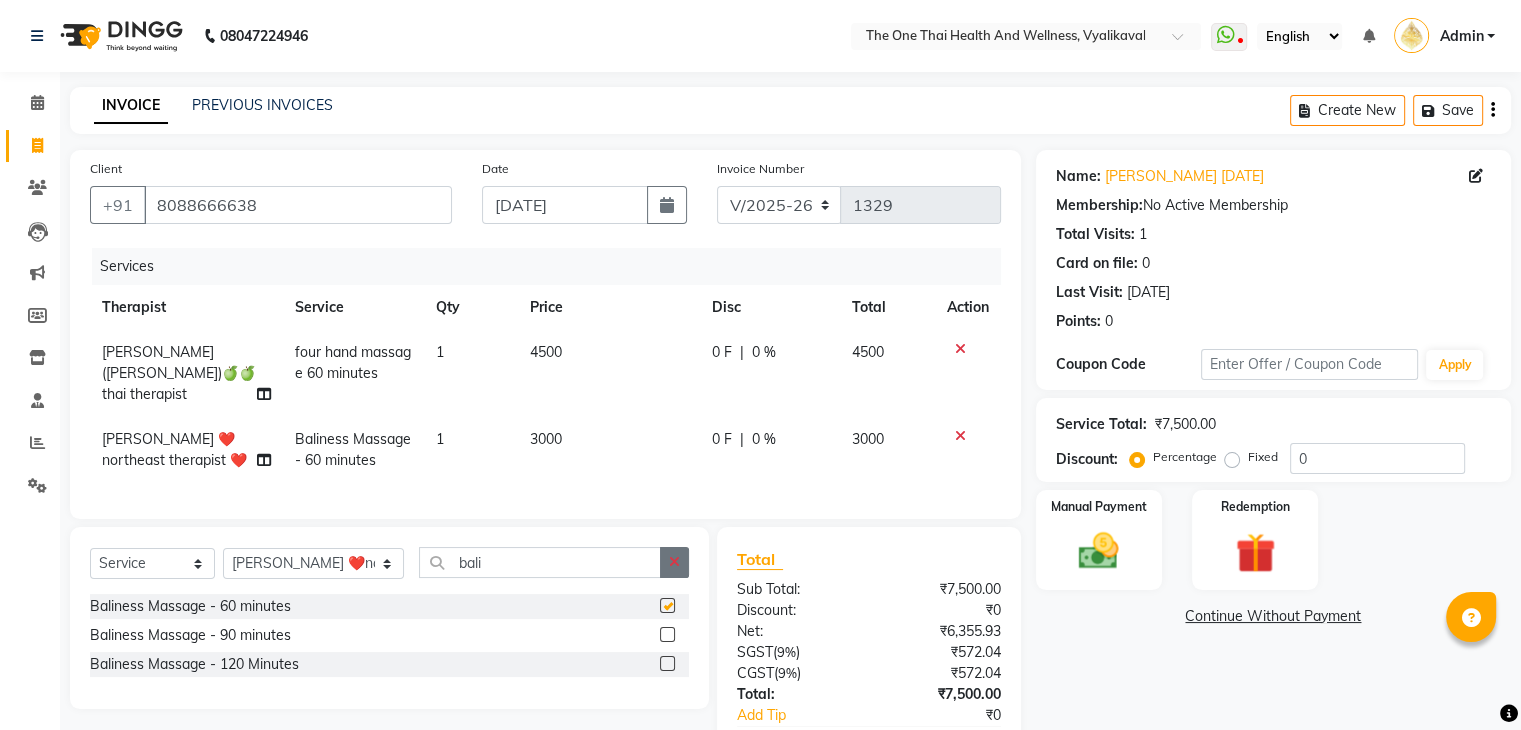 checkbox on "false" 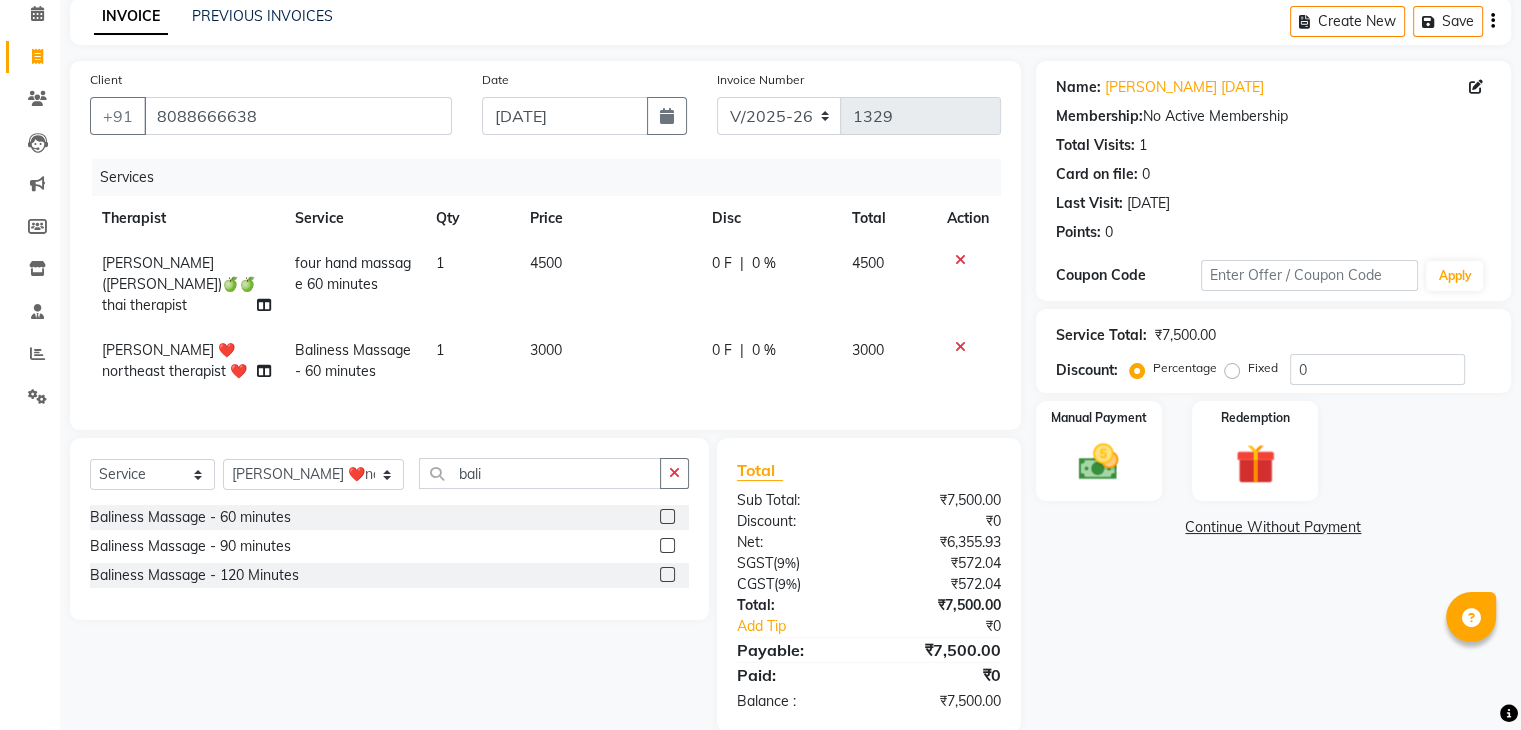 scroll, scrollTop: 116, scrollLeft: 0, axis: vertical 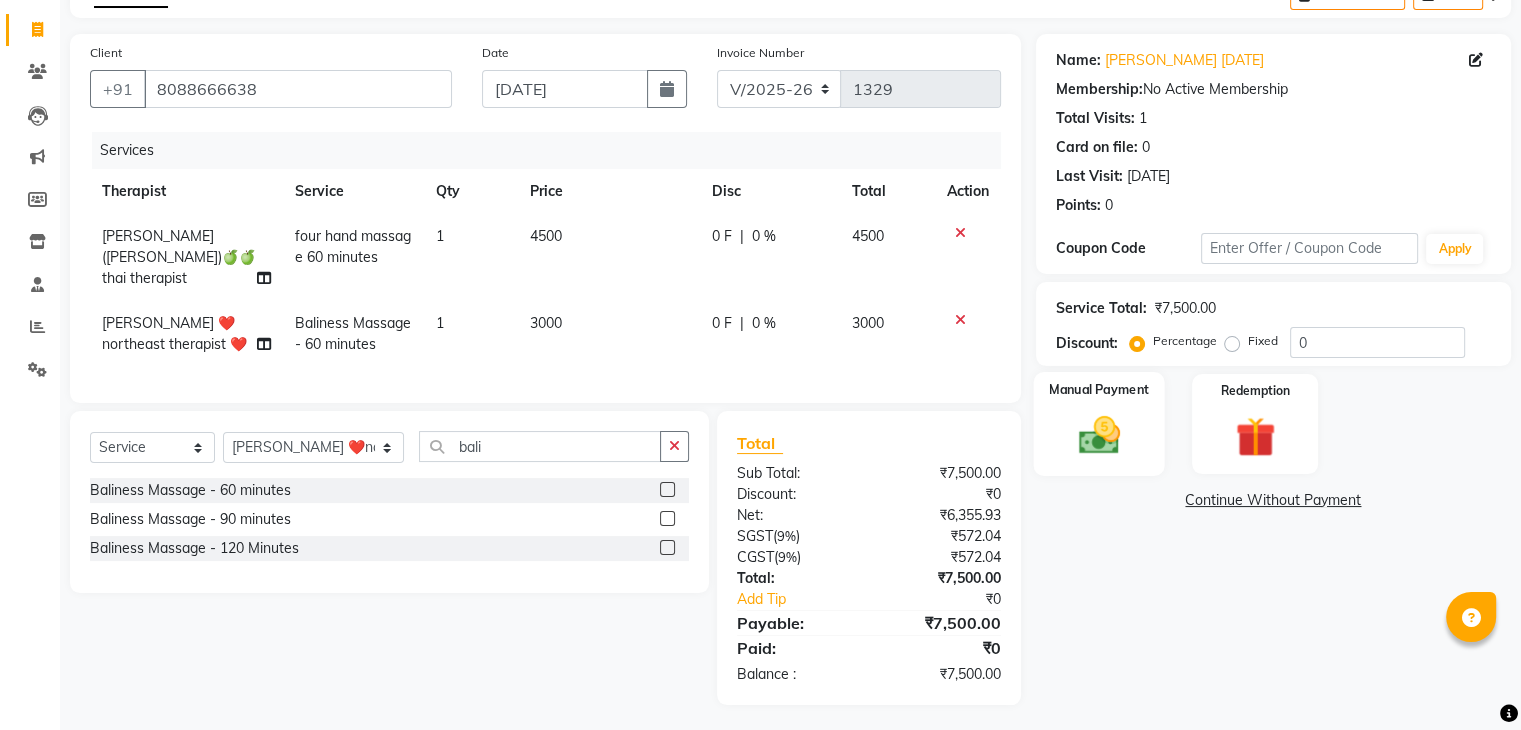 click 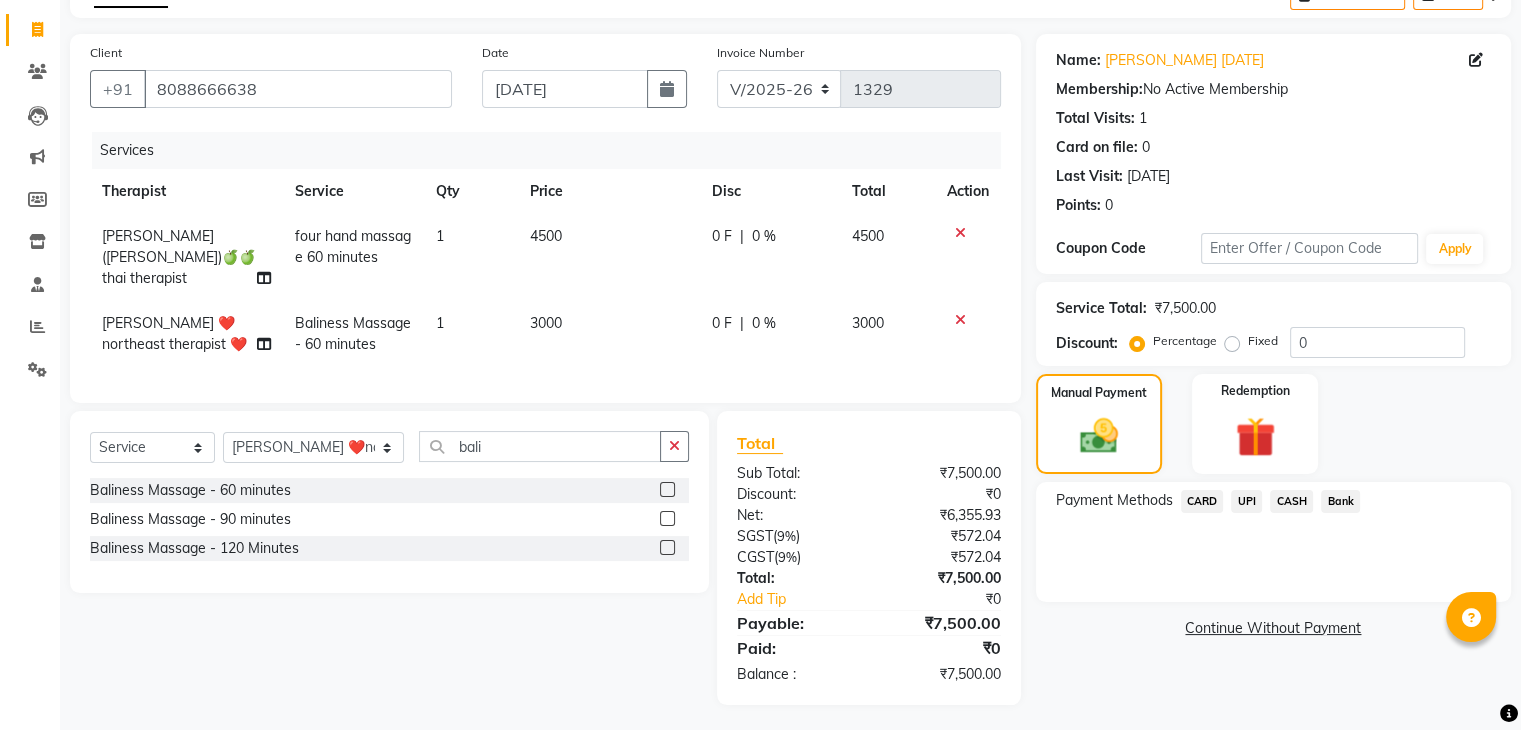 click on "0 F | 0 %" 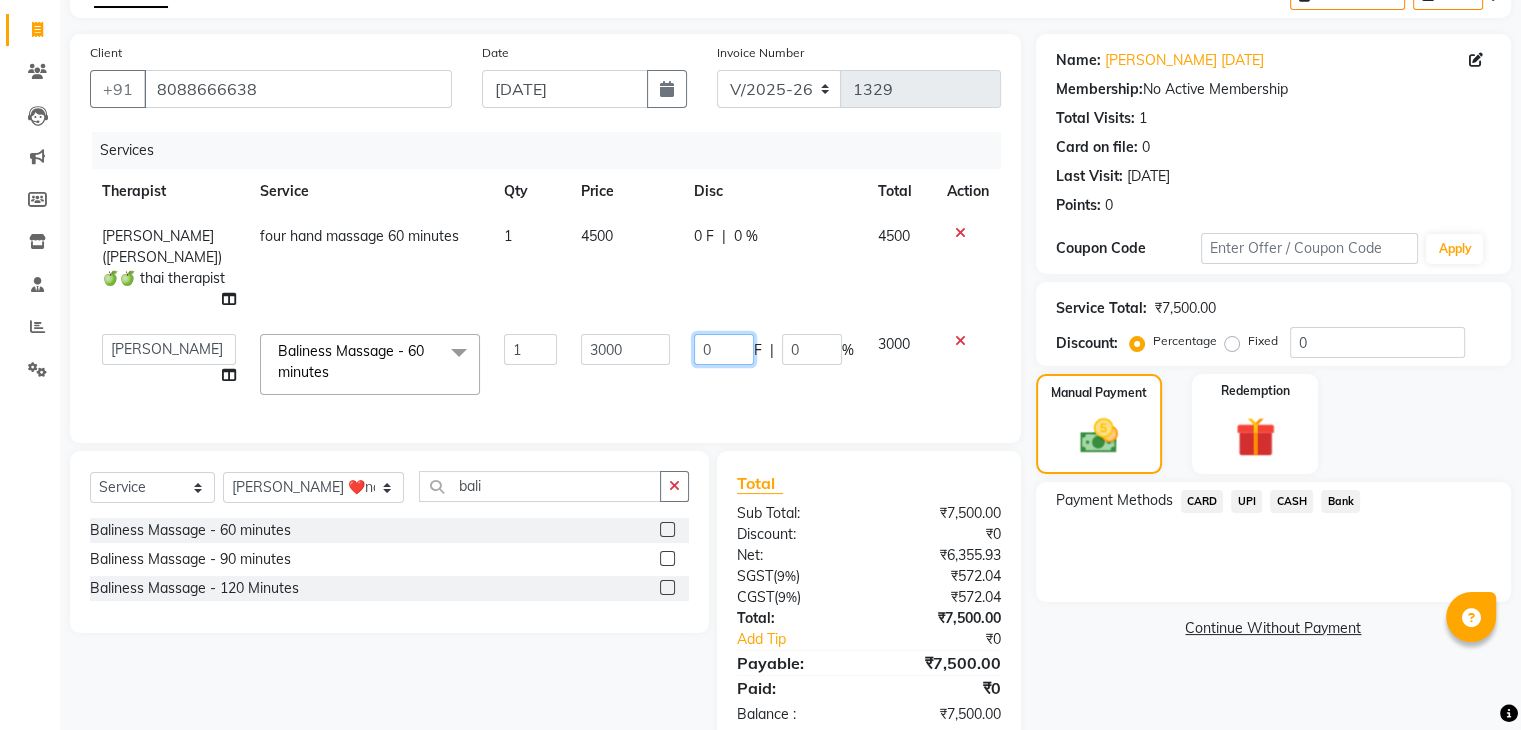 click on "0" 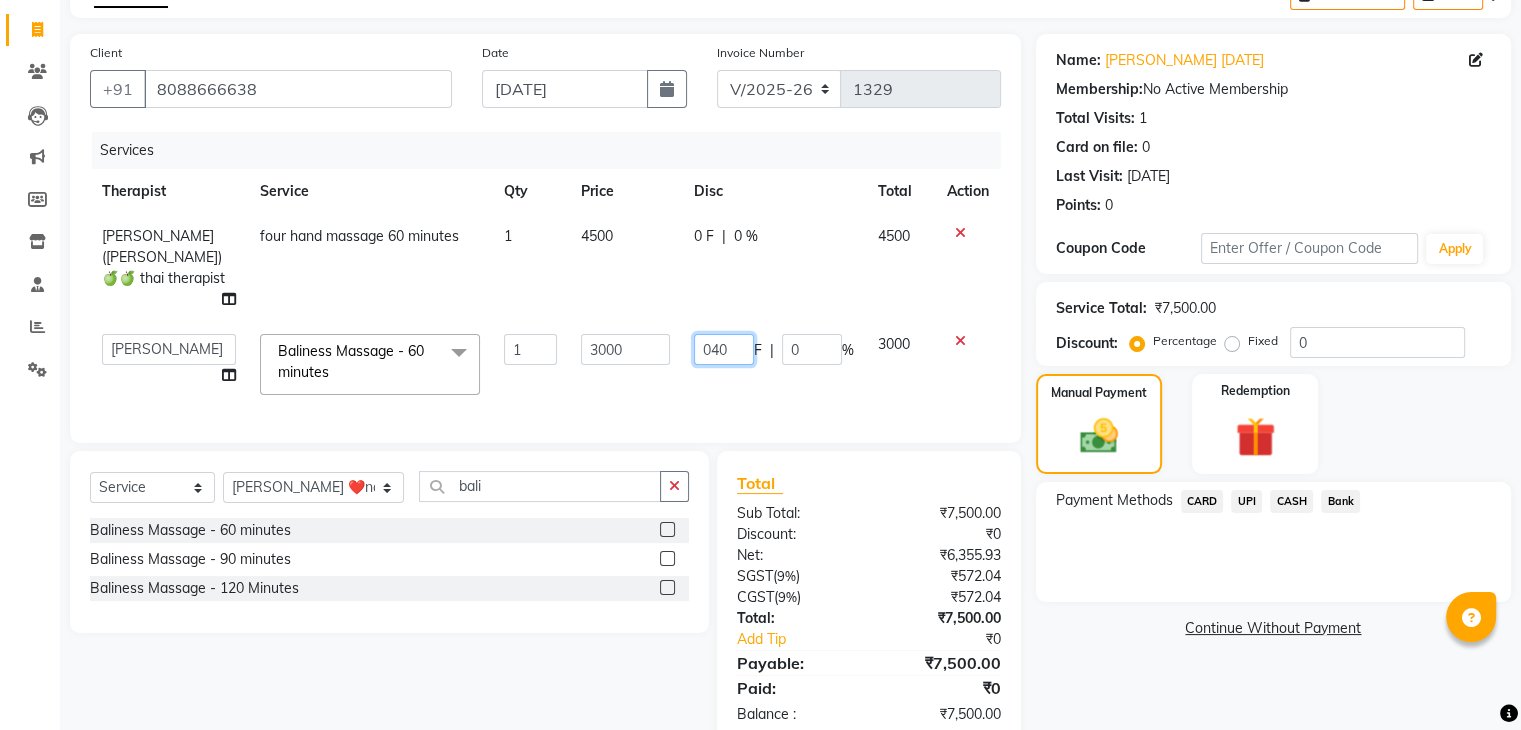 type on "0400" 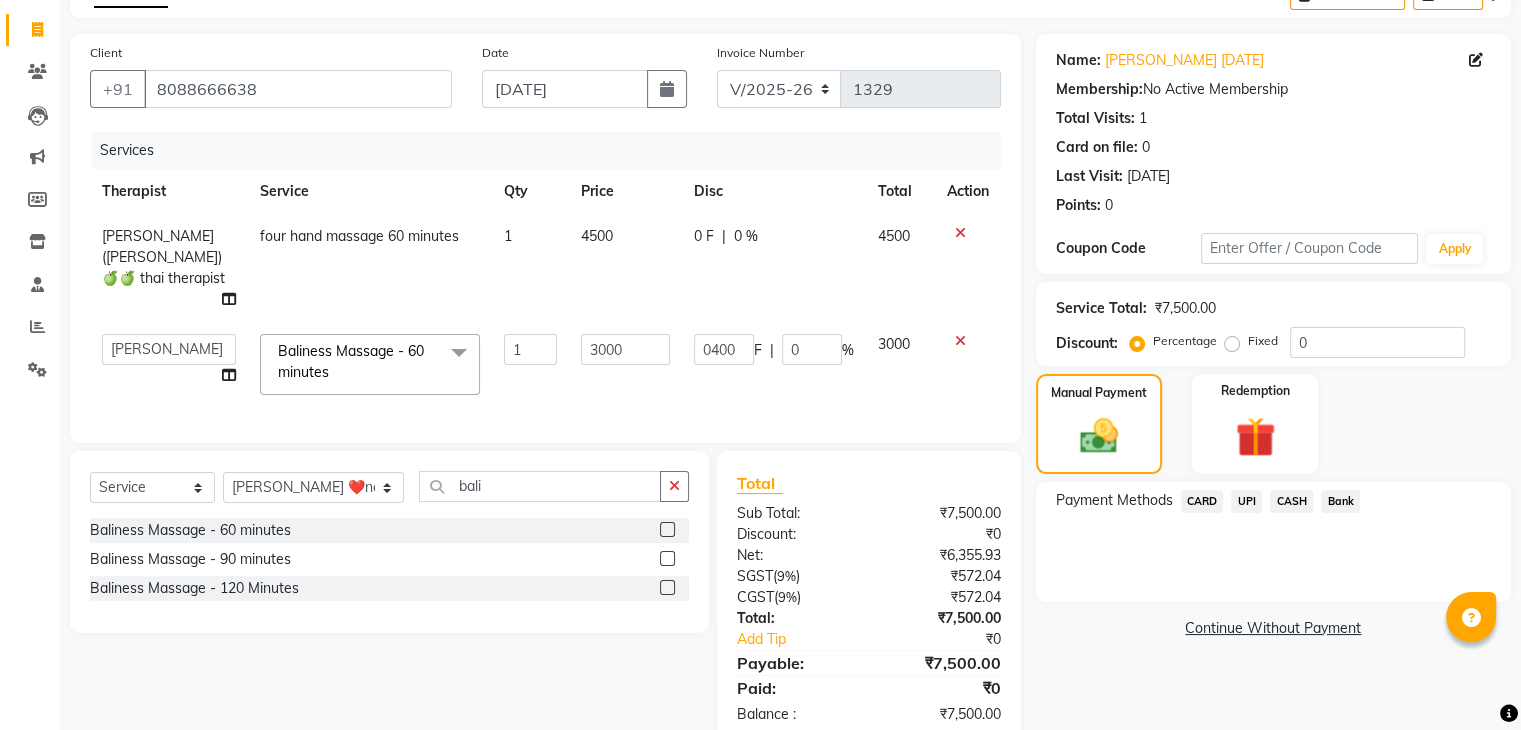 click on "Services Therapist Service Qty Price Disc Total Action Jenny (alisha)🍏🍏 thai therapist four hand massage 60 minutes 1 4500 0 F | 0 % 4500  Admin   Alisha 💚🍏thai therapist   Ammy ❤️northeast therapist   Ammy thai 💚therapist   Beauty 💚🍅thai therapist   Ester - NE 🔴🔴🔴   Ester 🟢 -🇹🇭thai    Grace northeast standby   Jeena thai 🟢therapist   Jenny (alisha)🍏🍏 thai therapist   Jenny (nana ) 2nd june🌹northeast    Leena   Lilly 💚thai therapist   Linda🎃💚thai therapist    Liza 🔴north east    Lucky thai 🪀💚therapist    Miya ❤️ northeast    Nana 🍅 northeast    Nana 🍏💚thai therapist    Orange 🧡thai therapist    Pema 🍅north east therapist    receptionist    Rosie ❤️northeast therapist ❤️   Sania (nana) 🍏🍏thai therapist   Sara 💚💚thai therapist   second login    Sofia thai therapist 🍏  Baliness Massage  - 60 minutes  x Full Body Cellulite Oil Theraphy  - 60 minutes Full Body Cellulite Oil Theraphy  - 90 minutes 1 F" 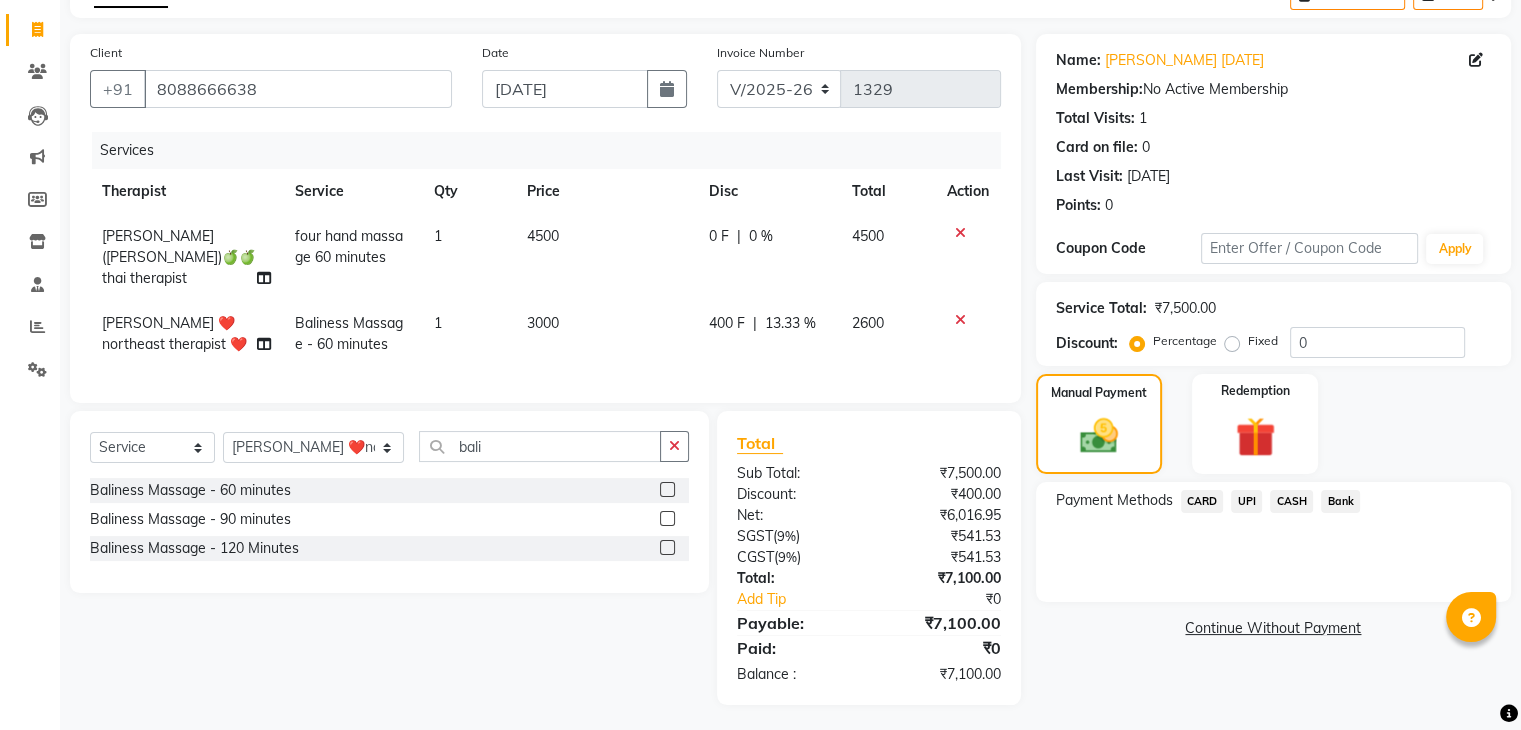 click on "UPI" 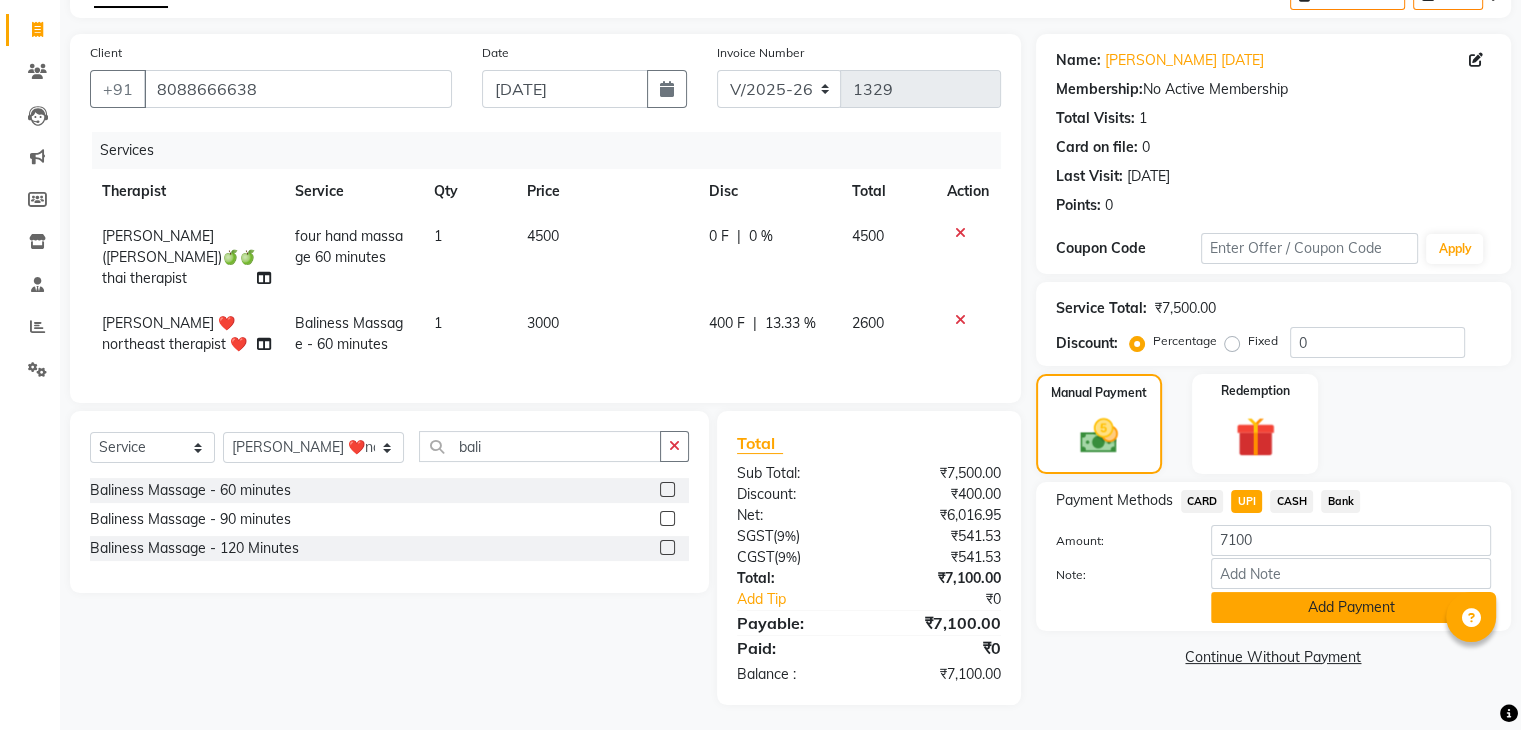 click on "Add Payment" 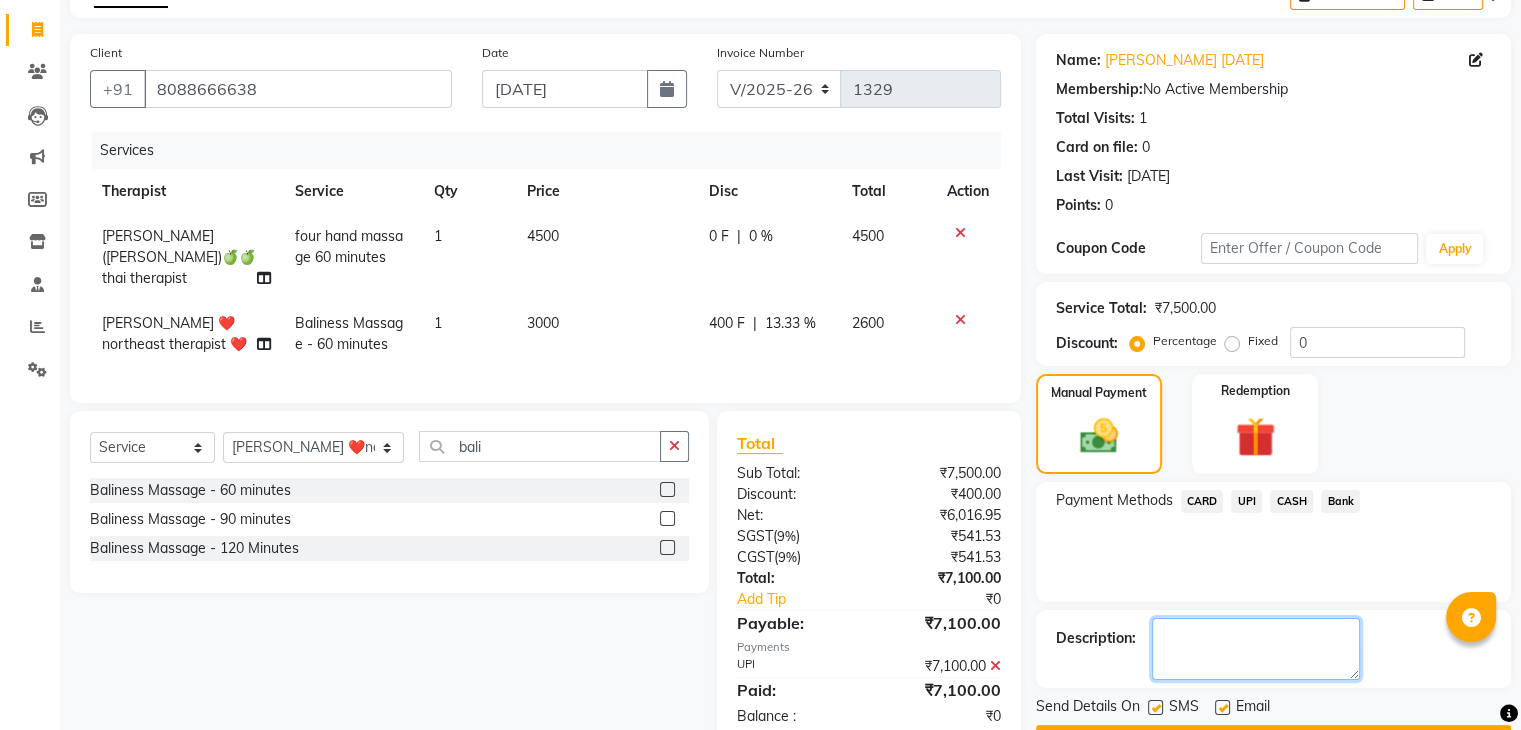 click 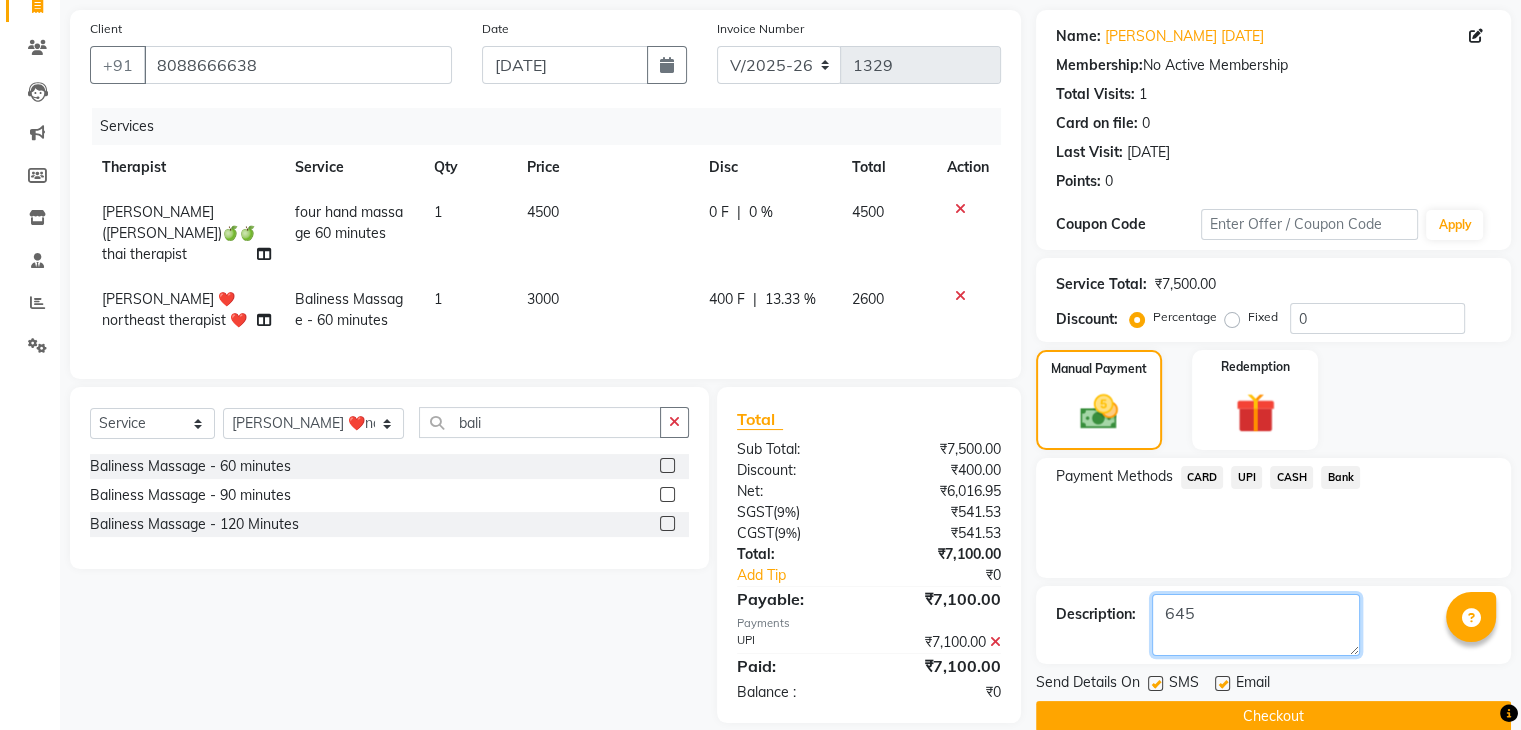 scroll, scrollTop: 171, scrollLeft: 0, axis: vertical 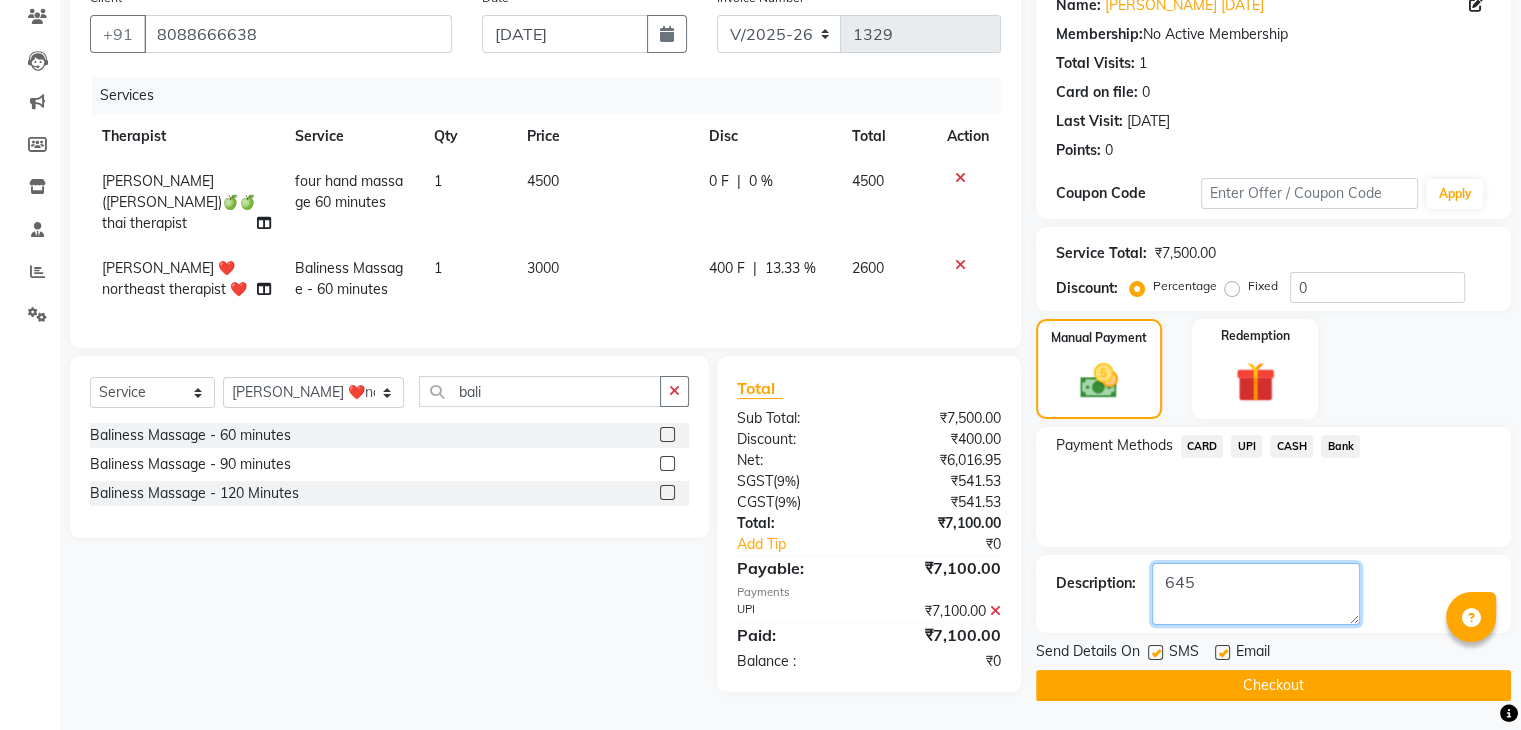 type on "645" 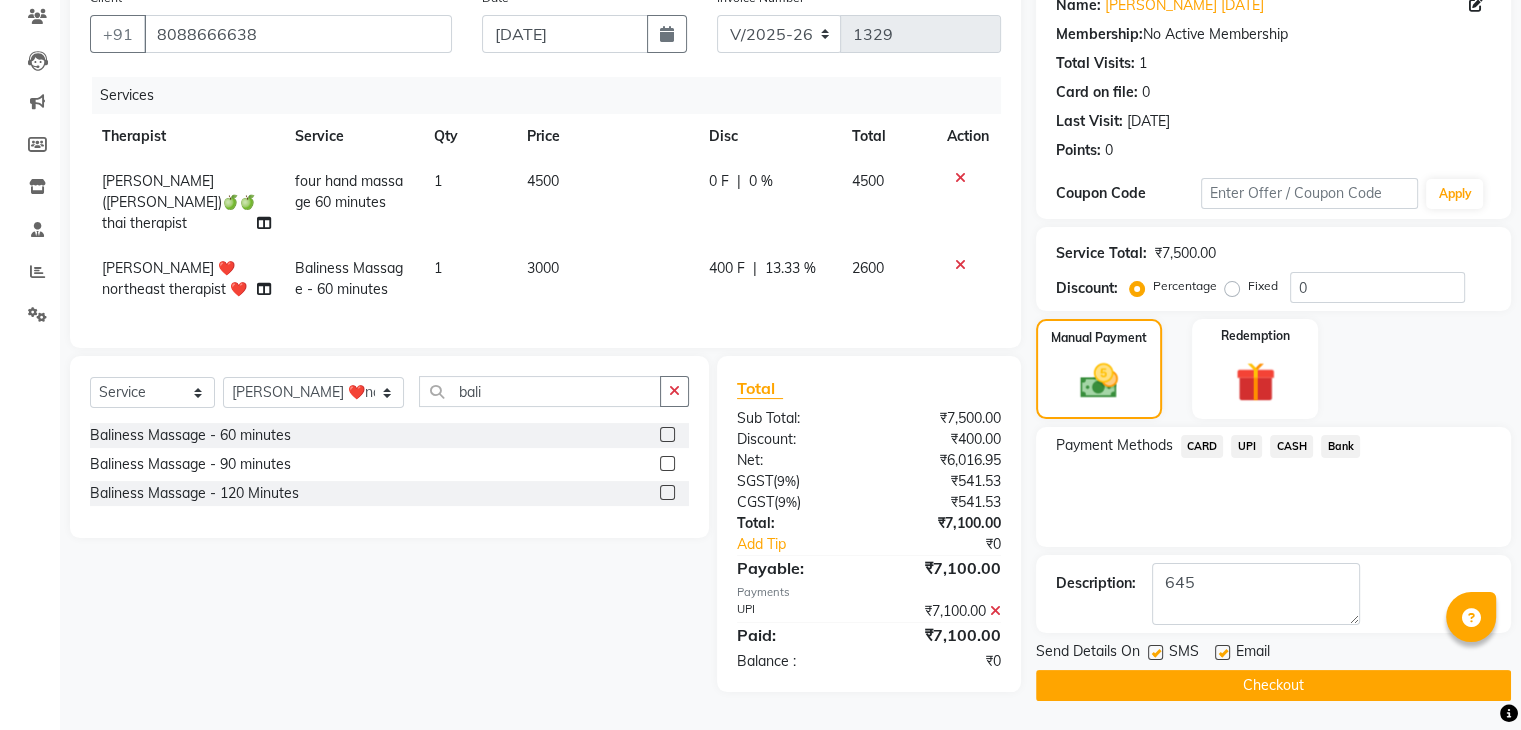 click 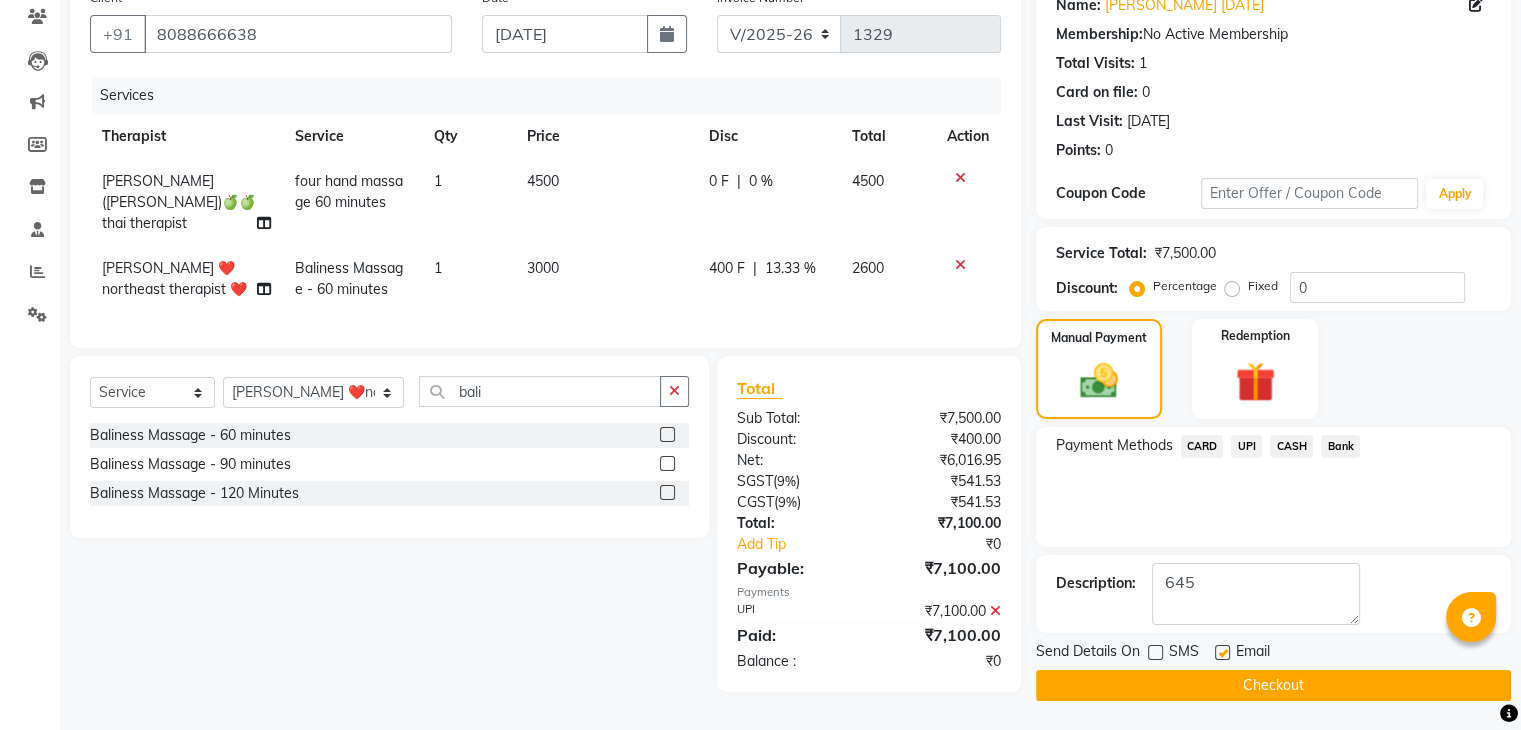 click on "Checkout" 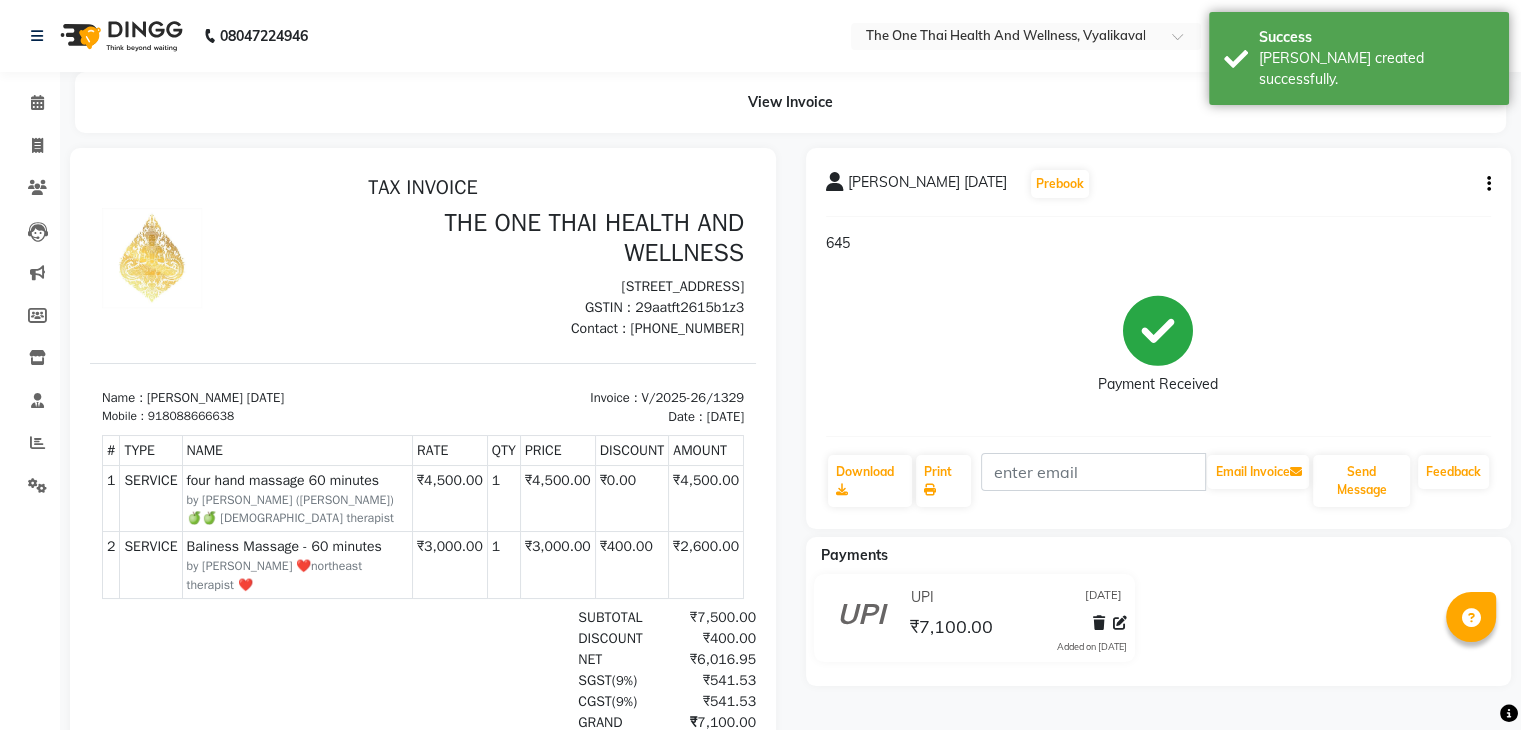 scroll, scrollTop: 0, scrollLeft: 0, axis: both 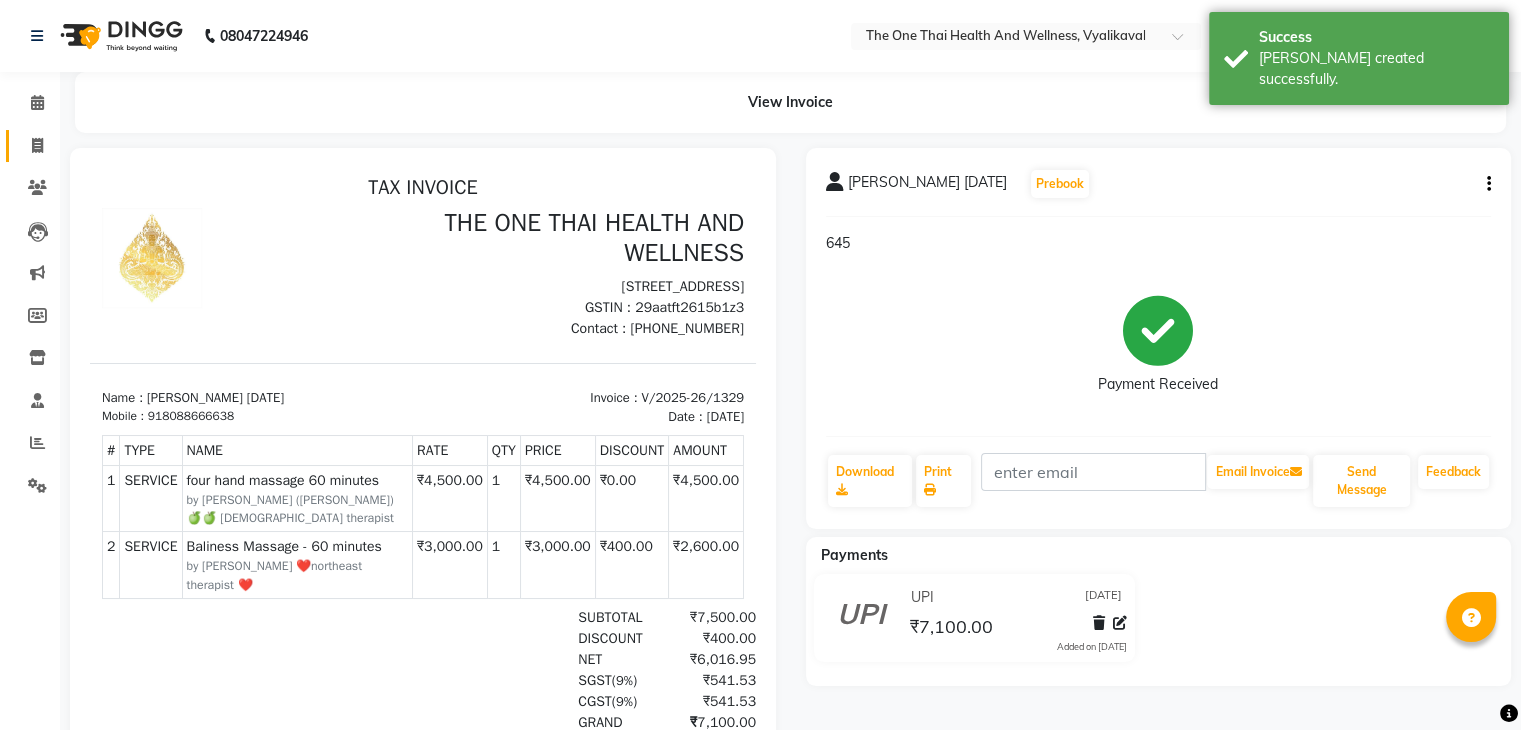 click on "Invoice" 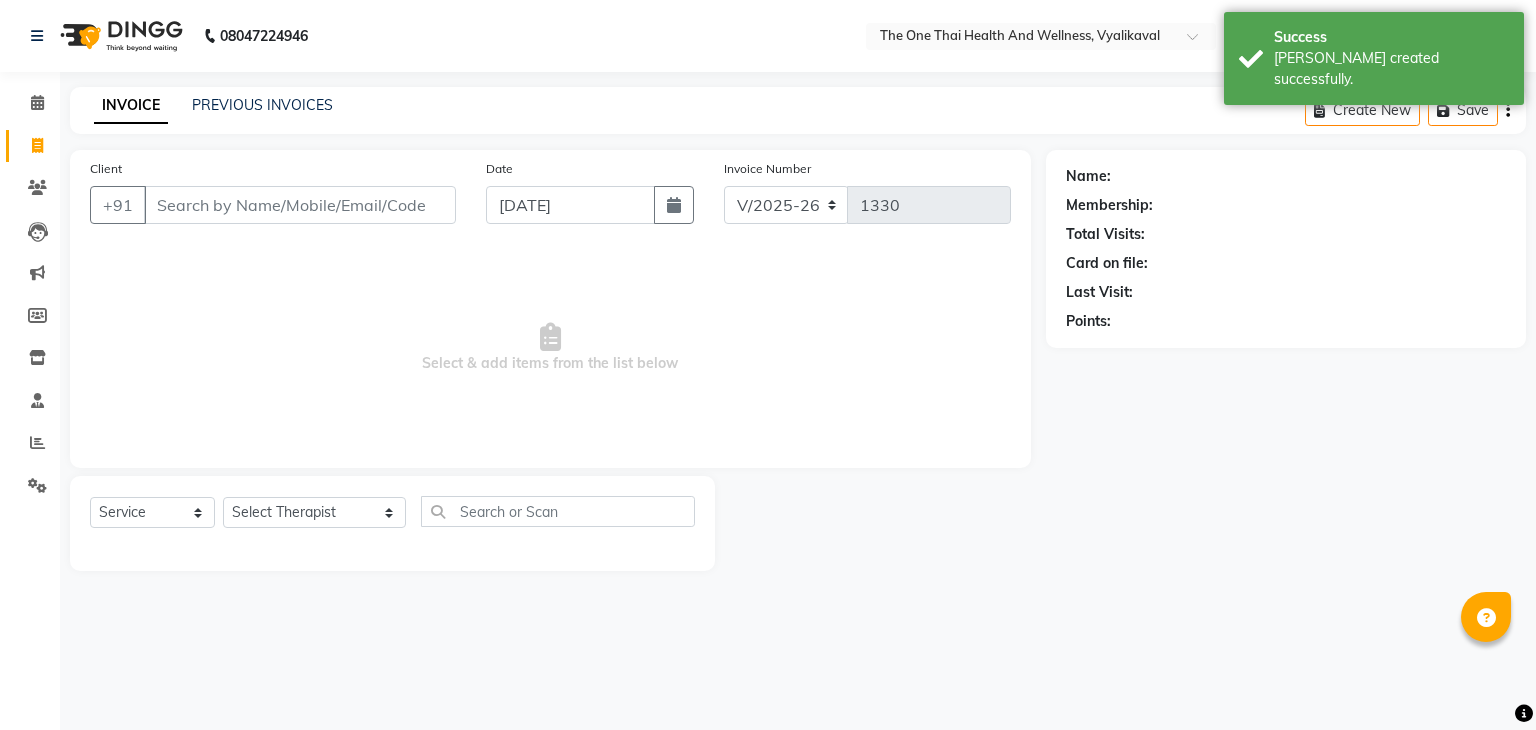 click on "Client" at bounding box center [300, 205] 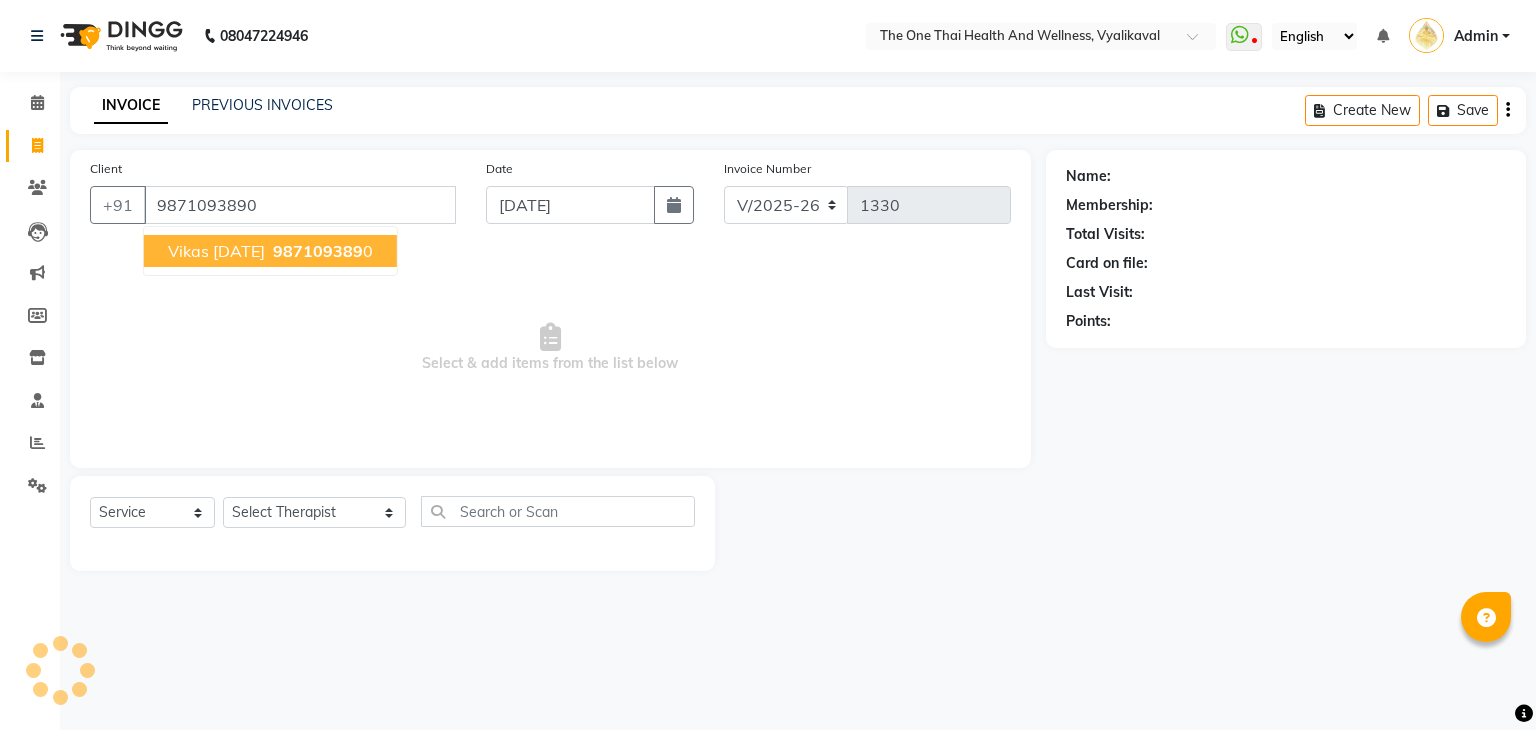 type on "9871093890" 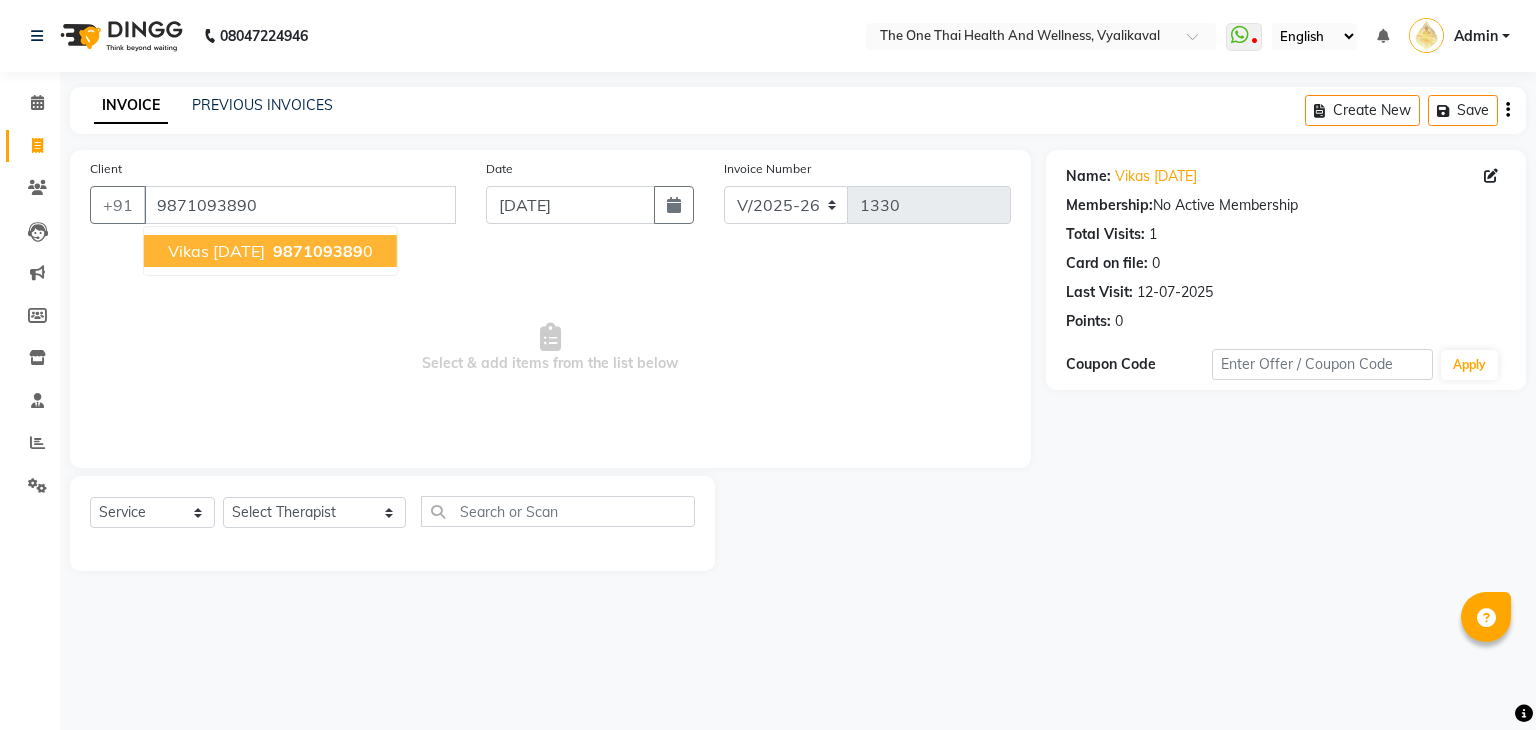 click on "vikas 12 july 25" at bounding box center [216, 251] 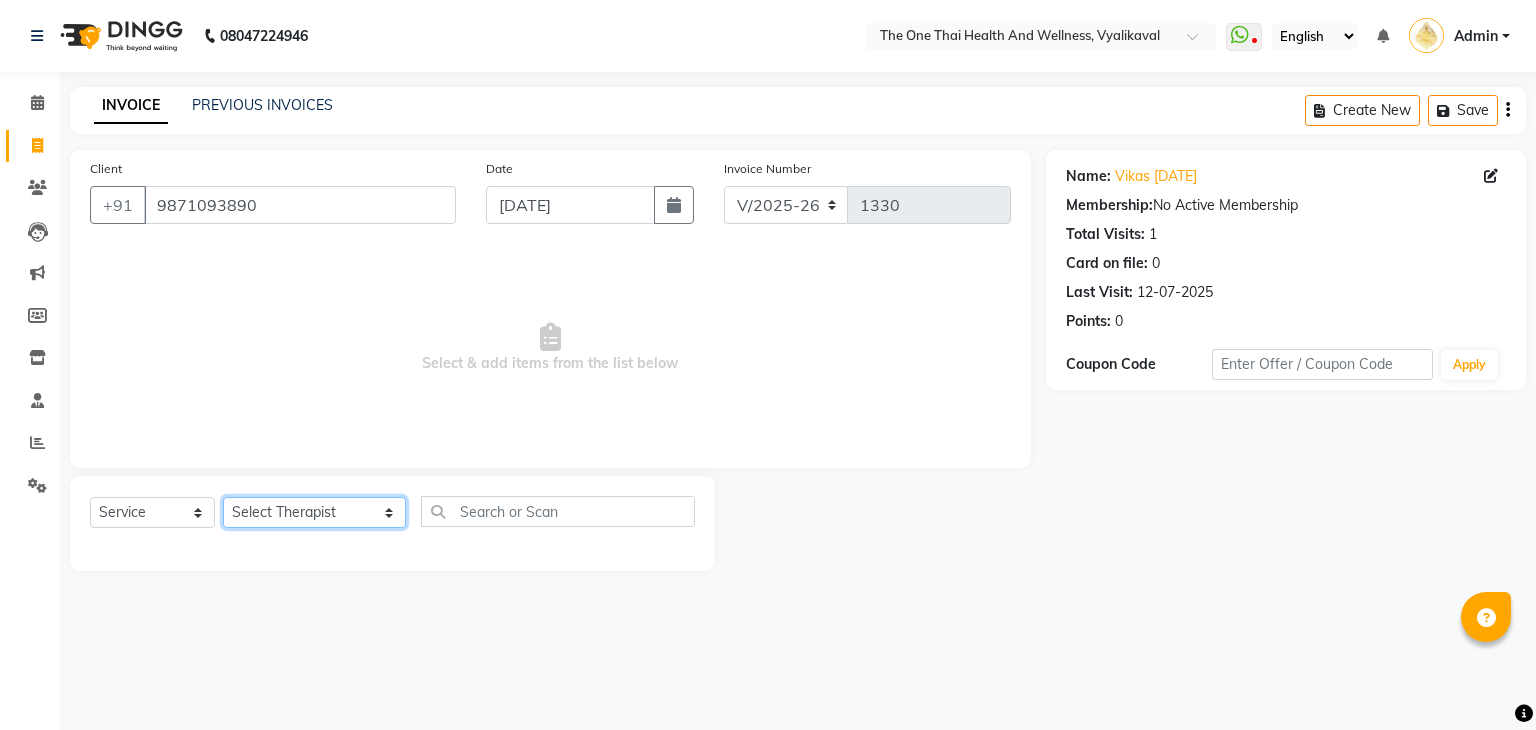 click on "Select Therapist [PERSON_NAME] 💚🍏thai therapist Ammy ❤️northeast therapist Ammy thai 💚therapist Beauty 💚🍅thai therapist Ester - NE 🔴🔴🔴 Ester 🟢 -🇹🇭thai  Grace northeast standby Jeena thai 🟢therapist [PERSON_NAME] ([PERSON_NAME])🍏🍏 thai therapist [PERSON_NAME] (nana ) [DATE]🌹northeast  [PERSON_NAME] 💚thai therapist [PERSON_NAME]🎃💚thai therapist  [PERSON_NAME] 🔴north east  Lucky thai 🪀💚therapist  Miya ❤️ northeast  Nana 🍅 northeast  Nana 🍏💚thai therapist  Orange 🧡thai therapist  Pema 🍅north east therapist  receptionist  [PERSON_NAME] ❤️northeast therapist ❤️ [PERSON_NAME] (nana) 🍏🍏thai therapist [PERSON_NAME] 💚💚thai therapist second login  Sofia thai therapist 🍏" 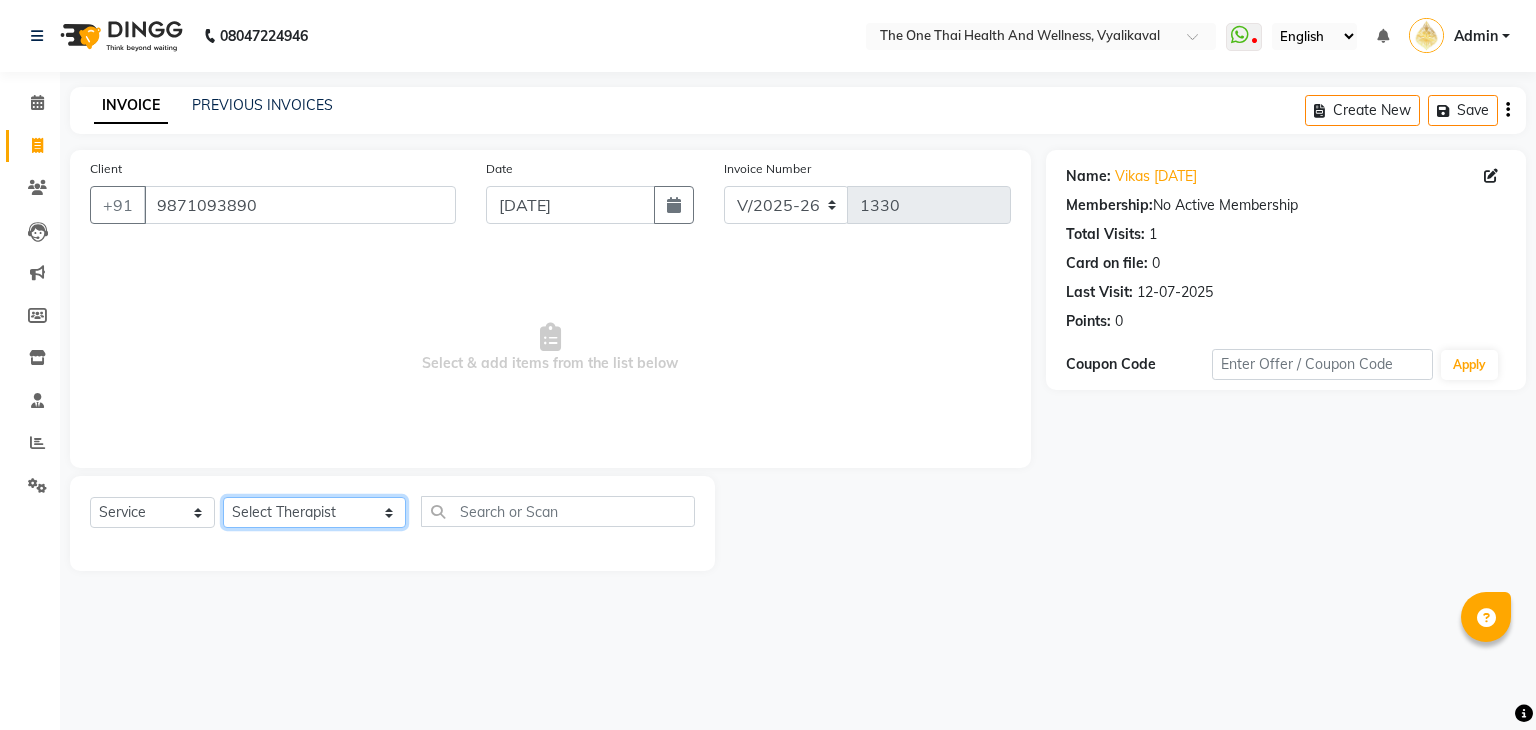 select on "85759" 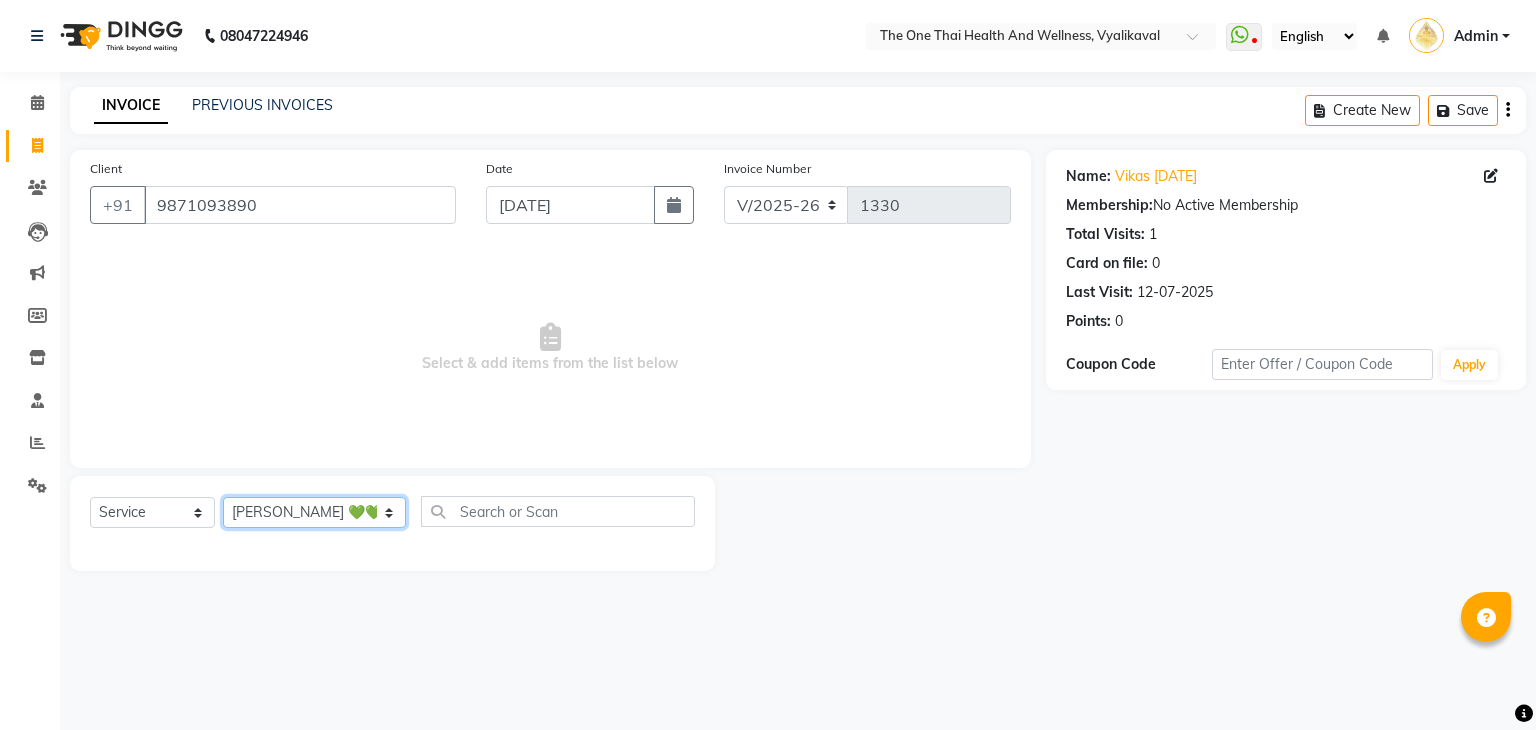 click on "Select Therapist [PERSON_NAME] 💚🍏thai therapist Ammy ❤️northeast therapist Ammy thai 💚therapist Beauty 💚🍅thai therapist Ester - NE 🔴🔴🔴 Ester 🟢 -🇹🇭thai  Grace northeast standby Jeena thai 🟢therapist [PERSON_NAME] ([PERSON_NAME])🍏🍏 thai therapist [PERSON_NAME] (nana ) [DATE]🌹northeast  [PERSON_NAME] 💚thai therapist [PERSON_NAME]🎃💚thai therapist  [PERSON_NAME] 🔴north east  Lucky thai 🪀💚therapist  Miya ❤️ northeast  Nana 🍅 northeast  Nana 🍏💚thai therapist  Orange 🧡thai therapist  Pema 🍅north east therapist  receptionist  [PERSON_NAME] ❤️northeast therapist ❤️ [PERSON_NAME] (nana) 🍏🍏thai therapist [PERSON_NAME] 💚💚thai therapist second login  Sofia thai therapist 🍏" 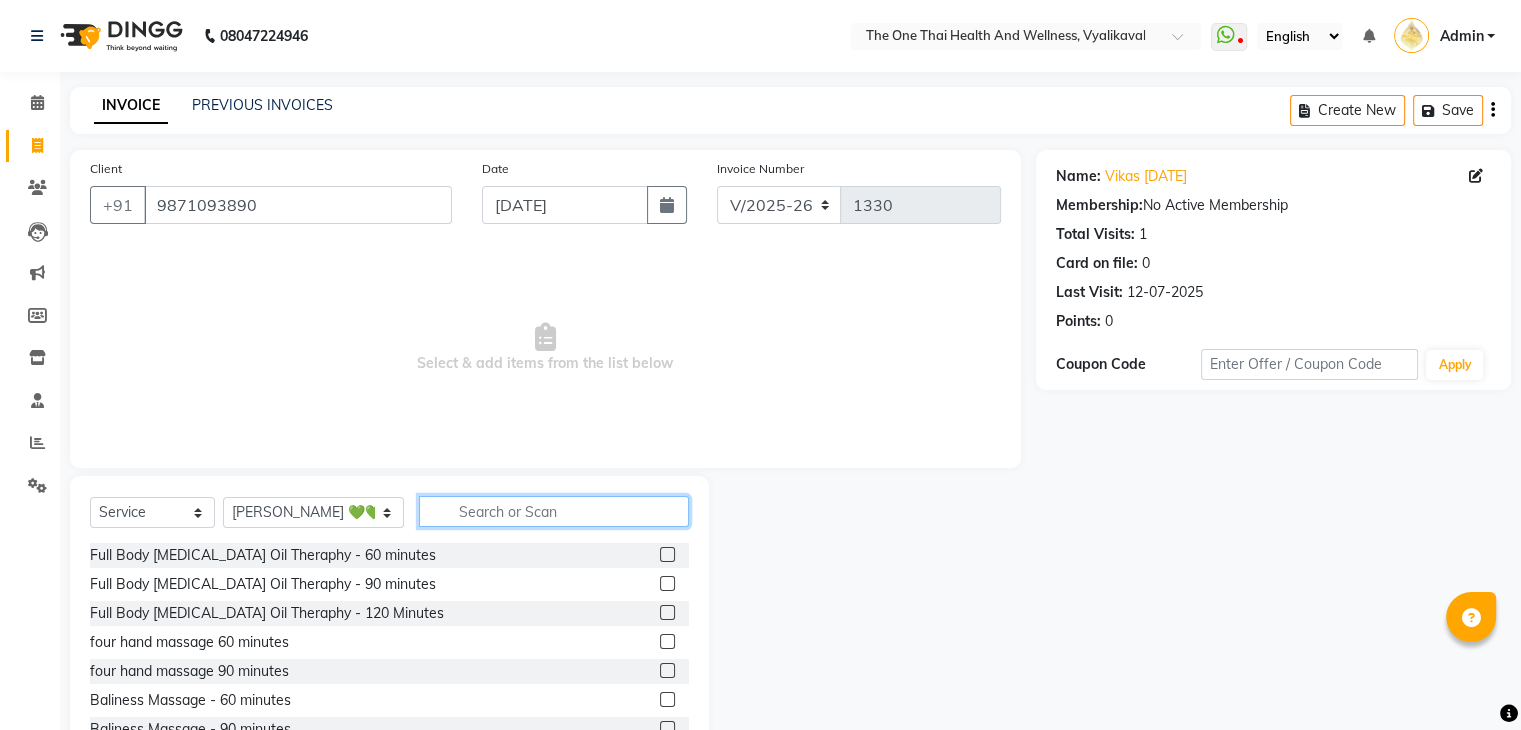 click 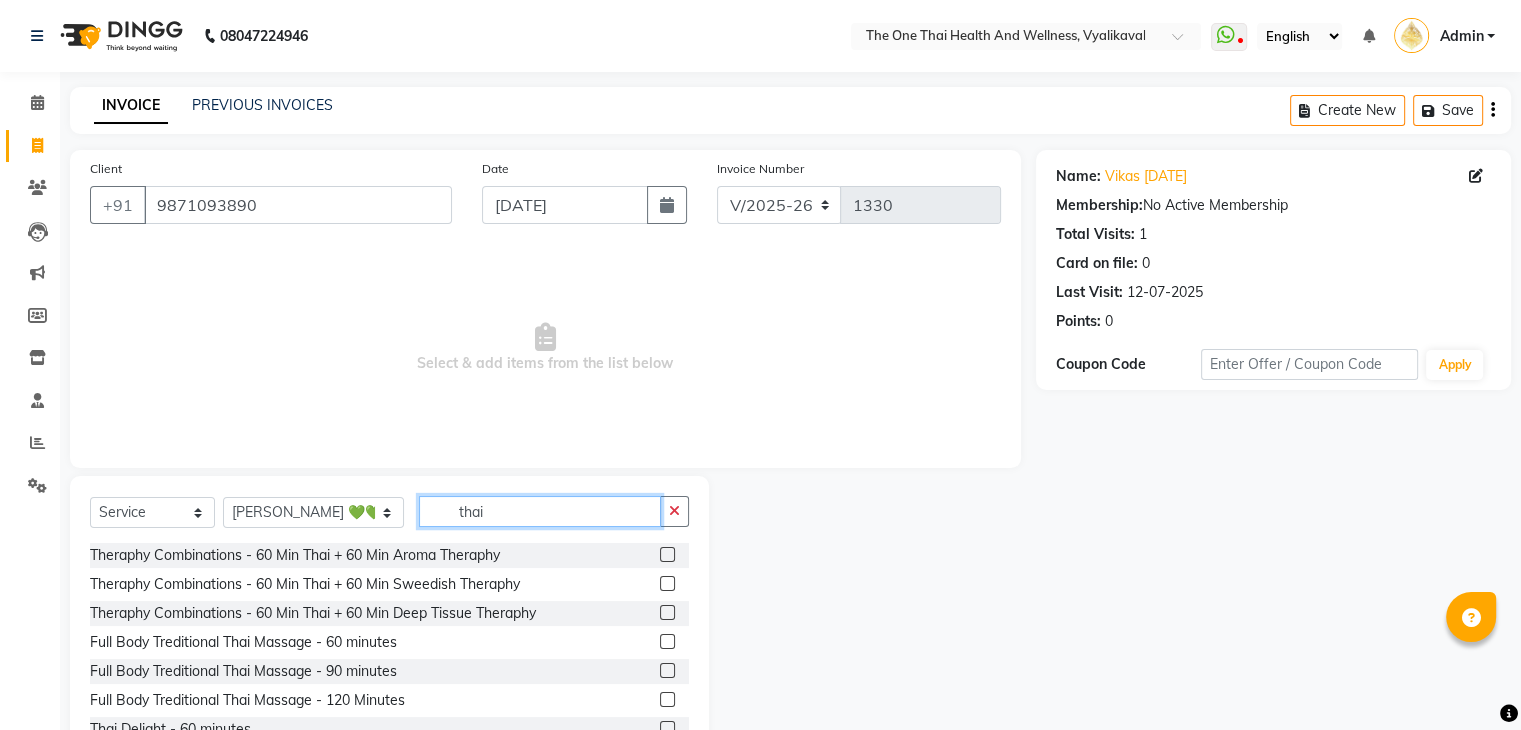 scroll, scrollTop: 89, scrollLeft: 0, axis: vertical 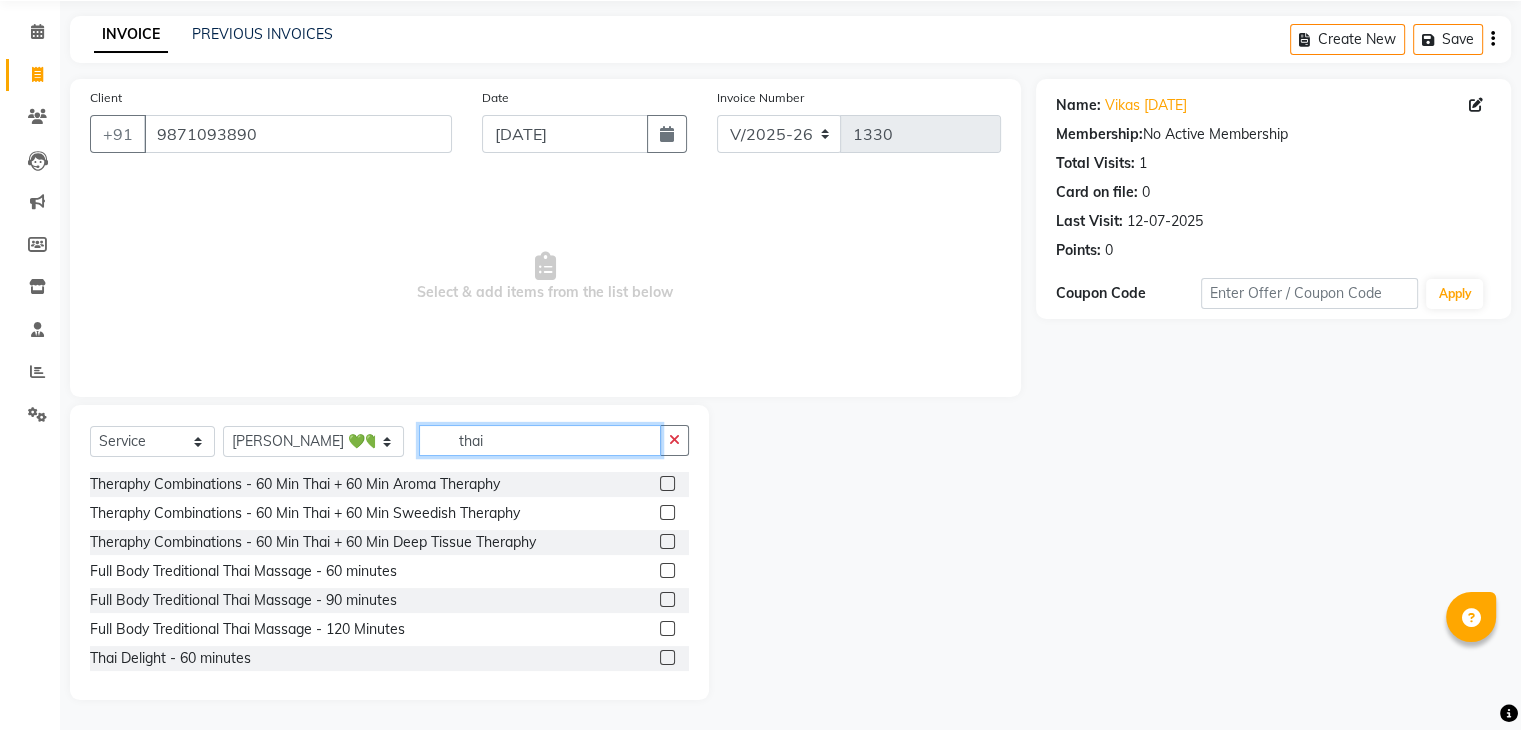 type on "thai" 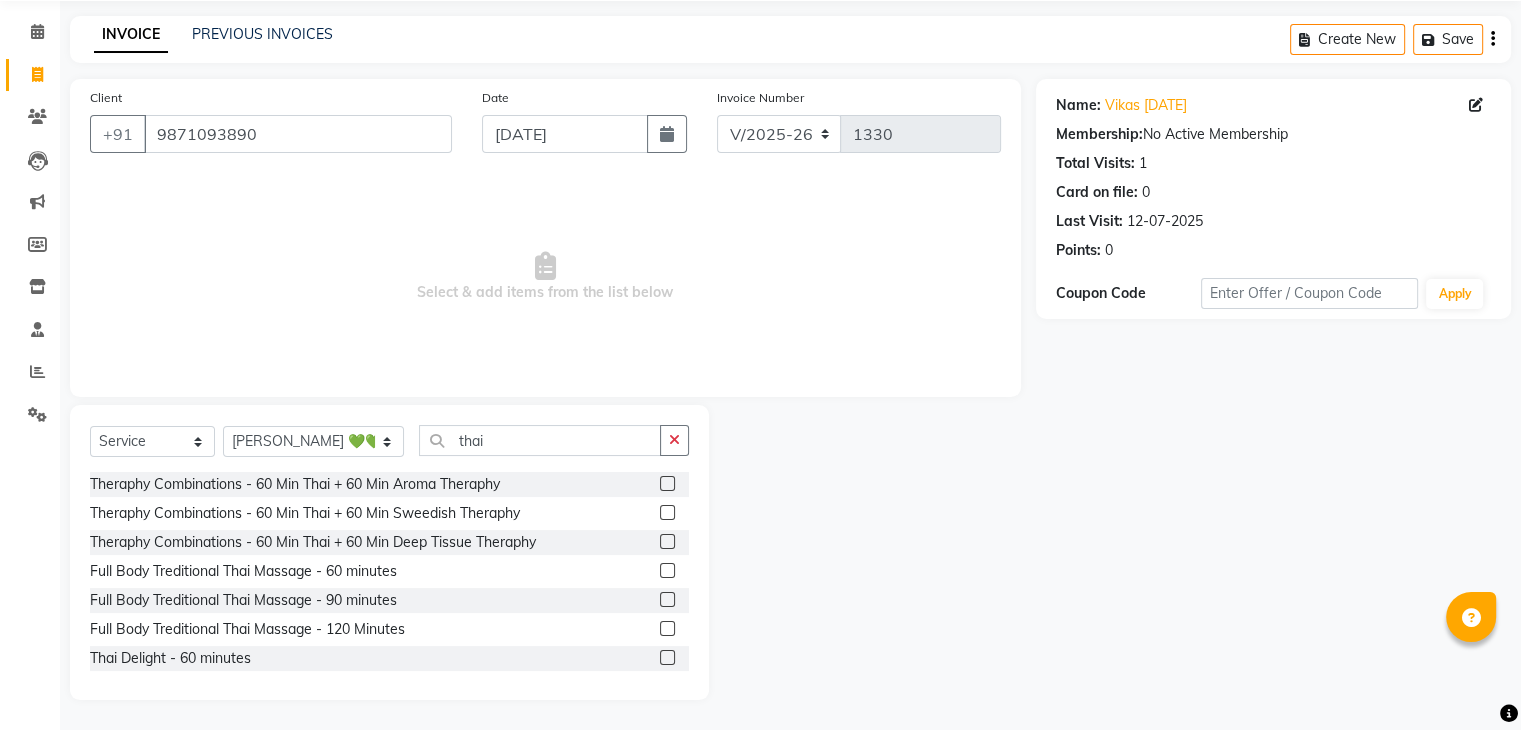 click 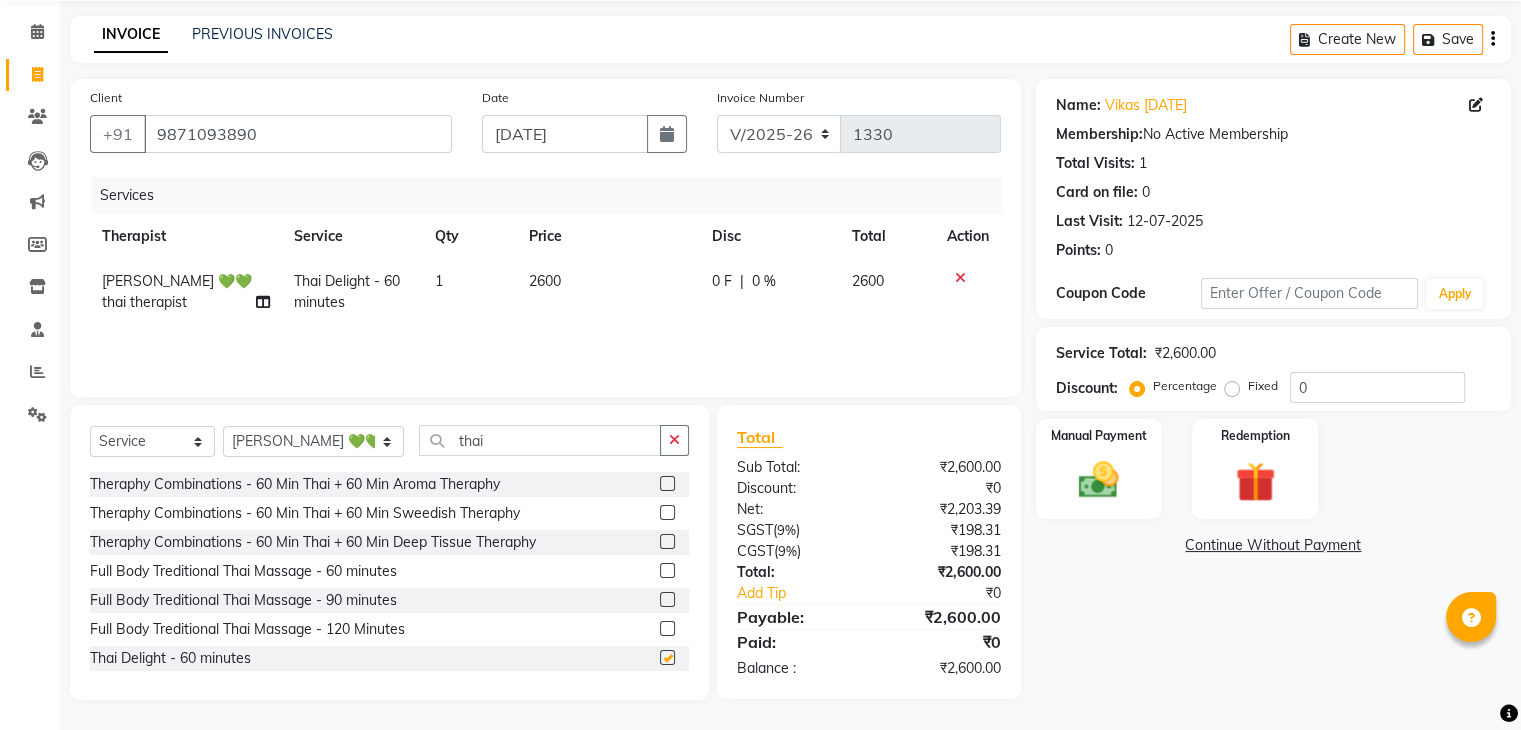 checkbox on "false" 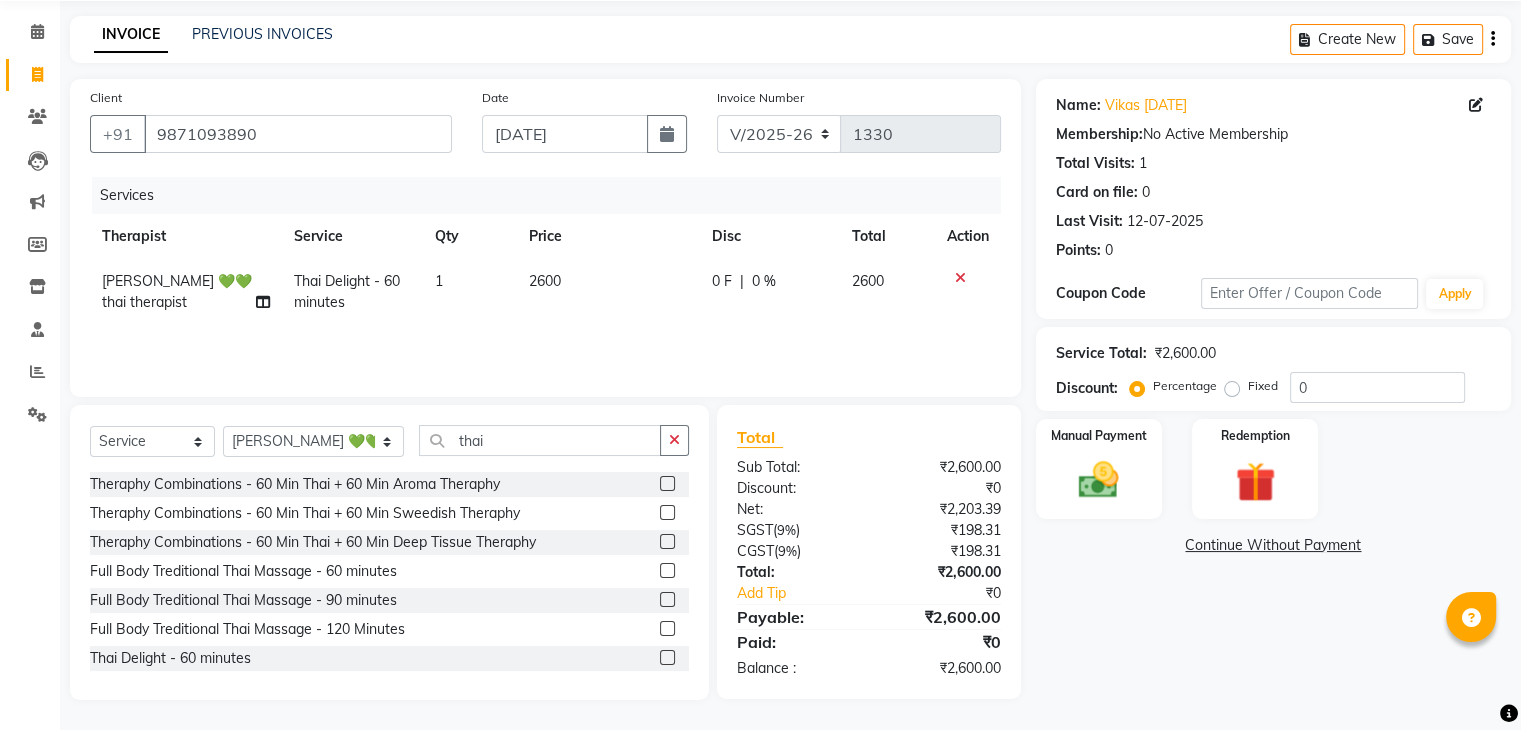 click on "0 %" 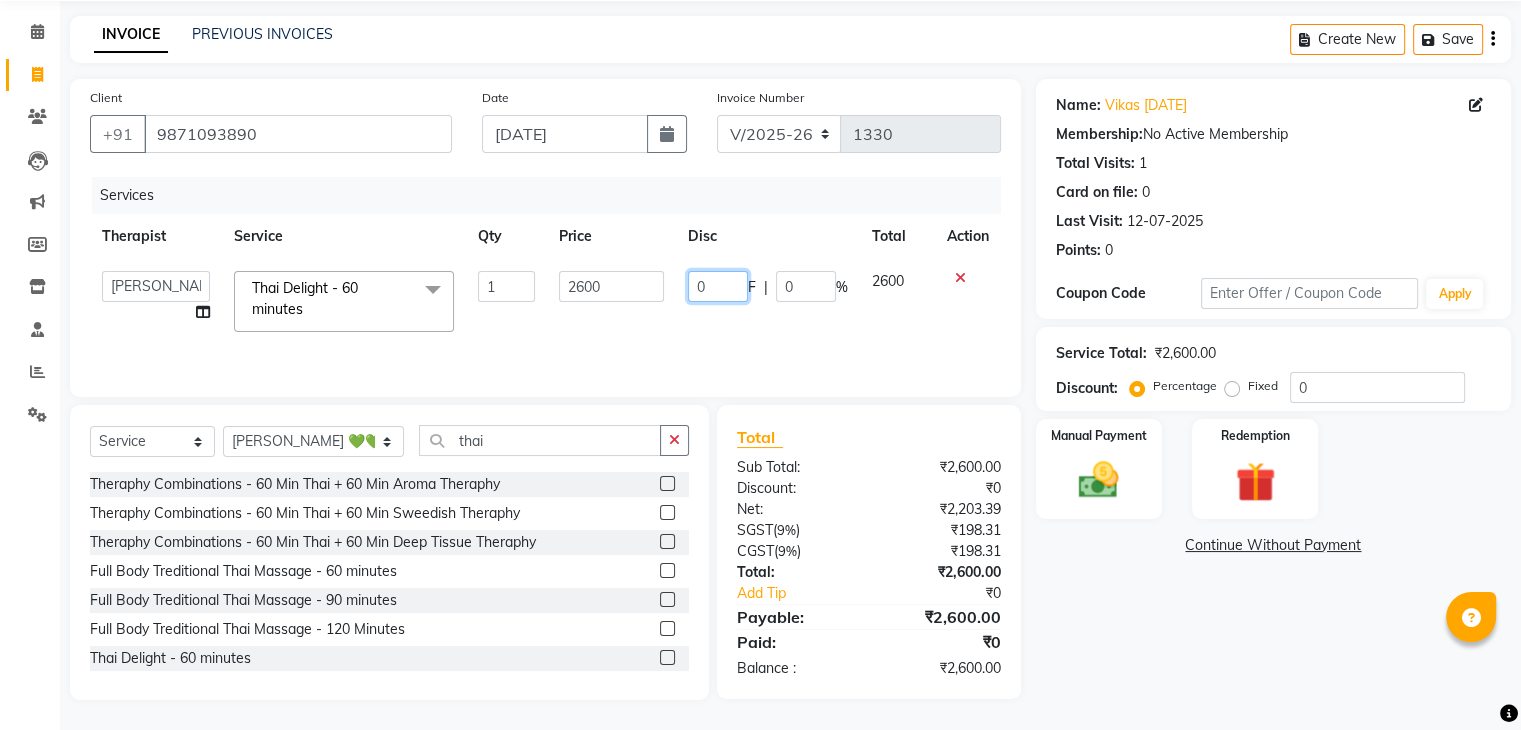 click on "0" 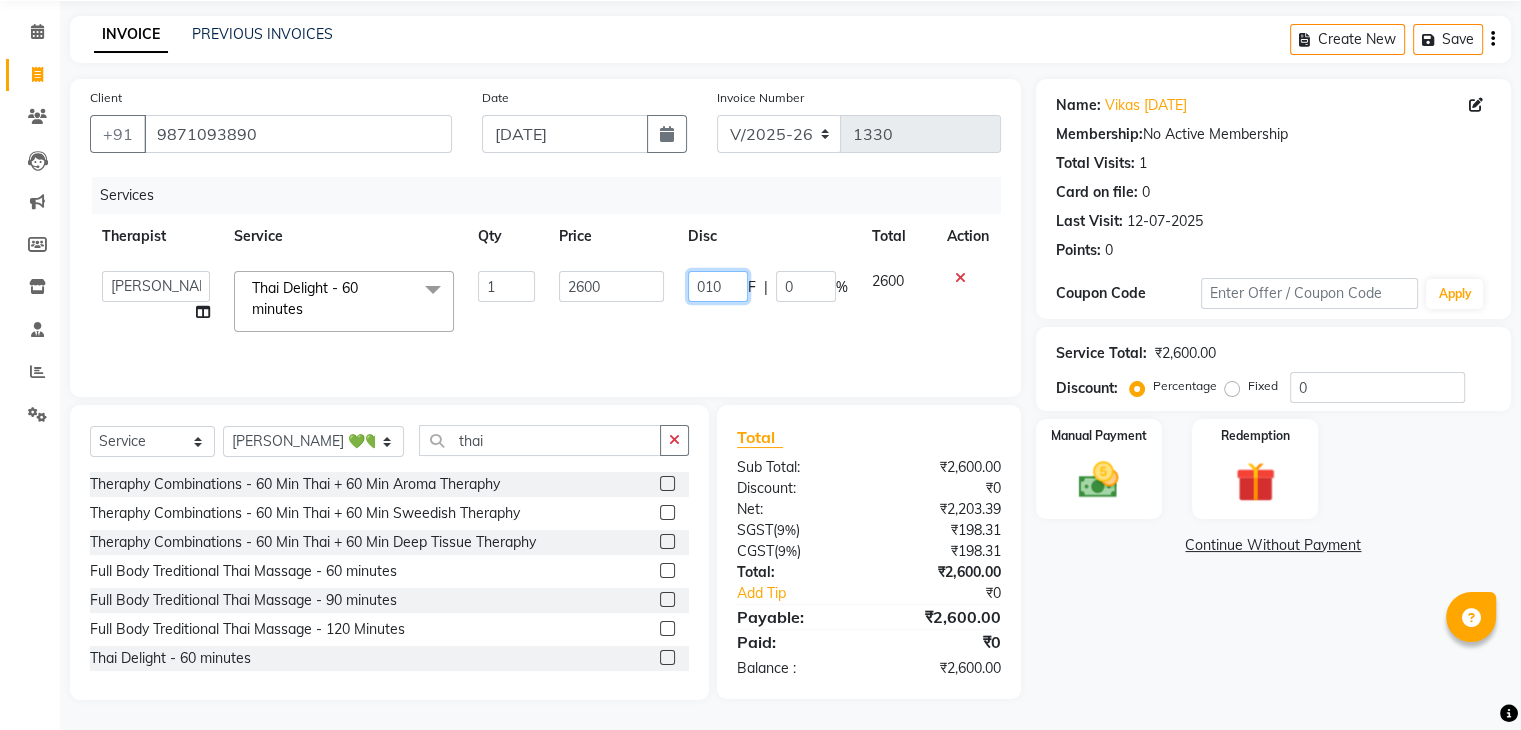 type on "0100" 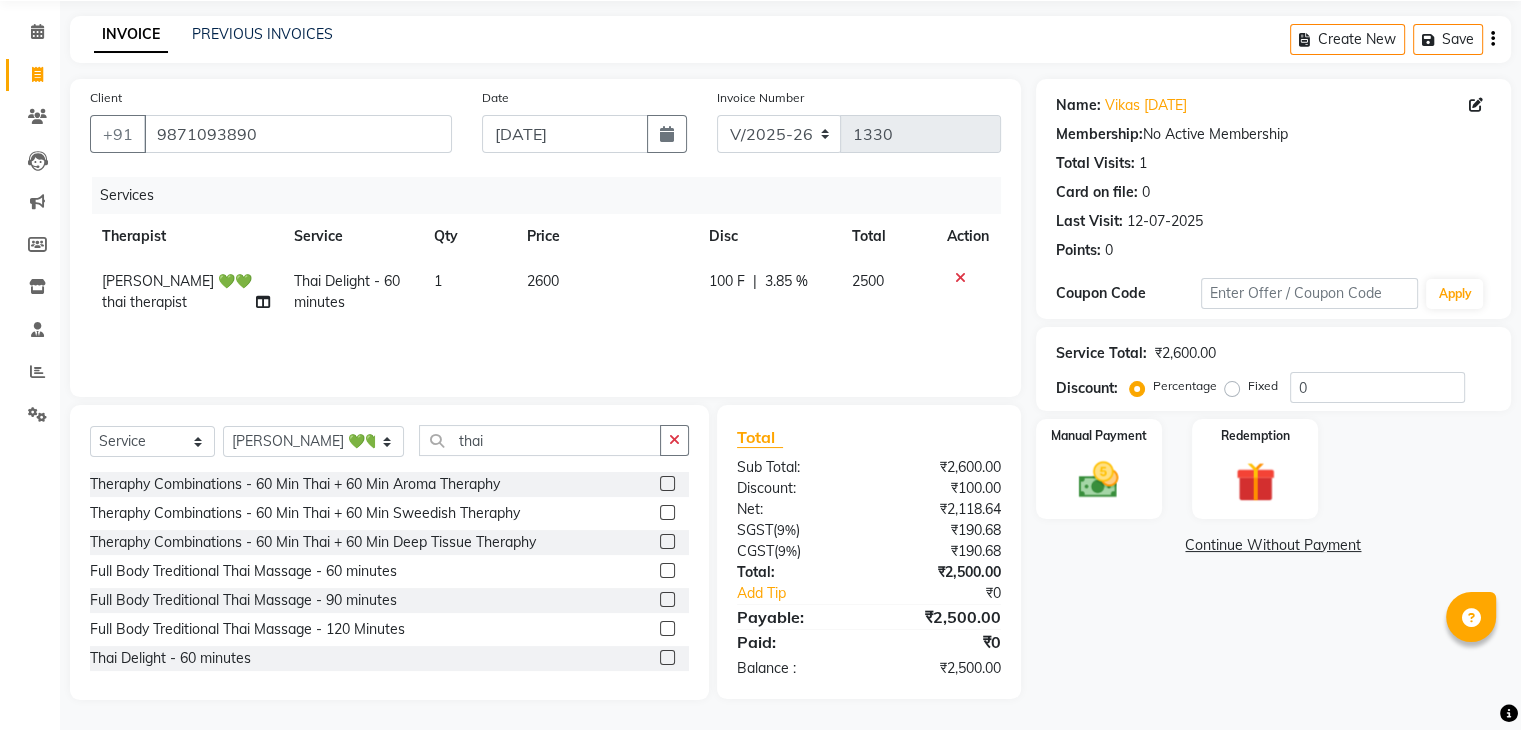 click on "Services Therapist Service Qty Price Disc Total Action Sara 💚💚thai therapist Thai Delight - 60 minutes 1 2600 100 F | 3.85 % 2500" 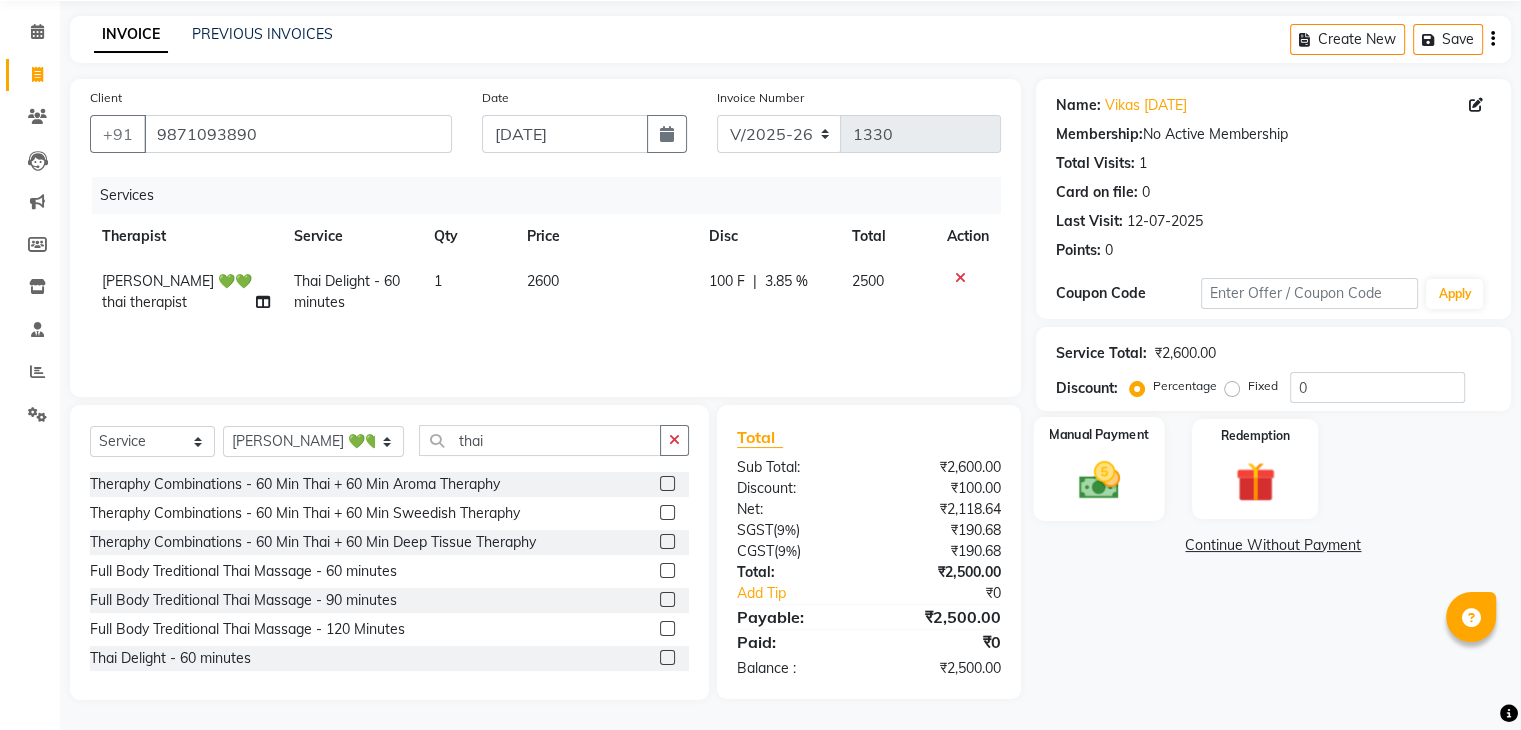 click on "Manual Payment" 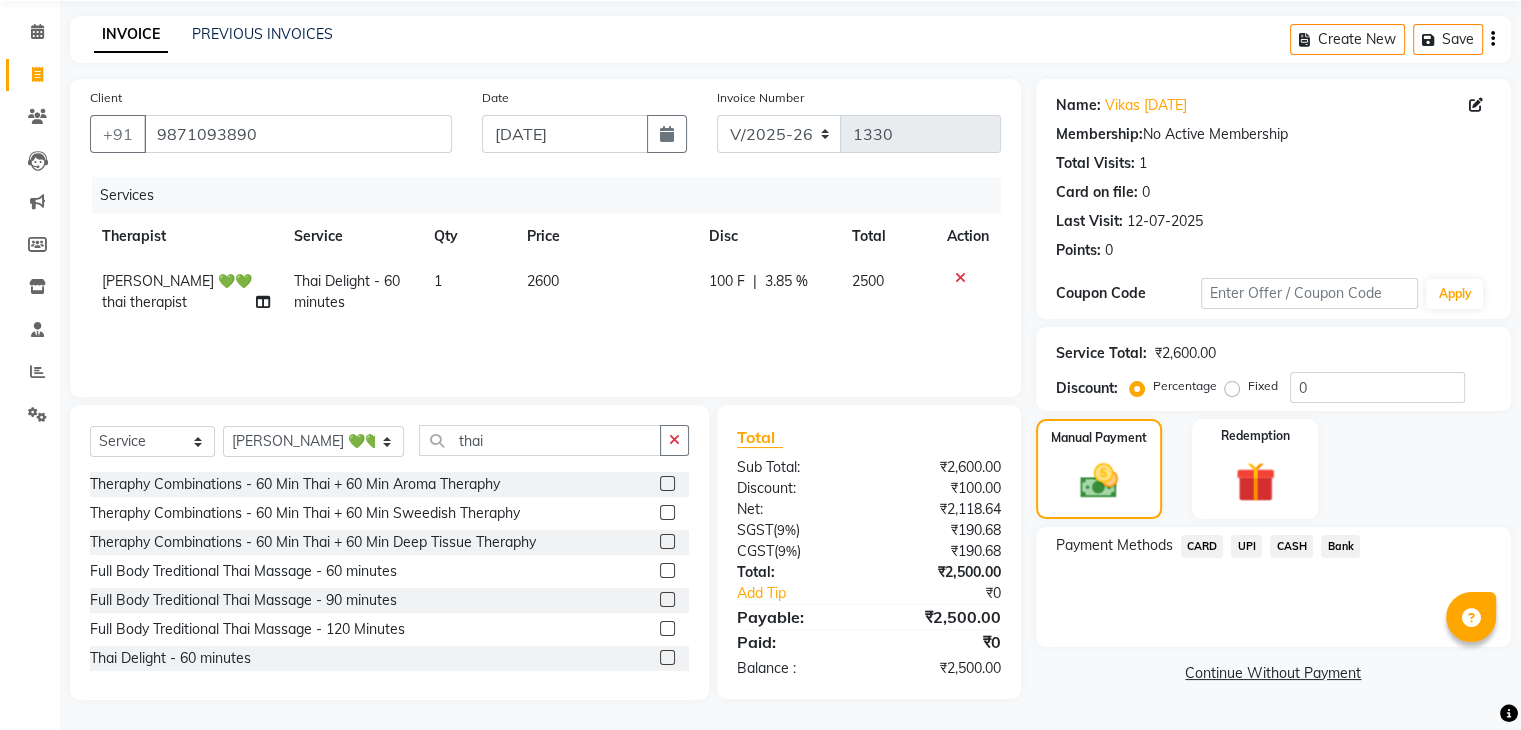 drag, startPoint x: 1184, startPoint y: 544, endPoint x: 1224, endPoint y: 568, distance: 46.647614 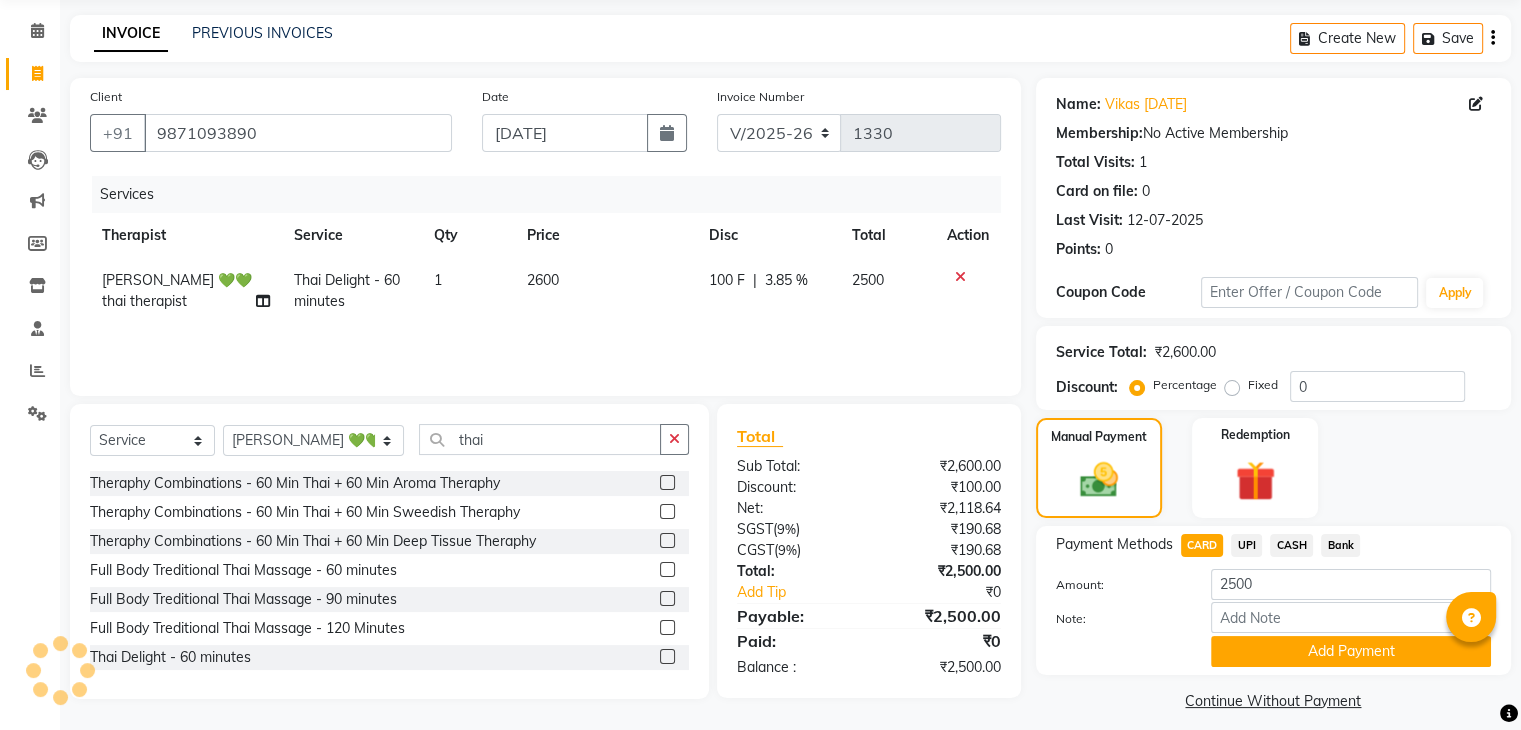 click on "Add Payment" 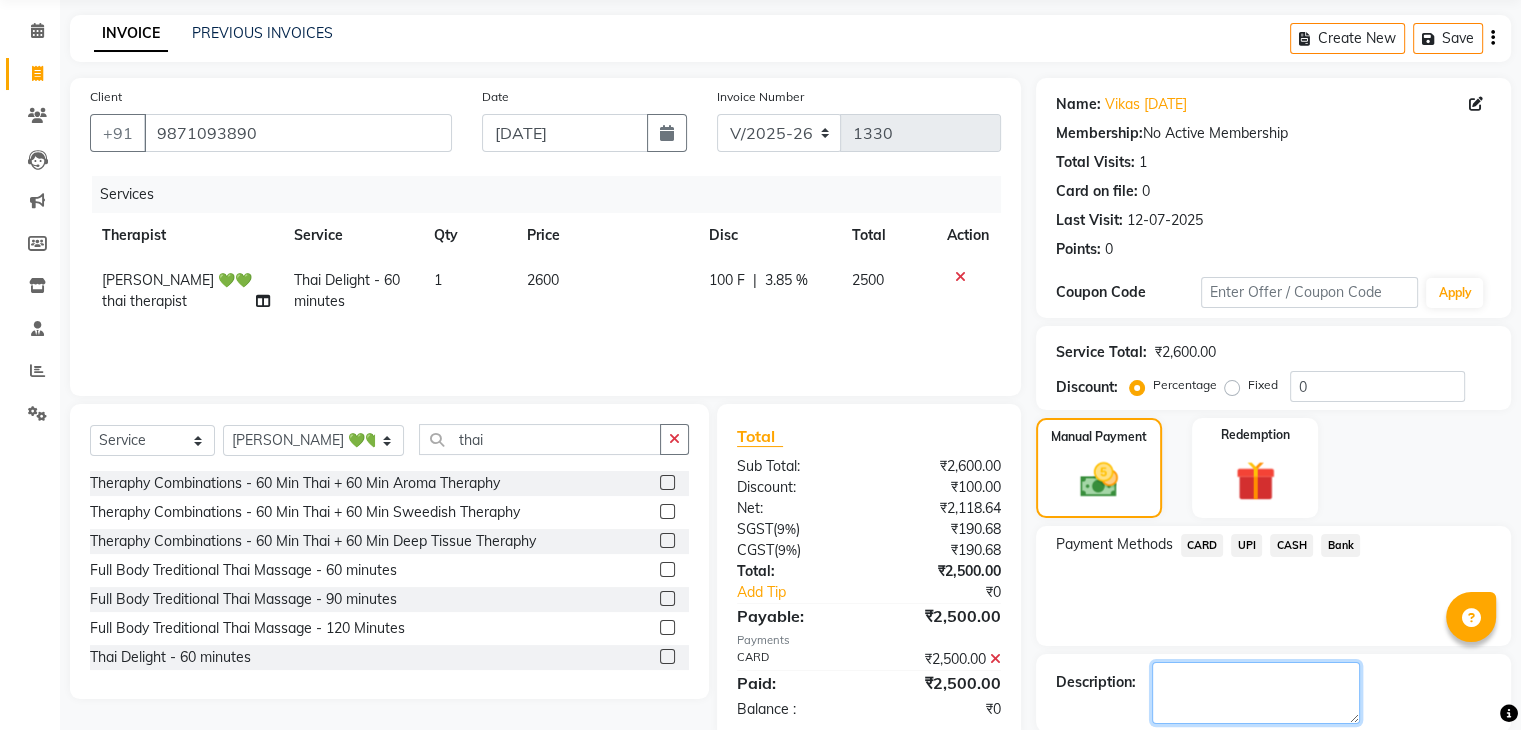 click 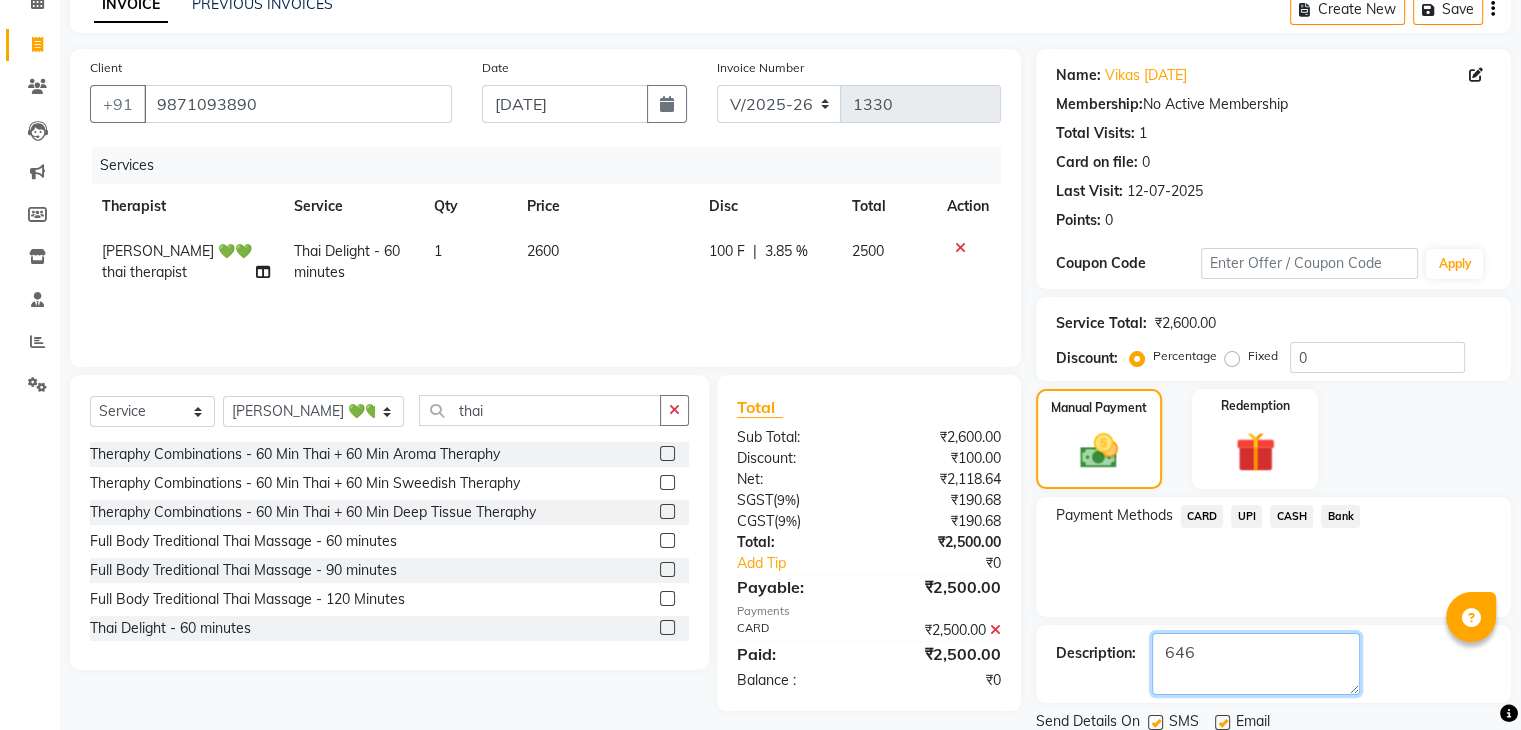 scroll, scrollTop: 110, scrollLeft: 0, axis: vertical 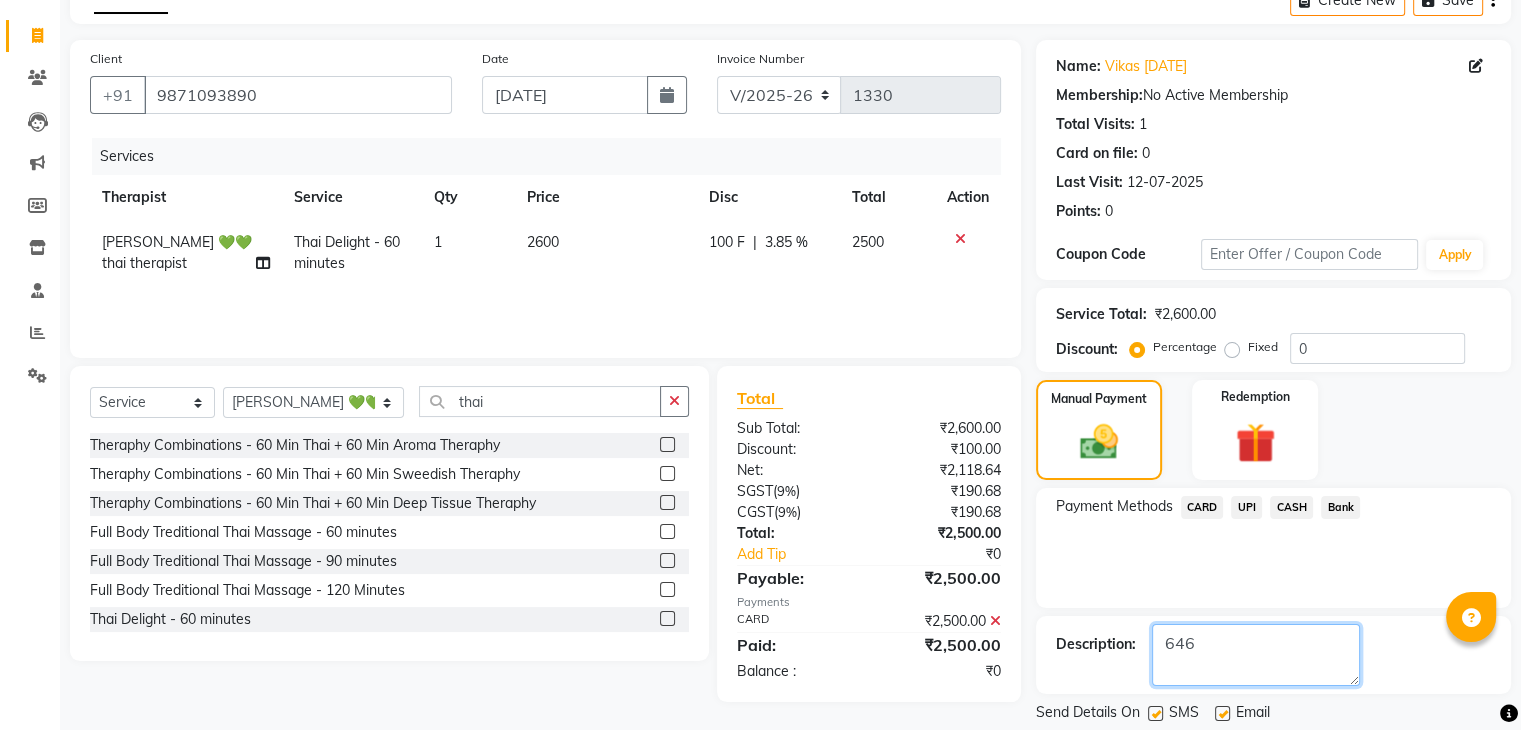 type on "646" 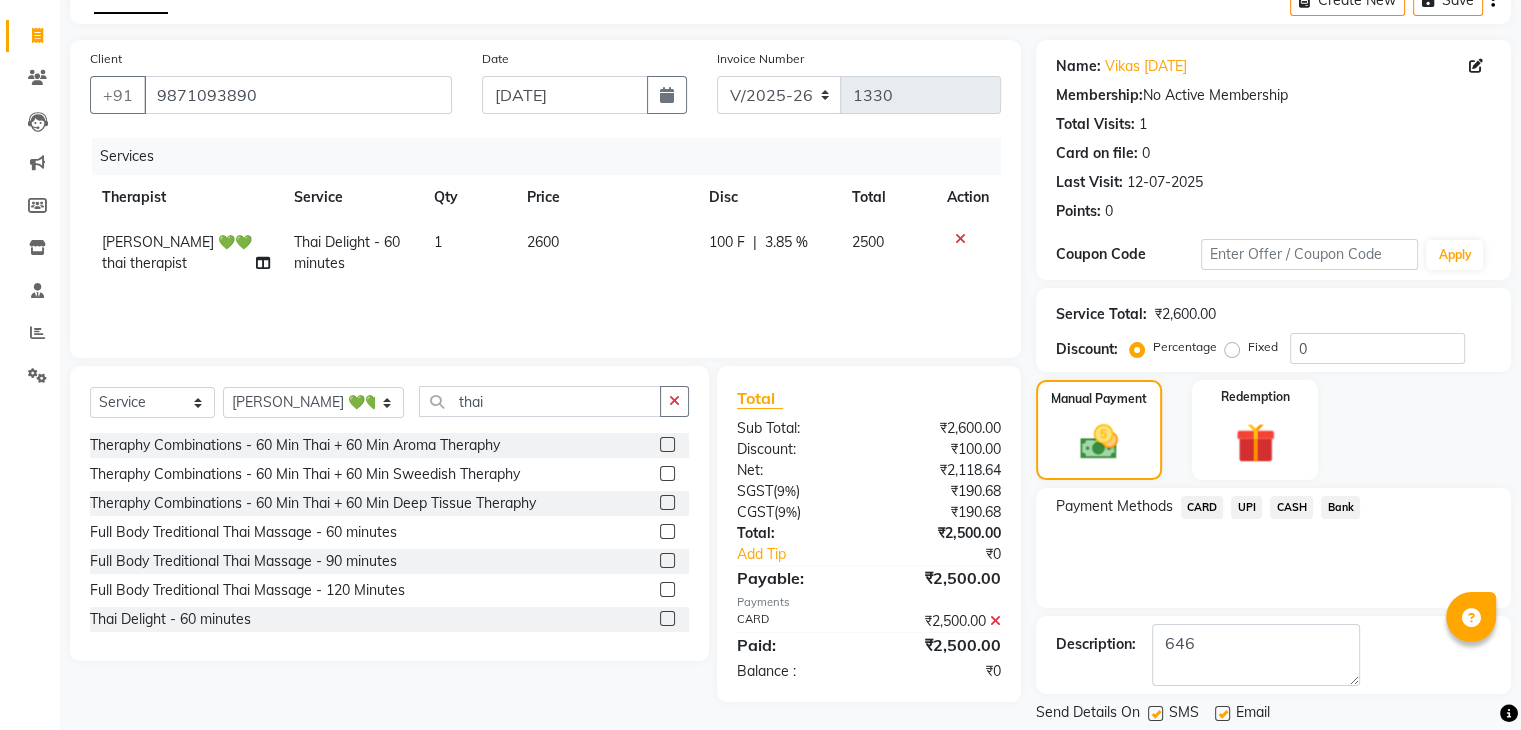 click 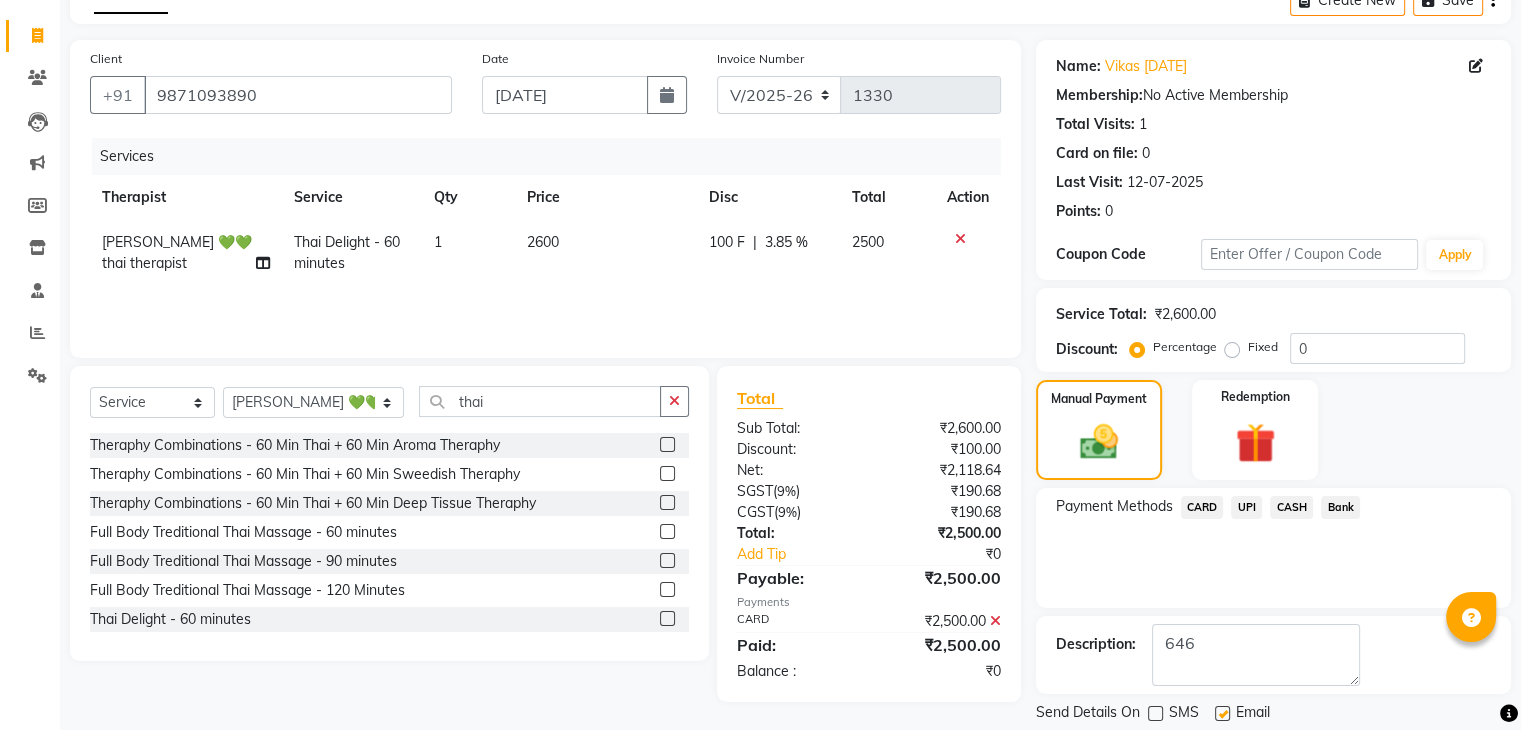 drag, startPoint x: 1519, startPoint y: 515, endPoint x: 1532, endPoint y: 596, distance: 82.036575 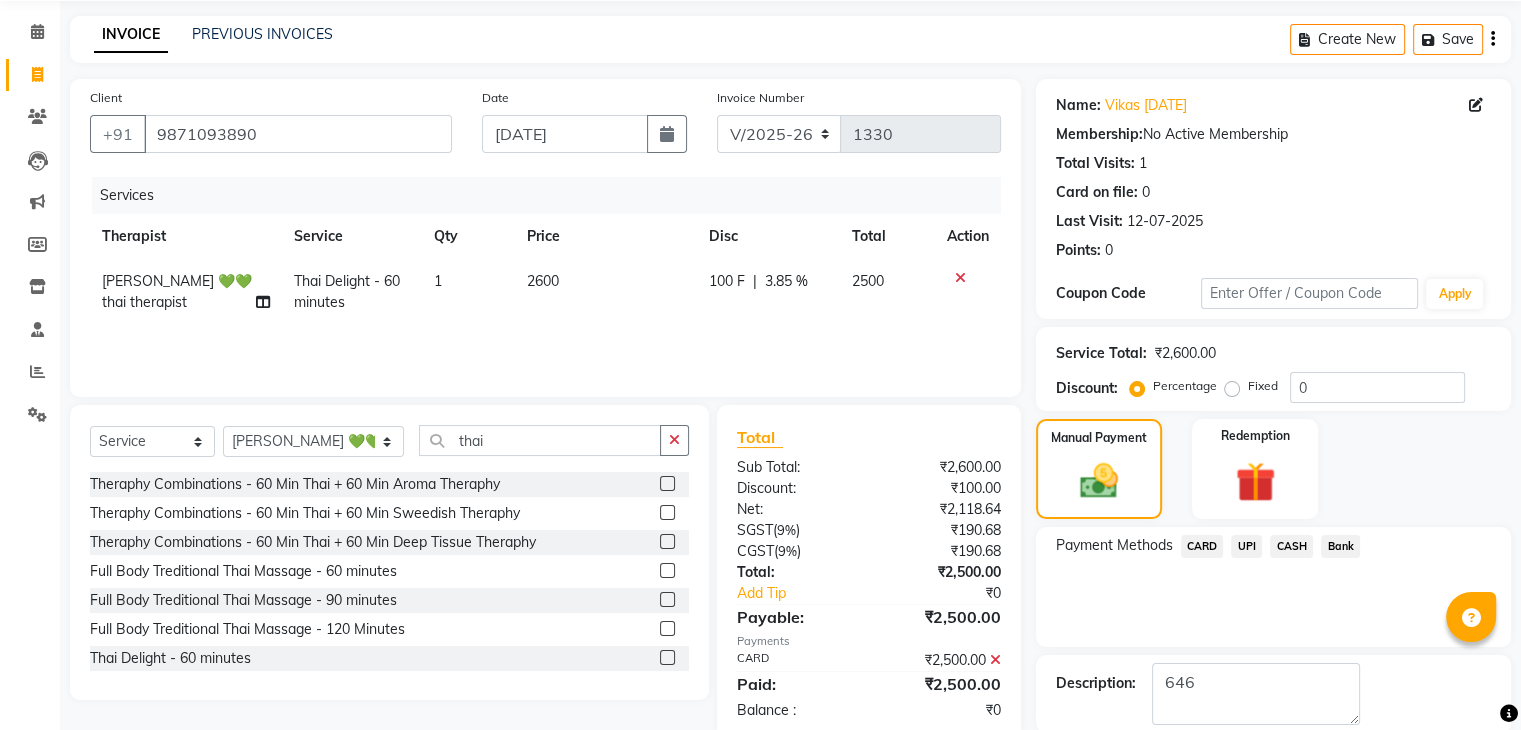 scroll, scrollTop: 171, scrollLeft: 0, axis: vertical 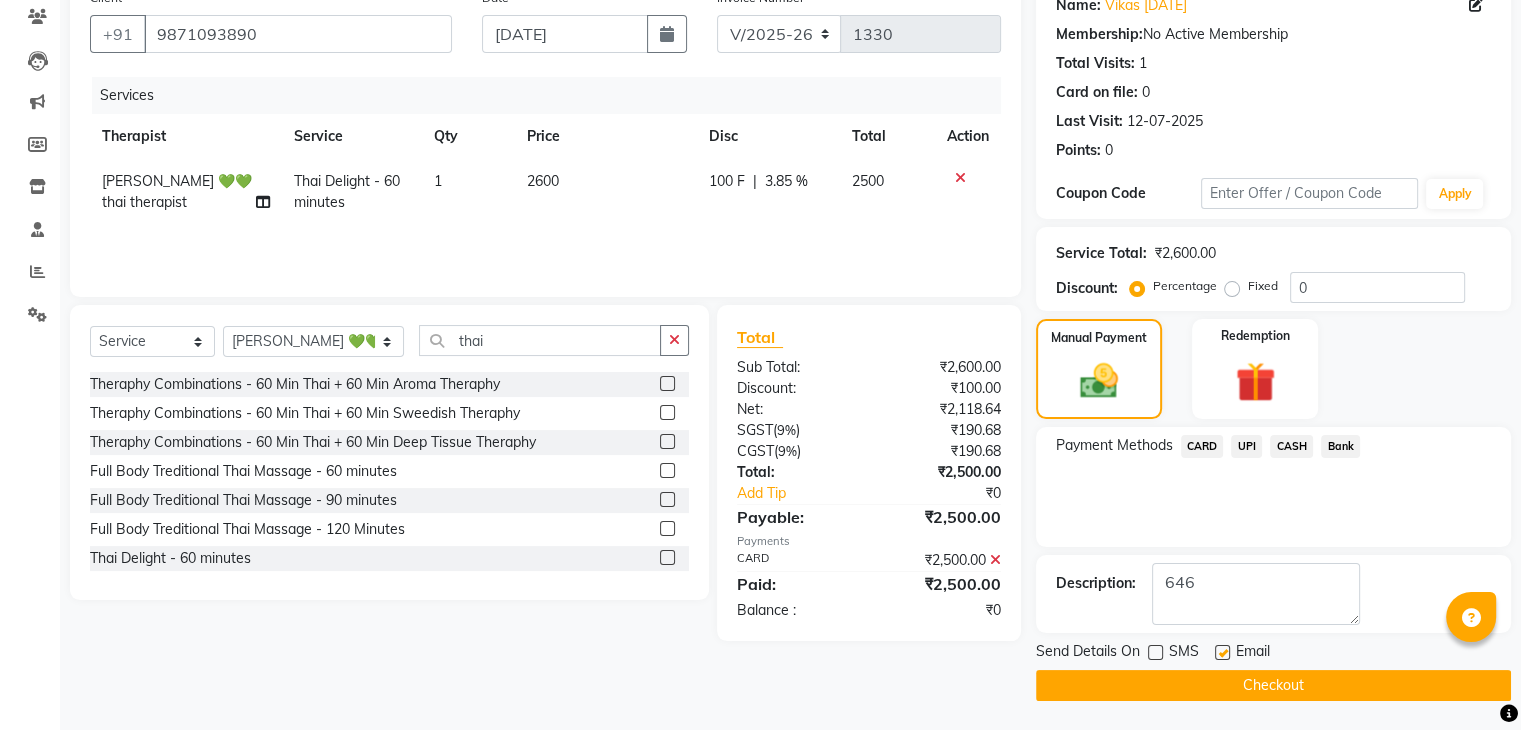 click on "Checkout" 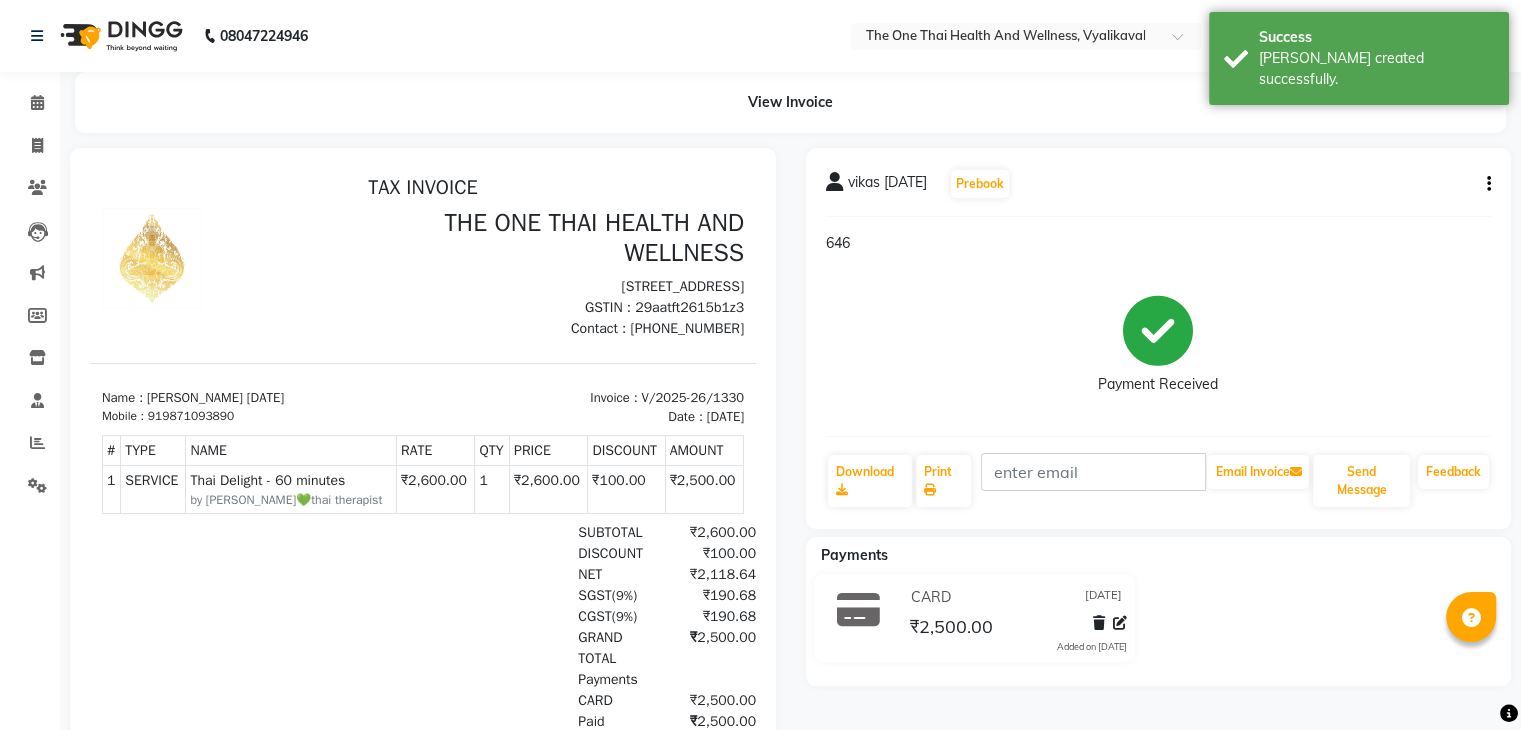 scroll, scrollTop: 0, scrollLeft: 0, axis: both 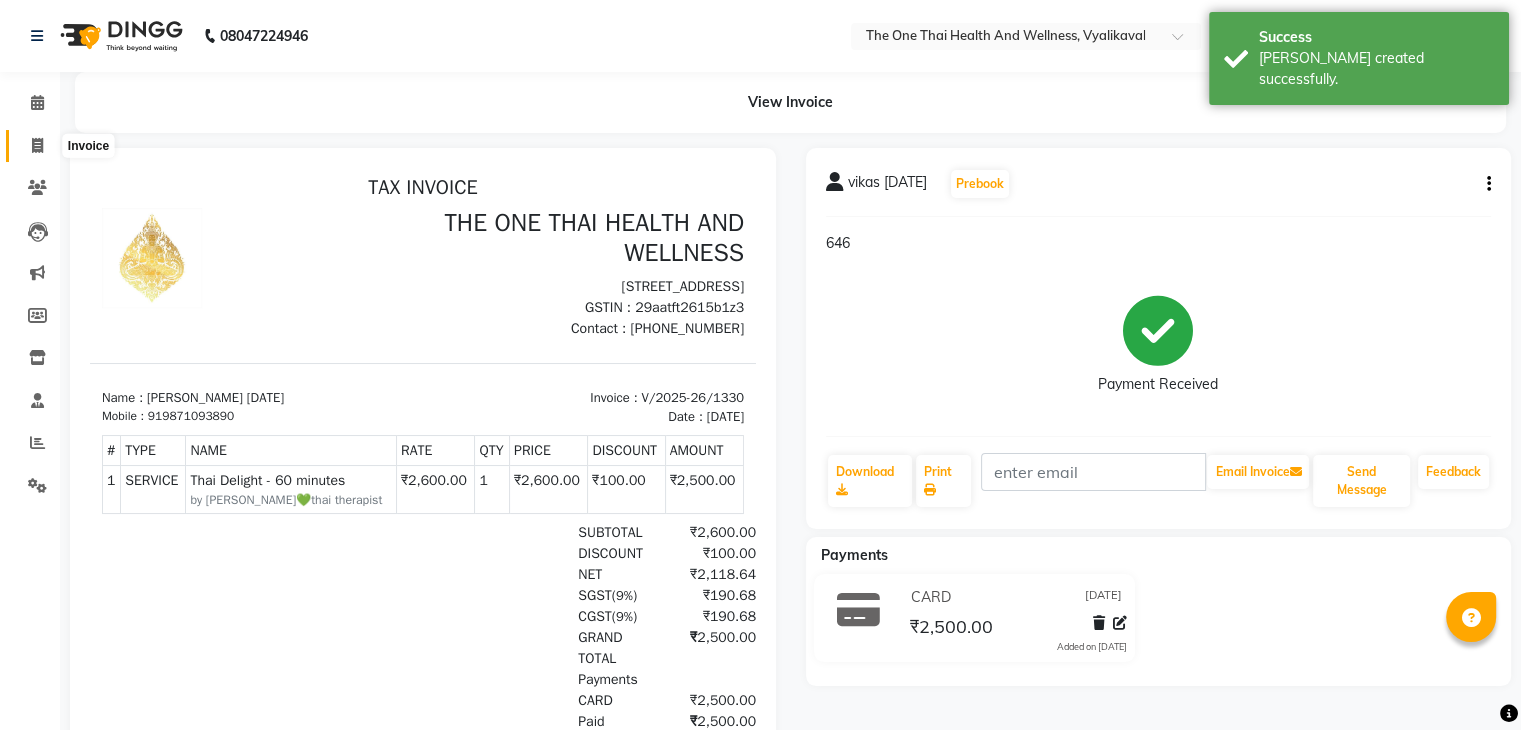 click 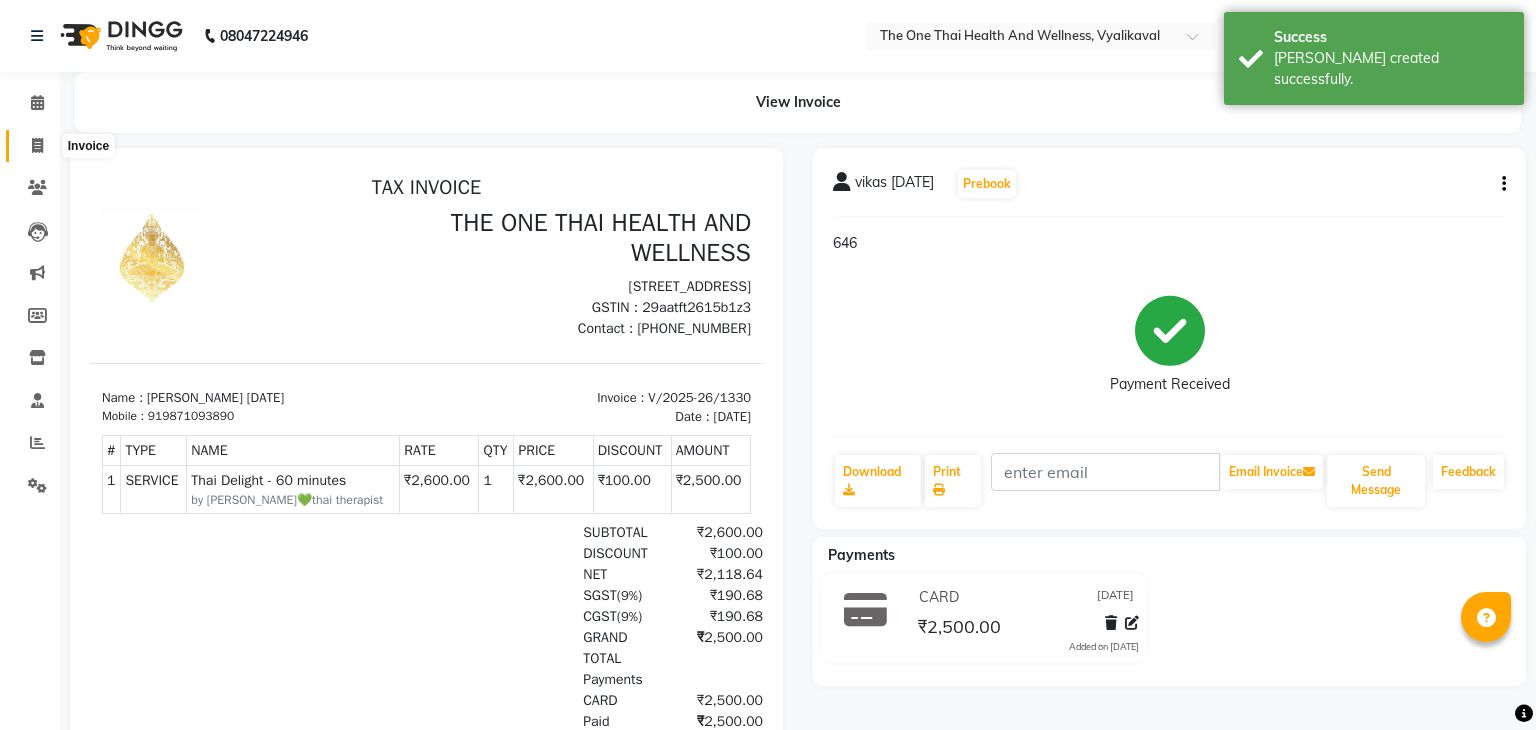 select on "5972" 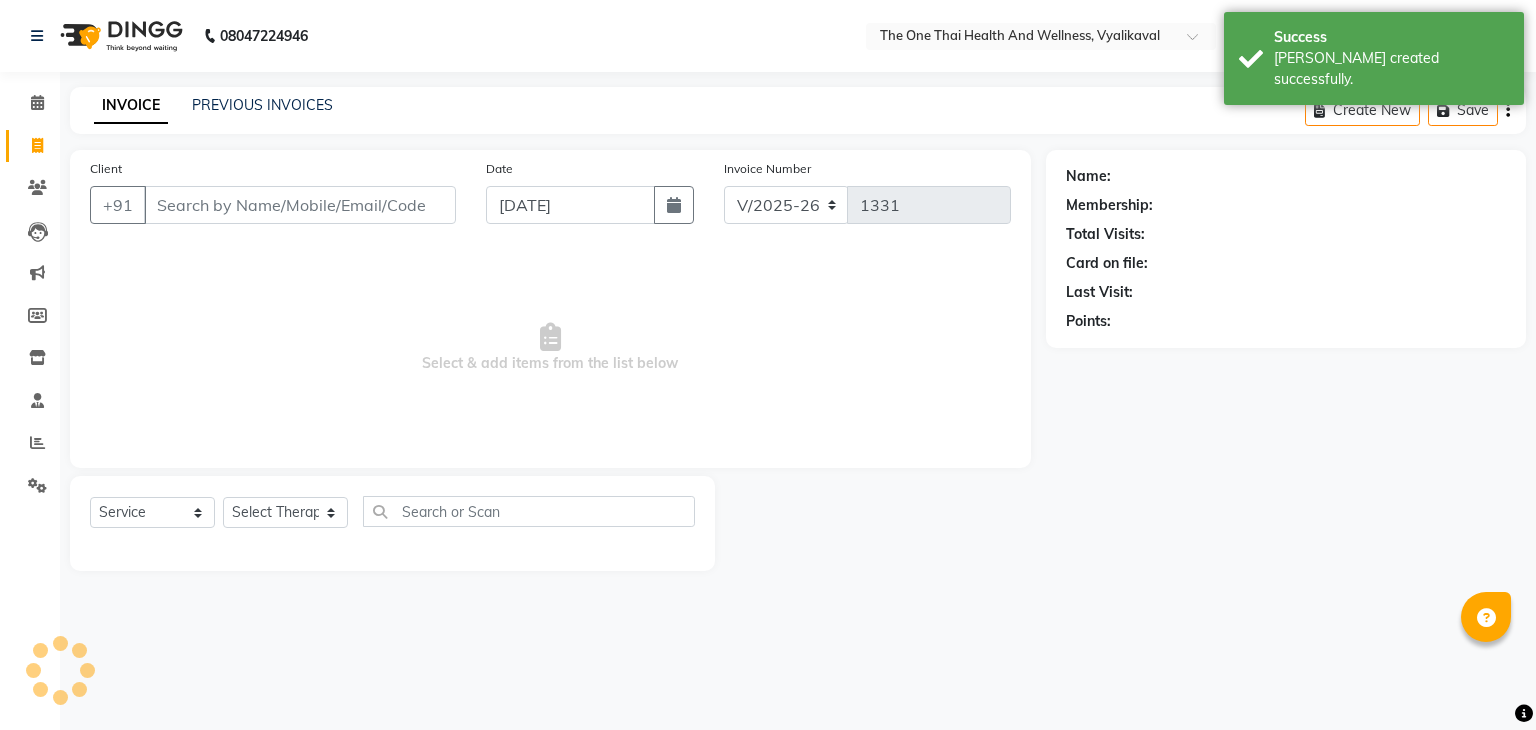 click on "Client" at bounding box center (300, 205) 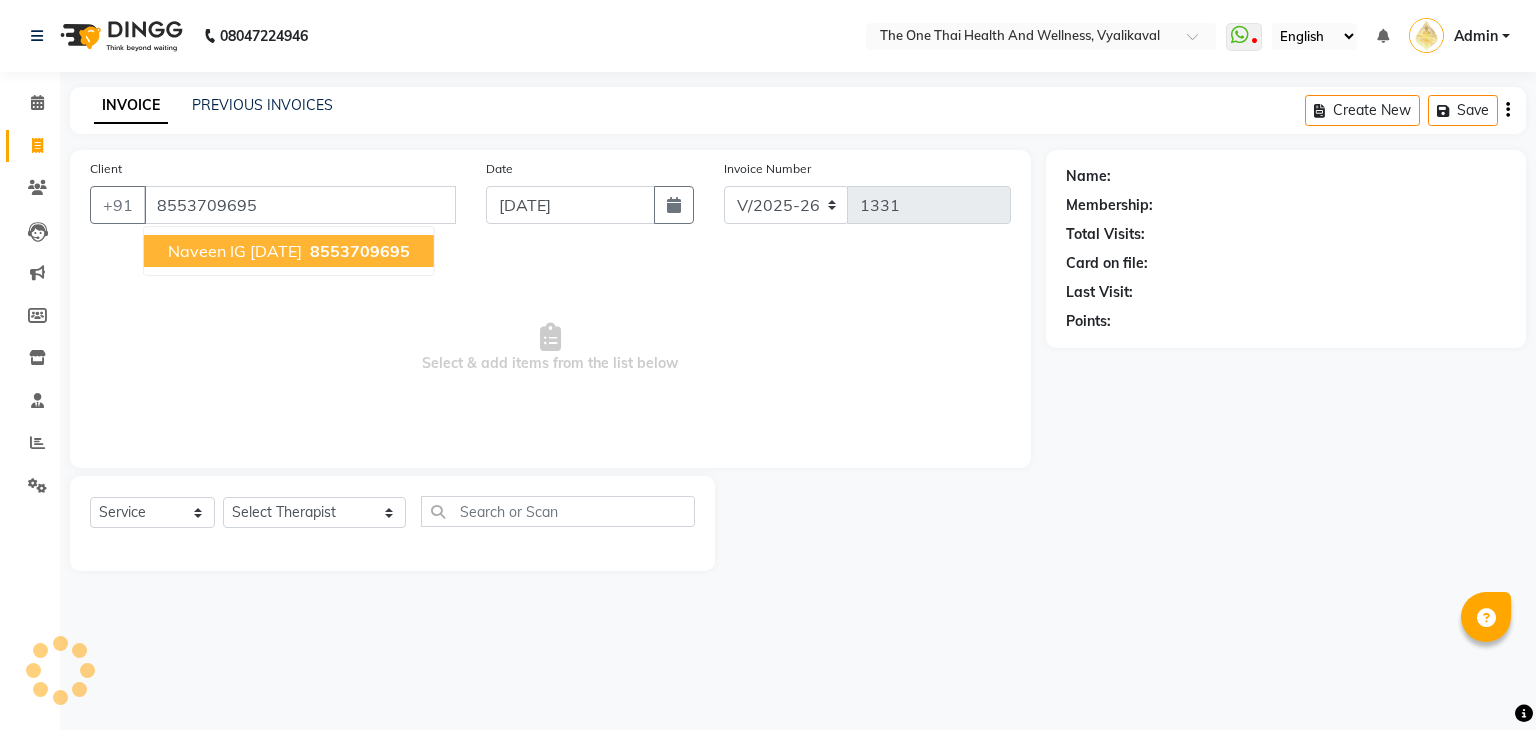 type on "8553709695" 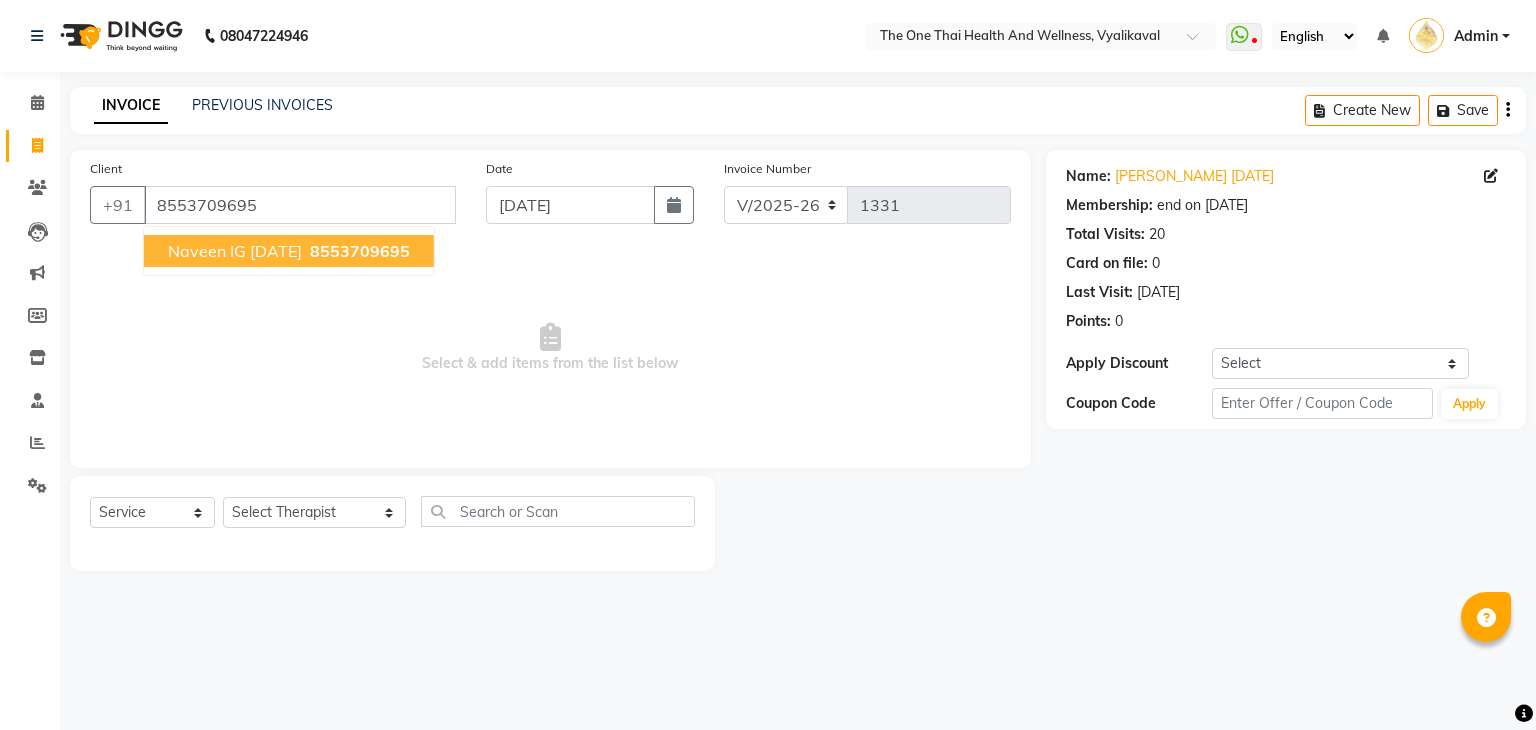 click on "naveen IG 04/07/24" at bounding box center (235, 251) 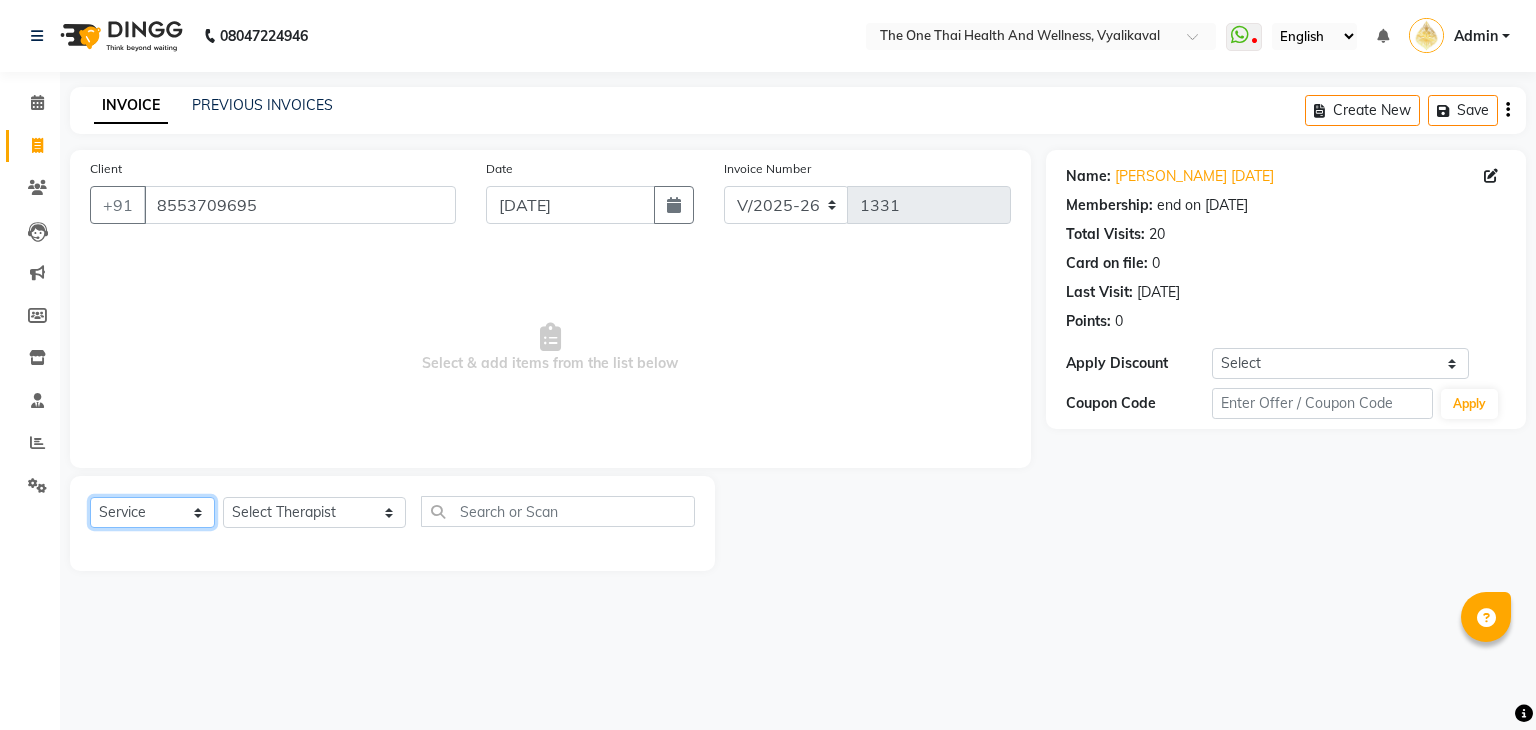 click on "Select  Service  Product  Membership  Package Voucher Prepaid Gift Card" 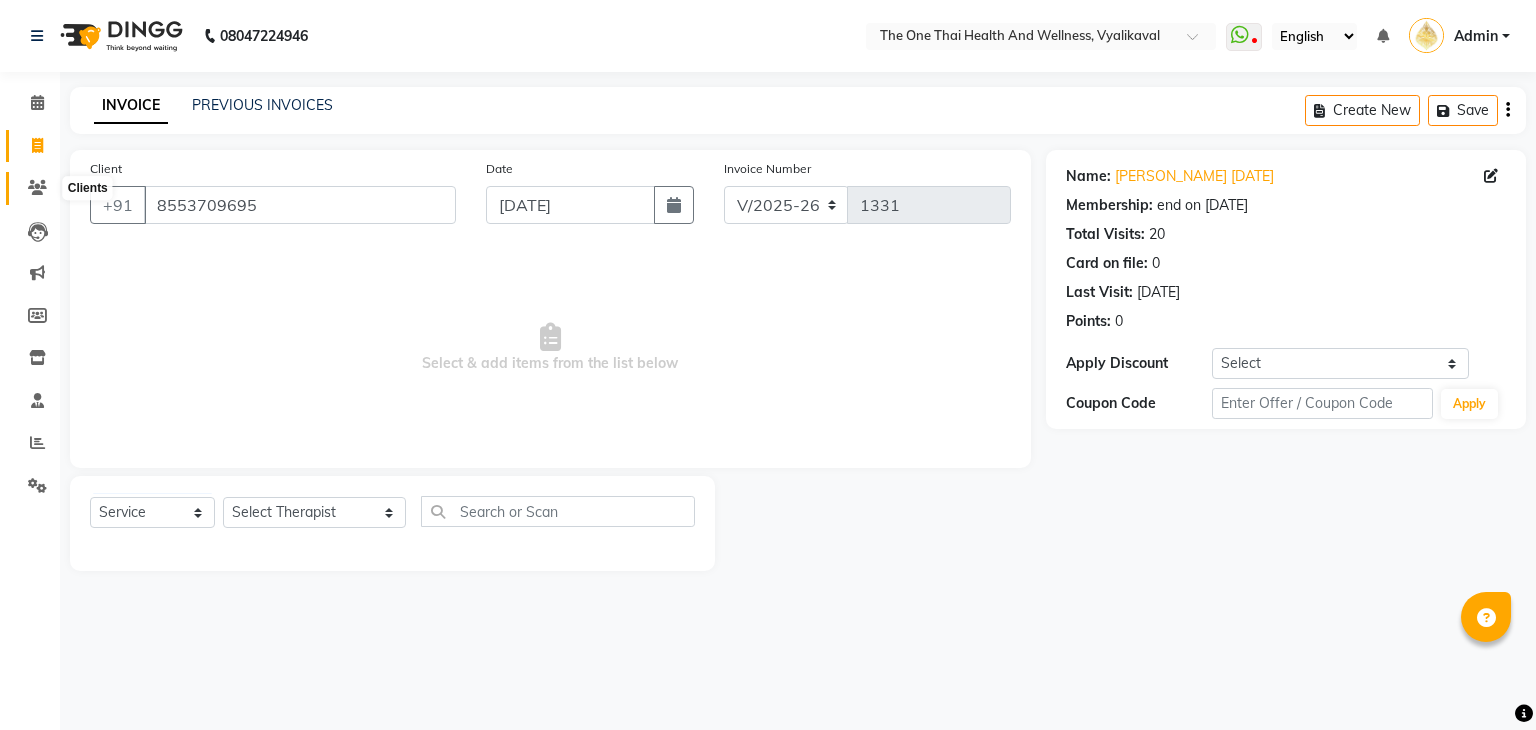 click 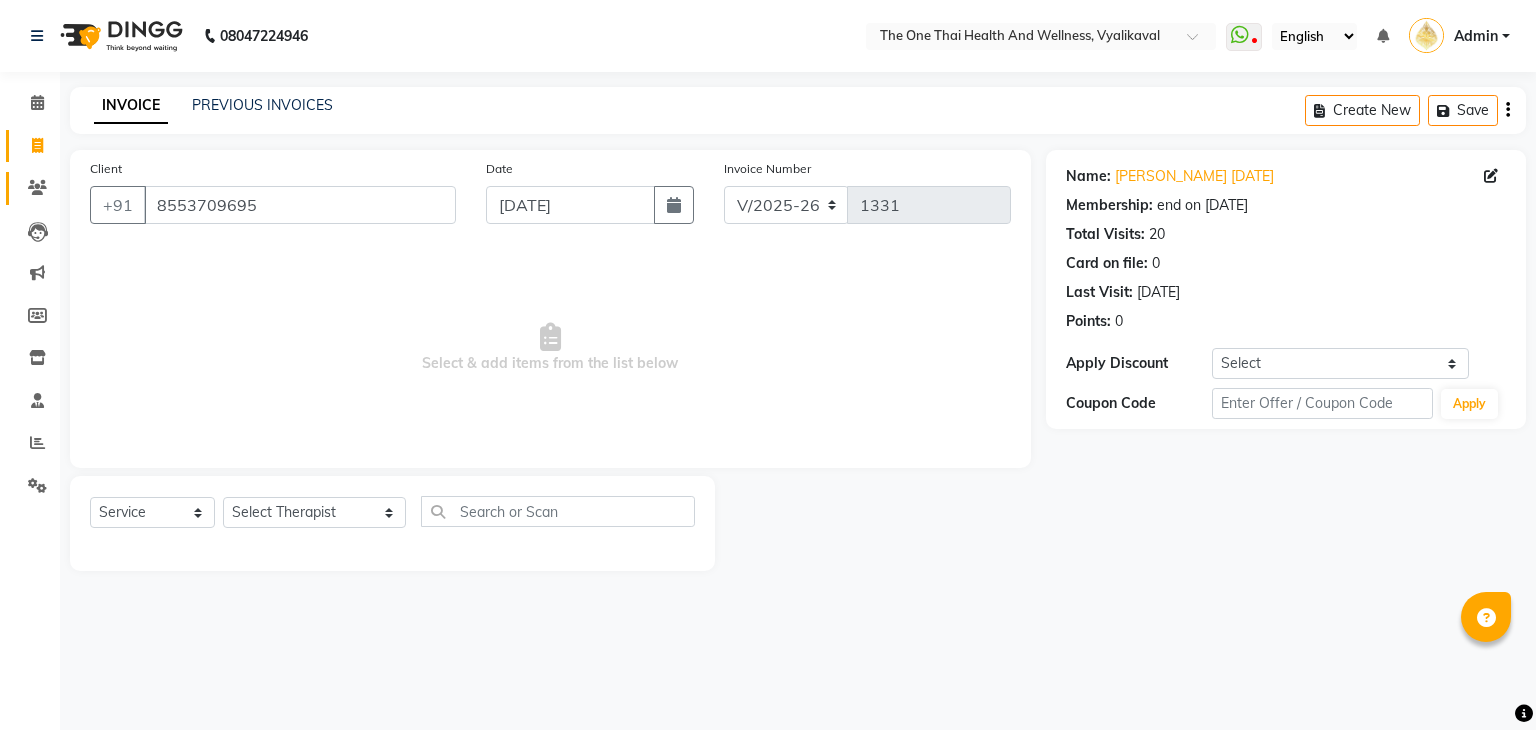 click 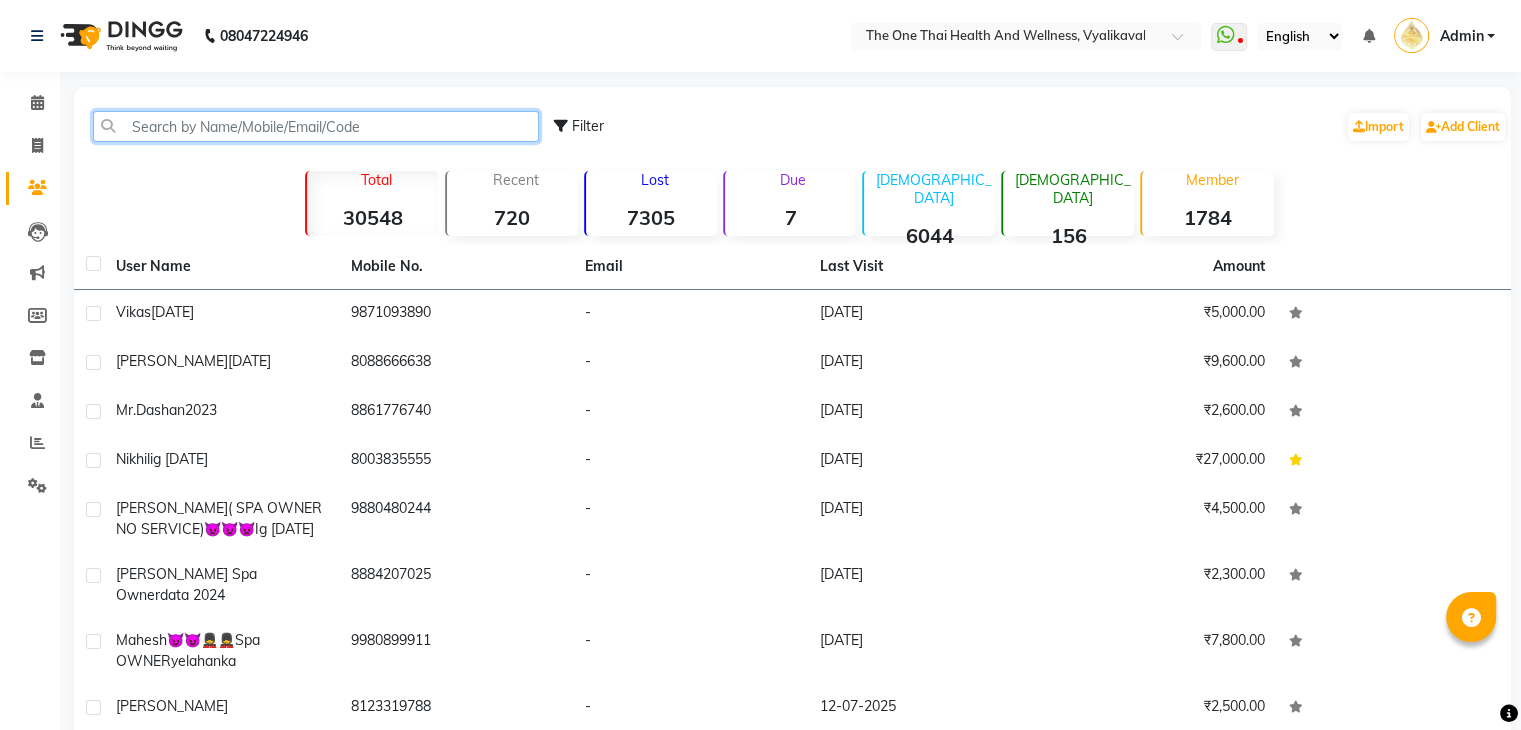 click 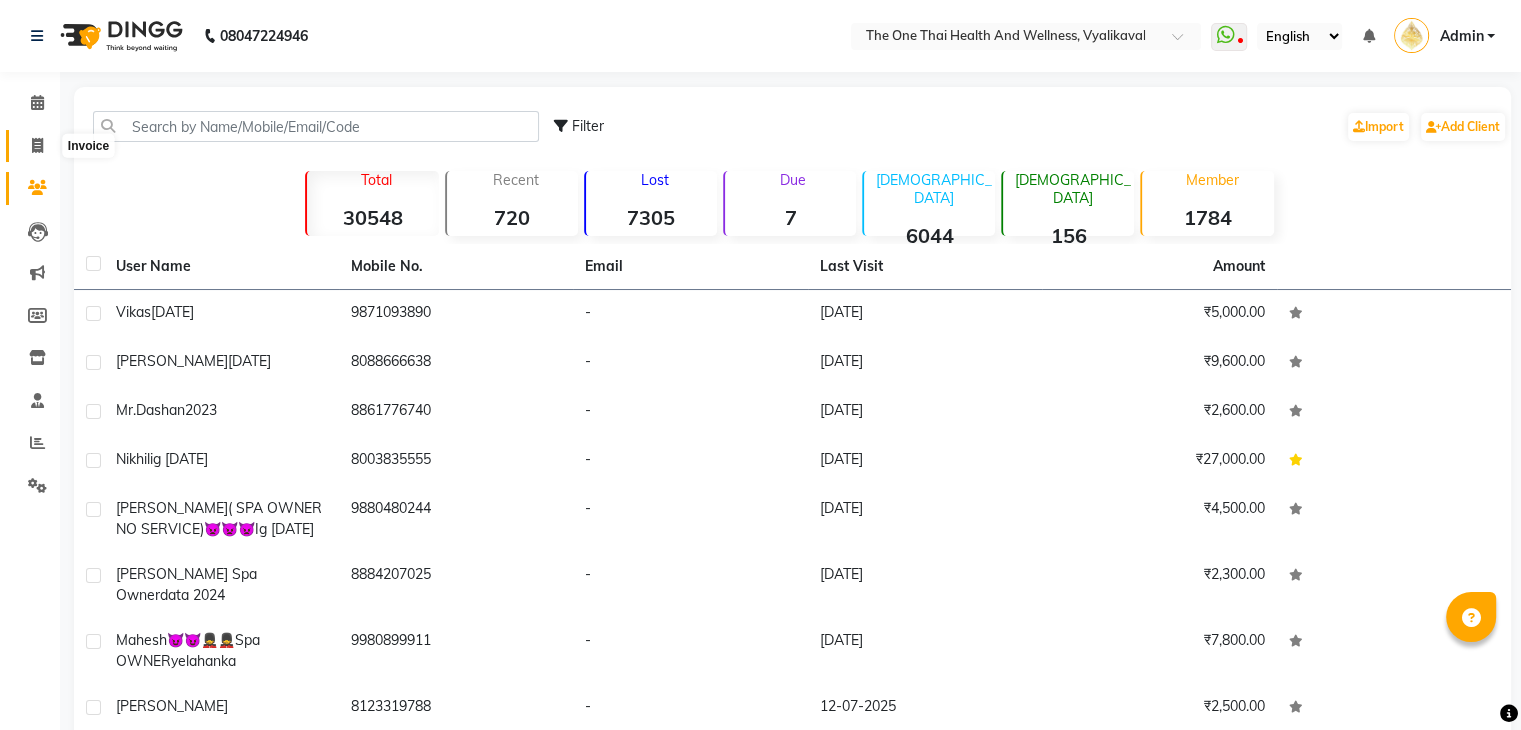 click 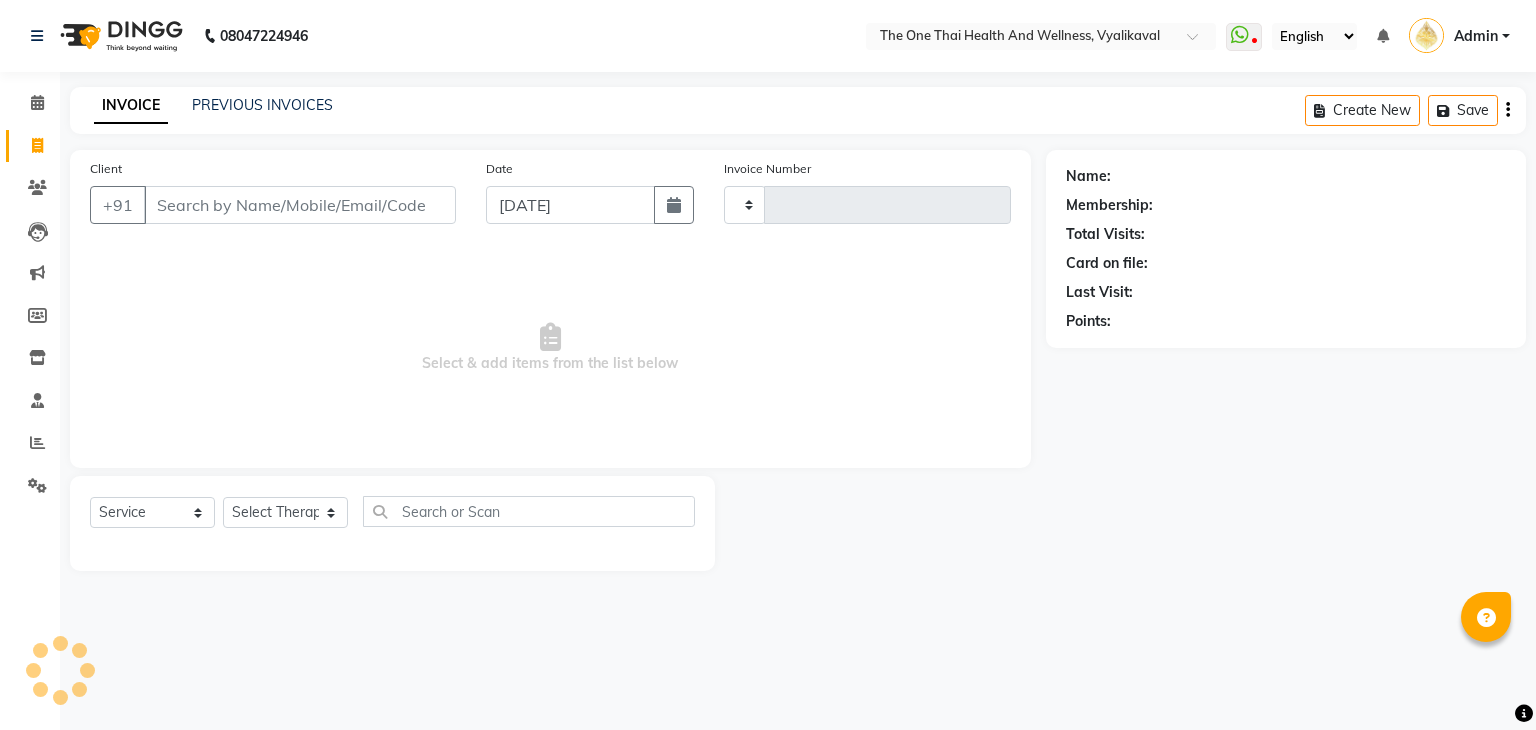 type on "1331" 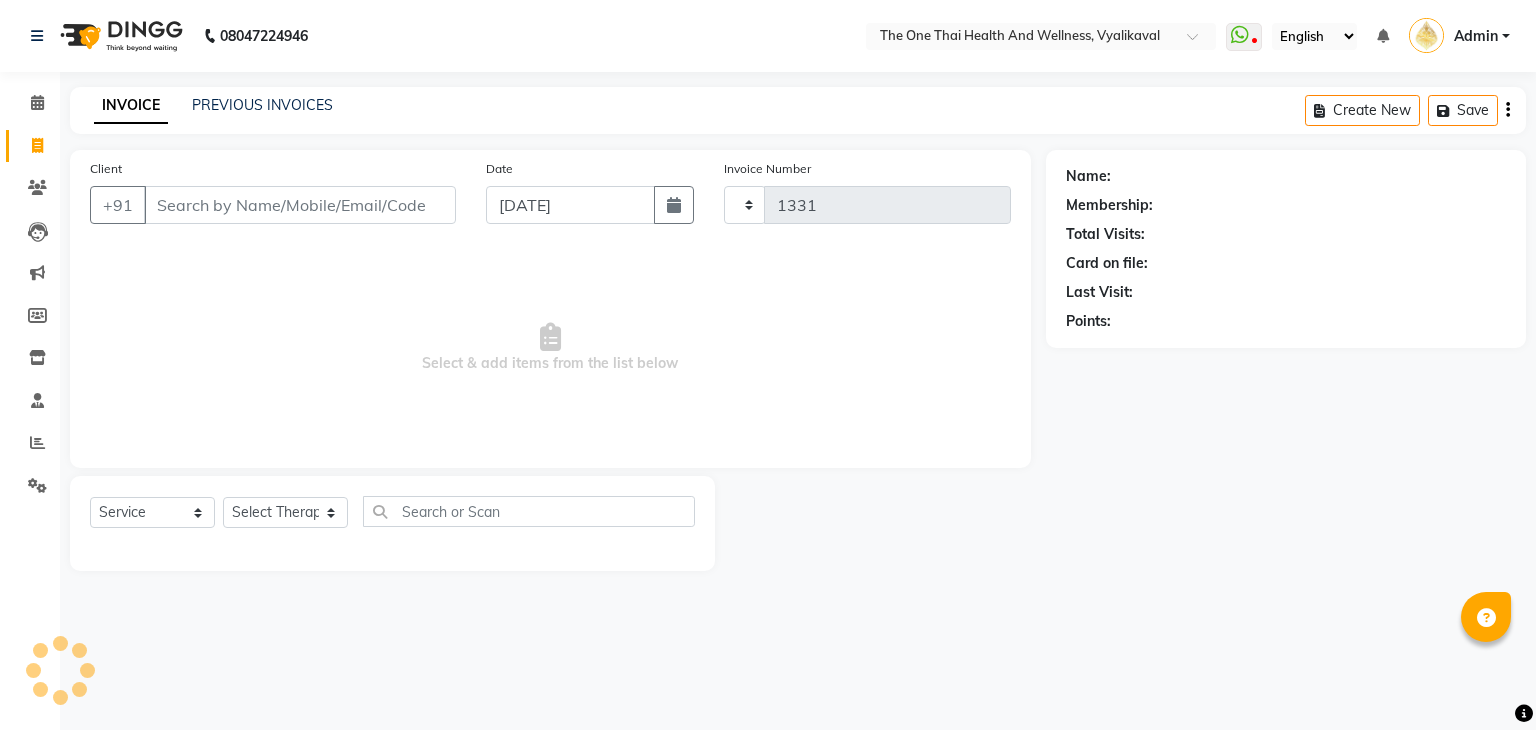 select on "5972" 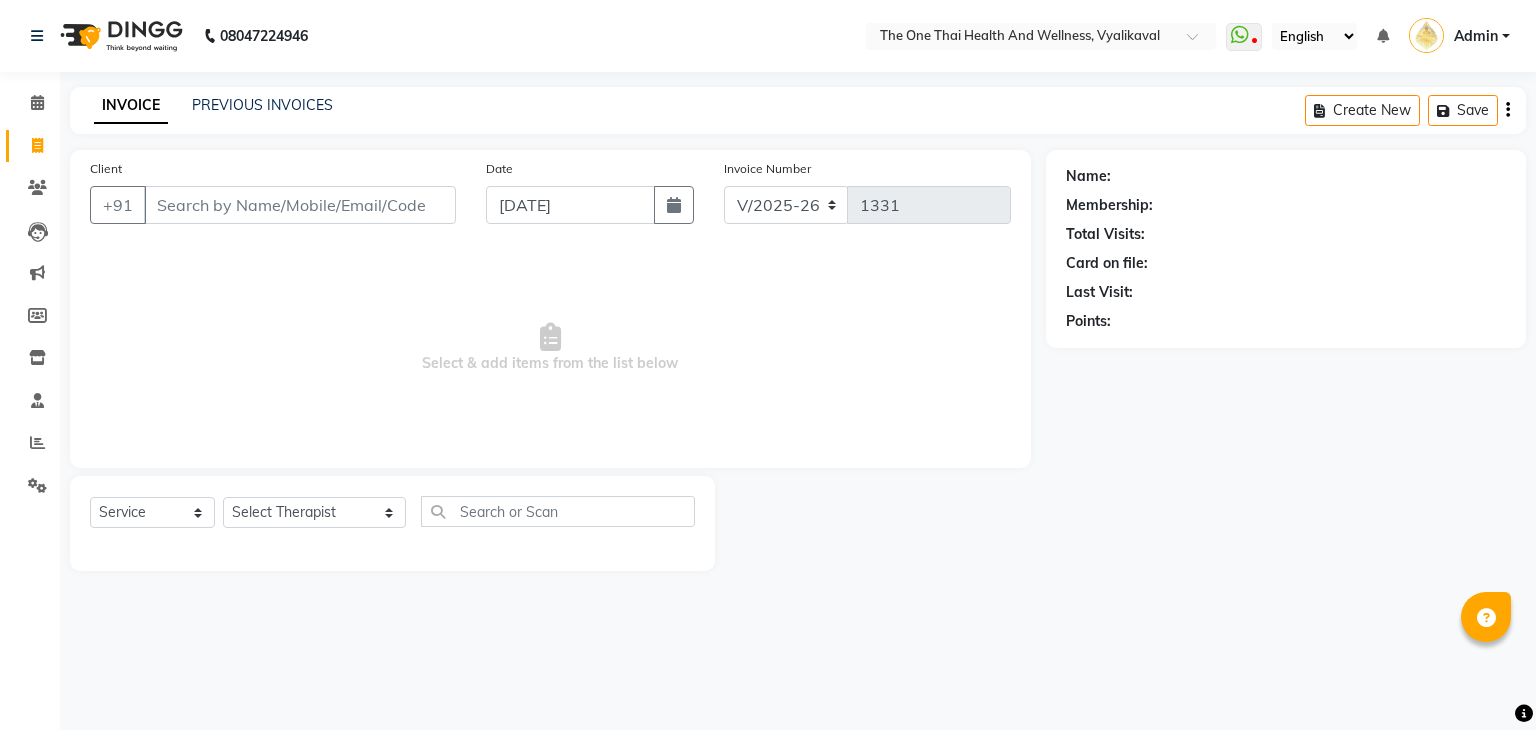 click on "Client" at bounding box center (300, 205) 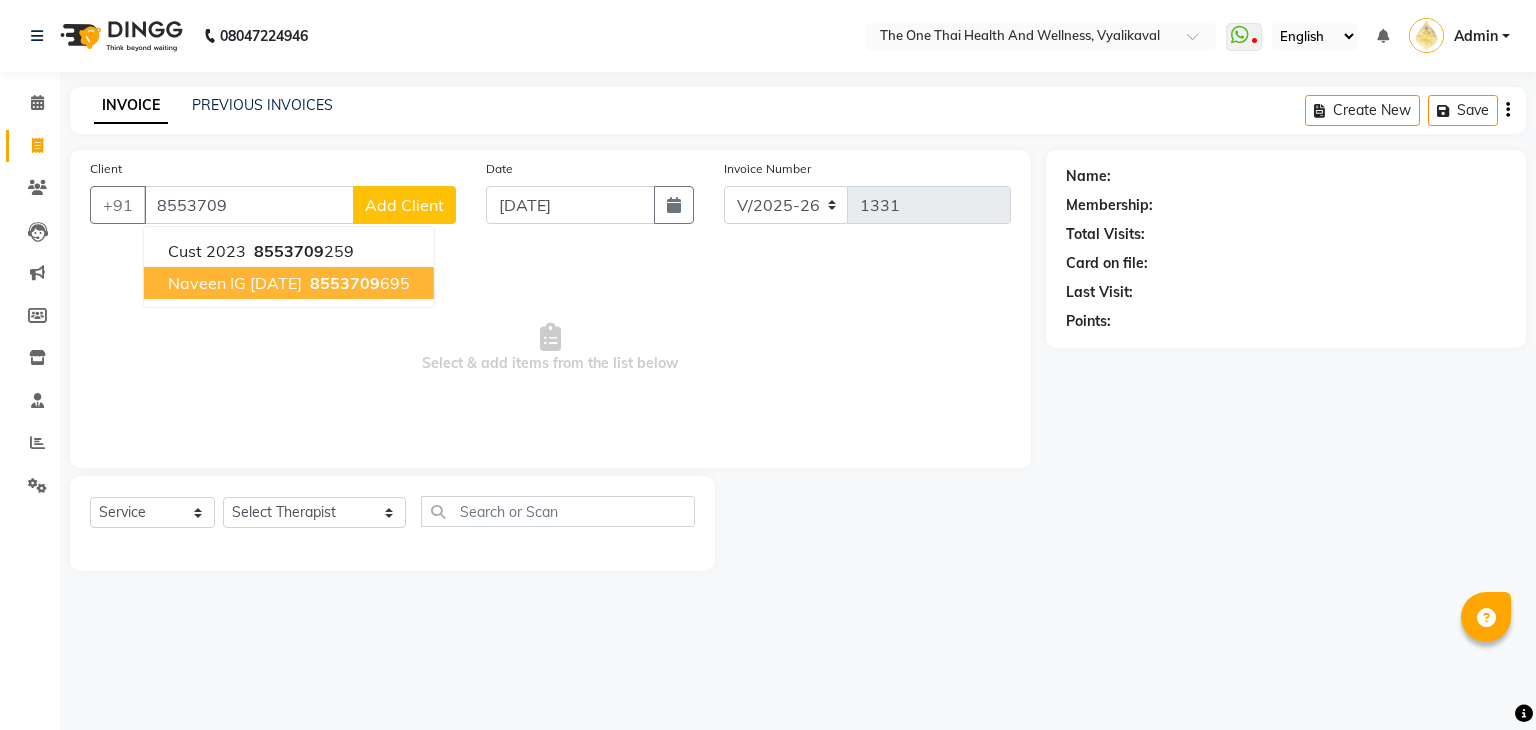 click on "naveen IG 04/07/24" at bounding box center [235, 283] 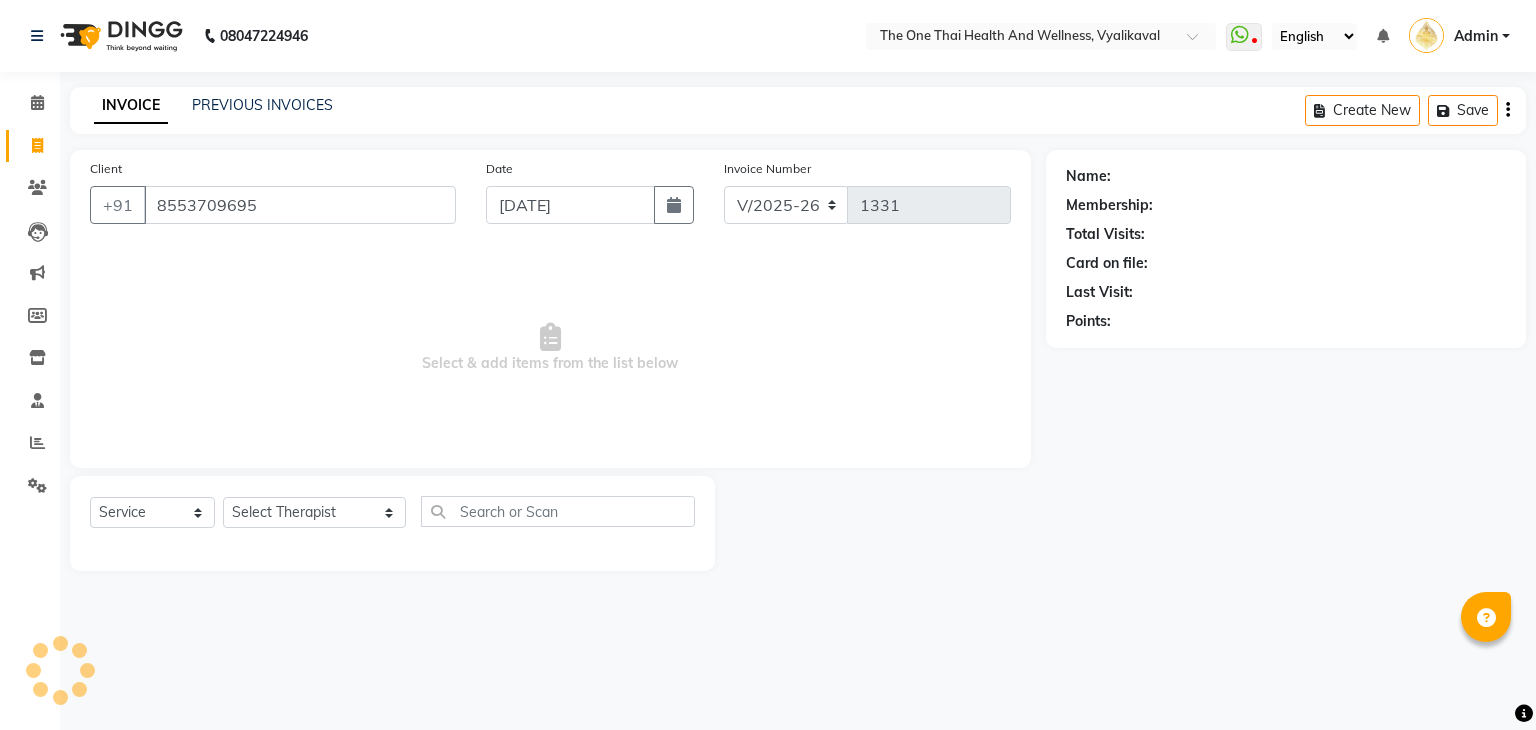 type on "8553709695" 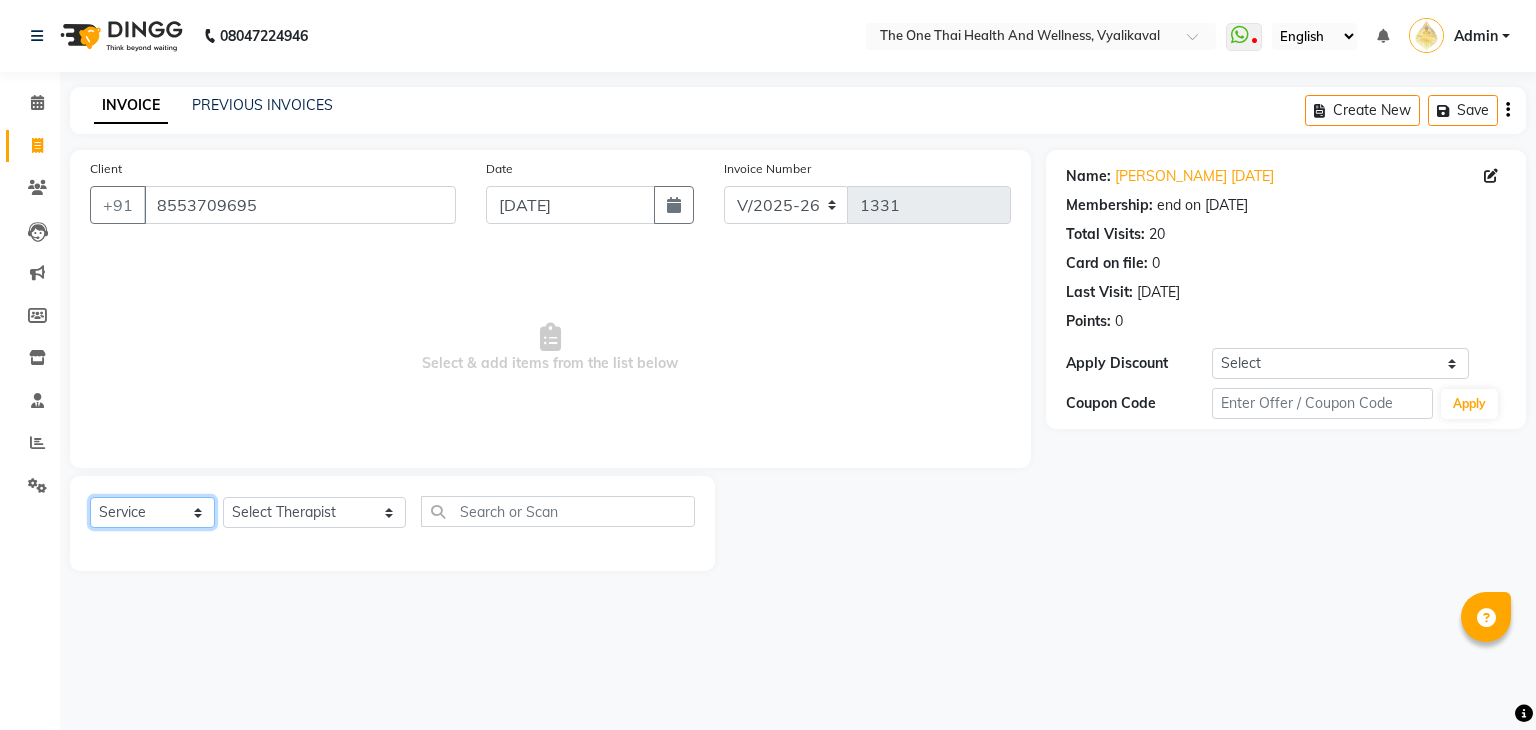 click on "Select  Service  Product  Membership  Package Voucher Prepaid Gift Card" 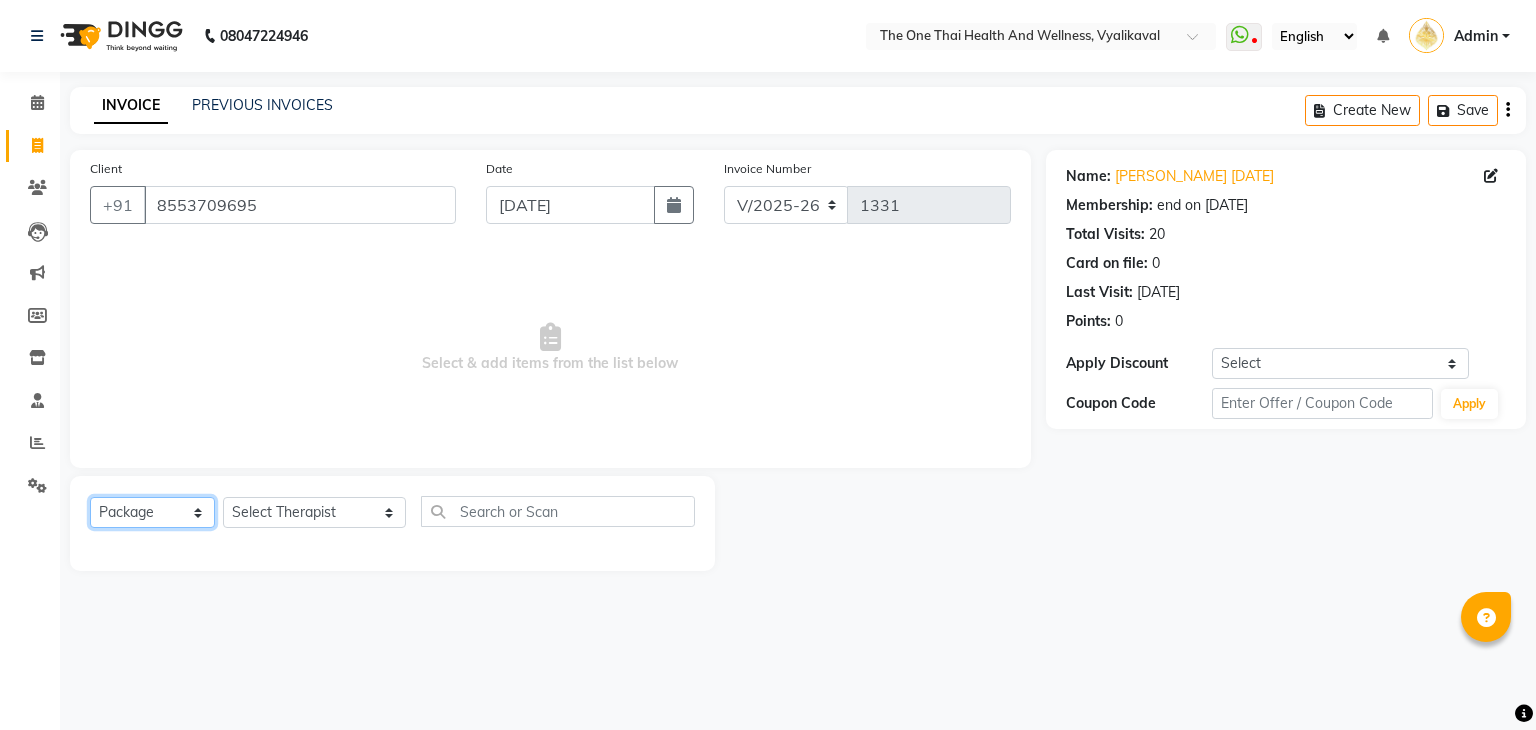 click on "Select  Service  Product  Membership  Package Voucher Prepaid Gift Card" 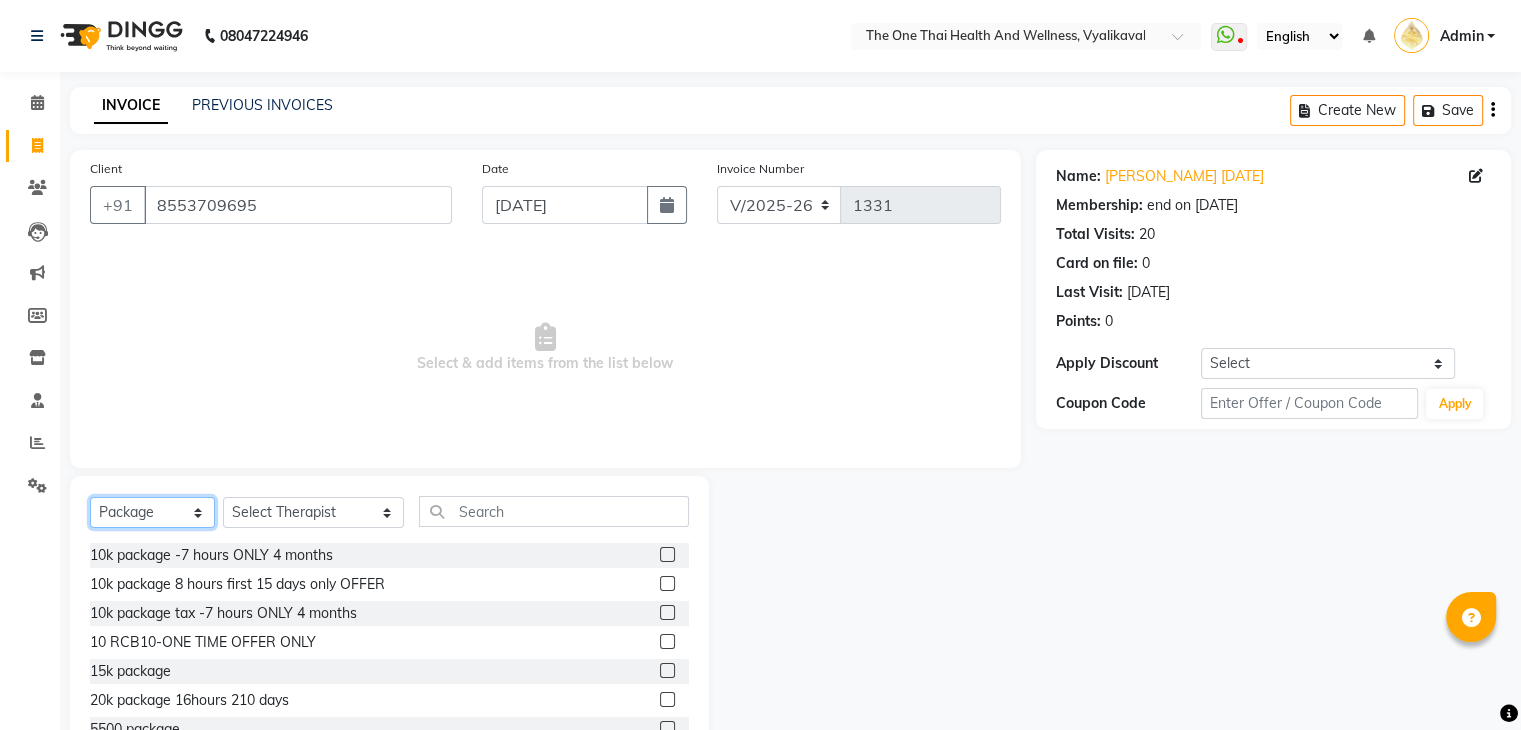 scroll, scrollTop: 72, scrollLeft: 0, axis: vertical 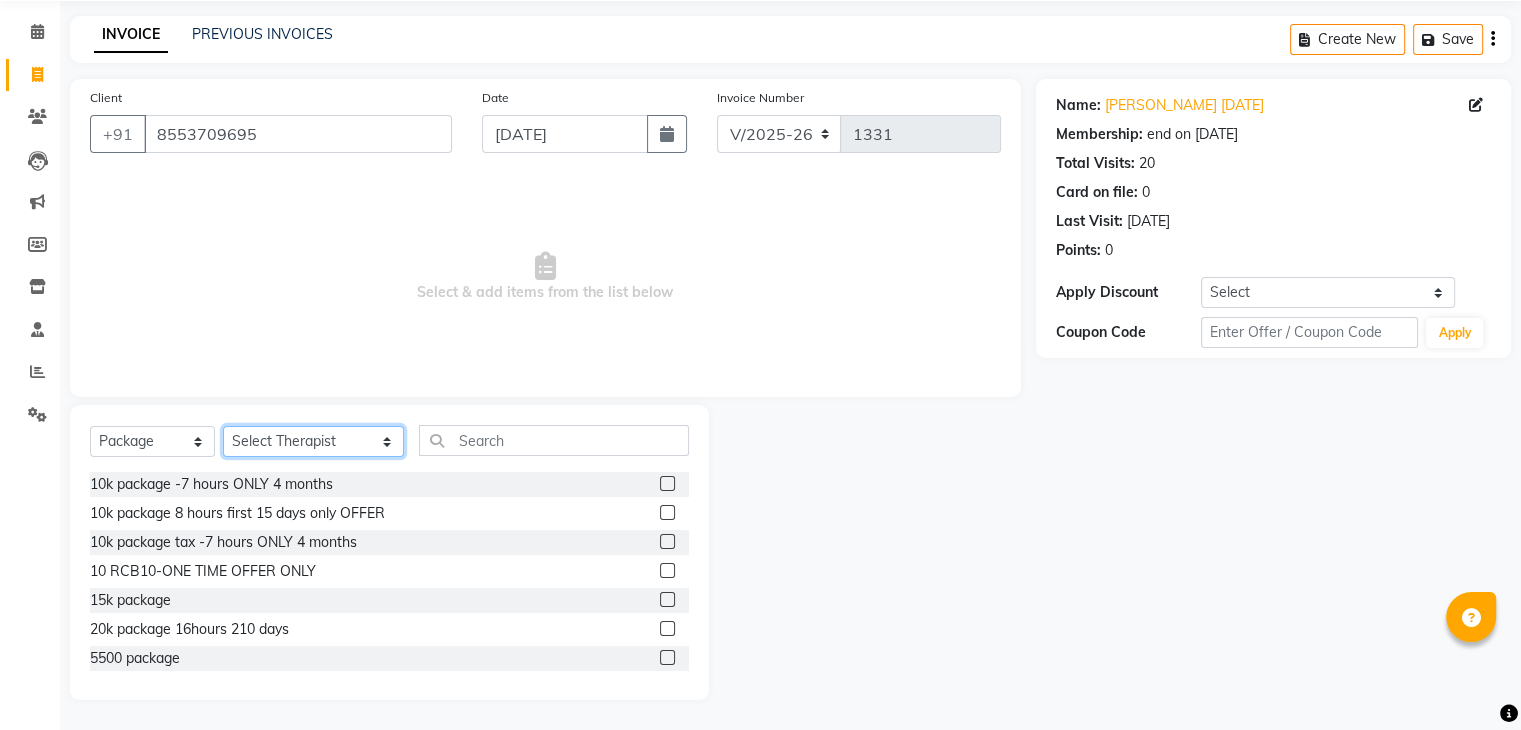 click on "Select Therapist [PERSON_NAME] 💚🍏thai therapist Ammy ❤️northeast therapist Ammy thai 💚therapist Beauty 💚🍅thai therapist Ester - NE 🔴🔴🔴 Ester 🟢 -🇹🇭thai  Grace northeast standby Jeena thai 🟢therapist [PERSON_NAME] ([PERSON_NAME])🍏🍏 thai therapist [PERSON_NAME] (nana ) [DATE]🌹northeast  [PERSON_NAME] 💚thai therapist [PERSON_NAME]🎃💚thai therapist  [PERSON_NAME] 🔴north east  Lucky thai 🪀💚therapist  Miya ❤️ northeast  Nana 🍅 northeast  Nana 🍏💚thai therapist  Orange 🧡thai therapist  Pema 🍅north east therapist  receptionist  [PERSON_NAME] ❤️northeast therapist ❤️ [PERSON_NAME] (nana) 🍏🍏thai therapist [PERSON_NAME] 💚💚thai therapist second login  Sofia thai therapist 🍏" 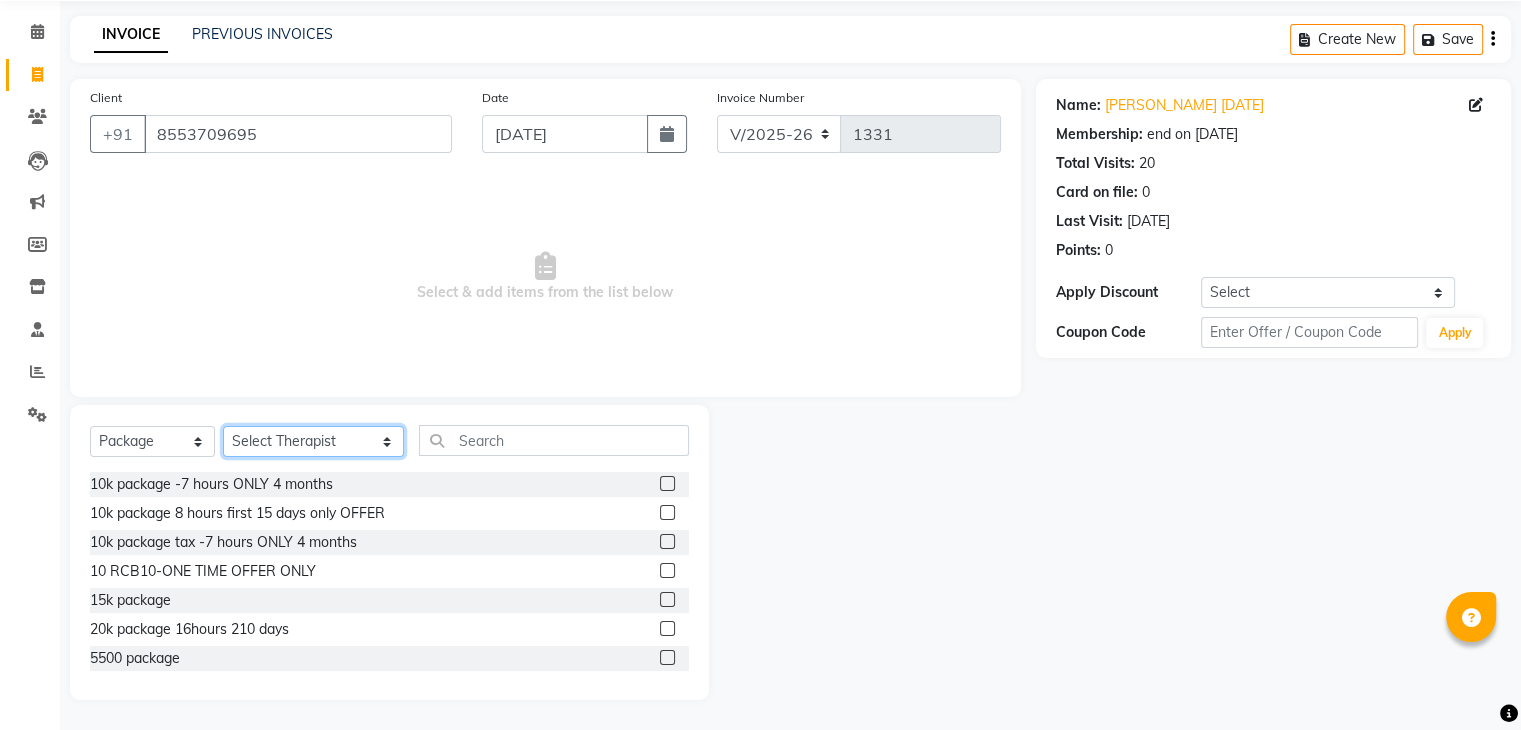 select on "46939" 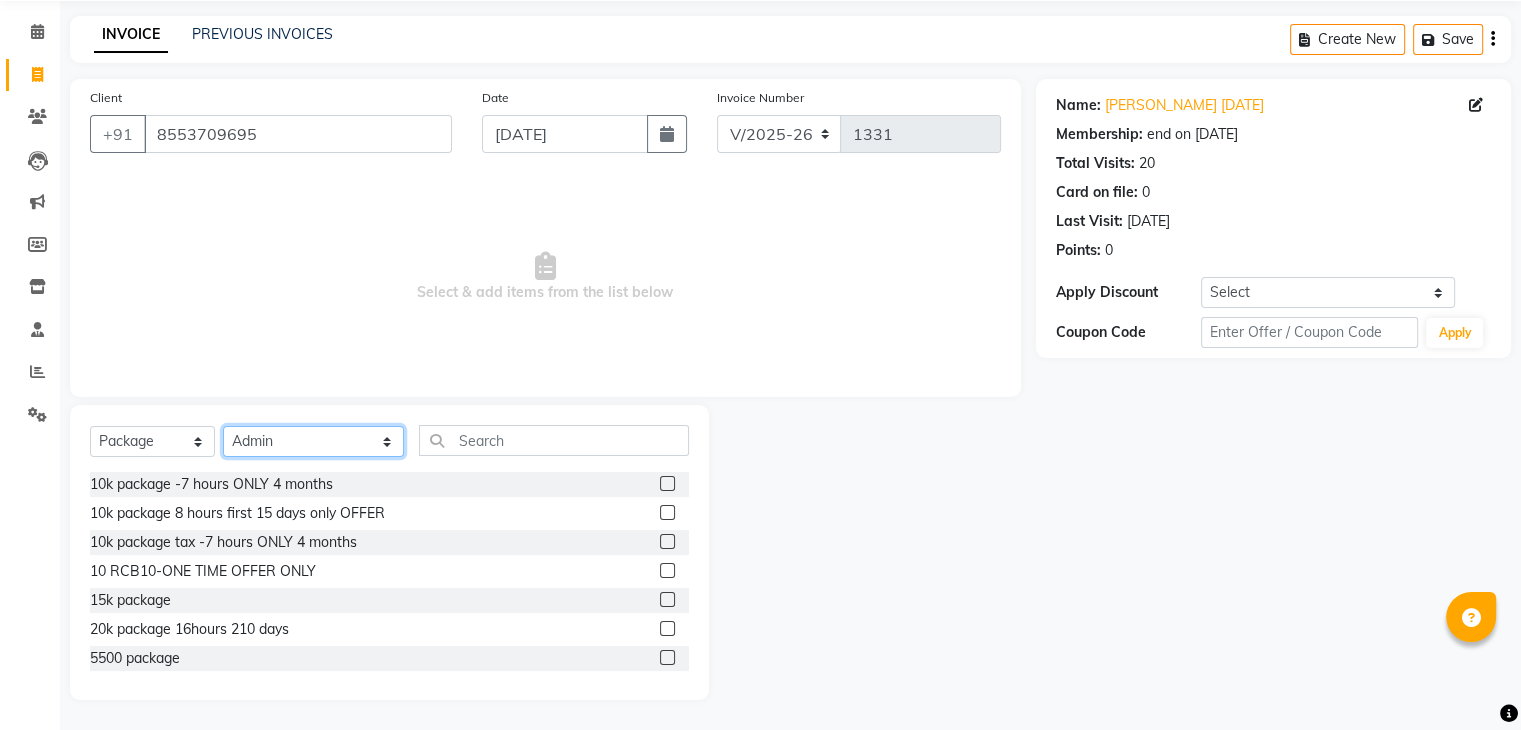 click on "Select Therapist [PERSON_NAME] 💚🍏thai therapist Ammy ❤️northeast therapist Ammy thai 💚therapist Beauty 💚🍅thai therapist Ester - NE 🔴🔴🔴 Ester 🟢 -🇹🇭thai  Grace northeast standby Jeena thai 🟢therapist [PERSON_NAME] ([PERSON_NAME])🍏🍏 thai therapist [PERSON_NAME] (nana ) [DATE]🌹northeast  [PERSON_NAME] 💚thai therapist [PERSON_NAME]🎃💚thai therapist  [PERSON_NAME] 🔴north east  Lucky thai 🪀💚therapist  Miya ❤️ northeast  Nana 🍅 northeast  Nana 🍏💚thai therapist  Orange 🧡thai therapist  Pema 🍅north east therapist  receptionist  [PERSON_NAME] ❤️northeast therapist ❤️ [PERSON_NAME] (nana) 🍏🍏thai therapist [PERSON_NAME] 💚💚thai therapist second login  Sofia thai therapist 🍏" 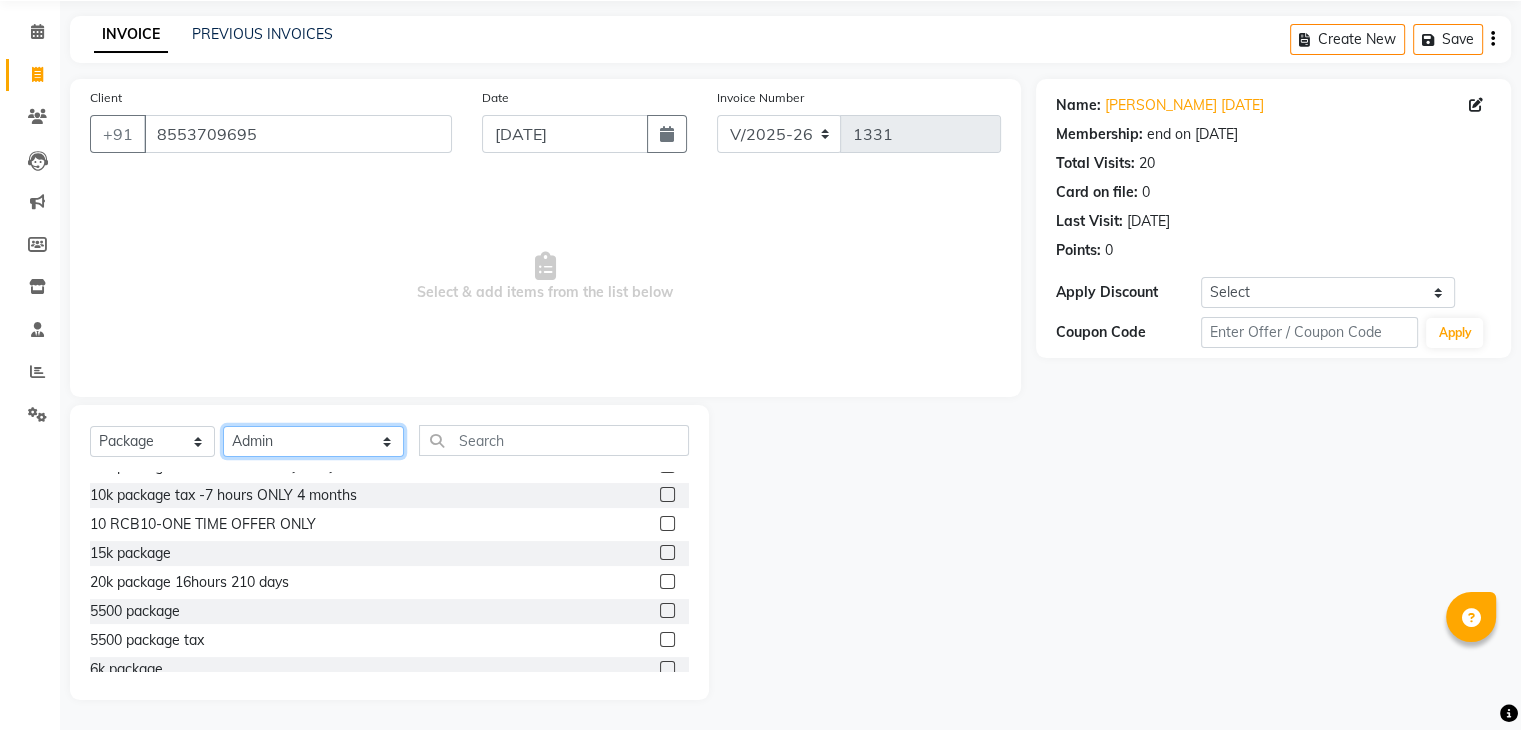 scroll, scrollTop: 83, scrollLeft: 0, axis: vertical 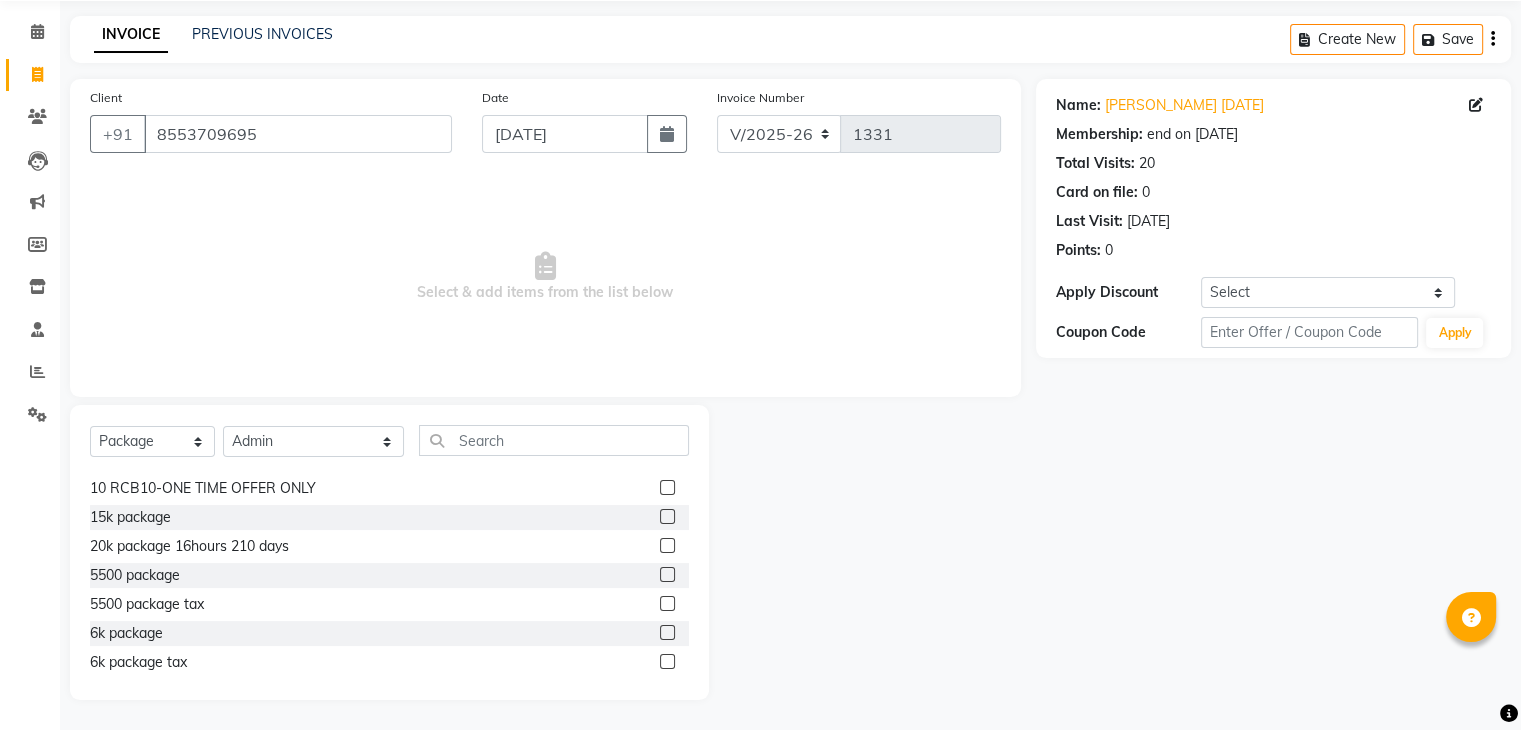 click 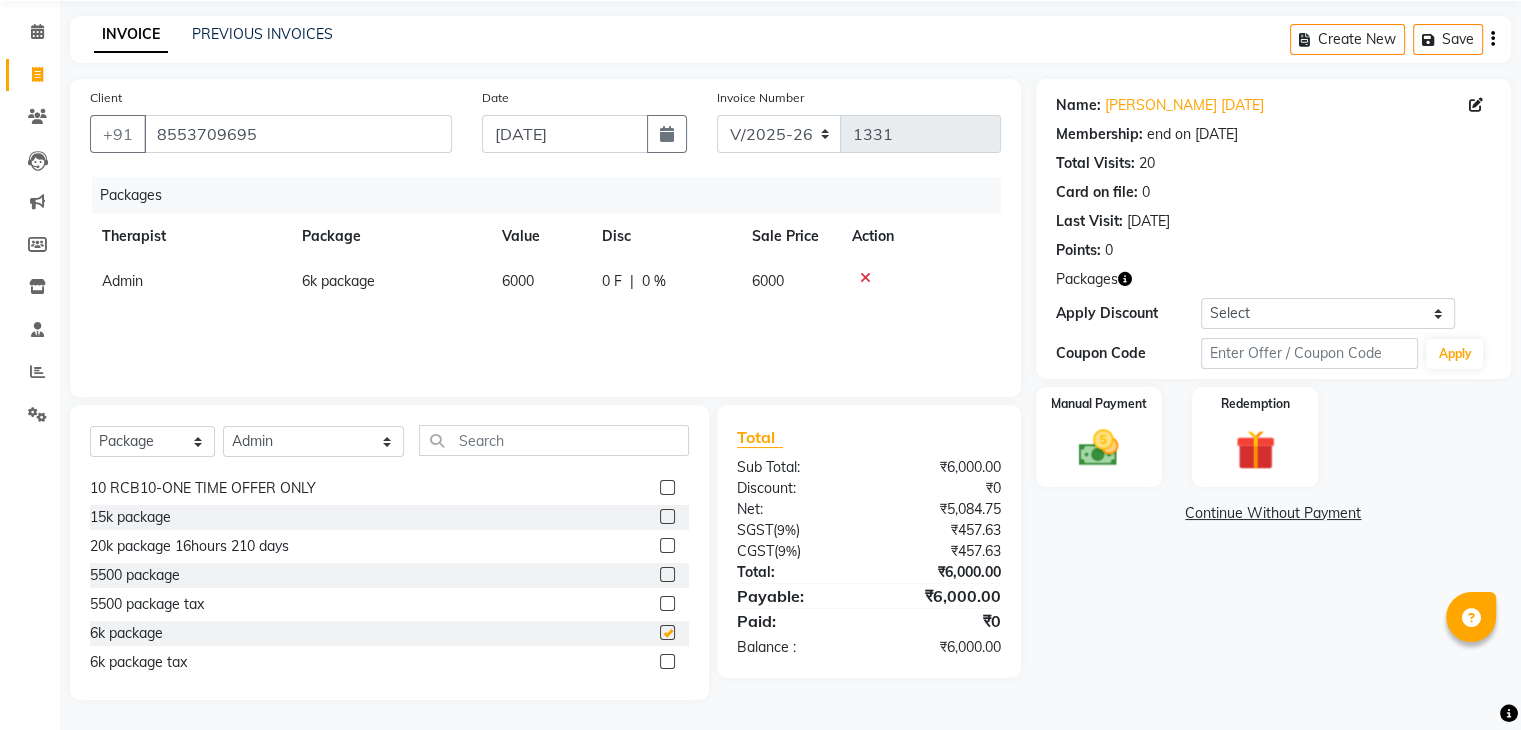 checkbox on "false" 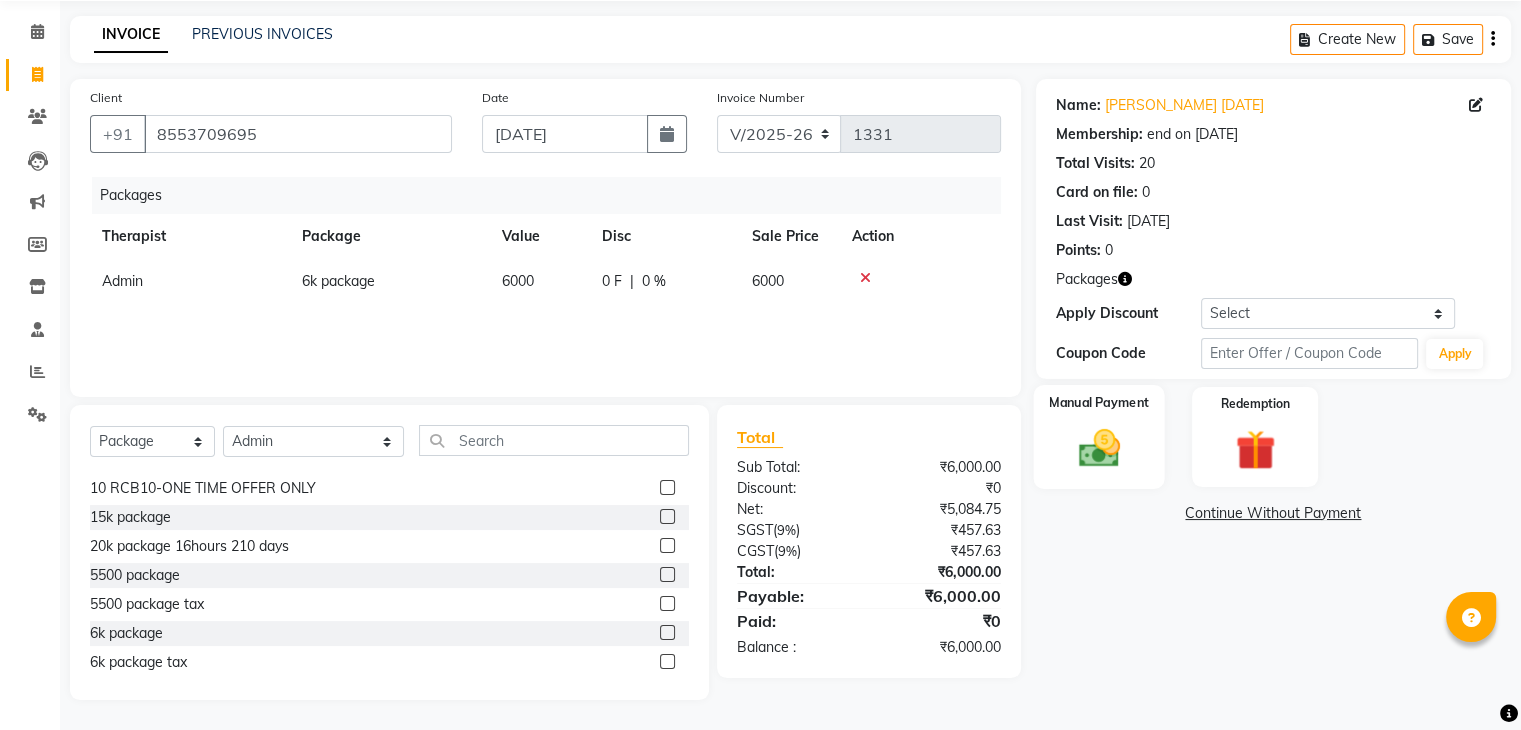 click on "Manual Payment" 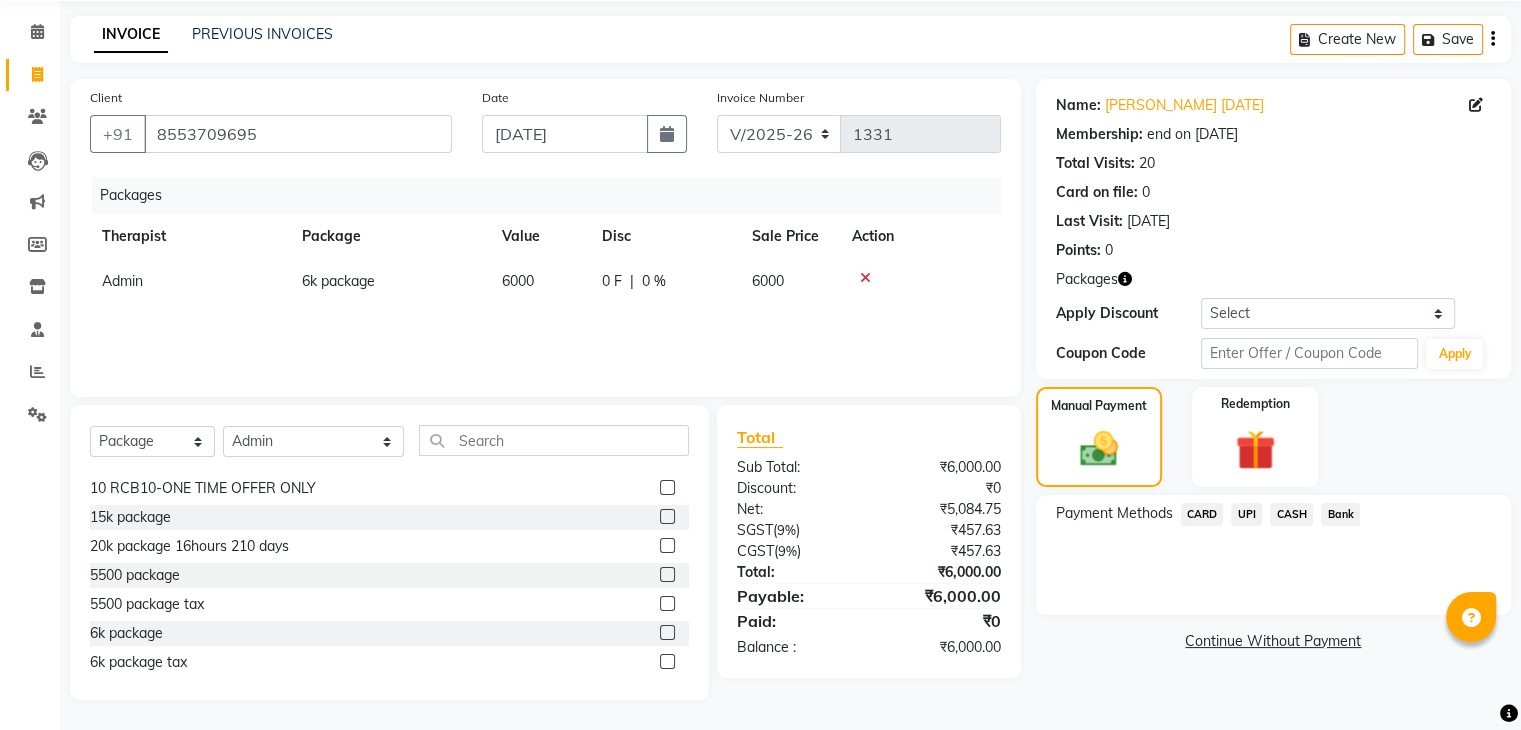click on "UPI" 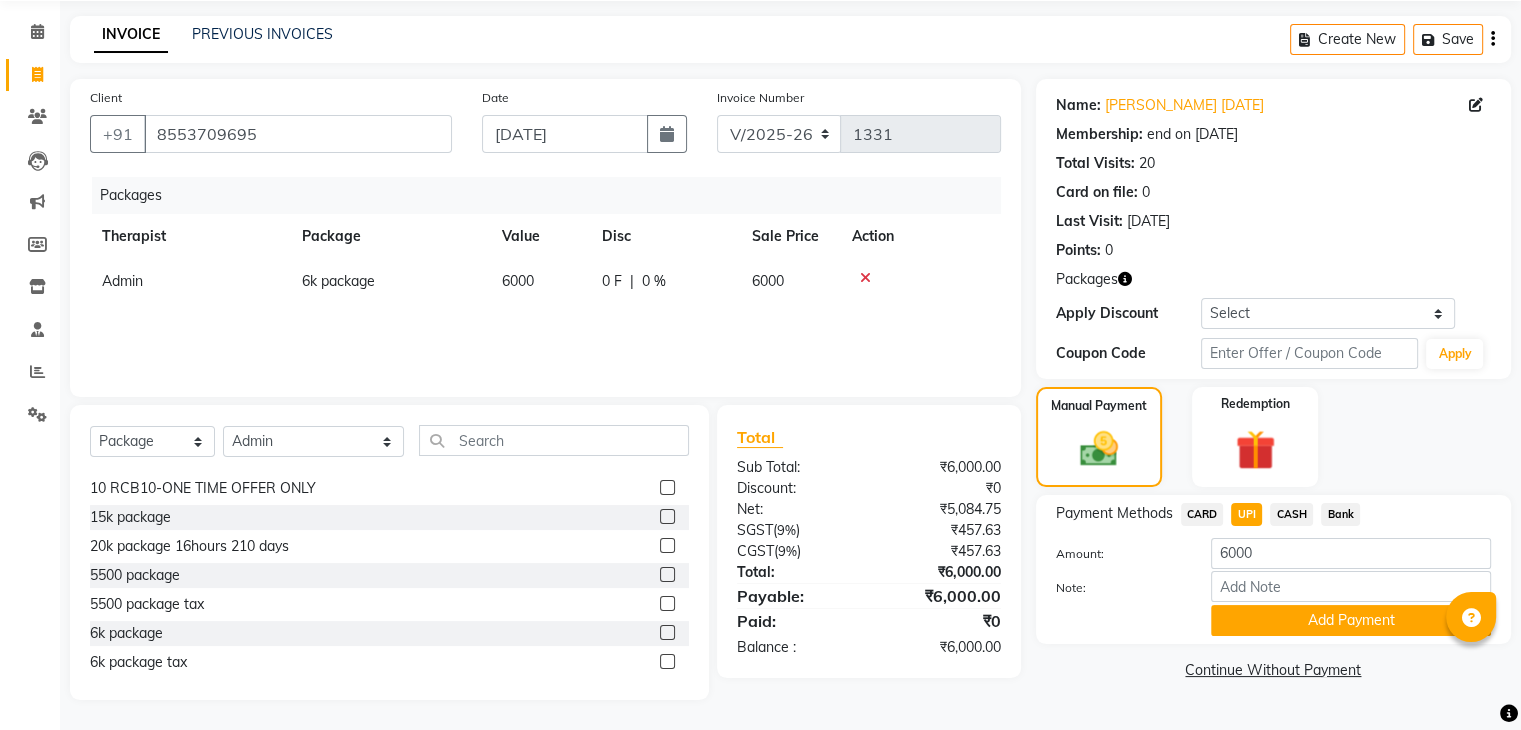 drag, startPoint x: 1267, startPoint y: 623, endPoint x: 1369, endPoint y: 614, distance: 102.396286 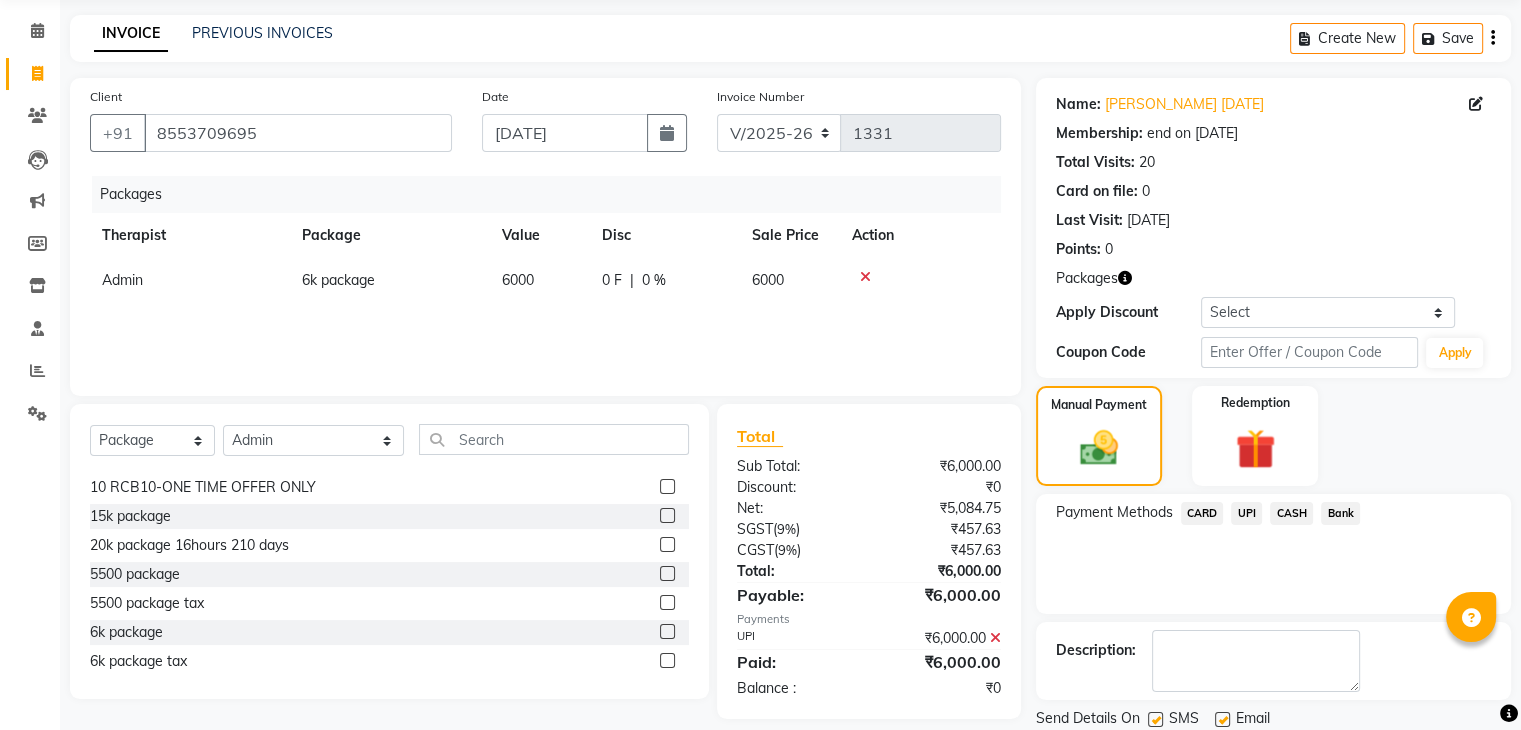 scroll, scrollTop: 139, scrollLeft: 0, axis: vertical 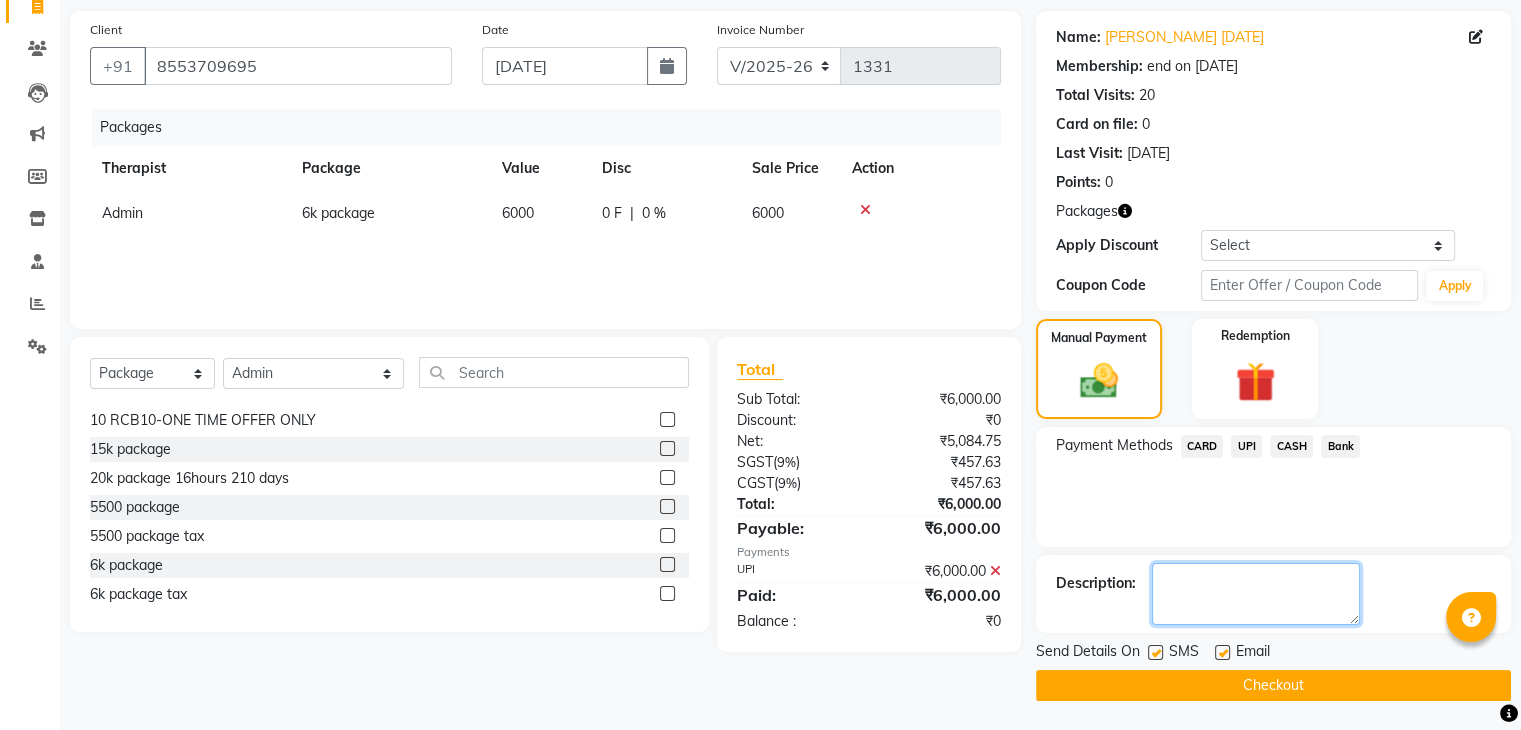 click 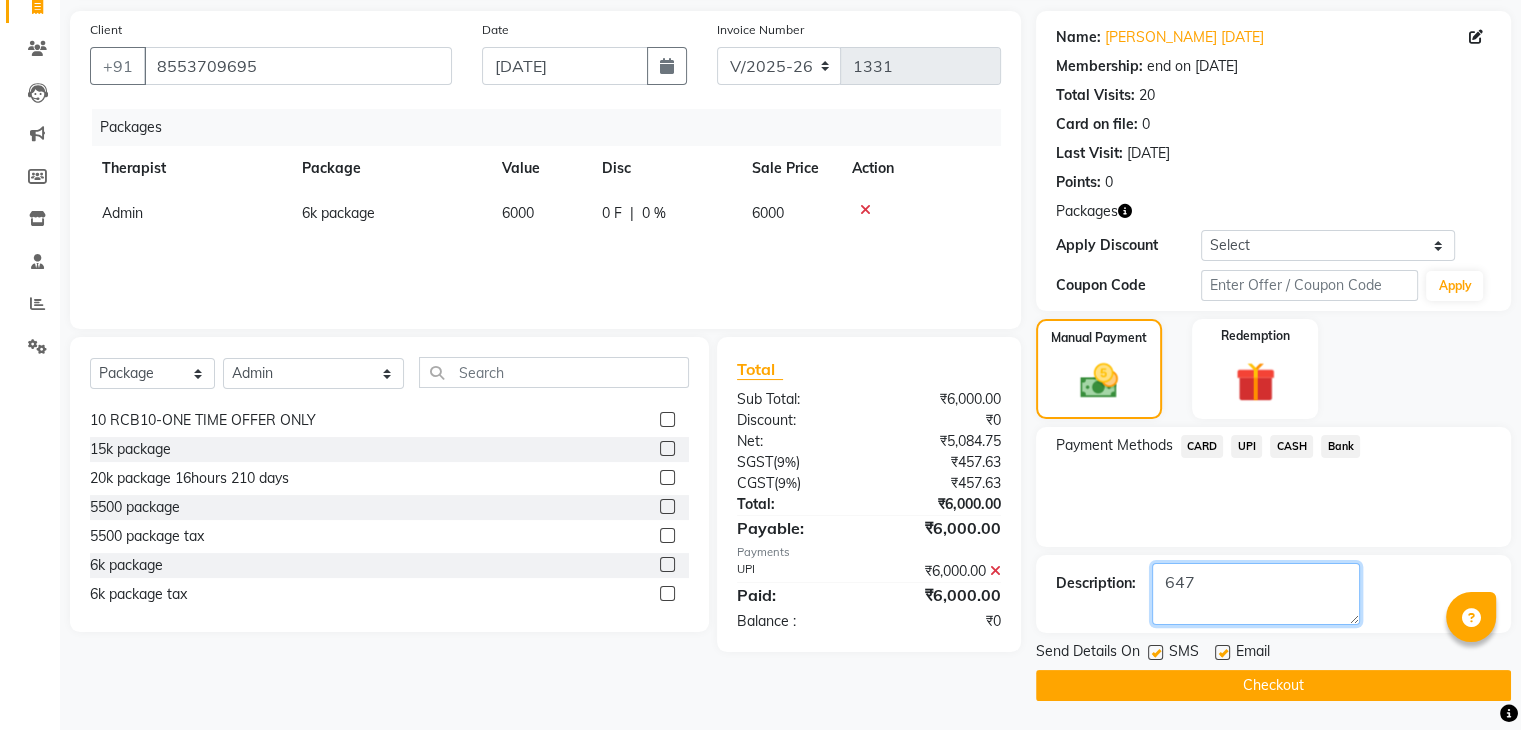 type on "647" 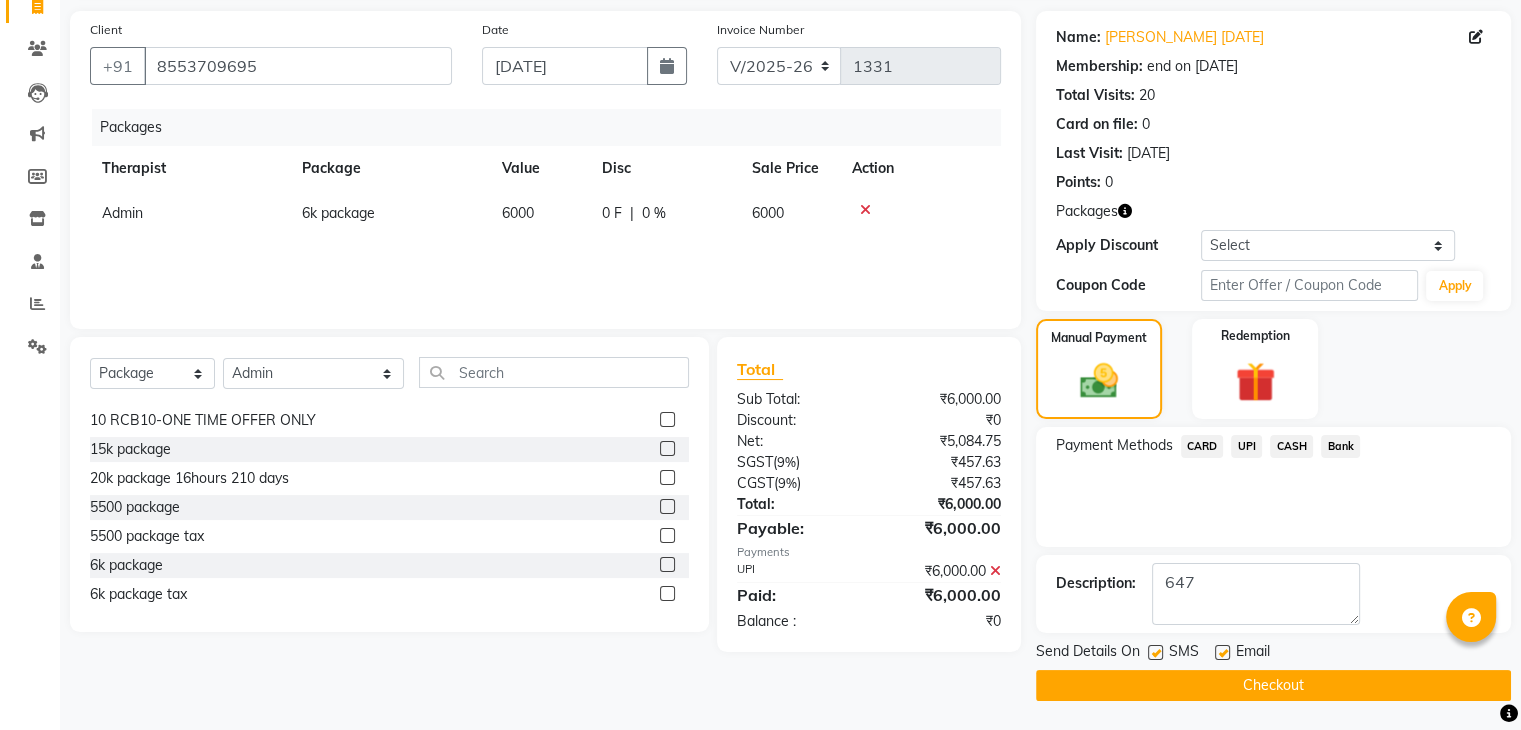 click 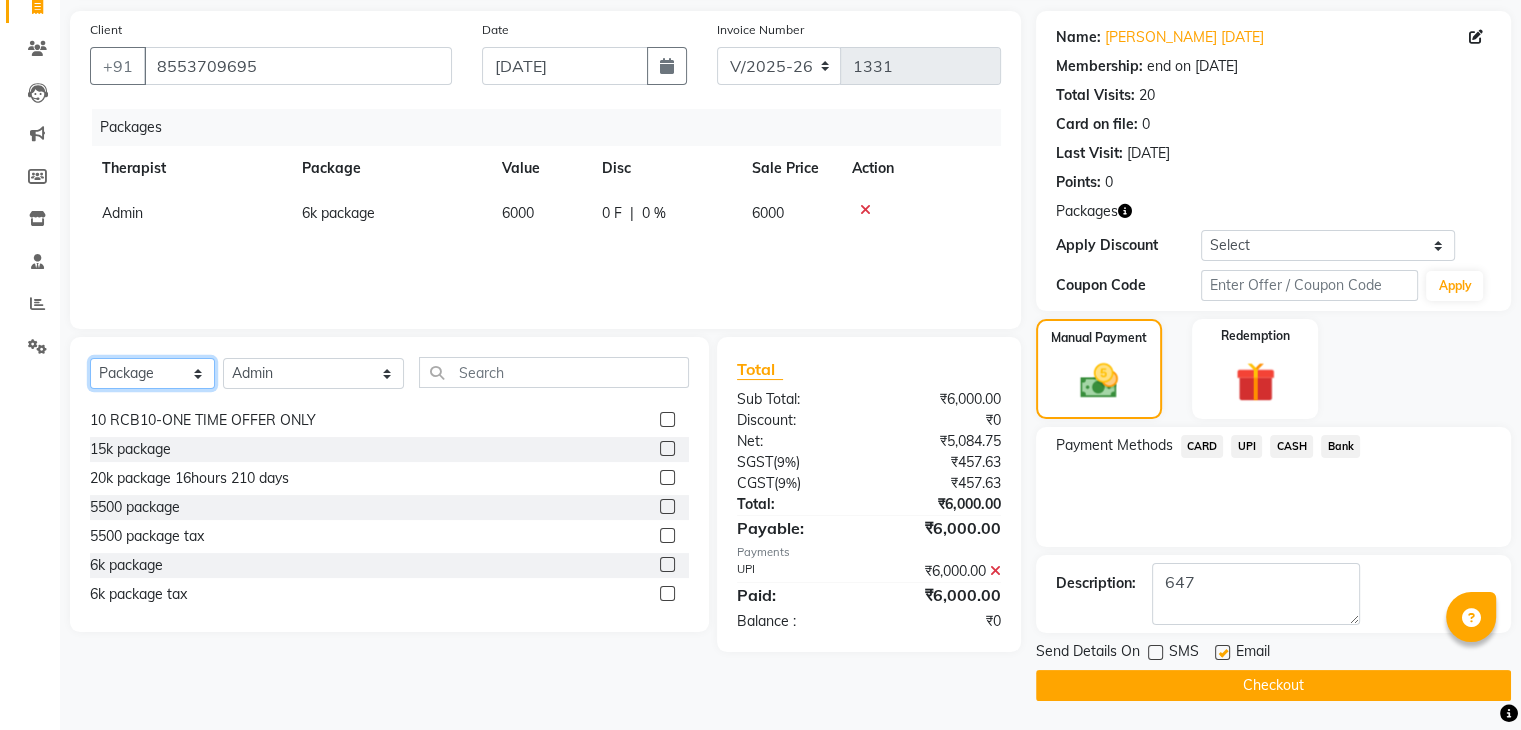 click on "Select  Service  Product  Membership  Package Voucher Prepaid Gift Card" 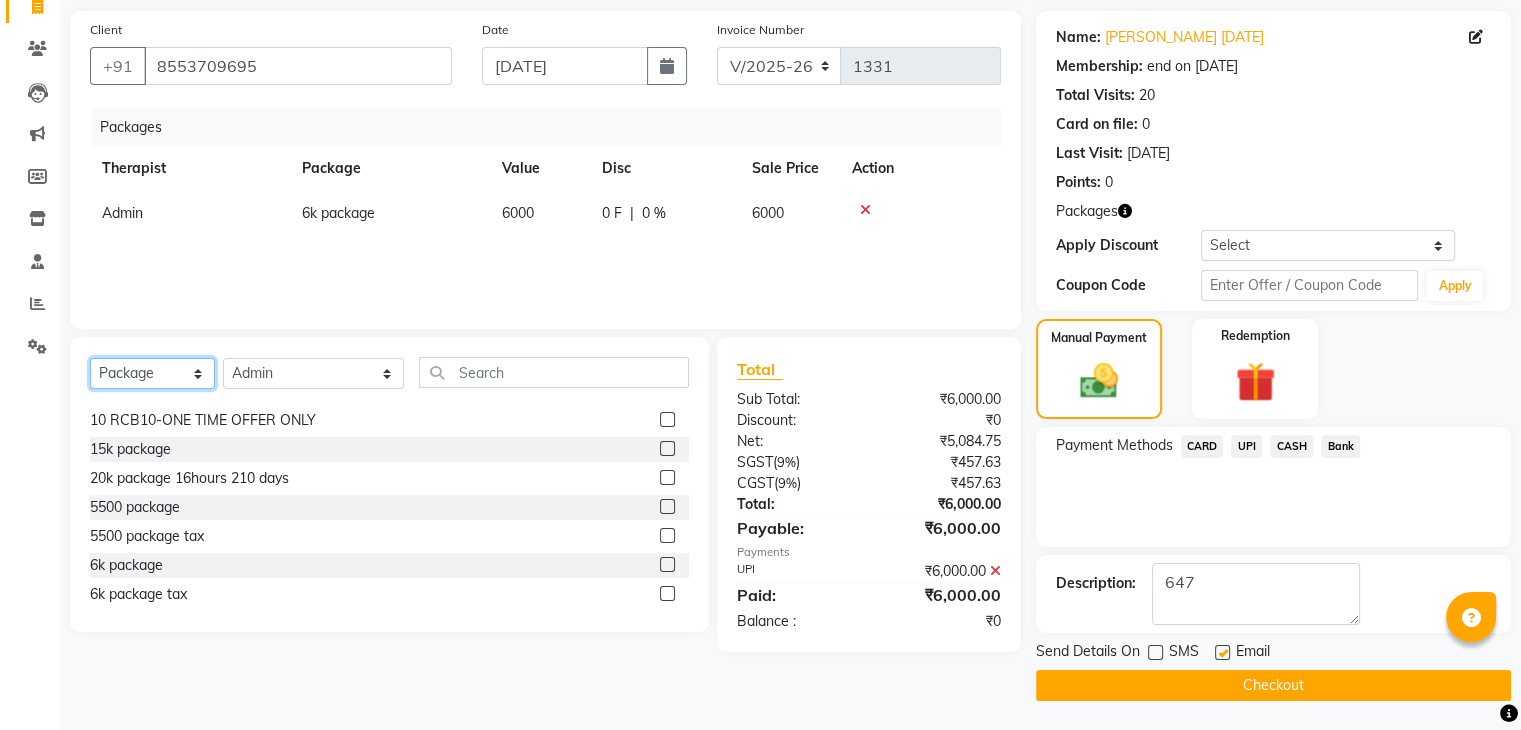 select on "service" 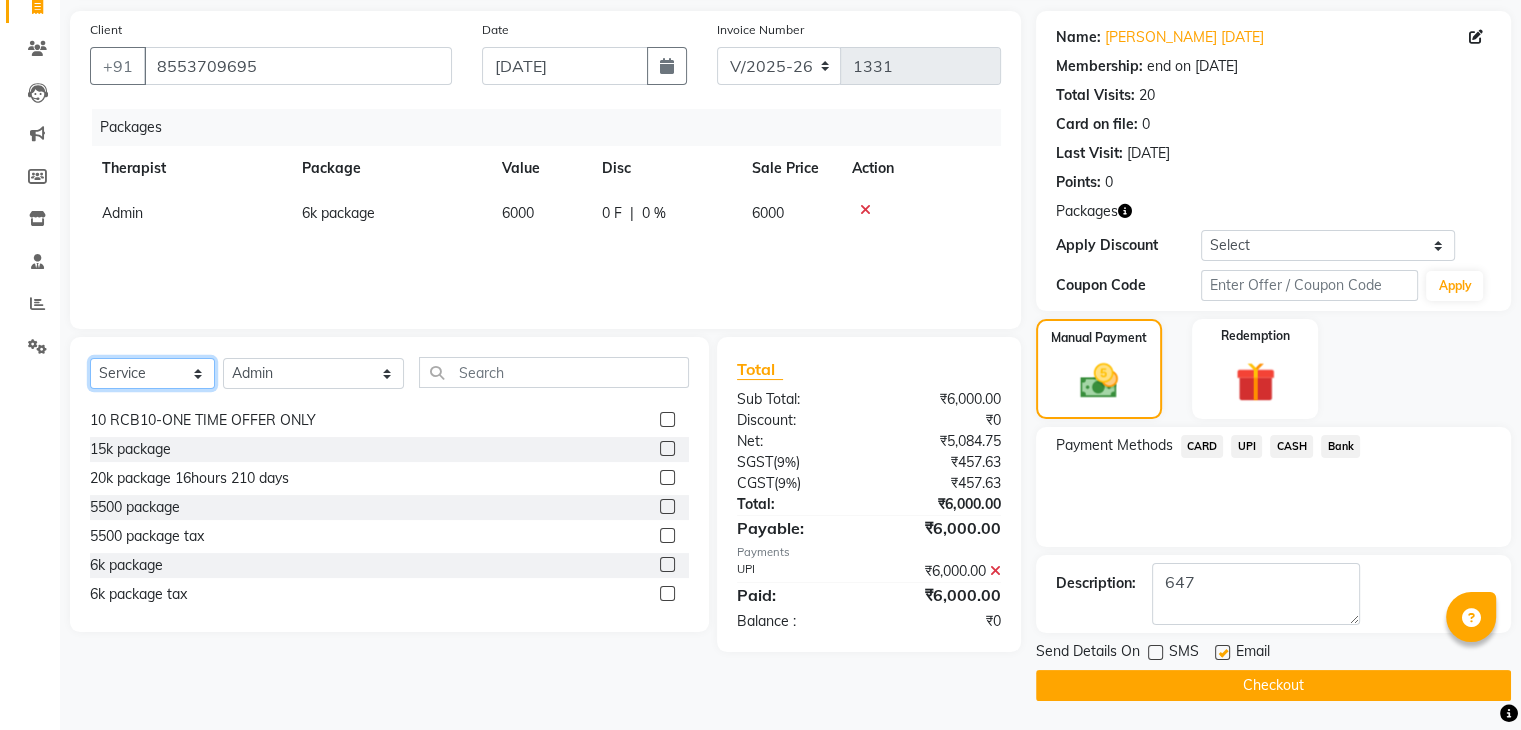 click on "Select  Service  Product  Membership  Package Voucher Prepaid Gift Card" 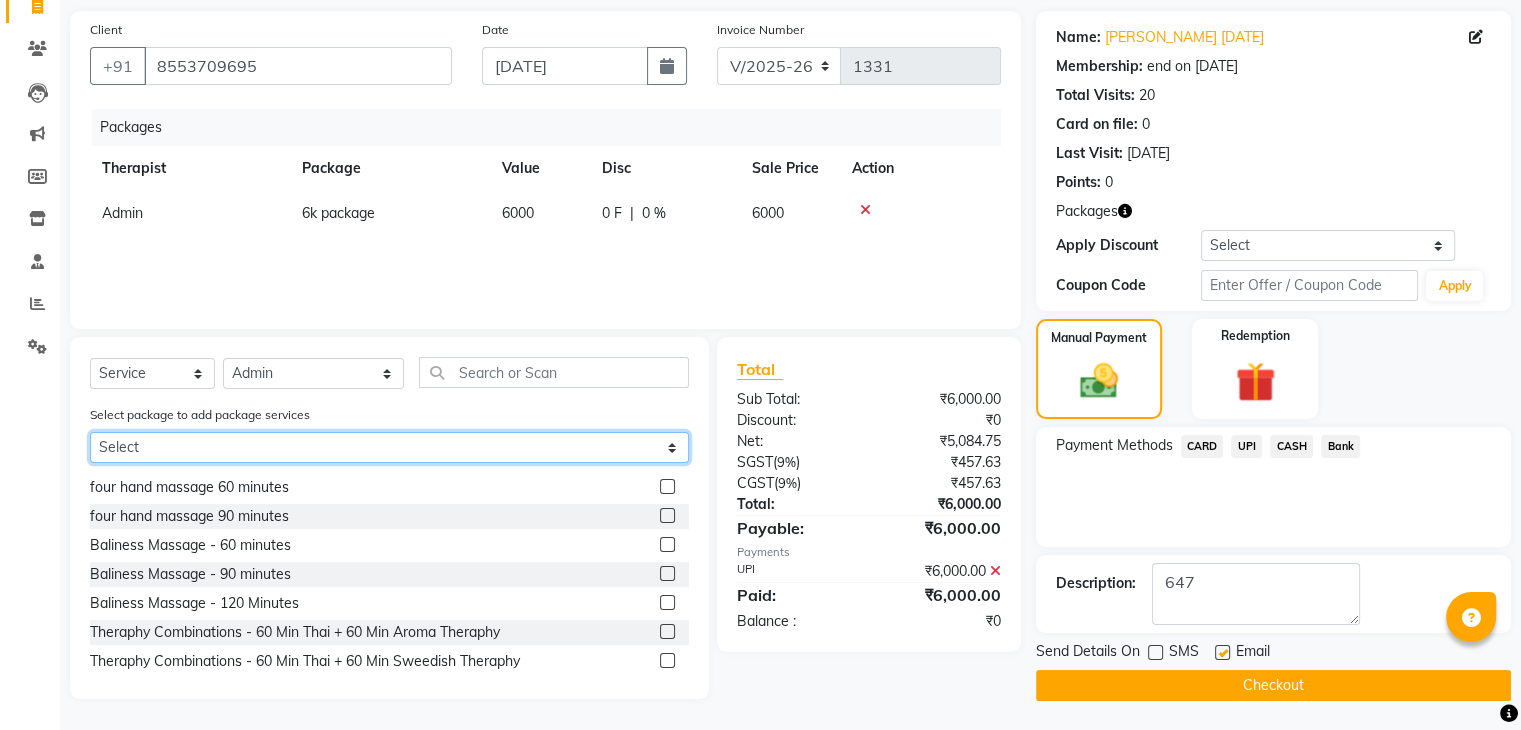 drag, startPoint x: 238, startPoint y: 446, endPoint x: 236, endPoint y: 461, distance: 15.132746 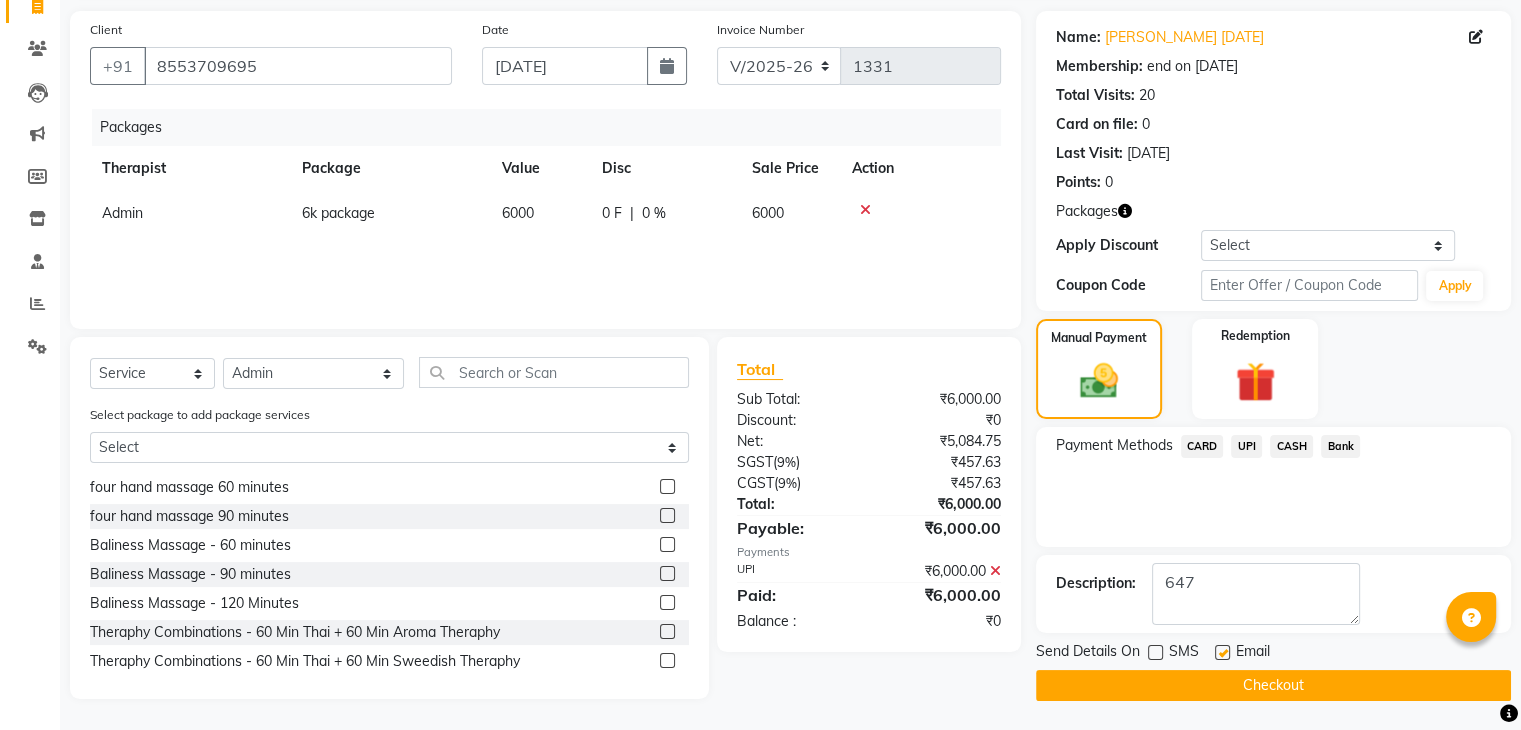 click on "Select  Service  Product  Membership  Package Voucher Prepaid Gift Card  Select Therapist Admin Alisha 💚🍏thai therapist Ammy ❤️northeast therapist Ammy thai 💚therapist Beauty 💚🍅thai therapist Ester - NE 🔴🔴🔴 Ester 🟢 -🇹🇭thai  Grace northeast standby Jeena thai 🟢therapist Jenny (alisha)🍏🍏 thai therapist Jenny (nana ) 2nd june🌹northeast  Leena Lilly 💚thai therapist Linda🎃💚thai therapist  Liza 🔴north east  Lucky thai 🪀💚therapist  Miya ❤️ northeast  Nana 🍅 northeast  Nana 🍏💚thai therapist  Orange 🧡thai therapist  Pema 🍅north east therapist  receptionist  Rosie ❤️northeast therapist ❤️ Sania (nana) 🍏🍏thai therapist Sara 💚💚thai therapist second login  Sofia thai therapist 🍏" 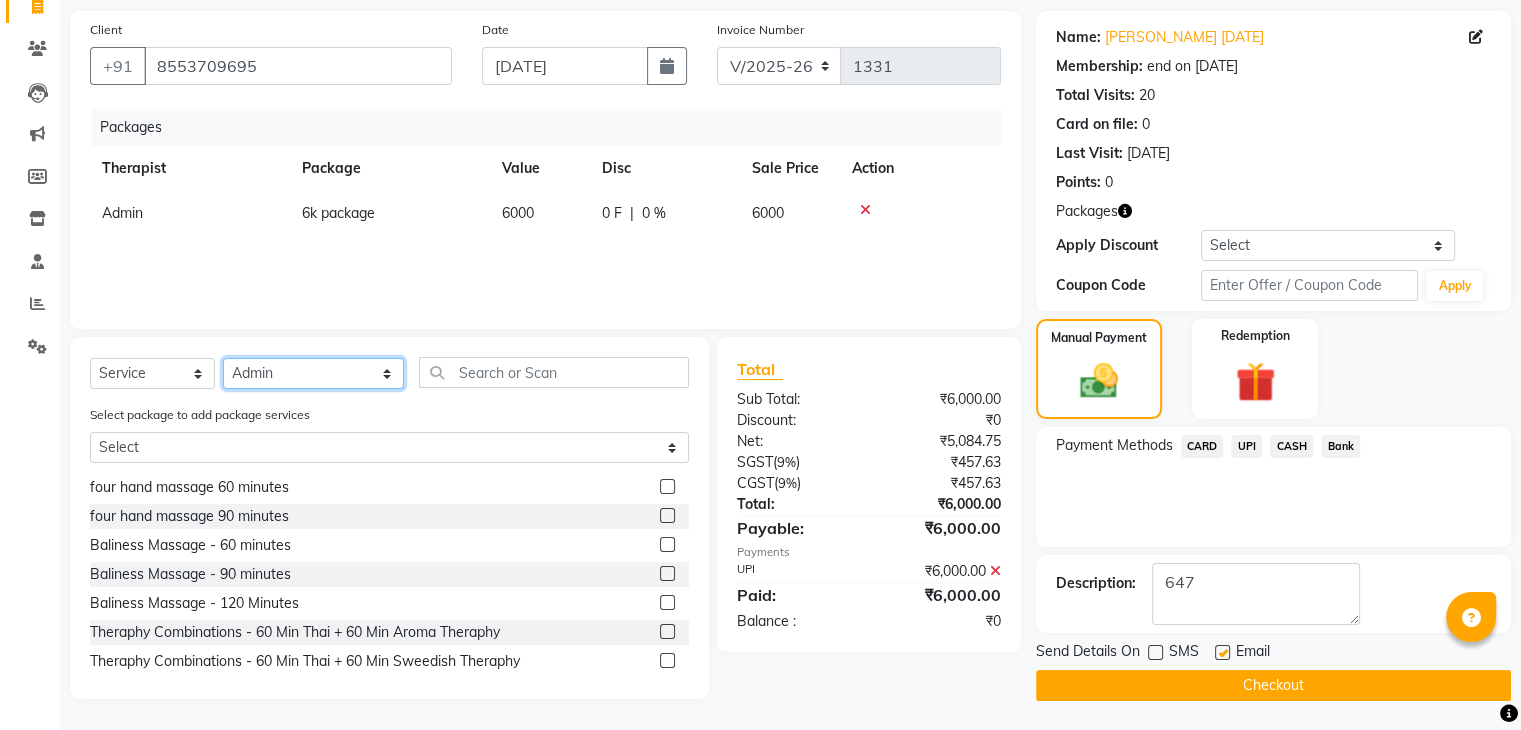 click on "Select Therapist [PERSON_NAME] 💚🍏thai therapist Ammy ❤️northeast therapist Ammy thai 💚therapist Beauty 💚🍅thai therapist Ester - NE 🔴🔴🔴 Ester 🟢 -🇹🇭thai  Grace northeast standby Jeena thai 🟢therapist [PERSON_NAME] ([PERSON_NAME])🍏🍏 thai therapist [PERSON_NAME] (nana ) [DATE]🌹northeast  [PERSON_NAME] 💚thai therapist [PERSON_NAME]🎃💚thai therapist  [PERSON_NAME] 🔴north east  Lucky thai 🪀💚therapist  Miya ❤️ northeast  Nana 🍅 northeast  Nana 🍏💚thai therapist  Orange 🧡thai therapist  Pema 🍅north east therapist  receptionist  [PERSON_NAME] ❤️northeast therapist ❤️ [PERSON_NAME] (nana) 🍏🍏thai therapist [PERSON_NAME] 💚💚thai therapist second login  Sofia thai therapist 🍏" 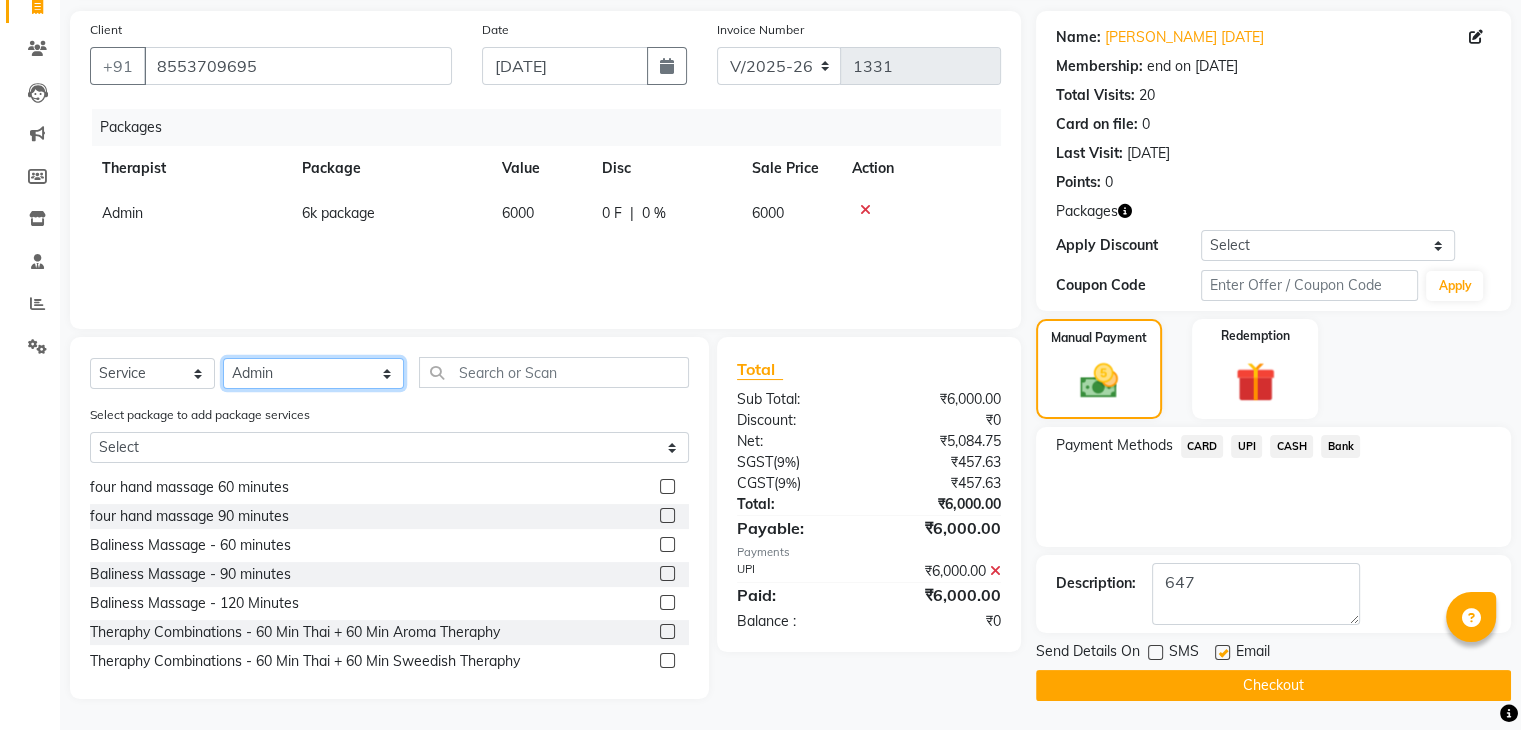 select on "86063" 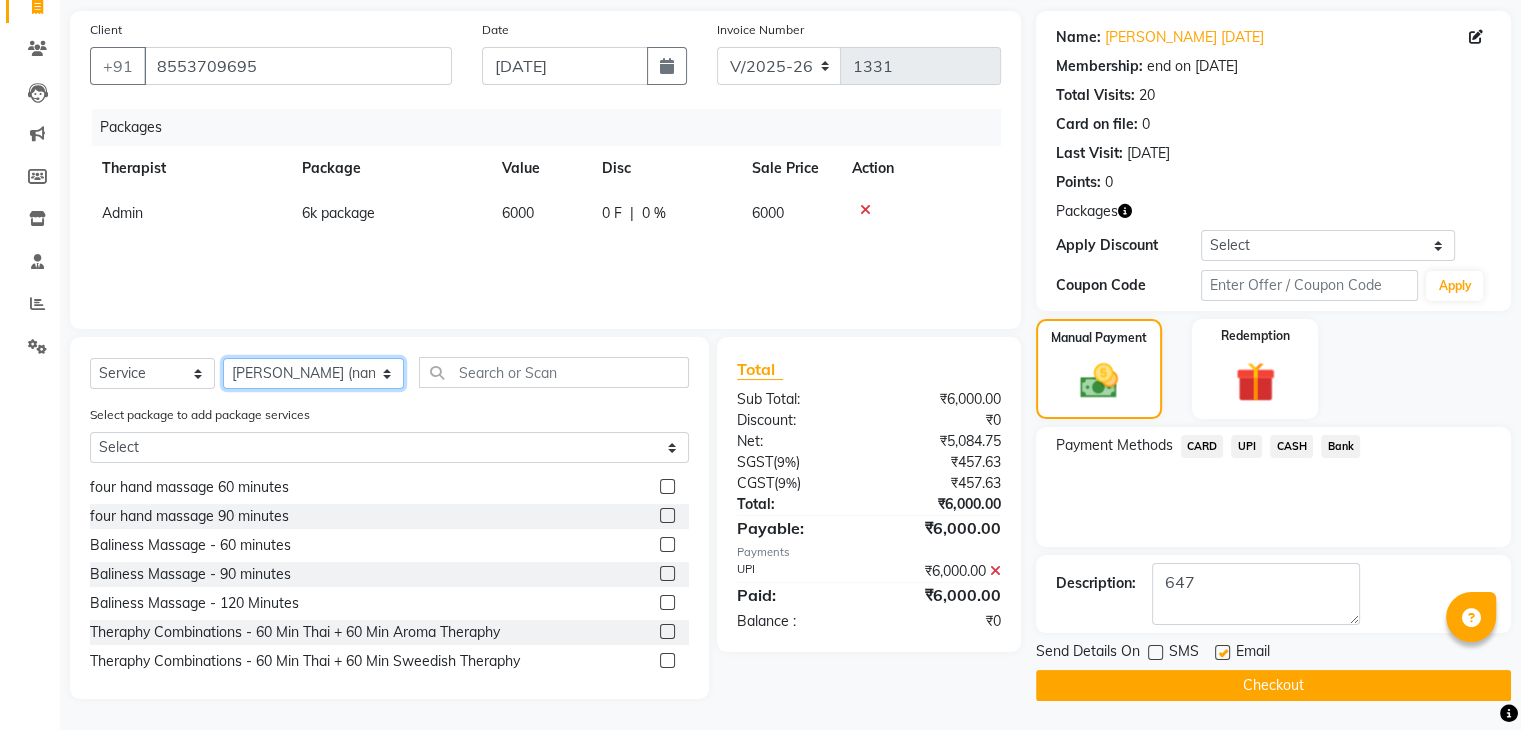 click on "Select Therapist [PERSON_NAME] 💚🍏thai therapist Ammy ❤️northeast therapist Ammy thai 💚therapist Beauty 💚🍅thai therapist Ester - NE 🔴🔴🔴 Ester 🟢 -🇹🇭thai  Grace northeast standby Jeena thai 🟢therapist [PERSON_NAME] ([PERSON_NAME])🍏🍏 thai therapist [PERSON_NAME] (nana ) [DATE]🌹northeast  [PERSON_NAME] 💚thai therapist [PERSON_NAME]🎃💚thai therapist  [PERSON_NAME] 🔴north east  Lucky thai 🪀💚therapist  Miya ❤️ northeast  Nana 🍅 northeast  Nana 🍏💚thai therapist  Orange 🧡thai therapist  Pema 🍅north east therapist  receptionist  [PERSON_NAME] ❤️northeast therapist ❤️ [PERSON_NAME] (nana) 🍏🍏thai therapist [PERSON_NAME] 💚💚thai therapist second login  Sofia thai therapist 🍏" 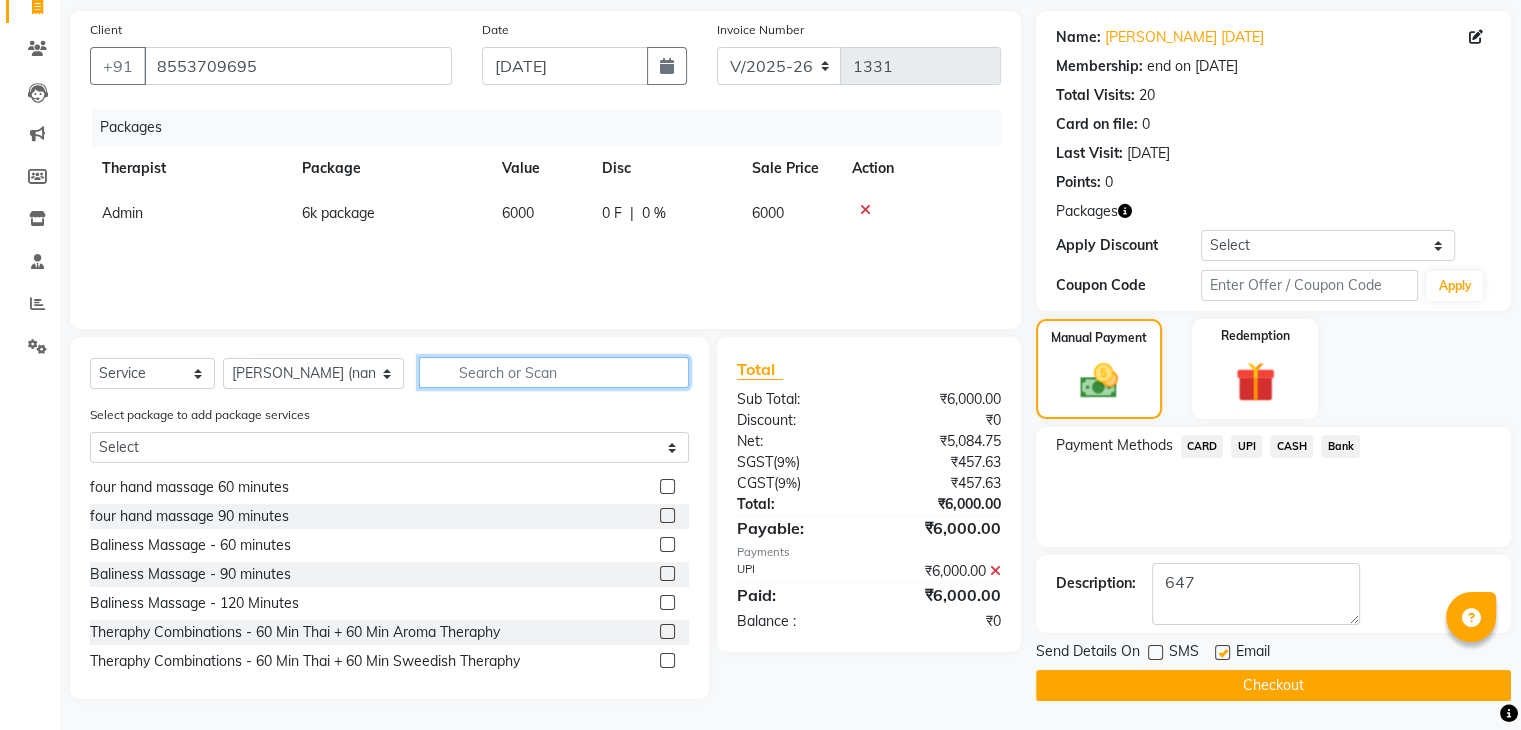 click 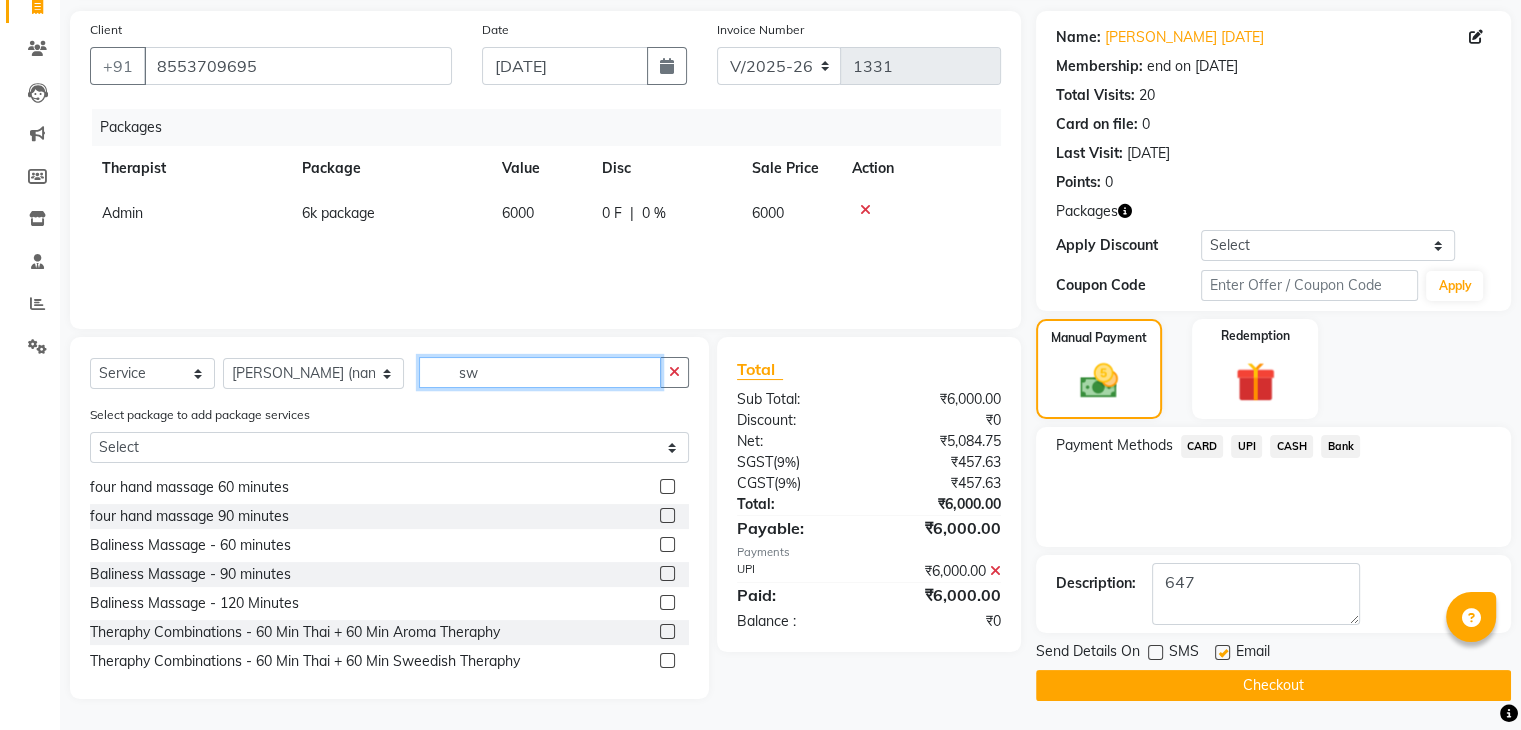 scroll, scrollTop: 0, scrollLeft: 0, axis: both 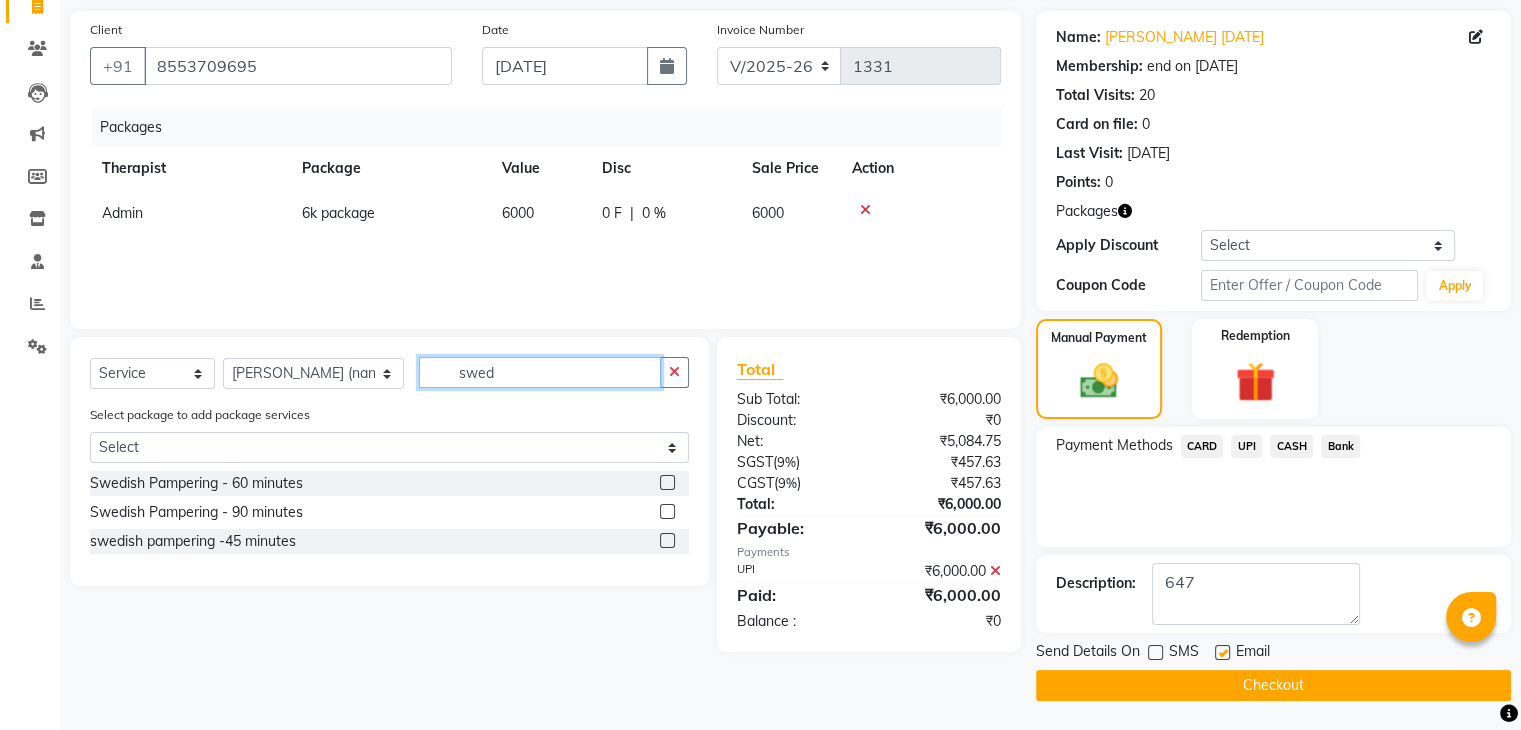 type on "swed" 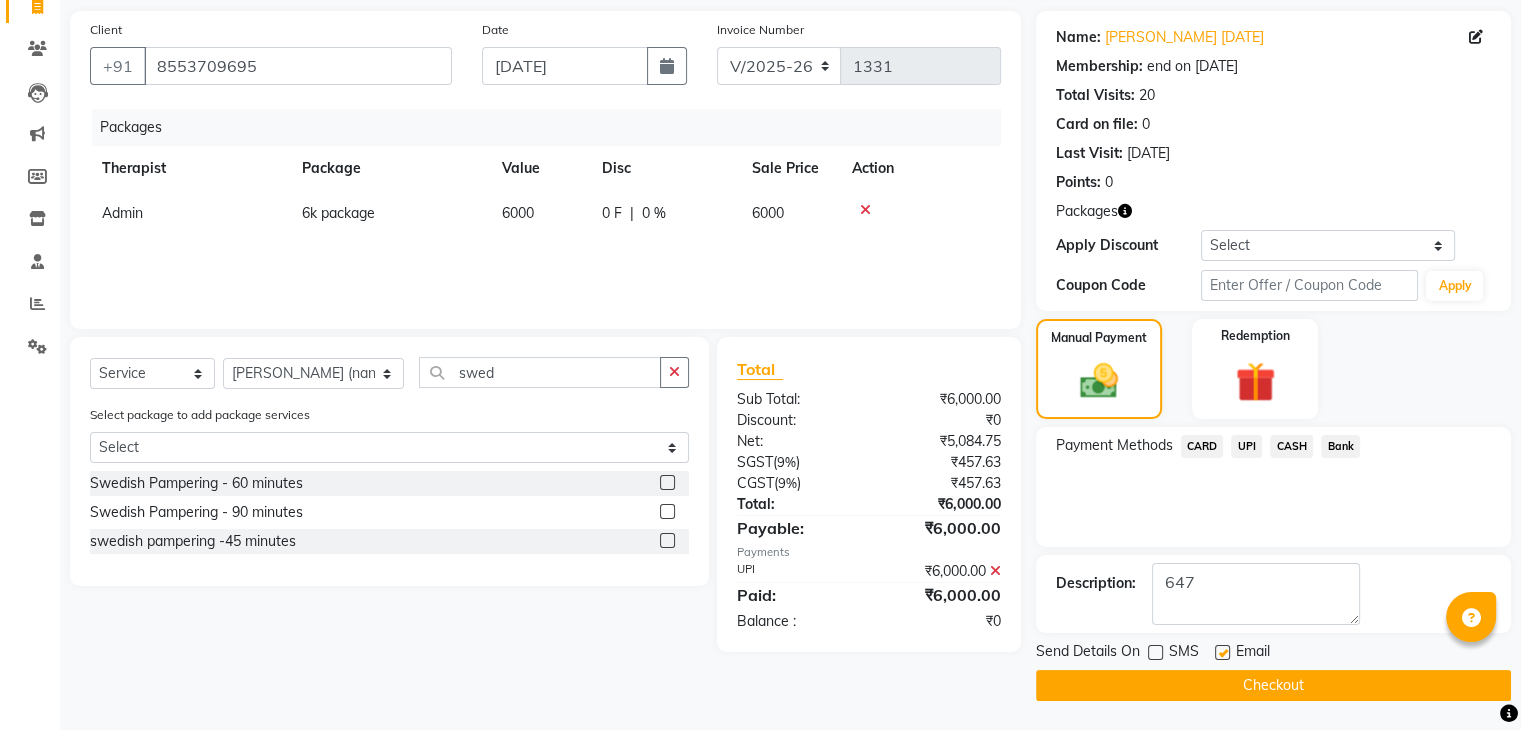 click 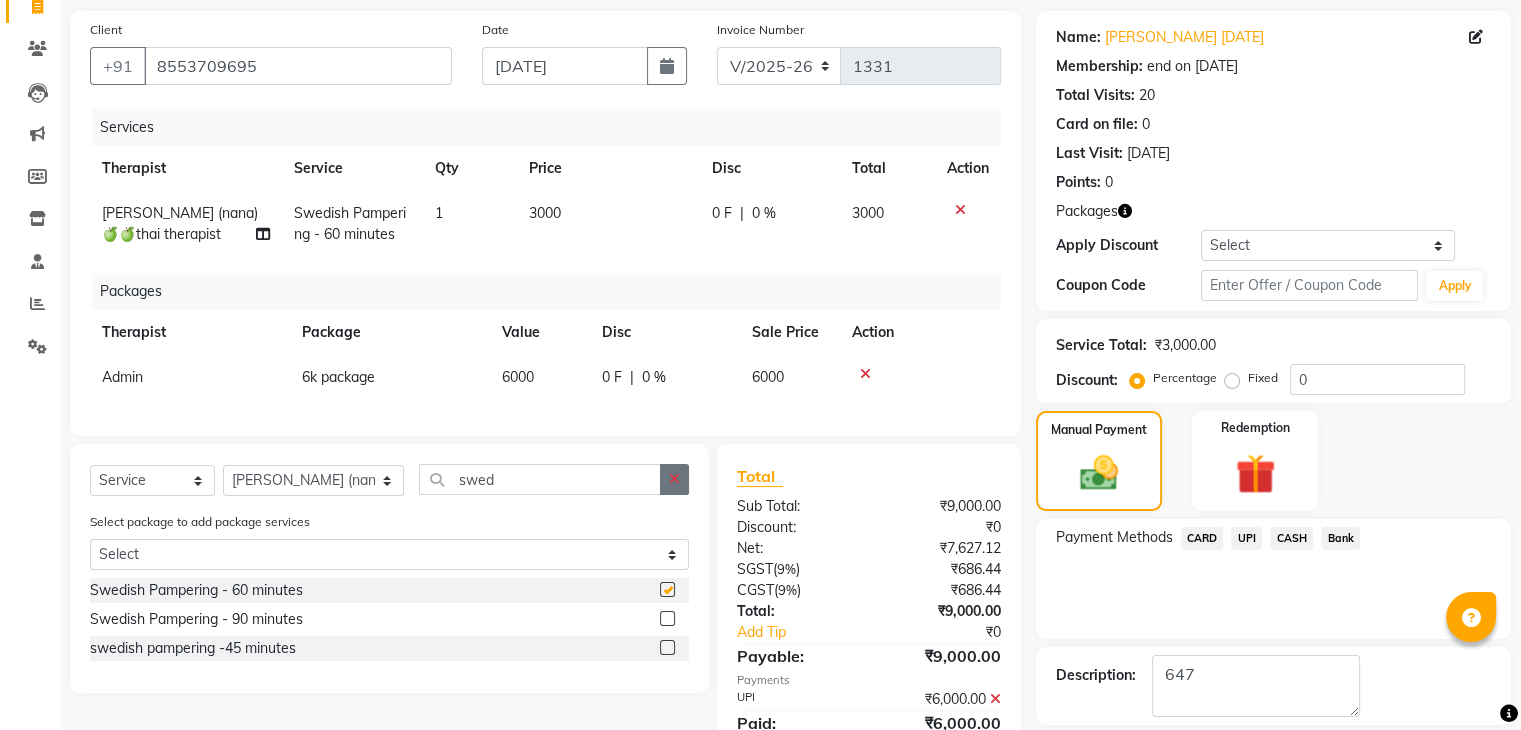 checkbox on "false" 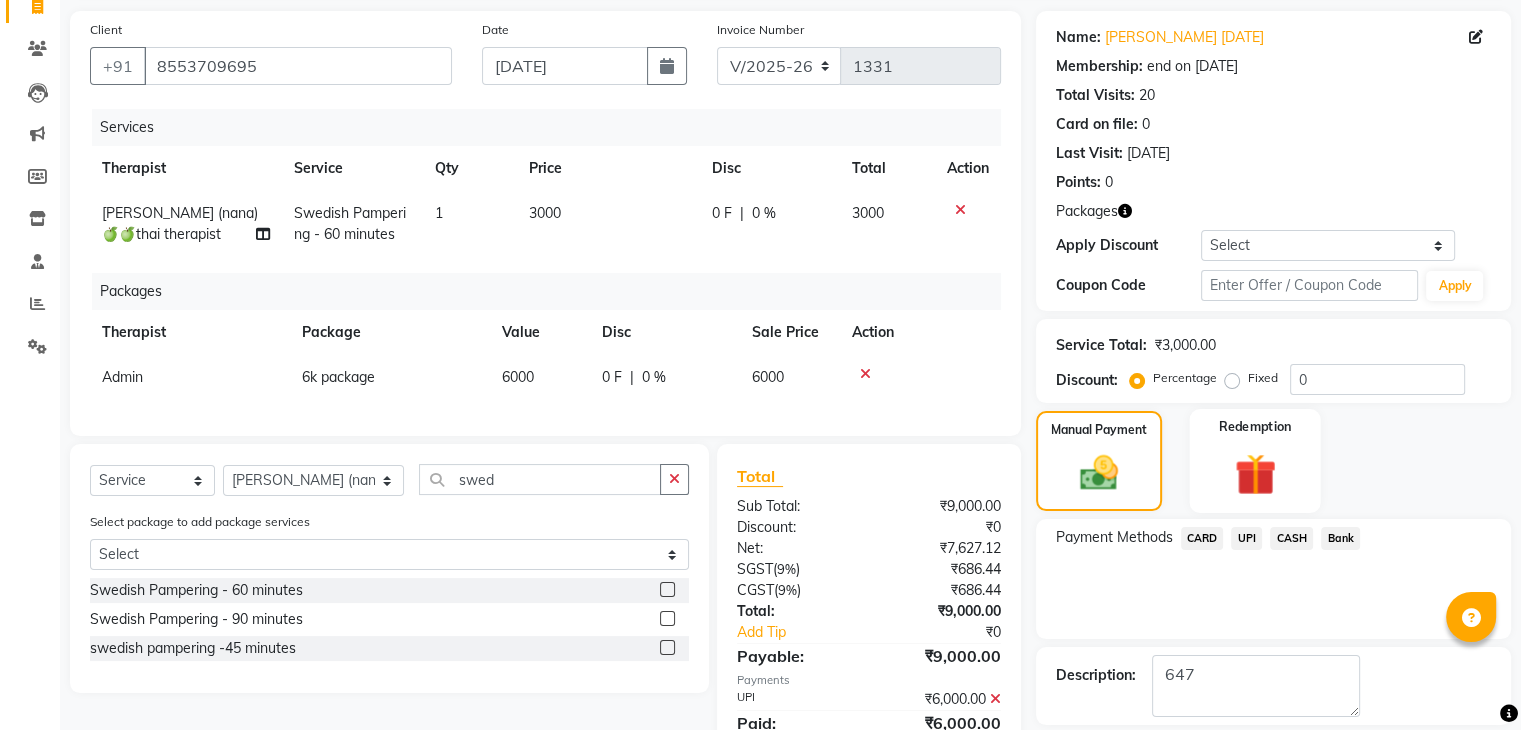 click on "Redemption" 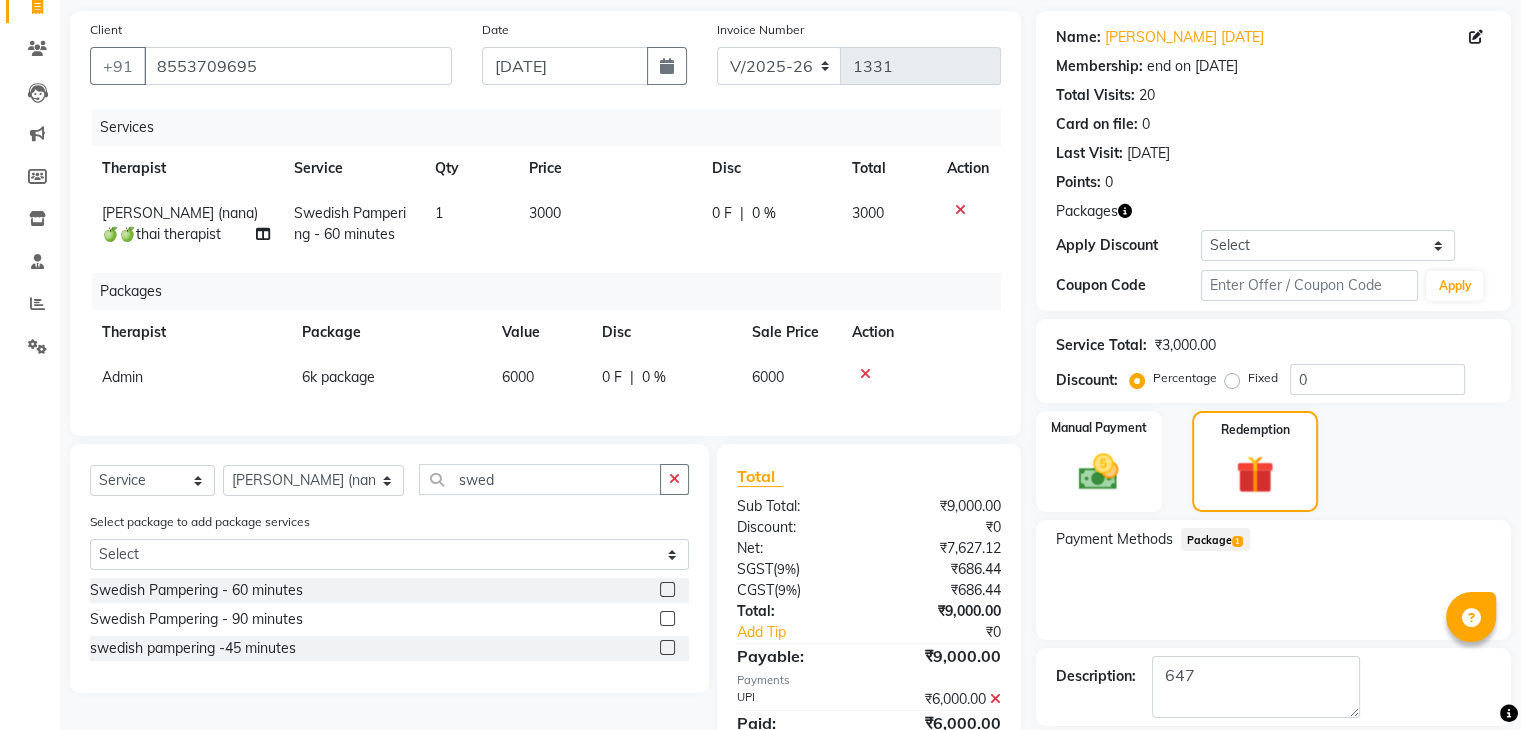 click on "Package  1" 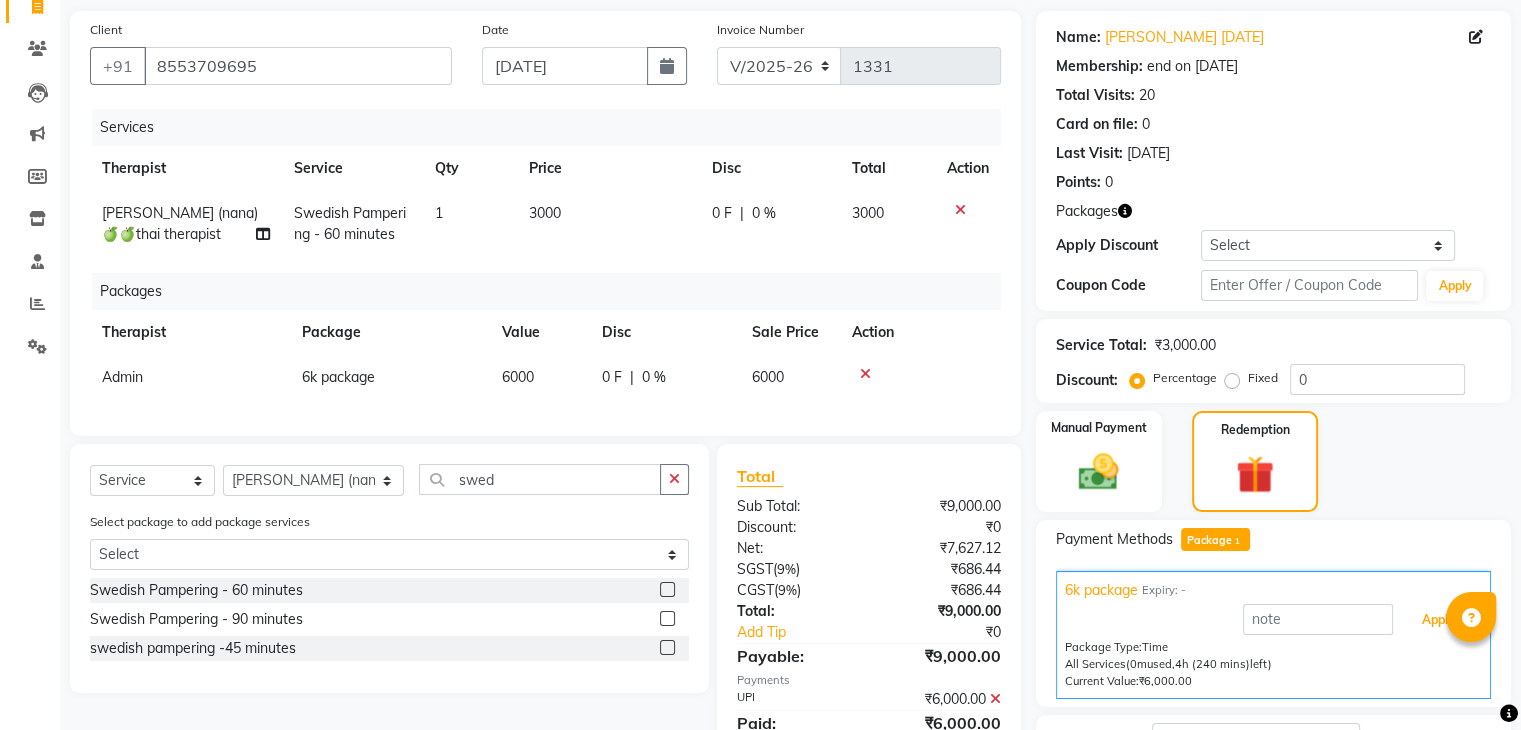 drag, startPoint x: 1440, startPoint y: 622, endPoint x: 1428, endPoint y: 629, distance: 13.892444 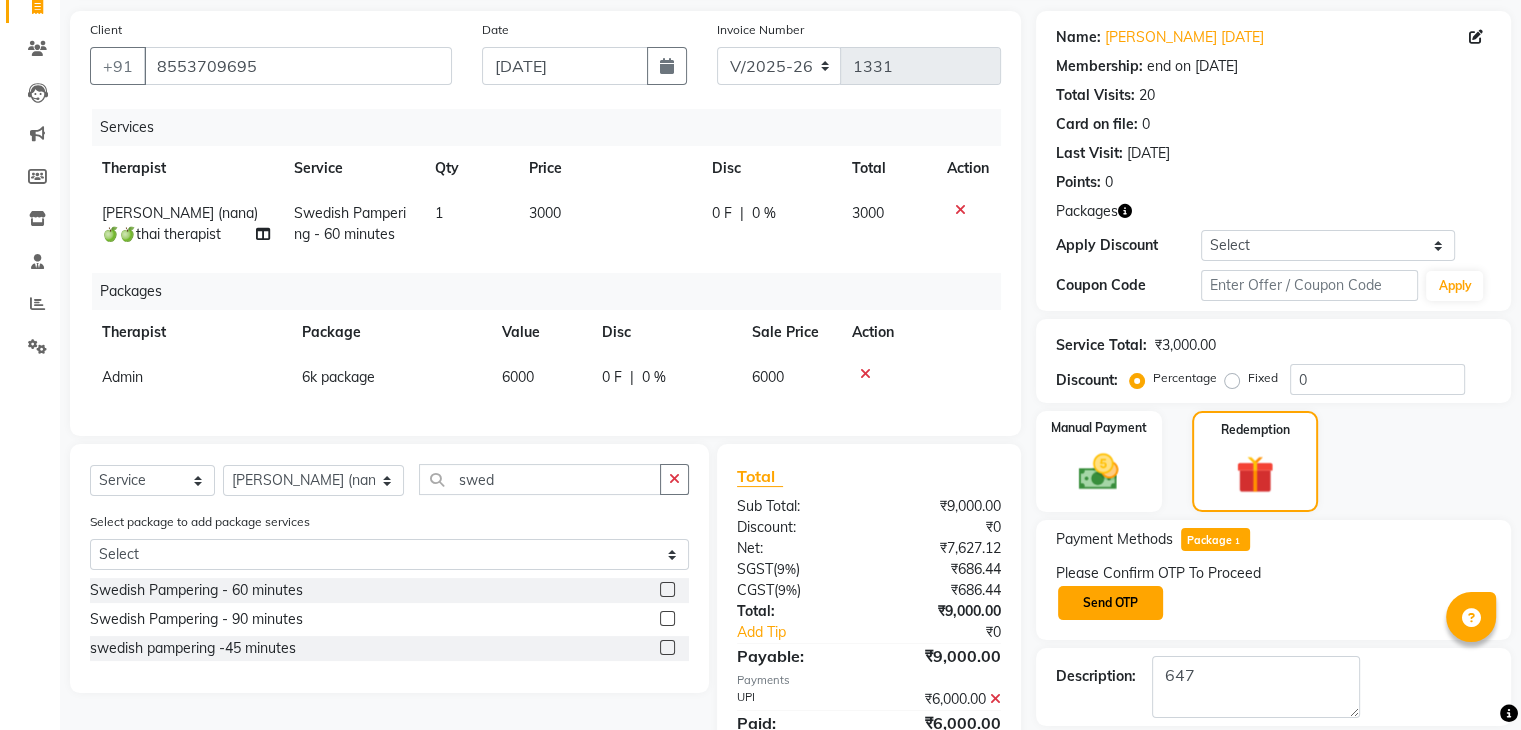click on "Send OTP" 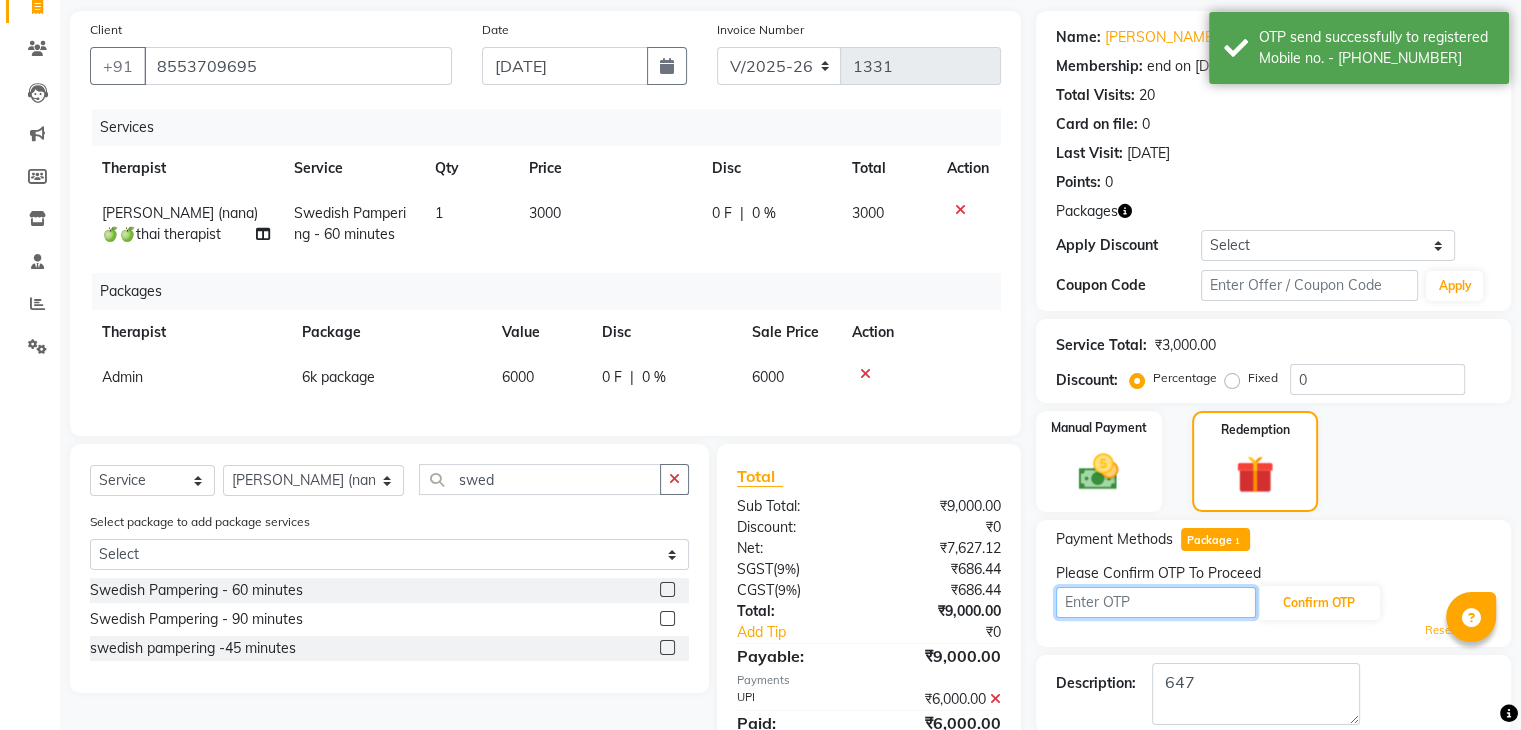click at bounding box center (1156, 602) 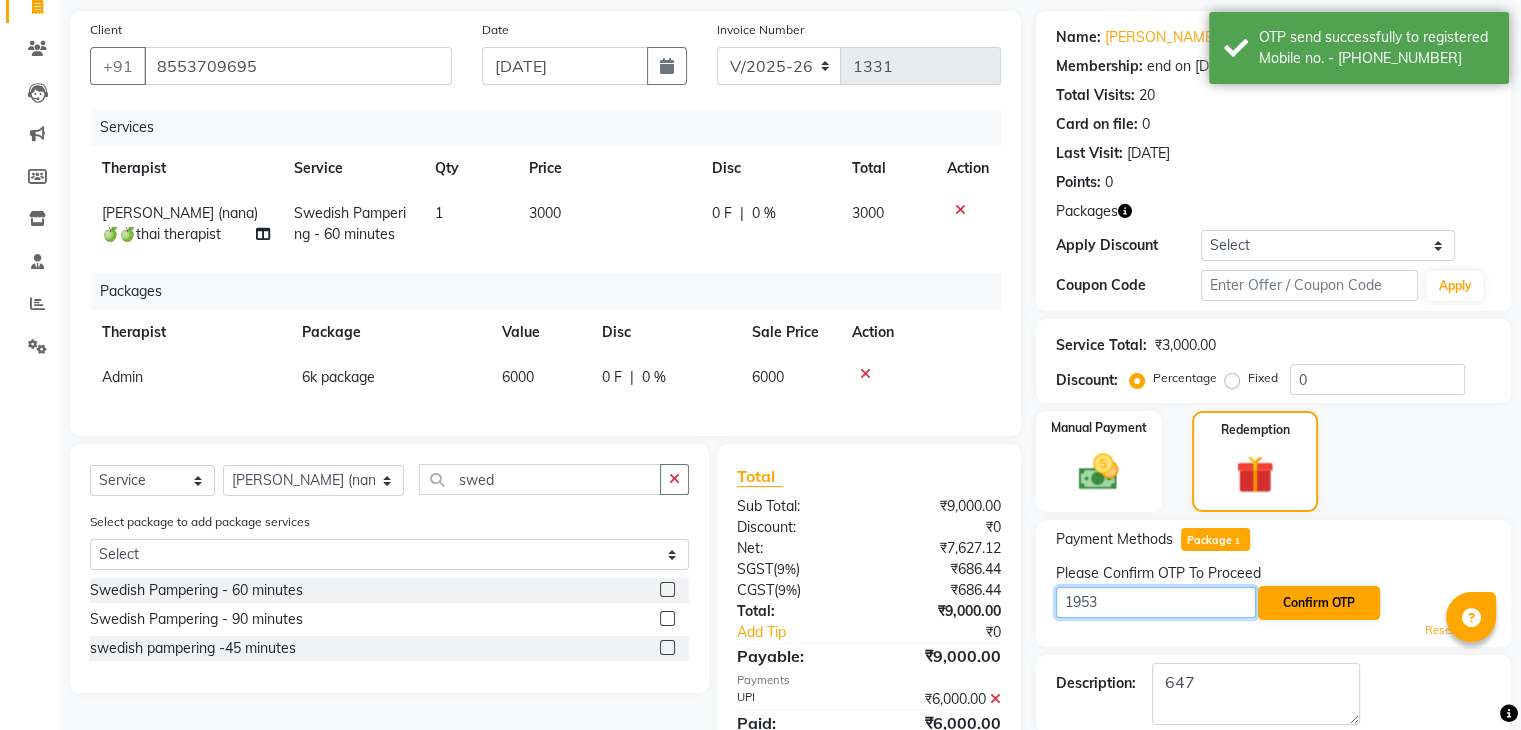 type on "1953" 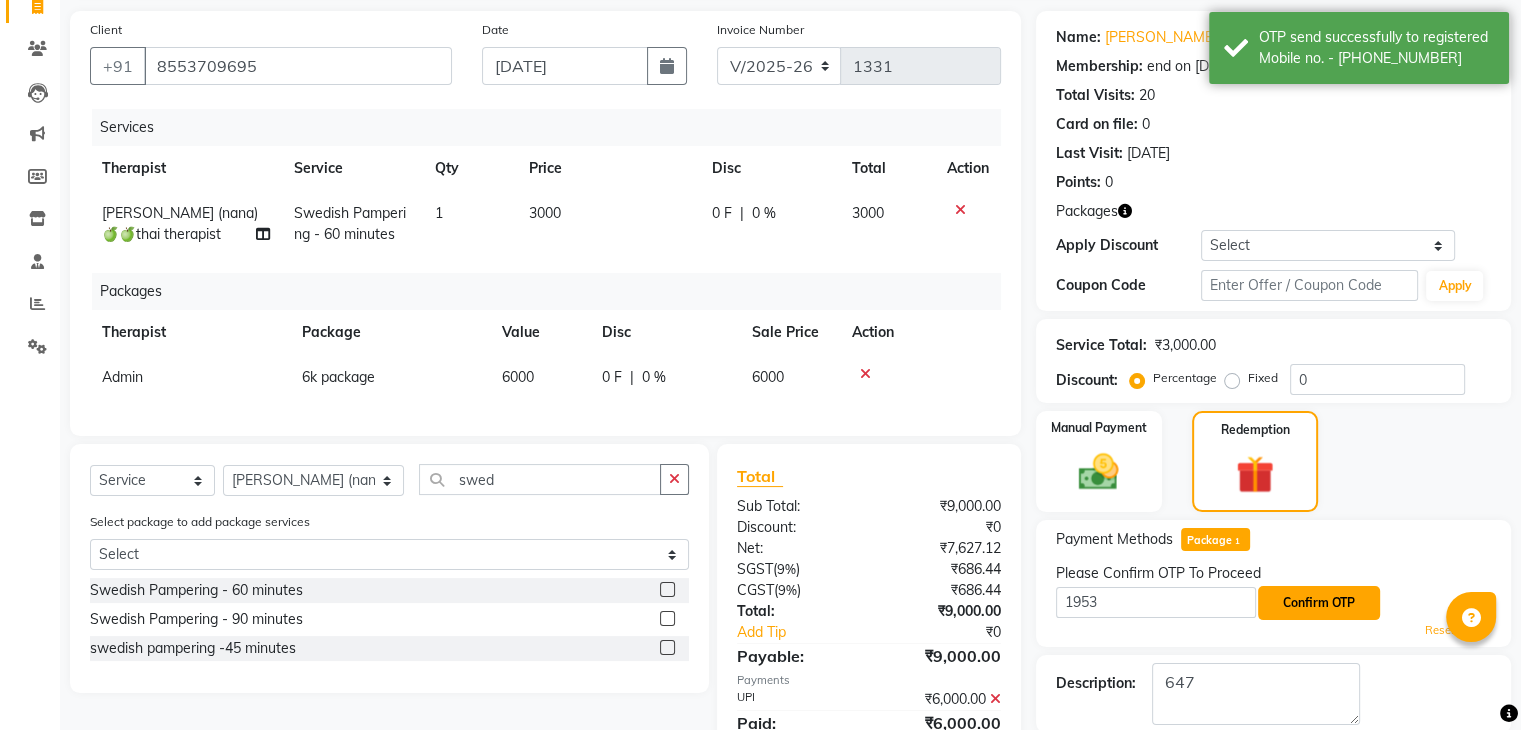 click on "Confirm OTP" 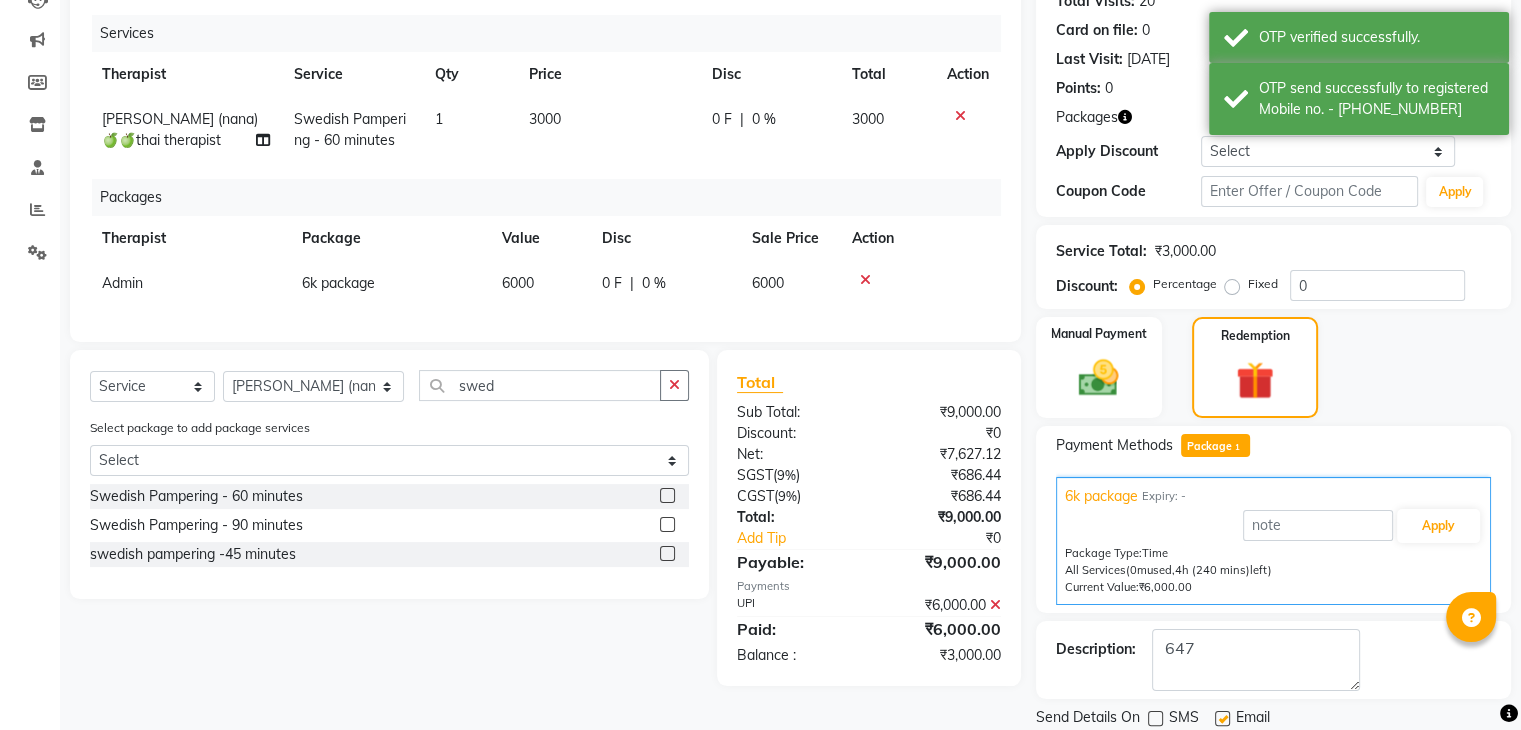 scroll, scrollTop: 235, scrollLeft: 0, axis: vertical 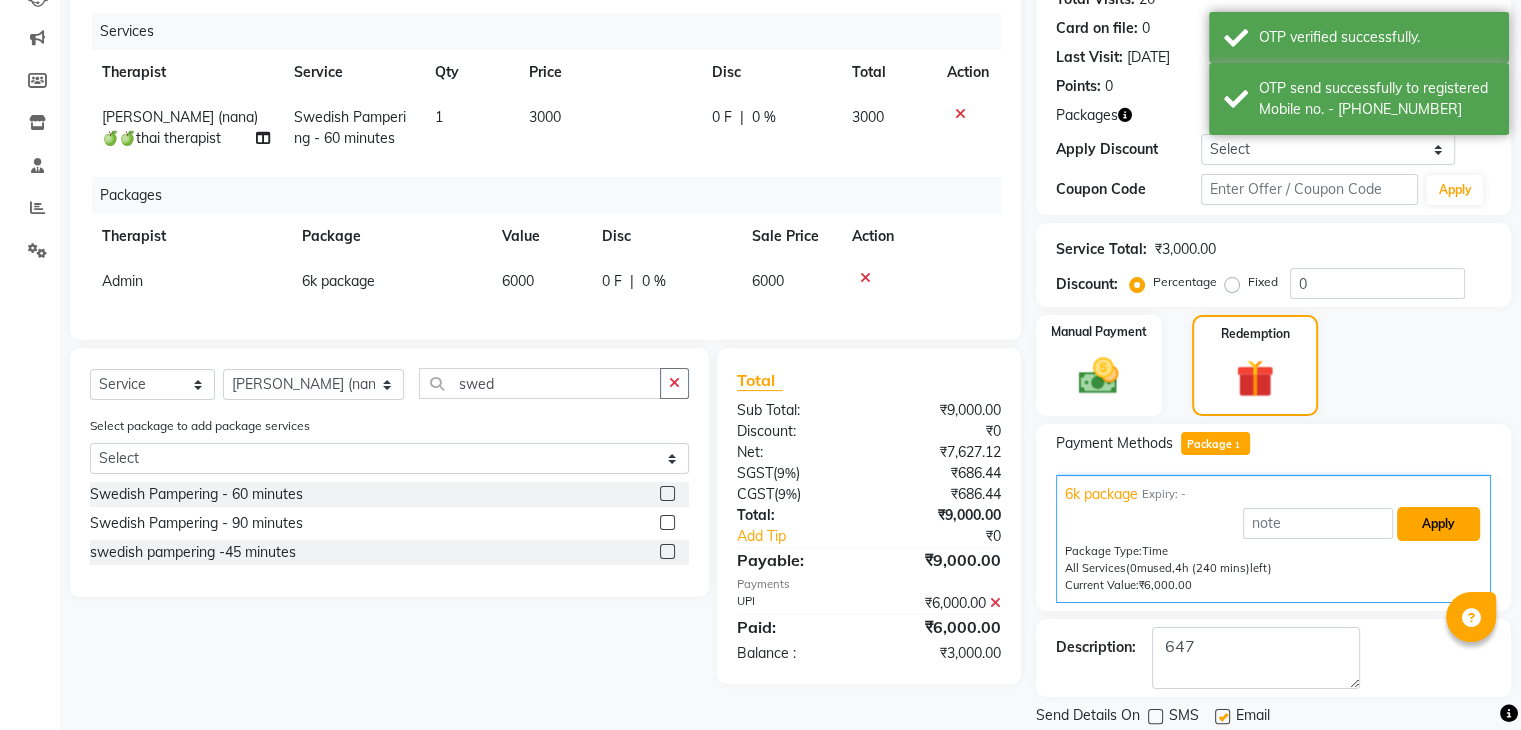 click on "Apply" at bounding box center [1438, 524] 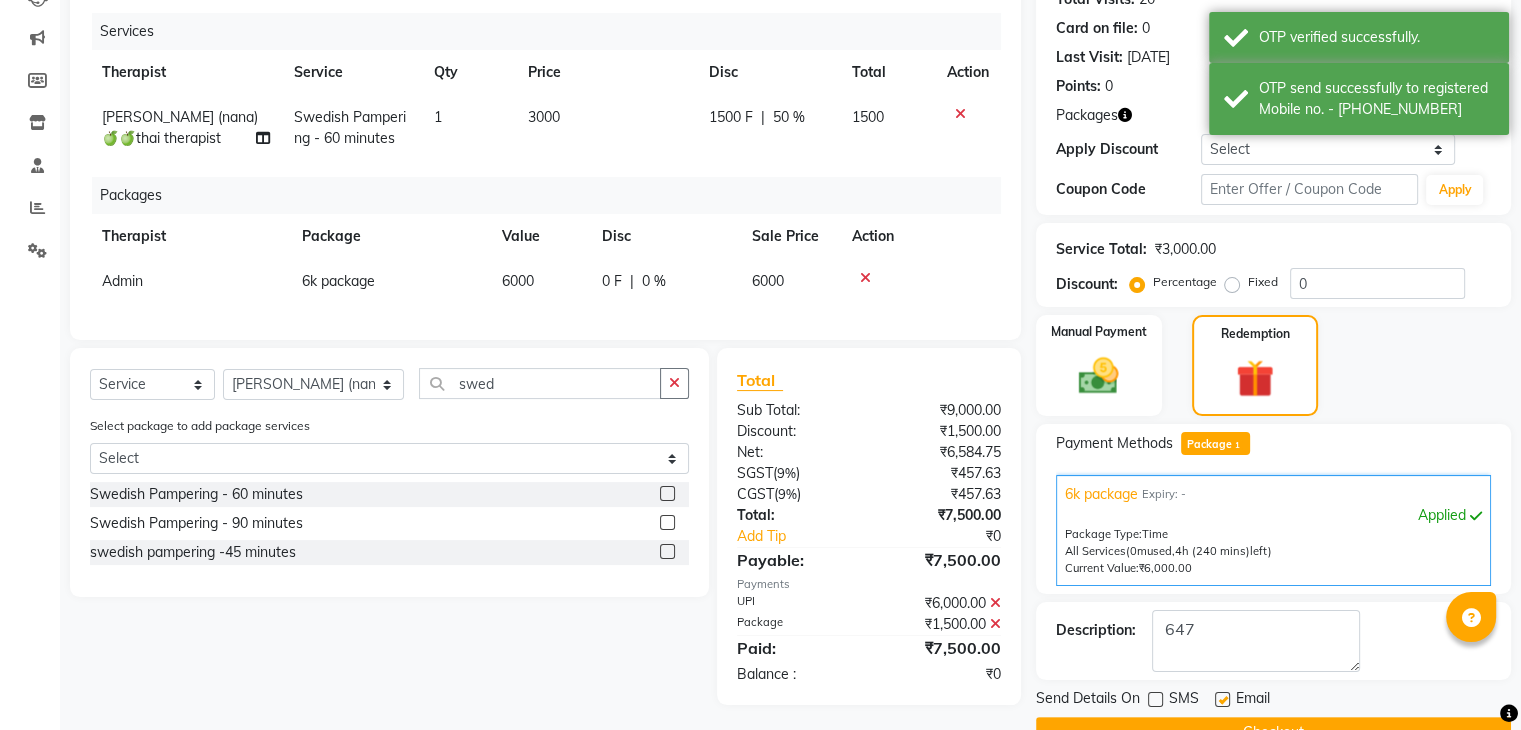 click on "Checkout" 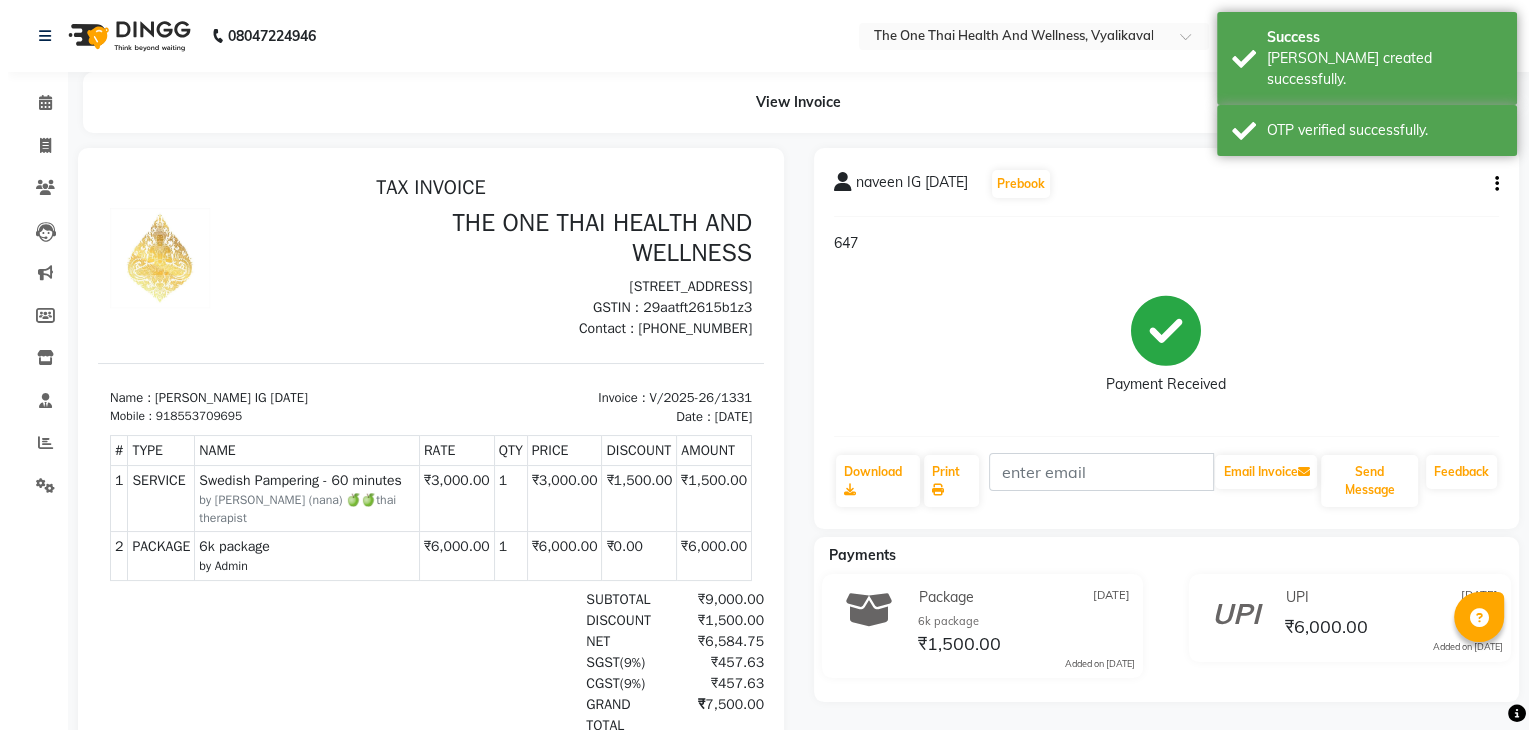 scroll, scrollTop: 0, scrollLeft: 0, axis: both 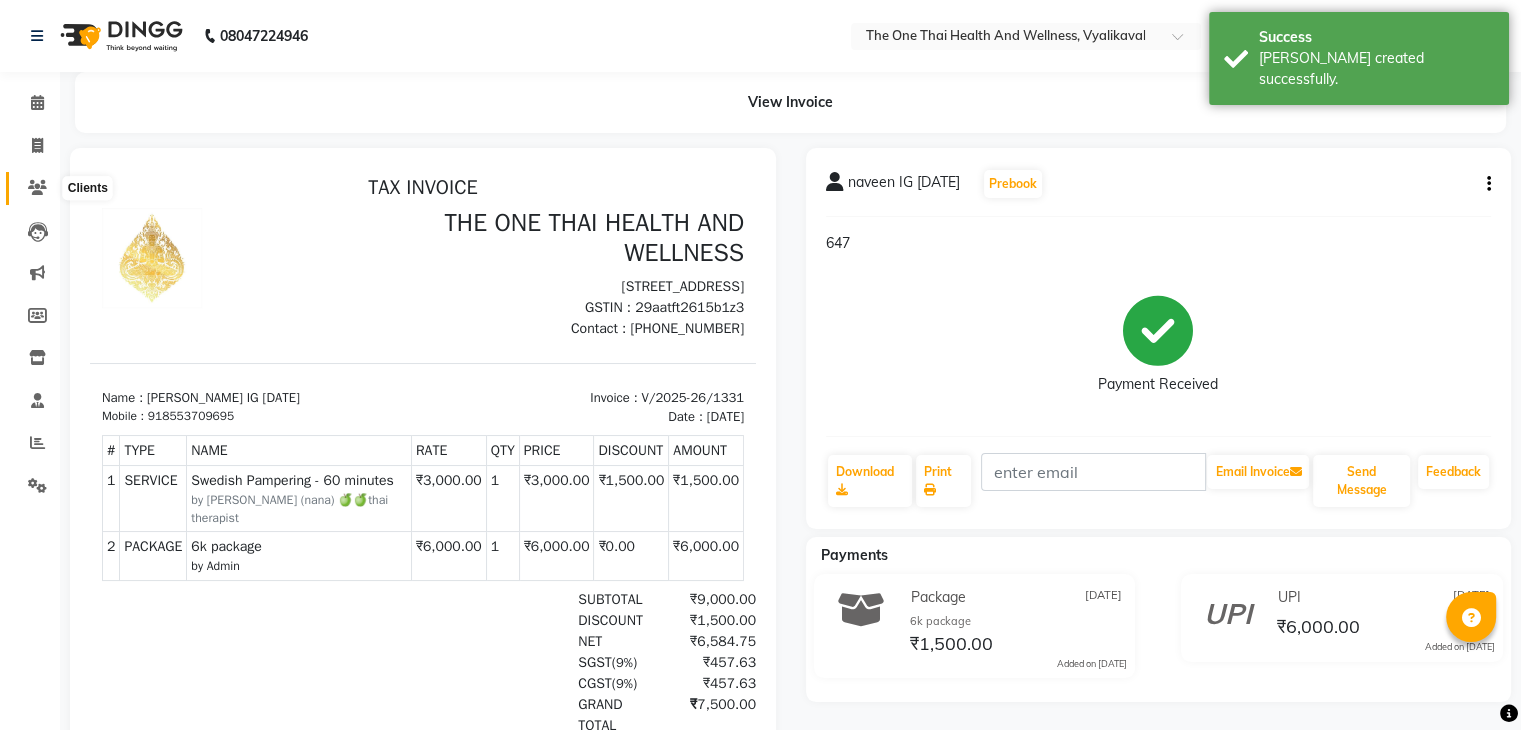 click 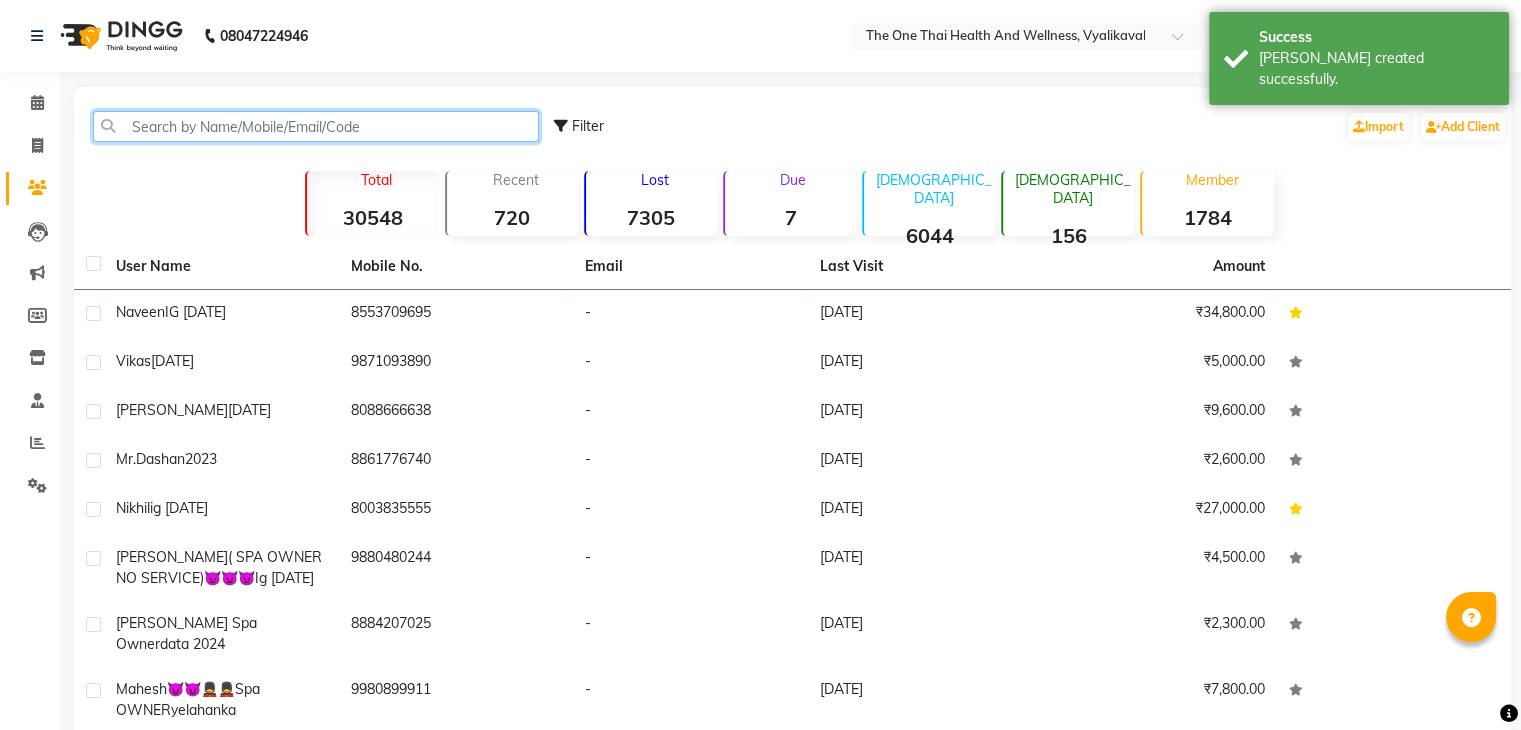 click 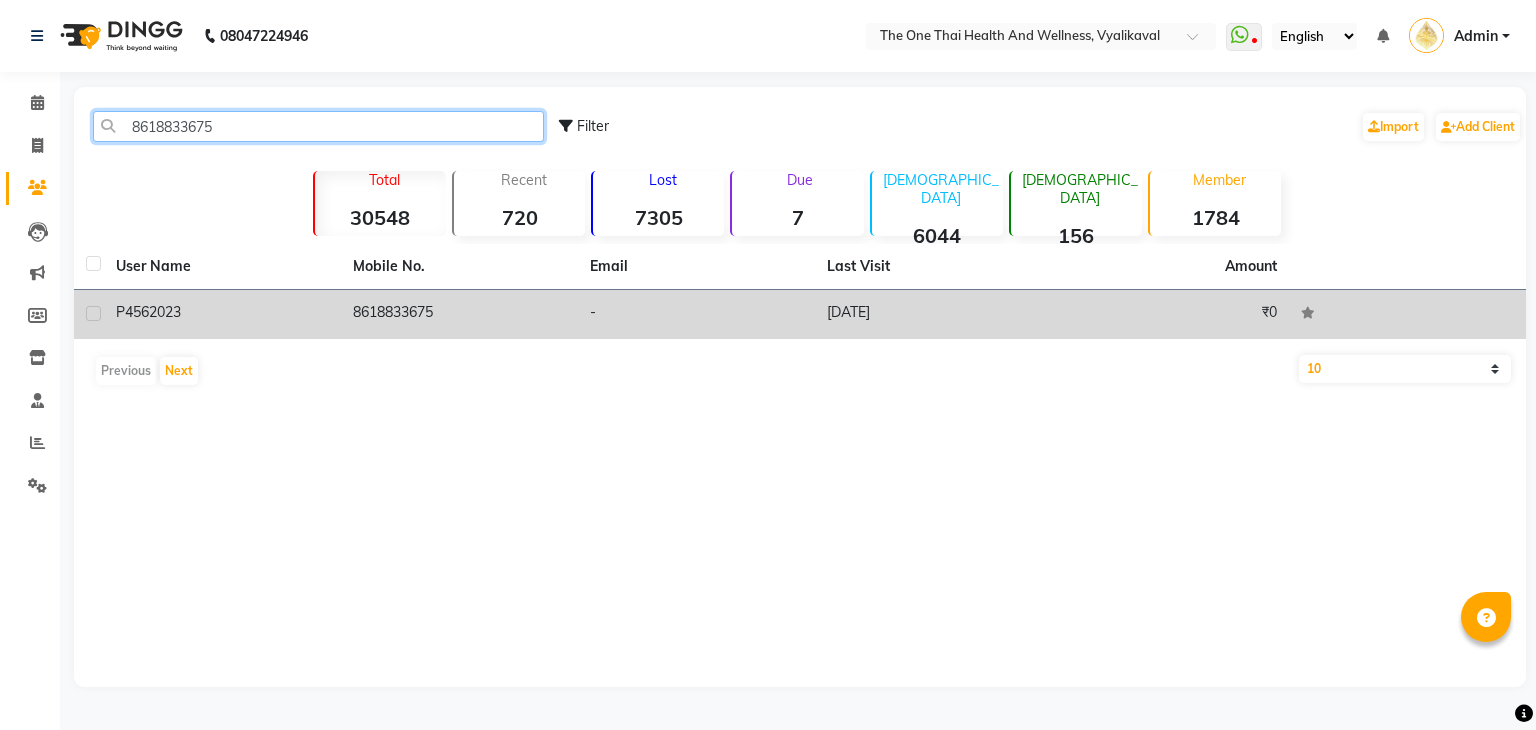 type on "8618833675" 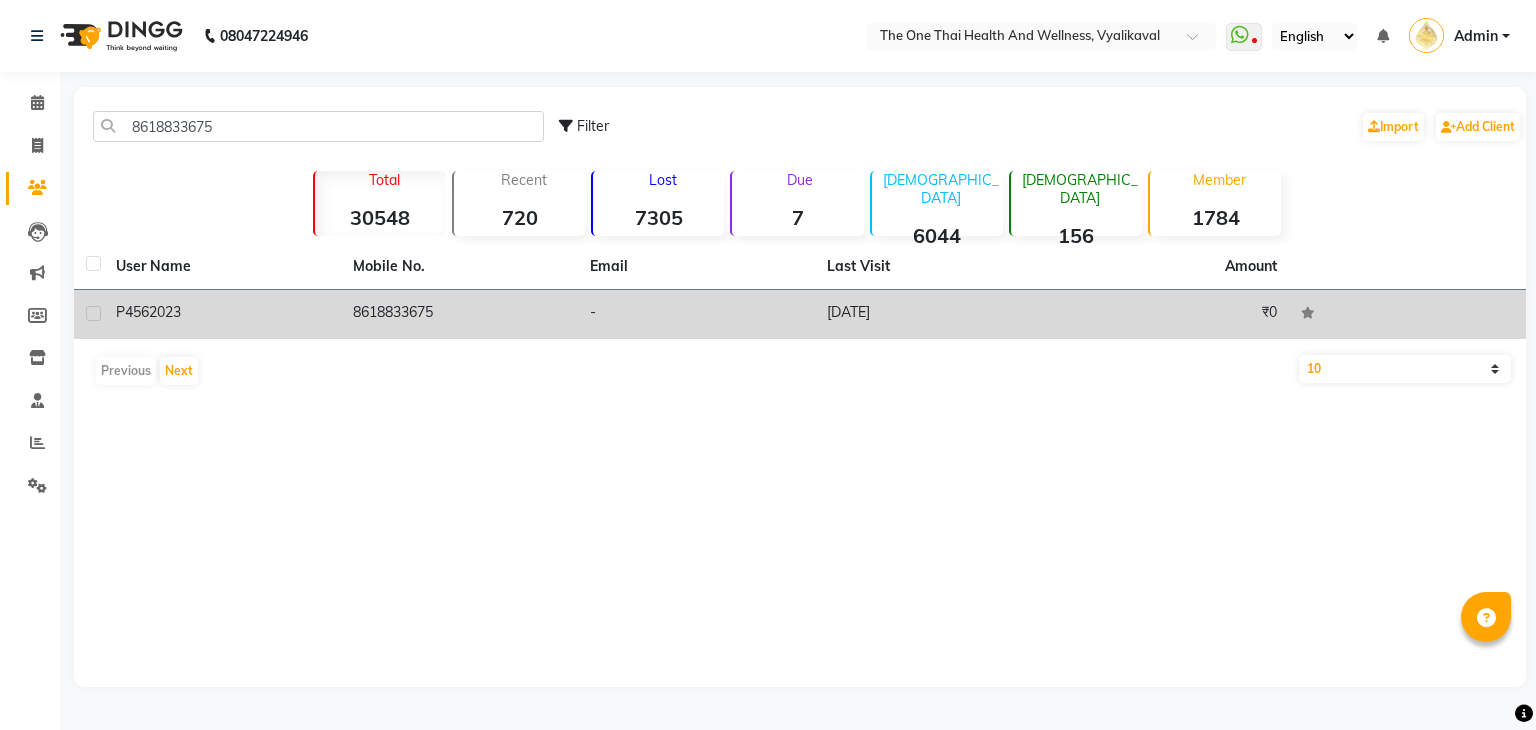 click on "P456  2023" 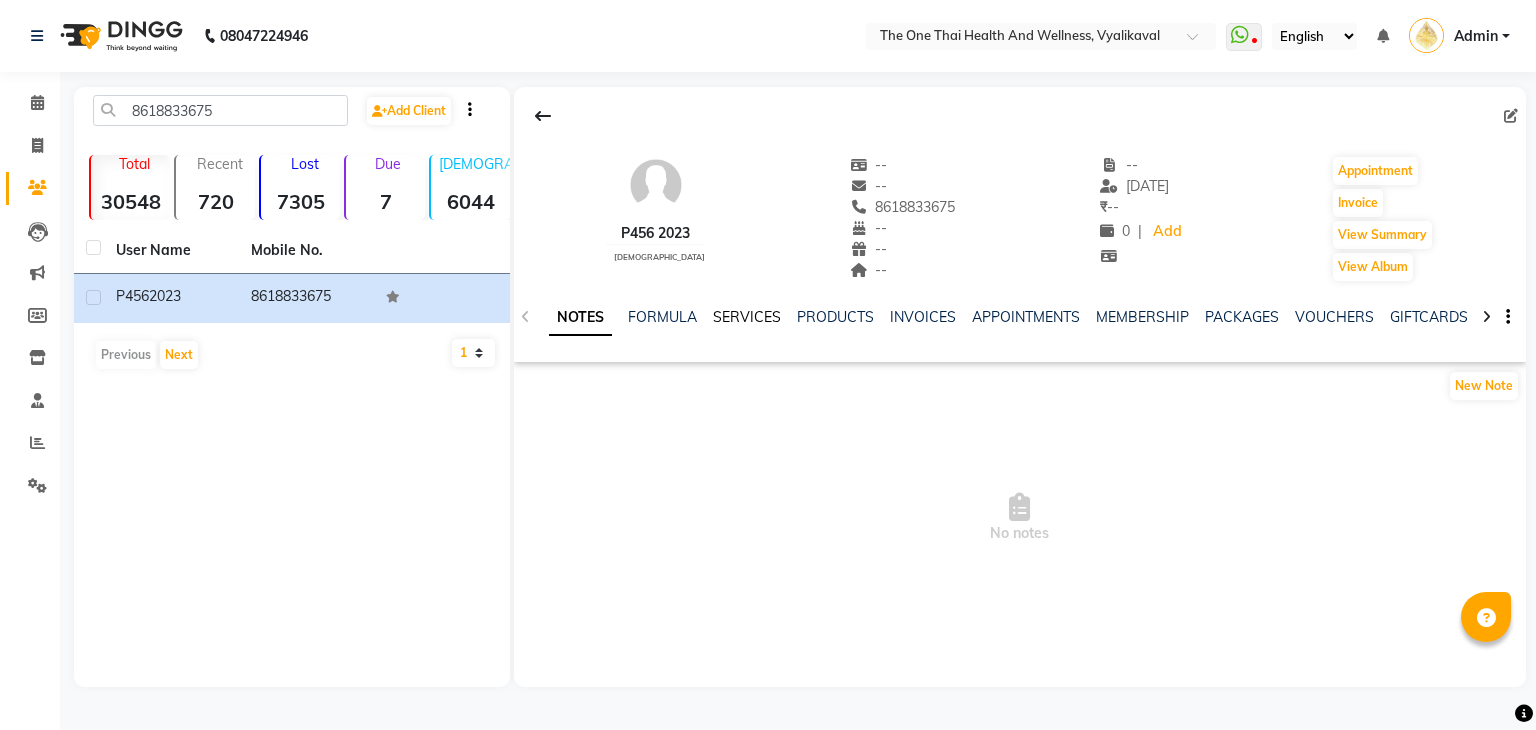 click on "SERVICES" 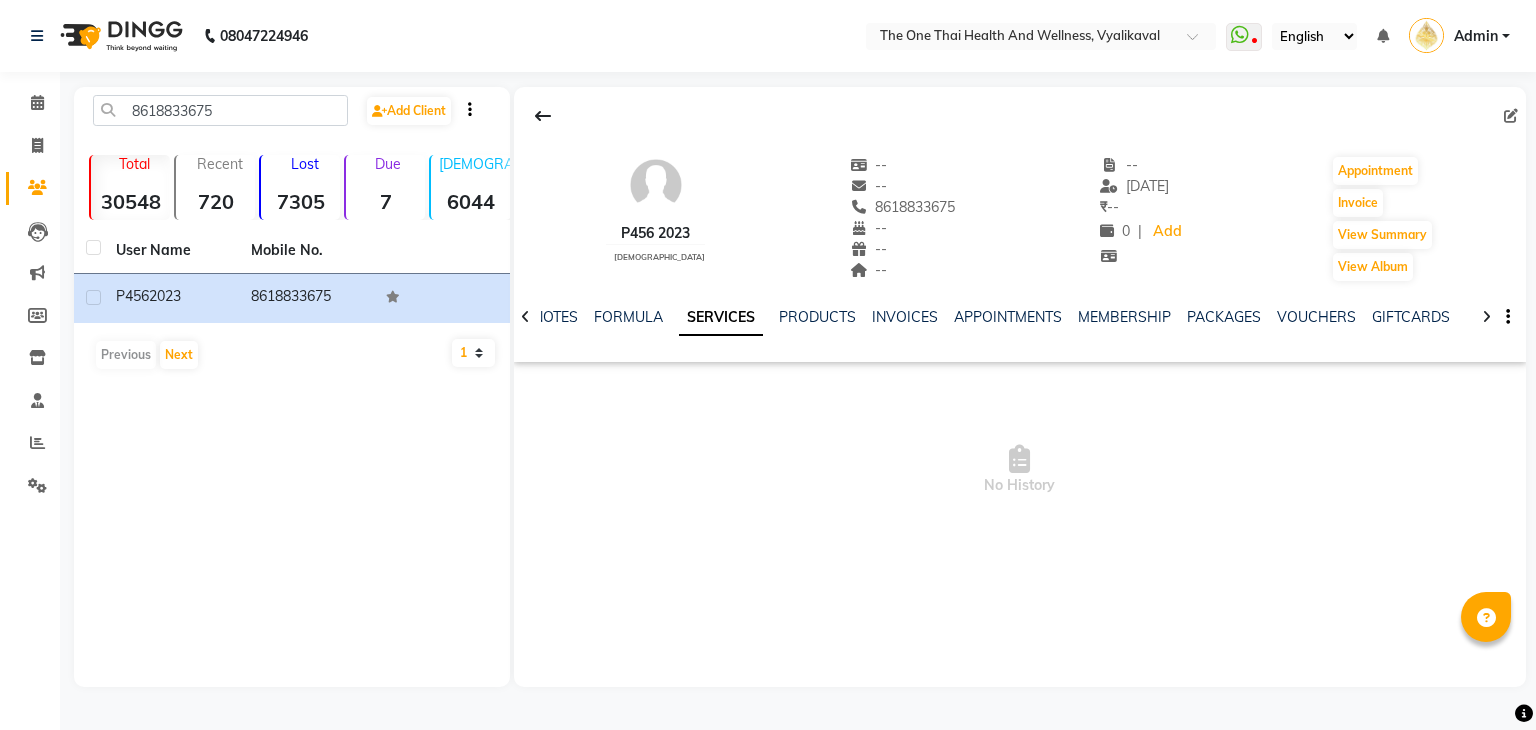 click on "NOTES FORMULA SERVICES PRODUCTS INVOICES APPOINTMENTS MEMBERSHIP PACKAGES VOUCHERS GIFTCARDS POINTS FORMS FAMILY CARDS WALLET" 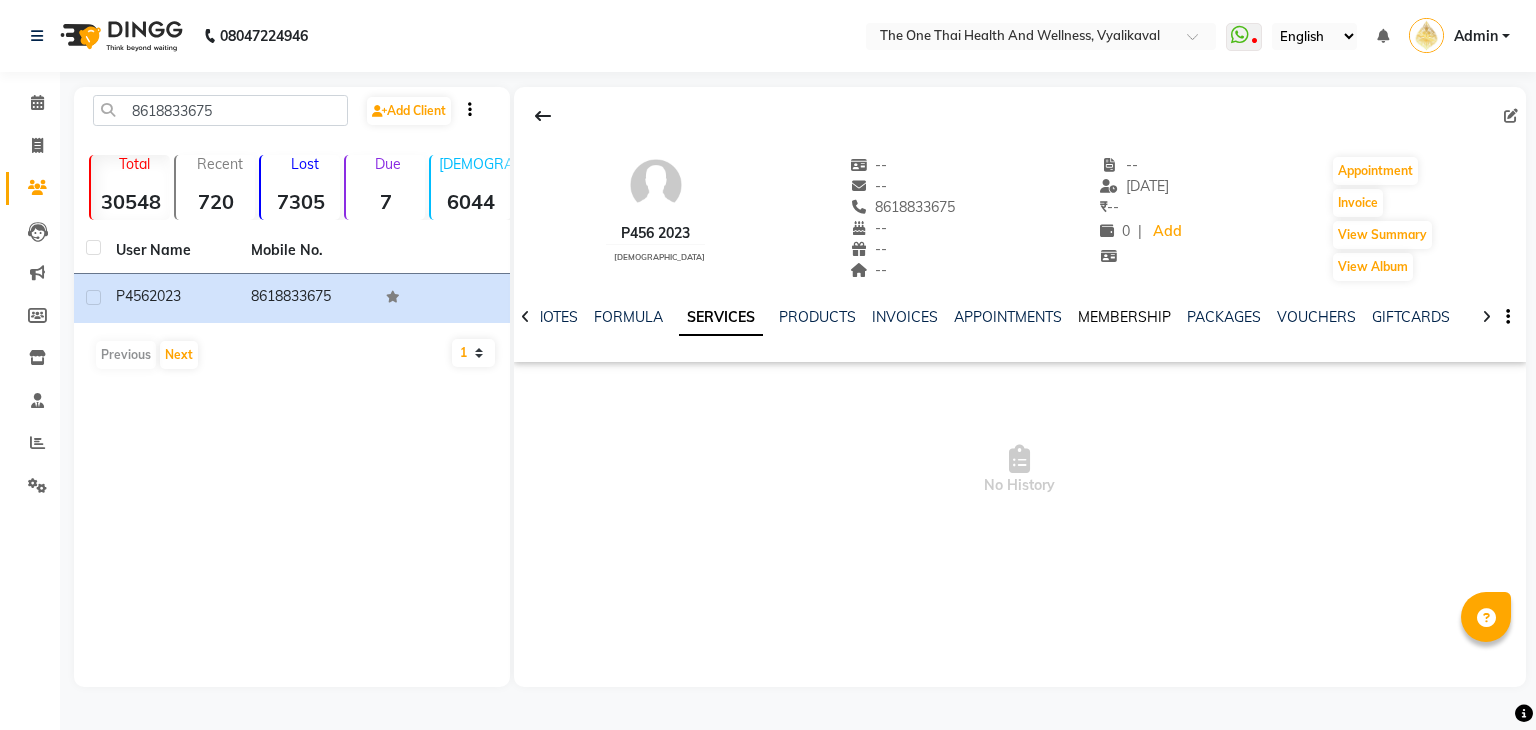 click on "MEMBERSHIP" 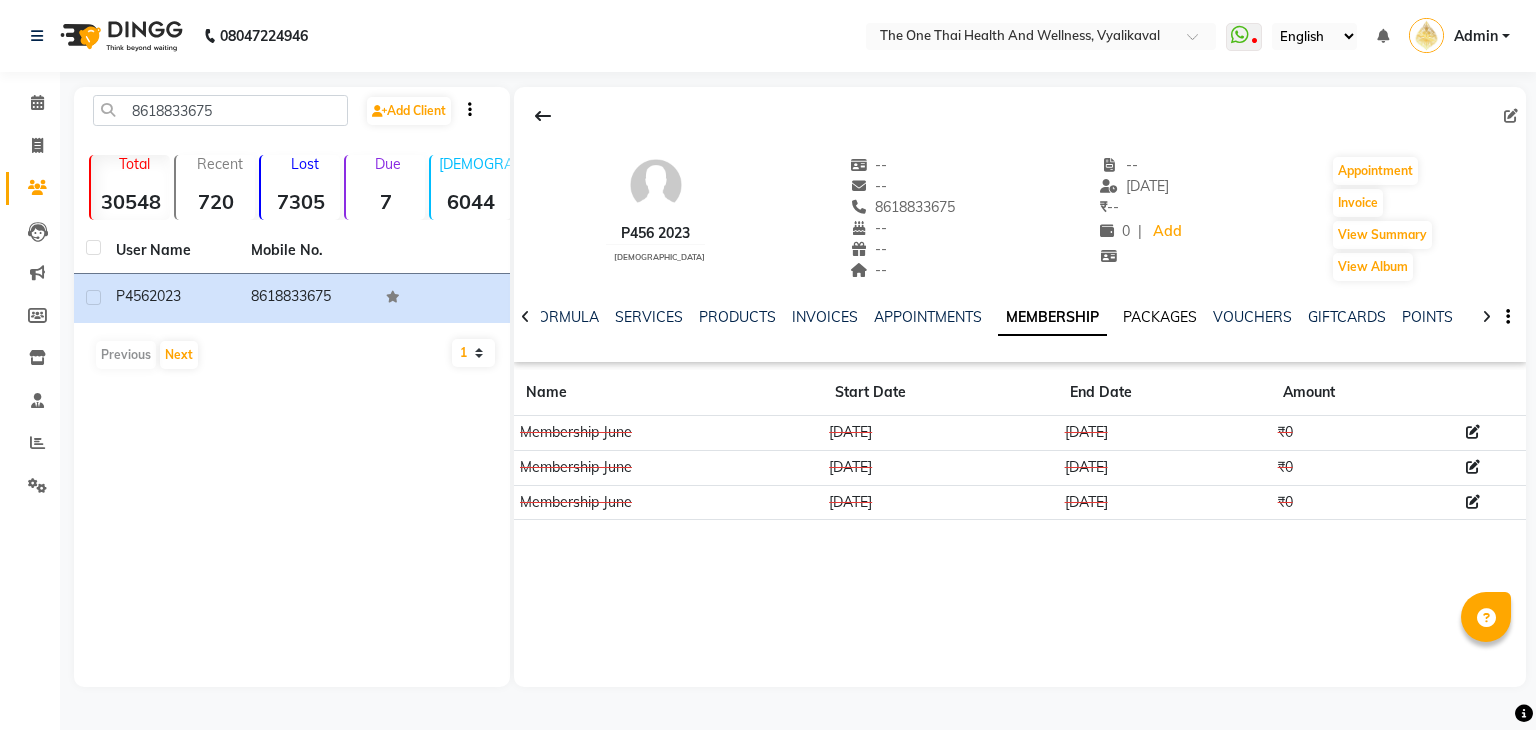 click on "PACKAGES" 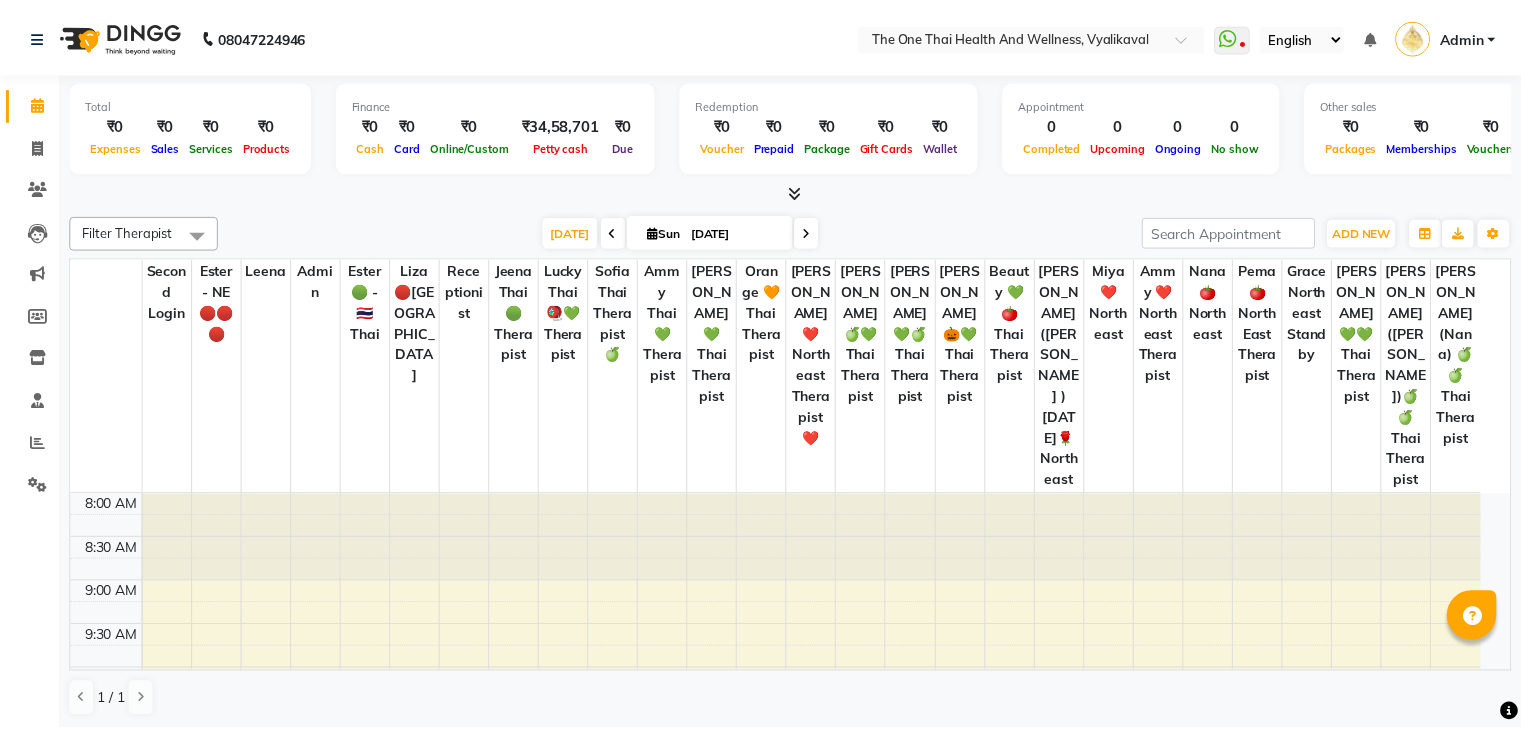 scroll, scrollTop: 0, scrollLeft: 0, axis: both 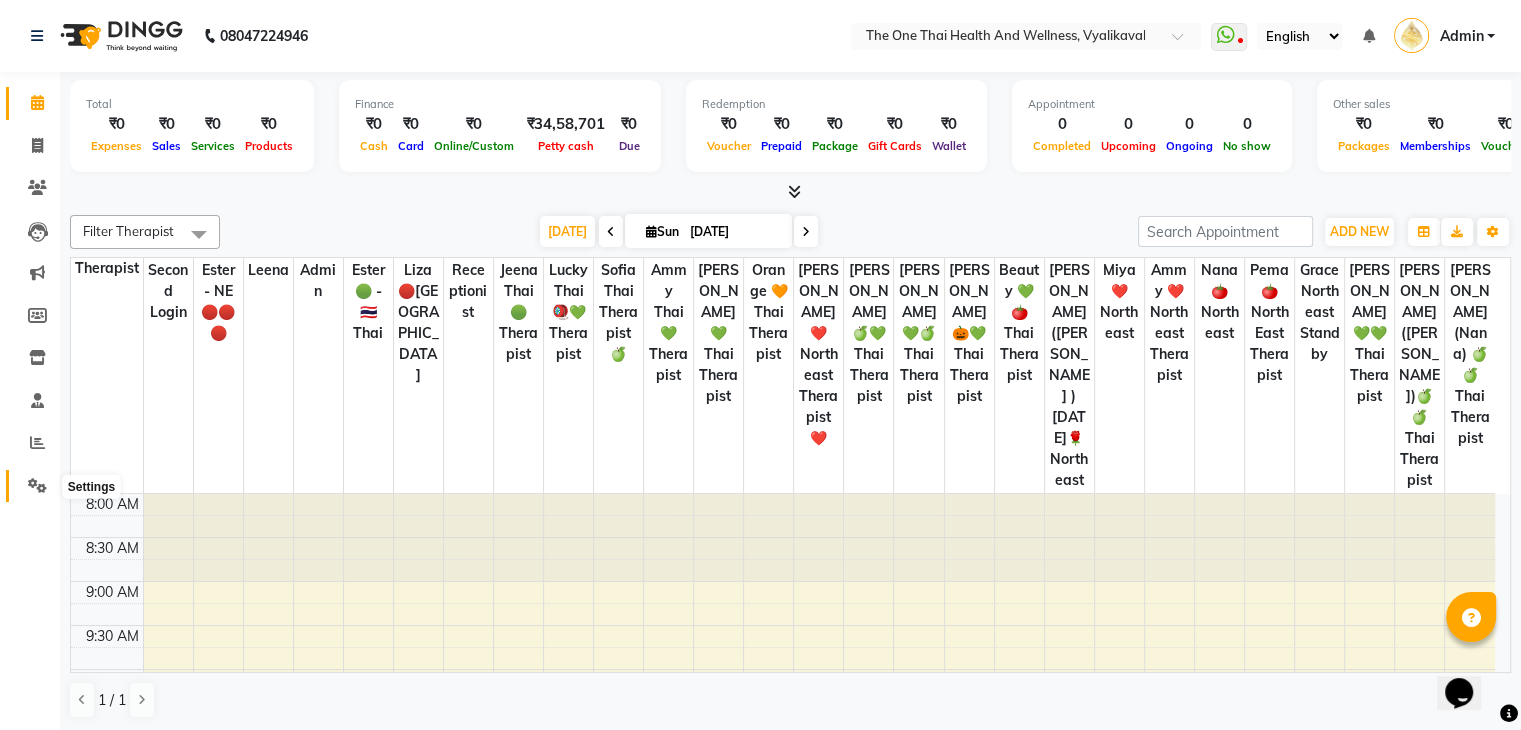 click 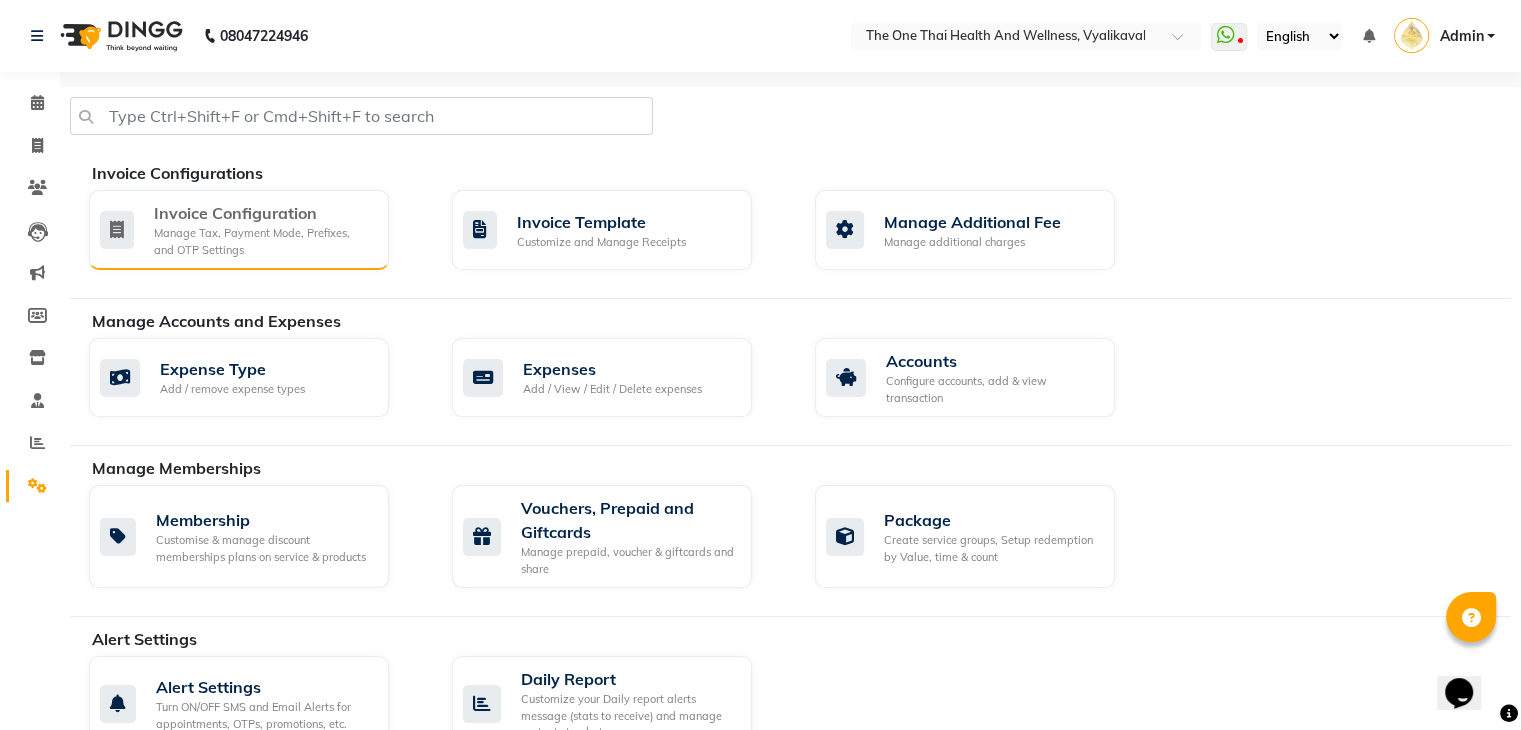 click on "Manage Tax, Payment Mode, Prefixes, and OTP Settings" 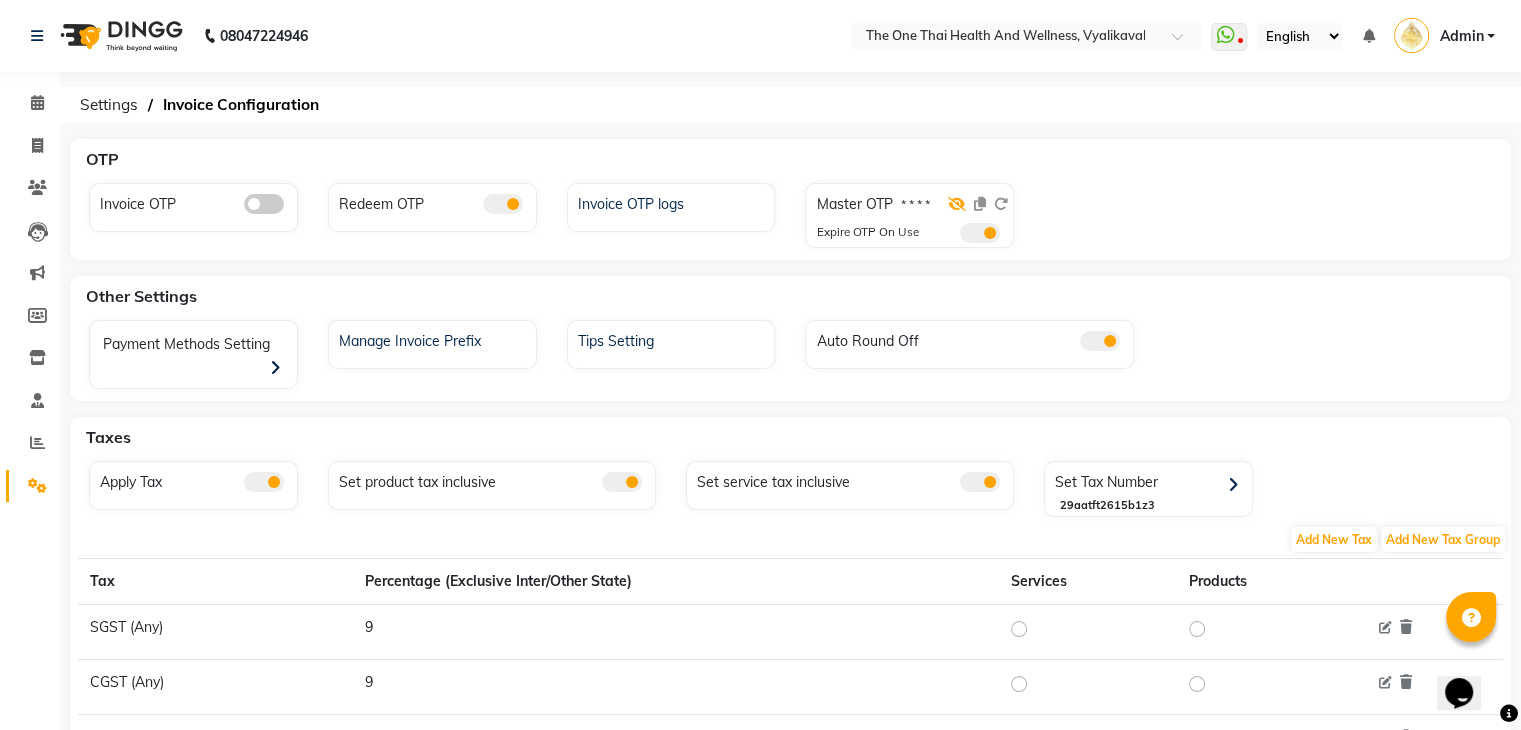 click 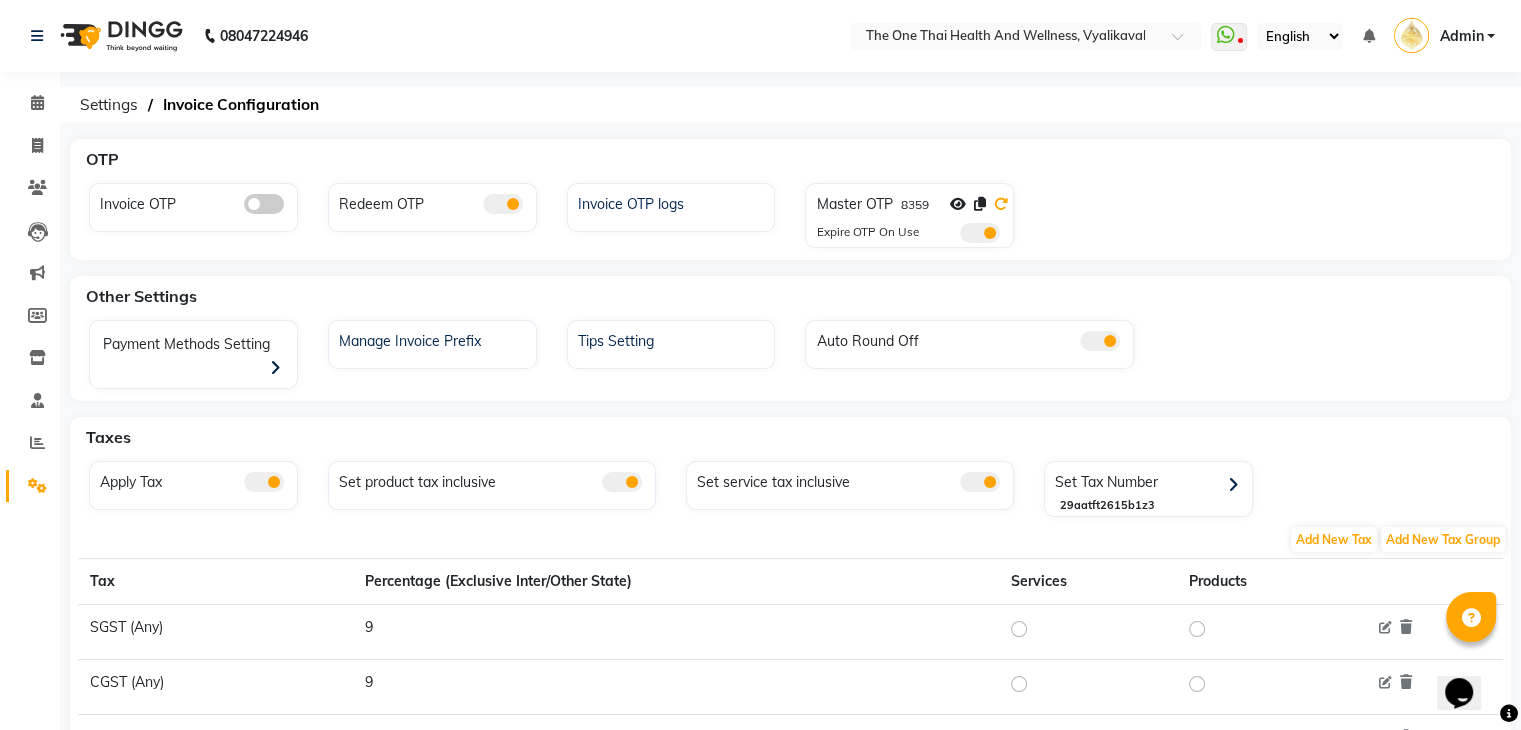 click 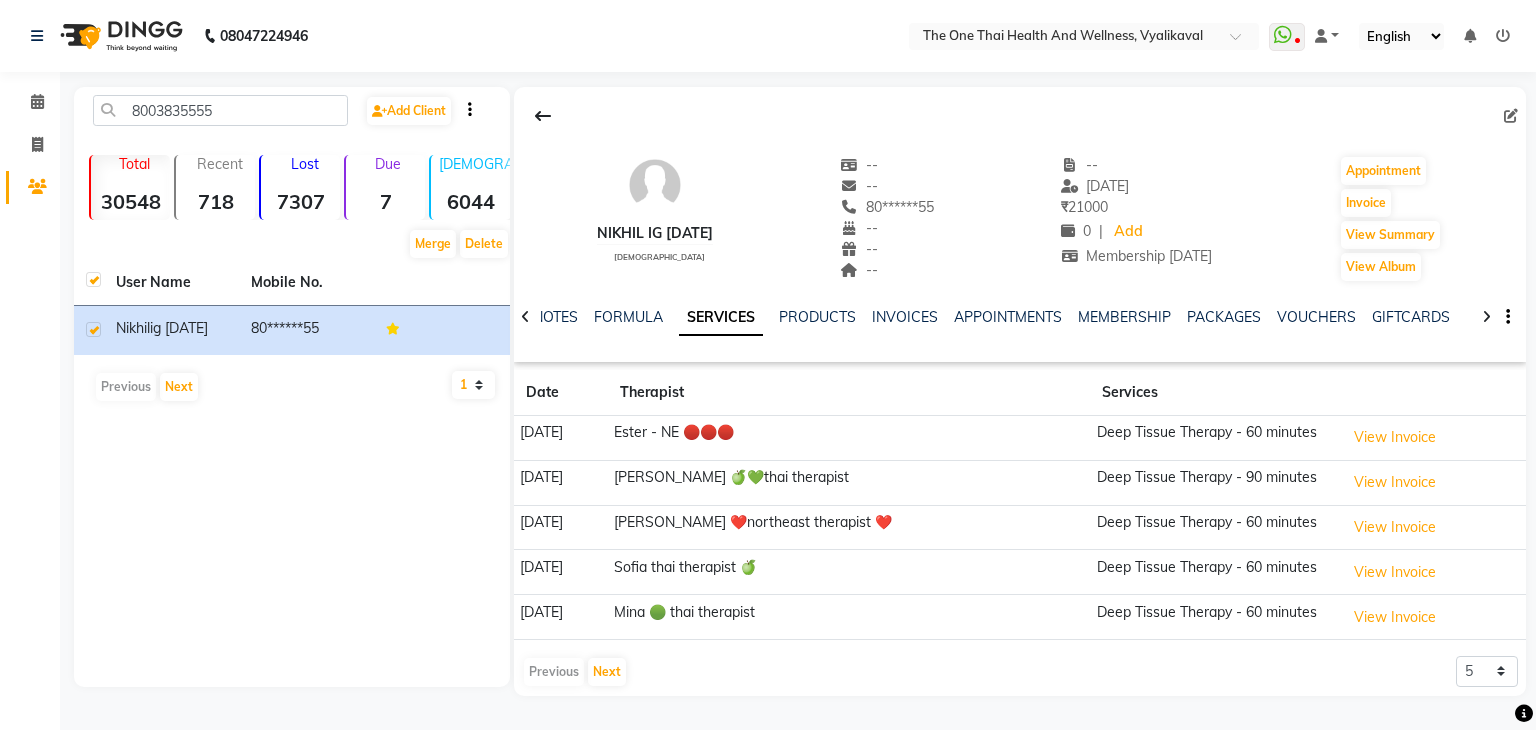 scroll, scrollTop: 0, scrollLeft: 0, axis: both 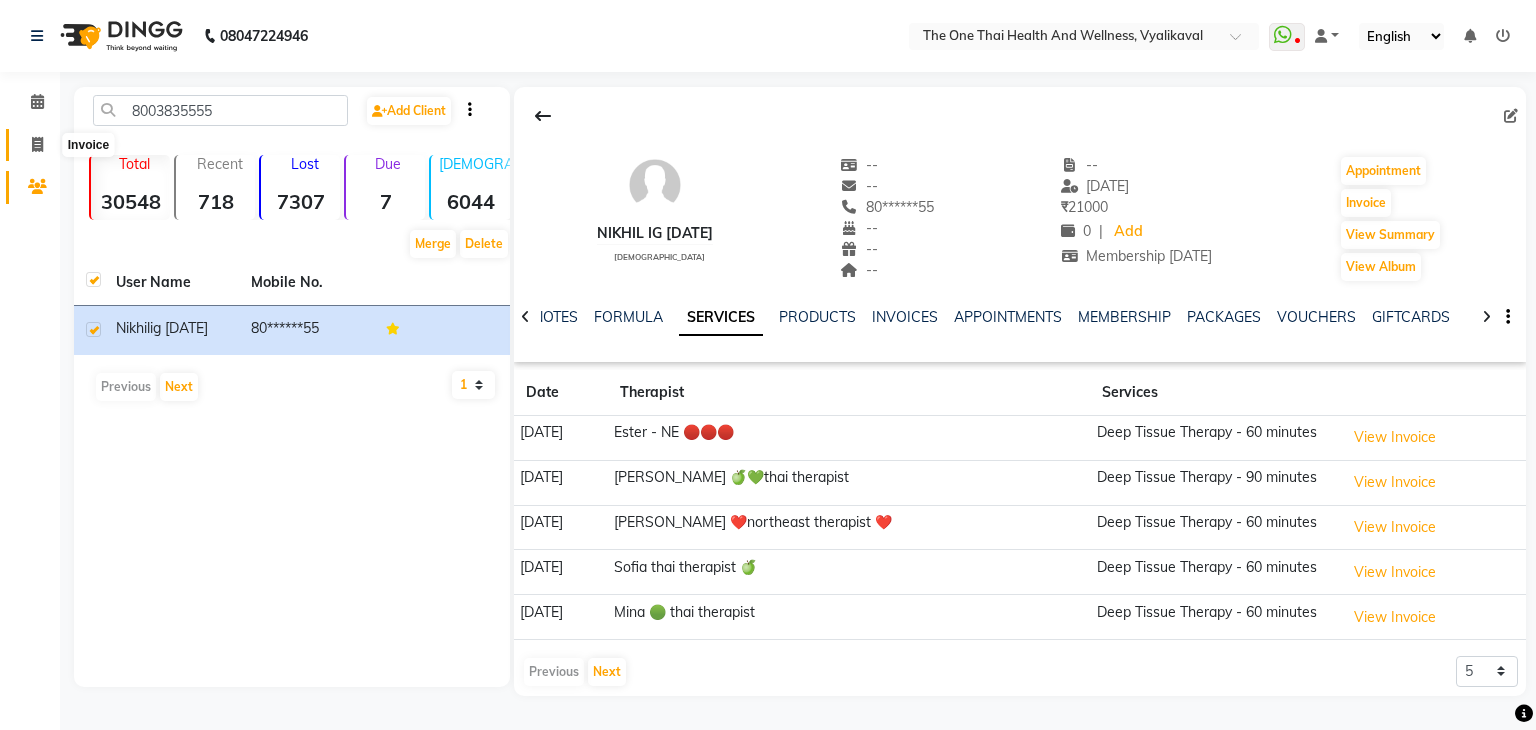 click 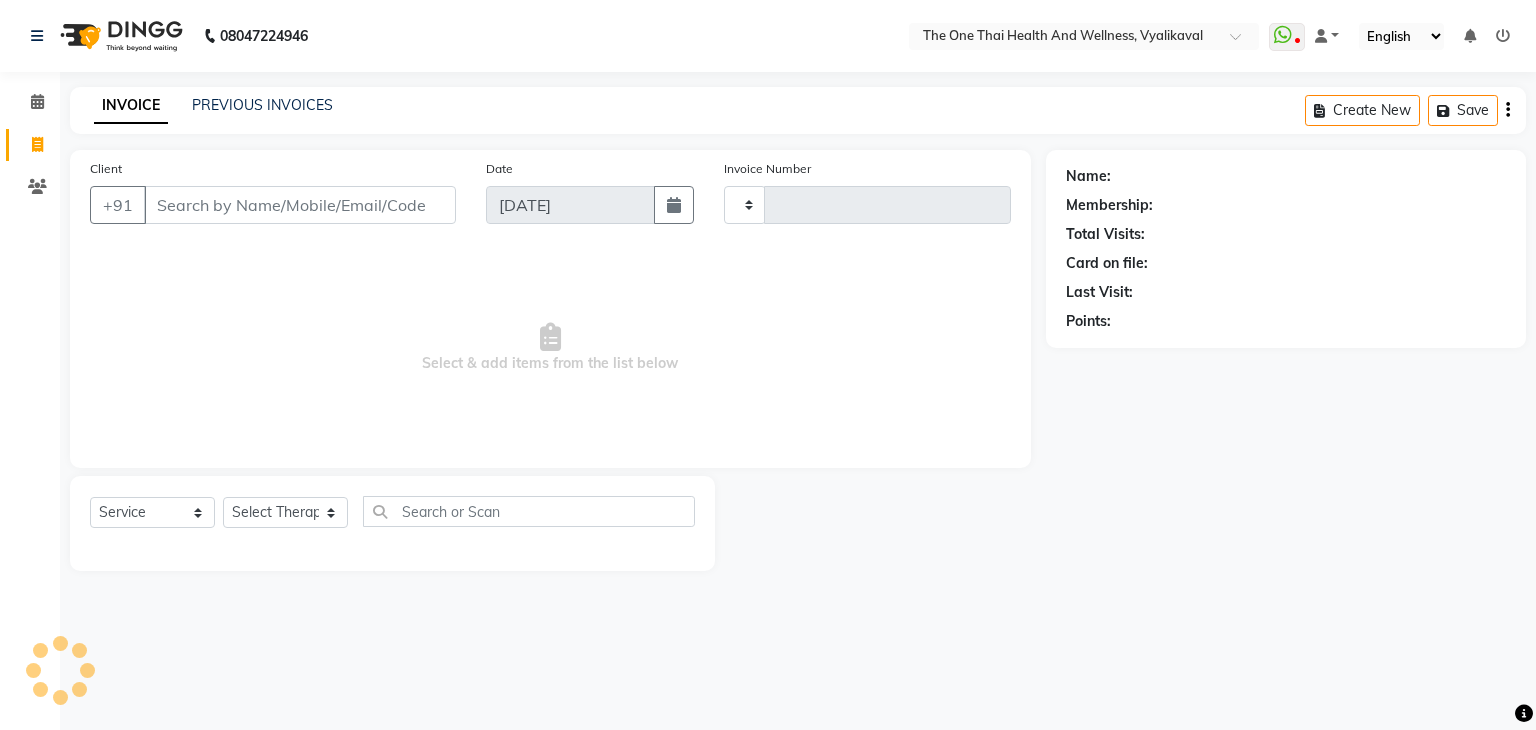 type on "1332" 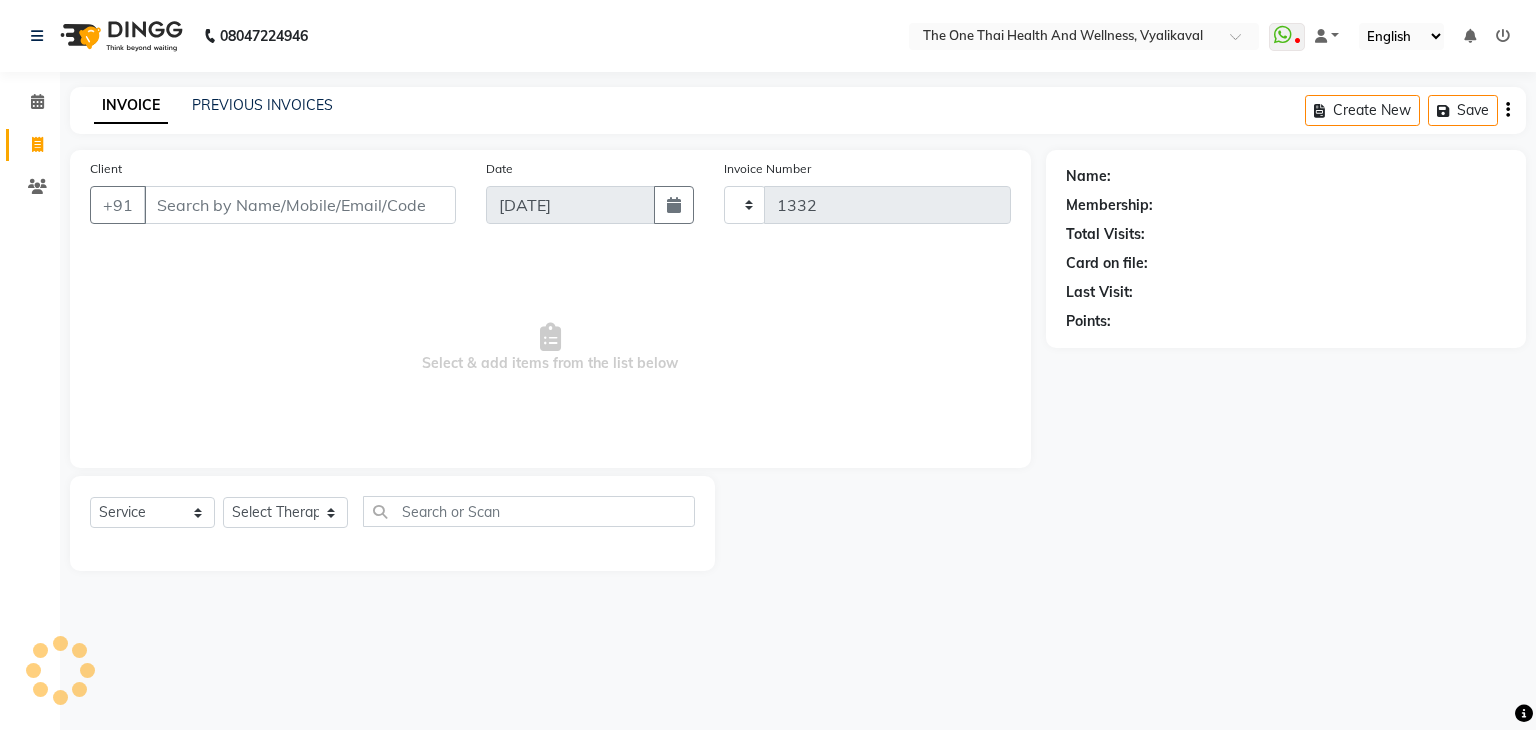 select on "5972" 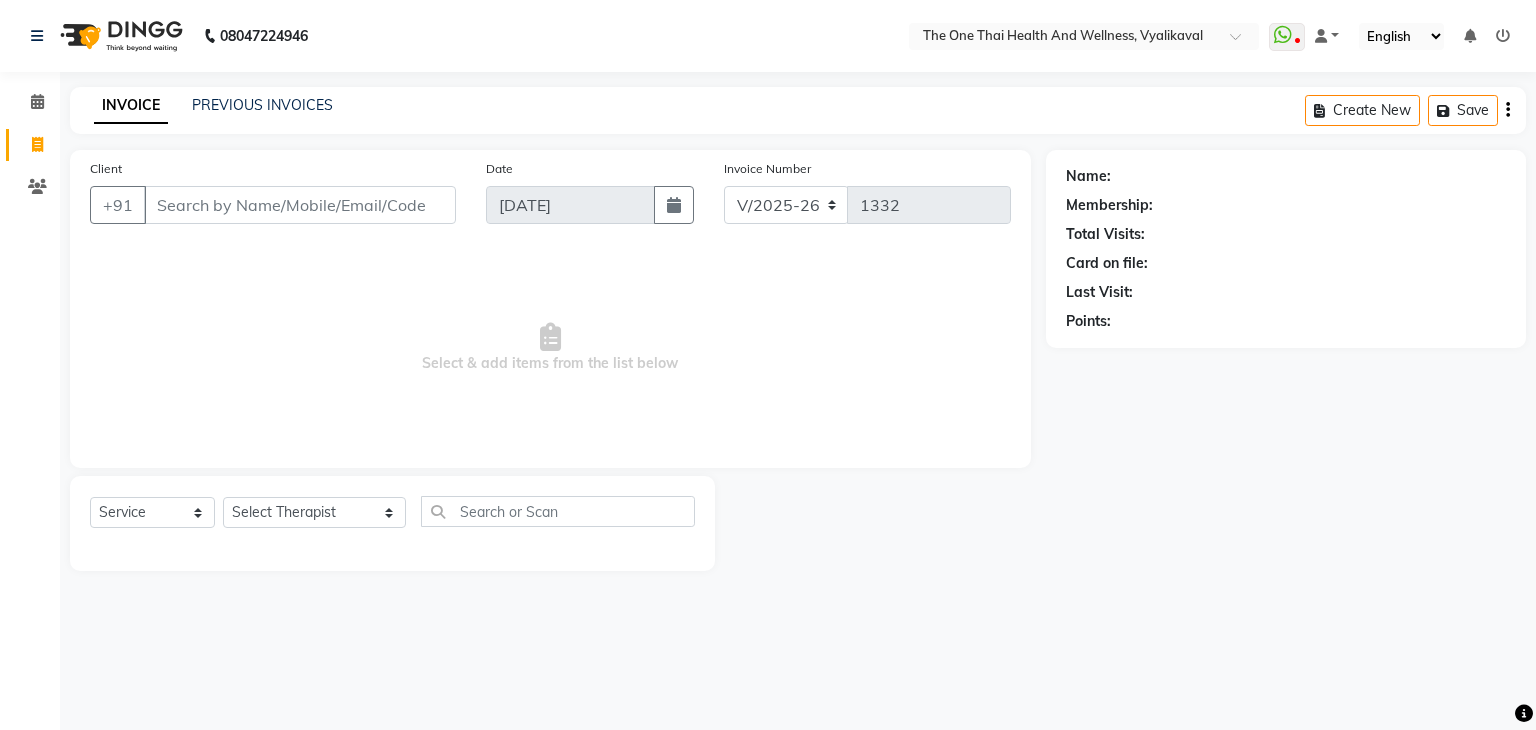 click on "Client" at bounding box center (300, 205) 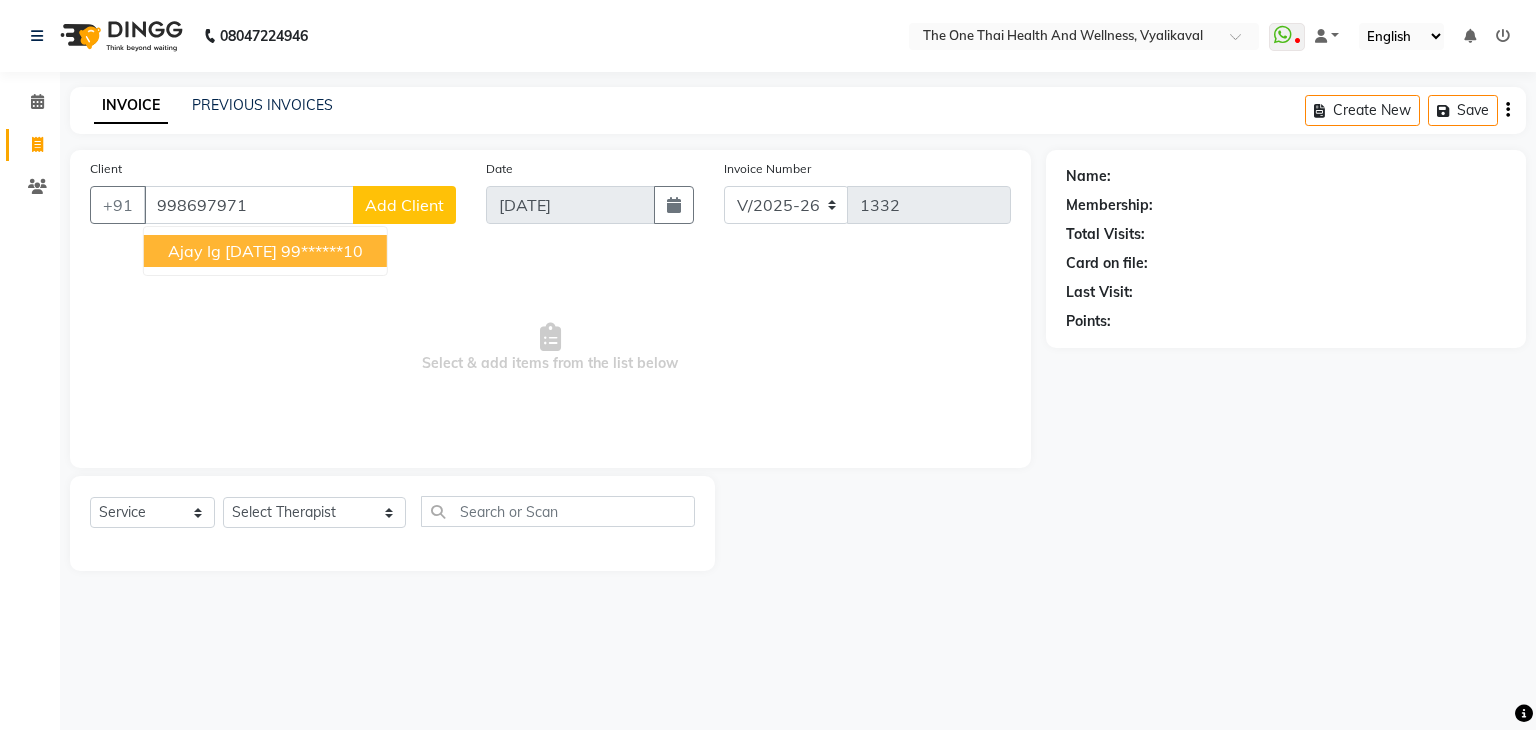click on "ajay ig [DATE]" at bounding box center [222, 251] 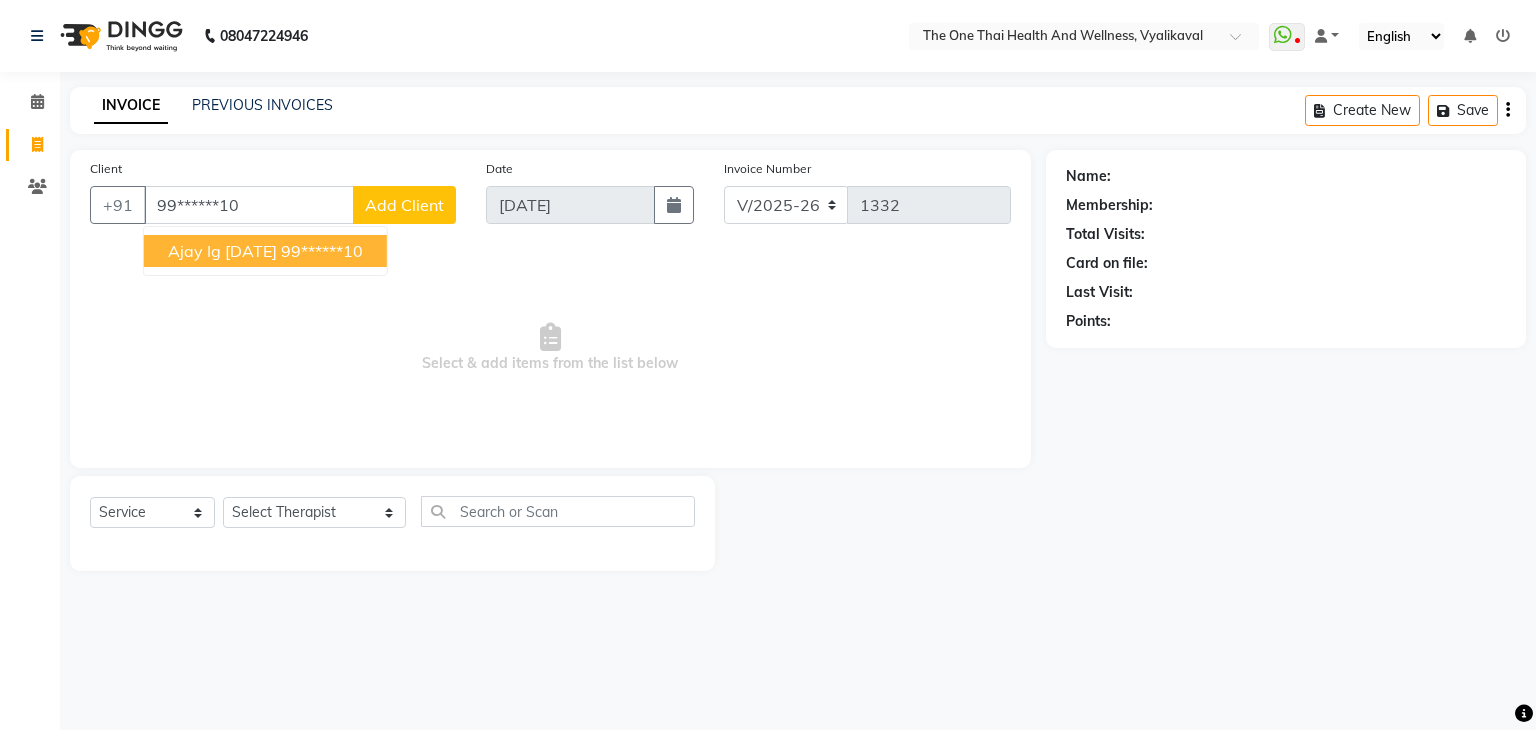 type on "99******10" 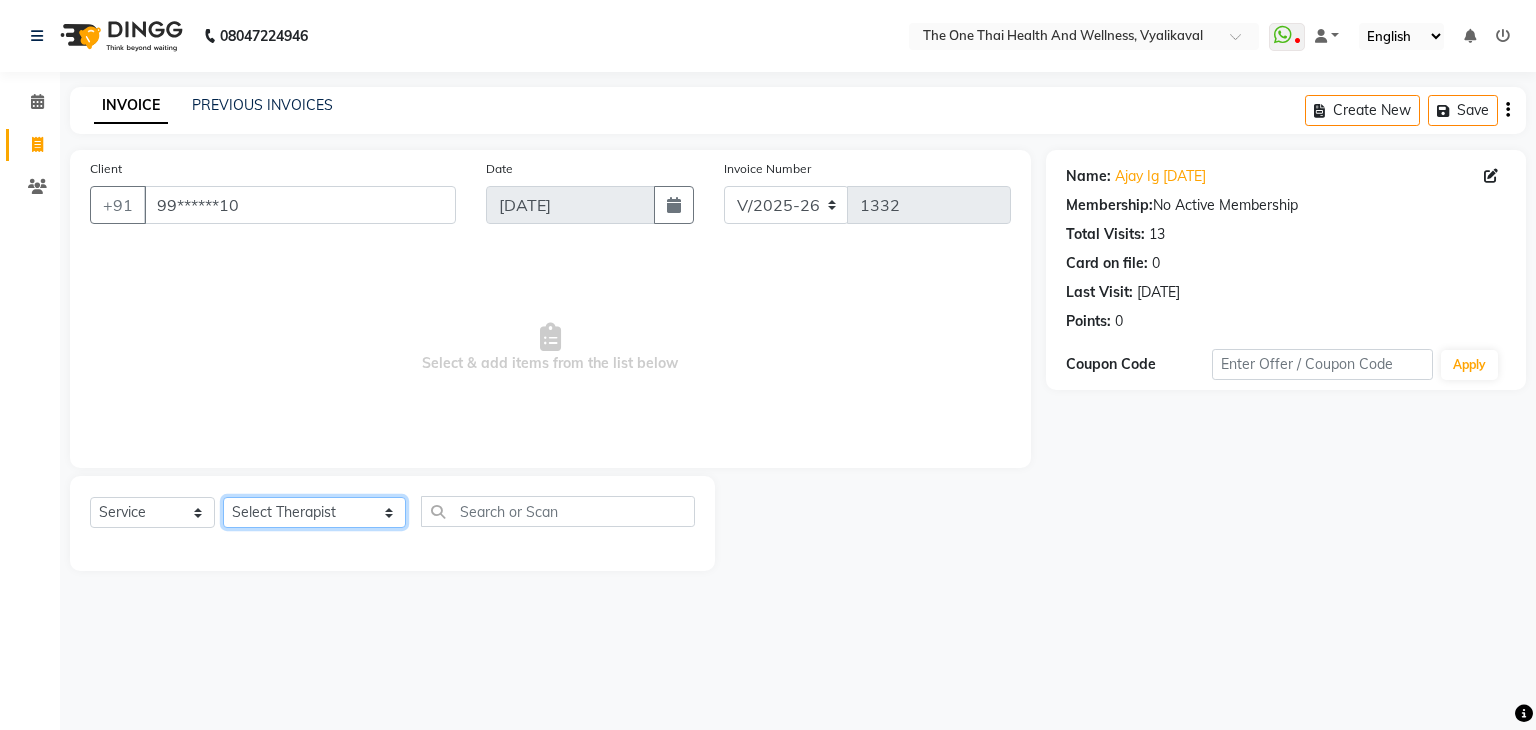 click on "Select Therapist [PERSON_NAME] 💚🍏thai therapist Ammy ❤️northeast therapist Ammy thai 💚therapist Beauty 💚🍅thai therapist Ester - NE 🔴🔴🔴 Ester 🟢 -🇹🇭thai  Grace northeast standby Jeena thai 🟢therapist [PERSON_NAME] ([PERSON_NAME])🍏🍏 thai therapist [PERSON_NAME] (nana ) [DATE]🌹northeast  [PERSON_NAME] 💚thai therapist [PERSON_NAME]🎃💚thai therapist  [PERSON_NAME] 🔴north east  Lucky thai 🪀💚therapist  Miya ❤️ northeast  Nana 🍅 northeast  Nana 🍏💚thai therapist  Orange 🧡thai therapist  Pema 🍅north east therapist  receptionist  [PERSON_NAME] ❤️northeast therapist ❤️ [PERSON_NAME] (nana) 🍏🍏thai therapist [PERSON_NAME] 💚💚thai therapist second login  Sofia thai therapist 🍏" 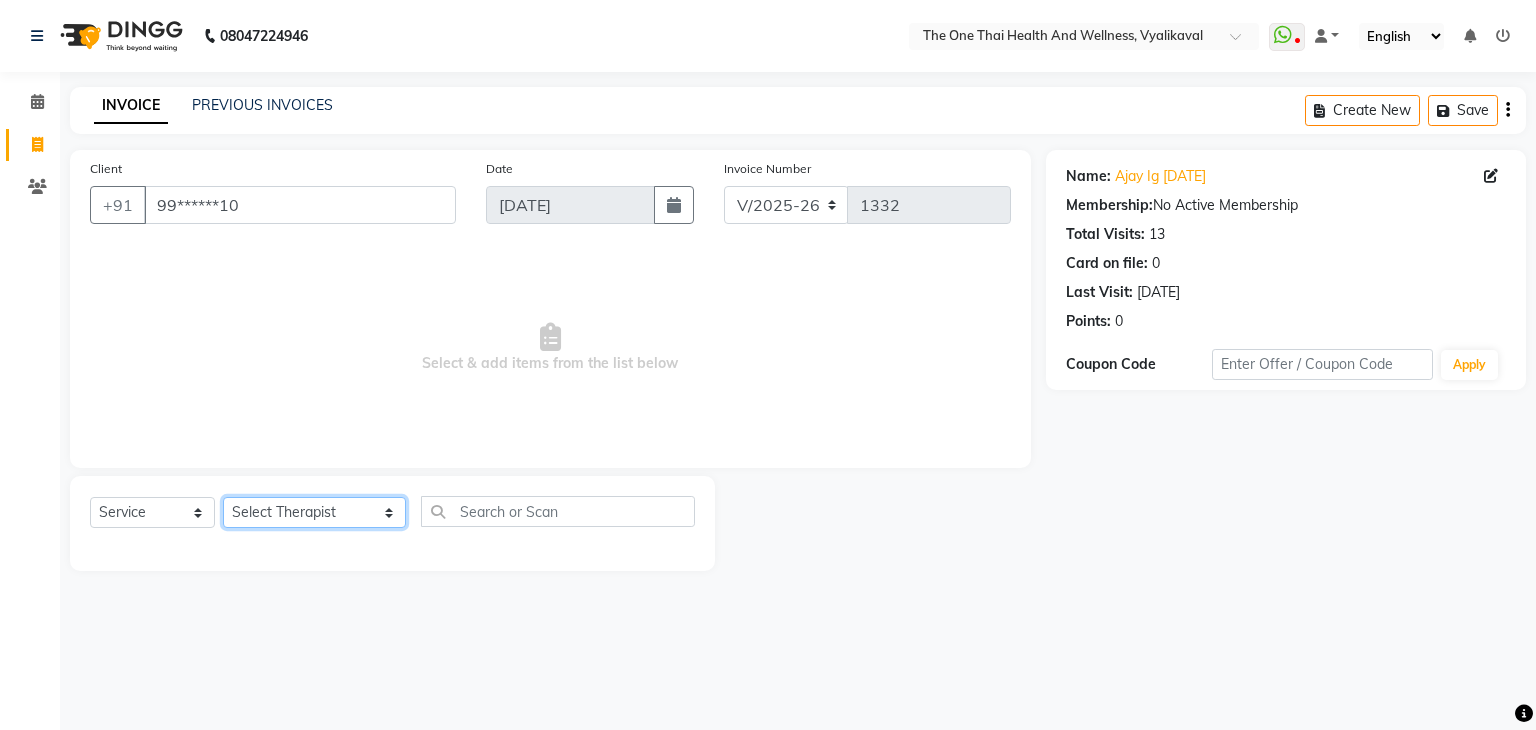 select on "74481" 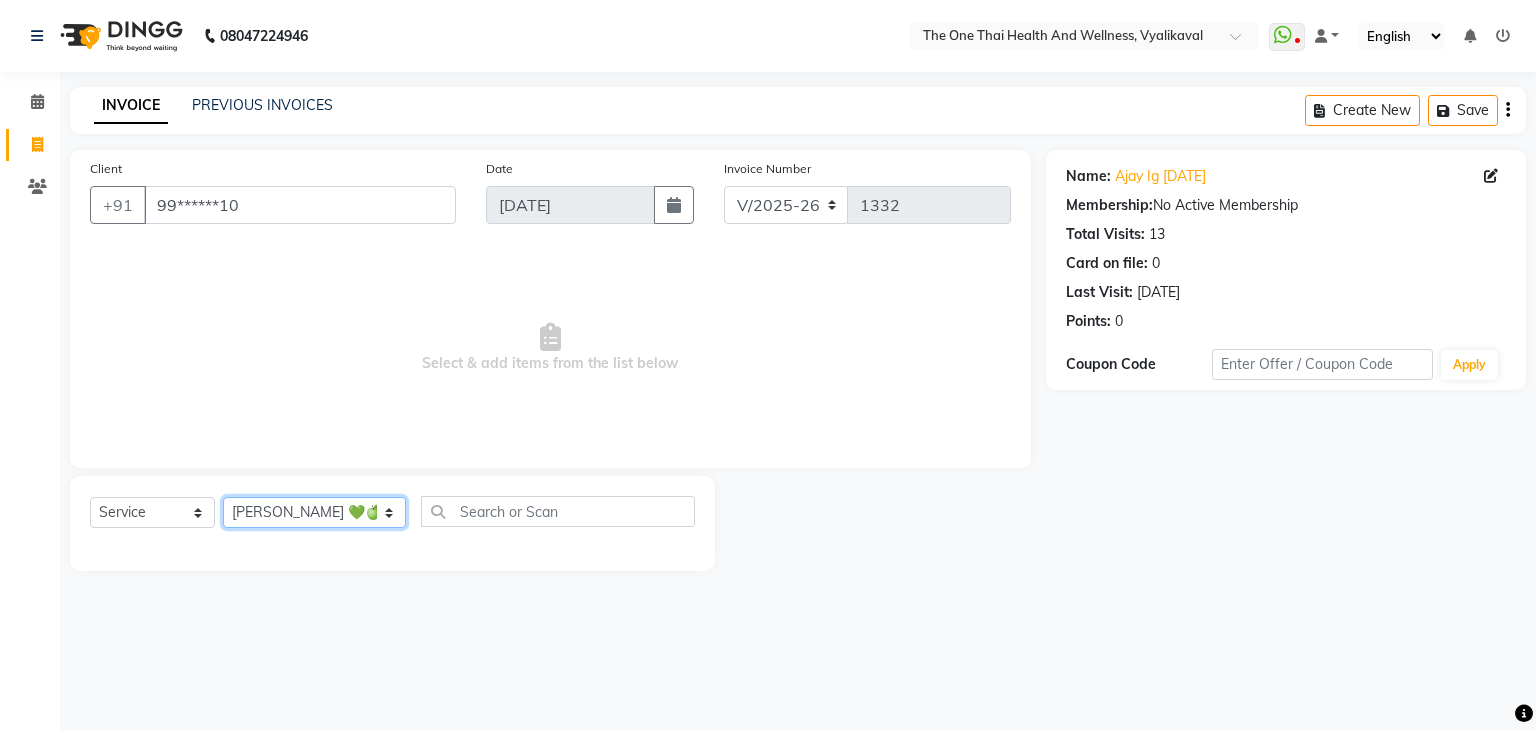 click on "Select Therapist [PERSON_NAME] 💚🍏thai therapist Ammy ❤️northeast therapist Ammy thai 💚therapist Beauty 💚🍅thai therapist Ester - NE 🔴🔴🔴 Ester 🟢 -🇹🇭thai  Grace northeast standby Jeena thai 🟢therapist [PERSON_NAME] ([PERSON_NAME])🍏🍏 thai therapist [PERSON_NAME] (nana ) [DATE]🌹northeast  [PERSON_NAME] 💚thai therapist [PERSON_NAME]🎃💚thai therapist  [PERSON_NAME] 🔴north east  Lucky thai 🪀💚therapist  Miya ❤️ northeast  Nana 🍅 northeast  Nana 🍏💚thai therapist  Orange 🧡thai therapist  Pema 🍅north east therapist  receptionist  [PERSON_NAME] ❤️northeast therapist ❤️ [PERSON_NAME] (nana) 🍏🍏thai therapist [PERSON_NAME] 💚💚thai therapist second login  Sofia thai therapist 🍏" 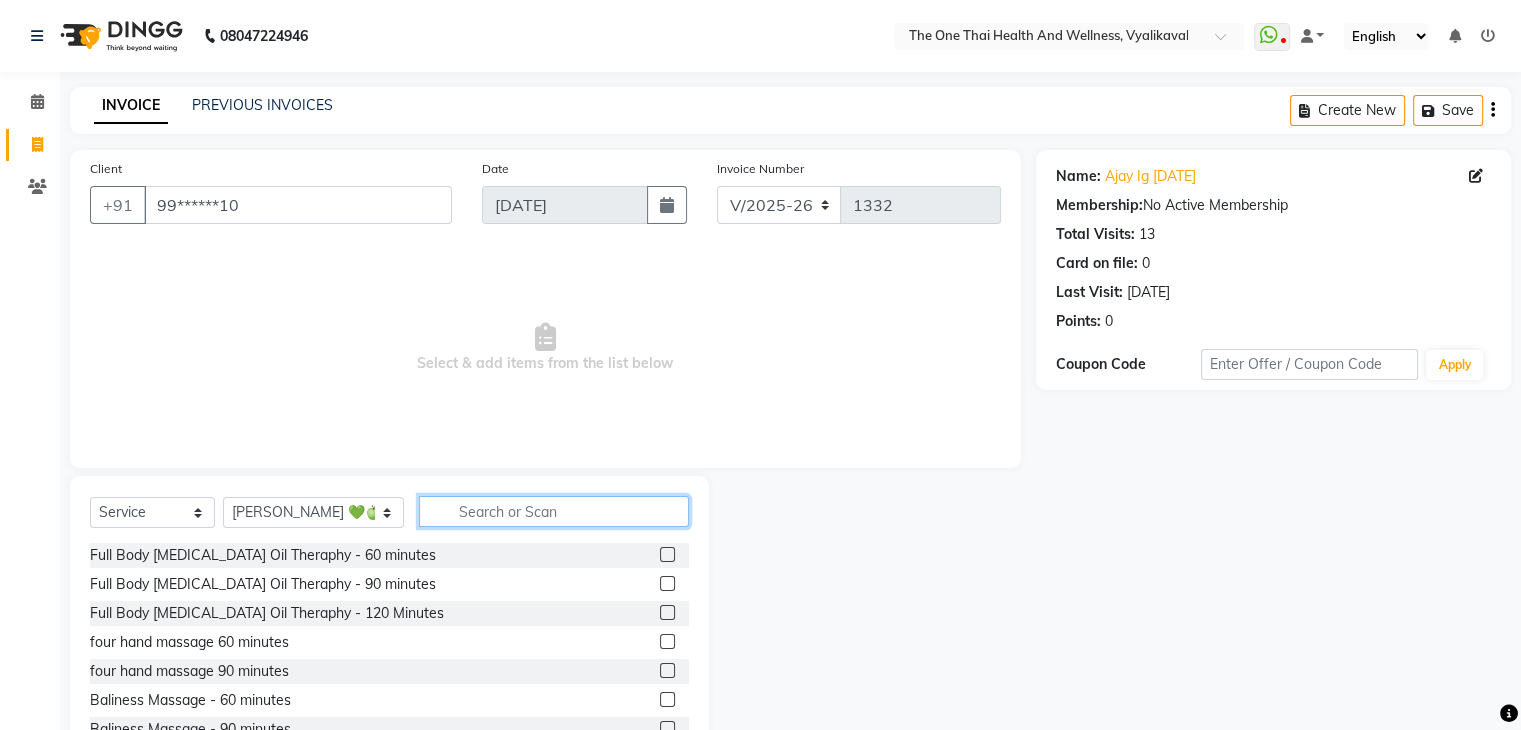click 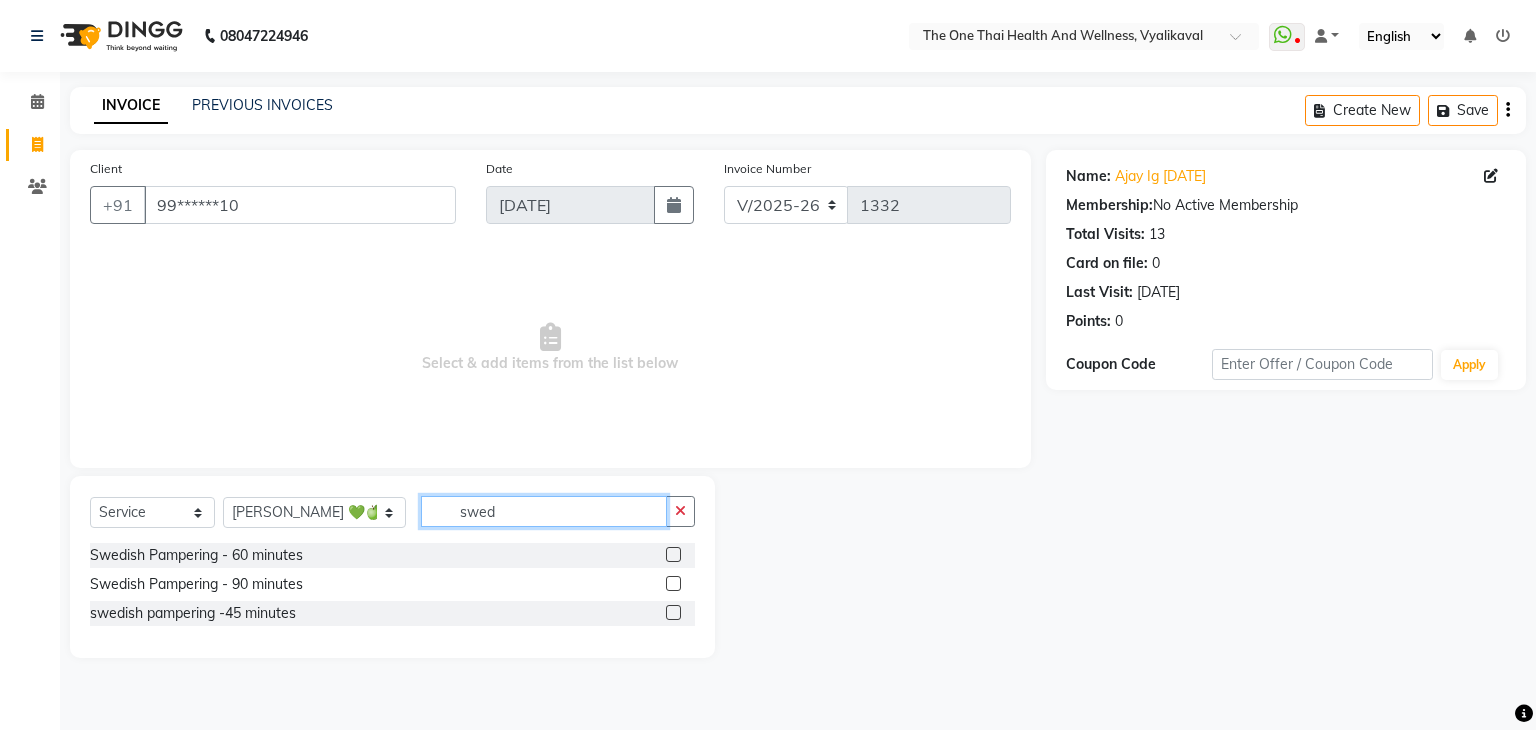 type on "swed" 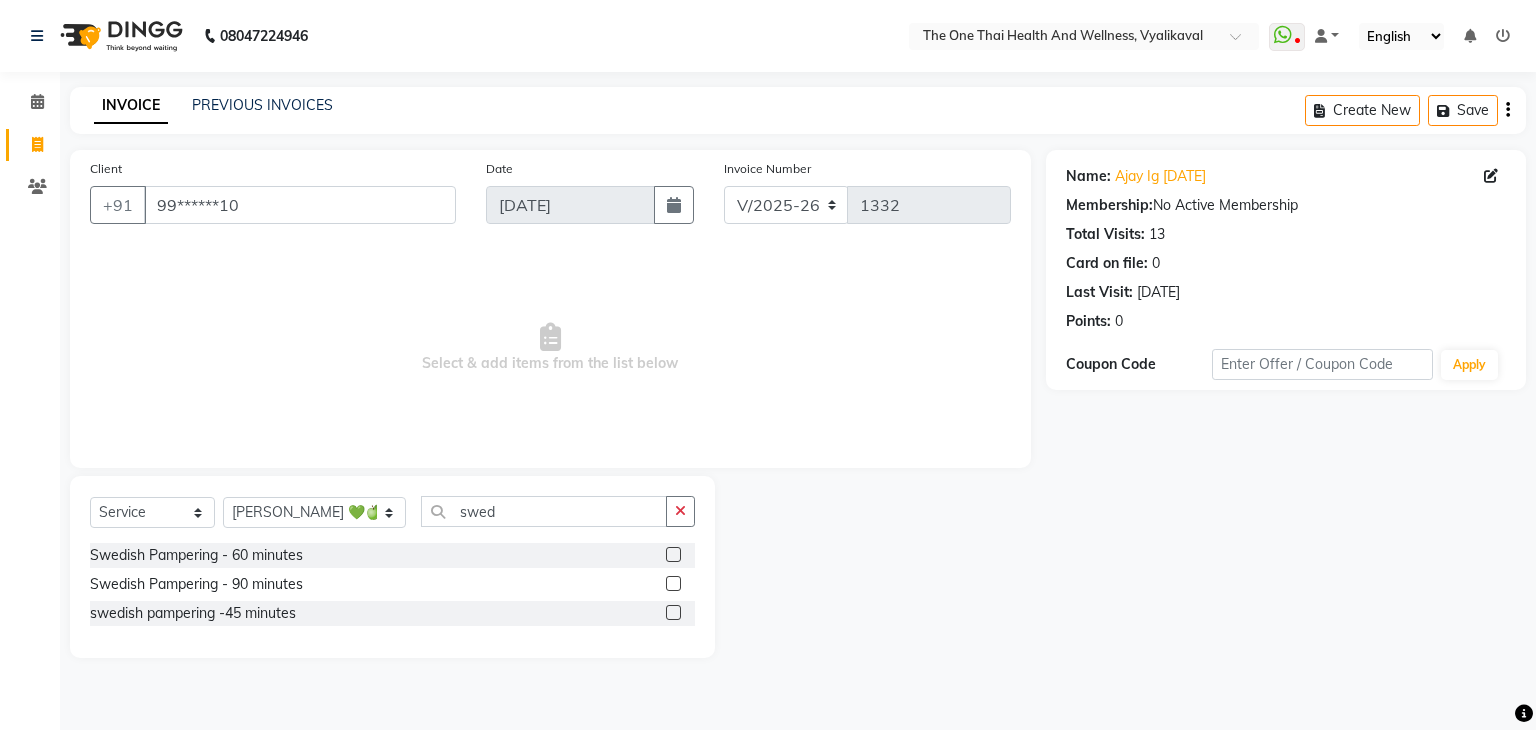 click 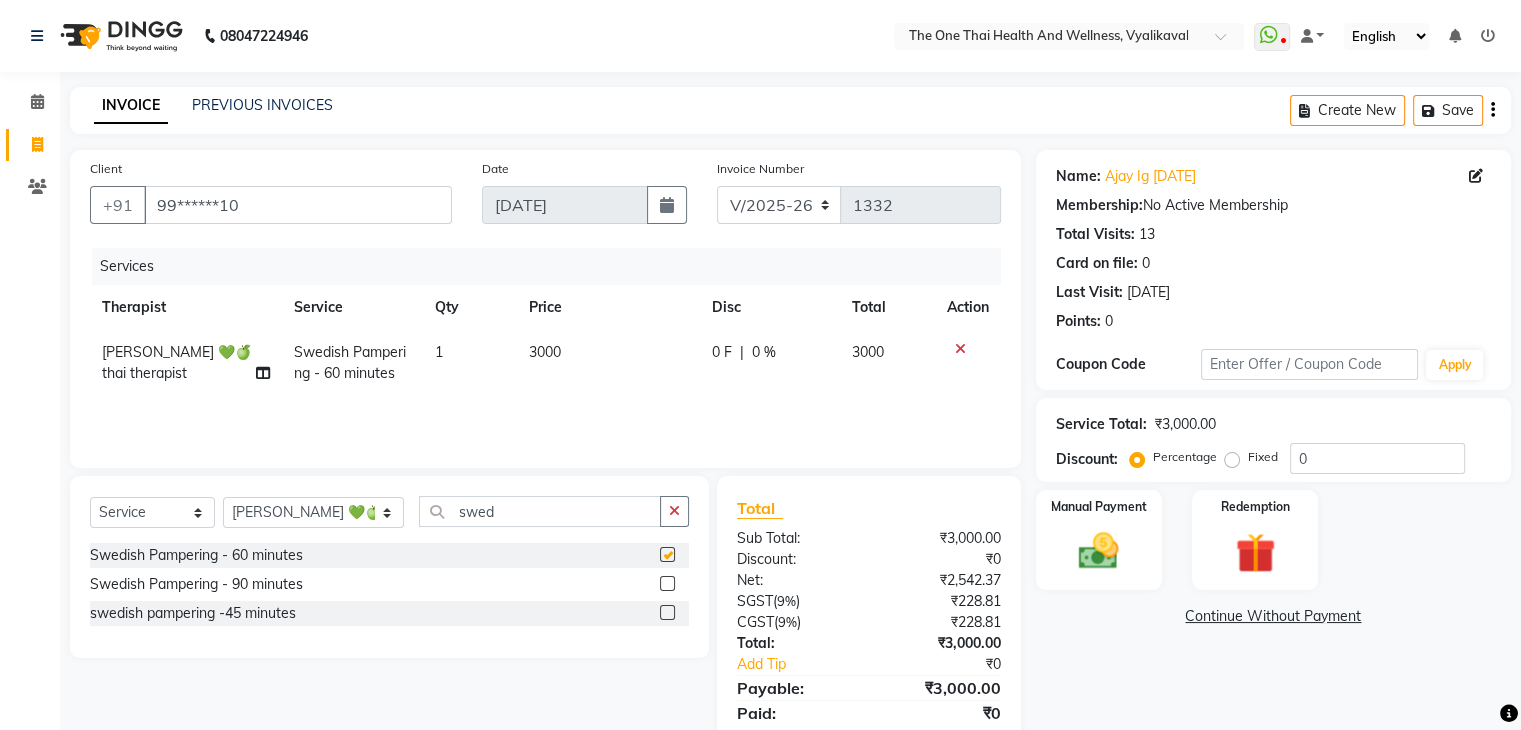 checkbox on "false" 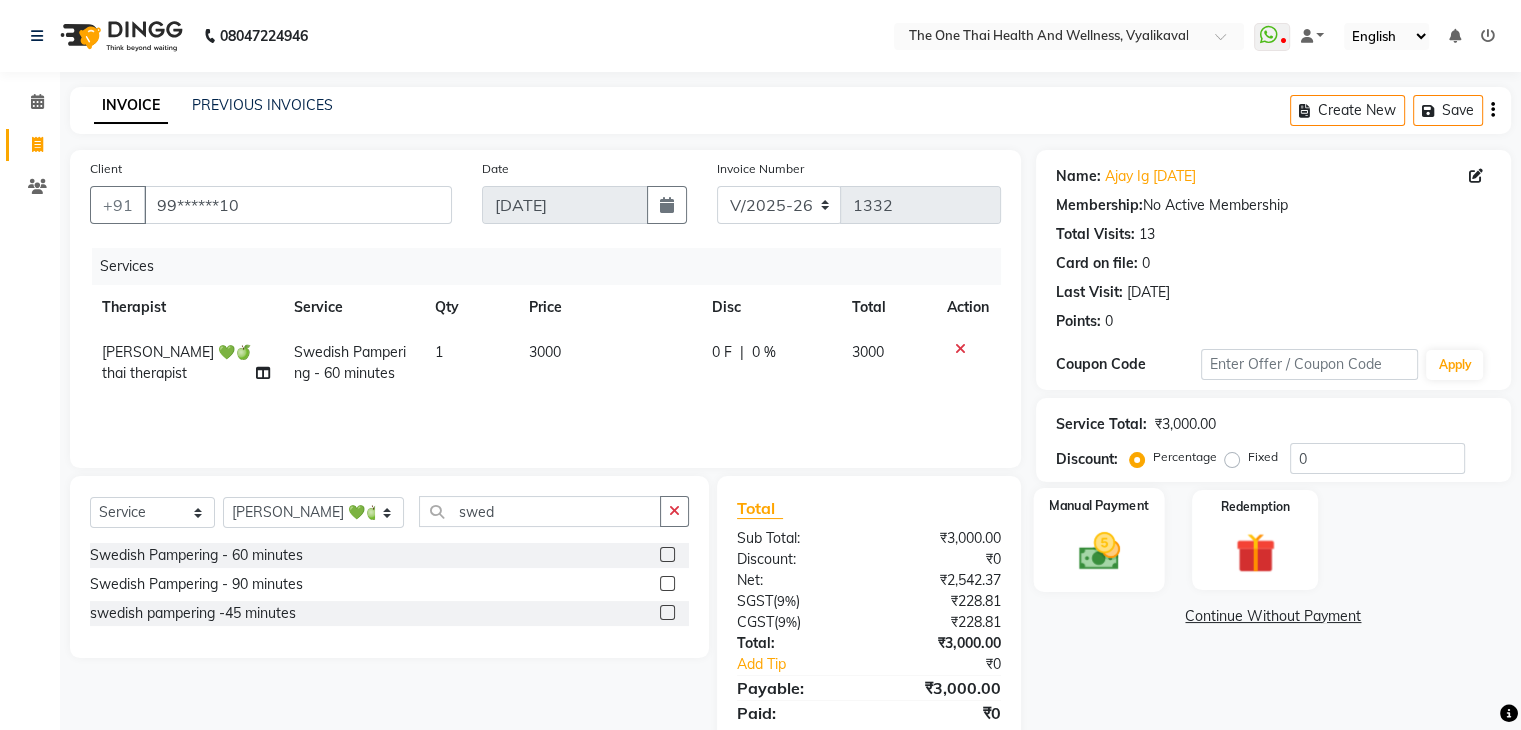 click 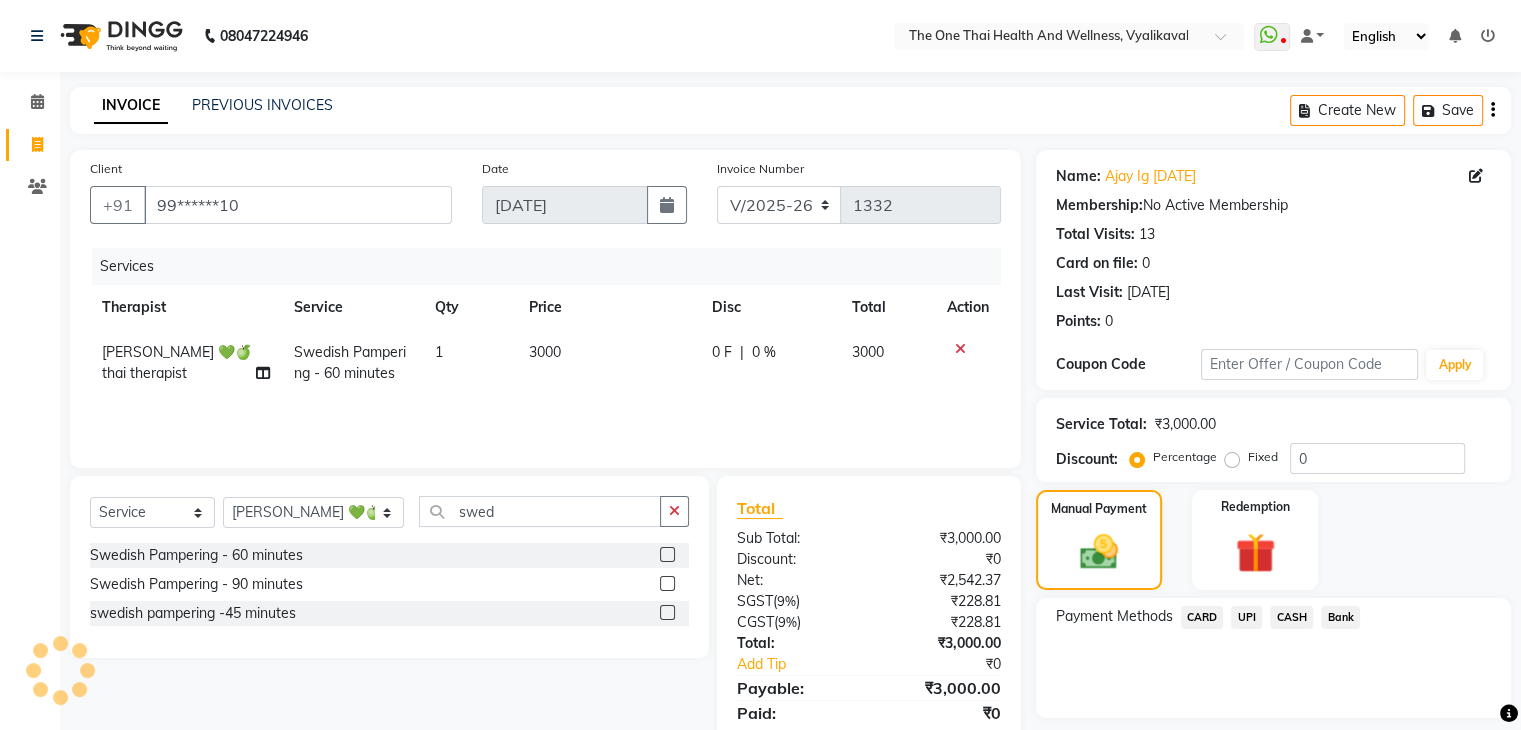 click on "UPI" 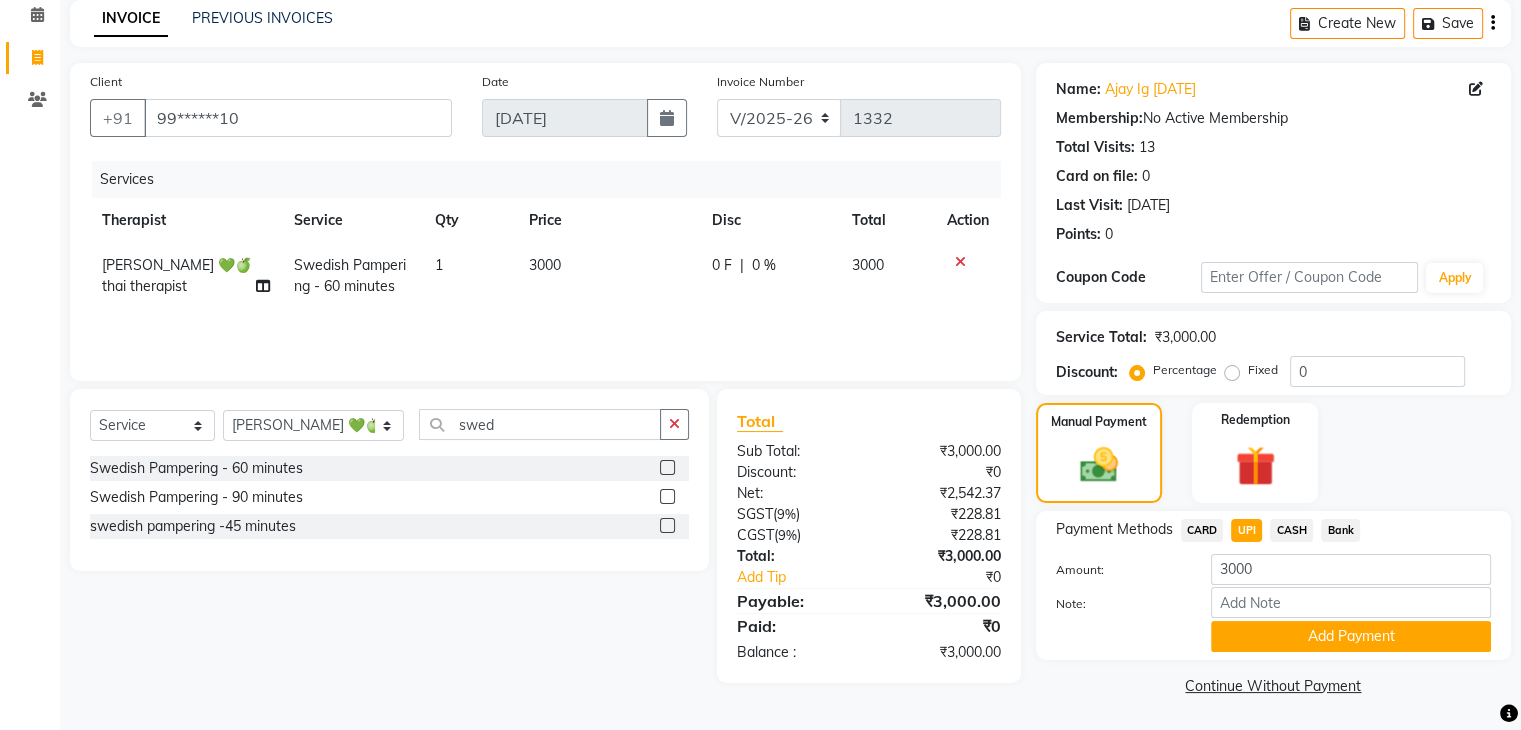 scroll, scrollTop: 89, scrollLeft: 0, axis: vertical 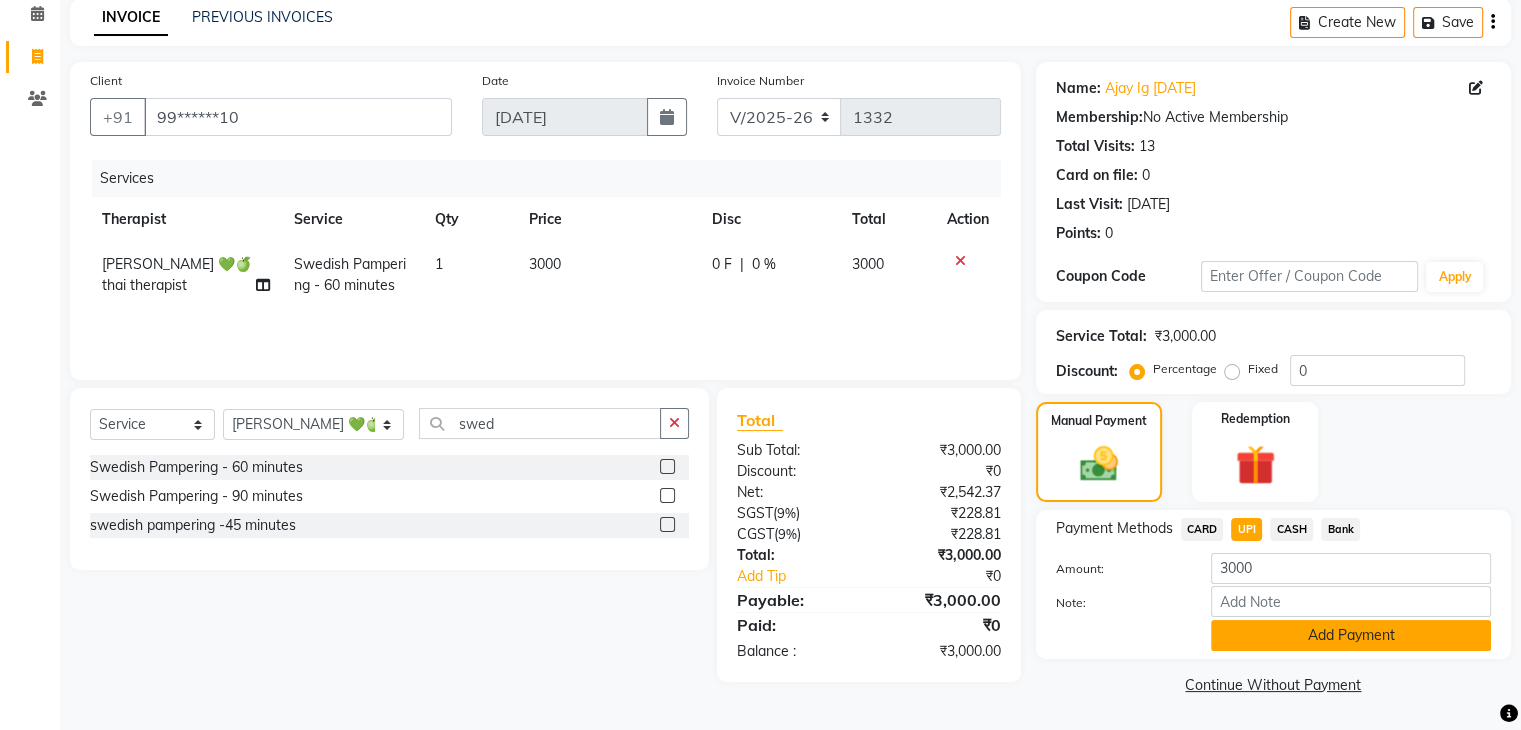 click on "Add Payment" 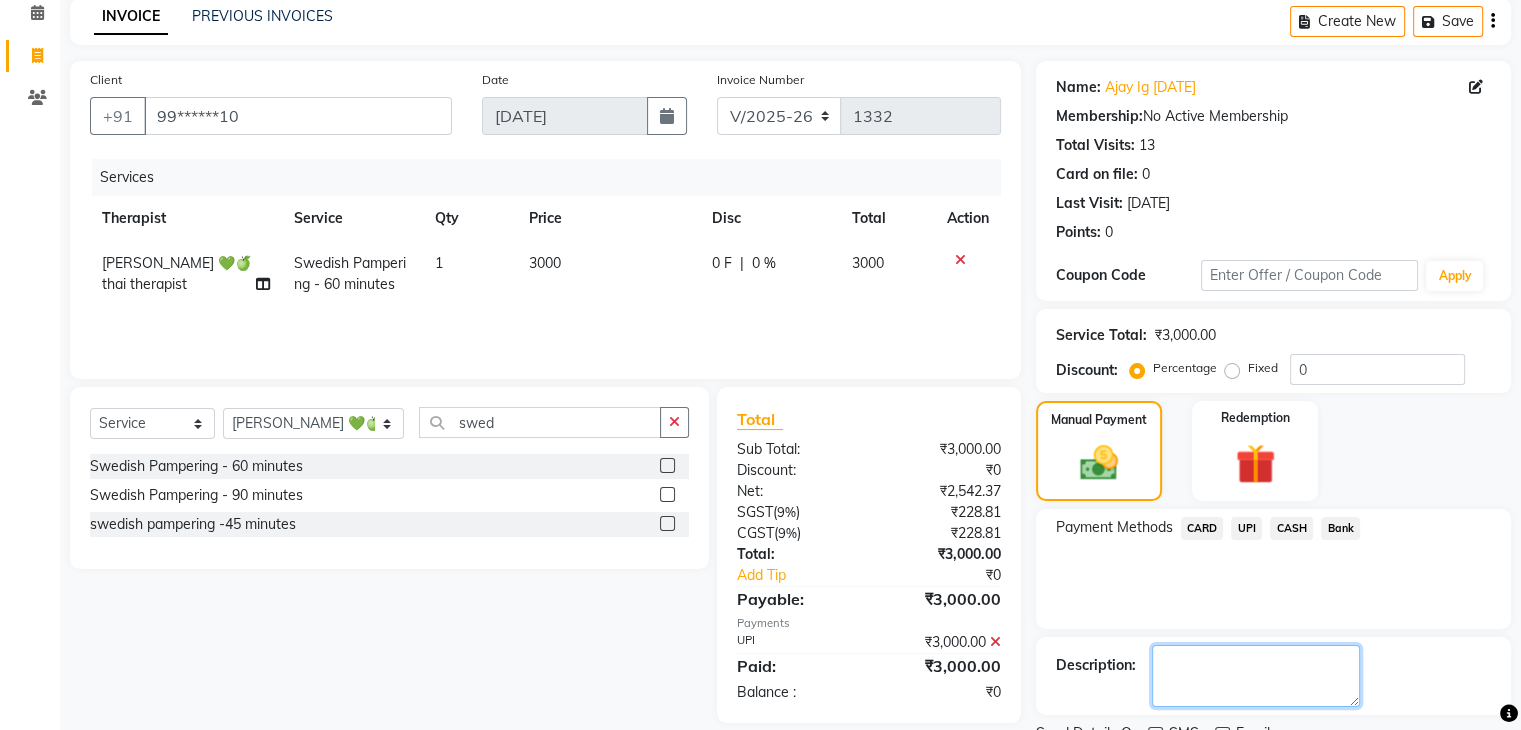click 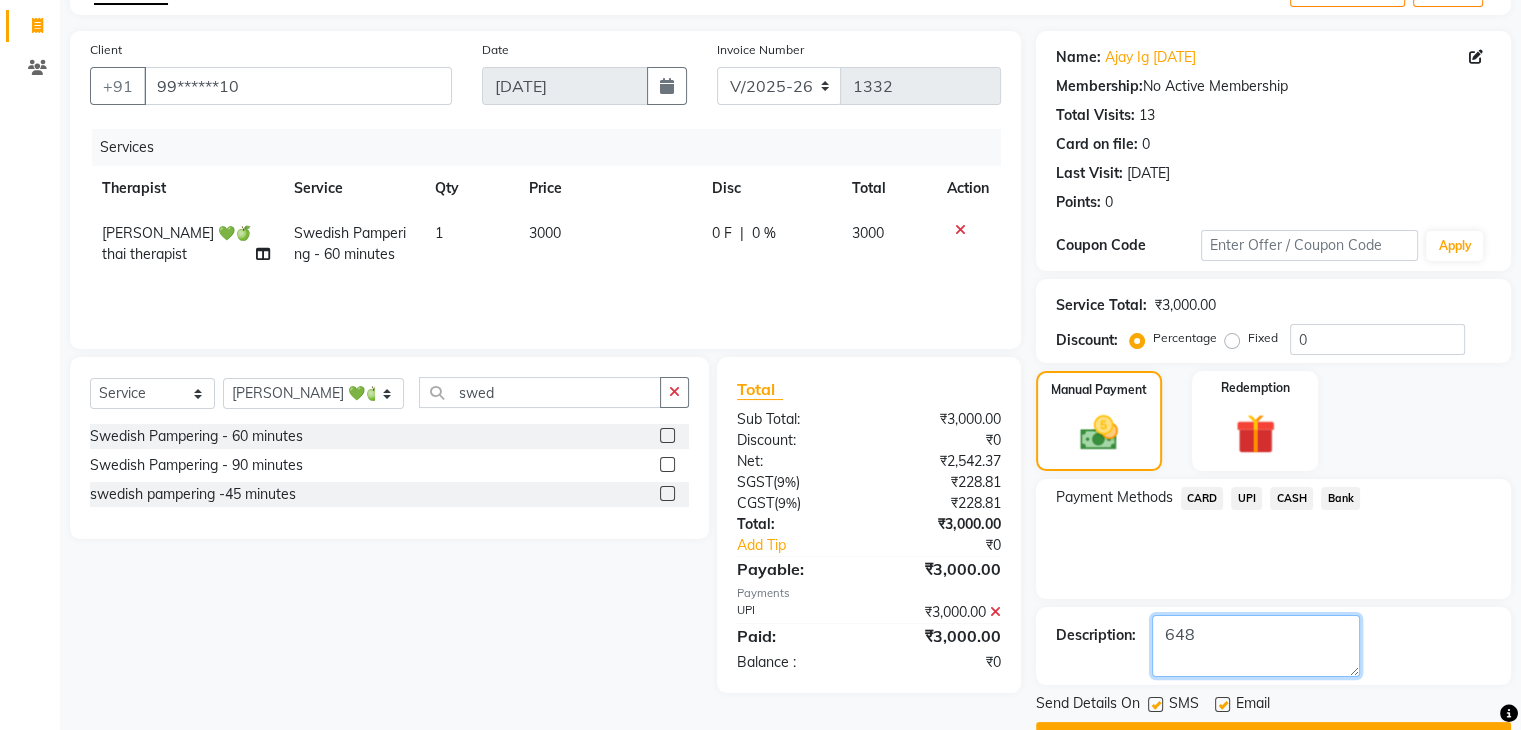 scroll, scrollTop: 171, scrollLeft: 0, axis: vertical 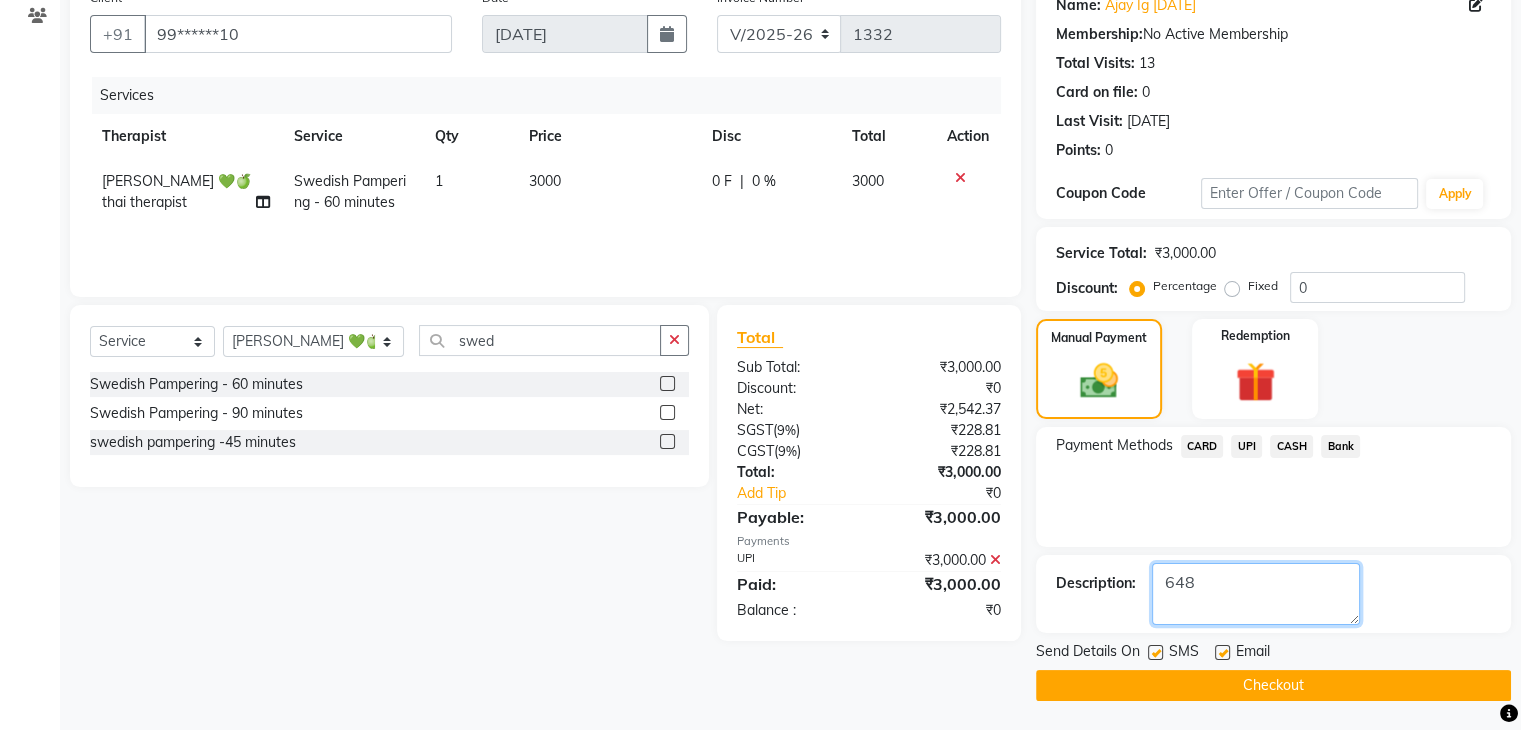 type on "648" 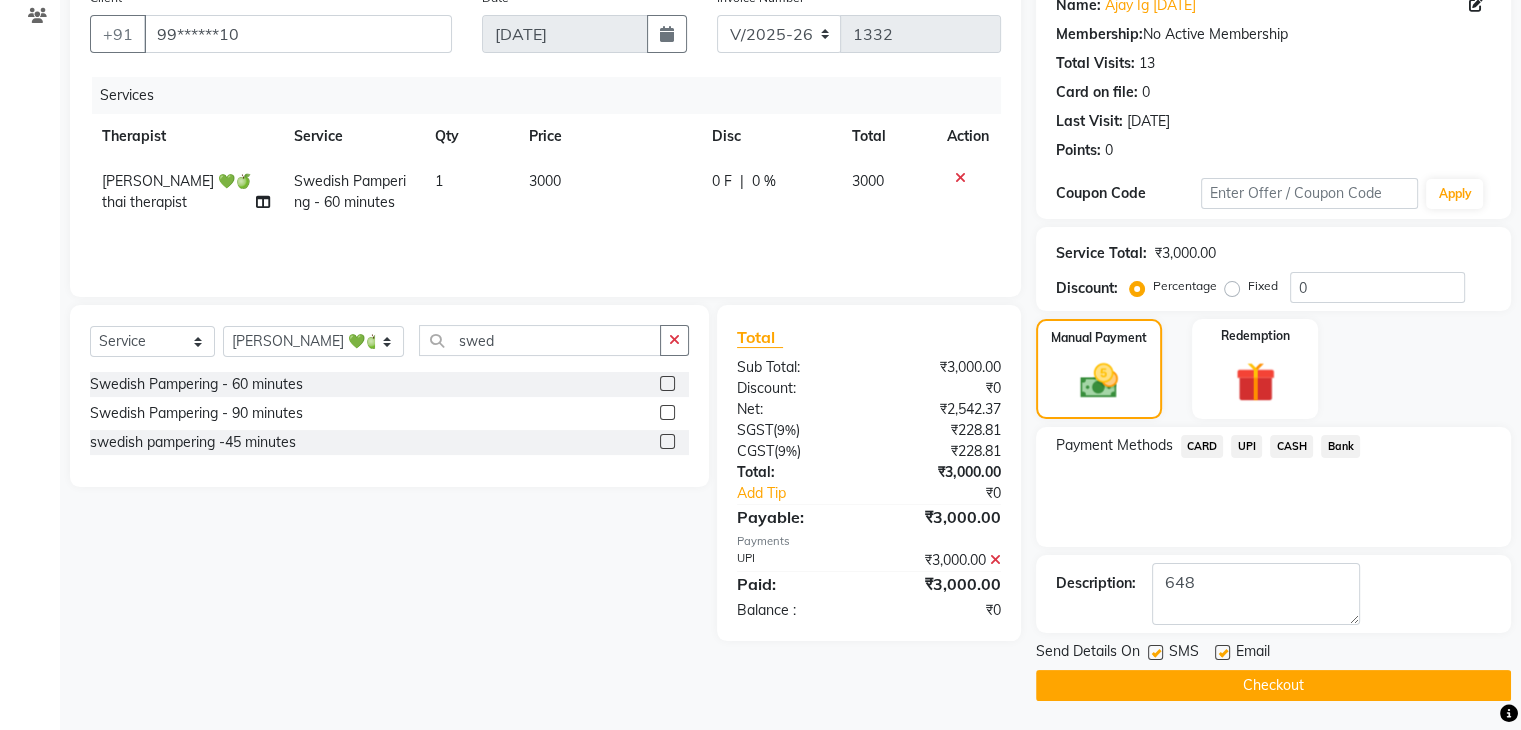 click 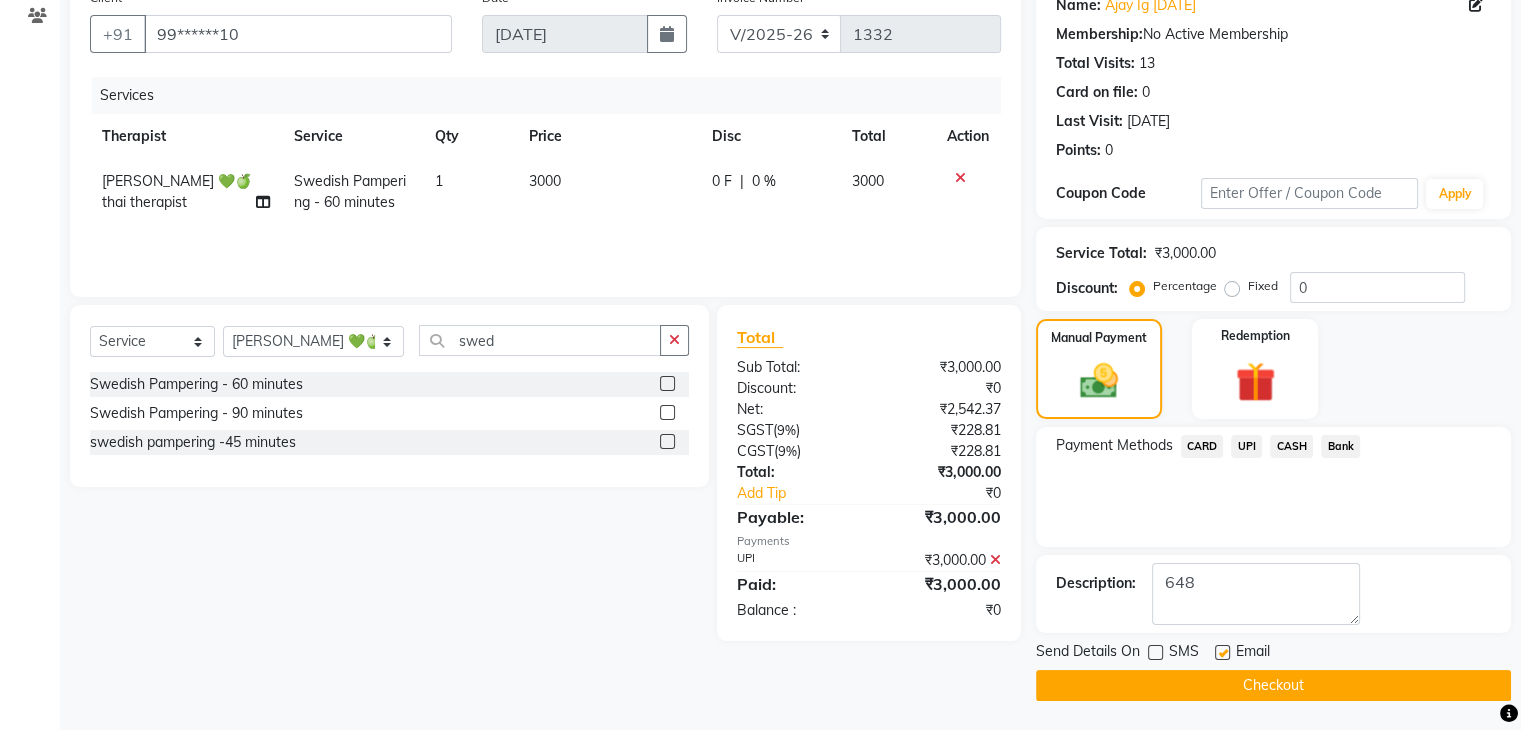 click on "Checkout" 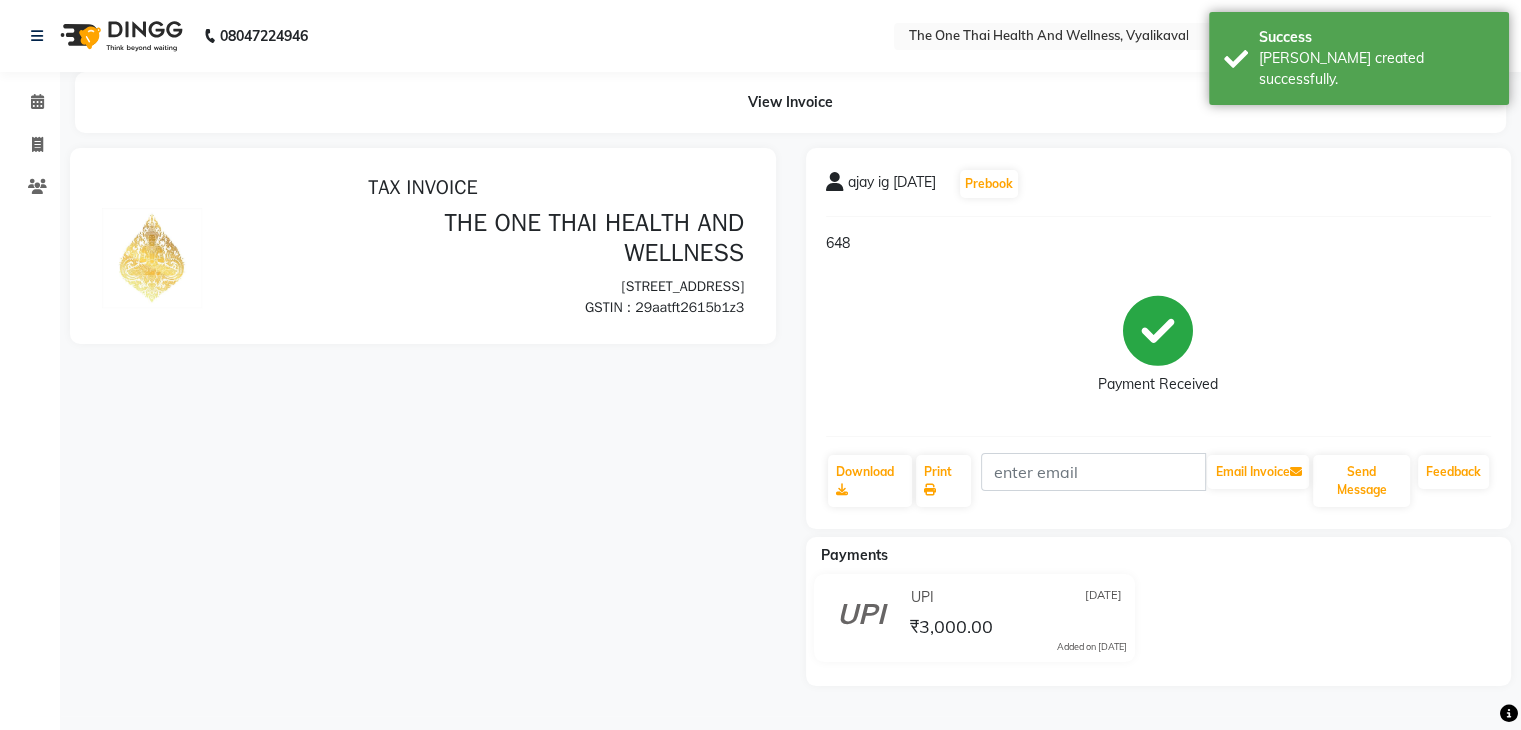 scroll, scrollTop: 0, scrollLeft: 0, axis: both 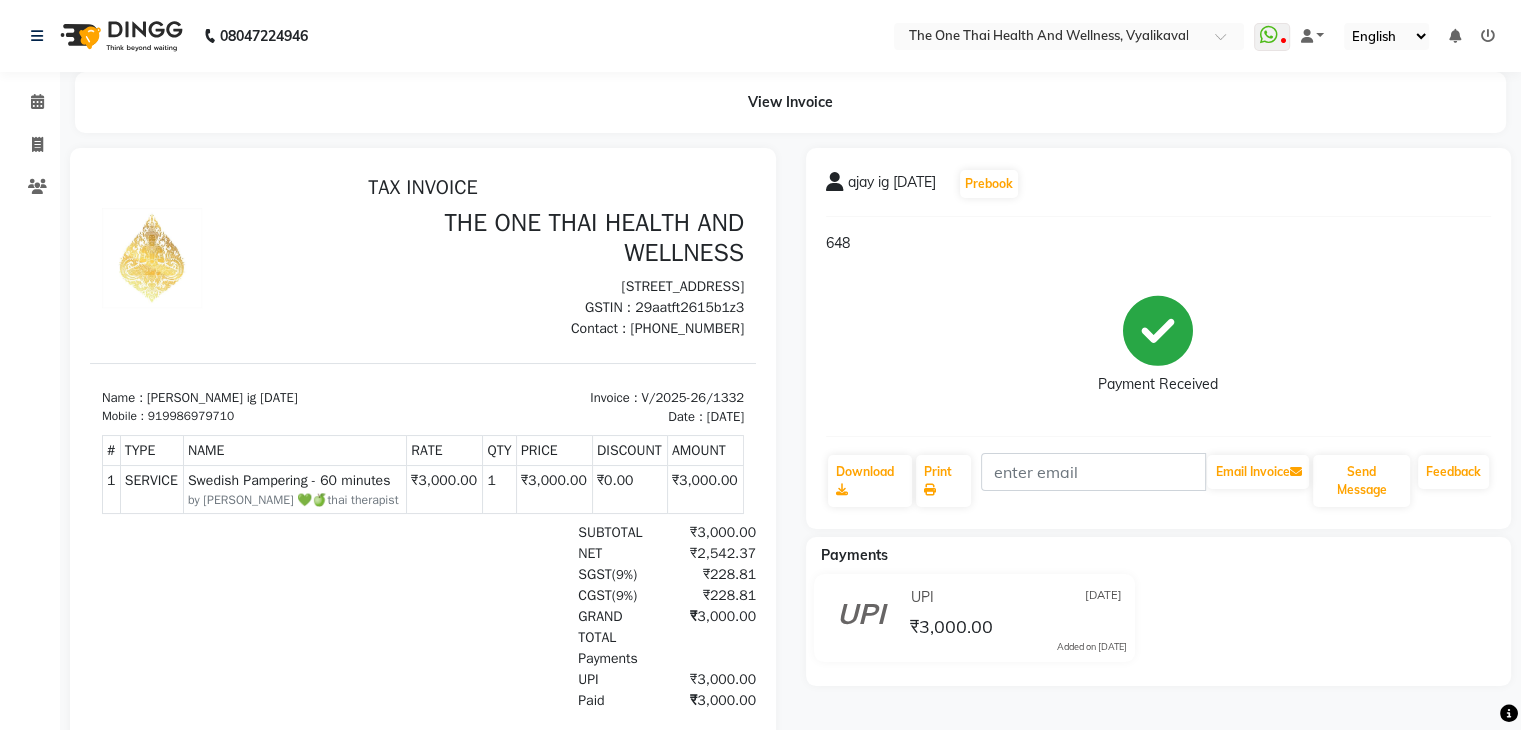click at bounding box center [1488, 36] 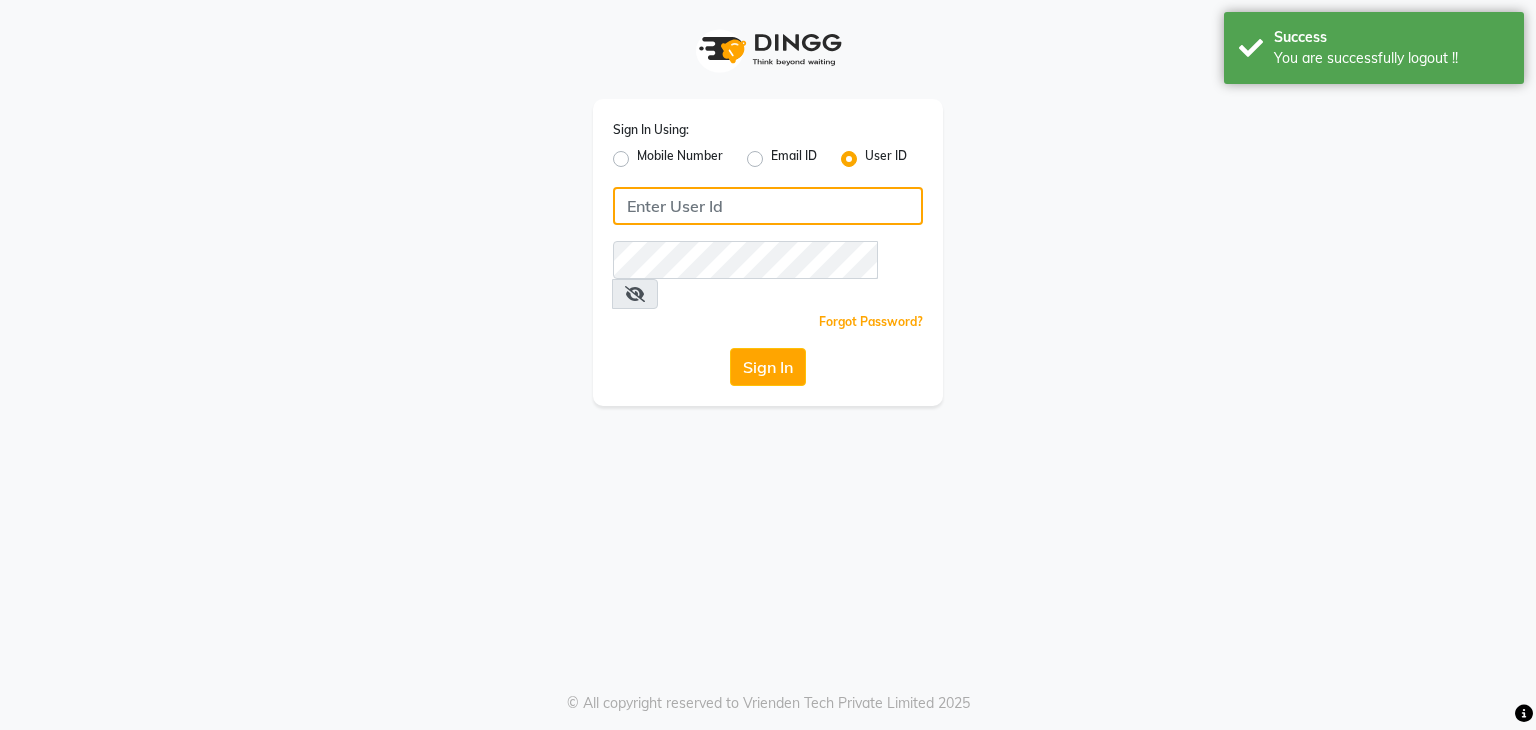 click 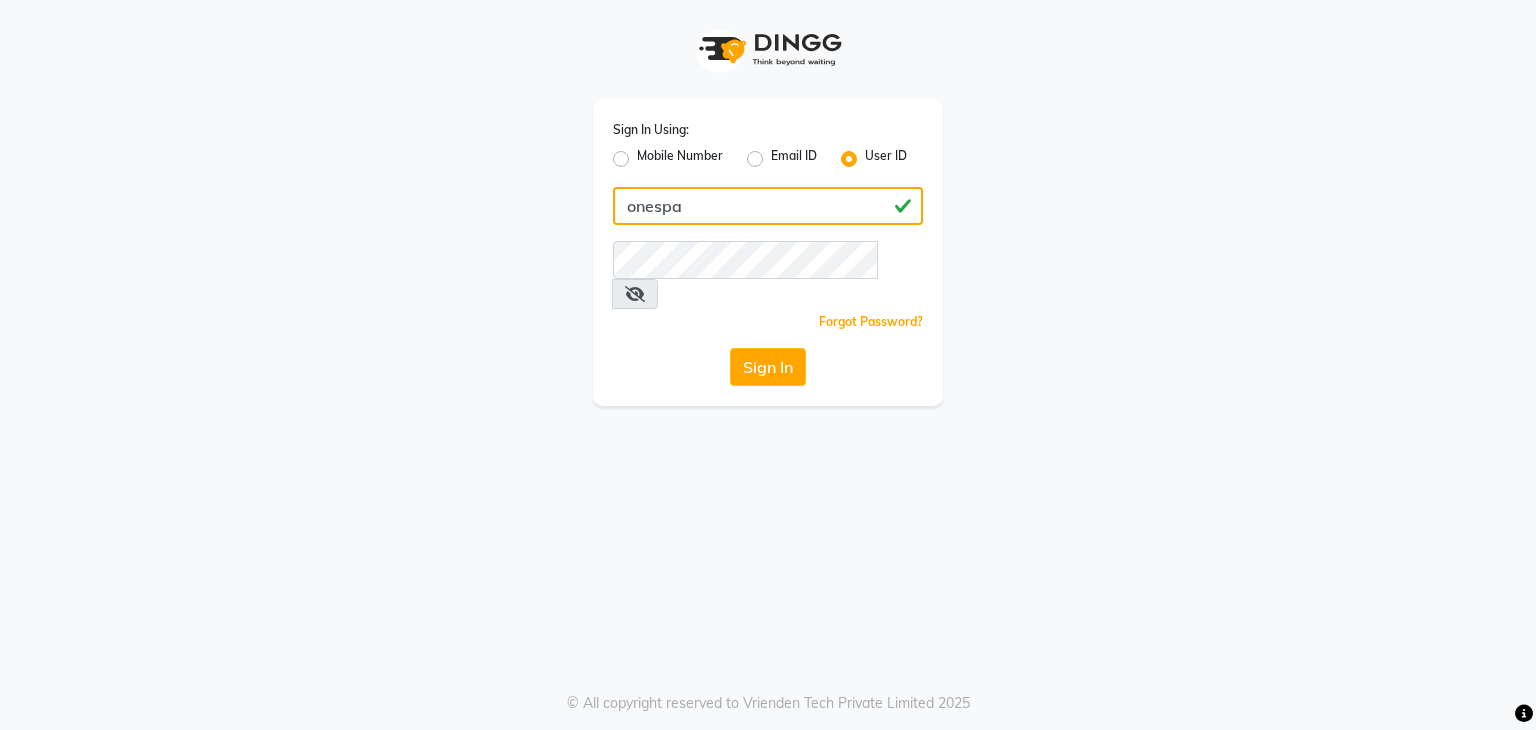 type on "onespa" 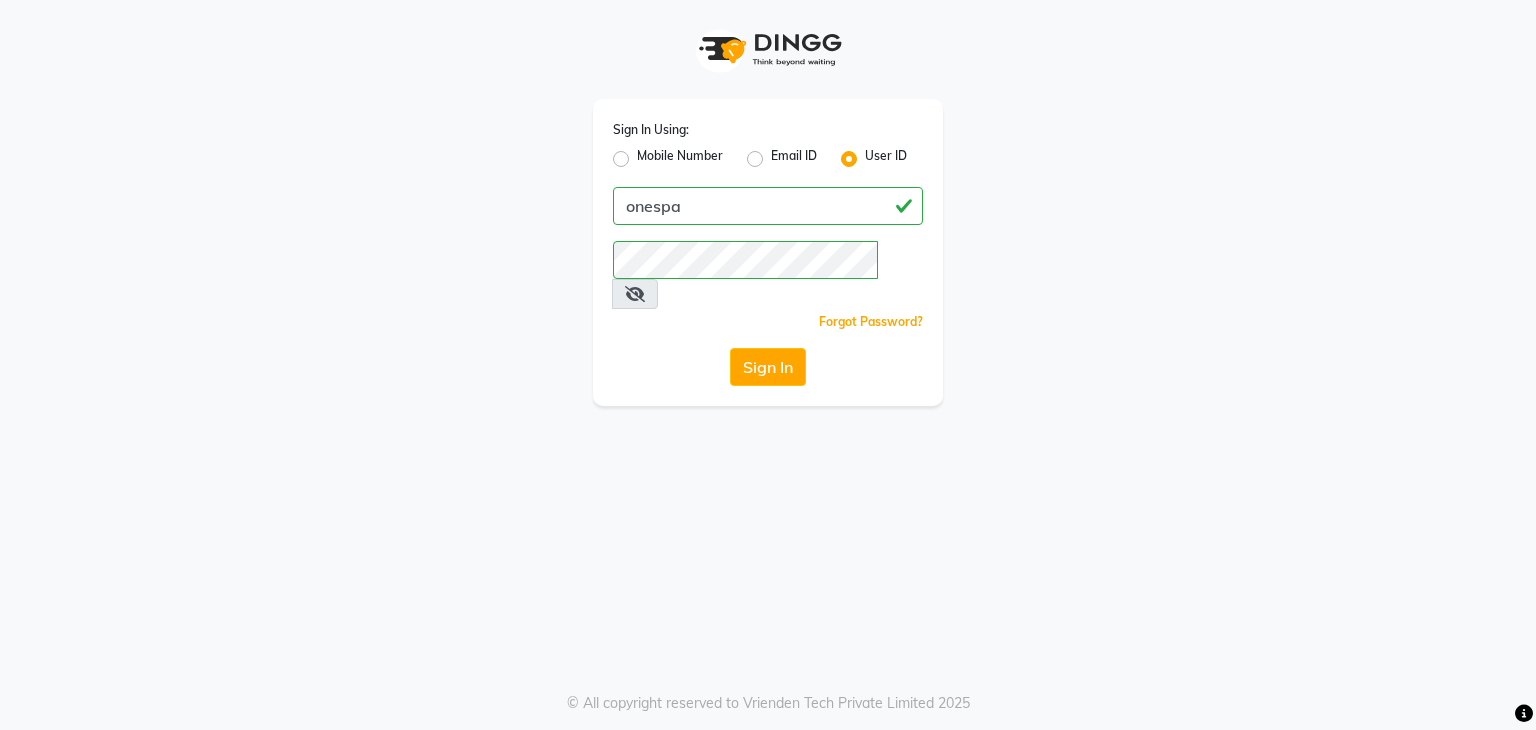 click at bounding box center (635, 294) 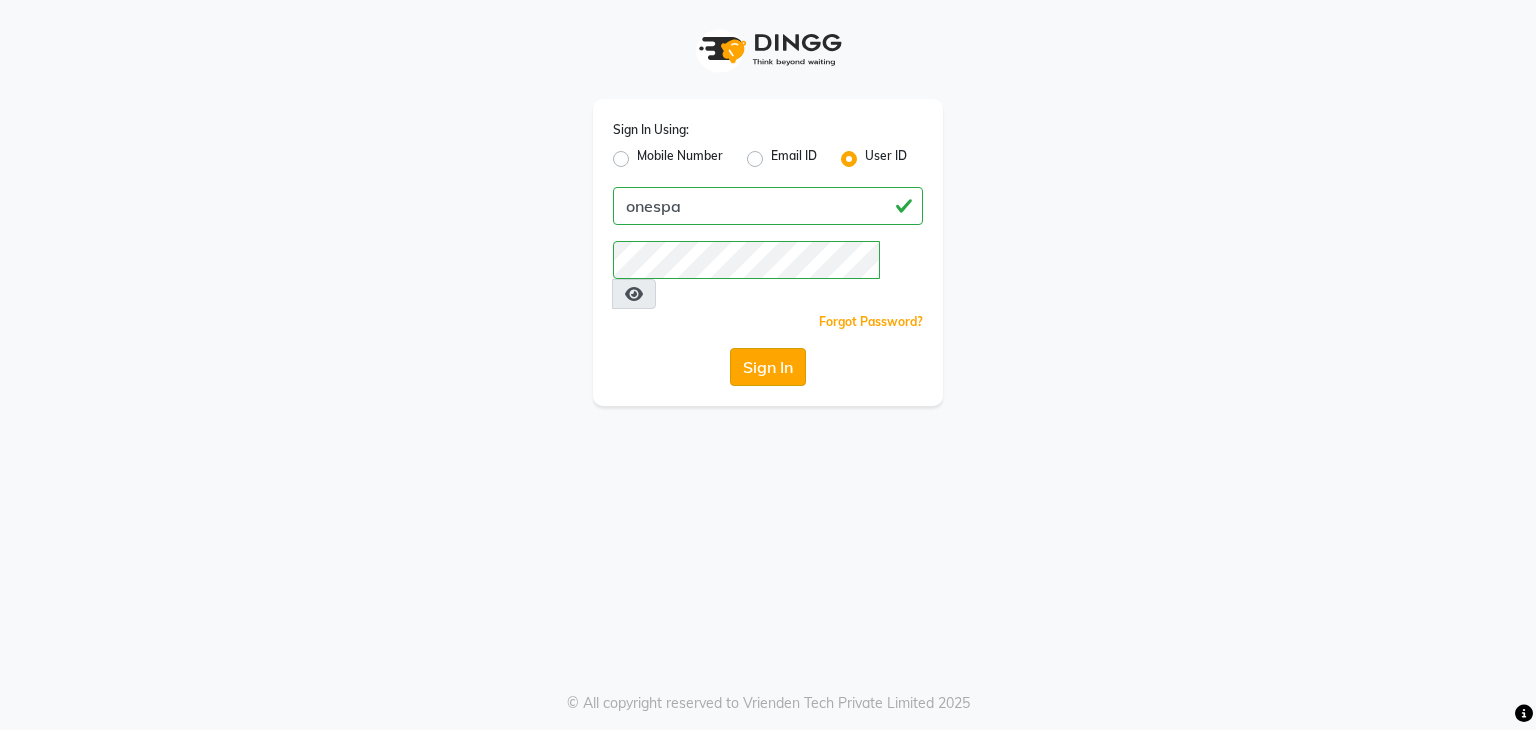 click on "Sign In" 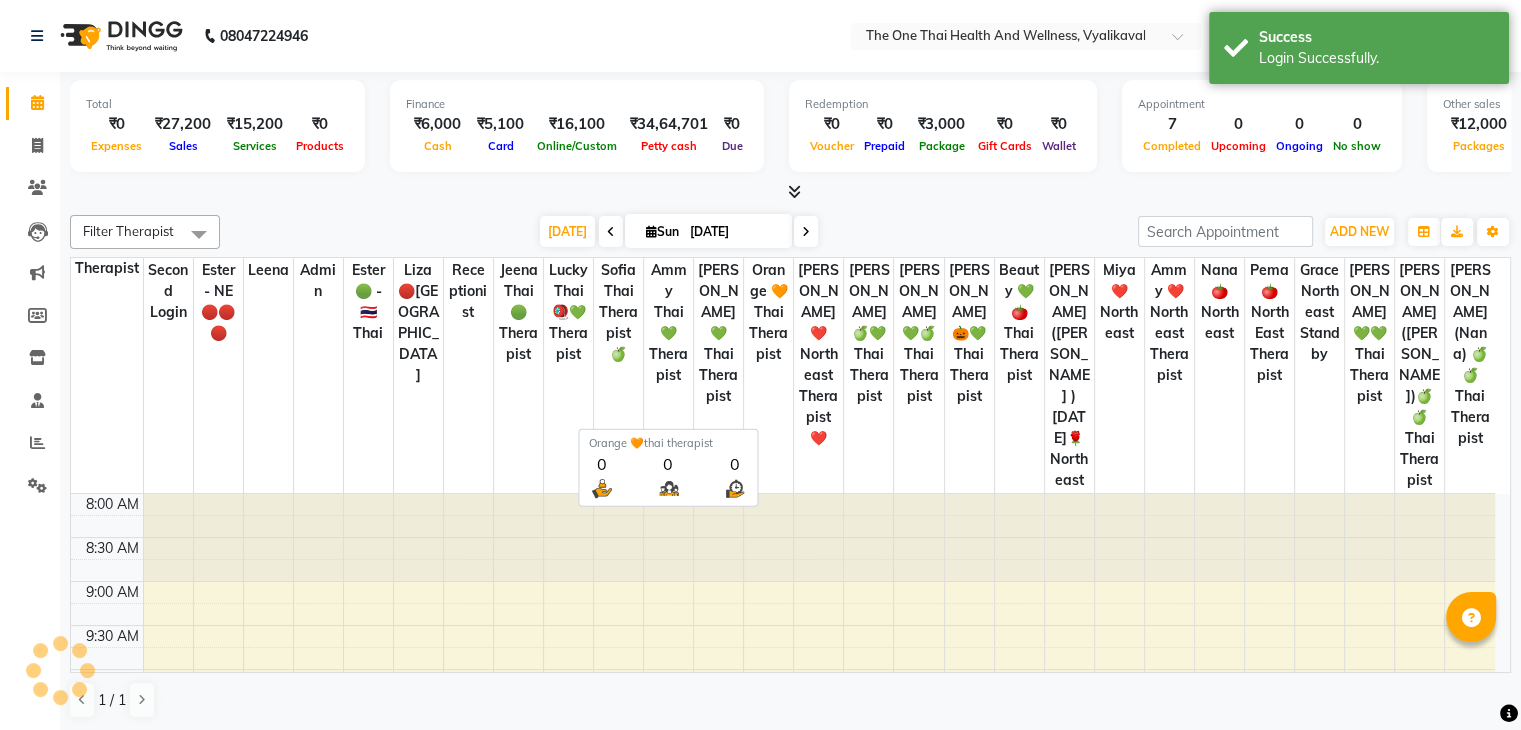 scroll, scrollTop: 0, scrollLeft: 0, axis: both 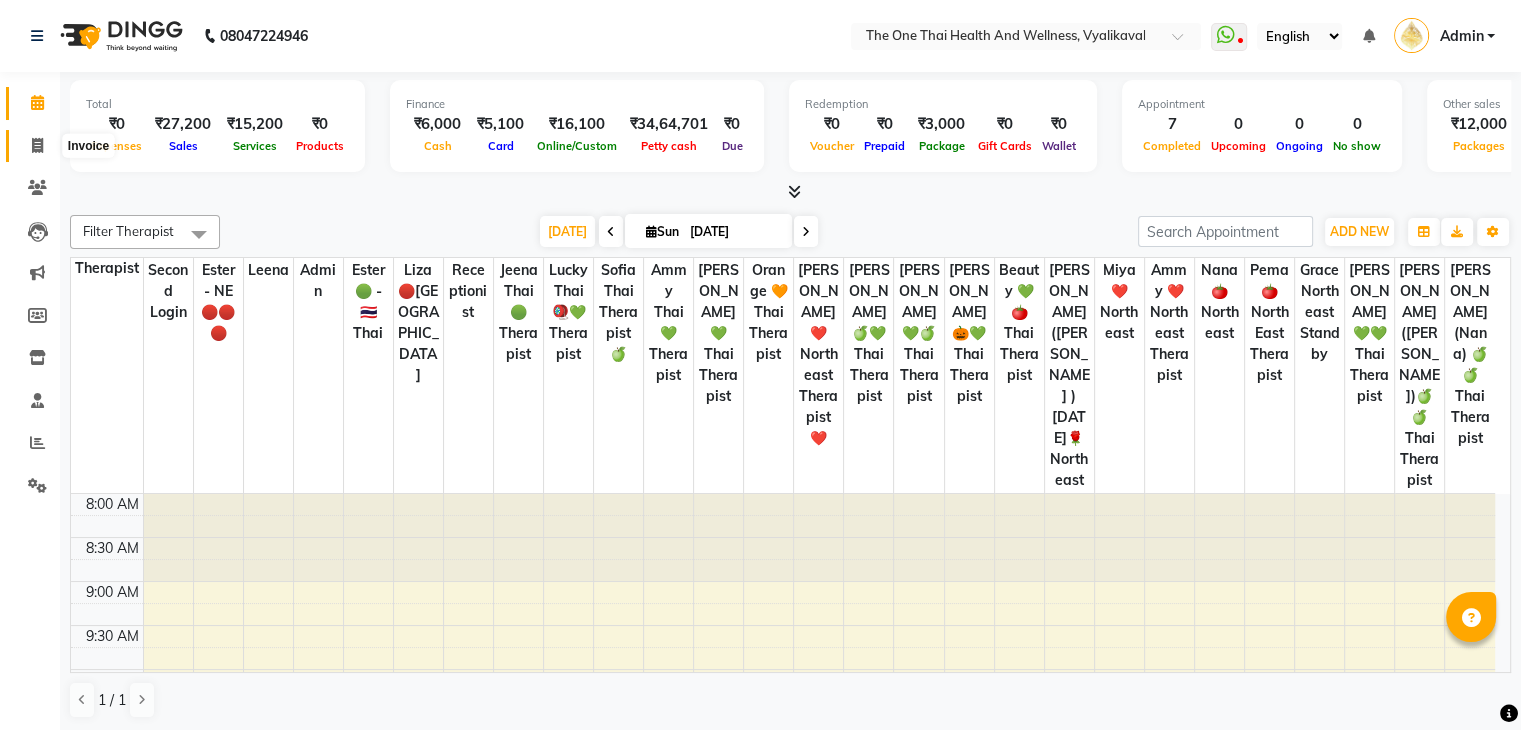 click 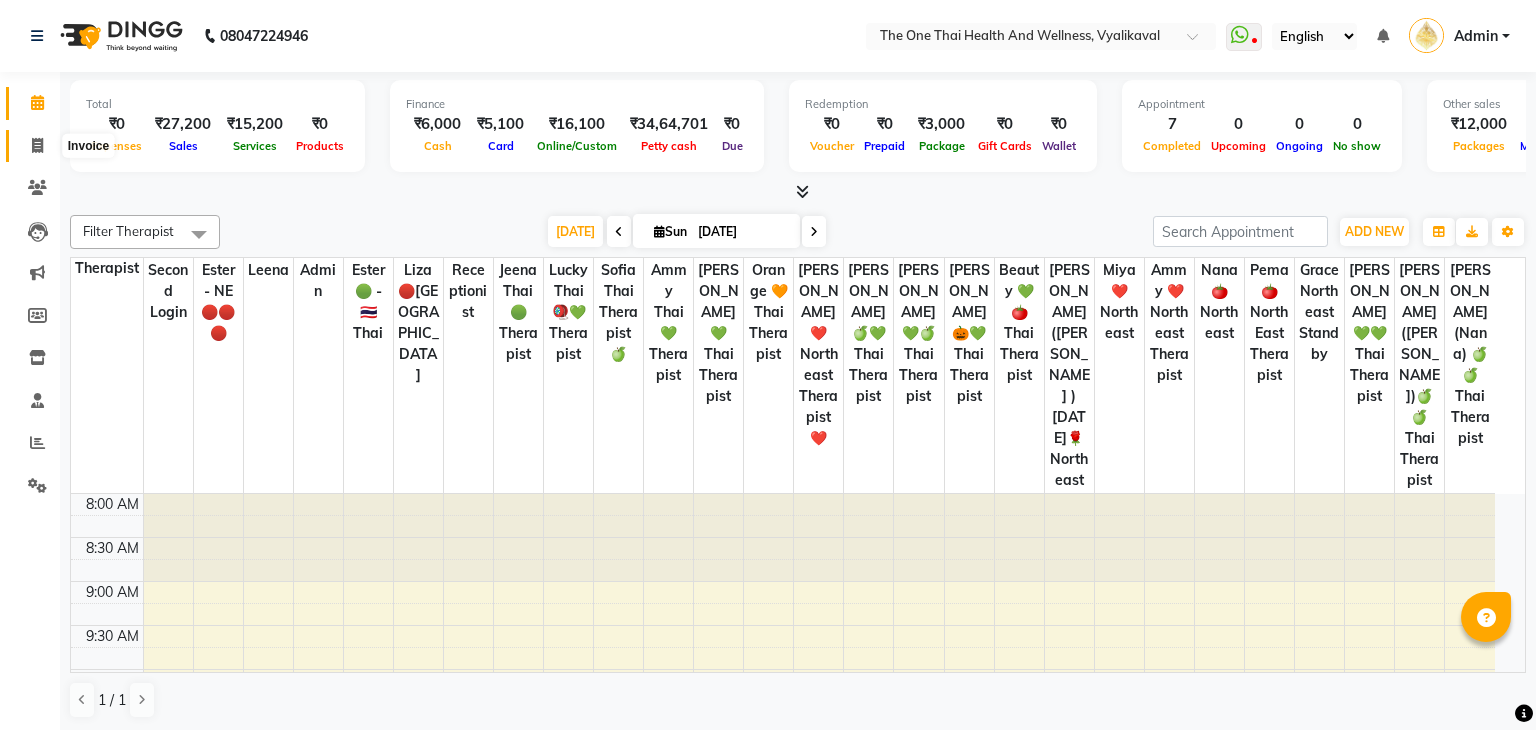 select on "5972" 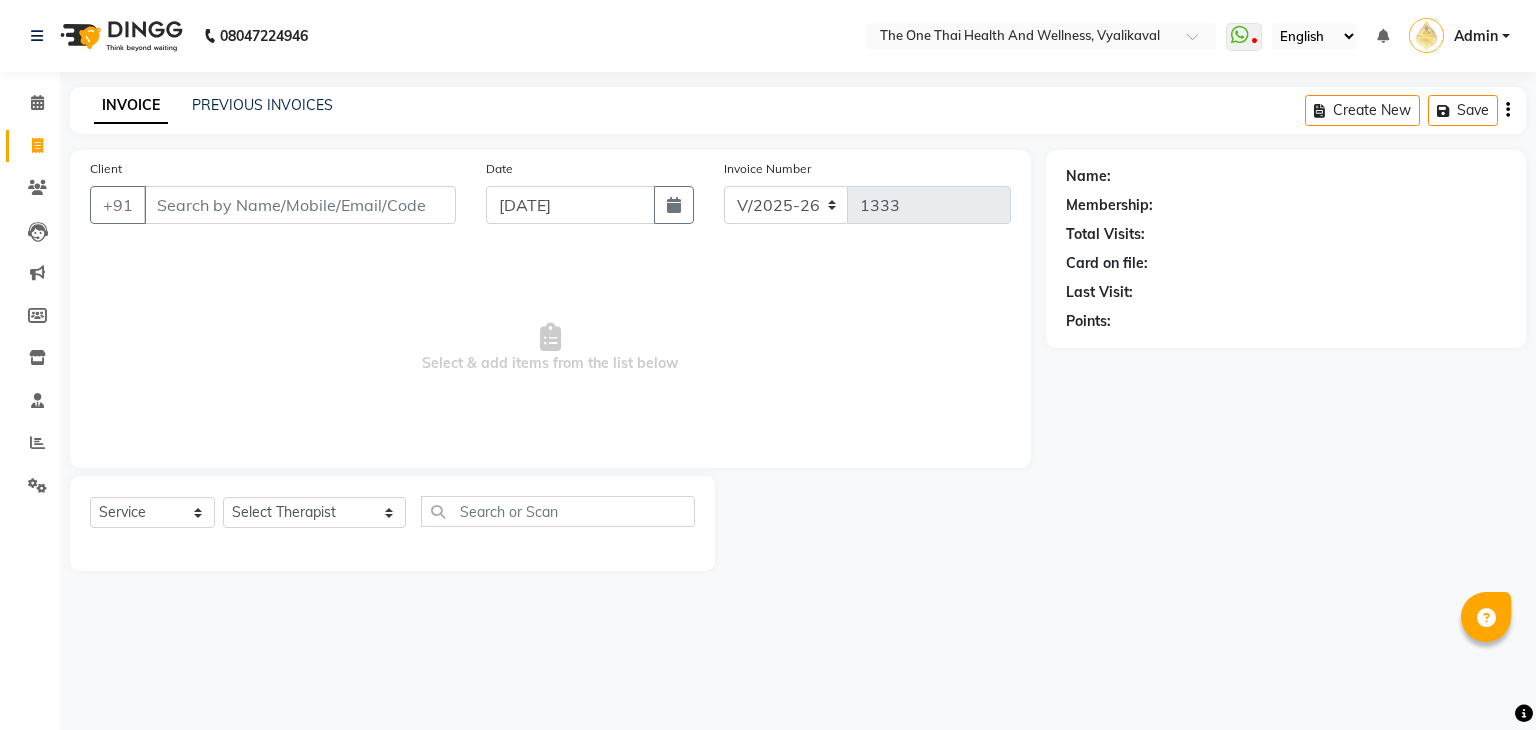 click on "Client" at bounding box center [300, 205] 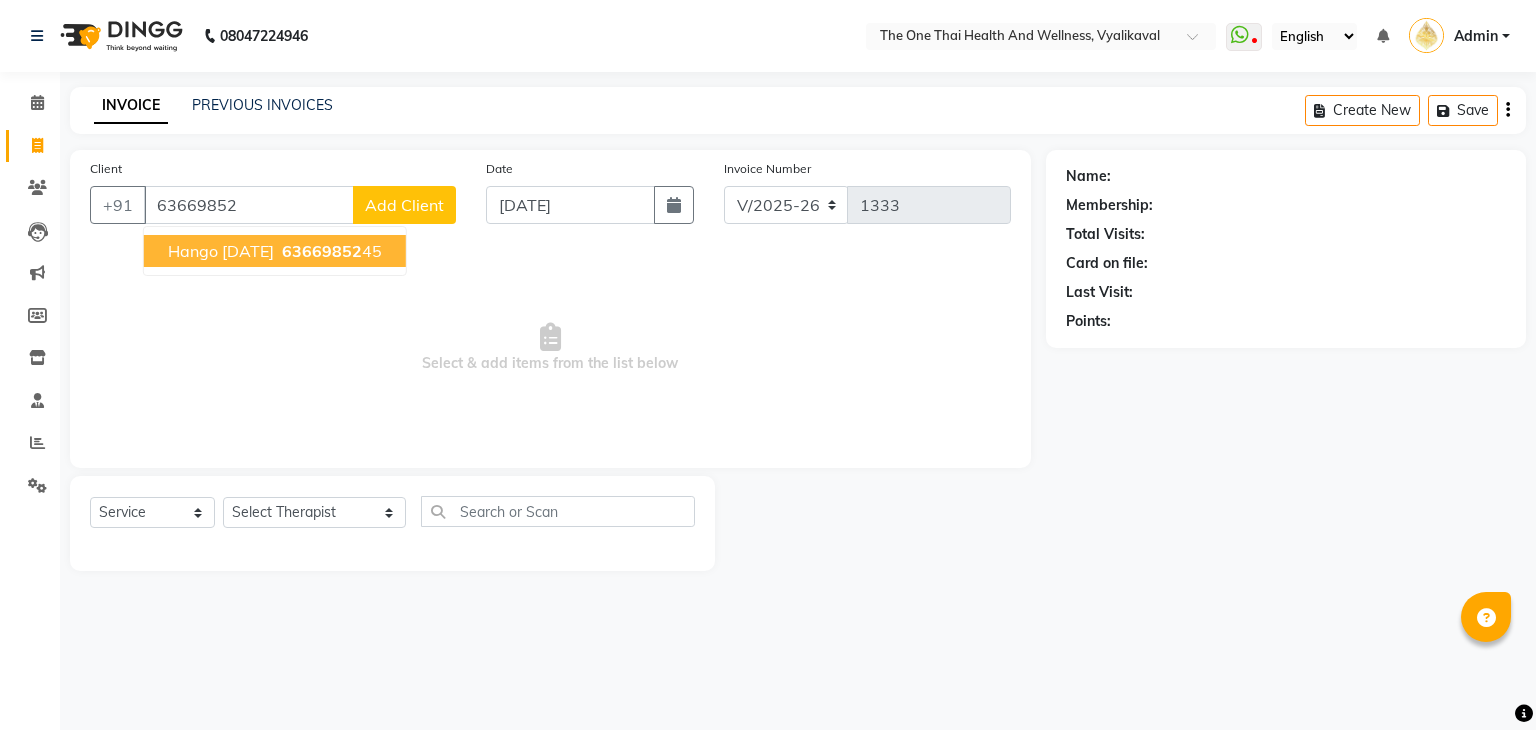 click on "hango [DATE]" at bounding box center (221, 251) 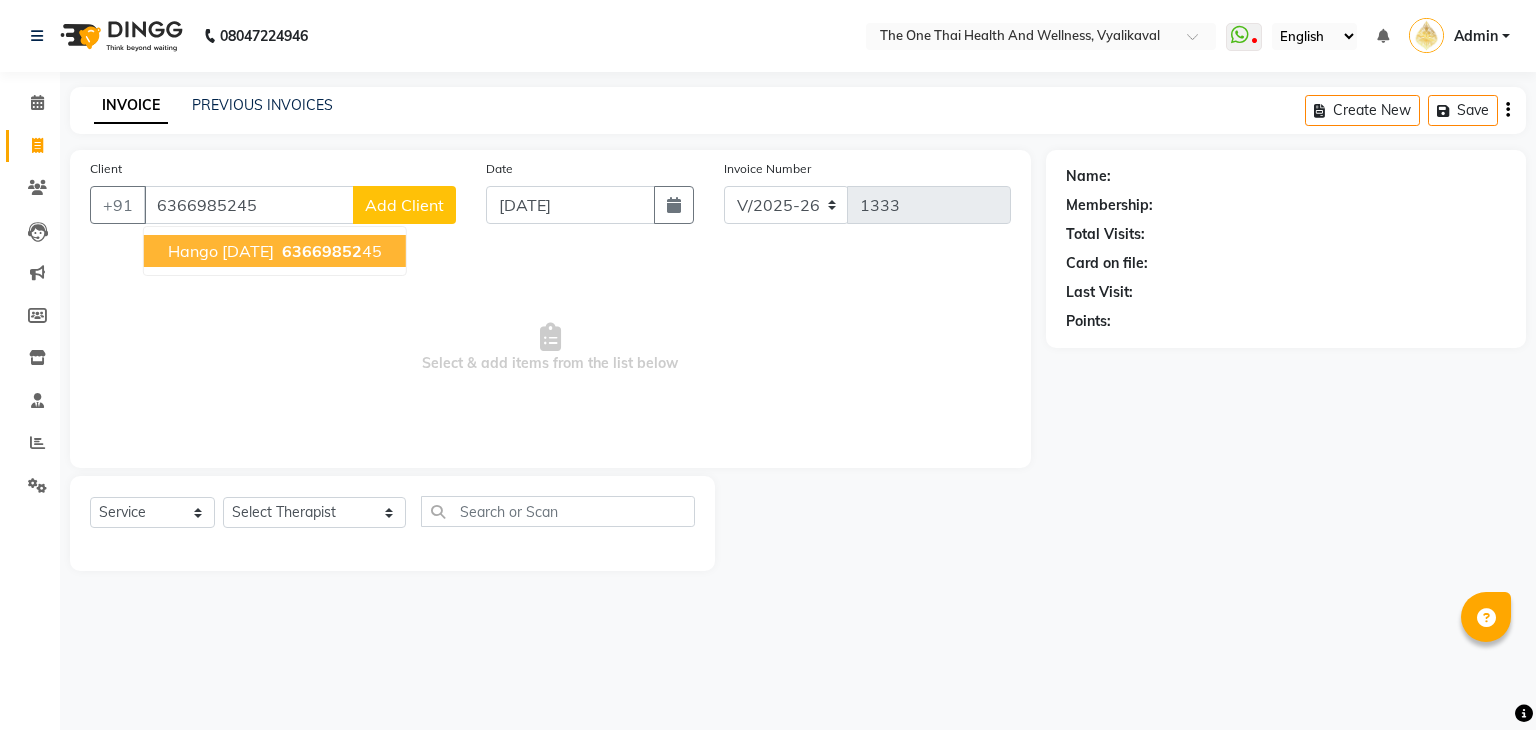 type on "6366985245" 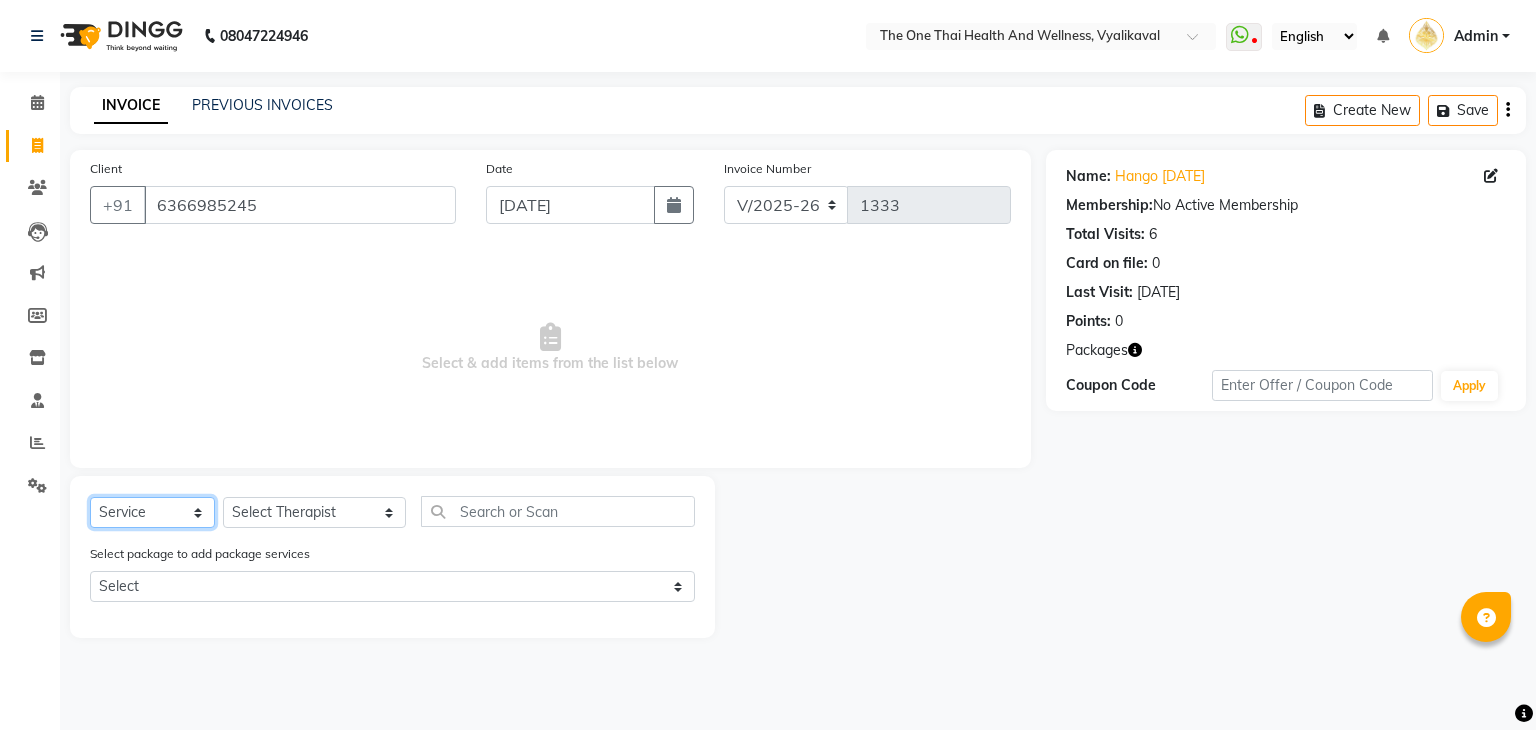 click on "Select  Service  Product  Membership  Package Voucher Prepaid Gift Card" 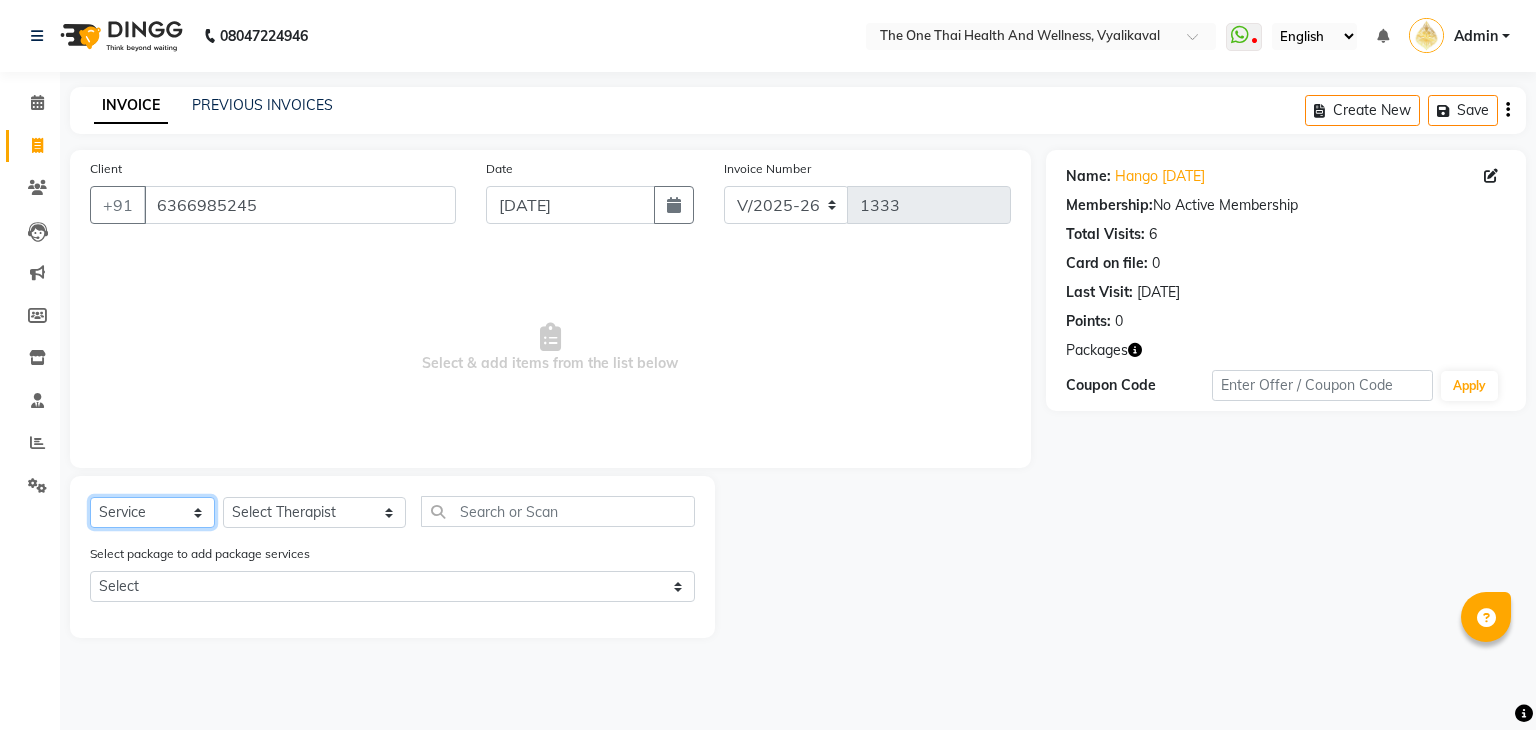 select on "package" 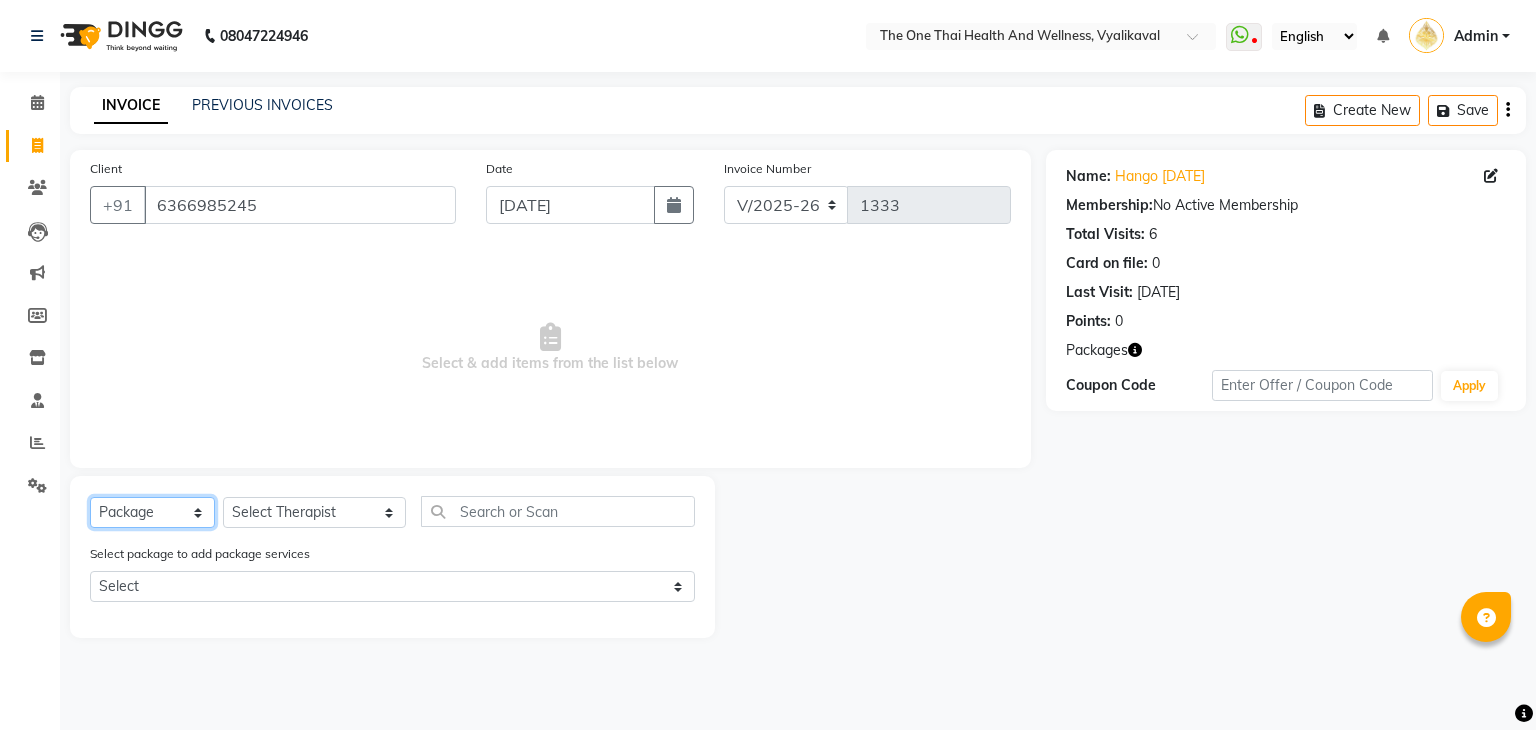 click on "Select  Service  Product  Membership  Package Voucher Prepaid Gift Card" 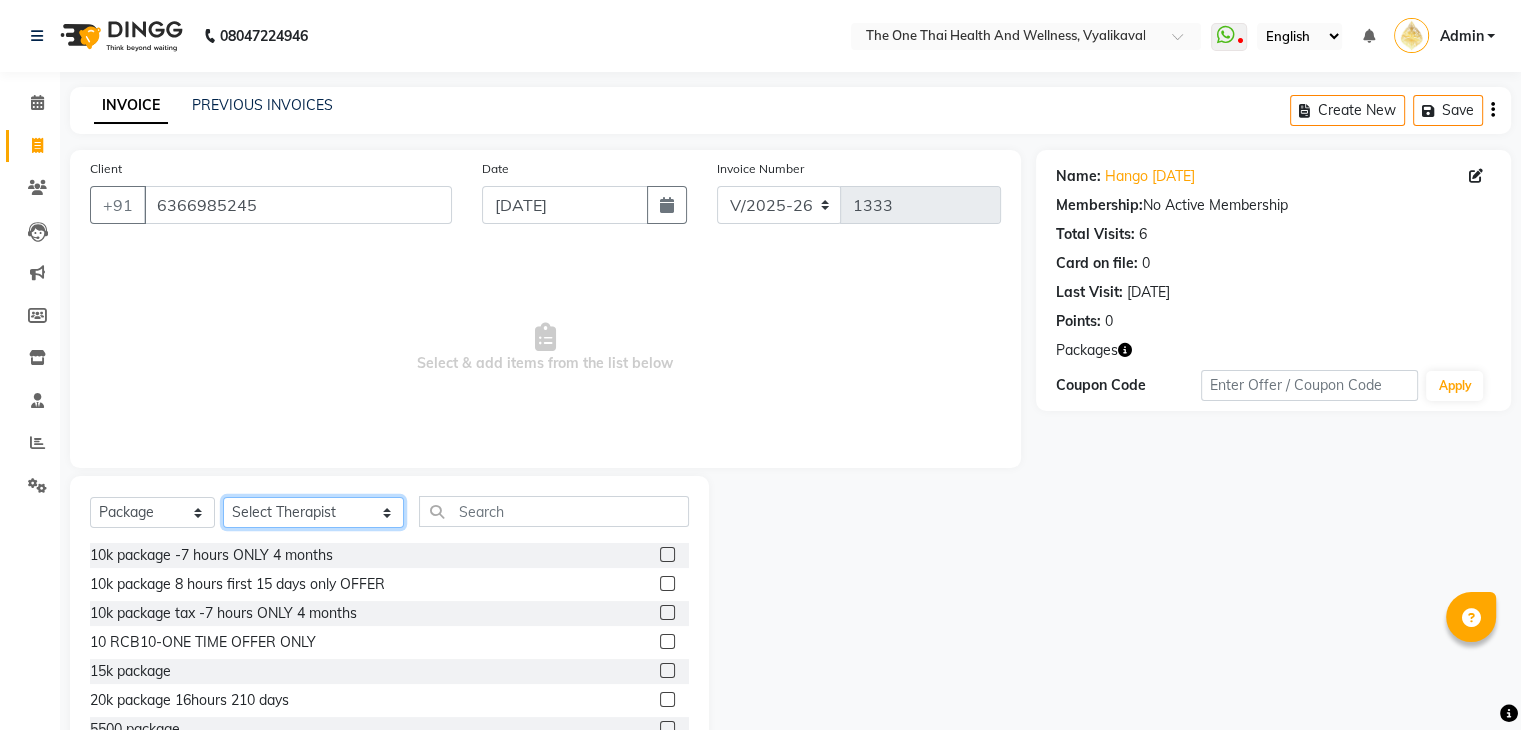 click on "Select Therapist [PERSON_NAME] 💚🍏thai therapist Ammy ❤️northeast therapist Ammy thai 💚therapist Beauty 💚🍅thai therapist Ester - NE 🔴🔴🔴 Ester 🟢 -🇹🇭thai  Grace northeast standby Jeena thai 🟢therapist [PERSON_NAME] ([PERSON_NAME])🍏🍏 thai therapist [PERSON_NAME] (nana ) [DATE]🌹northeast  [PERSON_NAME] 💚thai therapist [PERSON_NAME]🎃💚thai therapist  [PERSON_NAME] 🔴north east  Lucky thai 🪀💚therapist  Miya ❤️ northeast  Nana 🍅 northeast  Nana 🍏💚thai therapist  Orange 🧡thai therapist  Pema 🍅north east therapist  receptionist  [PERSON_NAME] ❤️northeast therapist ❤️ [PERSON_NAME] (nana) 🍏🍏thai therapist [PERSON_NAME] 💚💚thai therapist second login  Sofia thai therapist 🍏" 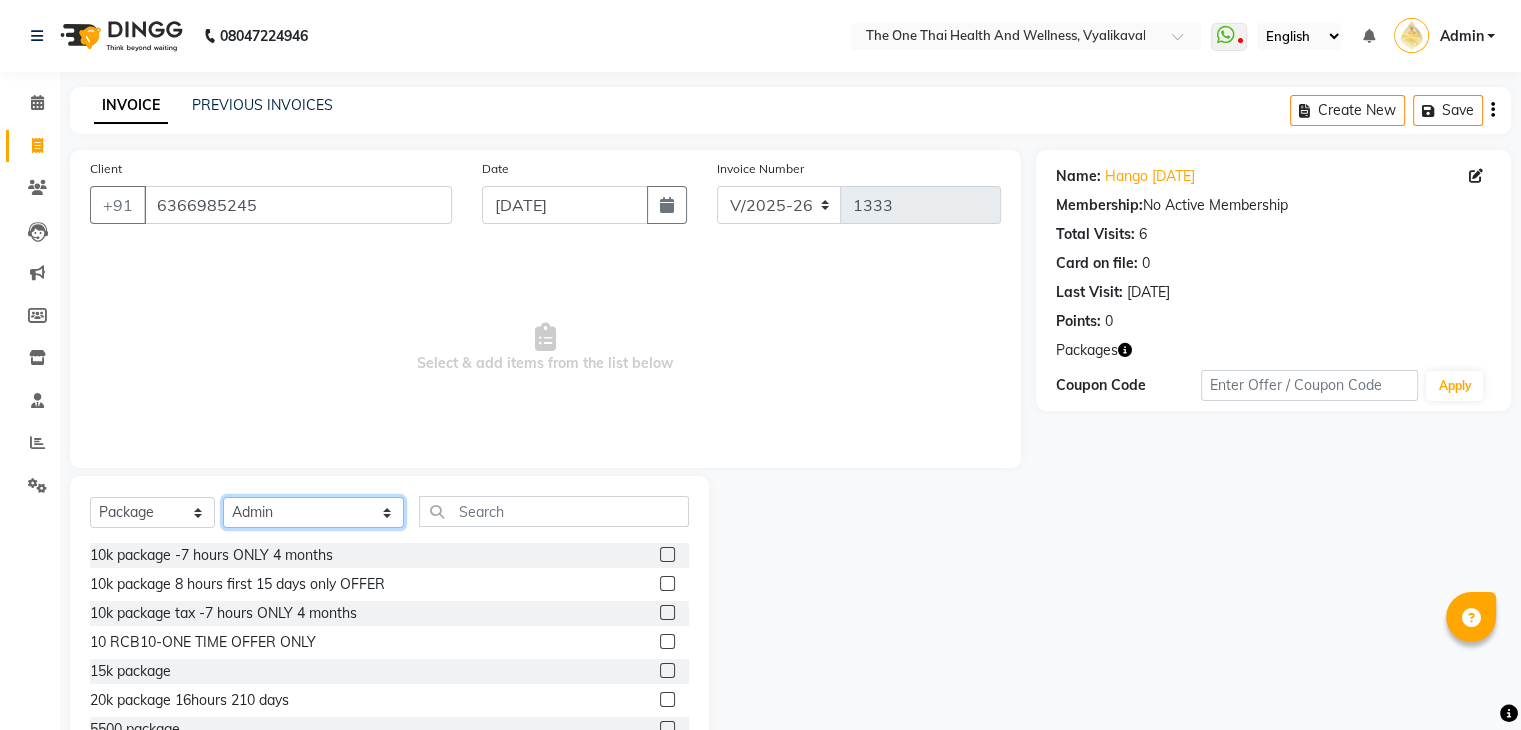 click on "Select Therapist [PERSON_NAME] 💚🍏thai therapist Ammy ❤️northeast therapist Ammy thai 💚therapist Beauty 💚🍅thai therapist Ester - NE 🔴🔴🔴 Ester 🟢 -🇹🇭thai  Grace northeast standby Jeena thai 🟢therapist [PERSON_NAME] ([PERSON_NAME])🍏🍏 thai therapist [PERSON_NAME] (nana ) [DATE]🌹northeast  [PERSON_NAME] 💚thai therapist [PERSON_NAME]🎃💚thai therapist  [PERSON_NAME] 🔴north east  Lucky thai 🪀💚therapist  Miya ❤️ northeast  Nana 🍅 northeast  Nana 🍏💚thai therapist  Orange 🧡thai therapist  Pema 🍅north east therapist  receptionist  [PERSON_NAME] ❤️northeast therapist ❤️ [PERSON_NAME] (nana) 🍏🍏thai therapist [PERSON_NAME] 💚💚thai therapist second login  Sofia thai therapist 🍏" 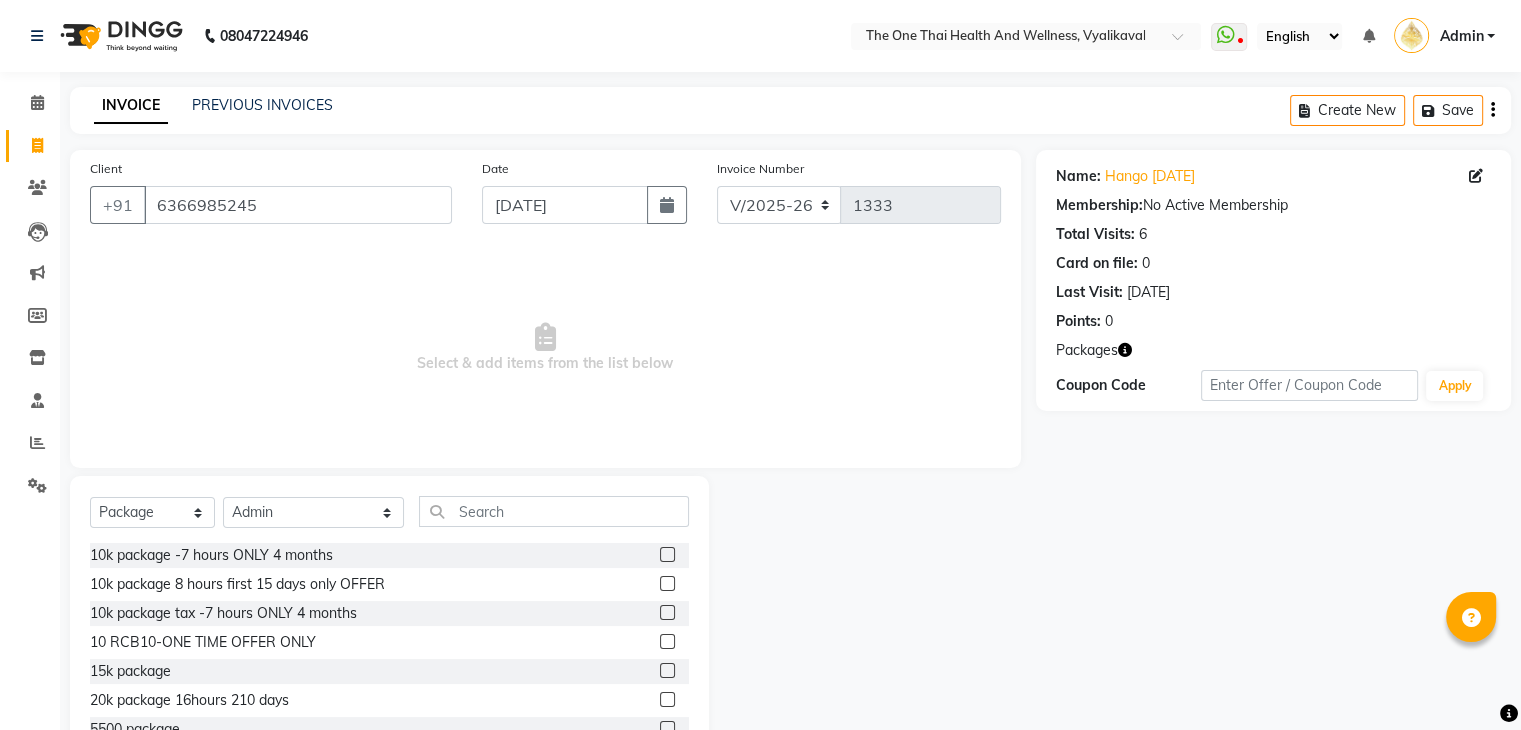click 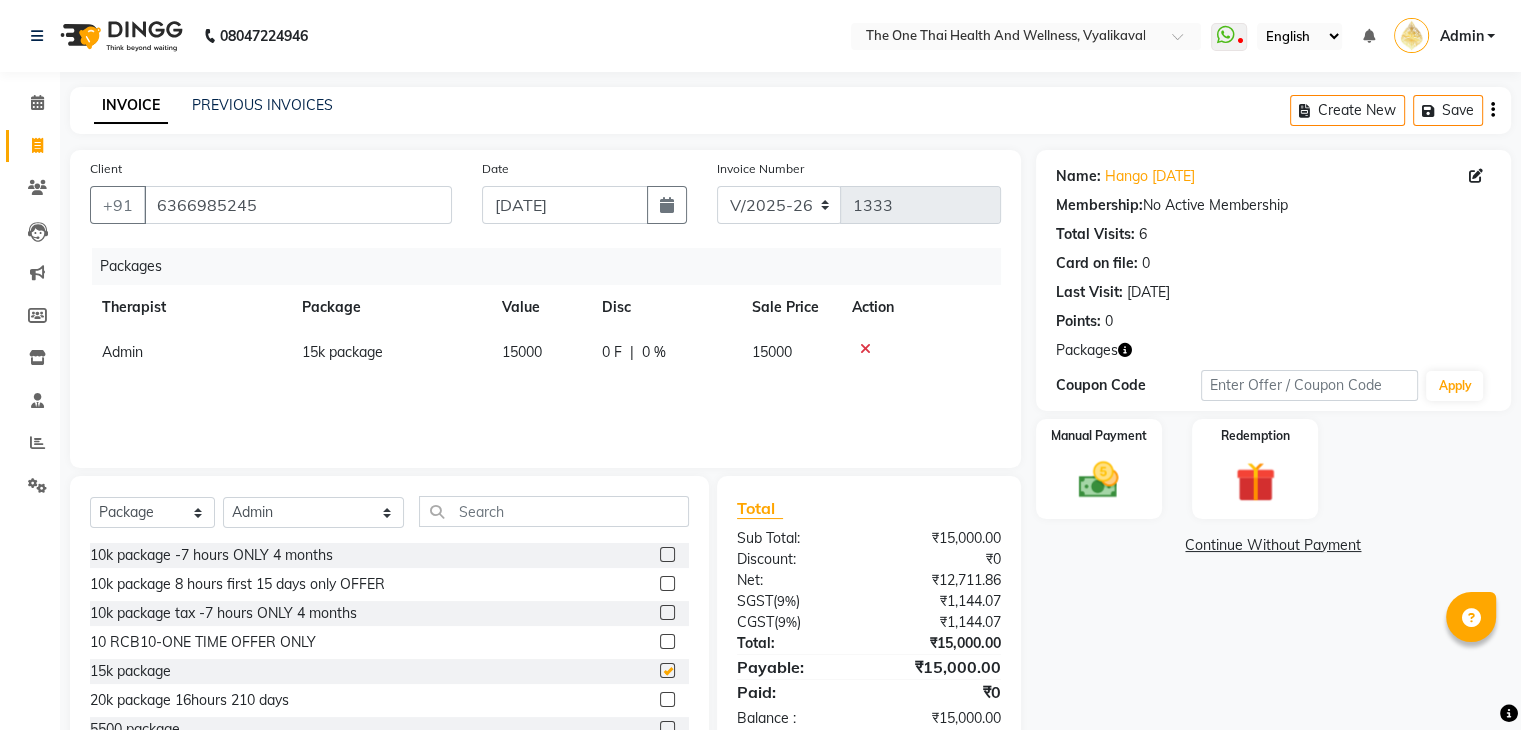 checkbox on "false" 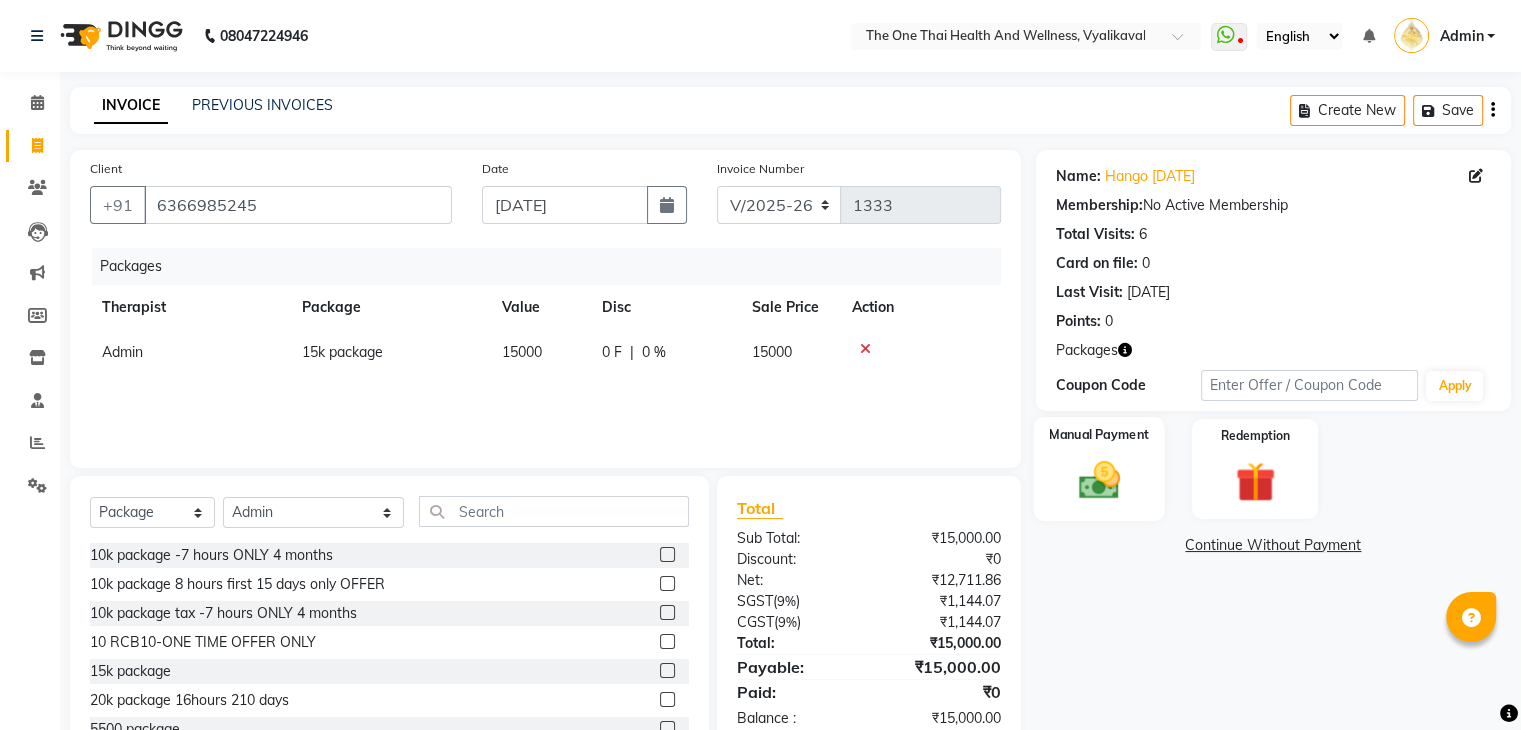 click 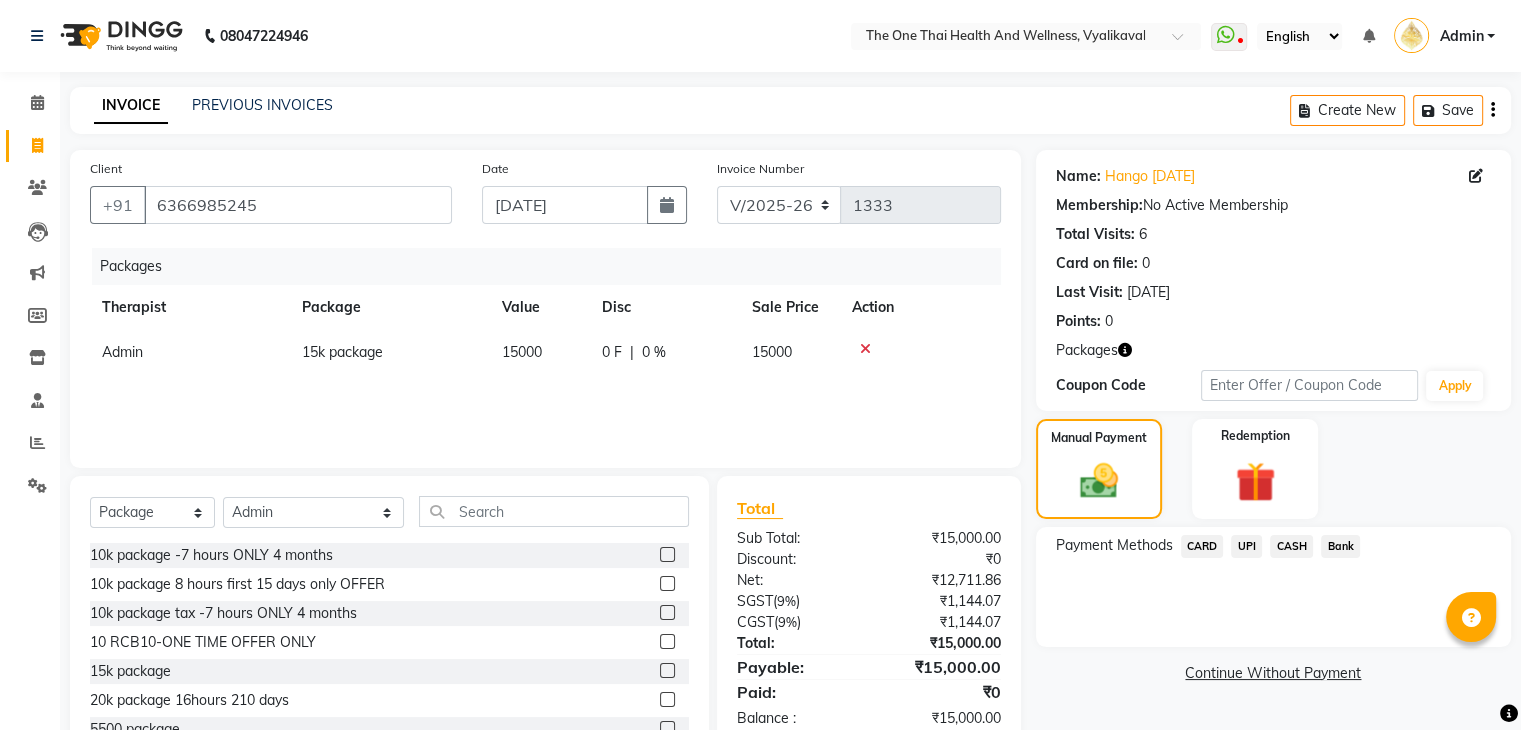 click on "UPI" 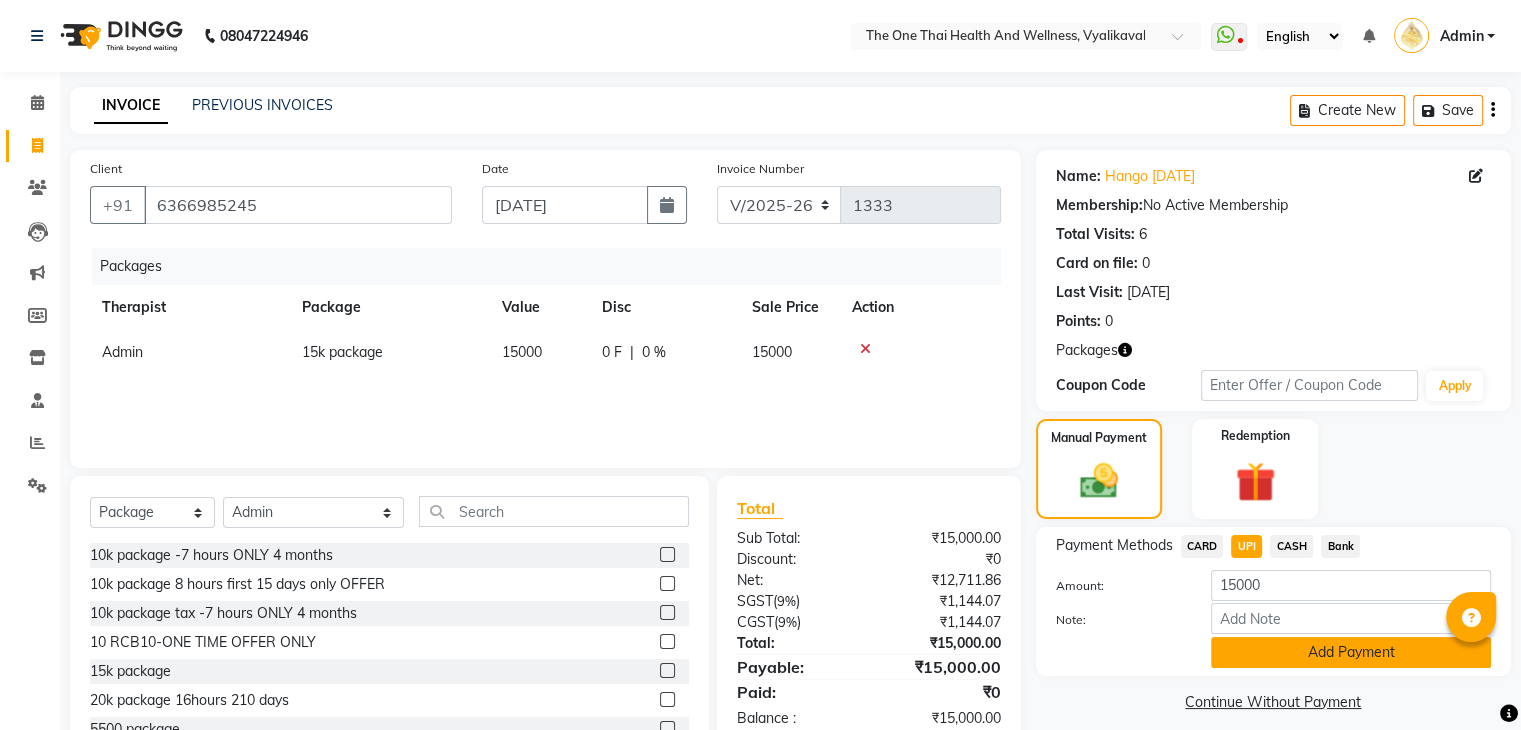 click on "Add Payment" 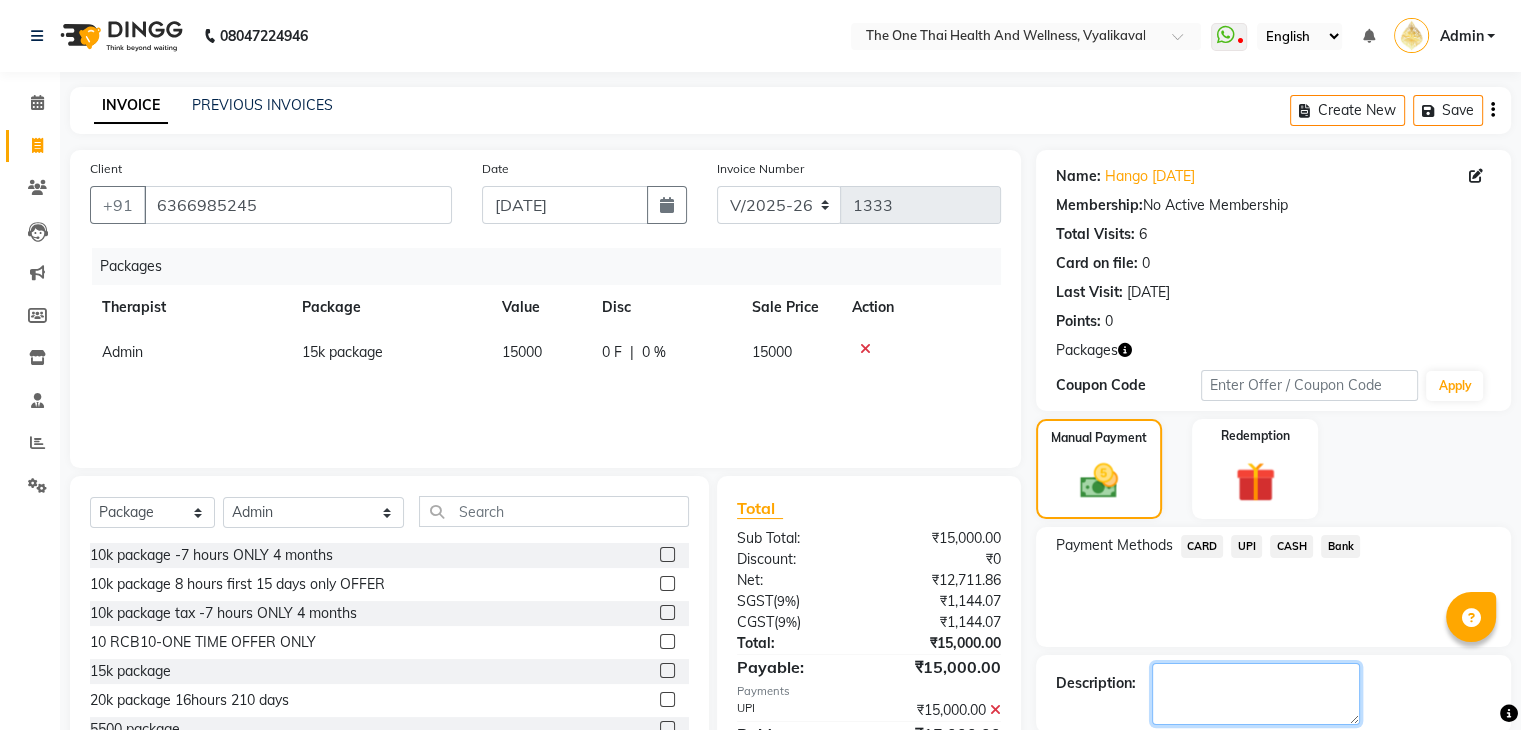 click 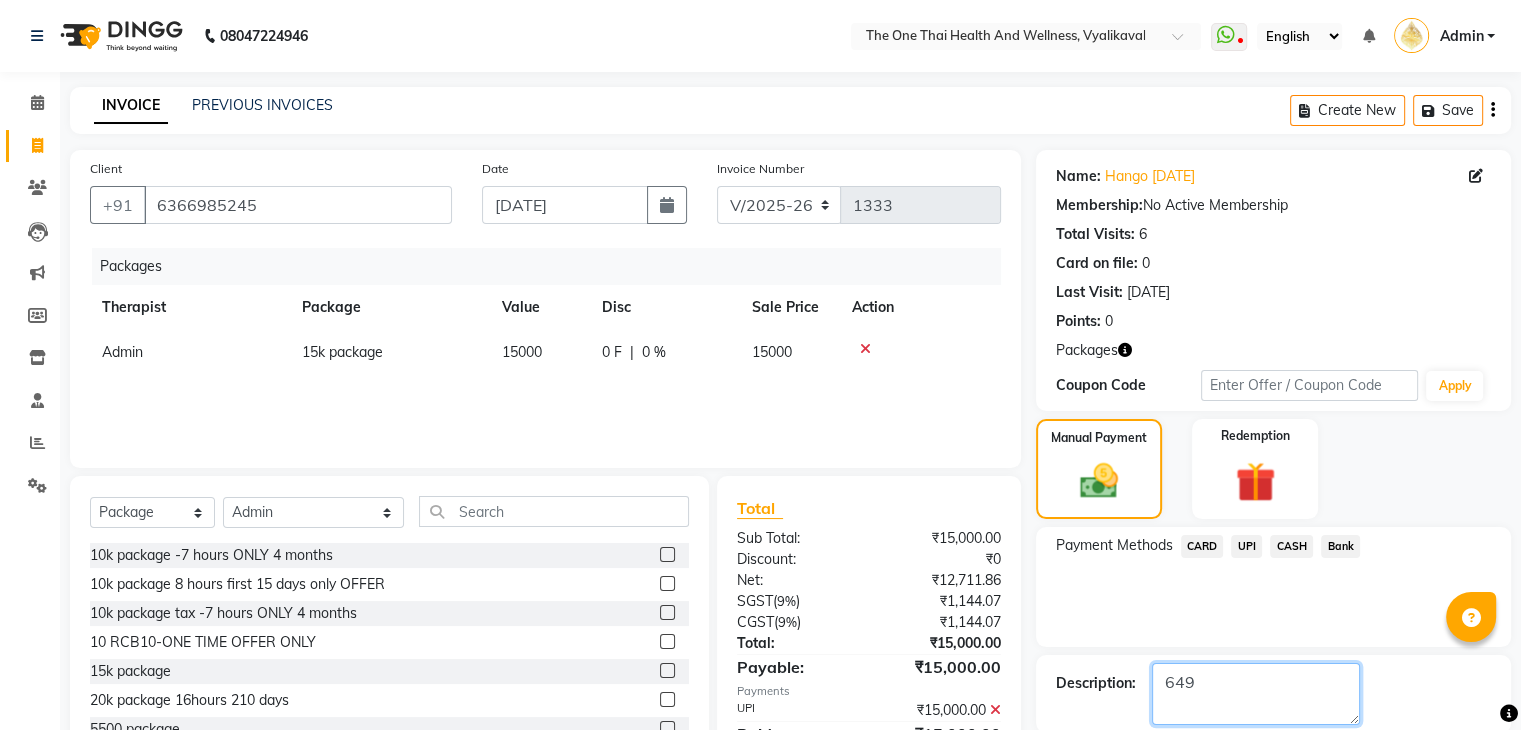scroll, scrollTop: 100, scrollLeft: 0, axis: vertical 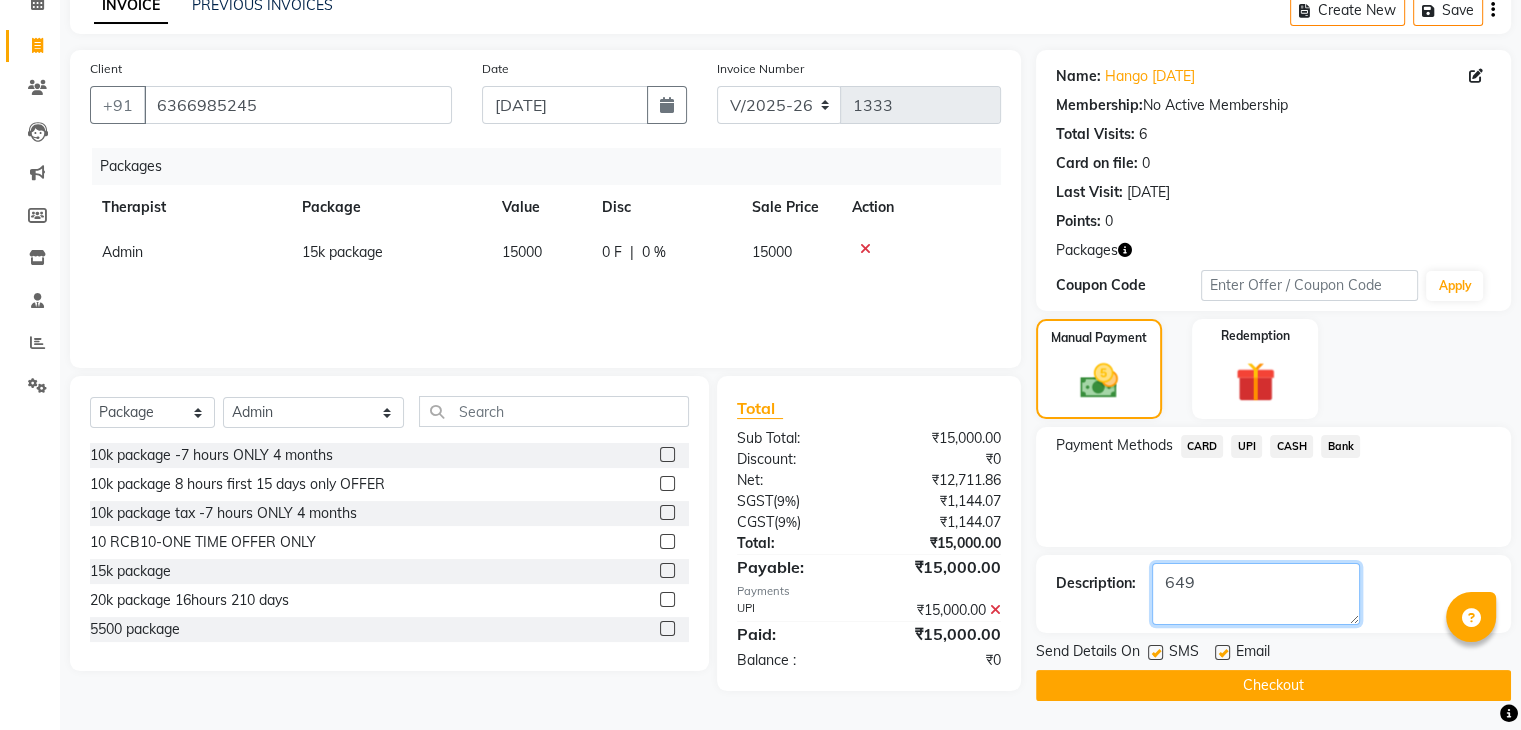 click 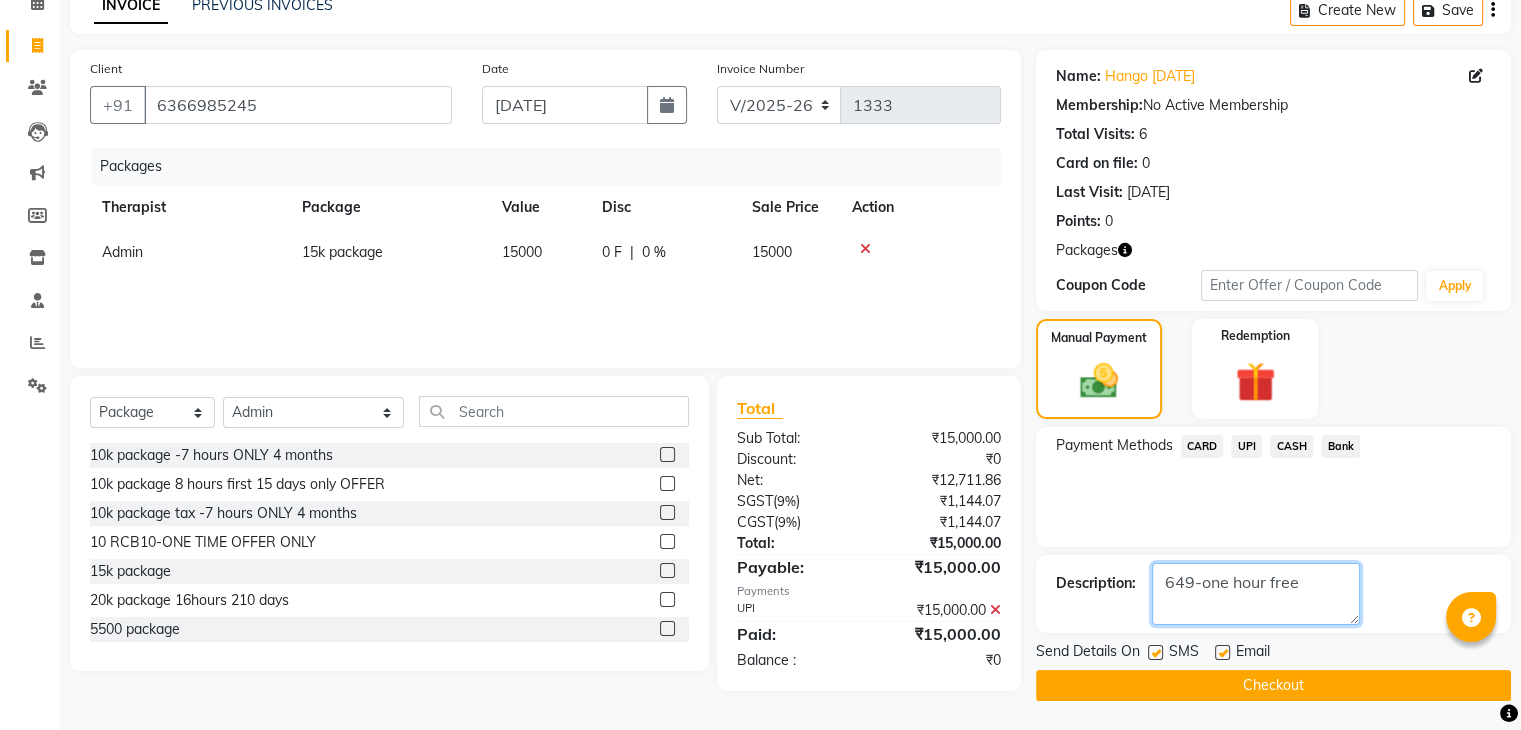 type on "649-one hour free" 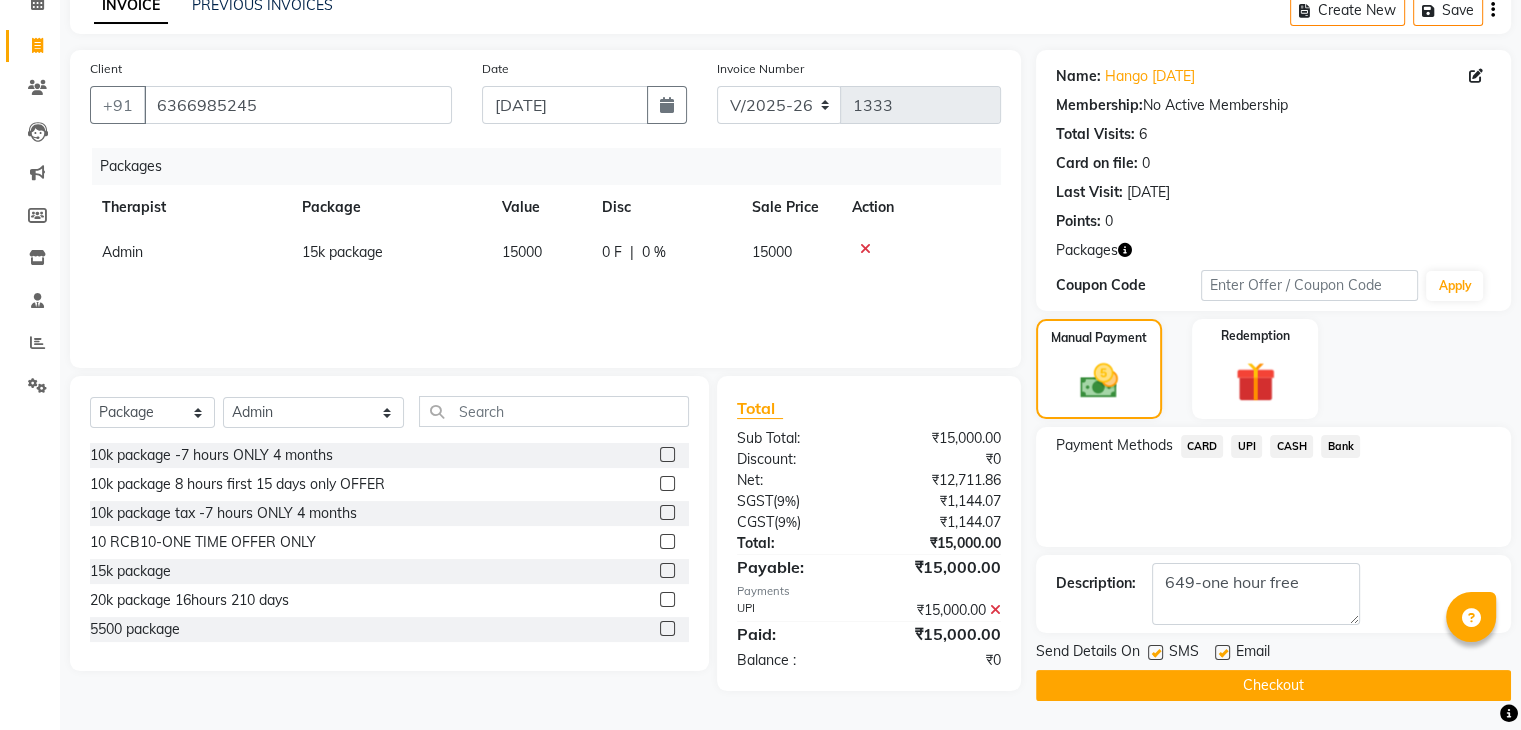 click 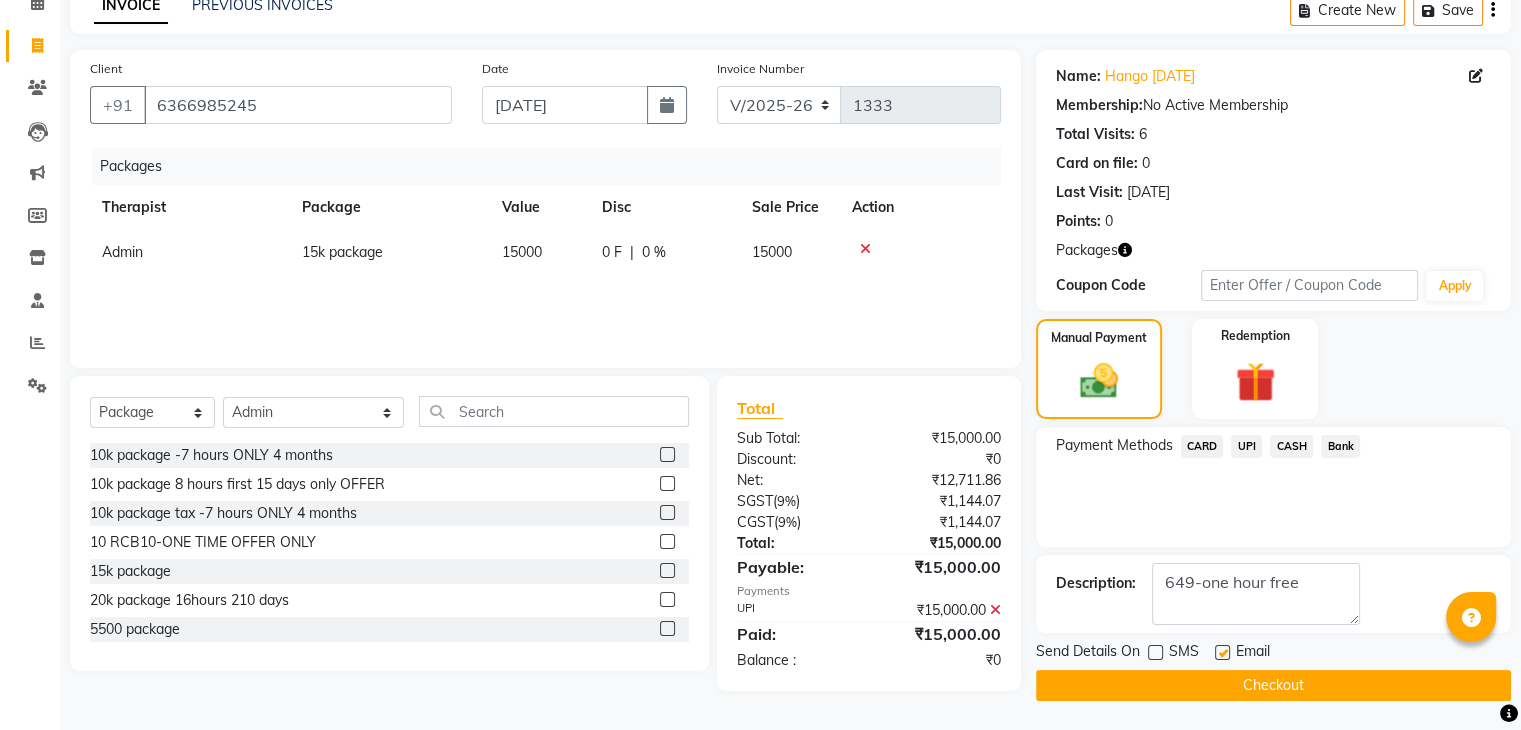 click on "Checkout" 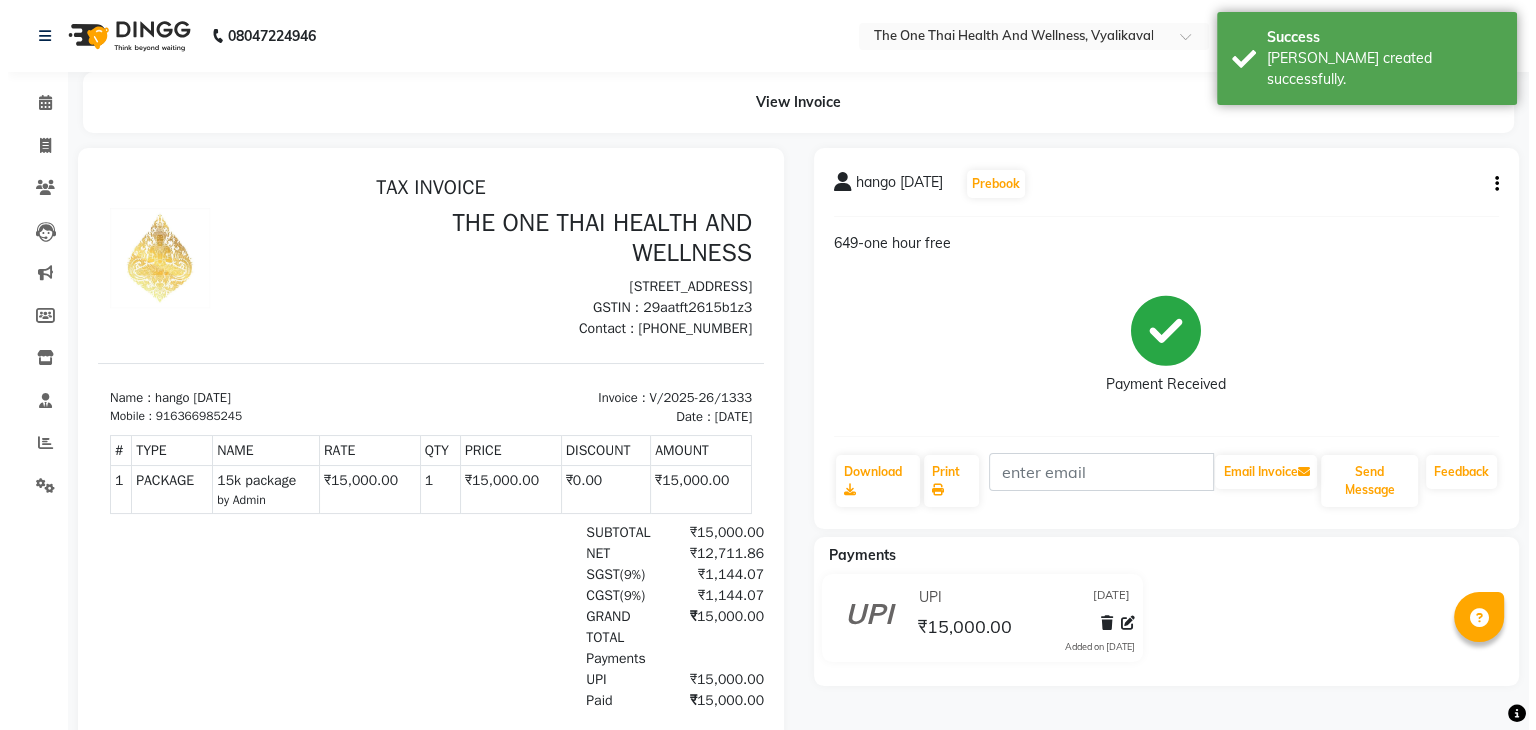 scroll, scrollTop: 0, scrollLeft: 0, axis: both 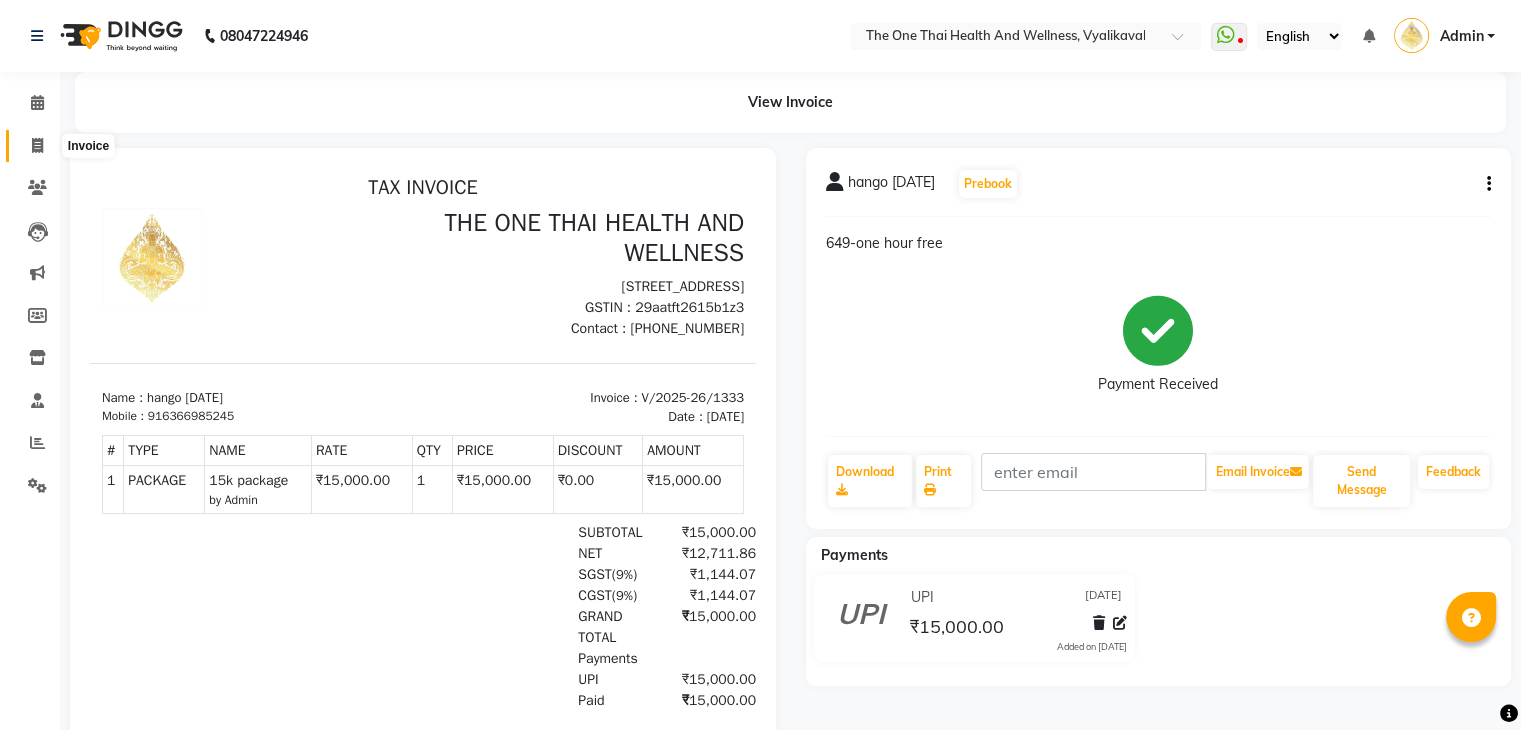 click 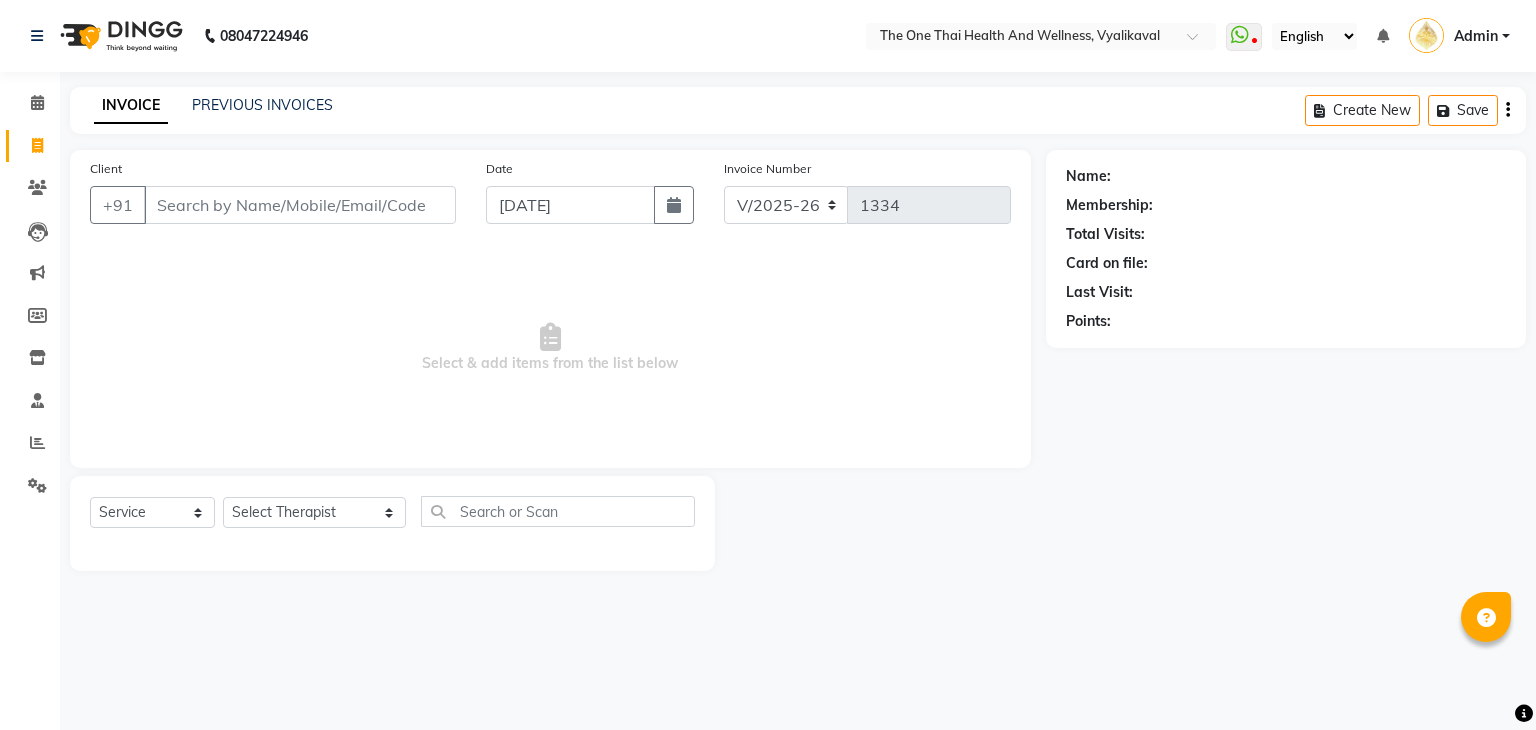 click on "Client" at bounding box center [300, 205] 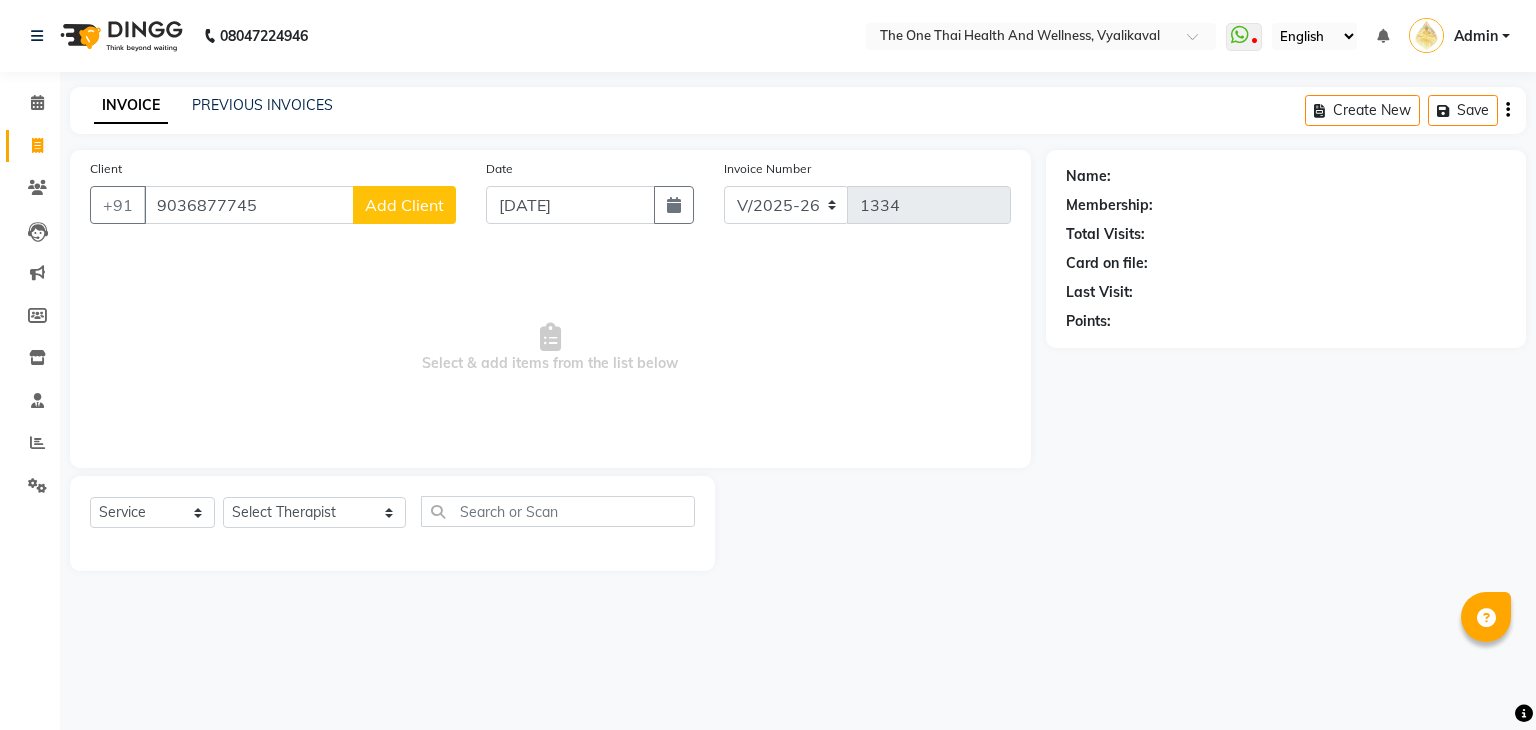 type on "9036877745" 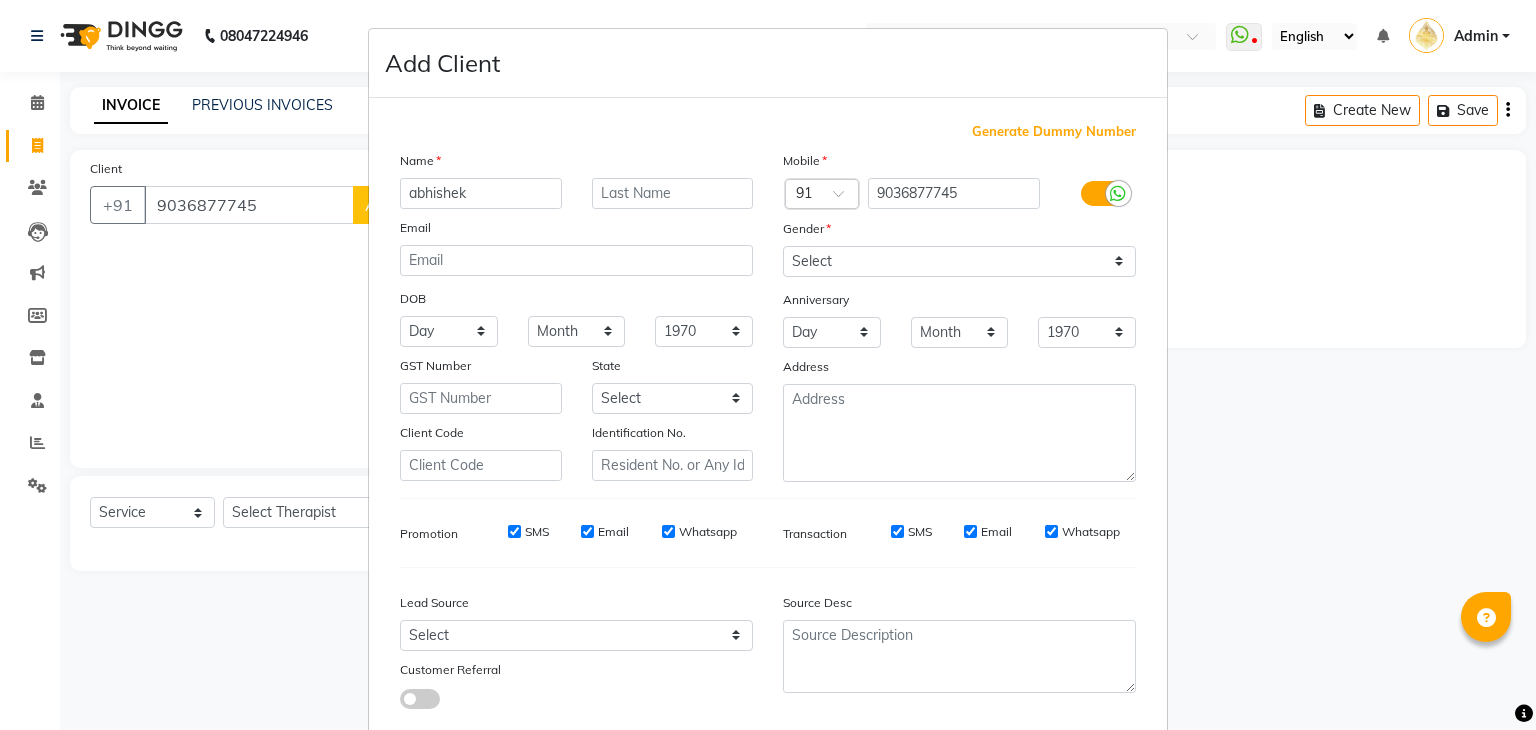 type on "abhishek" 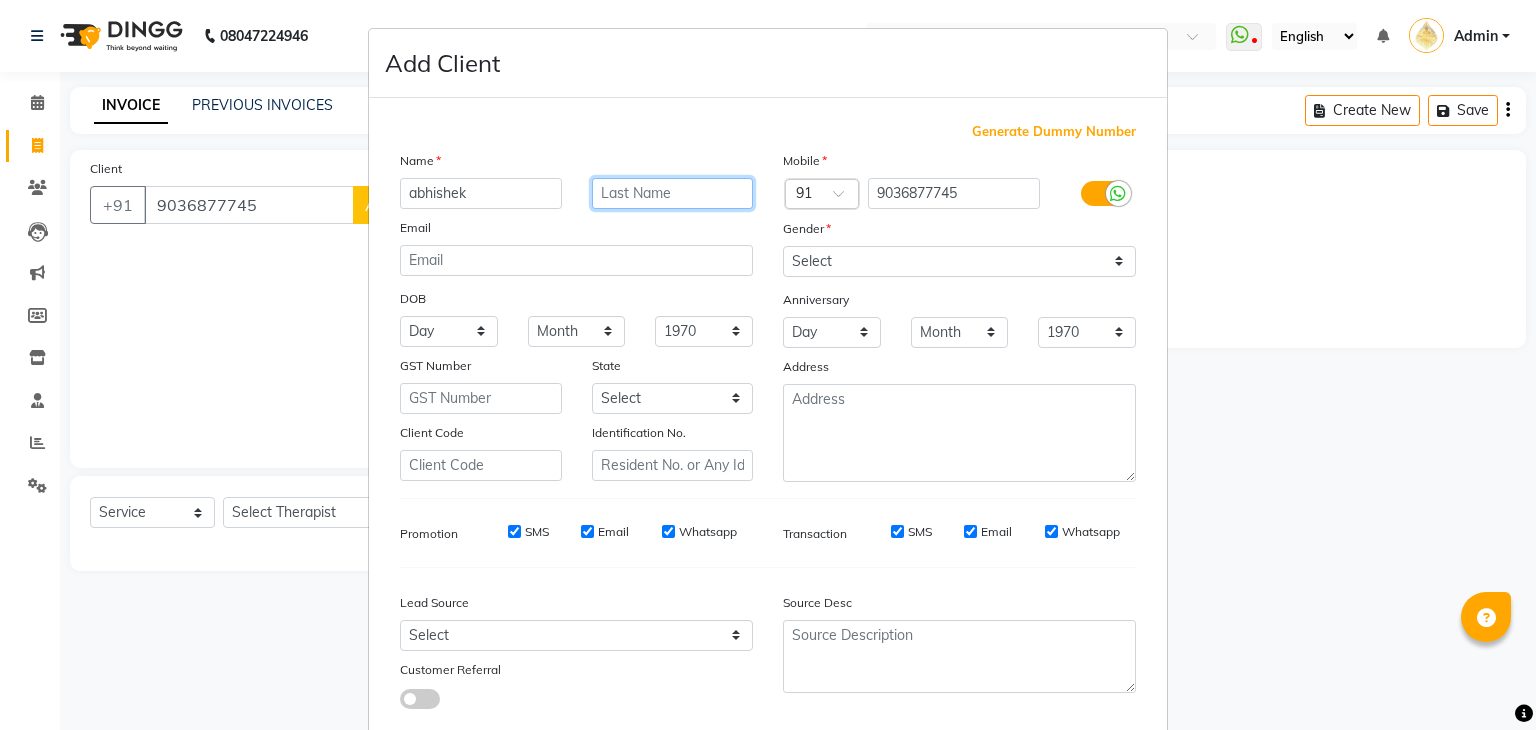 click at bounding box center (673, 193) 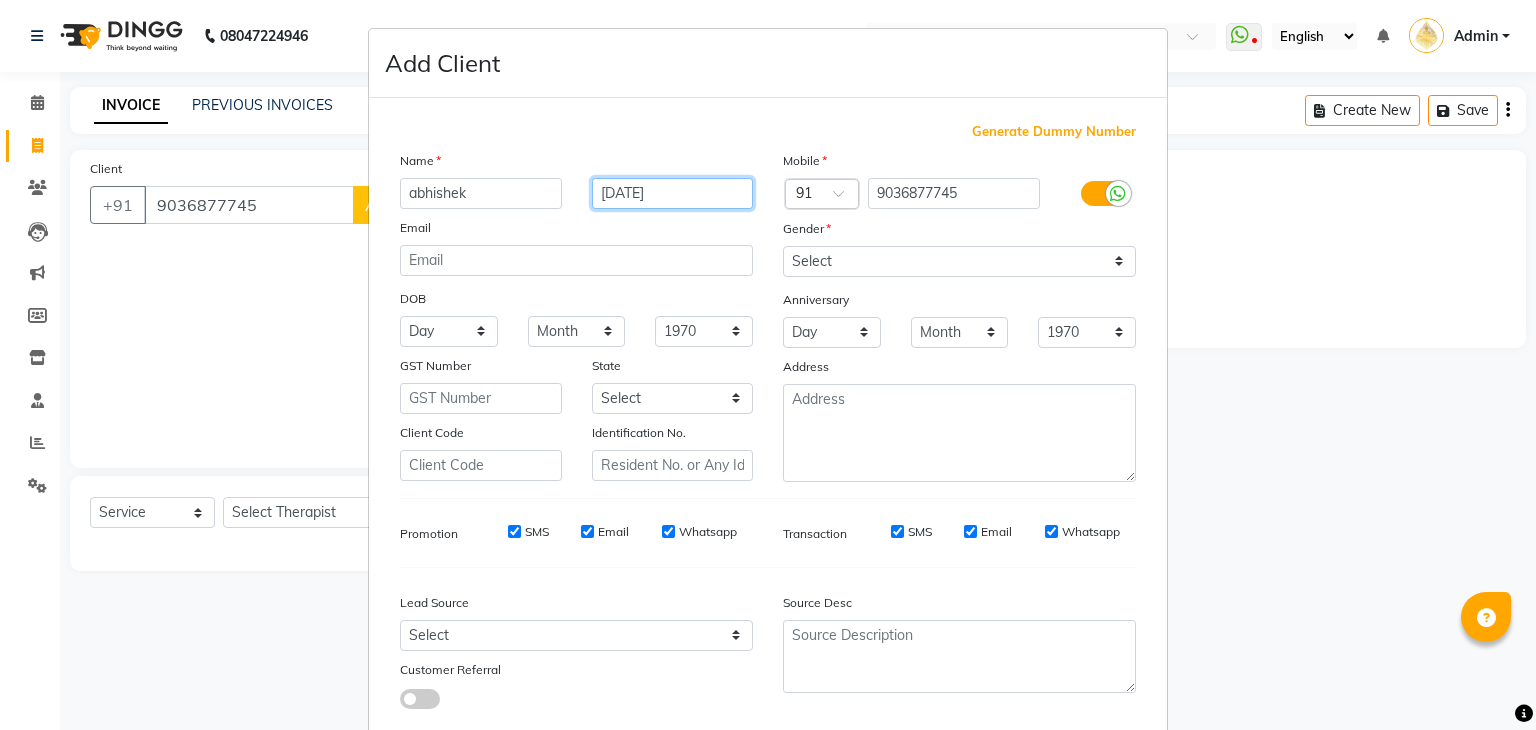 type on "[DATE]" 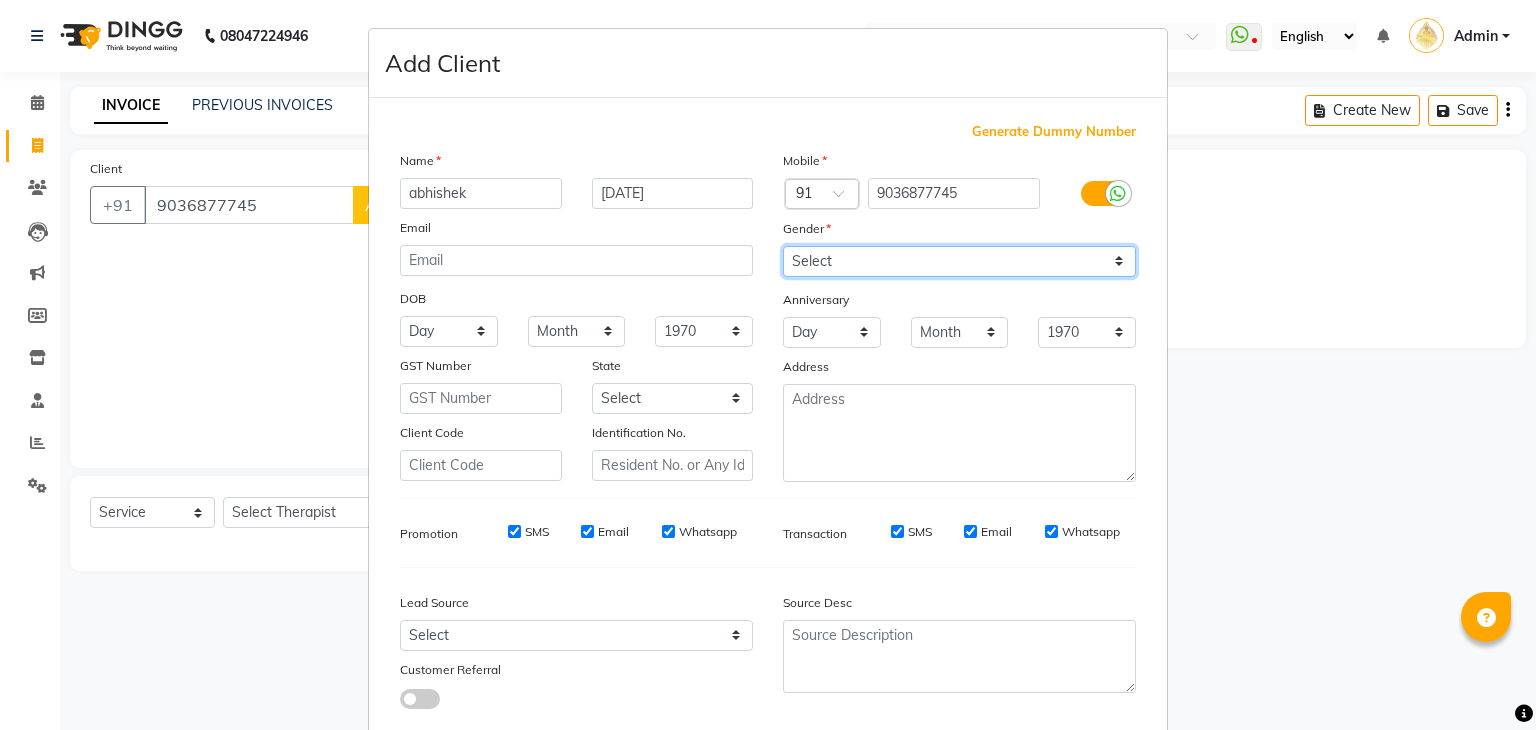 click on "Select [DEMOGRAPHIC_DATA] [DEMOGRAPHIC_DATA] Other Prefer Not To Say" at bounding box center [959, 261] 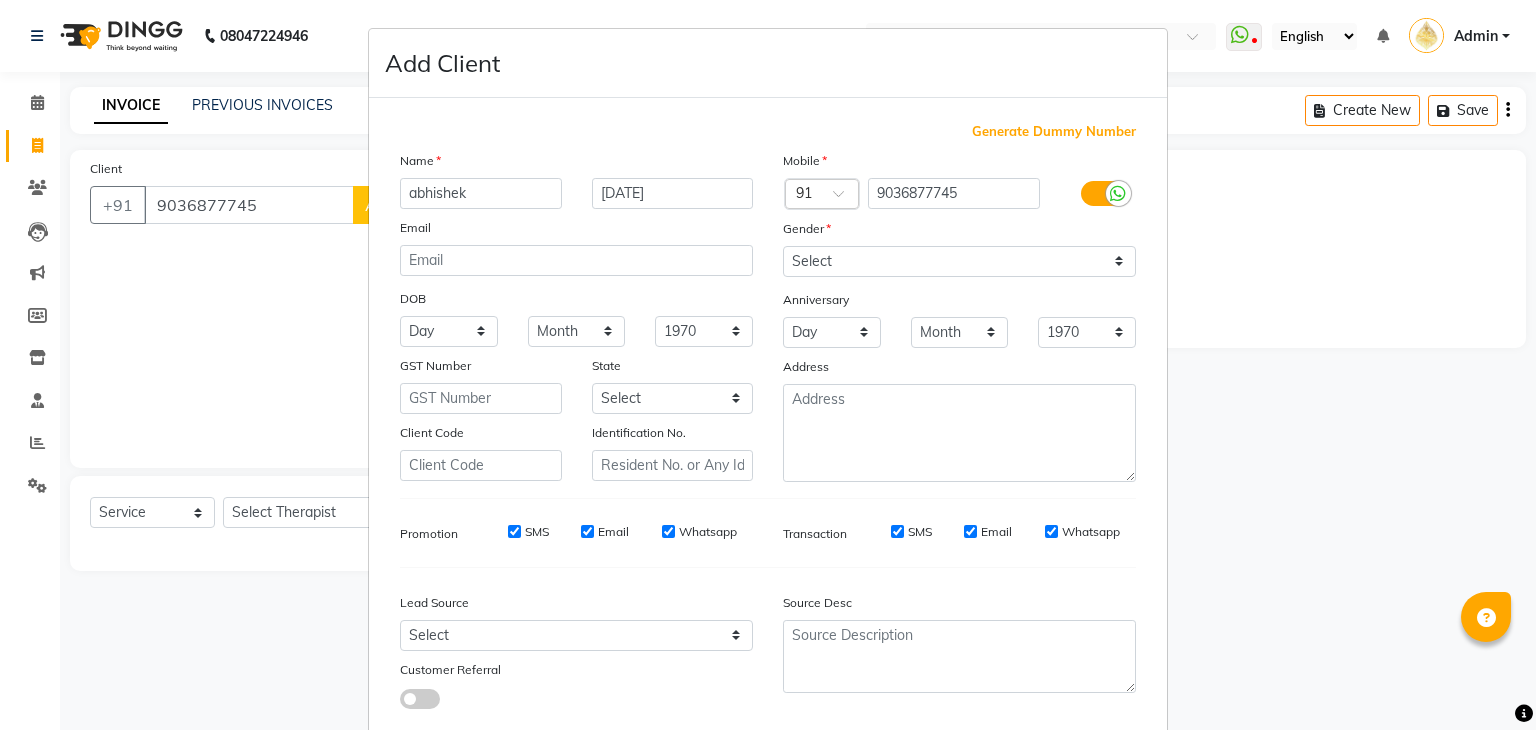 scroll, scrollTop: 70, scrollLeft: 0, axis: vertical 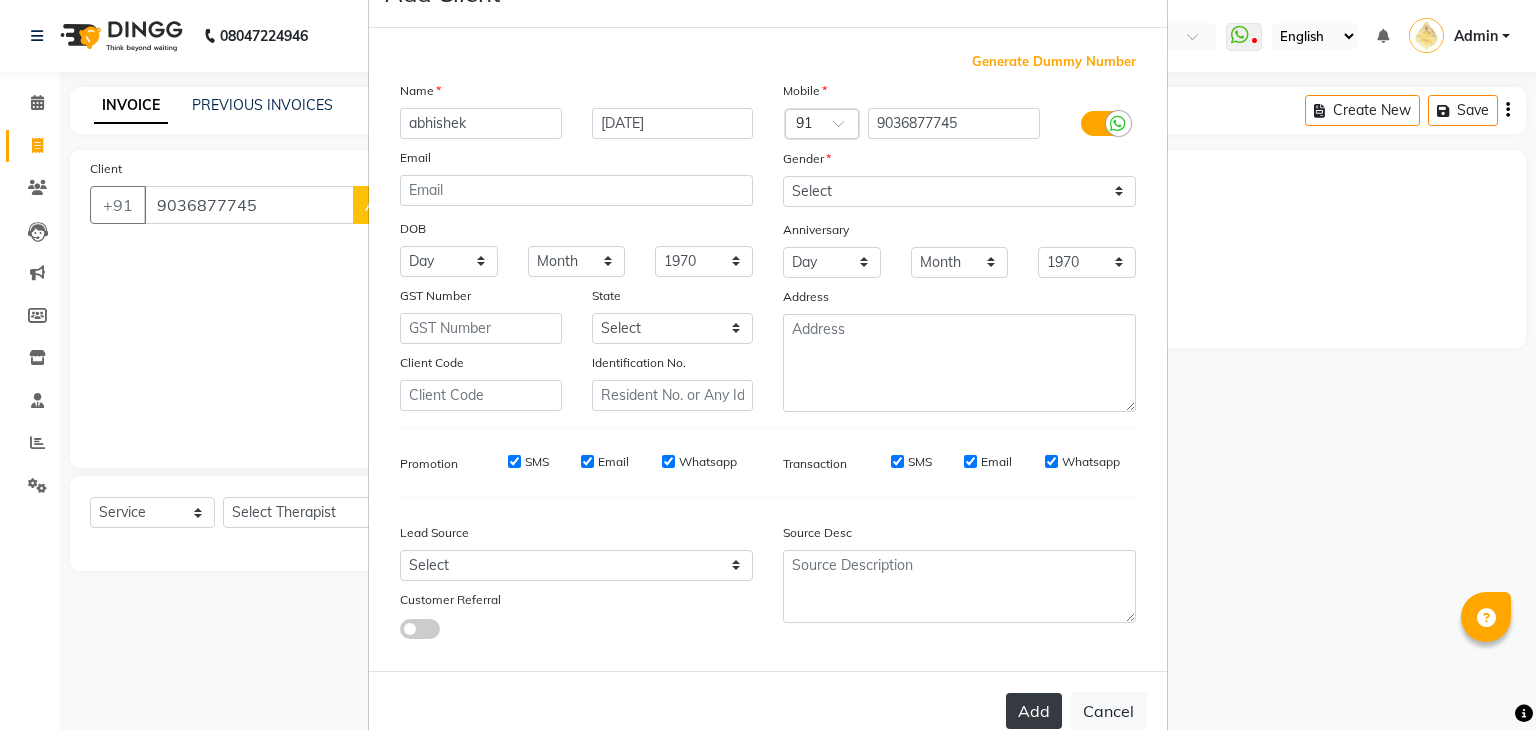 click on "Add" at bounding box center [1034, 711] 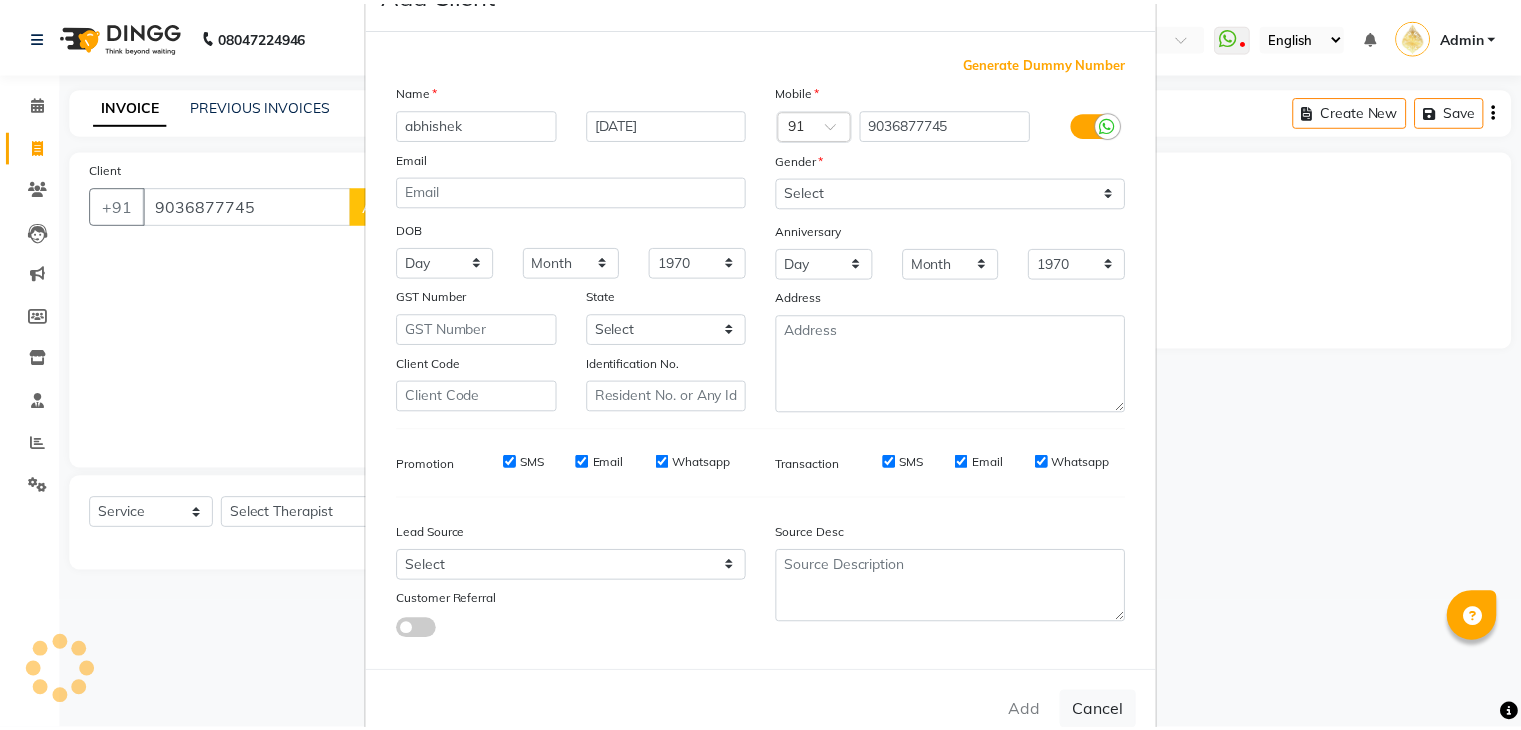 scroll, scrollTop: 127, scrollLeft: 0, axis: vertical 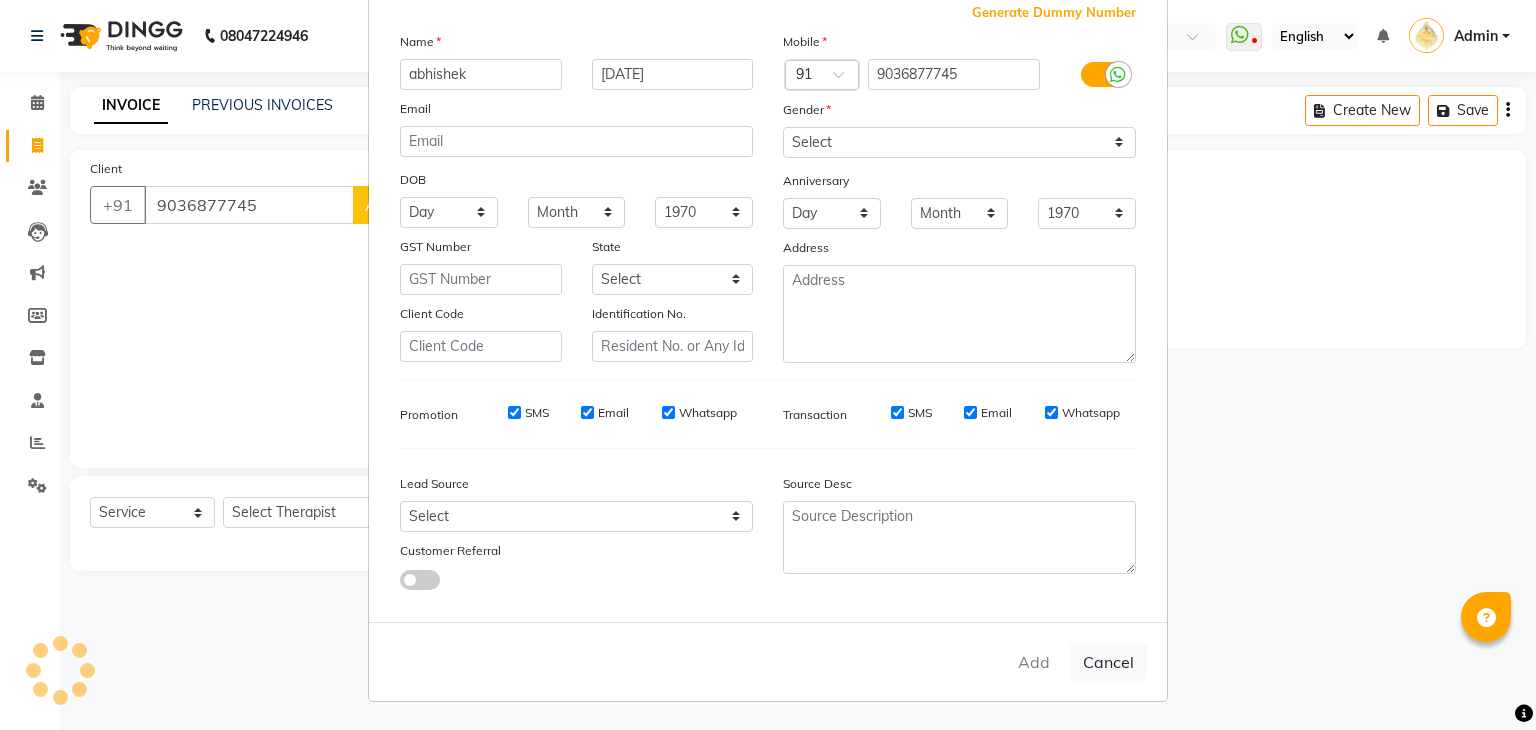 click on "Add Client Generate Dummy Number Name abhishek [DEMOGRAPHIC_DATA] Email DOB Day 01 02 03 04 05 06 07 08 09 10 11 12 13 14 15 16 17 18 19 20 21 22 23 24 25 26 27 28 29 30 31 Month January February March April May June July August September October November [DATE] 1941 1942 1943 1944 1945 1946 1947 1948 1949 1950 1951 1952 1953 1954 1955 1956 1957 1958 1959 1960 1961 1962 1963 1964 1965 1966 1967 1968 1969 1970 1971 1972 1973 1974 1975 1976 1977 1978 1979 1980 1981 1982 1983 1984 1985 1986 1987 1988 1989 1990 1991 1992 1993 1994 1995 1996 1997 1998 1999 2000 2001 2002 2003 2004 2005 2006 2007 2008 2009 2010 2011 2012 2013 2014 2015 2016 2017 2018 2019 2020 2021 2022 2023 2024 GST Number State Select [GEOGRAPHIC_DATA] and [GEOGRAPHIC_DATA] [GEOGRAPHIC_DATA] [GEOGRAPHIC_DATA] [GEOGRAPHIC_DATA] [GEOGRAPHIC_DATA] [GEOGRAPHIC_DATA] [GEOGRAPHIC_DATA] [GEOGRAPHIC_DATA] and [GEOGRAPHIC_DATA] [GEOGRAPHIC_DATA] and [GEOGRAPHIC_DATA] [GEOGRAPHIC_DATA] [GEOGRAPHIC_DATA] [GEOGRAPHIC_DATA] [GEOGRAPHIC_DATA] [GEOGRAPHIC_DATA] [GEOGRAPHIC_DATA] [GEOGRAPHIC_DATA] [GEOGRAPHIC_DATA] [GEOGRAPHIC_DATA] [GEOGRAPHIC_DATA] [GEOGRAPHIC_DATA] [GEOGRAPHIC_DATA] [GEOGRAPHIC_DATA] [GEOGRAPHIC_DATA] [GEOGRAPHIC_DATA] [GEOGRAPHIC_DATA] [GEOGRAPHIC_DATA] [GEOGRAPHIC_DATA] ×" at bounding box center (768, 365) 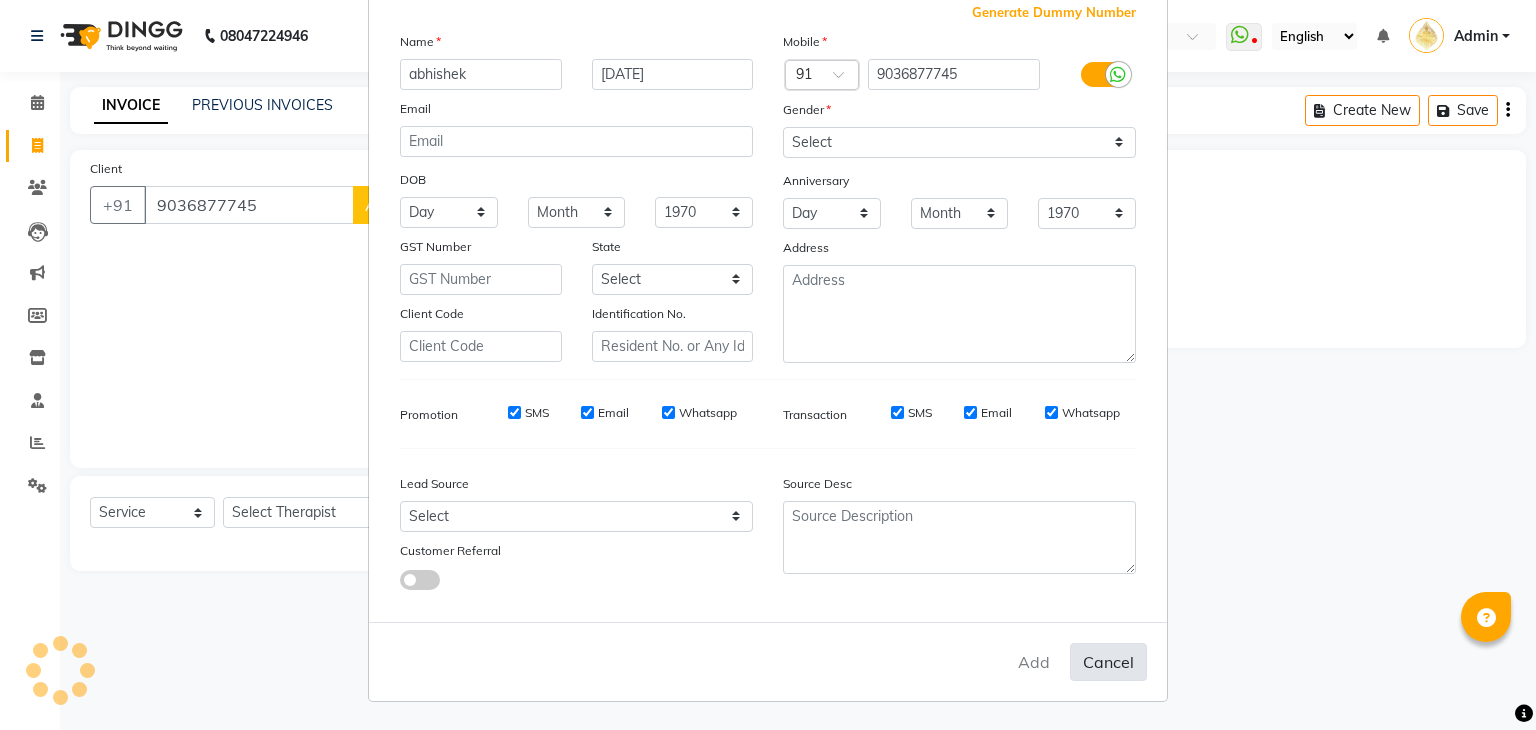 click on "Cancel" at bounding box center [1108, 662] 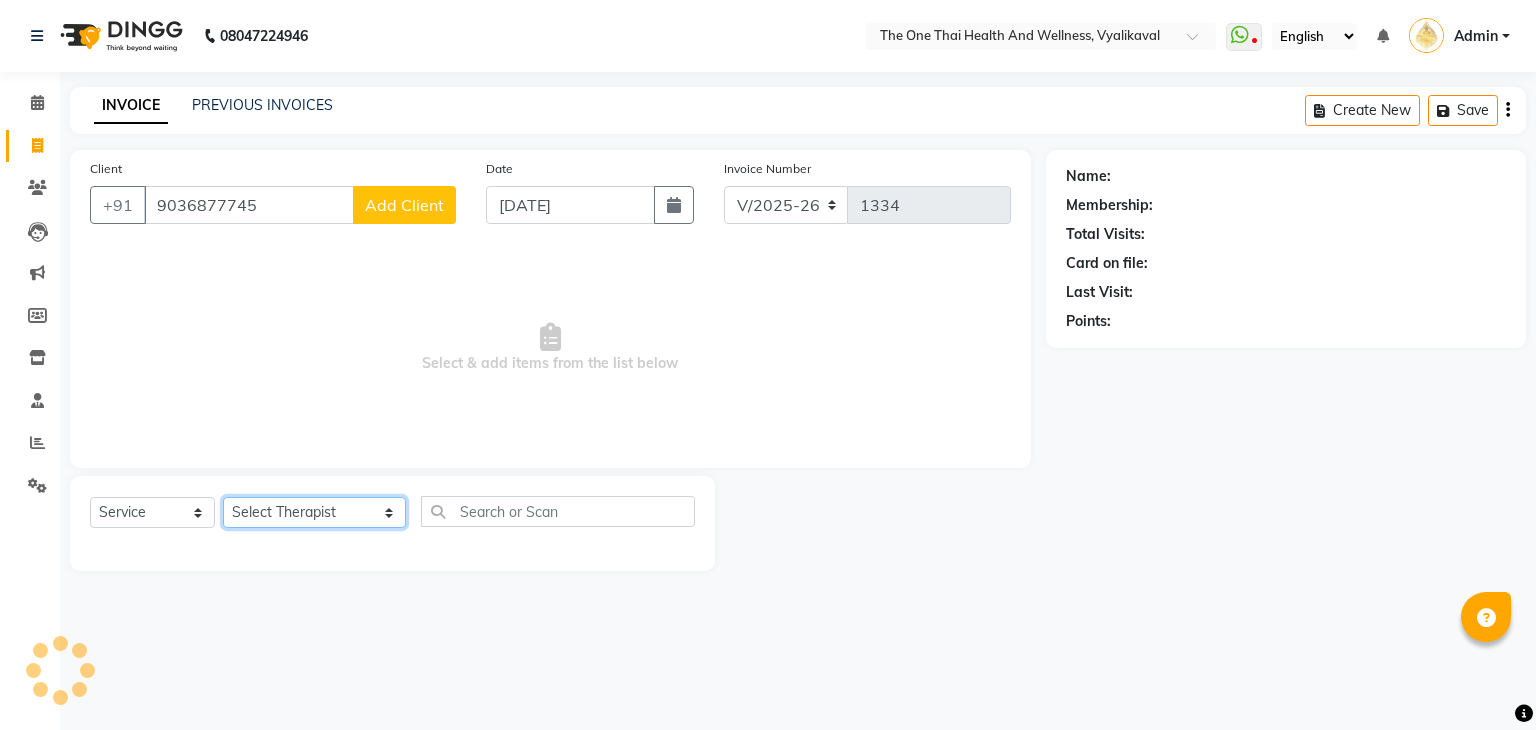 click on "Select Therapist [PERSON_NAME] 💚🍏thai therapist Ammy ❤️northeast therapist Ammy thai 💚therapist Beauty 💚🍅thai therapist Ester - NE 🔴🔴🔴 Ester 🟢 -🇹🇭thai  Grace northeast standby Jeena thai 🟢therapist [PERSON_NAME] ([PERSON_NAME])🍏🍏 thai therapist [PERSON_NAME] (nana ) [DATE]🌹northeast  [PERSON_NAME] 💚thai therapist [PERSON_NAME]🎃💚thai therapist  [PERSON_NAME] 🔴north east  Lucky thai 🪀💚therapist  Miya ❤️ northeast  Nana 🍅 northeast  Nana 🍏💚thai therapist  Orange 🧡thai therapist  Pema 🍅north east therapist  receptionist  [PERSON_NAME] ❤️northeast therapist ❤️ [PERSON_NAME] (nana) 🍏🍏thai therapist [PERSON_NAME] 💚💚thai therapist second login  Sofia thai therapist 🍏" 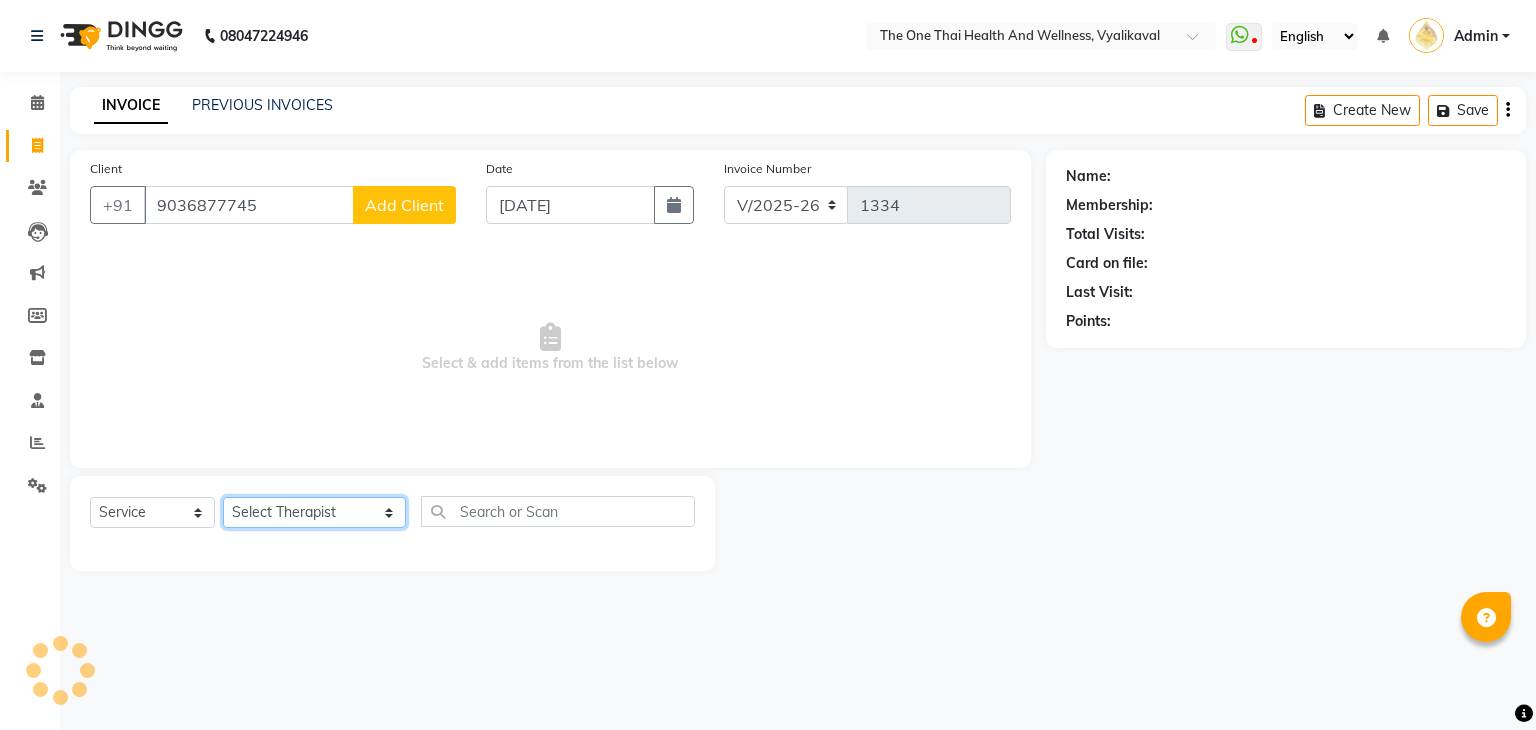 select on "86062" 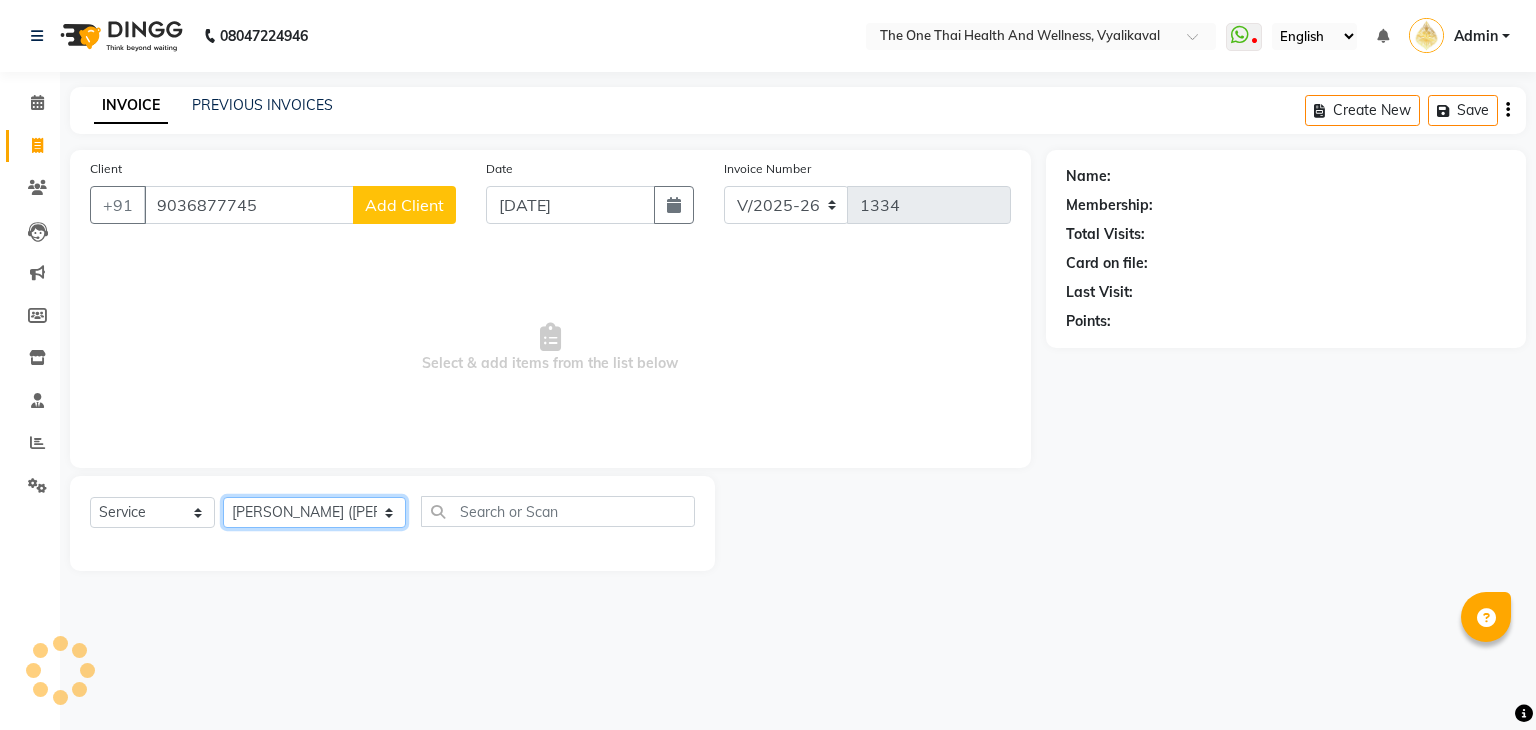 click on "Select Therapist [PERSON_NAME] 💚🍏thai therapist Ammy ❤️northeast therapist Ammy thai 💚therapist Beauty 💚🍅thai therapist Ester - NE 🔴🔴🔴 Ester 🟢 -🇹🇭thai  Grace northeast standby Jeena thai 🟢therapist [PERSON_NAME] ([PERSON_NAME])🍏🍏 thai therapist [PERSON_NAME] (nana ) [DATE]🌹northeast  [PERSON_NAME] 💚thai therapist [PERSON_NAME]🎃💚thai therapist  [PERSON_NAME] 🔴north east  Lucky thai 🪀💚therapist  Miya ❤️ northeast  Nana 🍅 northeast  Nana 🍏💚thai therapist  Orange 🧡thai therapist  Pema 🍅north east therapist  receptionist  [PERSON_NAME] ❤️northeast therapist ❤️ [PERSON_NAME] (nana) 🍏🍏thai therapist [PERSON_NAME] 💚💚thai therapist second login  Sofia thai therapist 🍏" 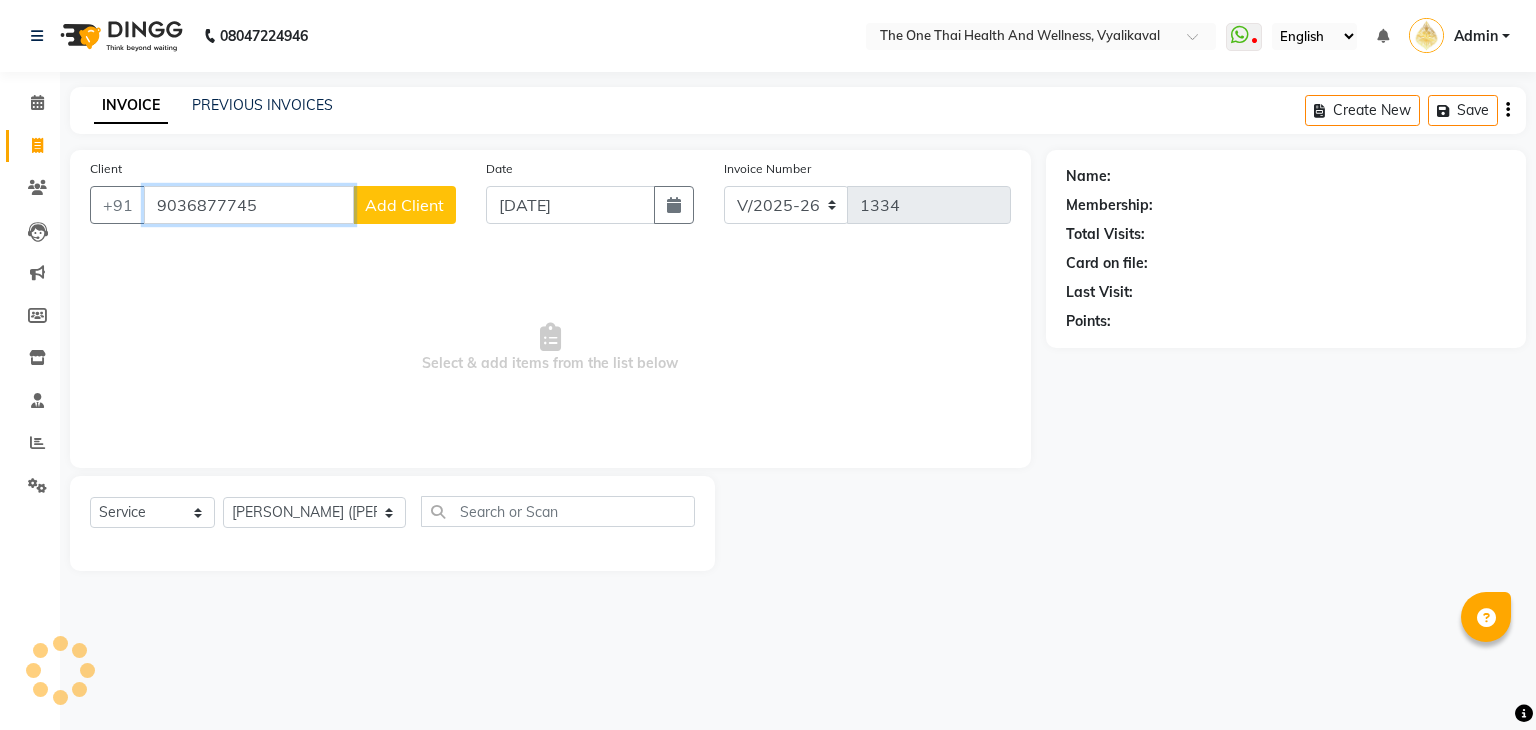 click on "9036877745" at bounding box center (249, 205) 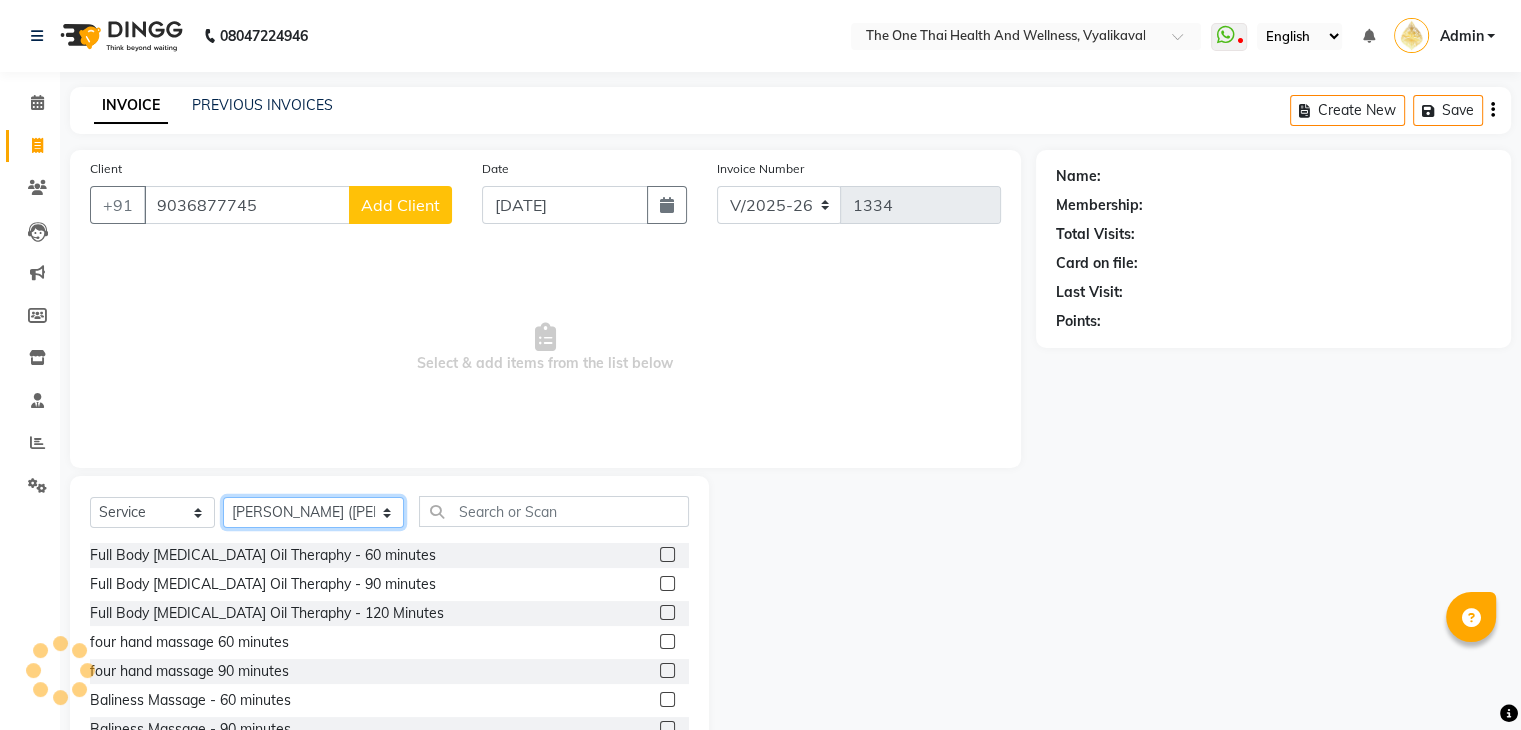click on "Select Therapist [PERSON_NAME] 💚🍏thai therapist Ammy ❤️northeast therapist Ammy thai 💚therapist Beauty 💚🍅thai therapist Ester - NE 🔴🔴🔴 Ester 🟢 -🇹🇭thai  Grace northeast standby Jeena thai 🟢therapist [PERSON_NAME] ([PERSON_NAME])🍏🍏 thai therapist [PERSON_NAME] (nana ) [DATE]🌹northeast  [PERSON_NAME] 💚thai therapist [PERSON_NAME]🎃💚thai therapist  [PERSON_NAME] 🔴north east  Lucky thai 🪀💚therapist  Miya ❤️ northeast  Nana 🍅 northeast  Nana 🍏💚thai therapist  Orange 🧡thai therapist  Pema 🍅north east therapist  receptionist  [PERSON_NAME] ❤️northeast therapist ❤️ [PERSON_NAME] (nana) 🍏🍏thai therapist [PERSON_NAME] 💚💚thai therapist second login  Sofia thai therapist 🍏" 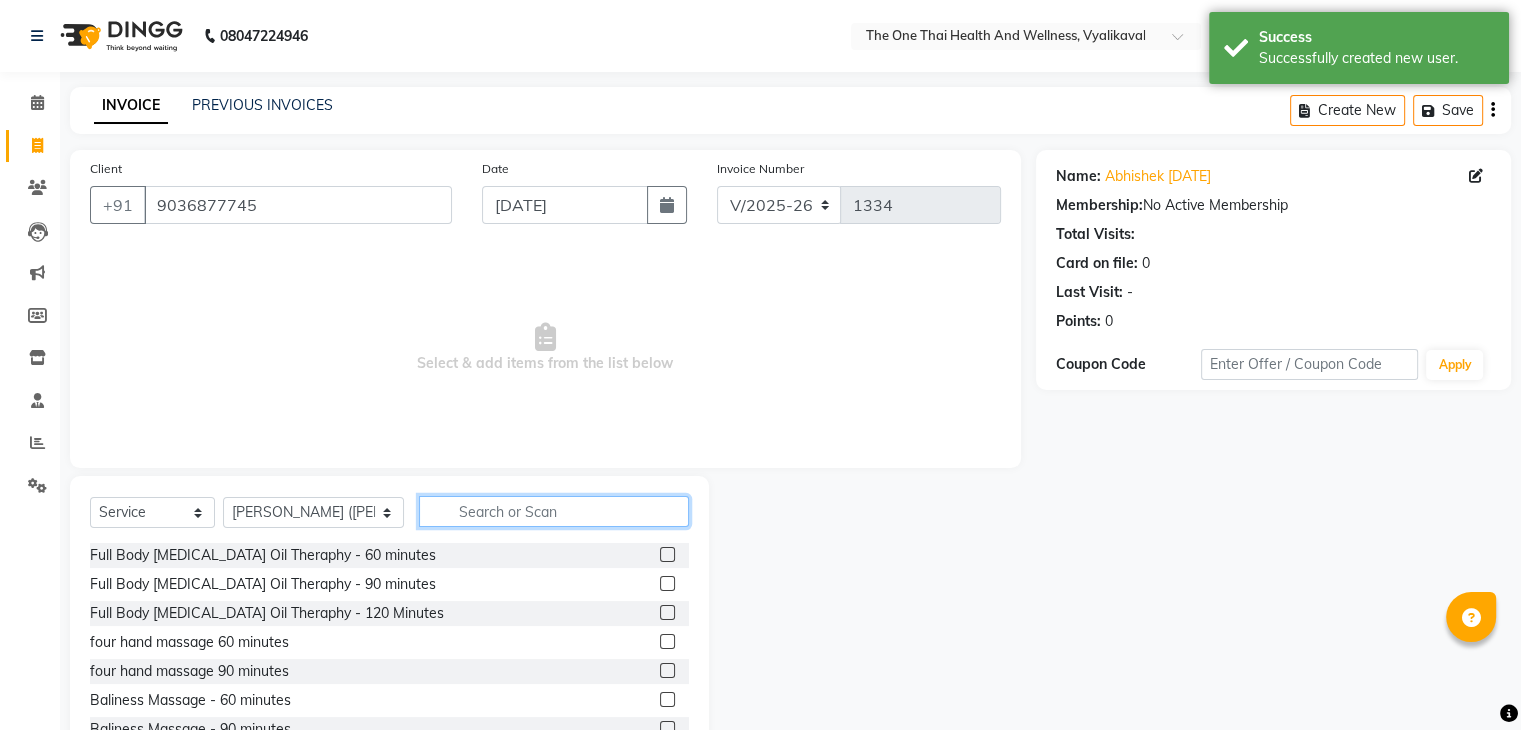 click 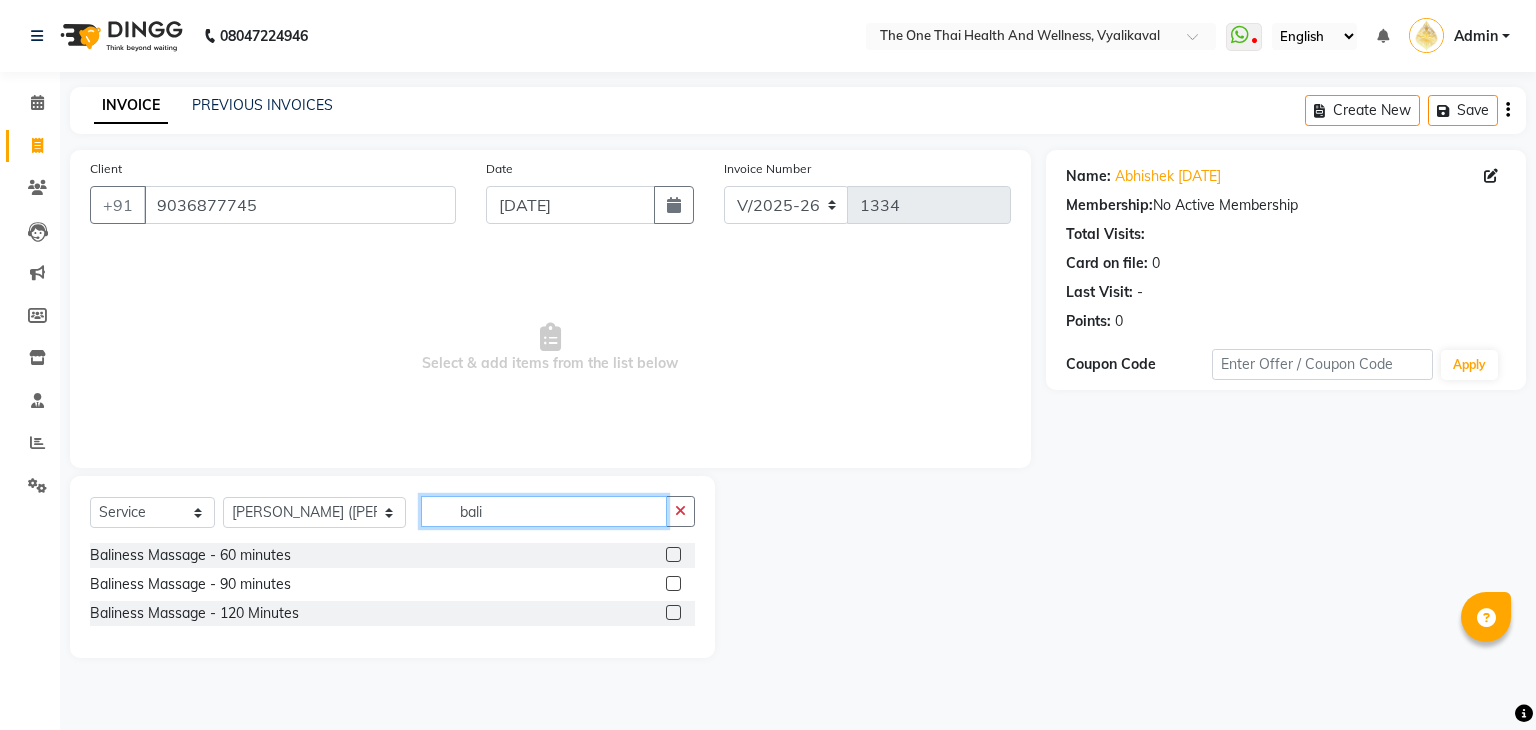 type on "bali" 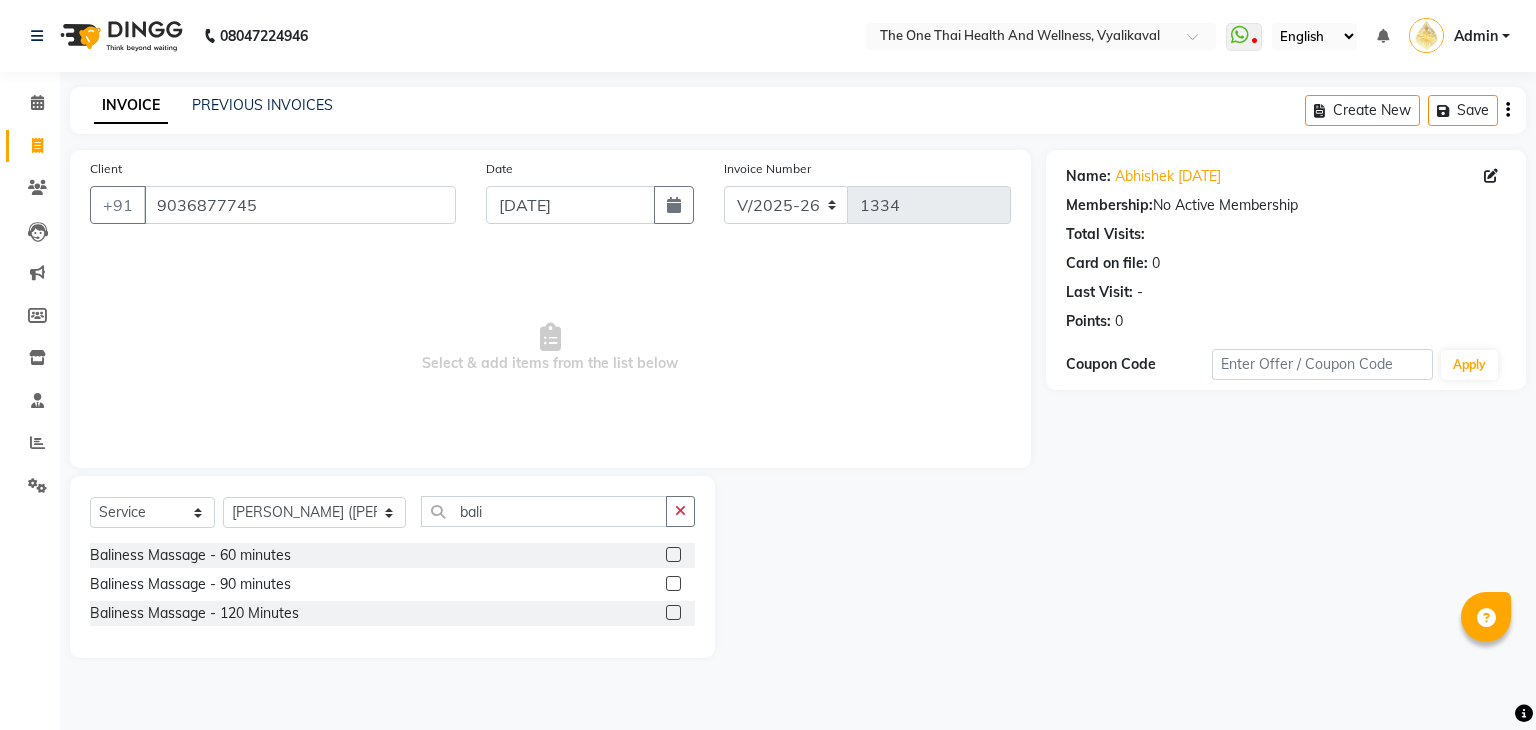 click 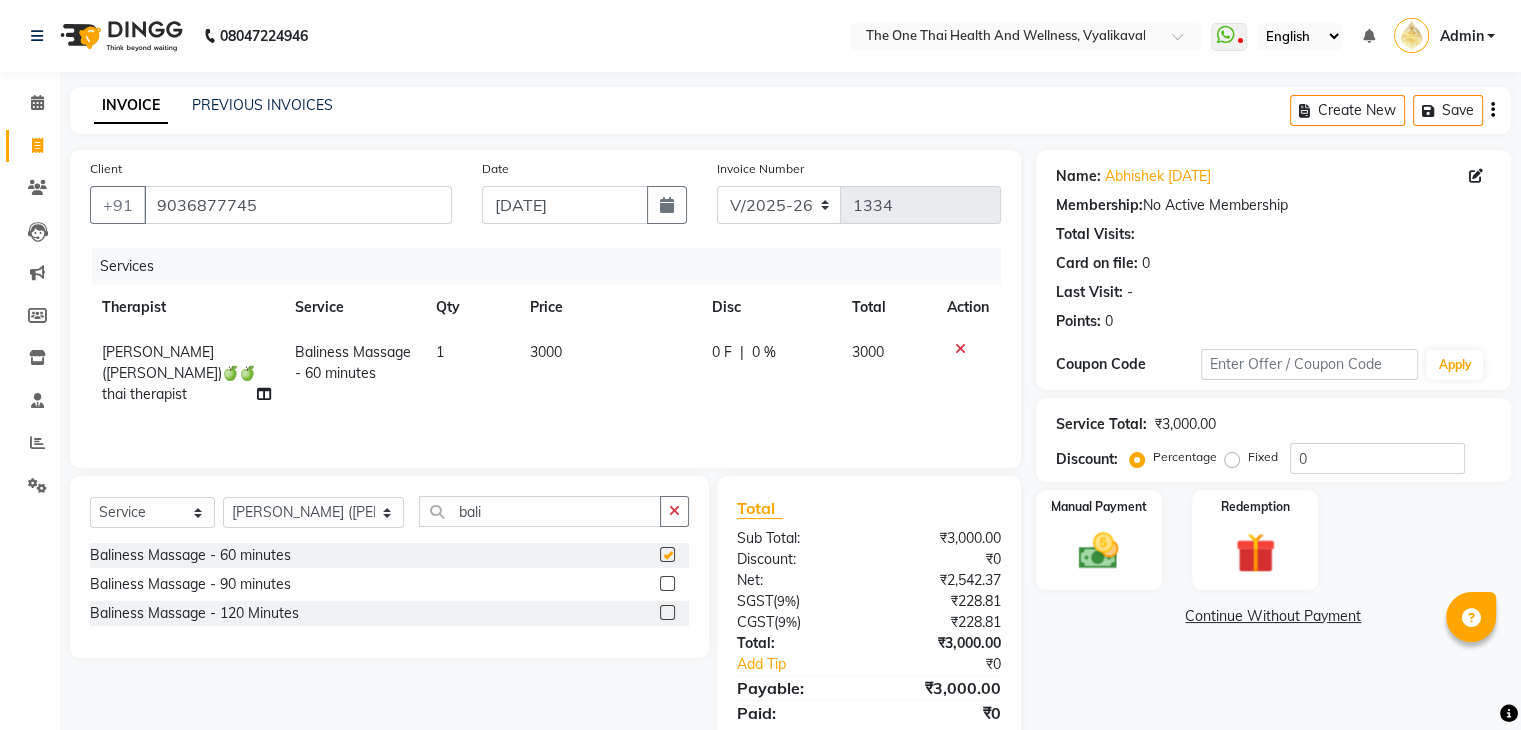checkbox on "false" 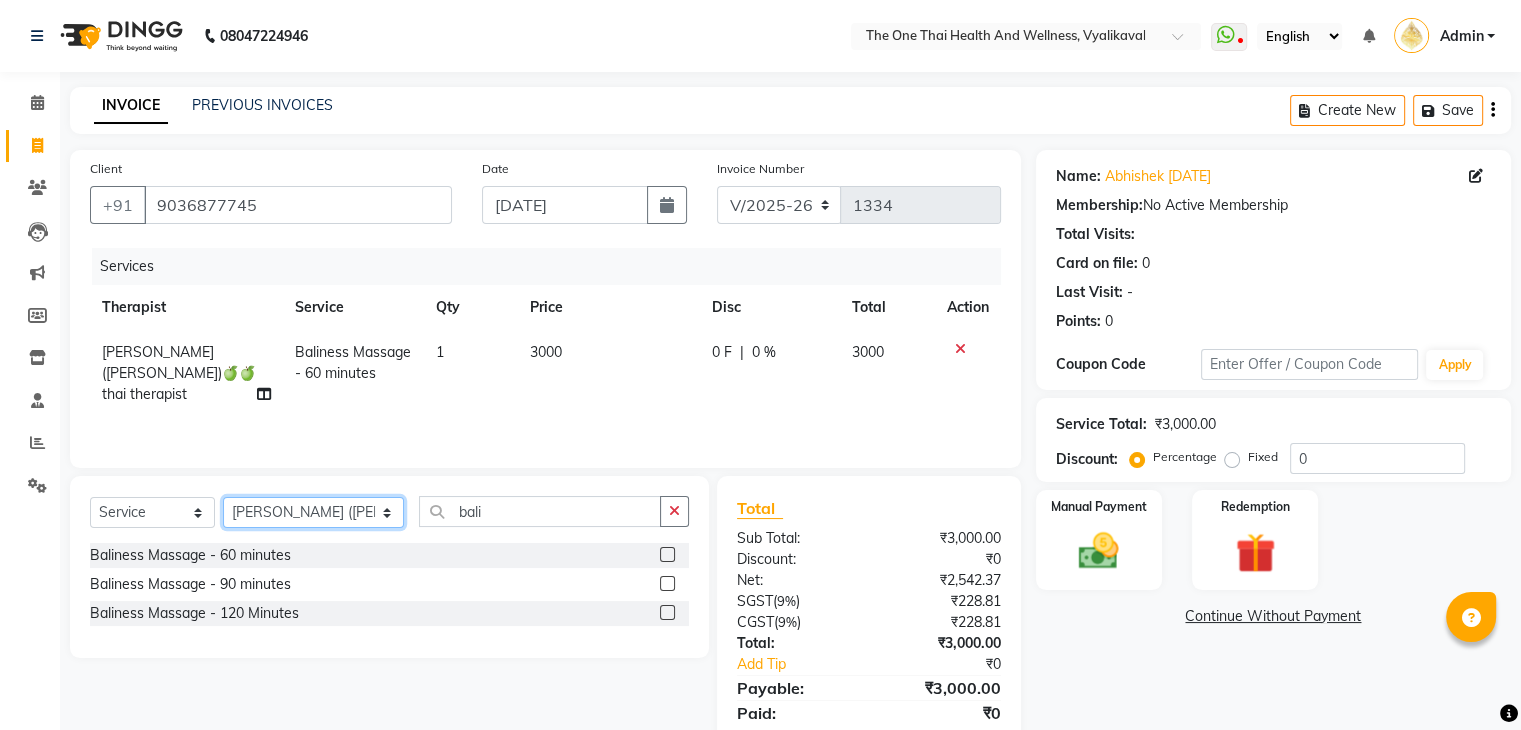 click on "Select Therapist [PERSON_NAME] 💚🍏thai therapist Ammy ❤️northeast therapist Ammy thai 💚therapist Beauty 💚🍅thai therapist Ester - NE 🔴🔴🔴 Ester 🟢 -🇹🇭thai  Grace northeast standby Jeena thai 🟢therapist [PERSON_NAME] ([PERSON_NAME])🍏🍏 thai therapist [PERSON_NAME] (nana ) [DATE]🌹northeast  [PERSON_NAME] 💚thai therapist [PERSON_NAME]🎃💚thai therapist  [PERSON_NAME] 🔴north east  Lucky thai 🪀💚therapist  Miya ❤️ northeast  Nana 🍅 northeast  Nana 🍏💚thai therapist  Orange 🧡thai therapist  Pema 🍅north east therapist  receptionist  [PERSON_NAME] ❤️northeast therapist ❤️ [PERSON_NAME] (nana) 🍏🍏thai therapist [PERSON_NAME] 💚💚thai therapist second login  Sofia thai therapist 🍏" 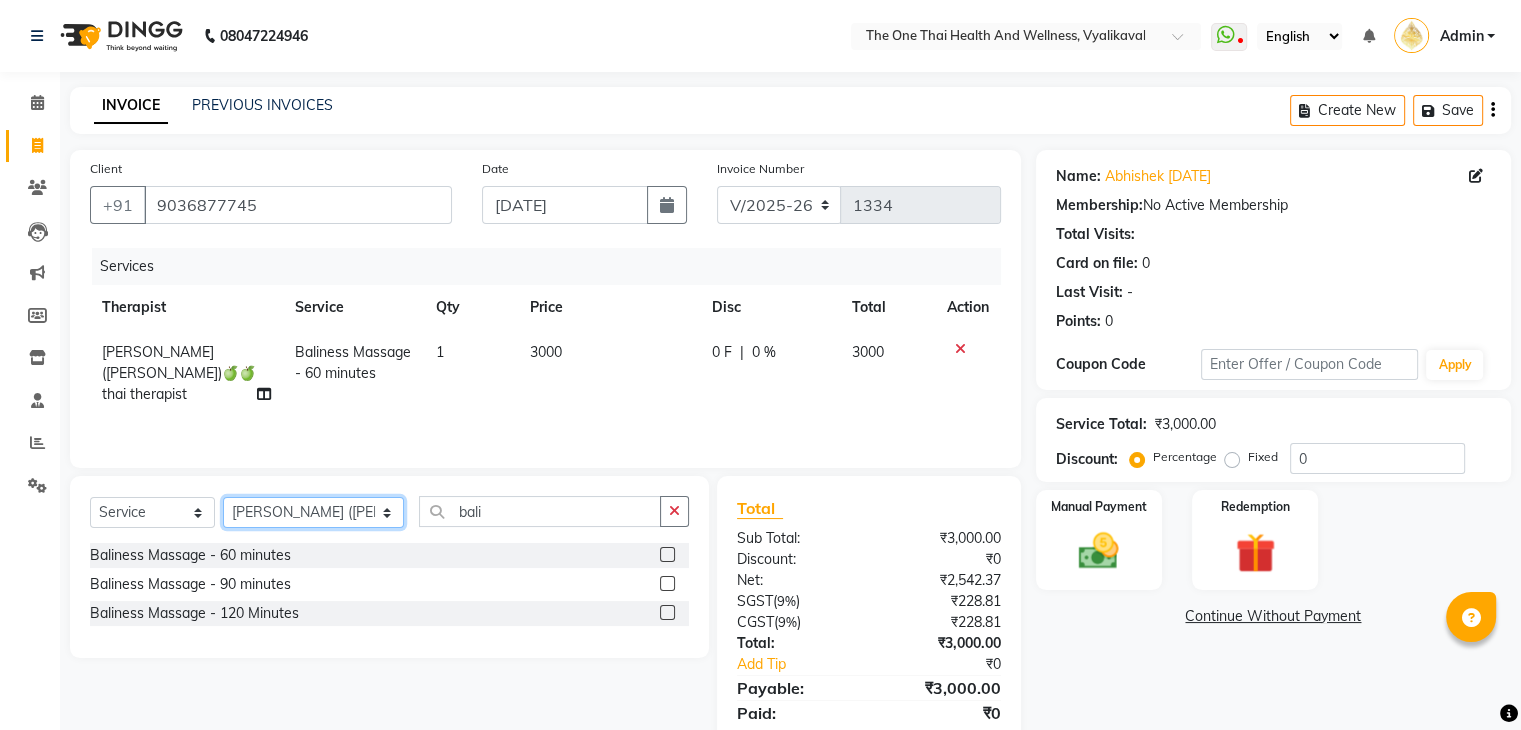select on "85759" 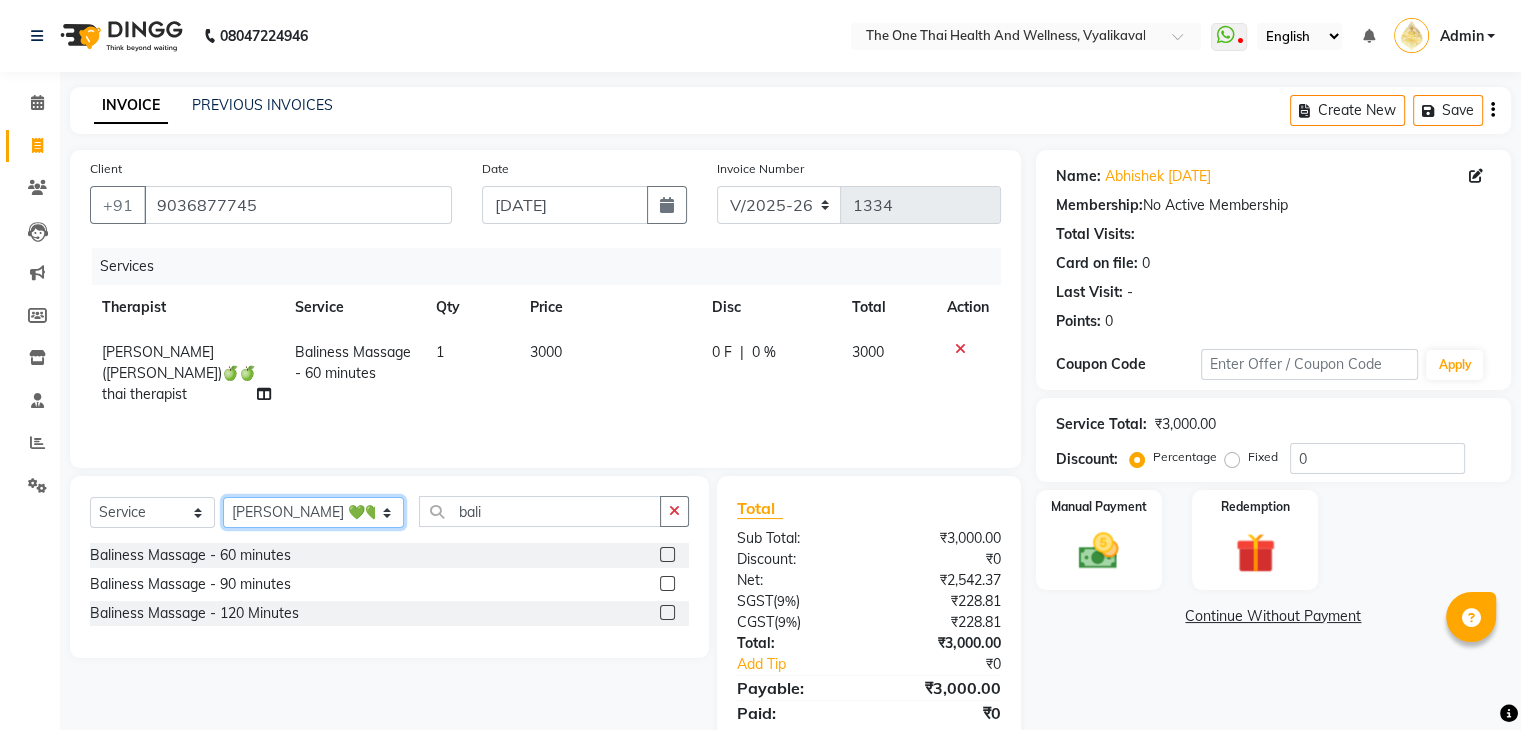 click on "Select Therapist [PERSON_NAME] 💚🍏thai therapist Ammy ❤️northeast therapist Ammy thai 💚therapist Beauty 💚🍅thai therapist Ester - NE 🔴🔴🔴 Ester 🟢 -🇹🇭thai  Grace northeast standby Jeena thai 🟢therapist [PERSON_NAME] ([PERSON_NAME])🍏🍏 thai therapist [PERSON_NAME] (nana ) [DATE]🌹northeast  [PERSON_NAME] 💚thai therapist [PERSON_NAME]🎃💚thai therapist  [PERSON_NAME] 🔴north east  Lucky thai 🪀💚therapist  Miya ❤️ northeast  Nana 🍅 northeast  Nana 🍏💚thai therapist  Orange 🧡thai therapist  Pema 🍅north east therapist  receptionist  [PERSON_NAME] ❤️northeast therapist ❤️ [PERSON_NAME] (nana) 🍏🍏thai therapist [PERSON_NAME] 💚💚thai therapist second login  Sofia thai therapist 🍏" 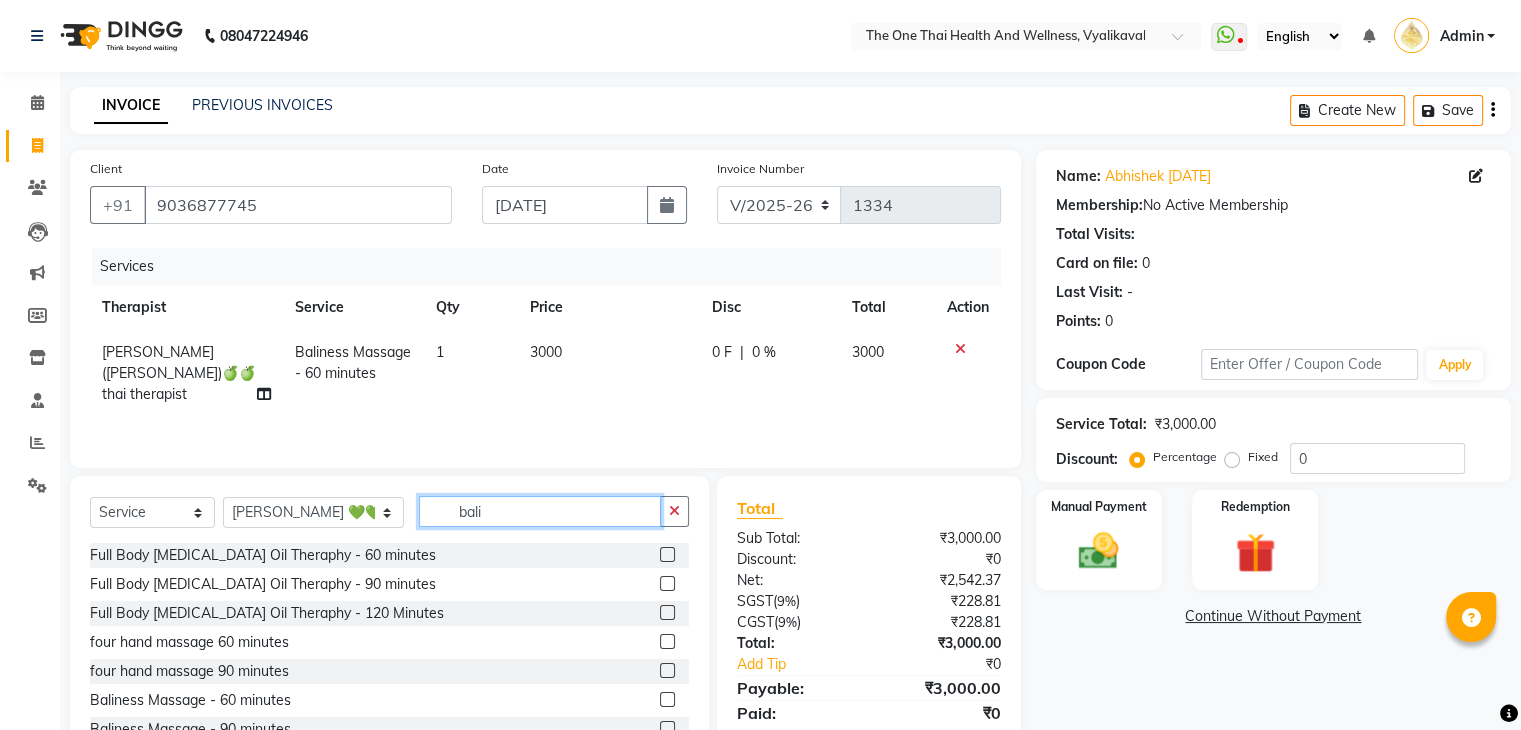 click on "bali" 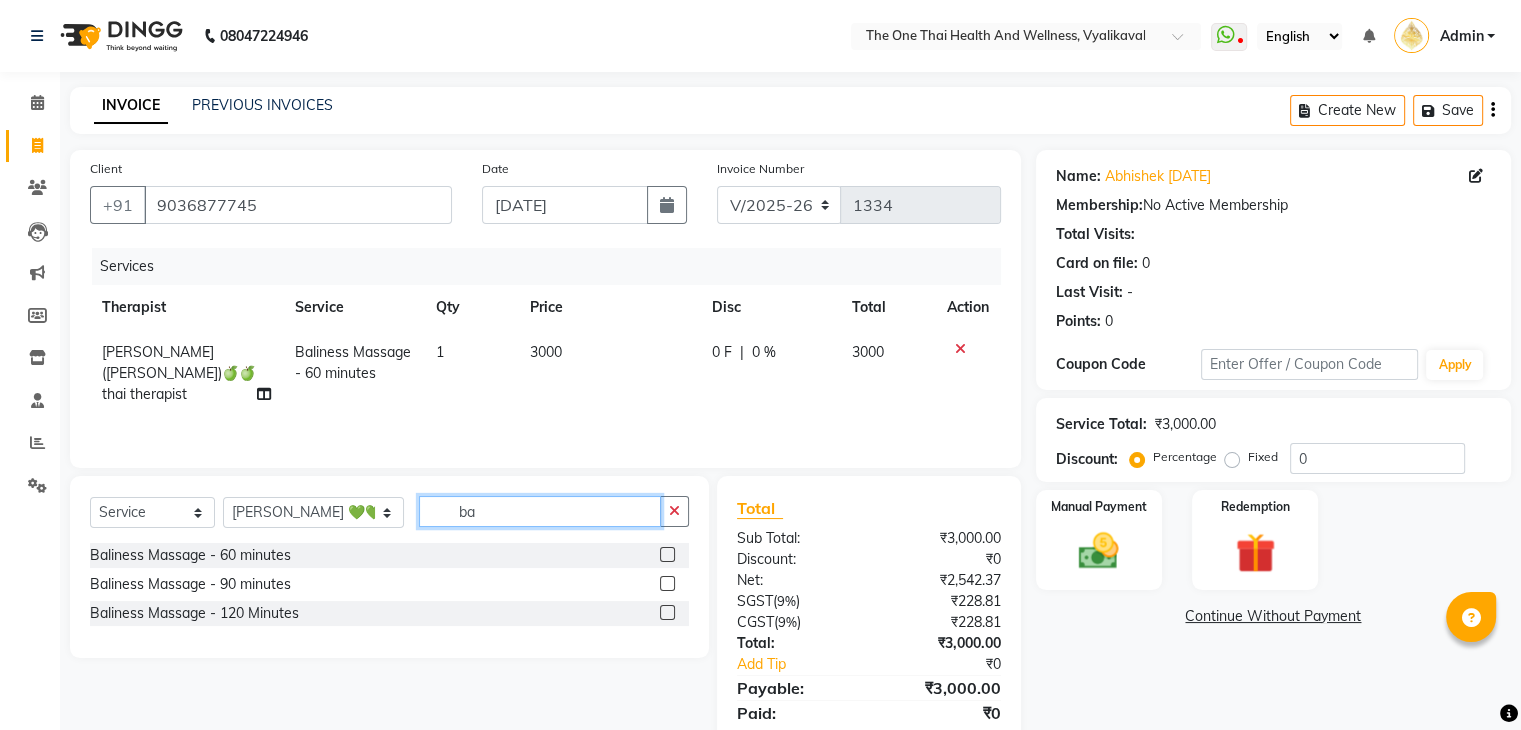 type on "b" 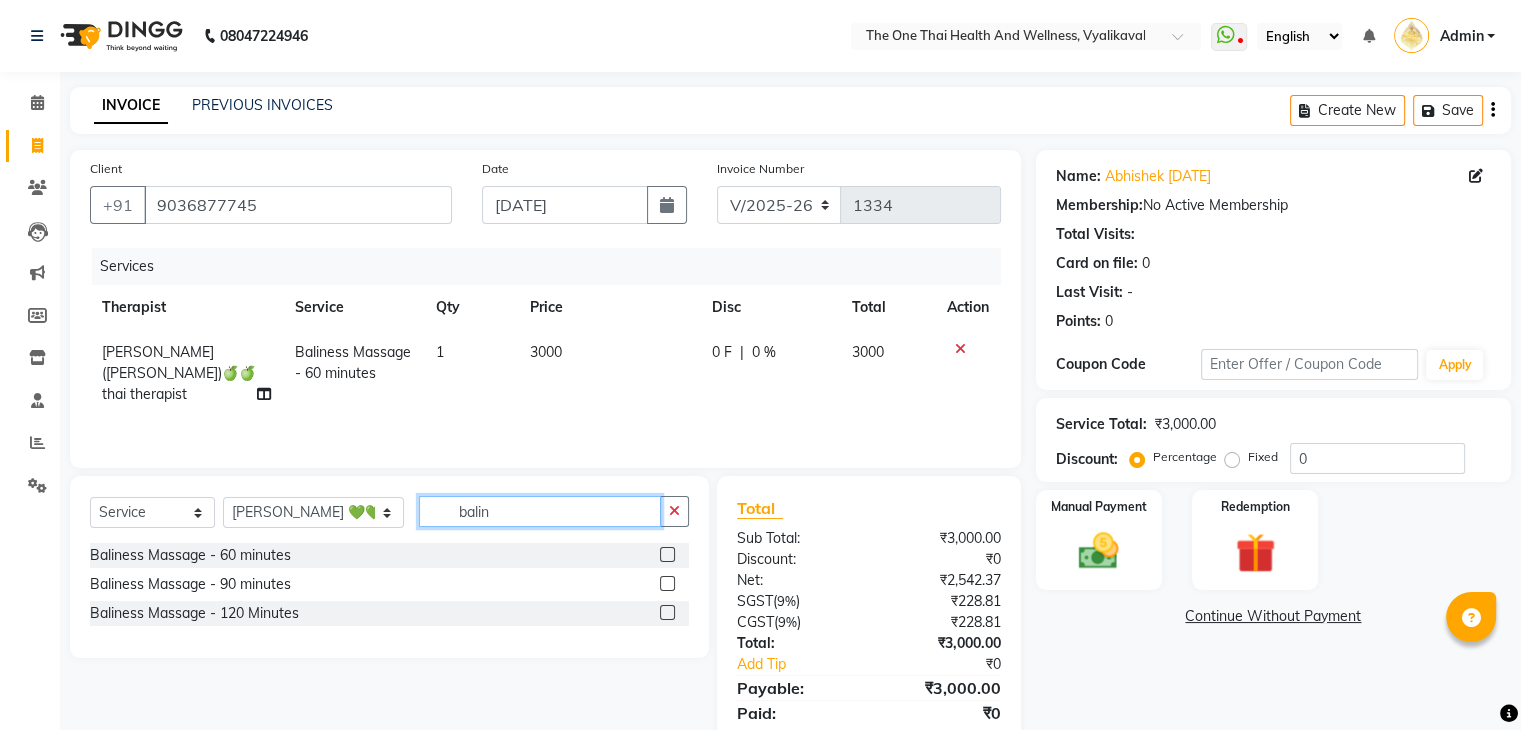 type on "balin" 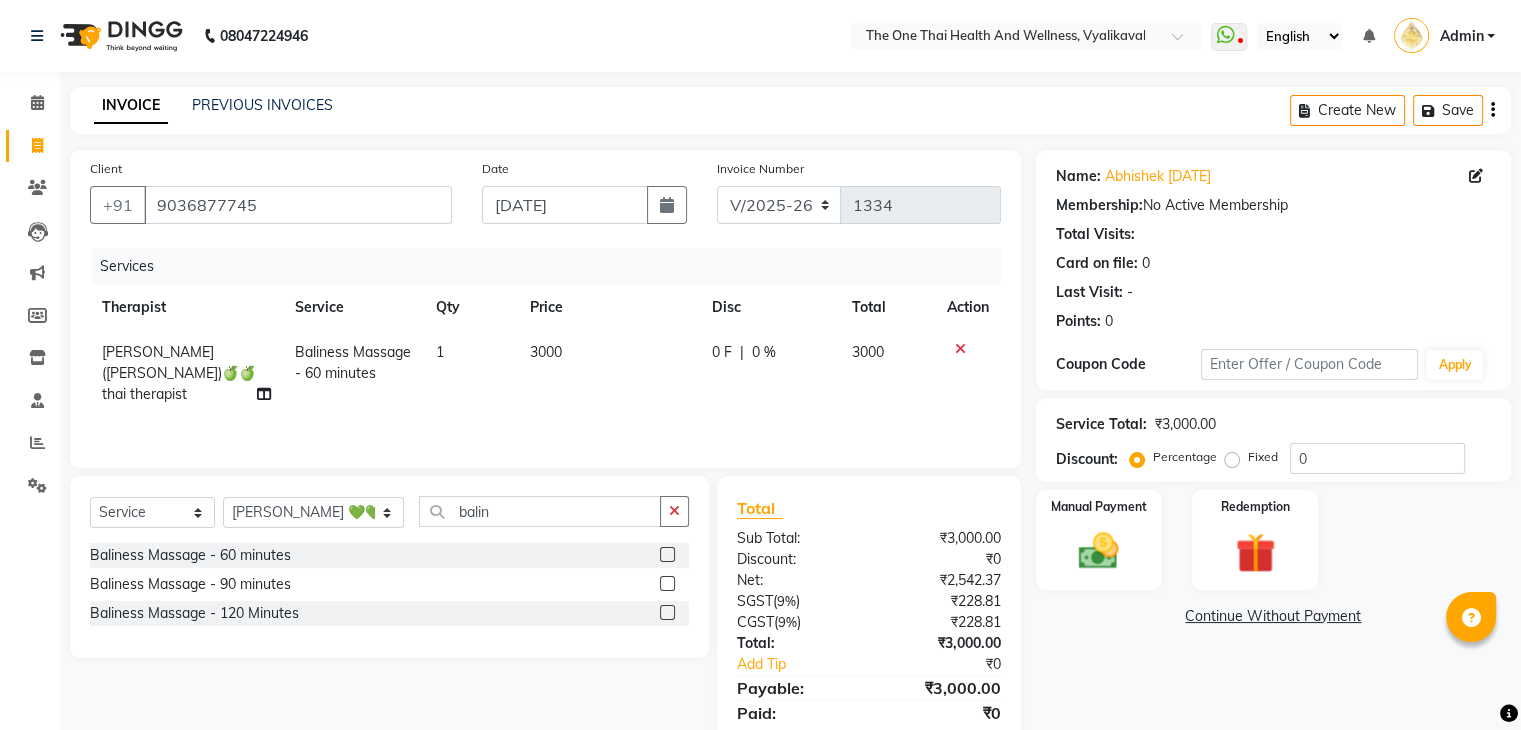 click 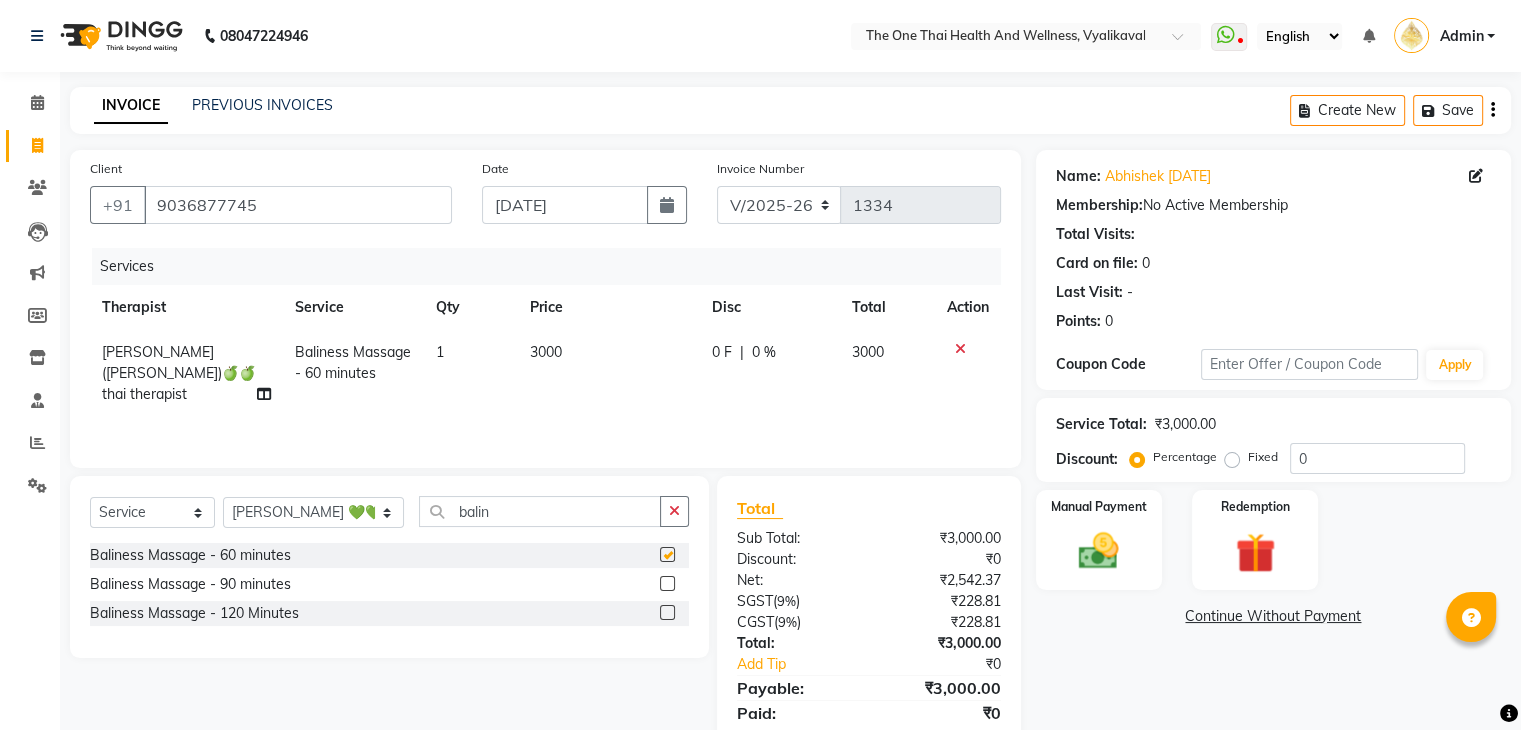 click 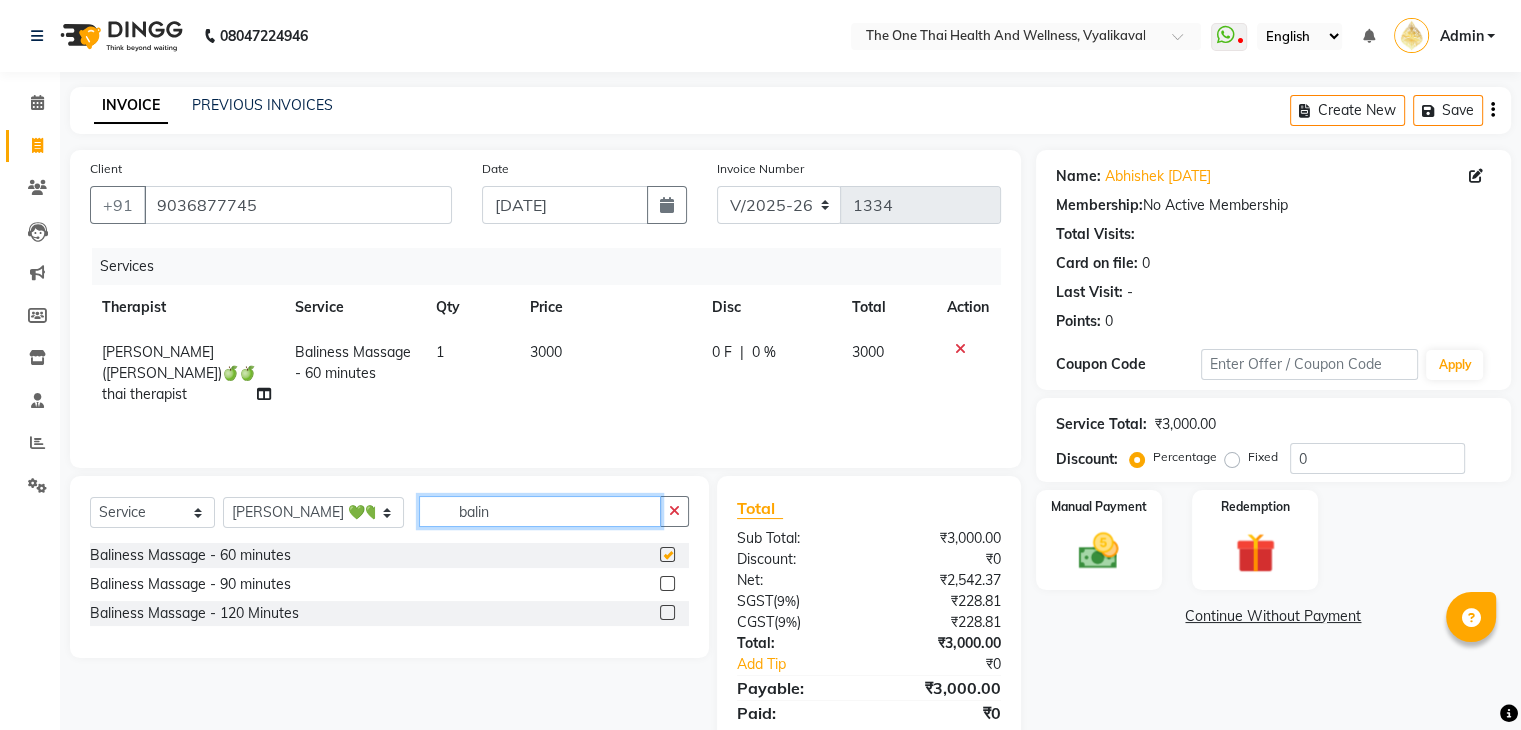 type 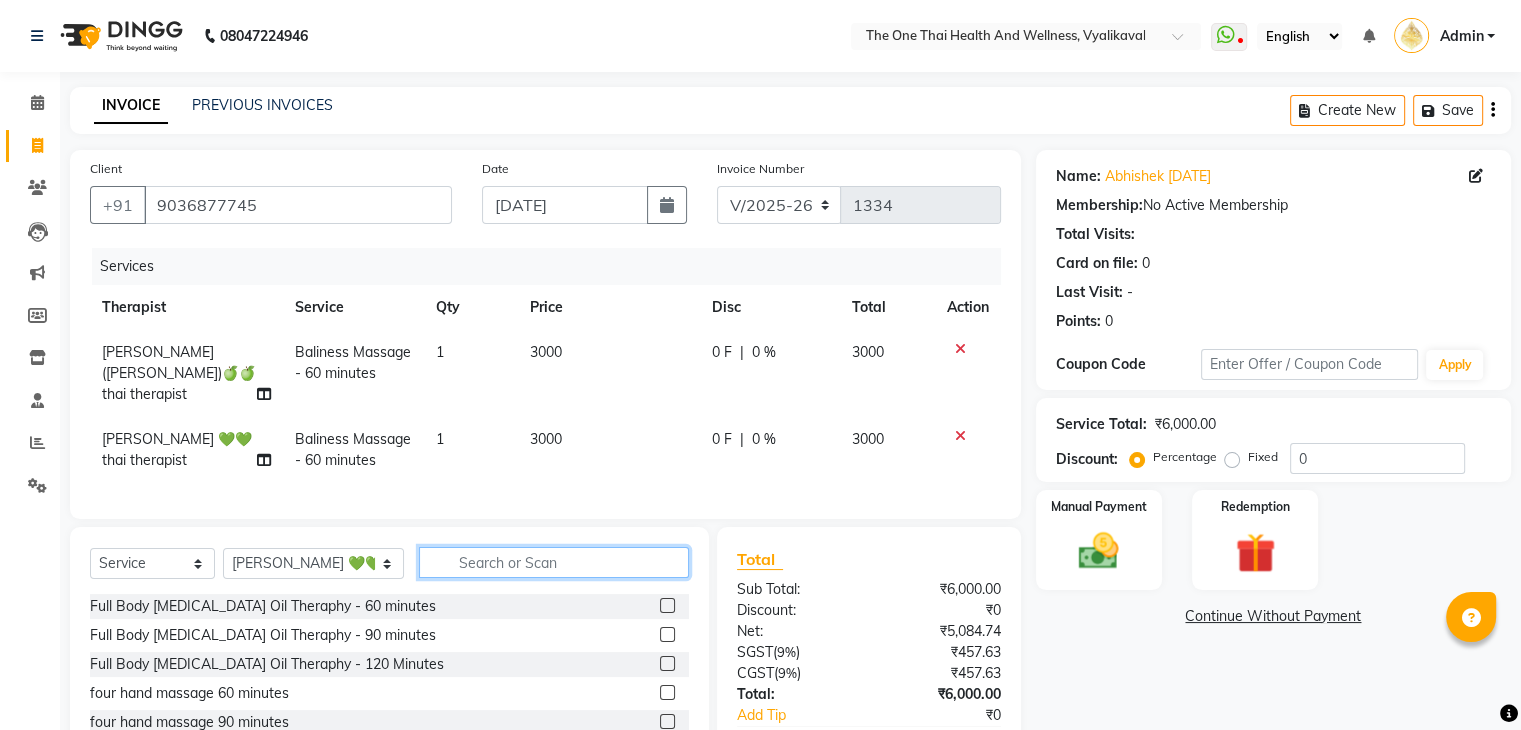checkbox on "false" 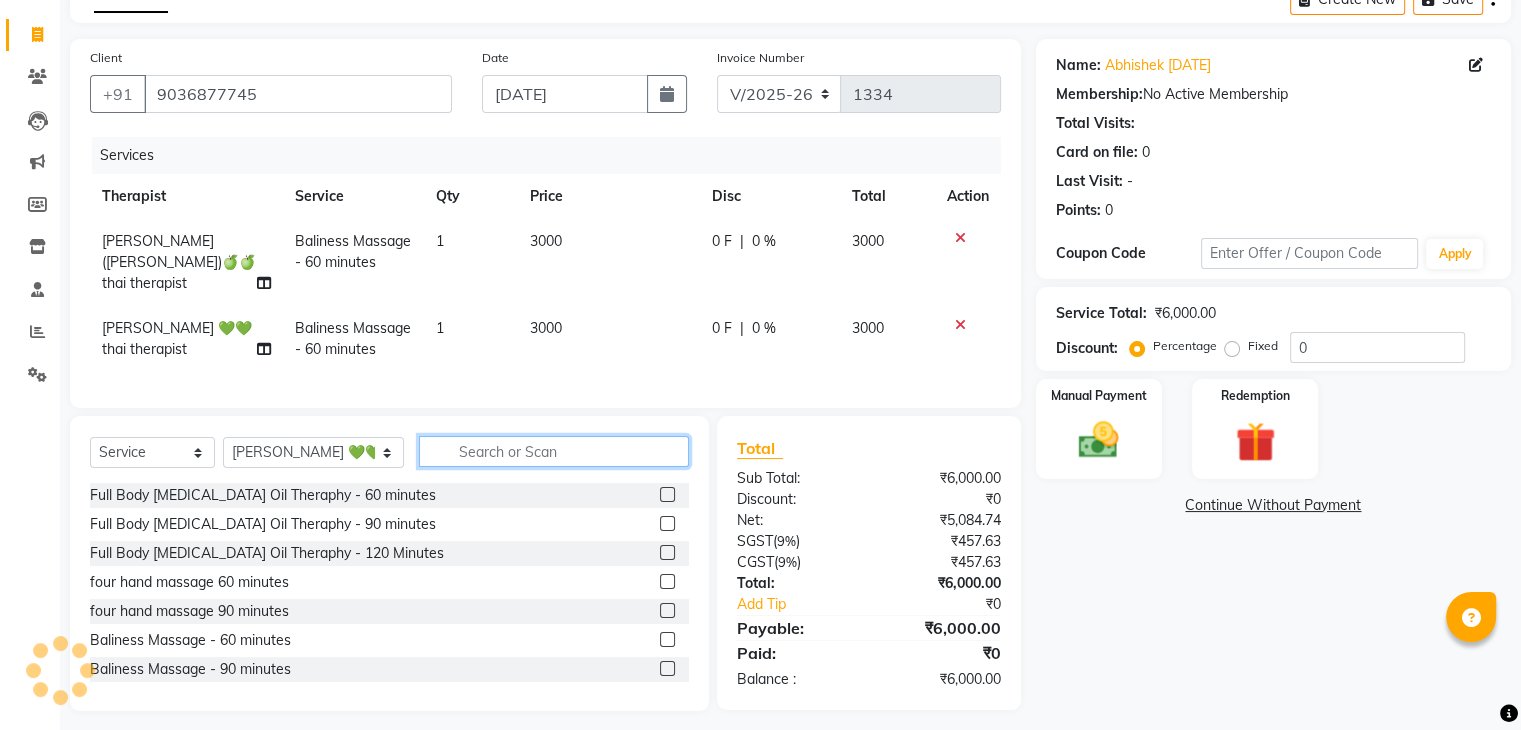 scroll, scrollTop: 115, scrollLeft: 0, axis: vertical 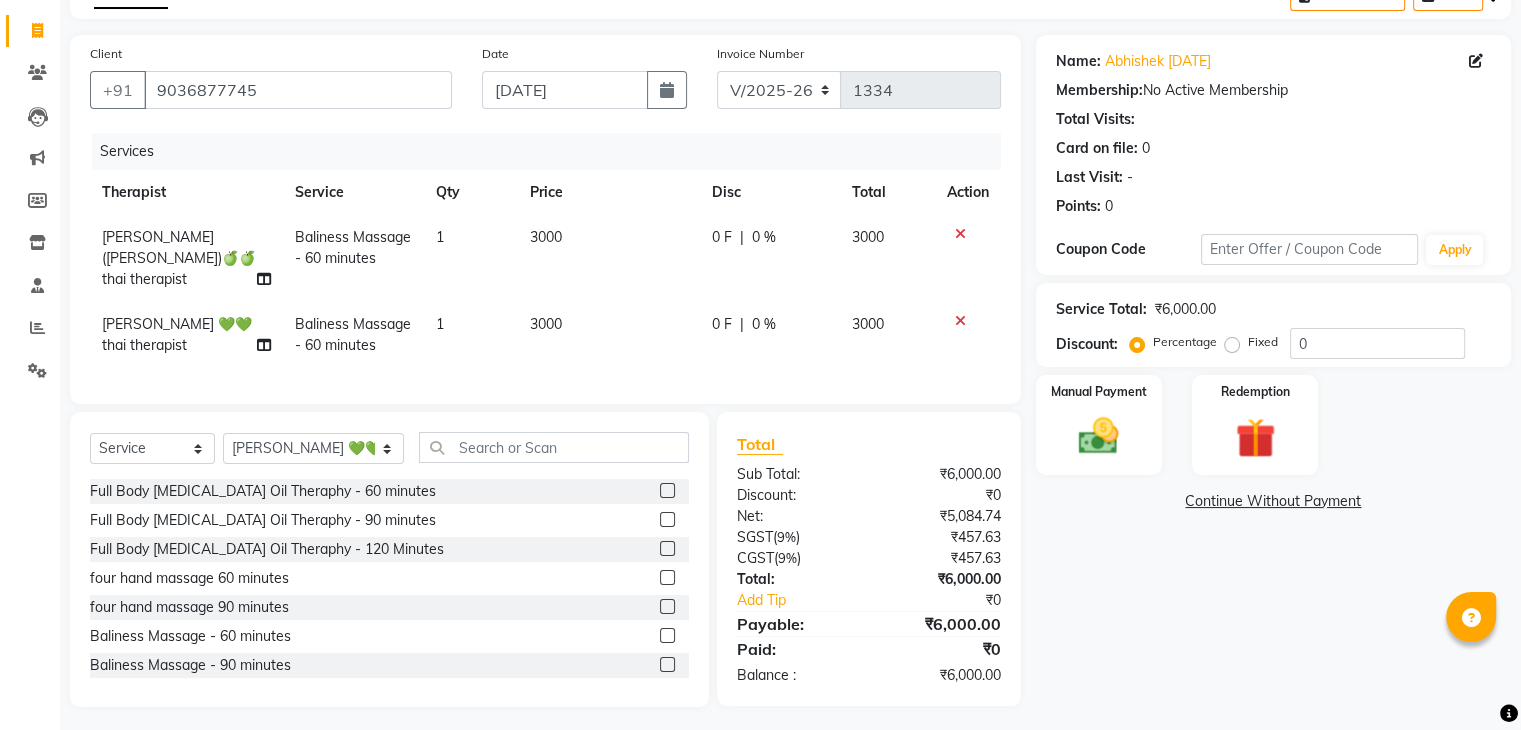 click on "0 F" 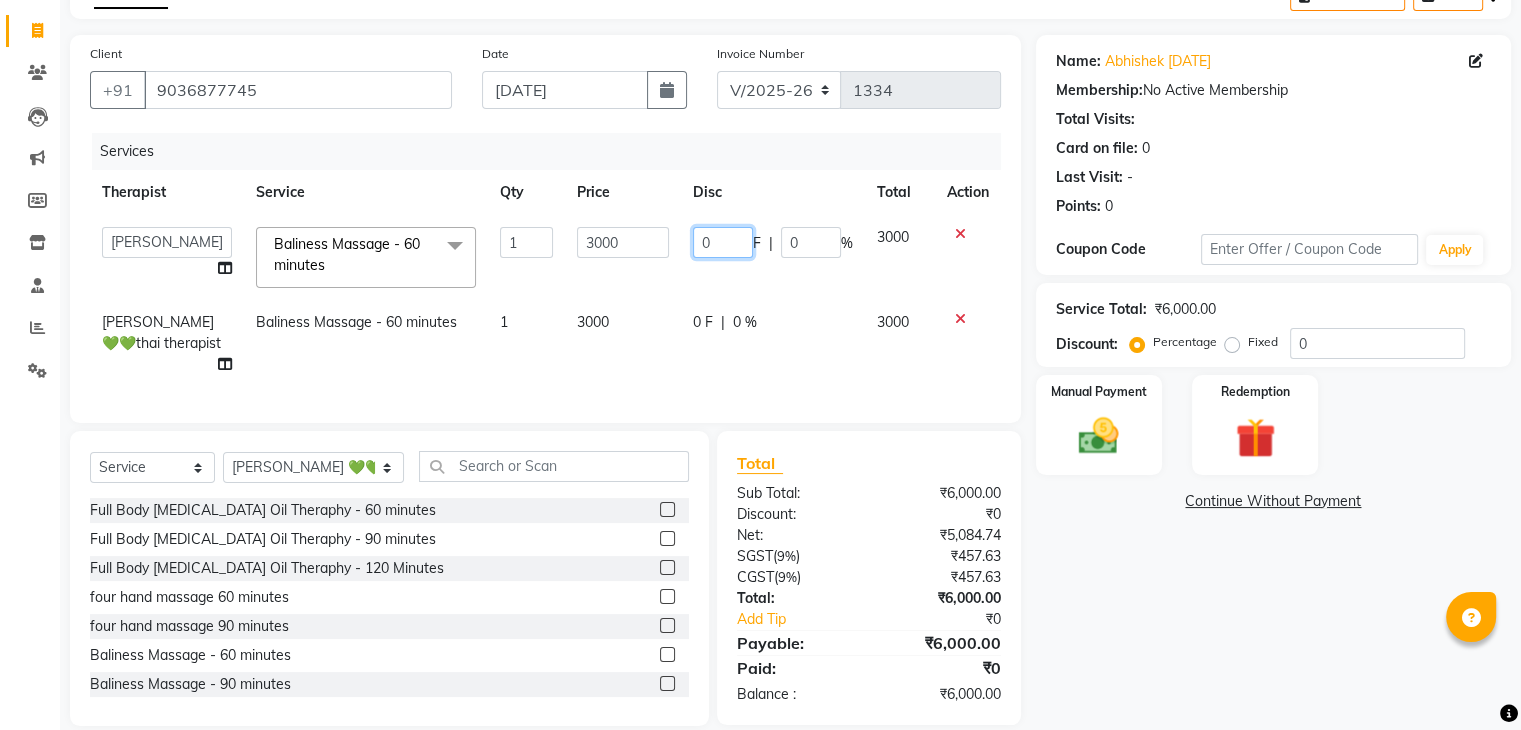 click on "0" 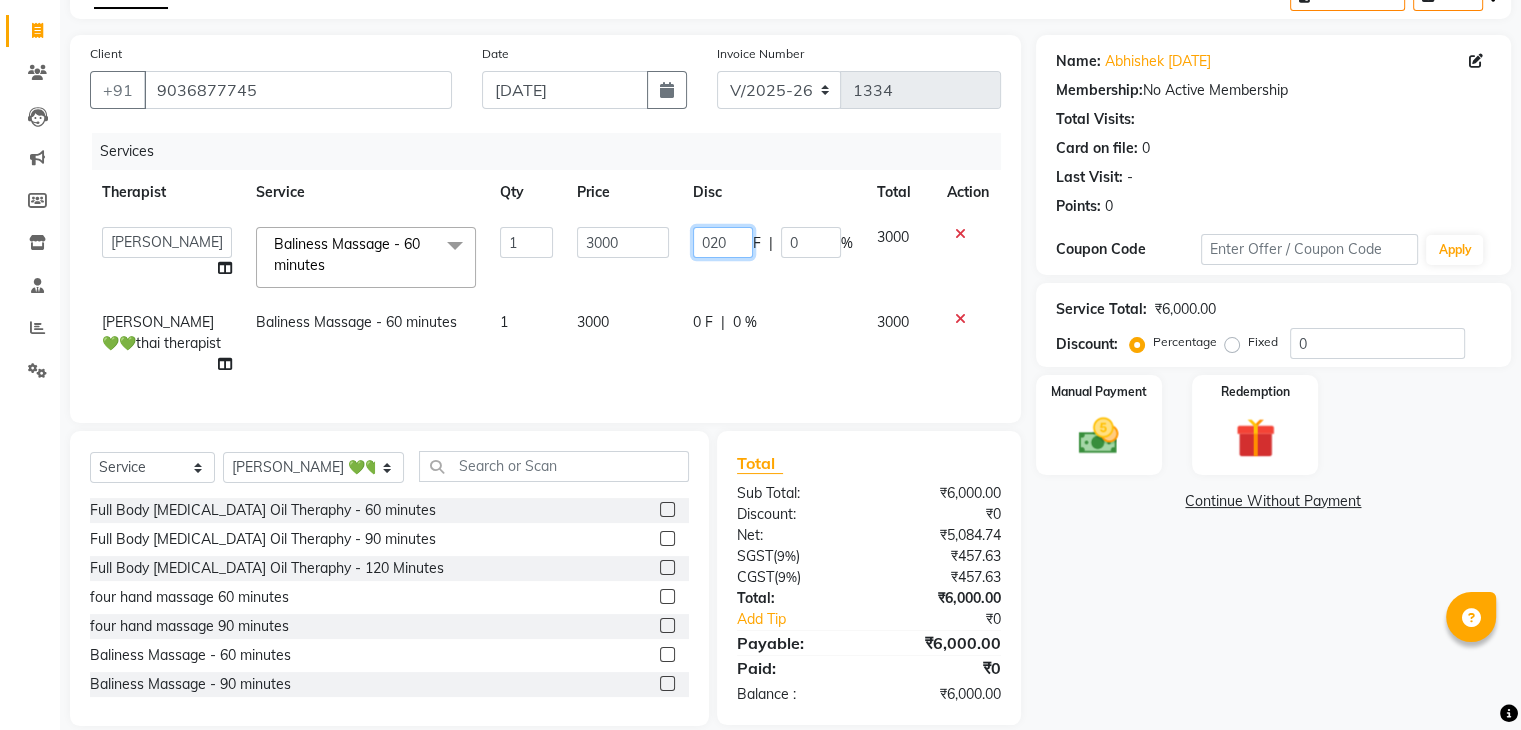 type on "0200" 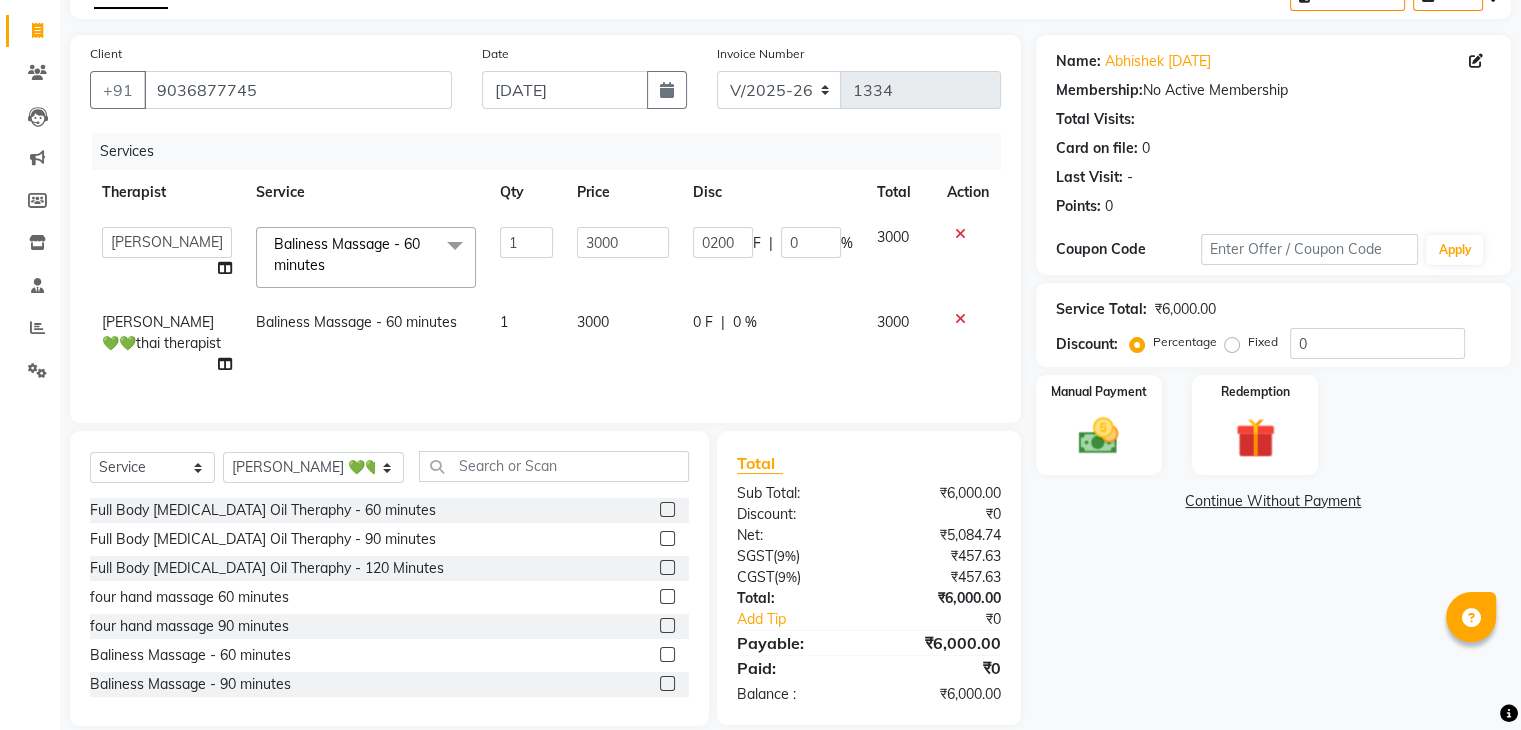 drag, startPoint x: 714, startPoint y: 323, endPoint x: 724, endPoint y: 334, distance: 14.866069 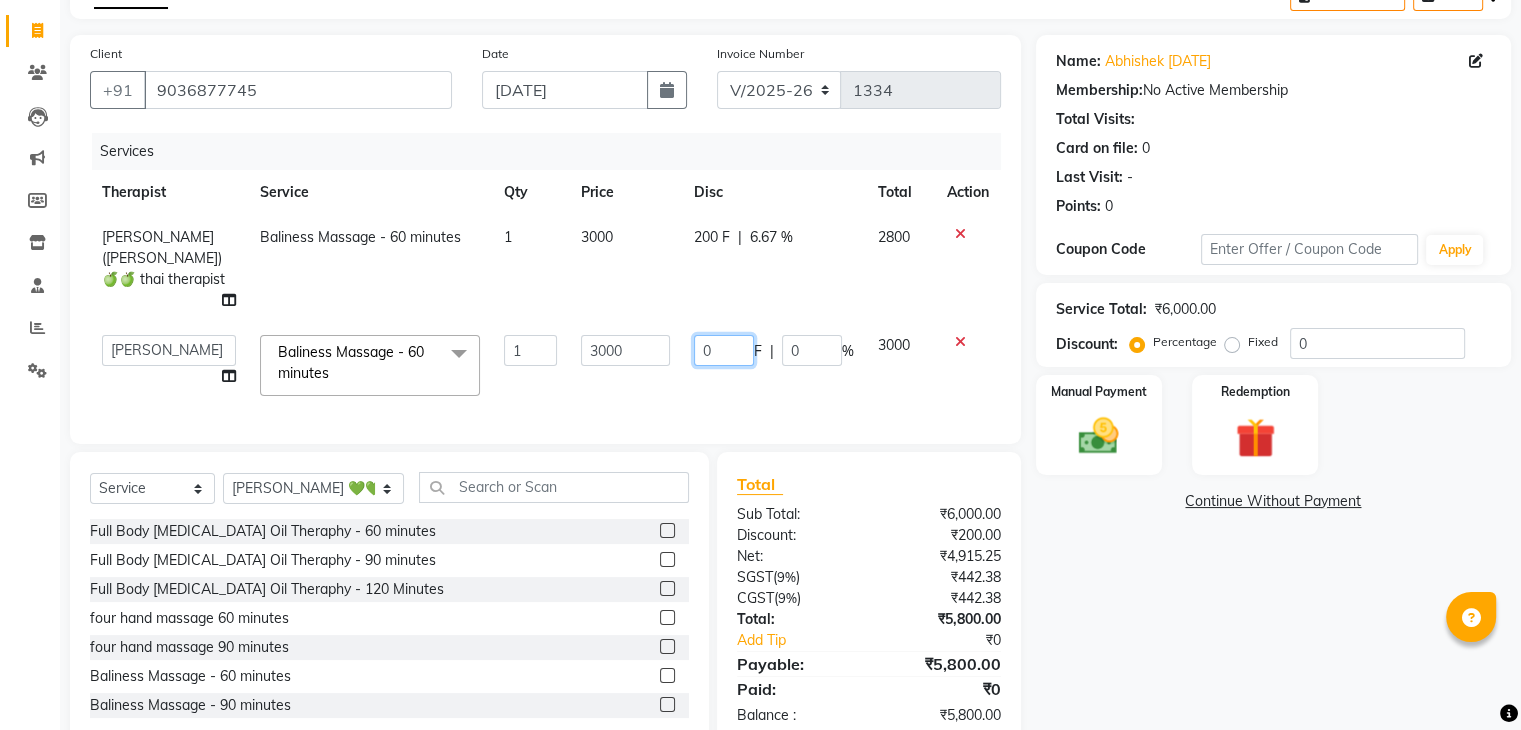 click on "0" 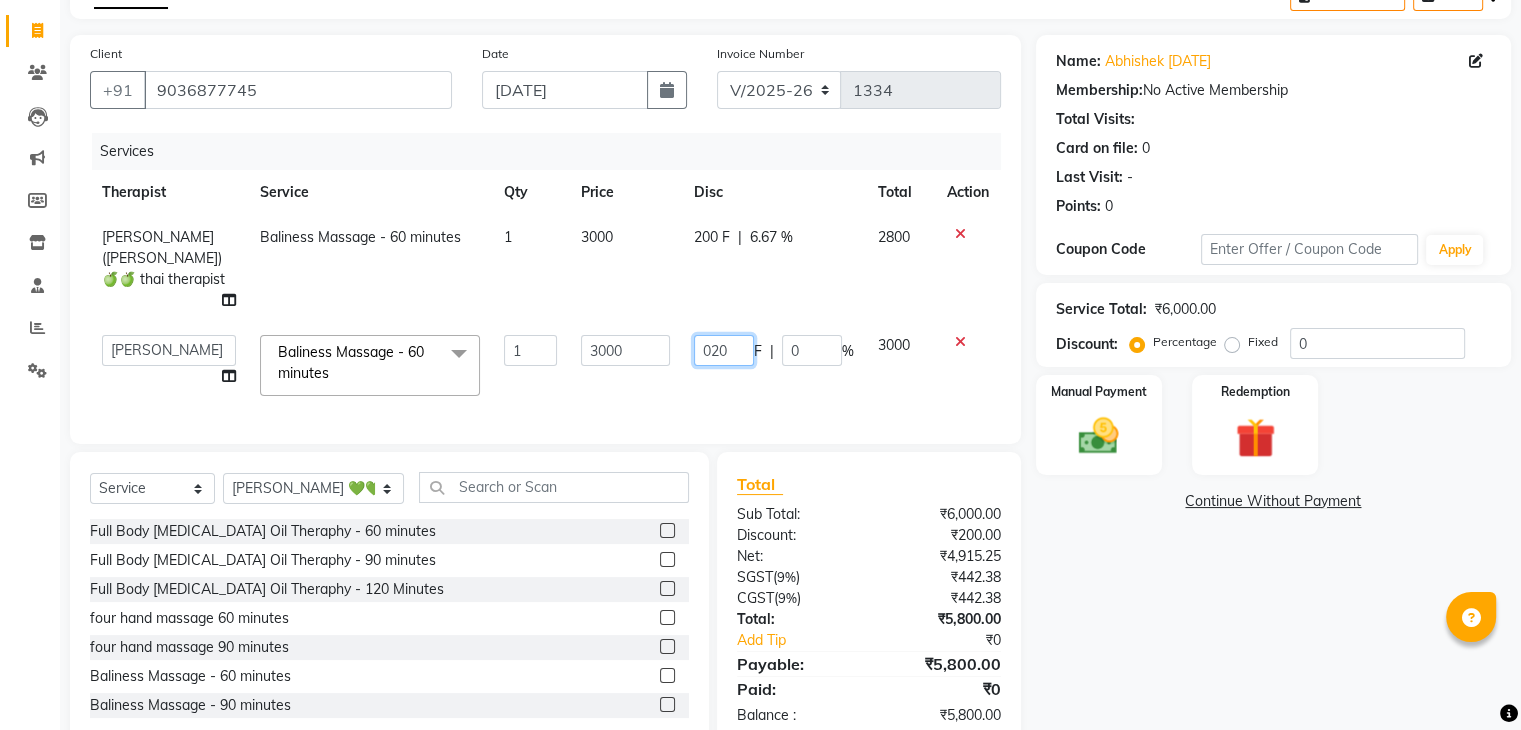 type on "0200" 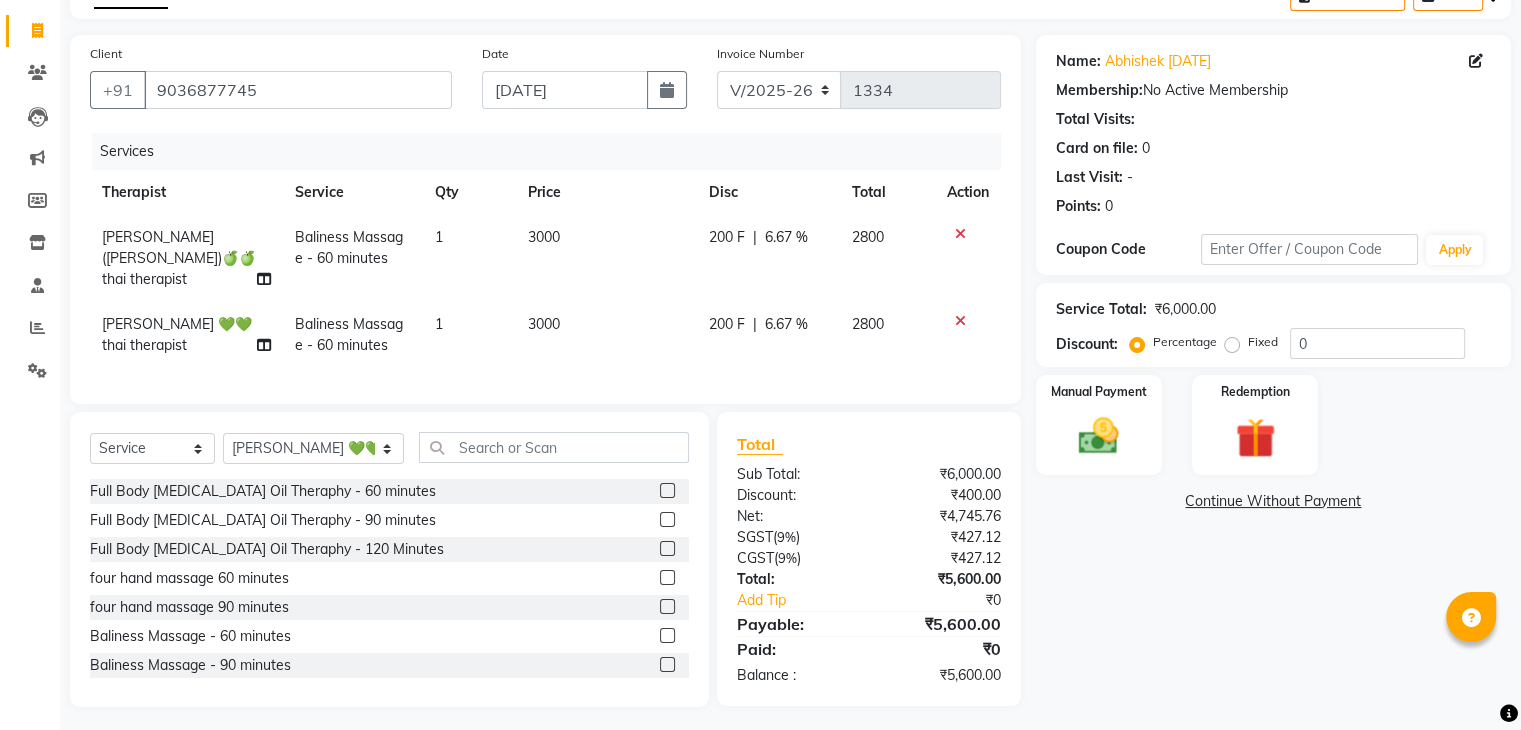 click on "[PERSON_NAME] ([PERSON_NAME])🍏🍏 thai therapist Baliness Massage  - 60 minutes 1 3000 200 F | 6.67 % 2800 [PERSON_NAME] 💚💚thai therapist Baliness Massage  - 60 minutes 1 3000 200 F | 6.67 % 2800" 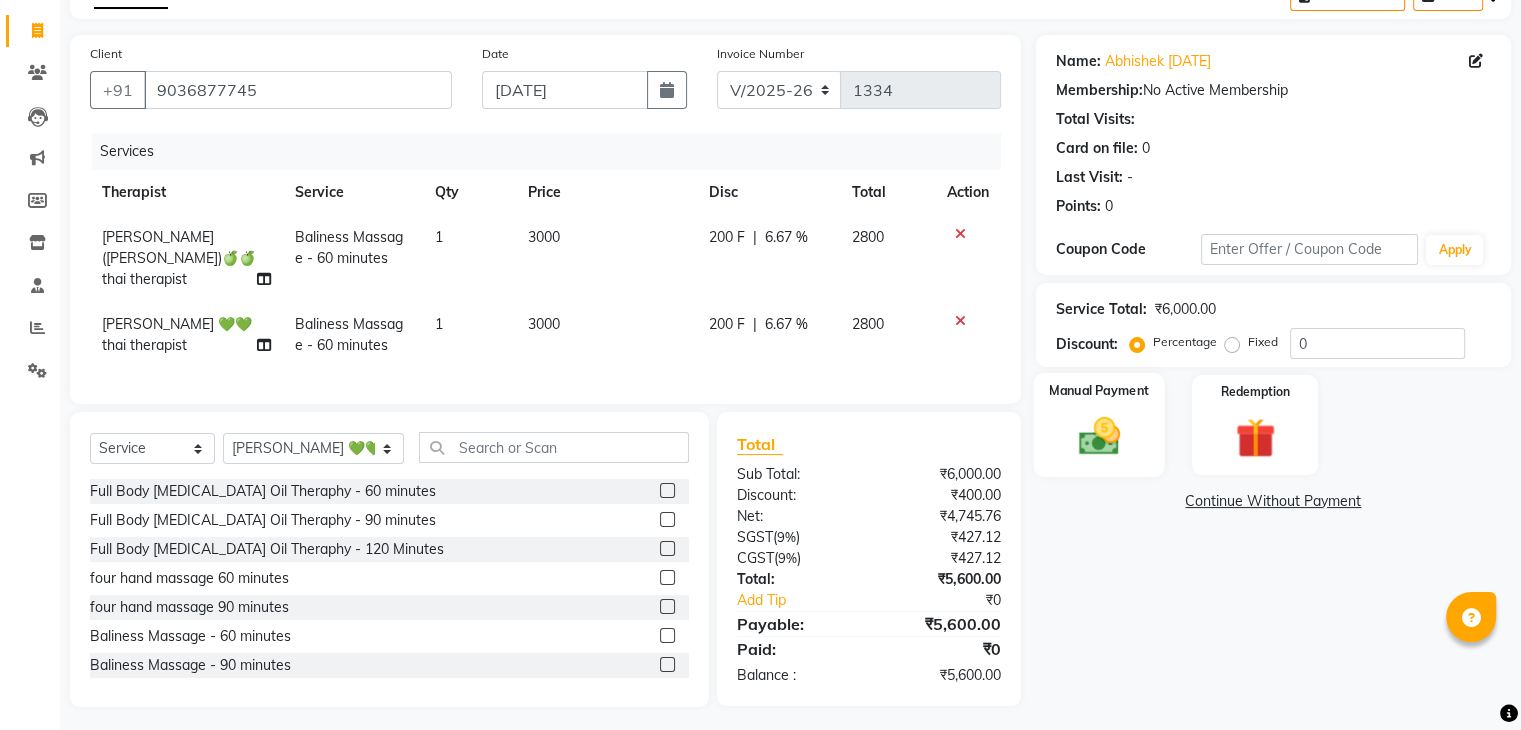 scroll, scrollTop: 0, scrollLeft: 0, axis: both 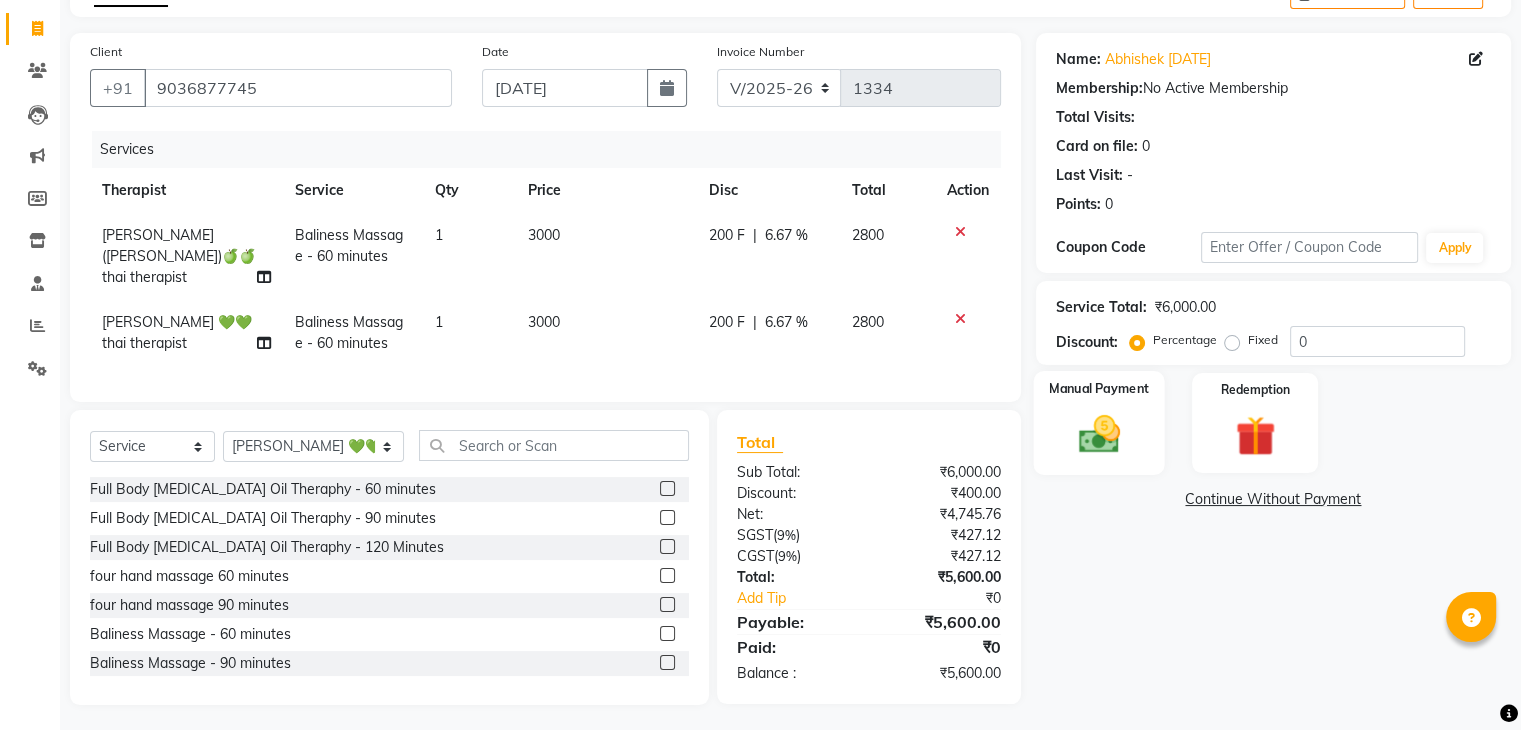 click 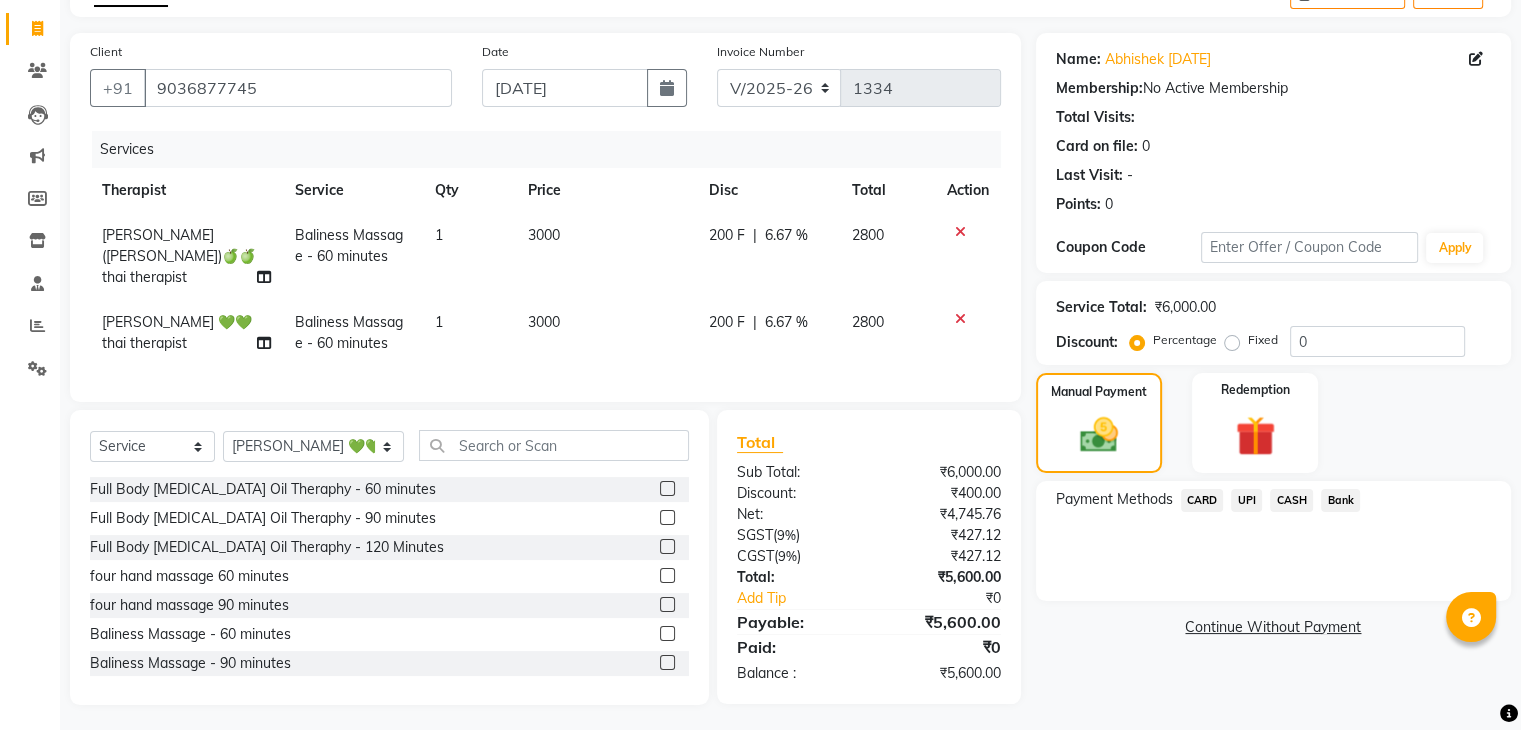 click on "CASH" 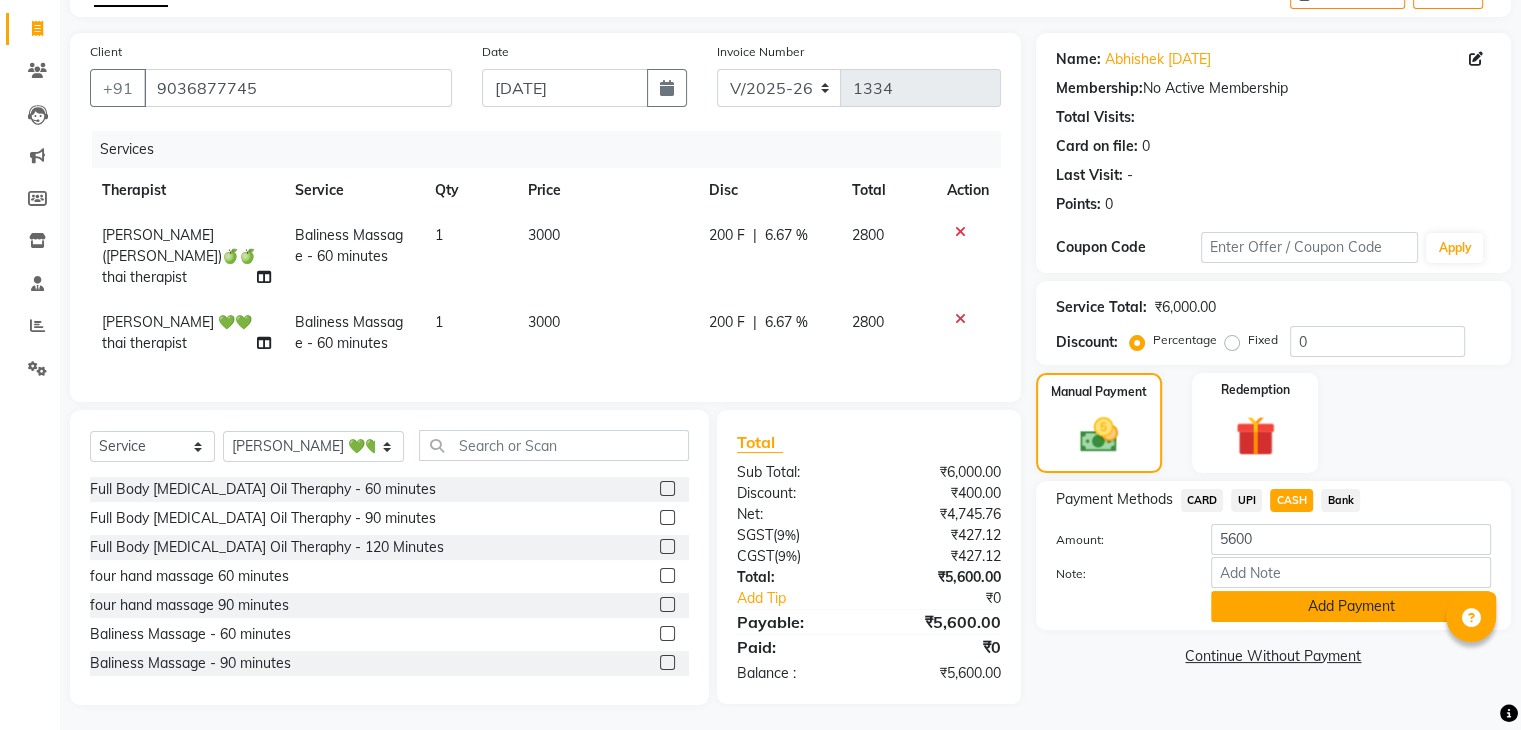 click on "Add Payment" 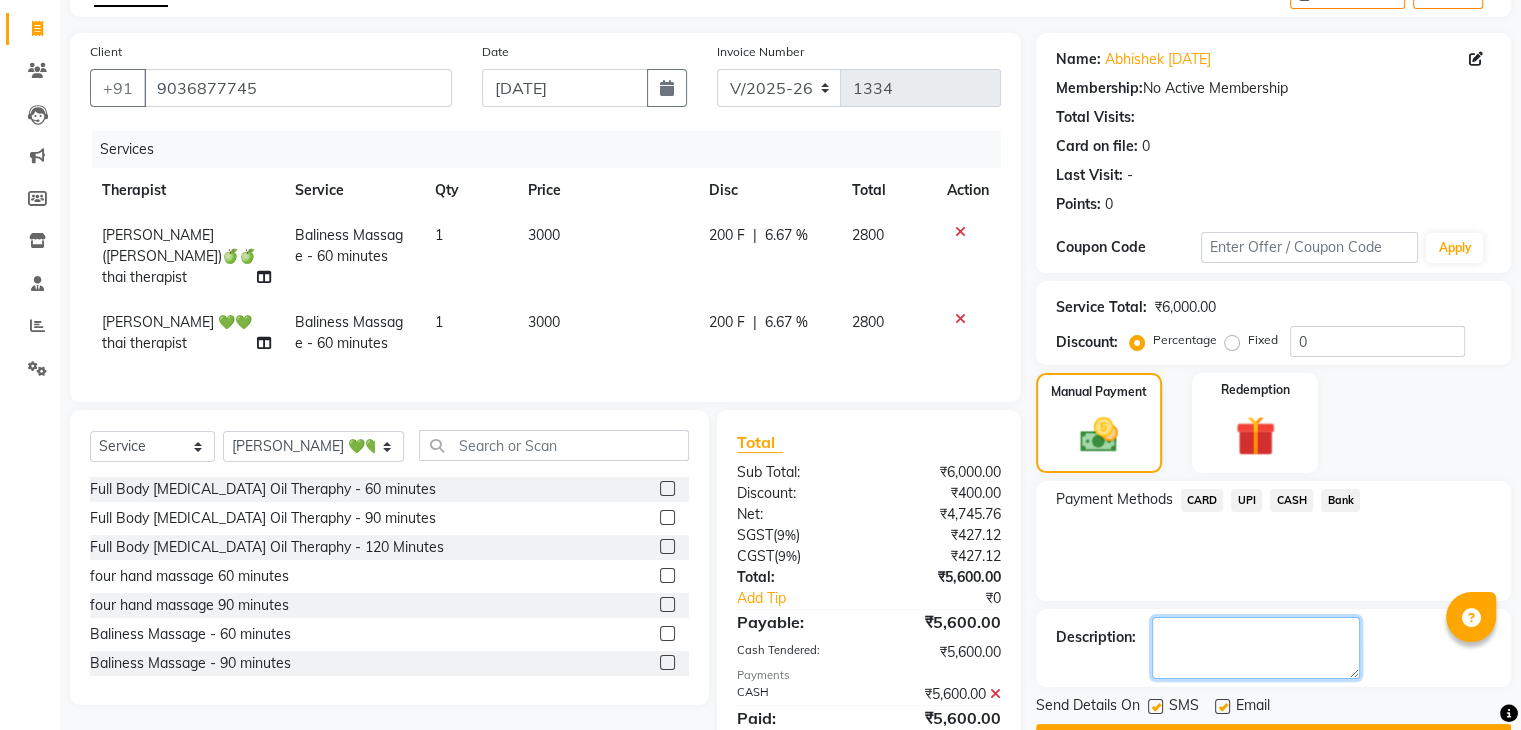click 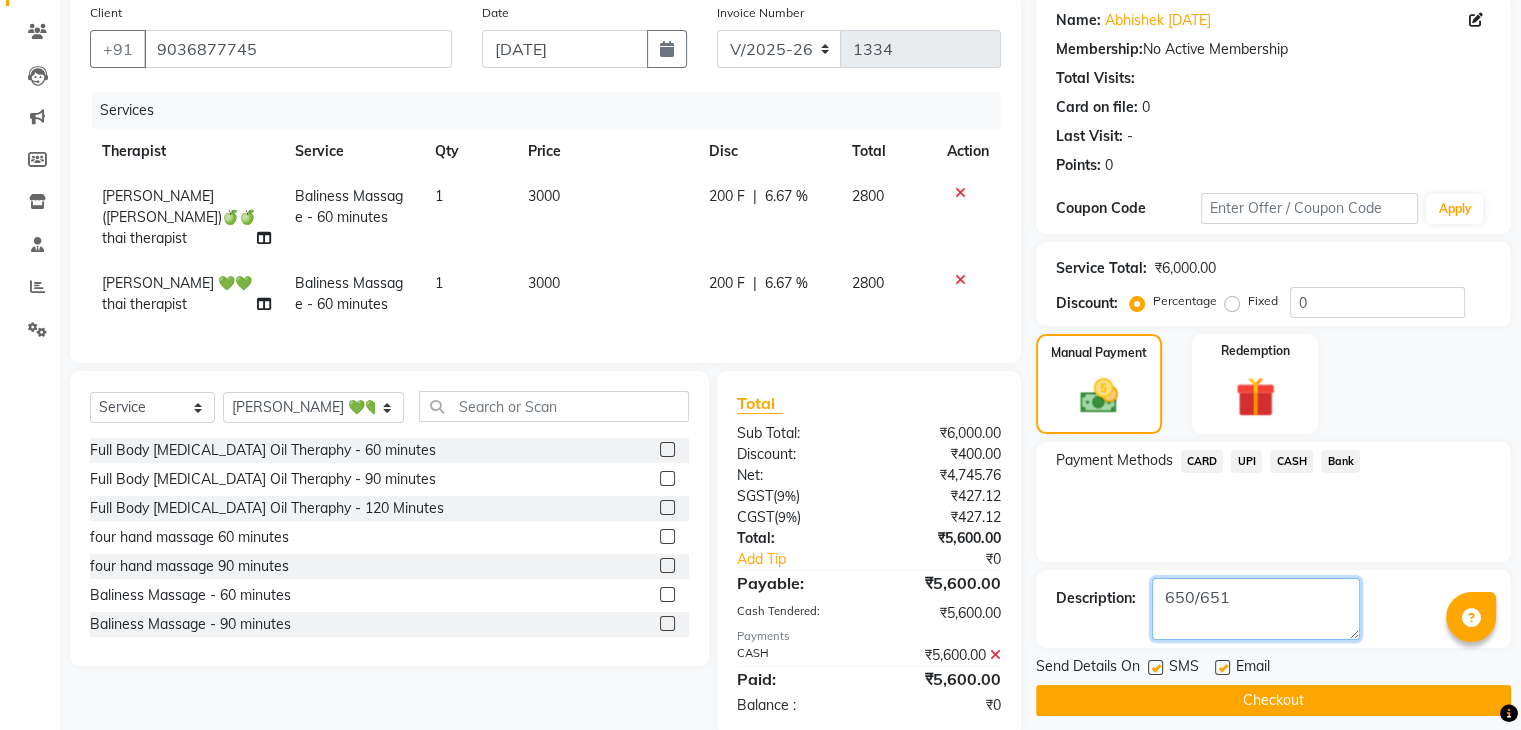 scroll, scrollTop: 168, scrollLeft: 0, axis: vertical 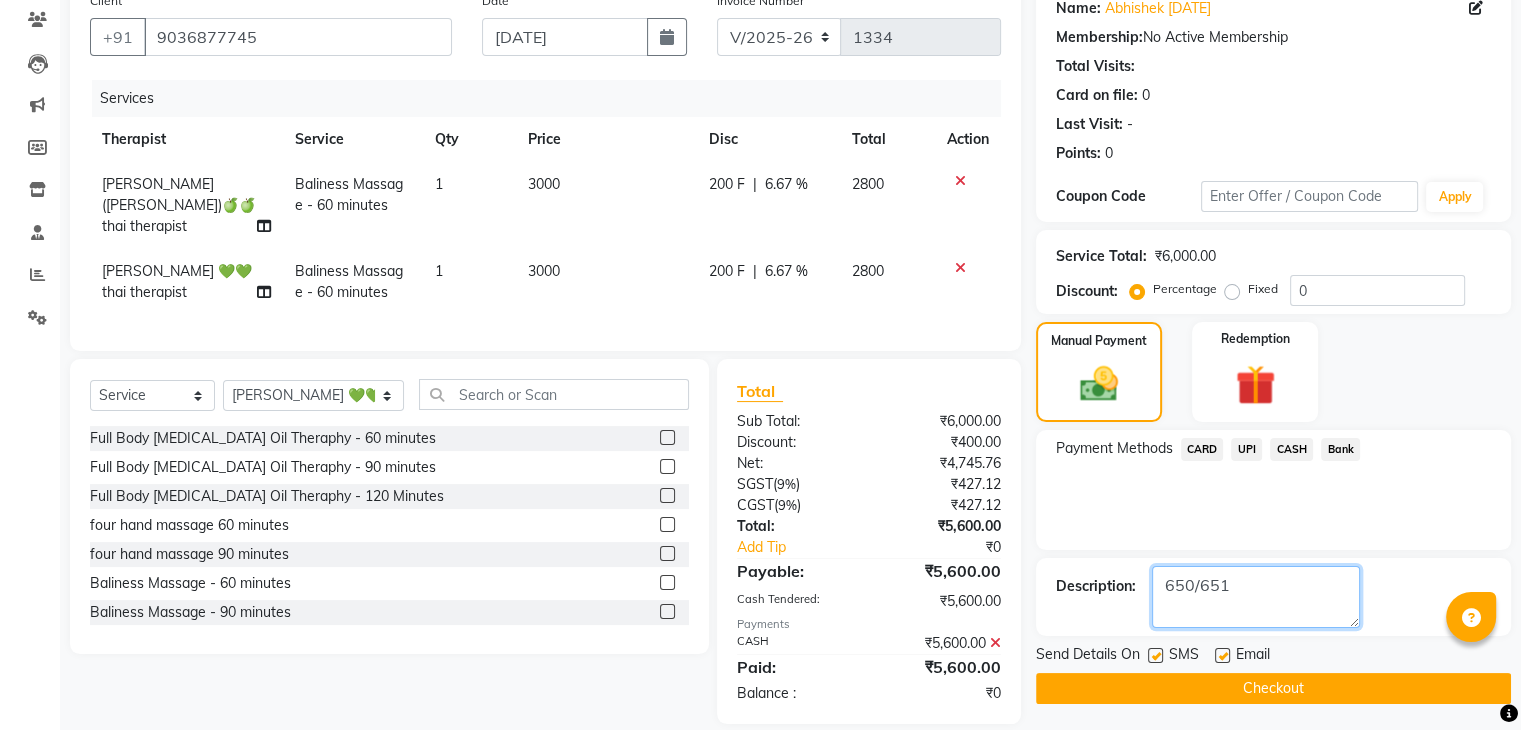type on "650/651" 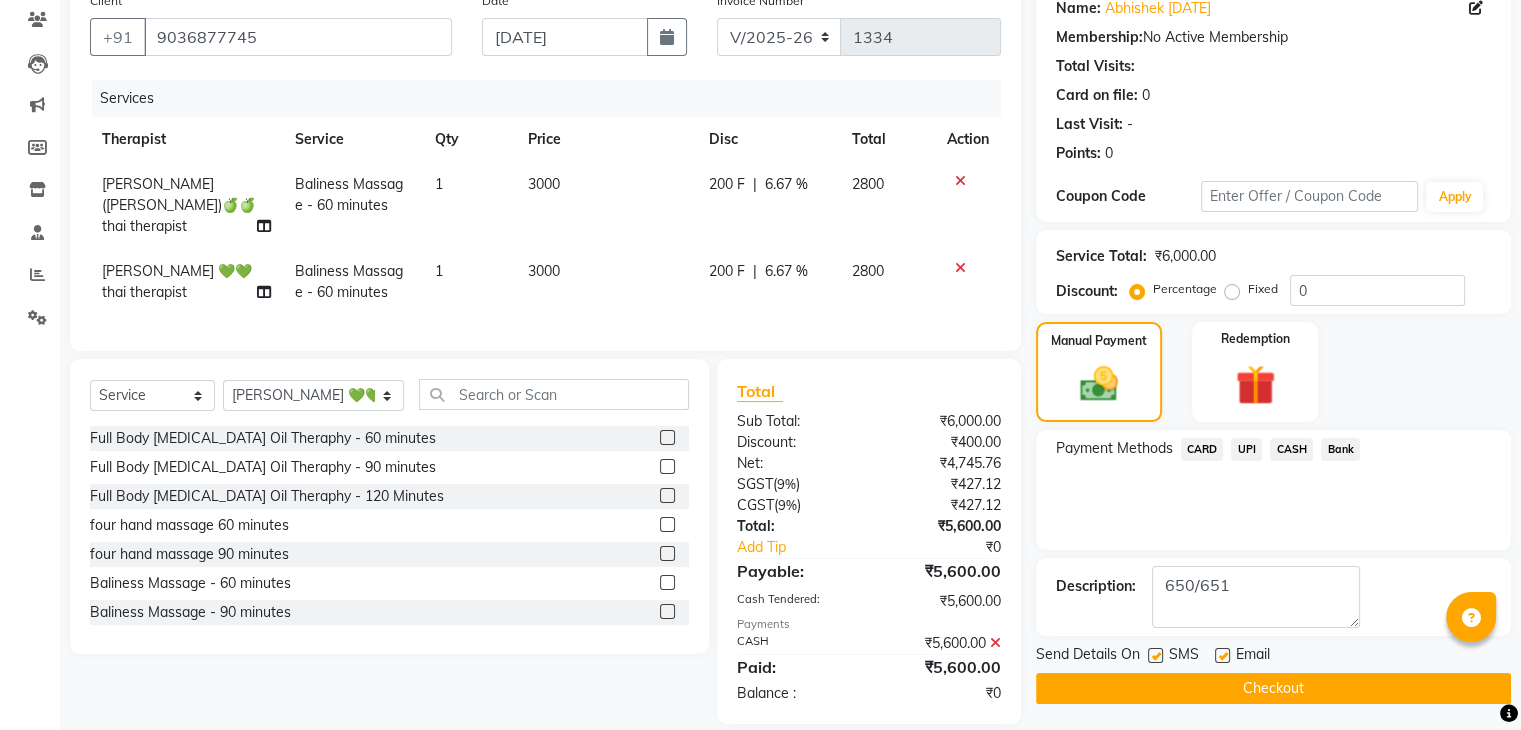 click 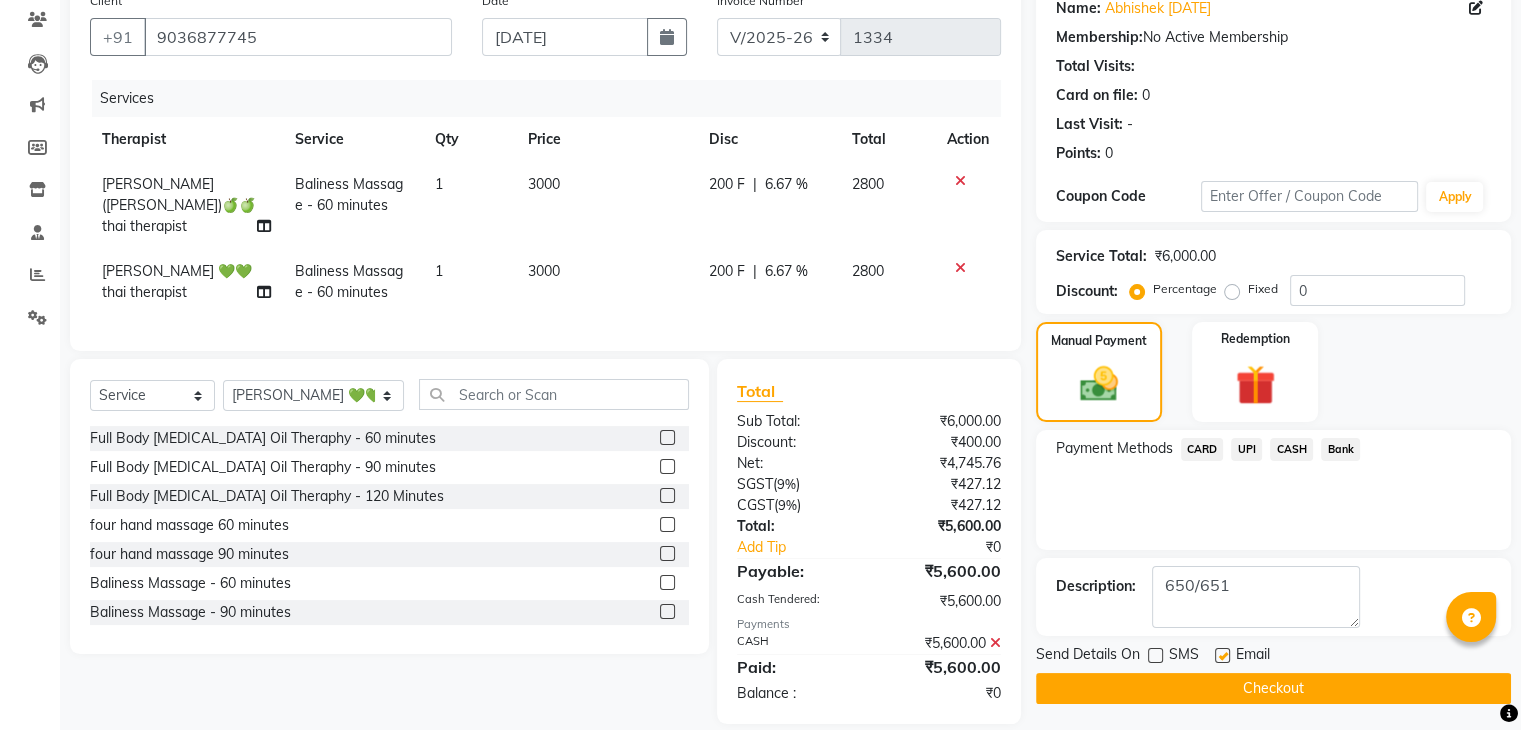 click on "Checkout" 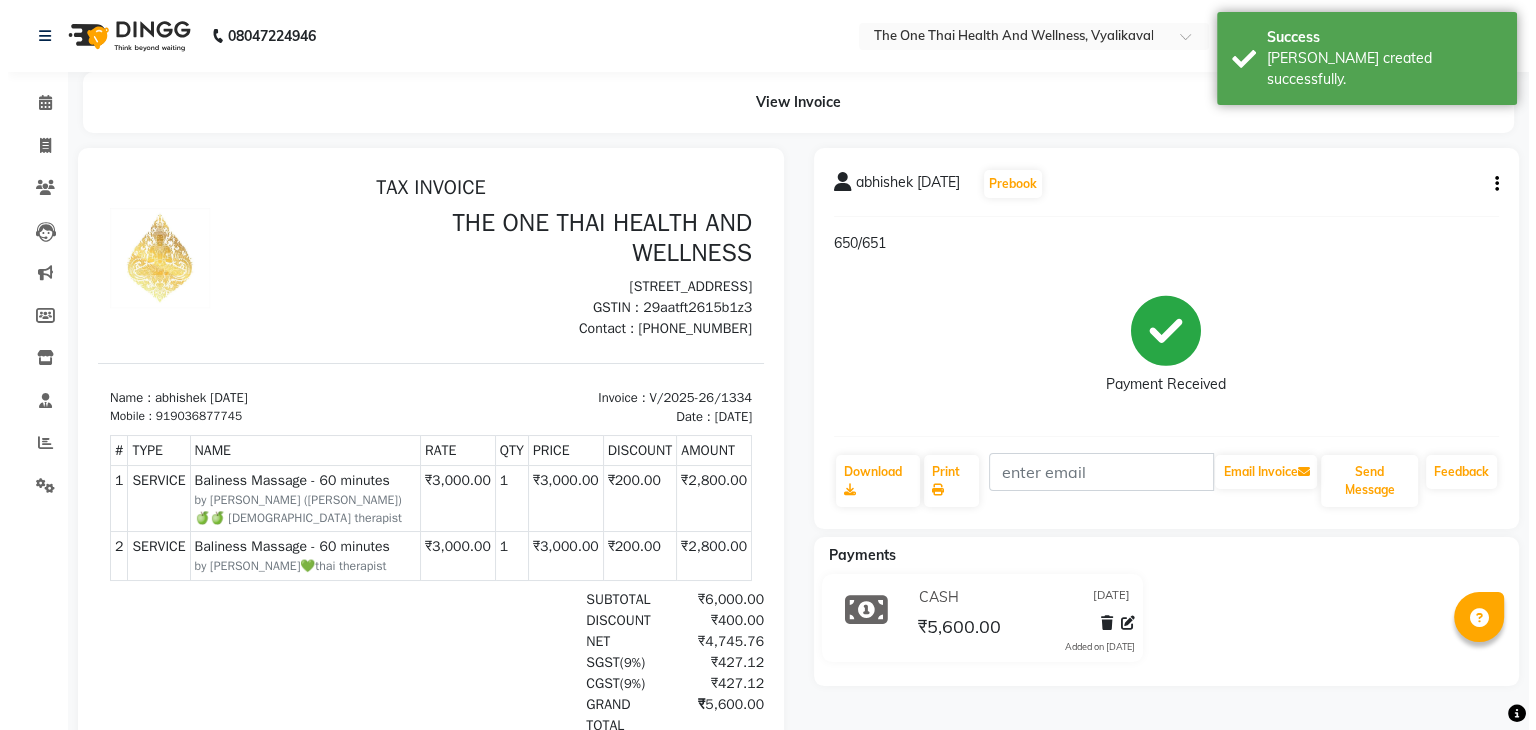scroll, scrollTop: 0, scrollLeft: 0, axis: both 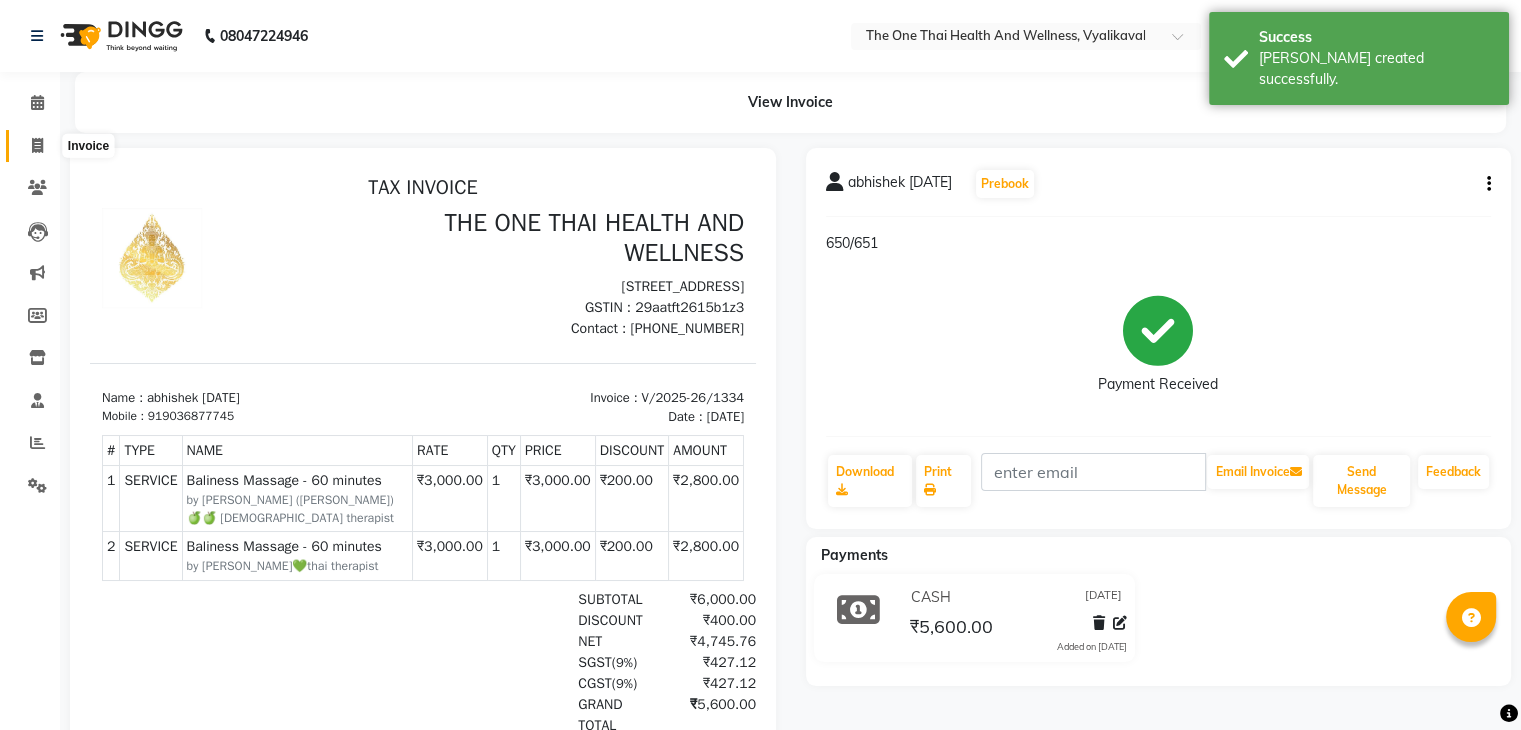click 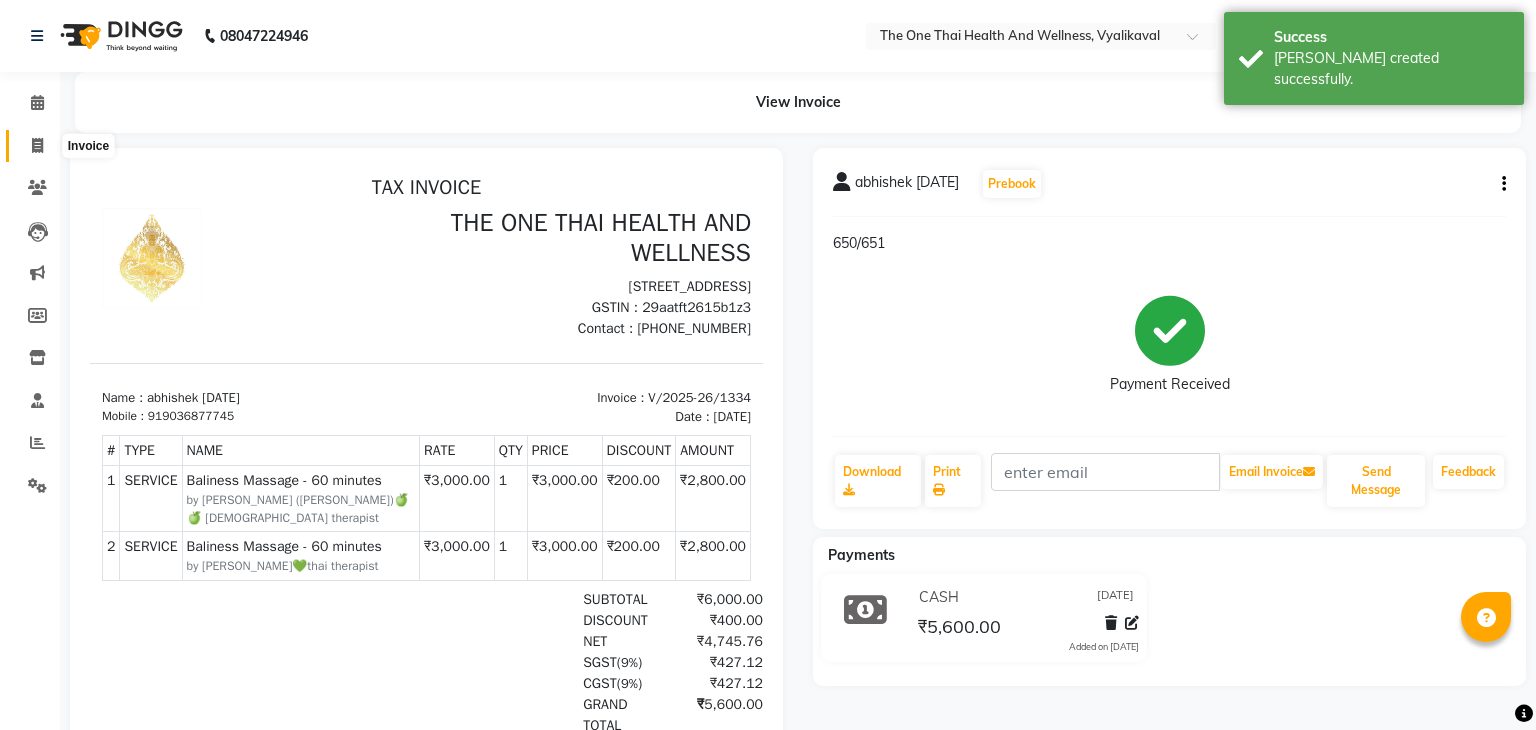 select on "5972" 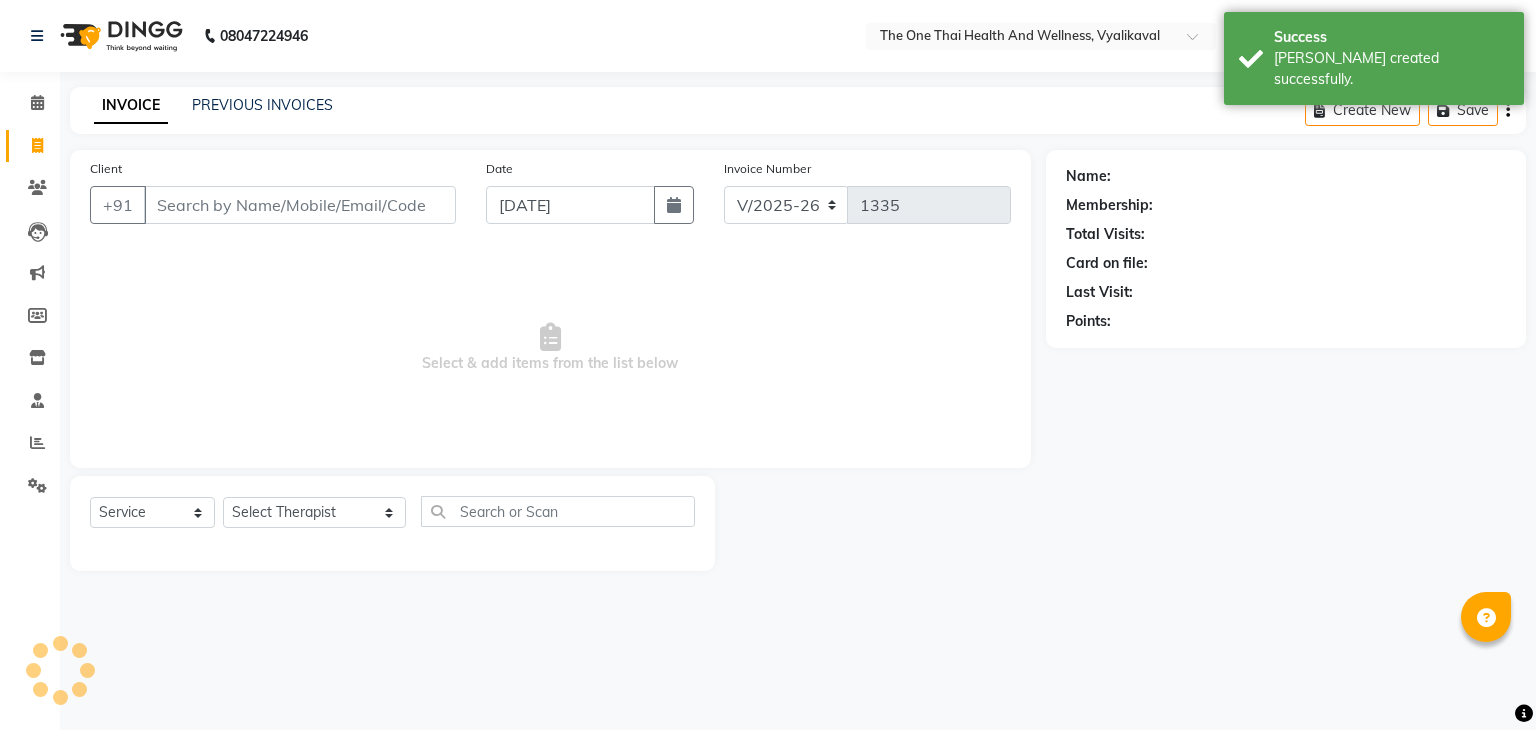 click on "Client" at bounding box center [300, 205] 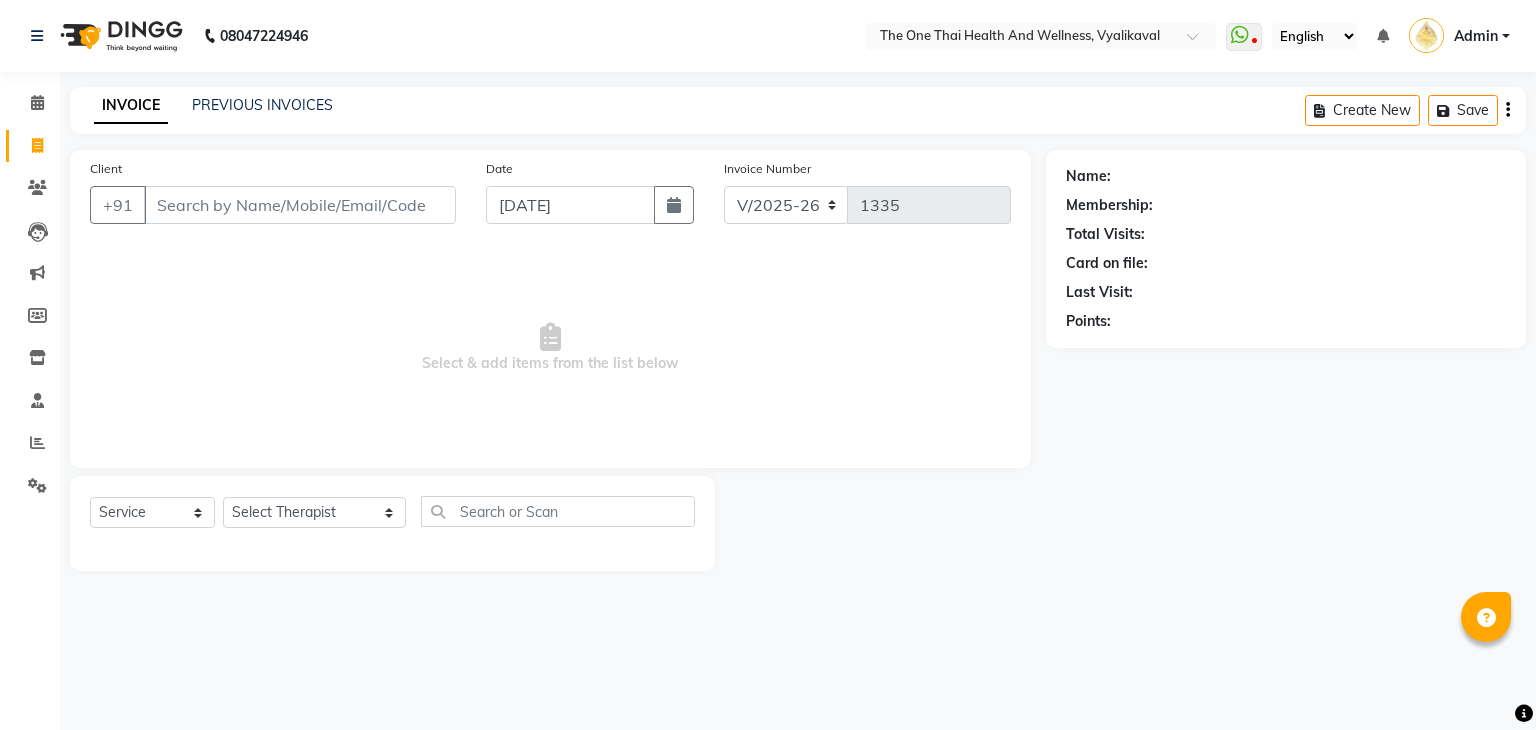 click on "Client" at bounding box center (300, 205) 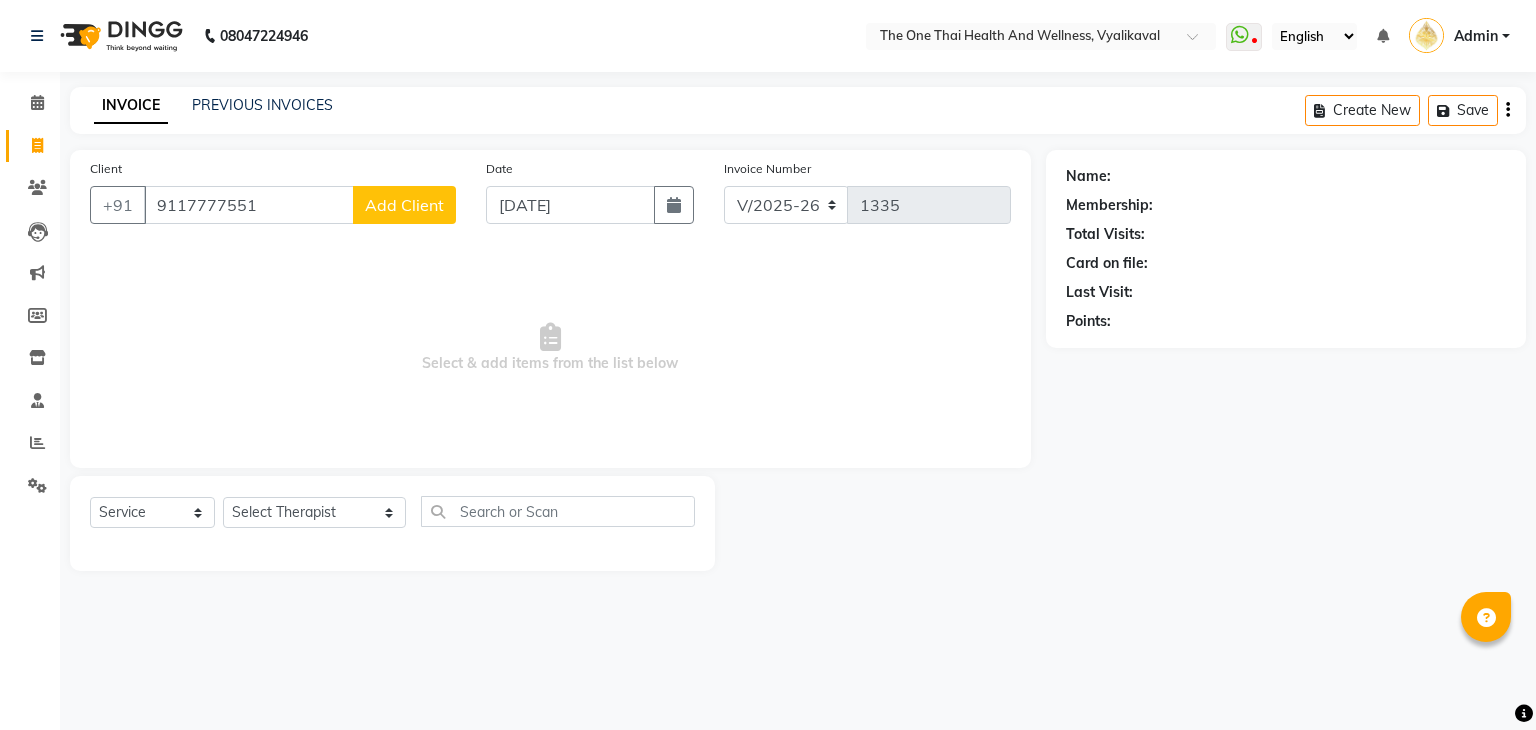type on "9117777551" 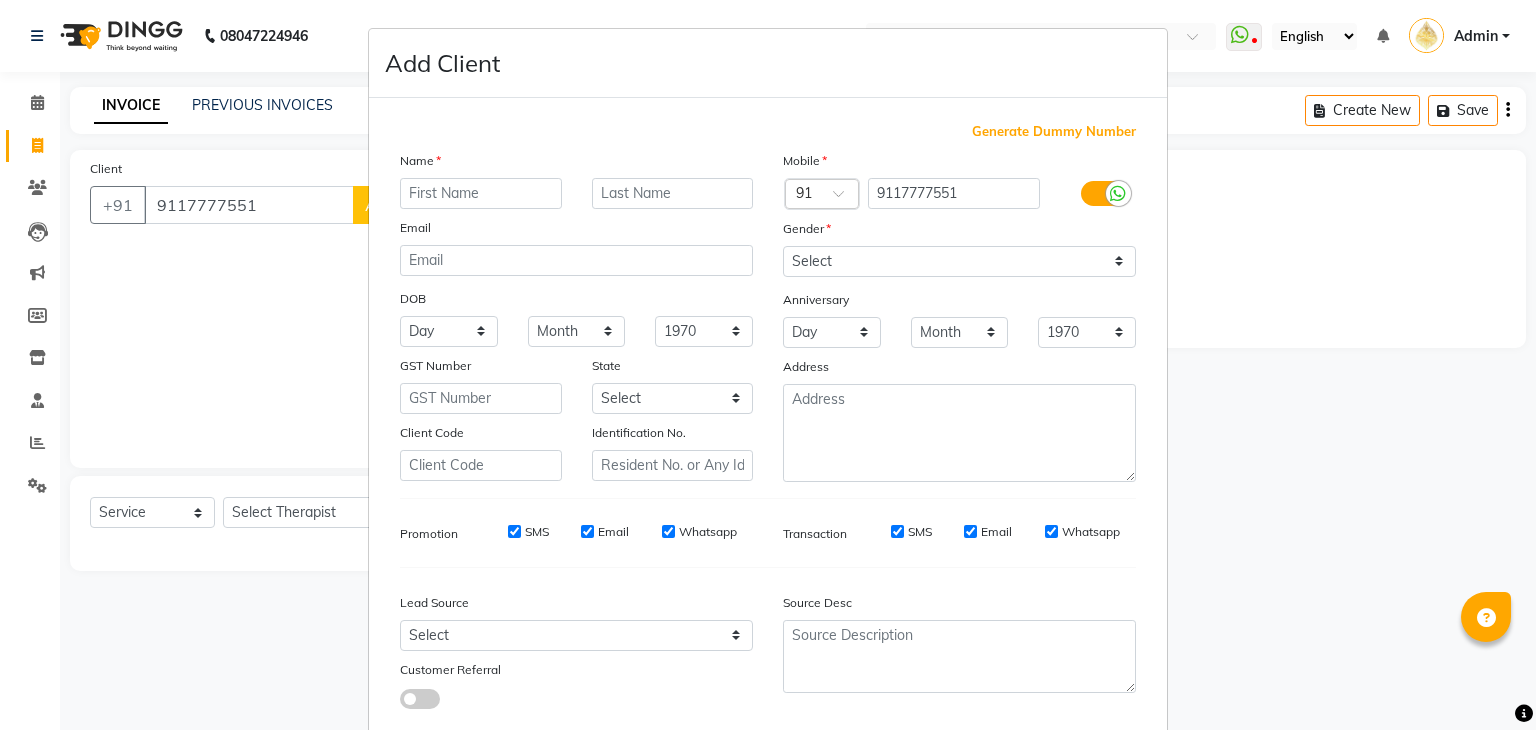 click on "Generate Dummy Number Name Email DOB Day 01 02 03 04 05 06 07 08 09 10 11 12 13 14 15 16 17 18 19 20 21 22 23 24 25 26 27 28 29 30 31 Month January February March April May June July August September October November [DATE] 1941 1942 1943 1944 1945 1946 1947 1948 1949 1950 1951 1952 1953 1954 1955 1956 1957 1958 1959 1960 1961 1962 1963 1964 1965 1966 1967 1968 1969 1970 1971 1972 1973 1974 1975 1976 1977 1978 1979 1980 1981 1982 1983 1984 1985 1986 1987 1988 1989 1990 1991 1992 1993 1994 1995 1996 1997 1998 1999 2000 2001 2002 2003 2004 2005 2006 2007 2008 2009 2010 2011 2012 2013 2014 2015 2016 2017 2018 2019 2020 2021 2022 2023 2024 GST Number State Select [GEOGRAPHIC_DATA] and [GEOGRAPHIC_DATA] [GEOGRAPHIC_DATA] [GEOGRAPHIC_DATA] [GEOGRAPHIC_DATA] [GEOGRAPHIC_DATA] [GEOGRAPHIC_DATA] [GEOGRAPHIC_DATA] [GEOGRAPHIC_DATA] and [GEOGRAPHIC_DATA] [GEOGRAPHIC_DATA] [GEOGRAPHIC_DATA] [GEOGRAPHIC_DATA] [GEOGRAPHIC_DATA] [GEOGRAPHIC_DATA] [GEOGRAPHIC_DATA] [GEOGRAPHIC_DATA] [GEOGRAPHIC_DATA] [GEOGRAPHIC_DATA] [GEOGRAPHIC_DATA] [GEOGRAPHIC_DATA] [GEOGRAPHIC_DATA] [GEOGRAPHIC_DATA] [GEOGRAPHIC_DATA] [GEOGRAPHIC_DATA] [GEOGRAPHIC_DATA] [GEOGRAPHIC_DATA] [GEOGRAPHIC_DATA] [GEOGRAPHIC_DATA] [GEOGRAPHIC_DATA] [GEOGRAPHIC_DATA] [GEOGRAPHIC_DATA] [GEOGRAPHIC_DATA]" at bounding box center (768, 419) 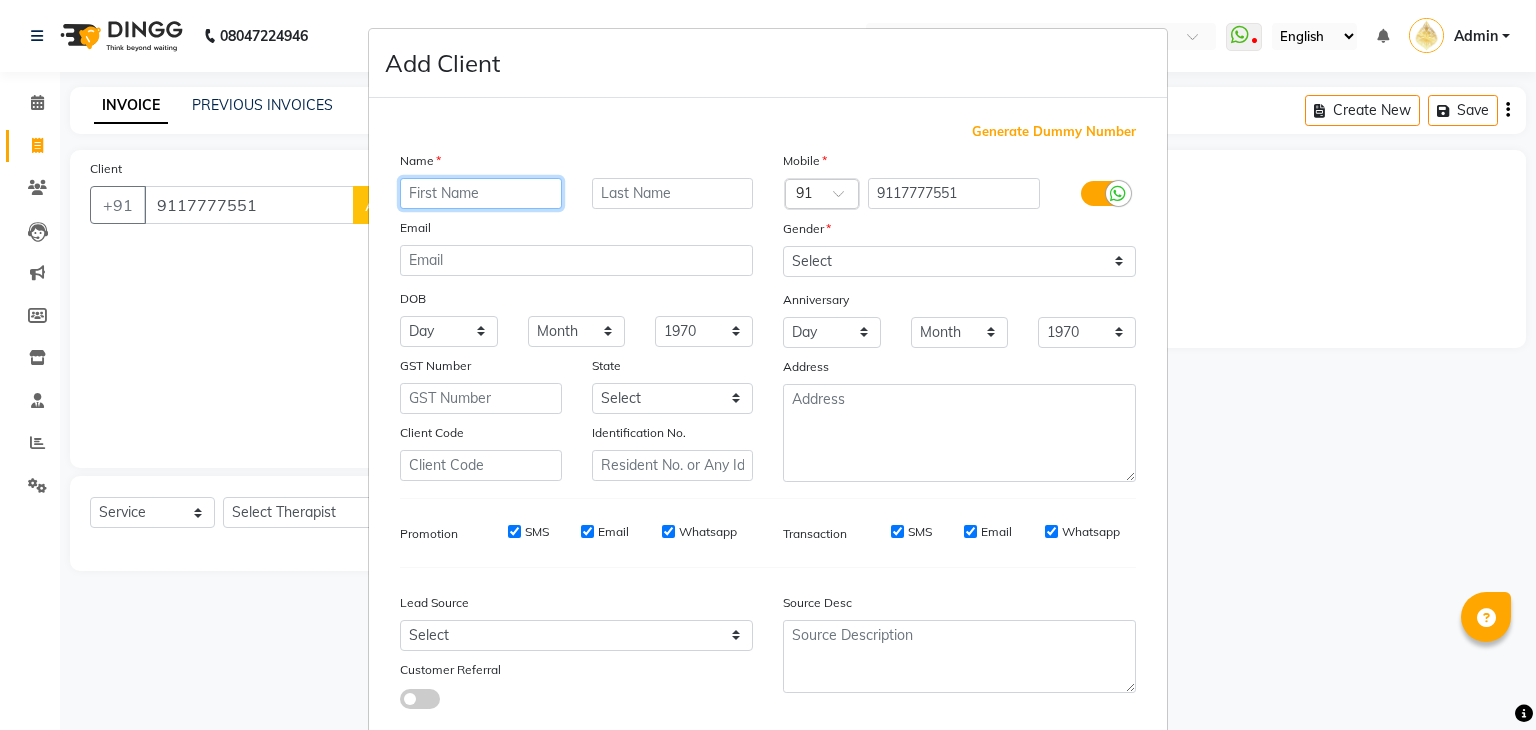 click at bounding box center [481, 193] 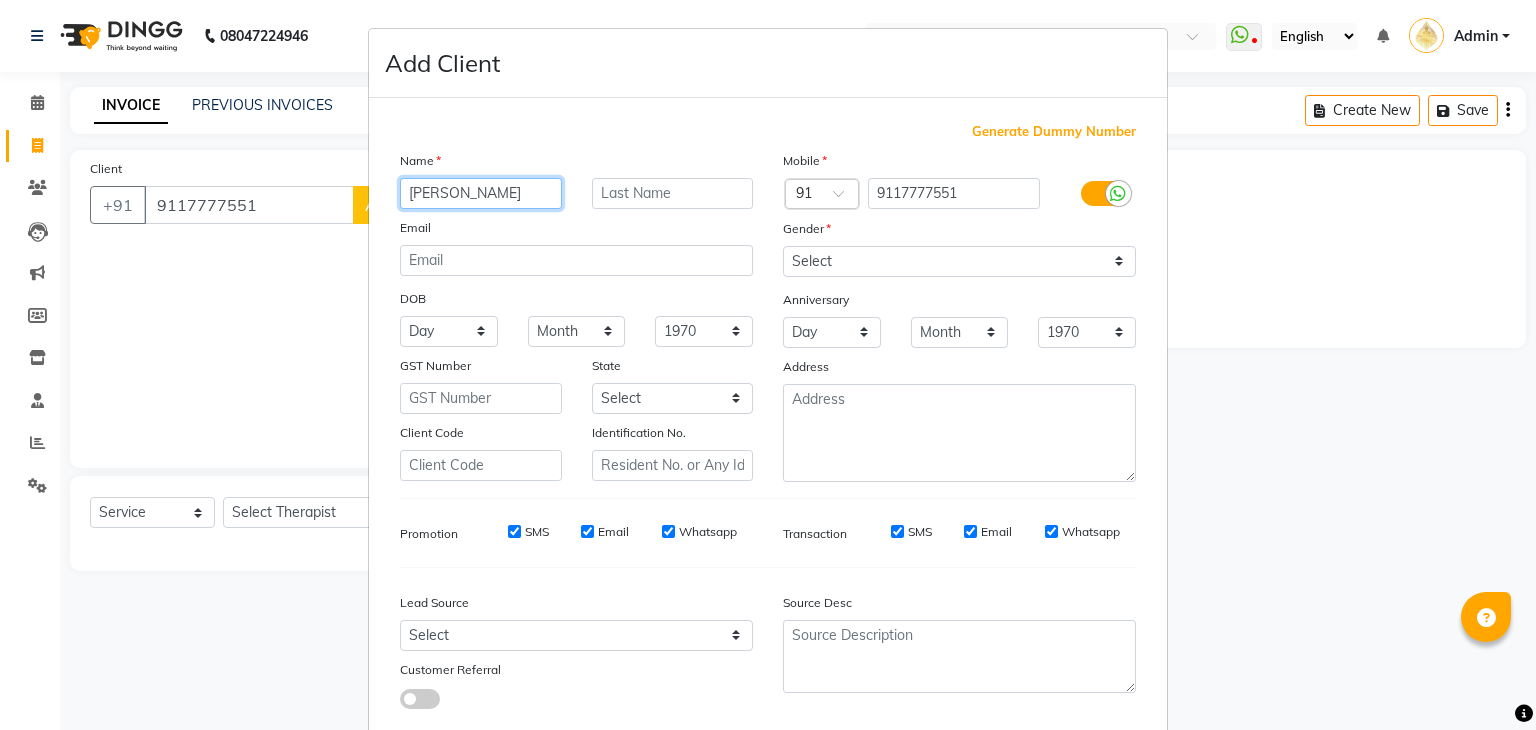 type on "[PERSON_NAME]" 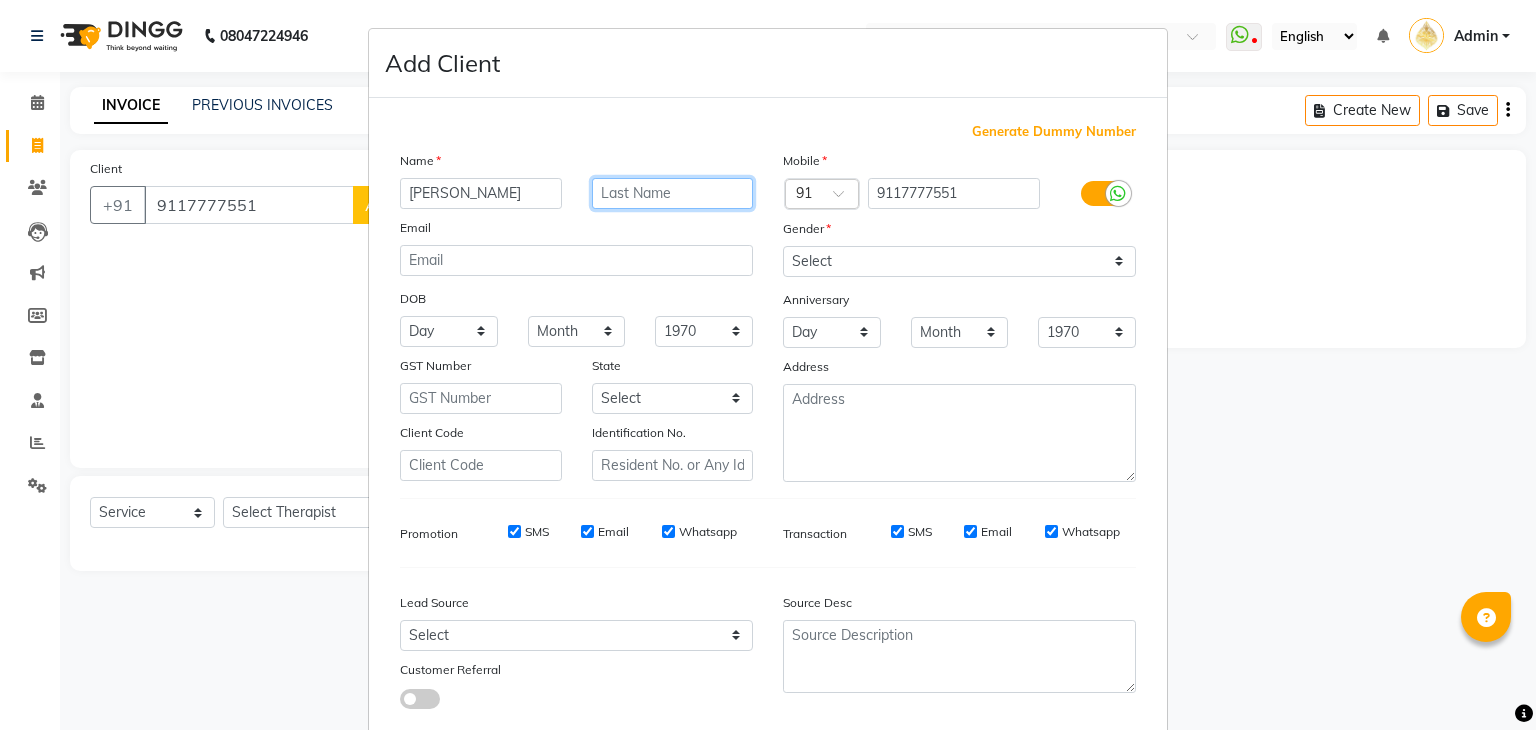 click at bounding box center (673, 193) 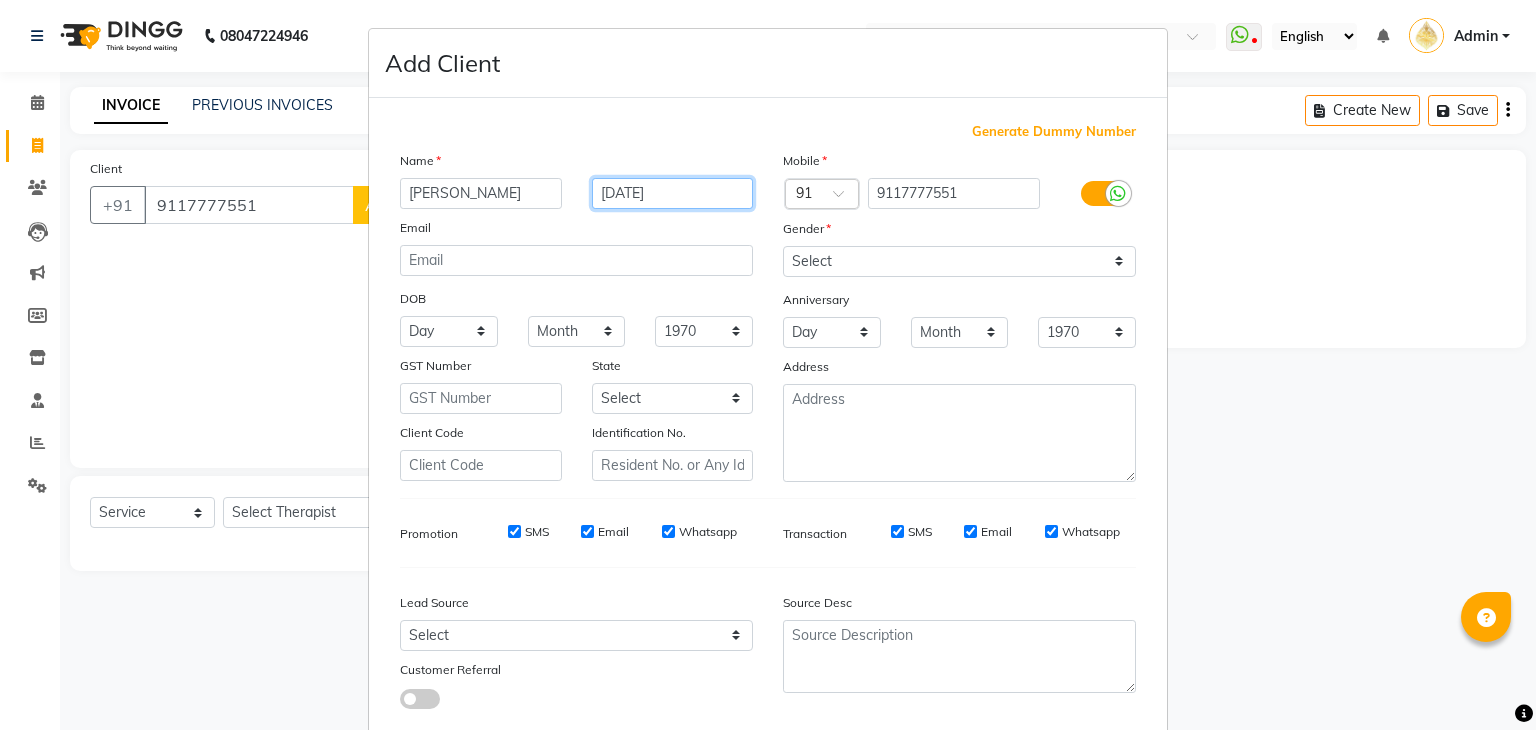 type on "[DATE]" 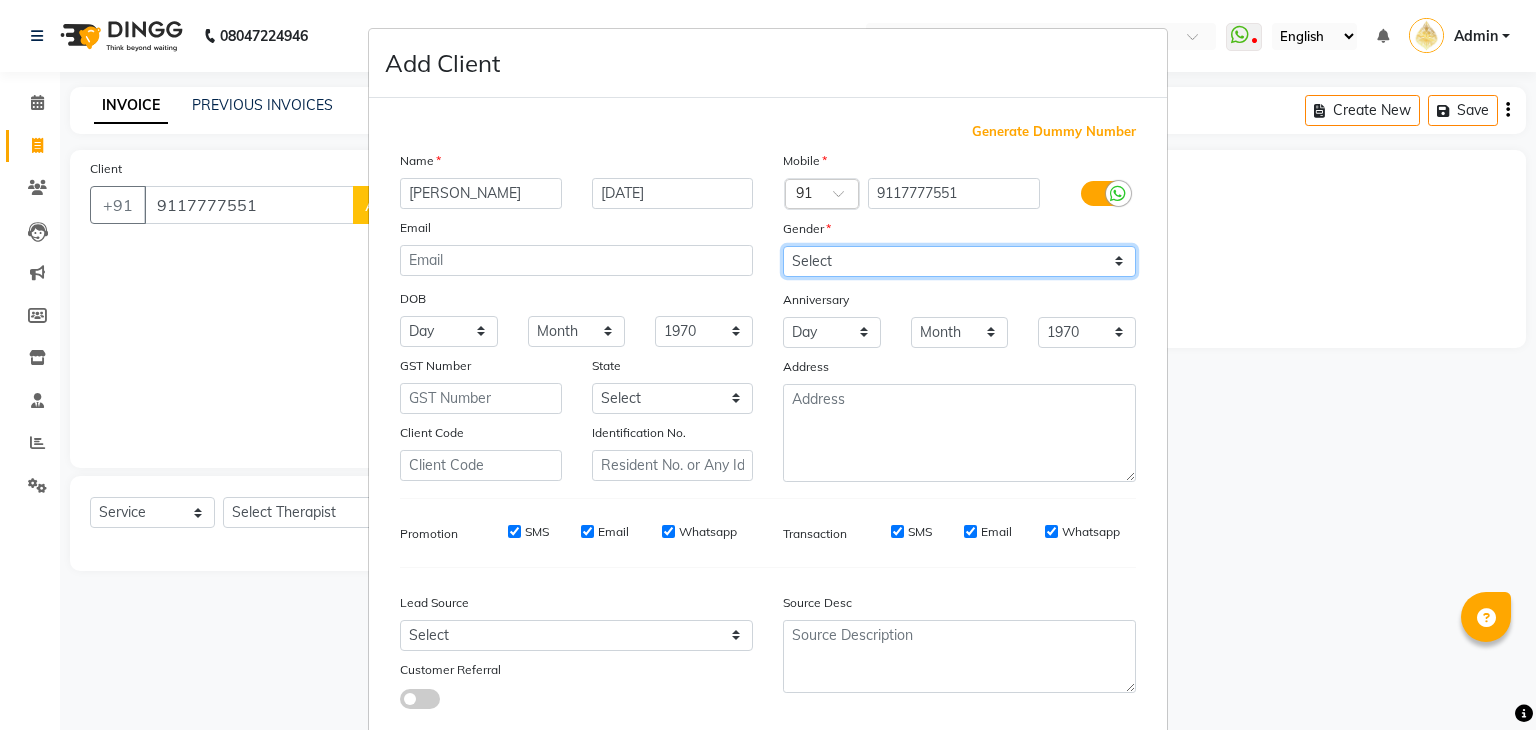 click on "Select [DEMOGRAPHIC_DATA] [DEMOGRAPHIC_DATA] Other Prefer Not To Say" at bounding box center (959, 261) 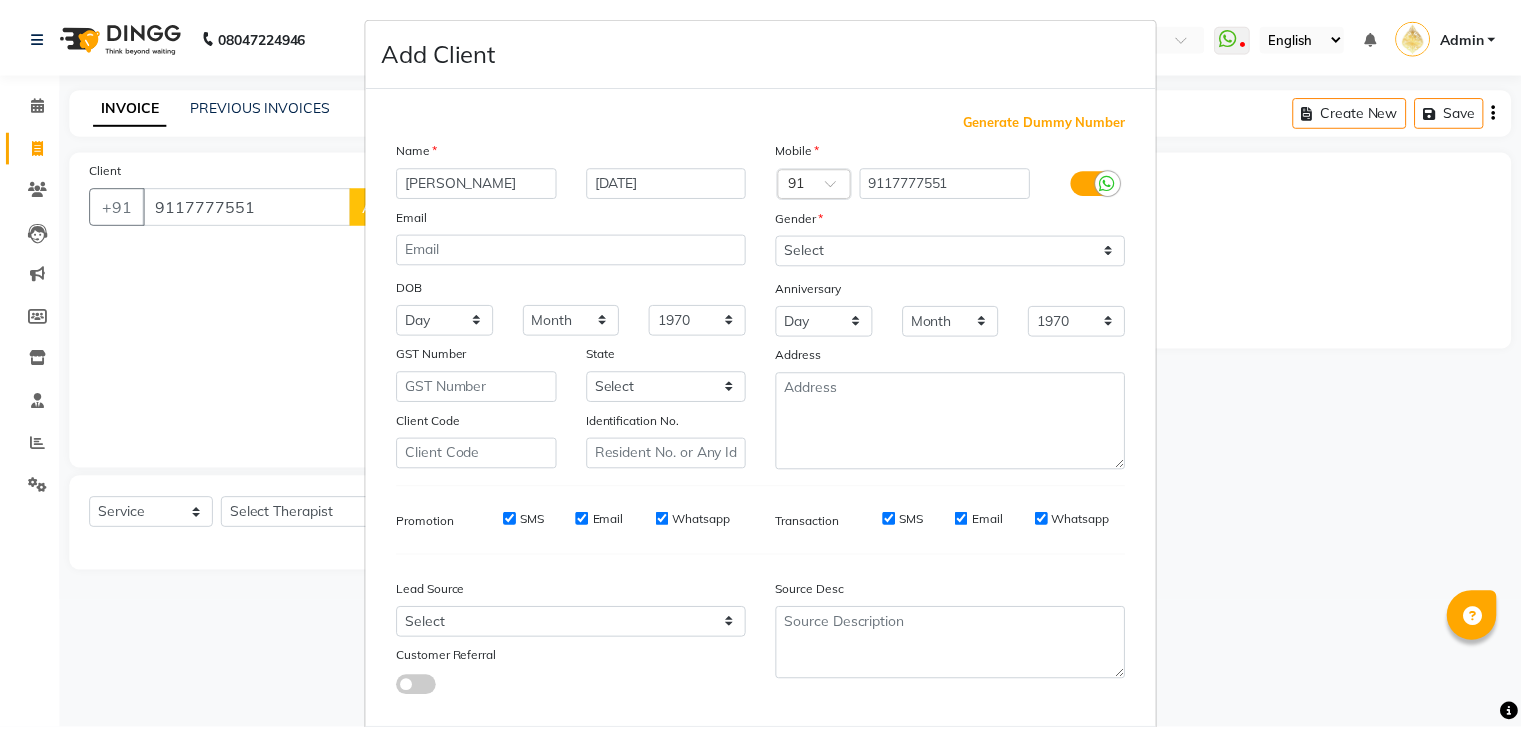 scroll, scrollTop: 127, scrollLeft: 0, axis: vertical 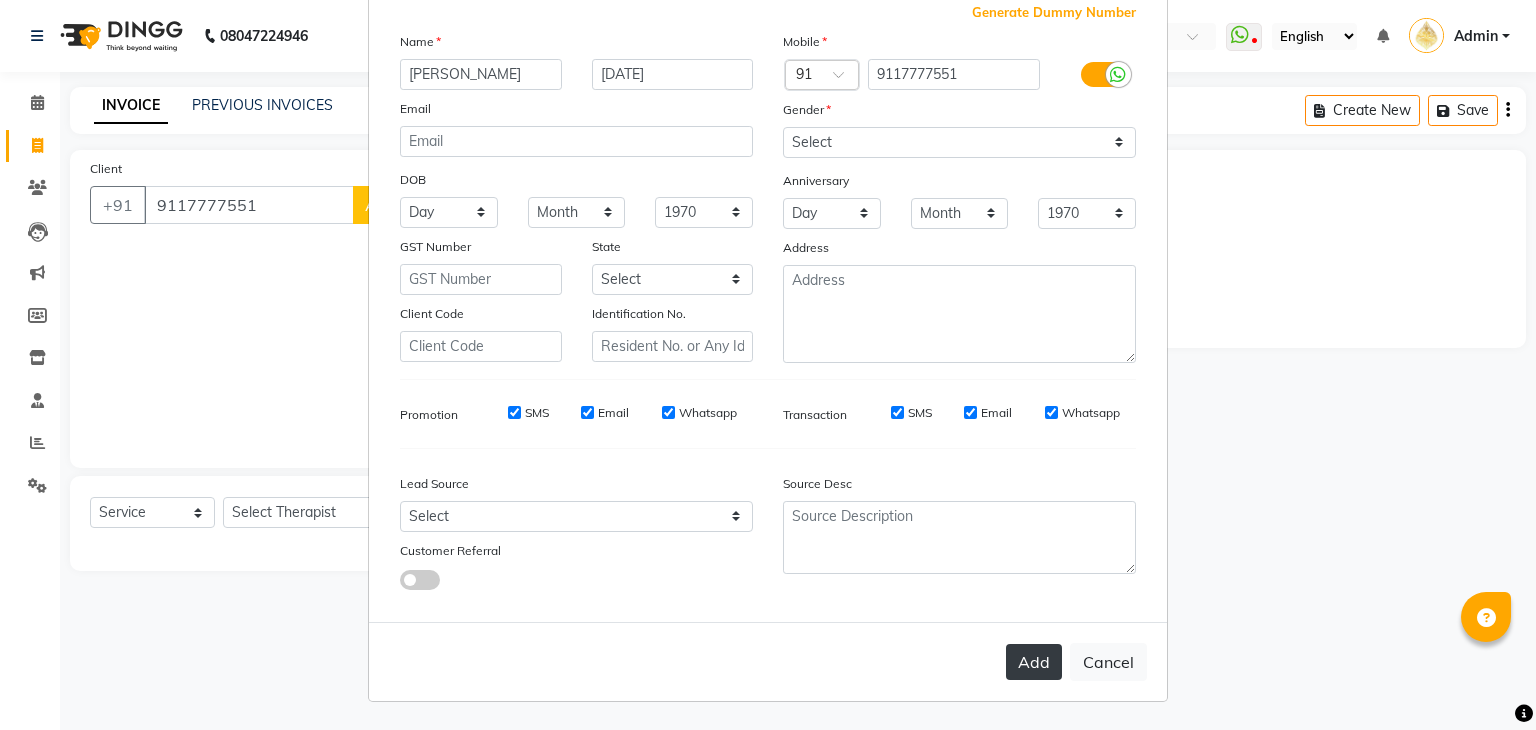 click on "Add" at bounding box center [1034, 662] 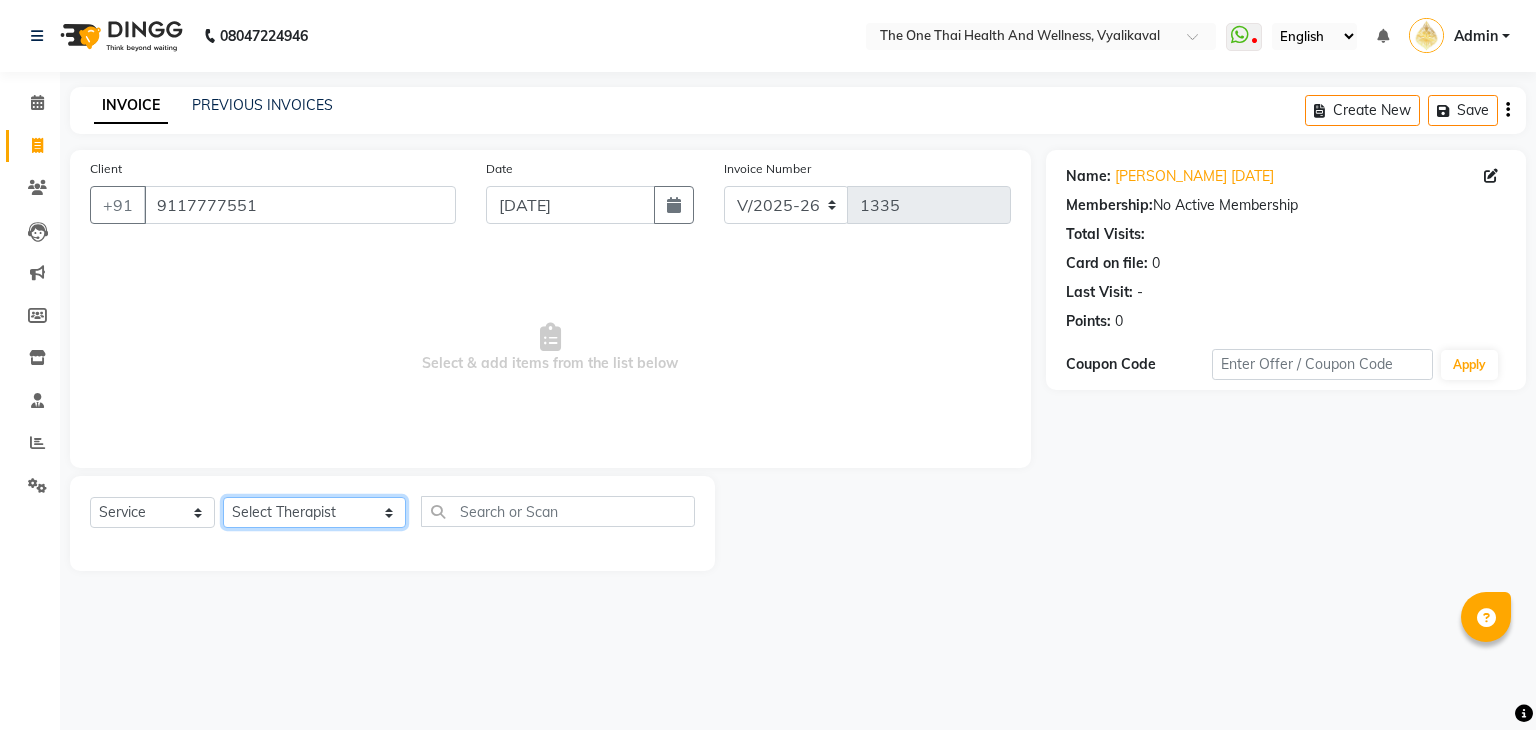 click on "Select Therapist [PERSON_NAME] 💚🍏thai therapist Ammy ❤️northeast therapist Ammy thai 💚therapist Beauty 💚🍅thai therapist Ester - NE 🔴🔴🔴 Ester 🟢 -🇹🇭thai  Grace northeast standby Jeena thai 🟢therapist [PERSON_NAME] ([PERSON_NAME])🍏🍏 thai therapist [PERSON_NAME] (nana ) [DATE]🌹northeast  [PERSON_NAME] 💚thai therapist [PERSON_NAME]🎃💚thai therapist  [PERSON_NAME] 🔴north east  Lucky thai 🪀💚therapist  Miya ❤️ northeast  Nana 🍅 northeast  Nana 🍏💚thai therapist  Orange 🧡thai therapist  Pema 🍅north east therapist  receptionist  [PERSON_NAME] ❤️northeast therapist ❤️ [PERSON_NAME] (nana) 🍏🍏thai therapist [PERSON_NAME] 💚💚thai therapist second login  Sofia thai therapist 🍏" 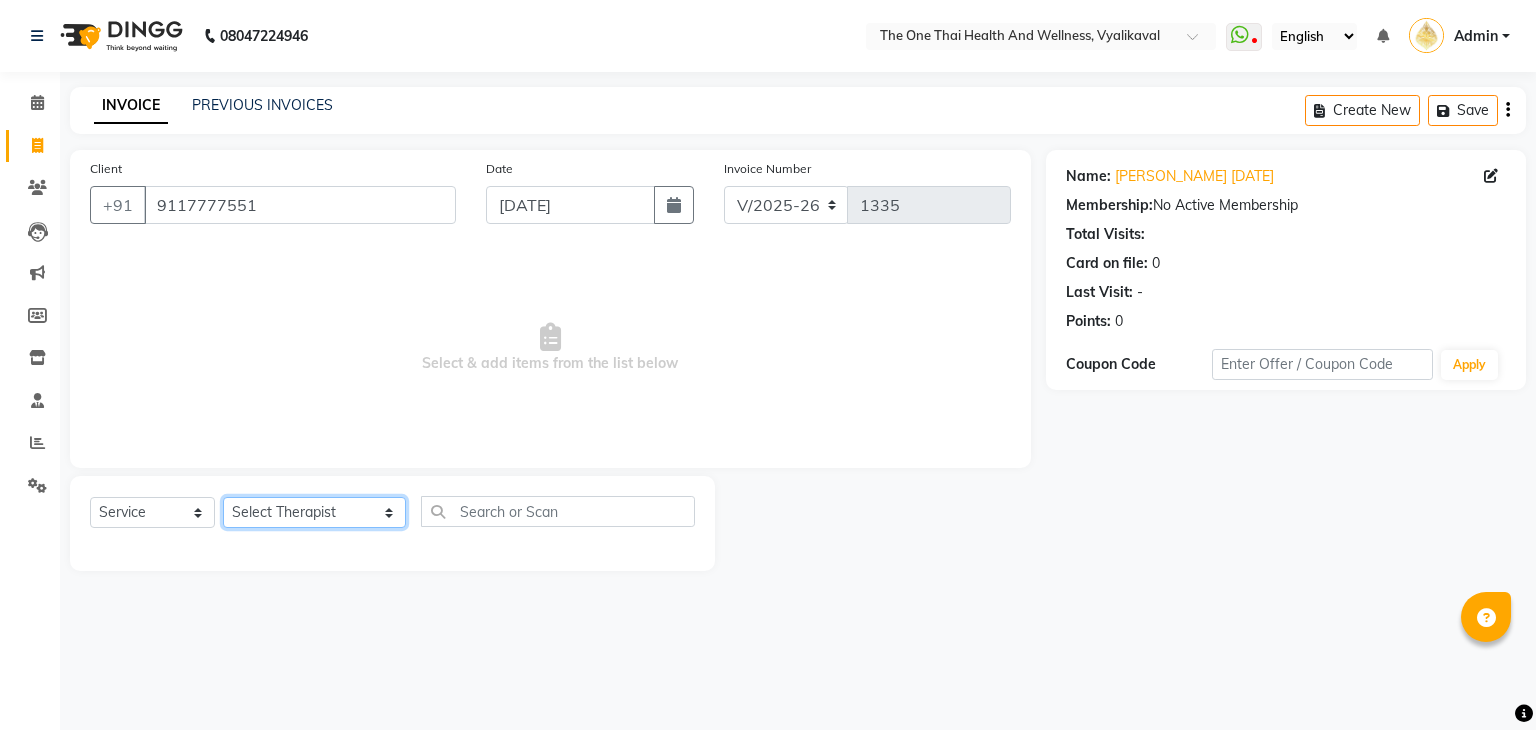 select on "60154" 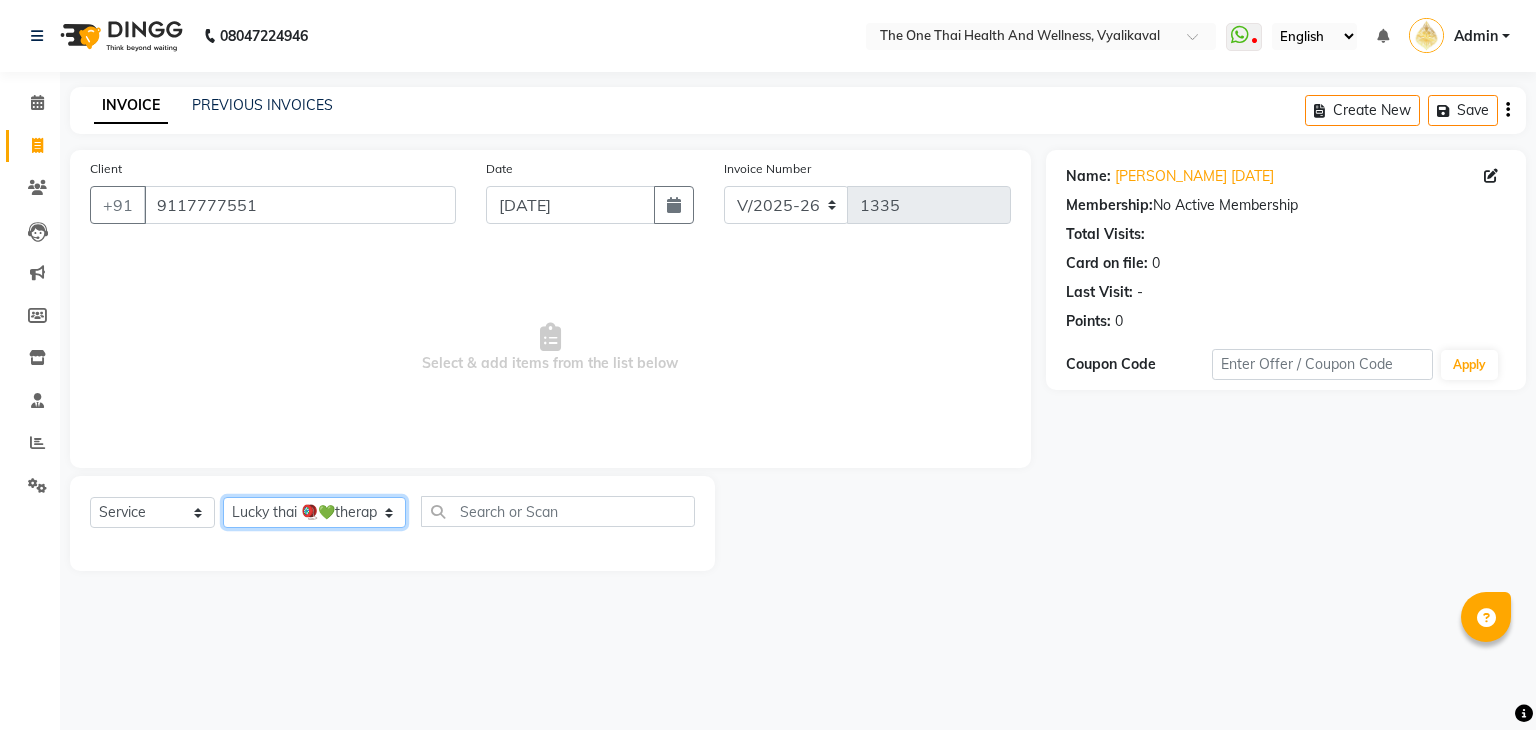 click on "Select Therapist [PERSON_NAME] 💚🍏thai therapist Ammy ❤️northeast therapist Ammy thai 💚therapist Beauty 💚🍅thai therapist Ester - NE 🔴🔴🔴 Ester 🟢 -🇹🇭thai  Grace northeast standby Jeena thai 🟢therapist [PERSON_NAME] ([PERSON_NAME])🍏🍏 thai therapist [PERSON_NAME] (nana ) [DATE]🌹northeast  [PERSON_NAME] 💚thai therapist [PERSON_NAME]🎃💚thai therapist  [PERSON_NAME] 🔴north east  Lucky thai 🪀💚therapist  Miya ❤️ northeast  Nana 🍅 northeast  Nana 🍏💚thai therapist  Orange 🧡thai therapist  Pema 🍅north east therapist  receptionist  [PERSON_NAME] ❤️northeast therapist ❤️ [PERSON_NAME] (nana) 🍏🍏thai therapist [PERSON_NAME] 💚💚thai therapist second login  Sofia thai therapist 🍏" 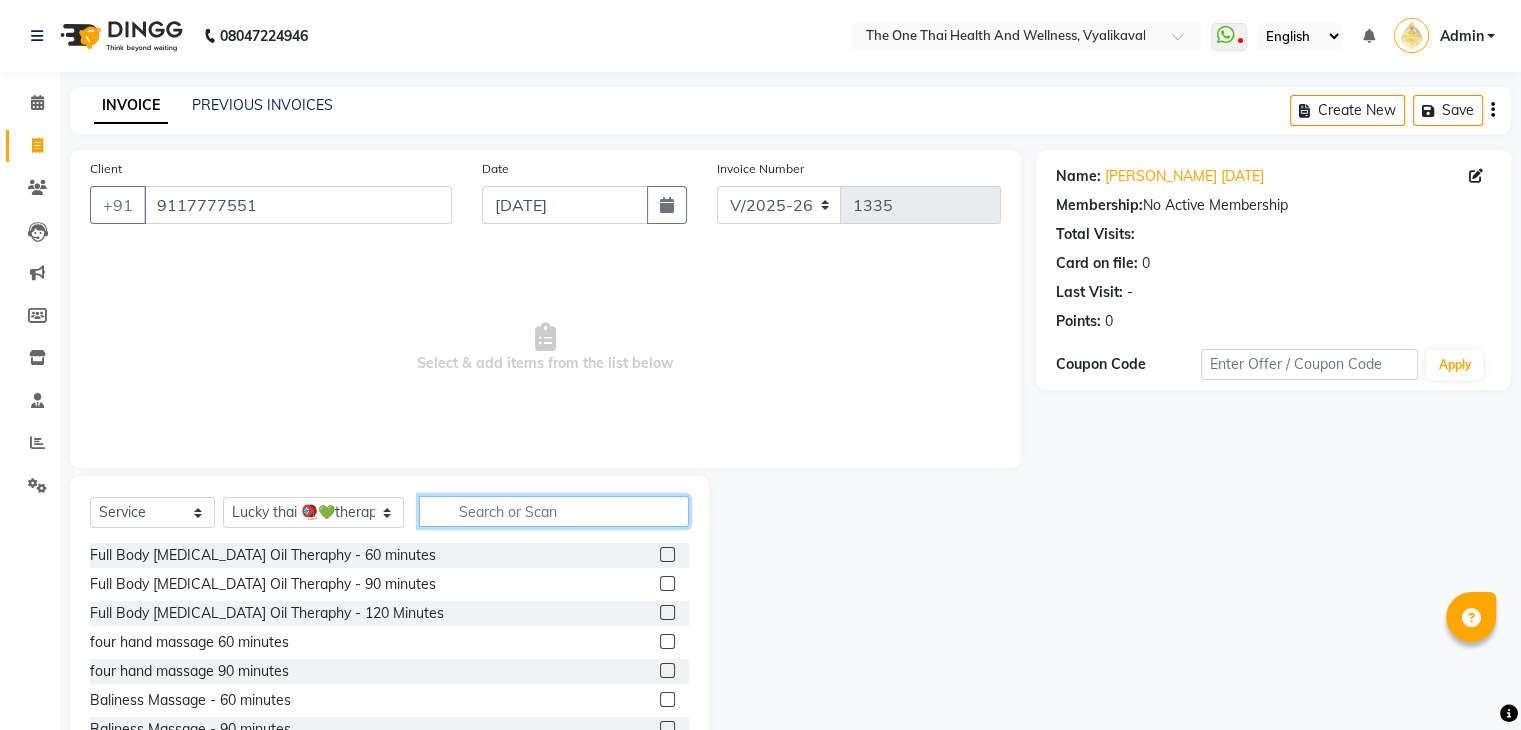 click 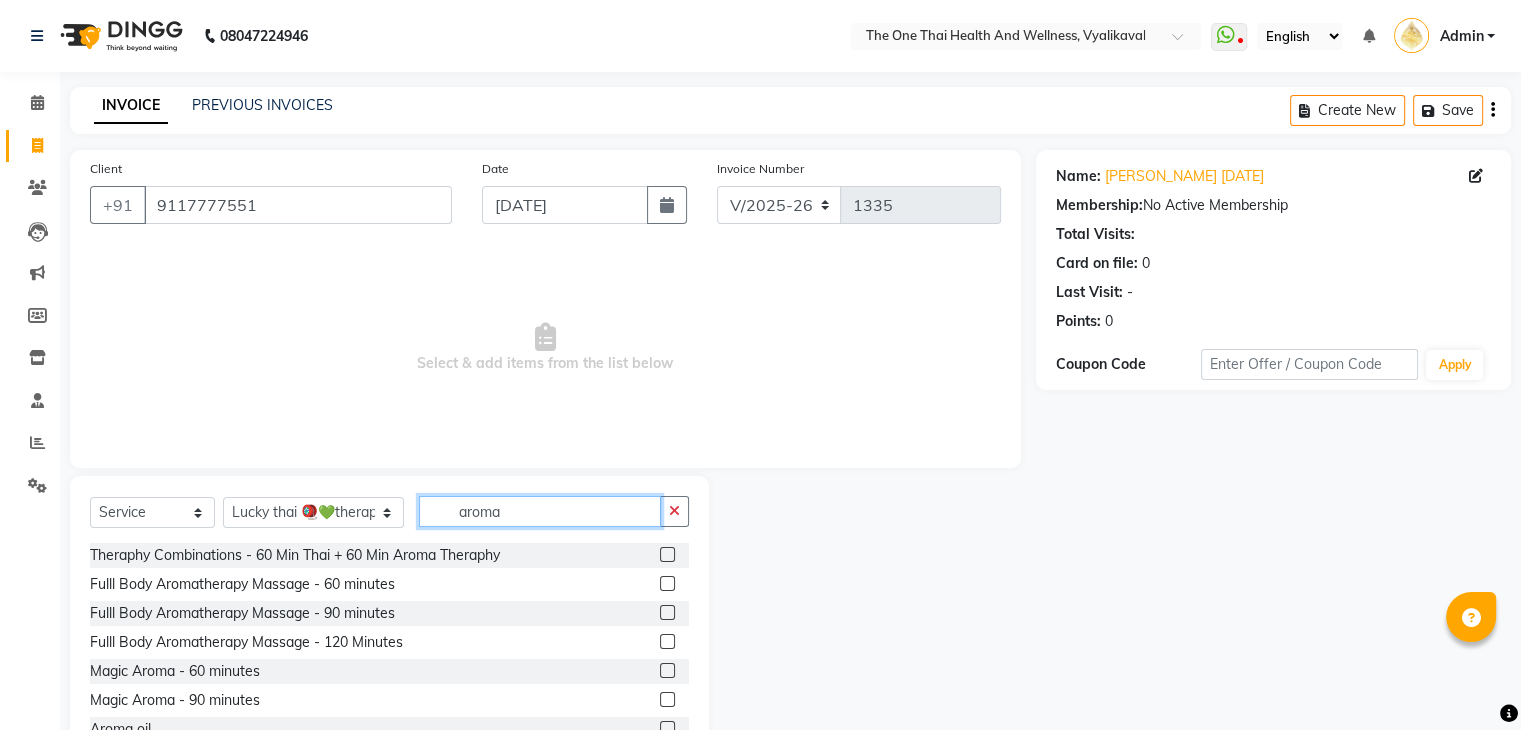 type on "aroma" 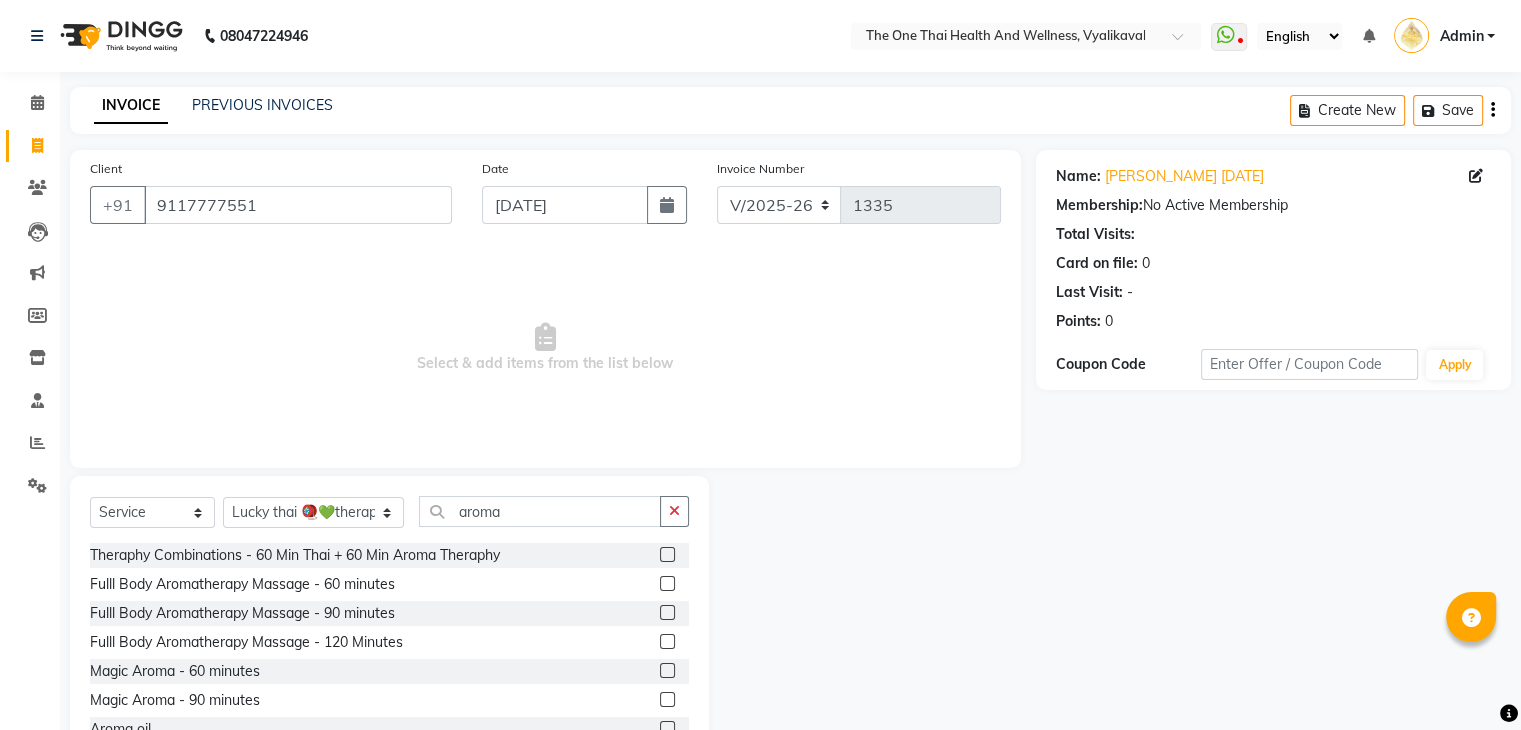 click 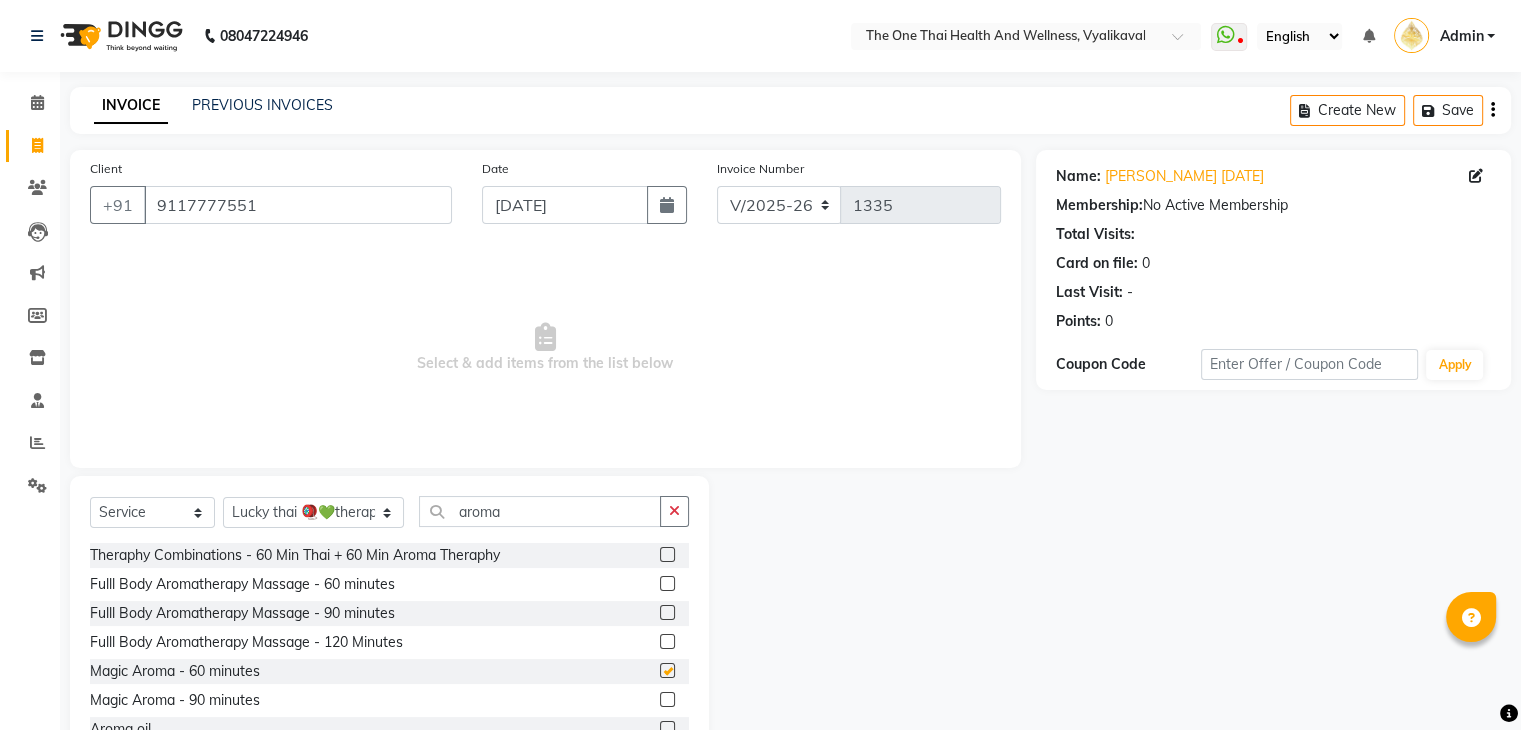 click 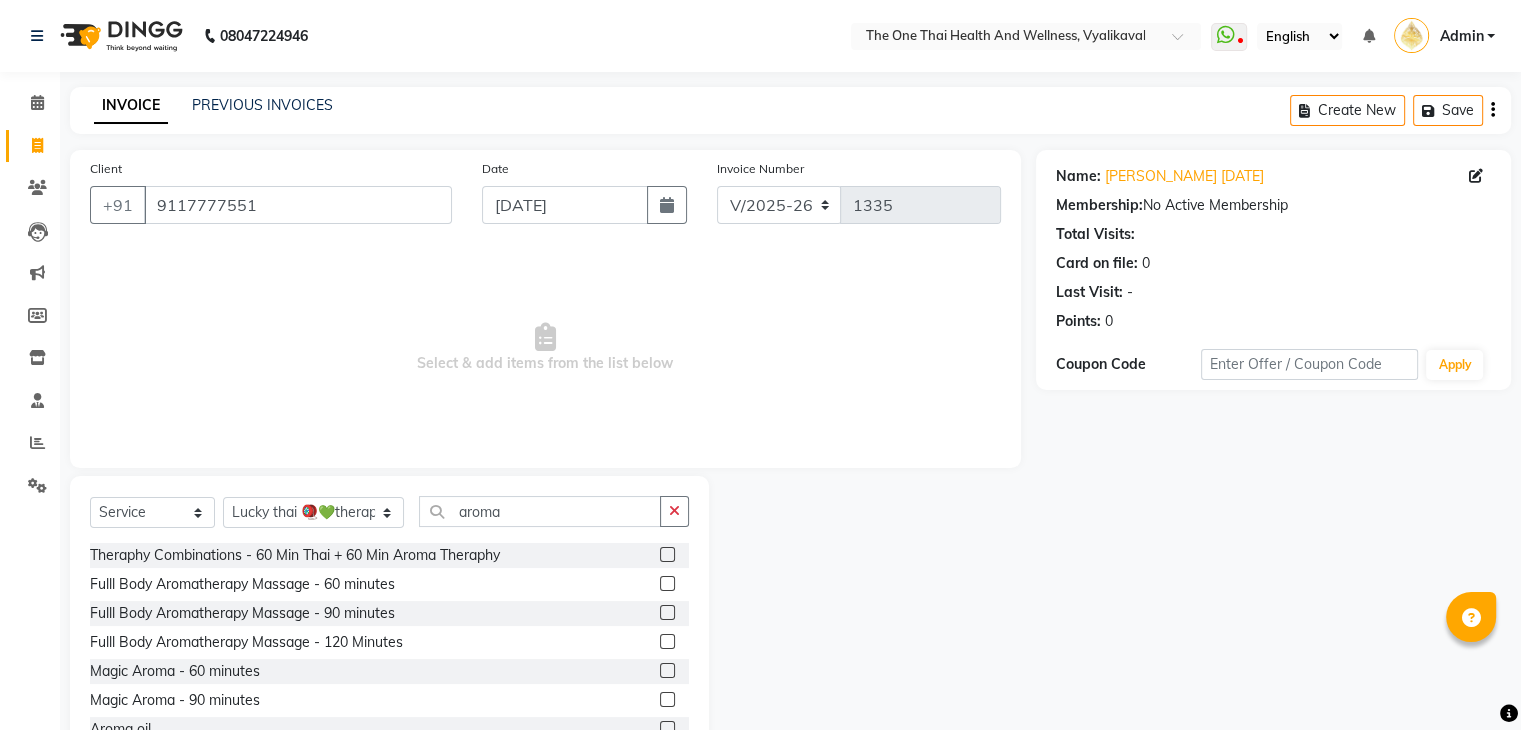 click 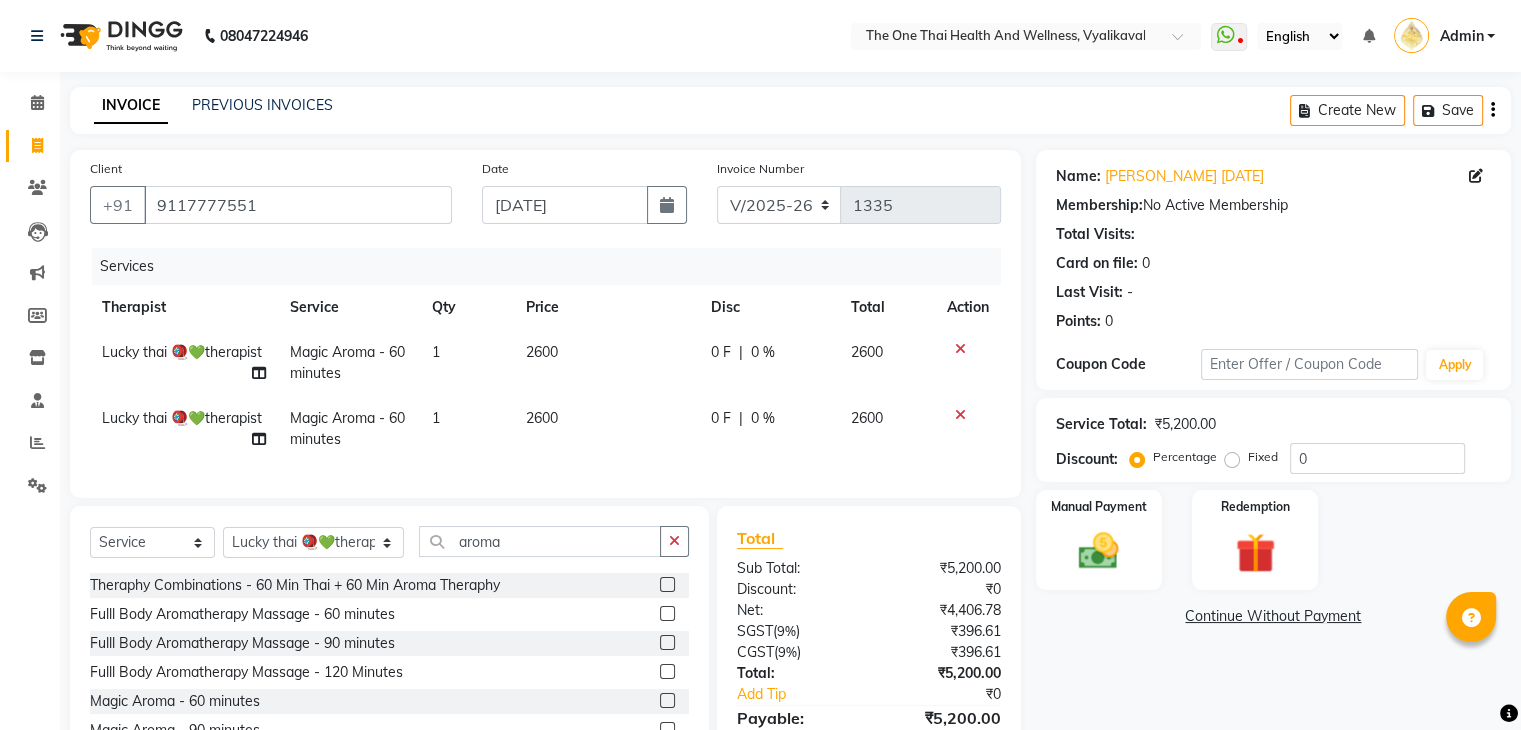 click 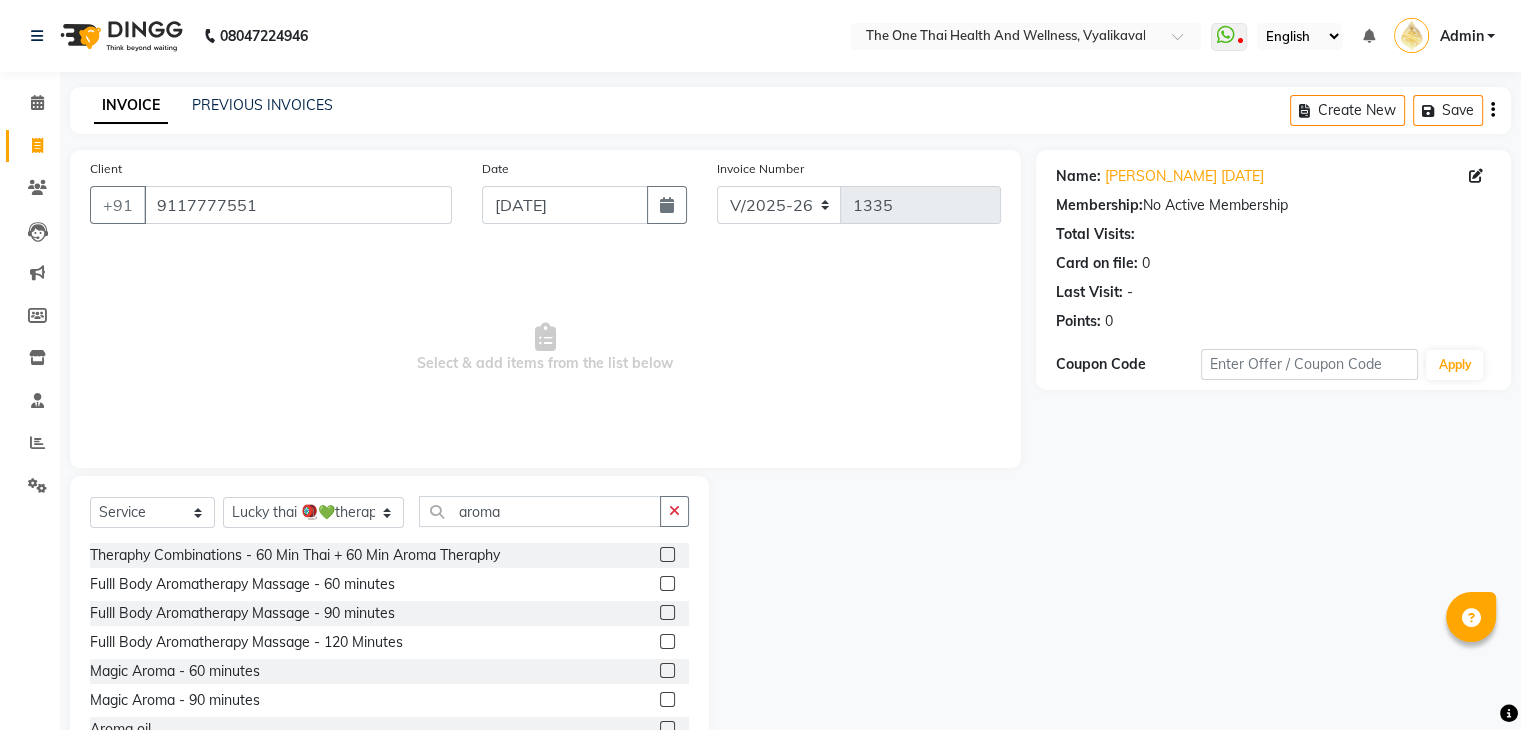 click 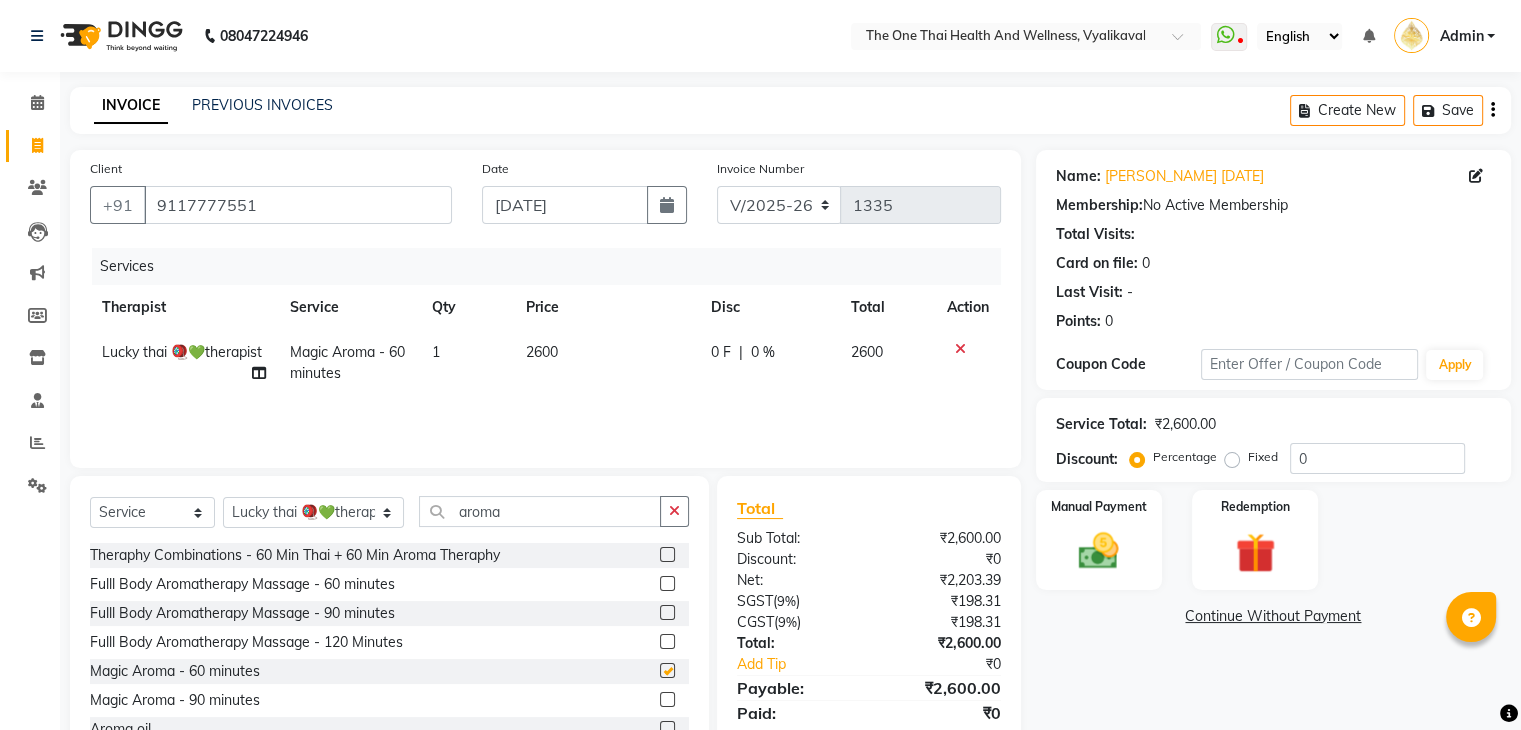 checkbox on "false" 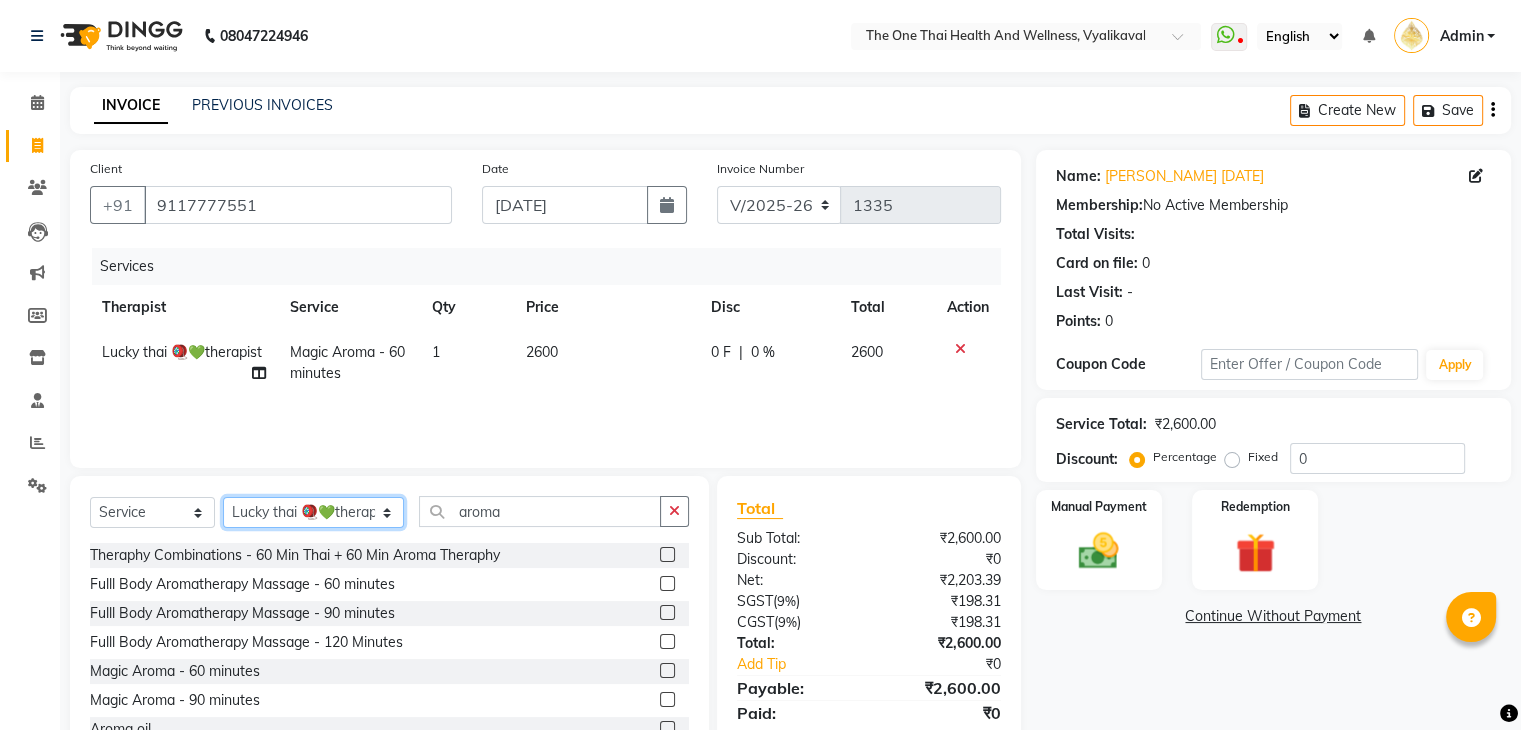 click on "Select Therapist [PERSON_NAME] 💚🍏thai therapist Ammy ❤️northeast therapist Ammy thai 💚therapist Beauty 💚🍅thai therapist Ester - NE 🔴🔴🔴 Ester 🟢 -🇹🇭thai  Grace northeast standby Jeena thai 🟢therapist [PERSON_NAME] ([PERSON_NAME])🍏🍏 thai therapist [PERSON_NAME] (nana ) [DATE]🌹northeast  [PERSON_NAME] 💚thai therapist [PERSON_NAME]🎃💚thai therapist  [PERSON_NAME] 🔴north east  Lucky thai 🪀💚therapist  Miya ❤️ northeast  Nana 🍅 northeast  Nana 🍏💚thai therapist  Orange 🧡thai therapist  Pema 🍅north east therapist  receptionist  [PERSON_NAME] ❤️northeast therapist ❤️ [PERSON_NAME] (nana) 🍏🍏thai therapist [PERSON_NAME] 💚💚thai therapist second login  Sofia thai therapist 🍏" 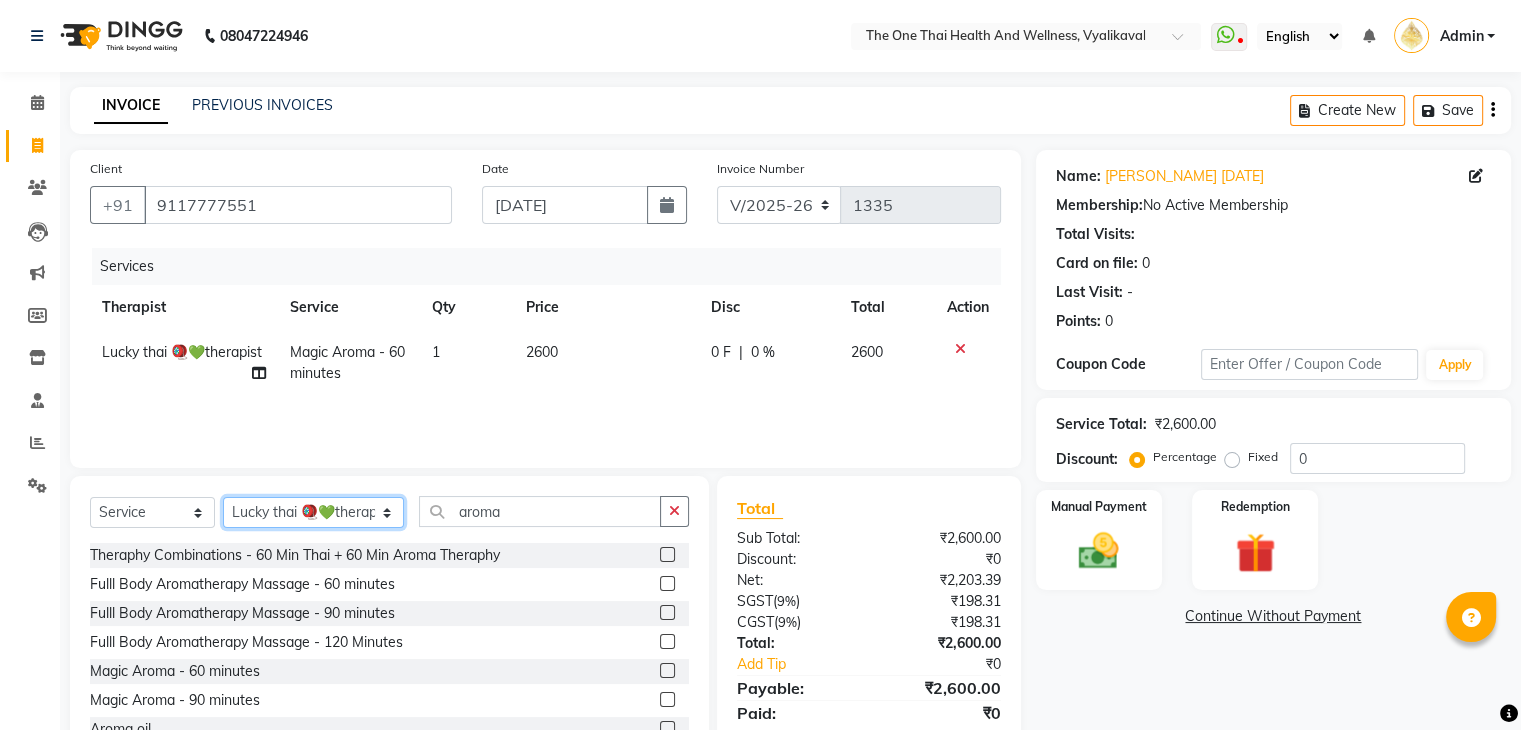 select on "71829" 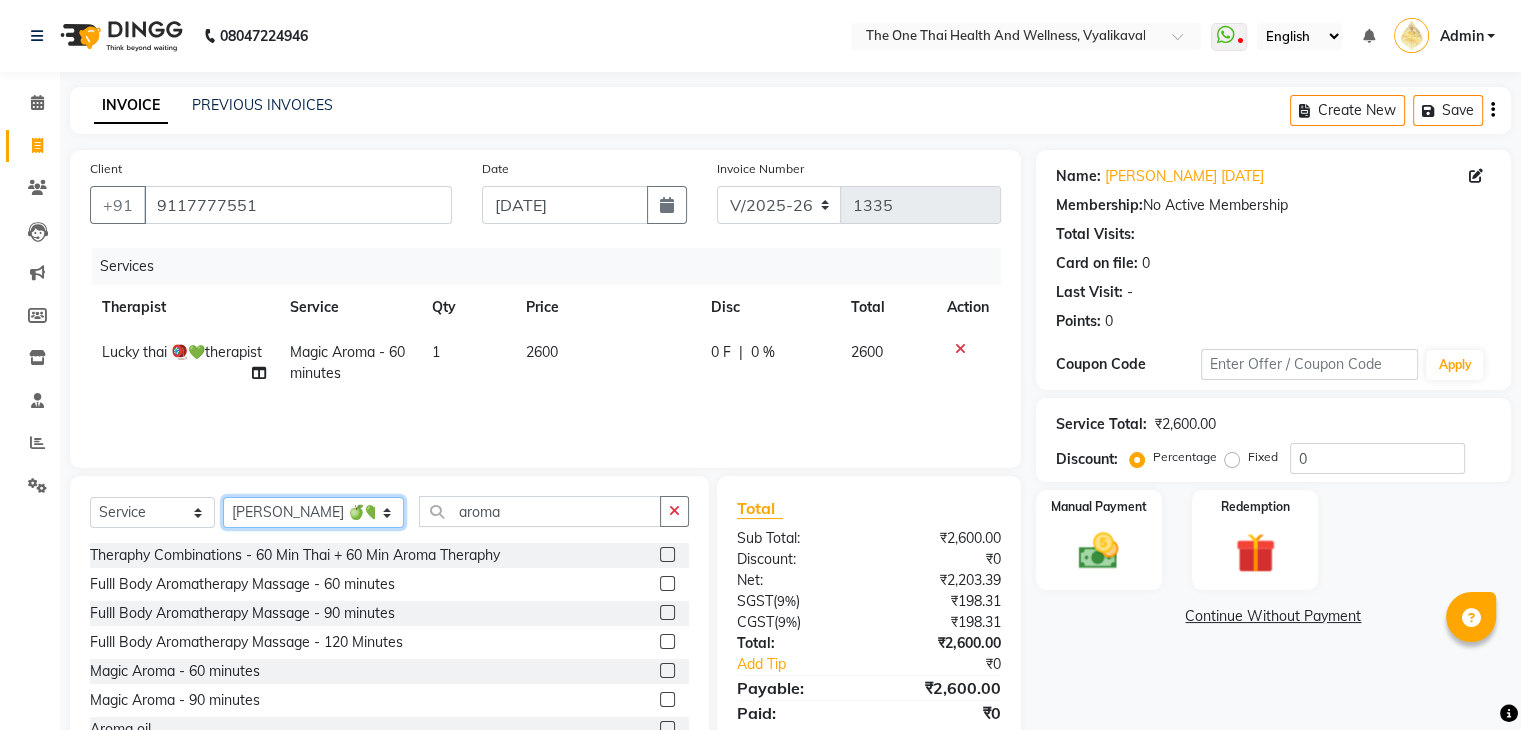 click on "Select Therapist [PERSON_NAME] 💚🍏thai therapist Ammy ❤️northeast therapist Ammy thai 💚therapist Beauty 💚🍅thai therapist Ester - NE 🔴🔴🔴 Ester 🟢 -🇹🇭thai  Grace northeast standby Jeena thai 🟢therapist [PERSON_NAME] ([PERSON_NAME])🍏🍏 thai therapist [PERSON_NAME] (nana ) [DATE]🌹northeast  [PERSON_NAME] 💚thai therapist [PERSON_NAME]🎃💚thai therapist  [PERSON_NAME] 🔴north east  Lucky thai 🪀💚therapist  Miya ❤️ northeast  Nana 🍅 northeast  Nana 🍏💚thai therapist  Orange 🧡thai therapist  Pema 🍅north east therapist  receptionist  [PERSON_NAME] ❤️northeast therapist ❤️ [PERSON_NAME] (nana) 🍏🍏thai therapist [PERSON_NAME] 💚💚thai therapist second login  Sofia thai therapist 🍏" 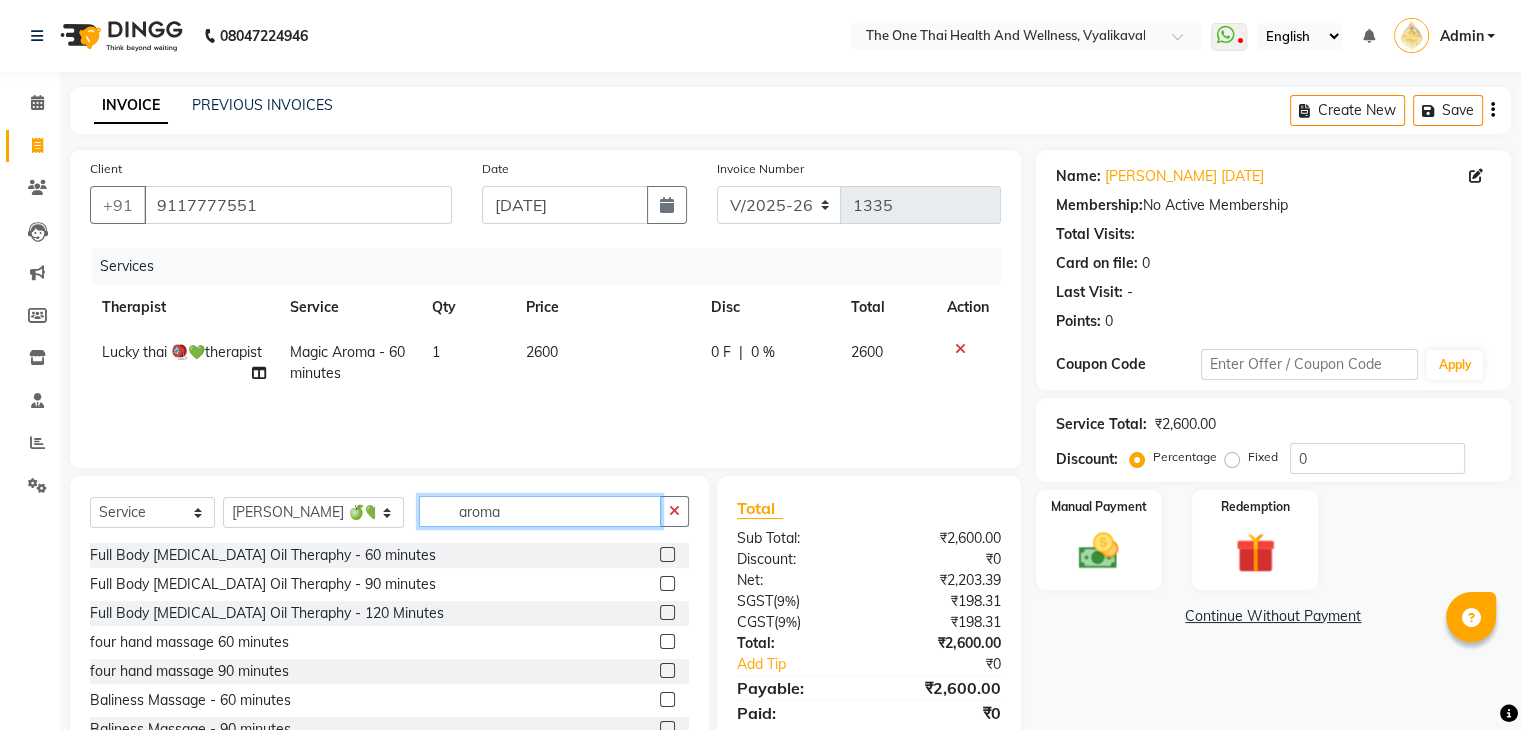 click on "aroma" 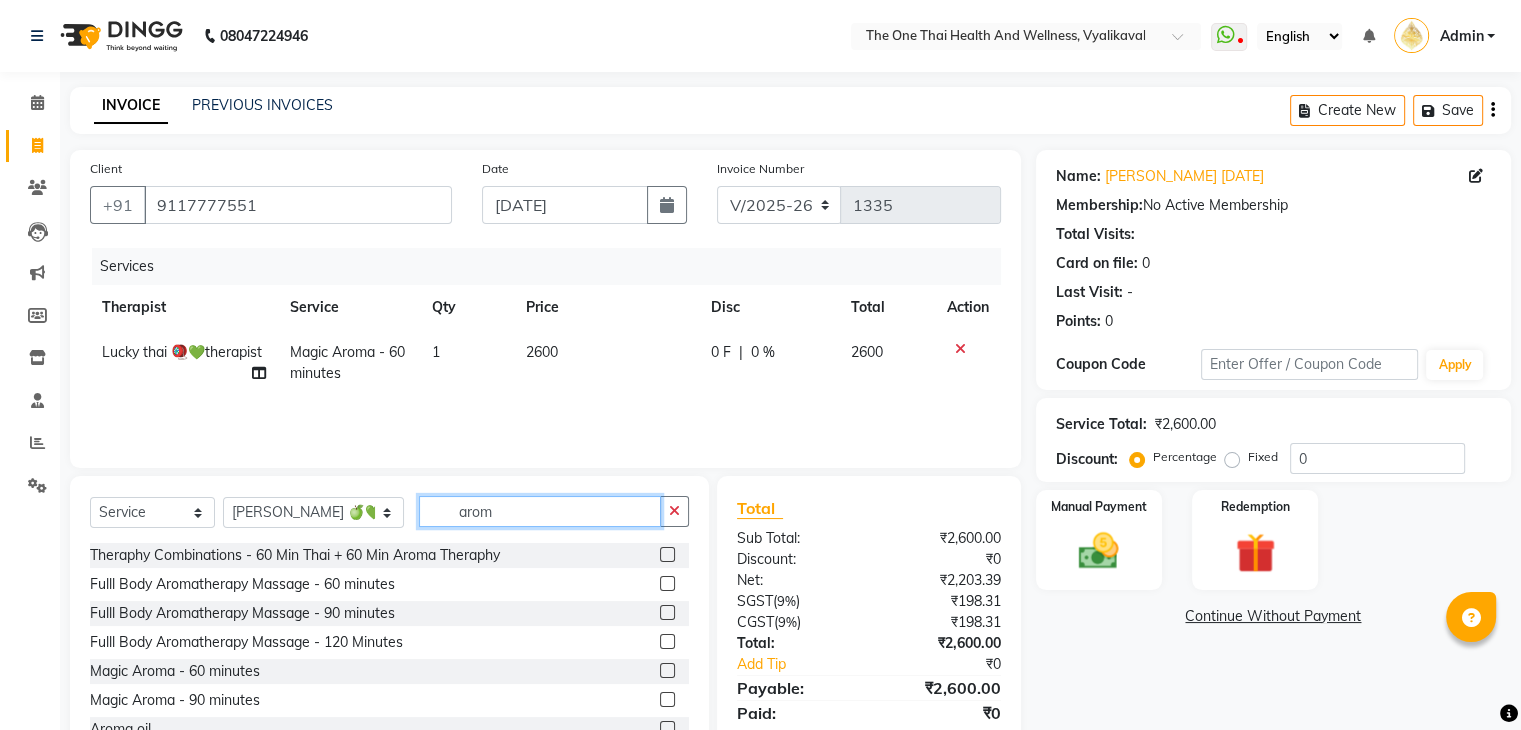 type on "aroma" 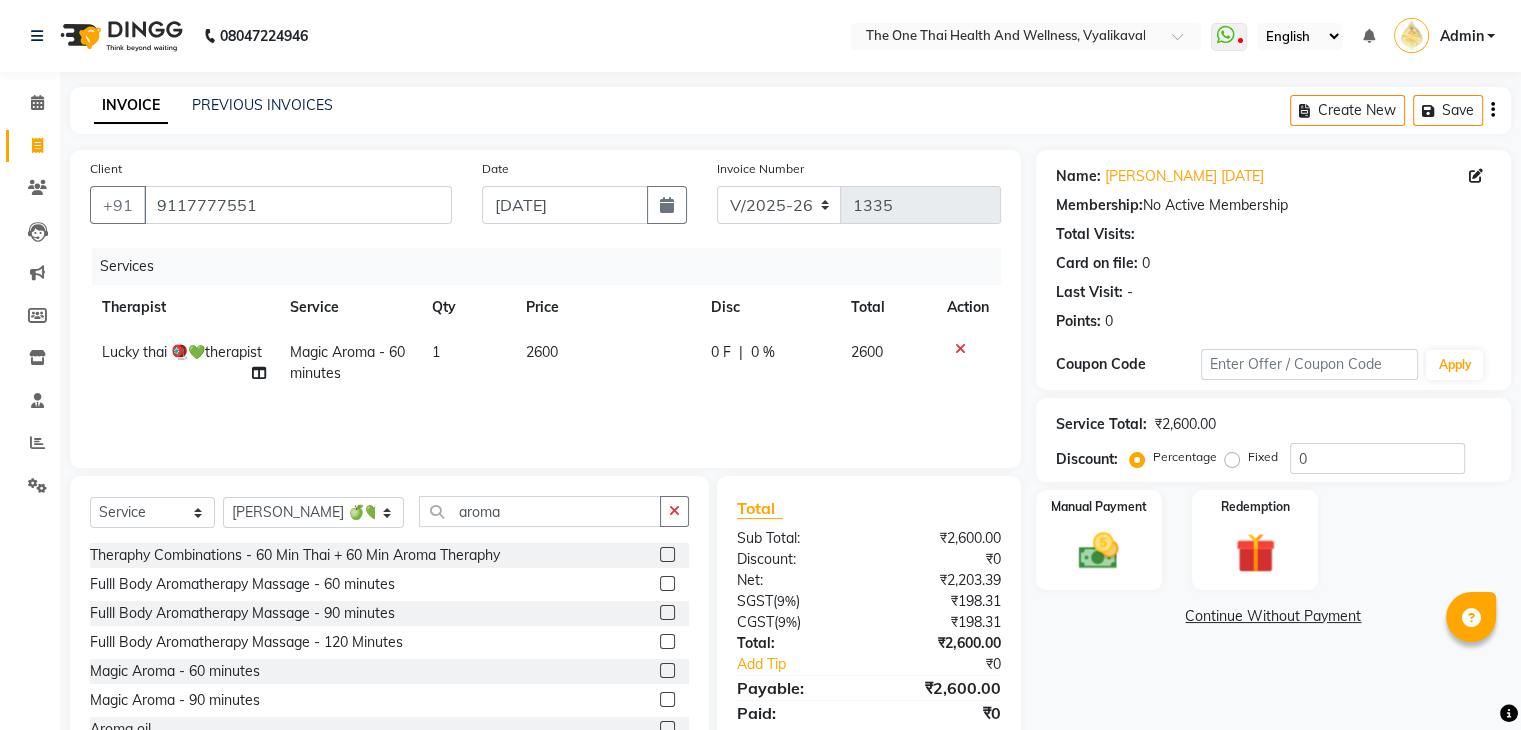 click 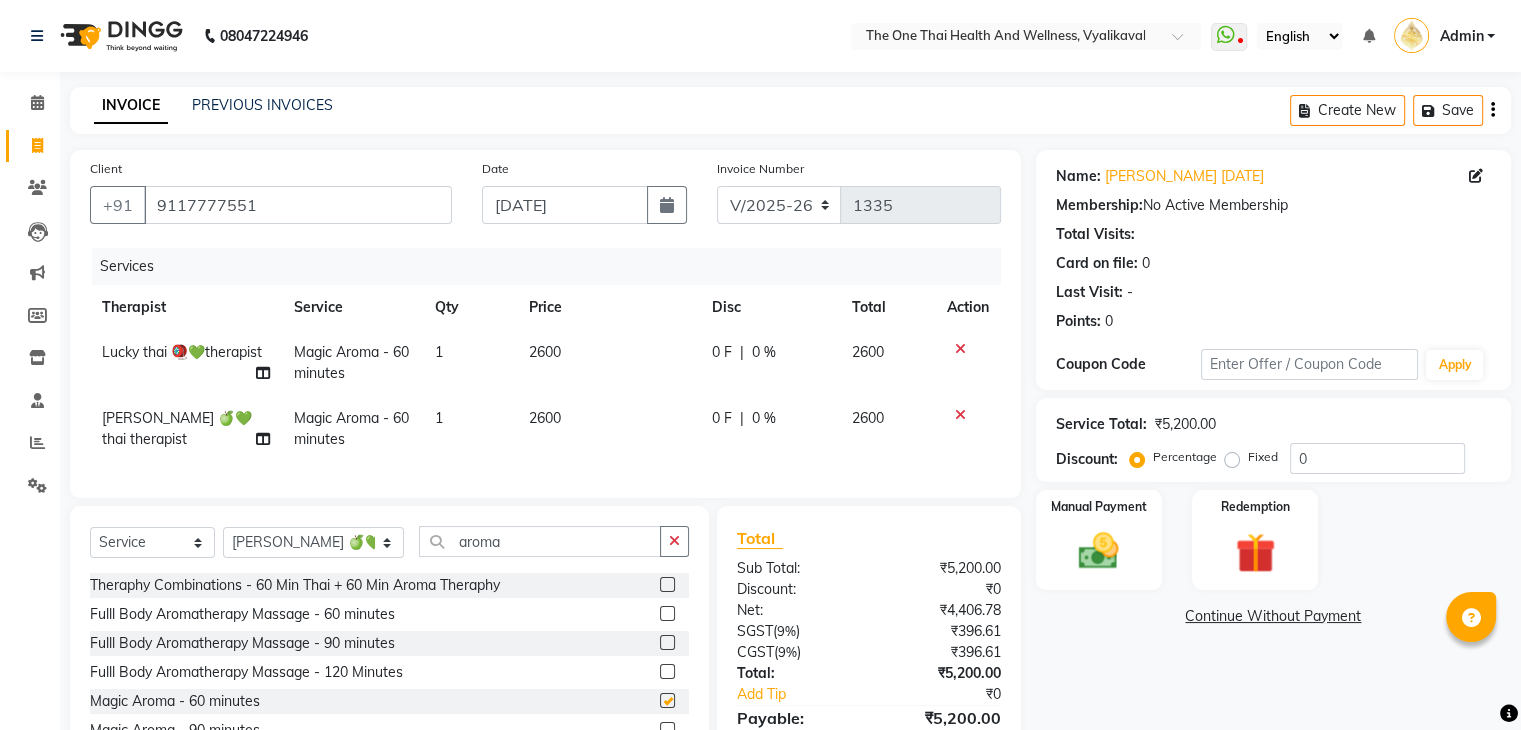 checkbox on "false" 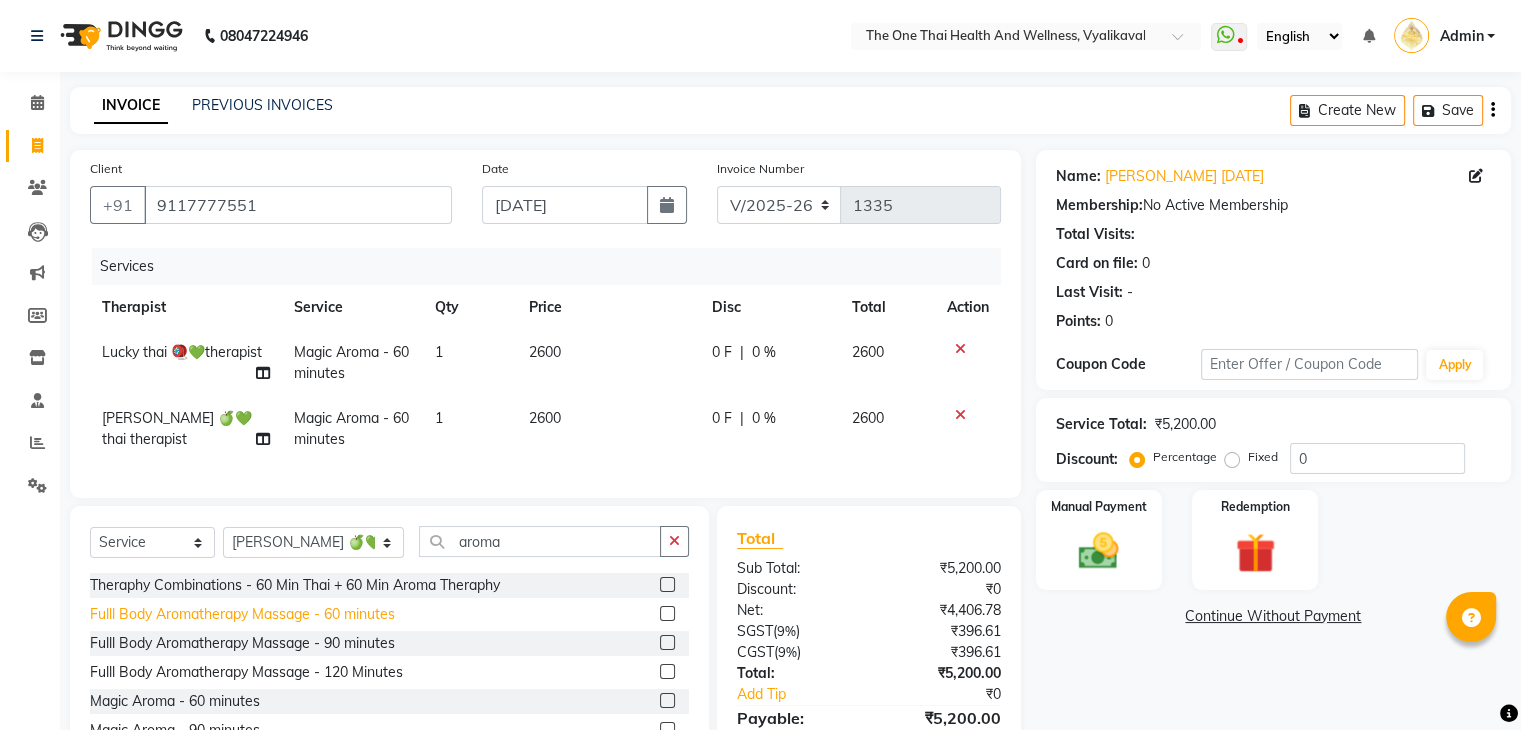 scroll, scrollTop: 100, scrollLeft: 0, axis: vertical 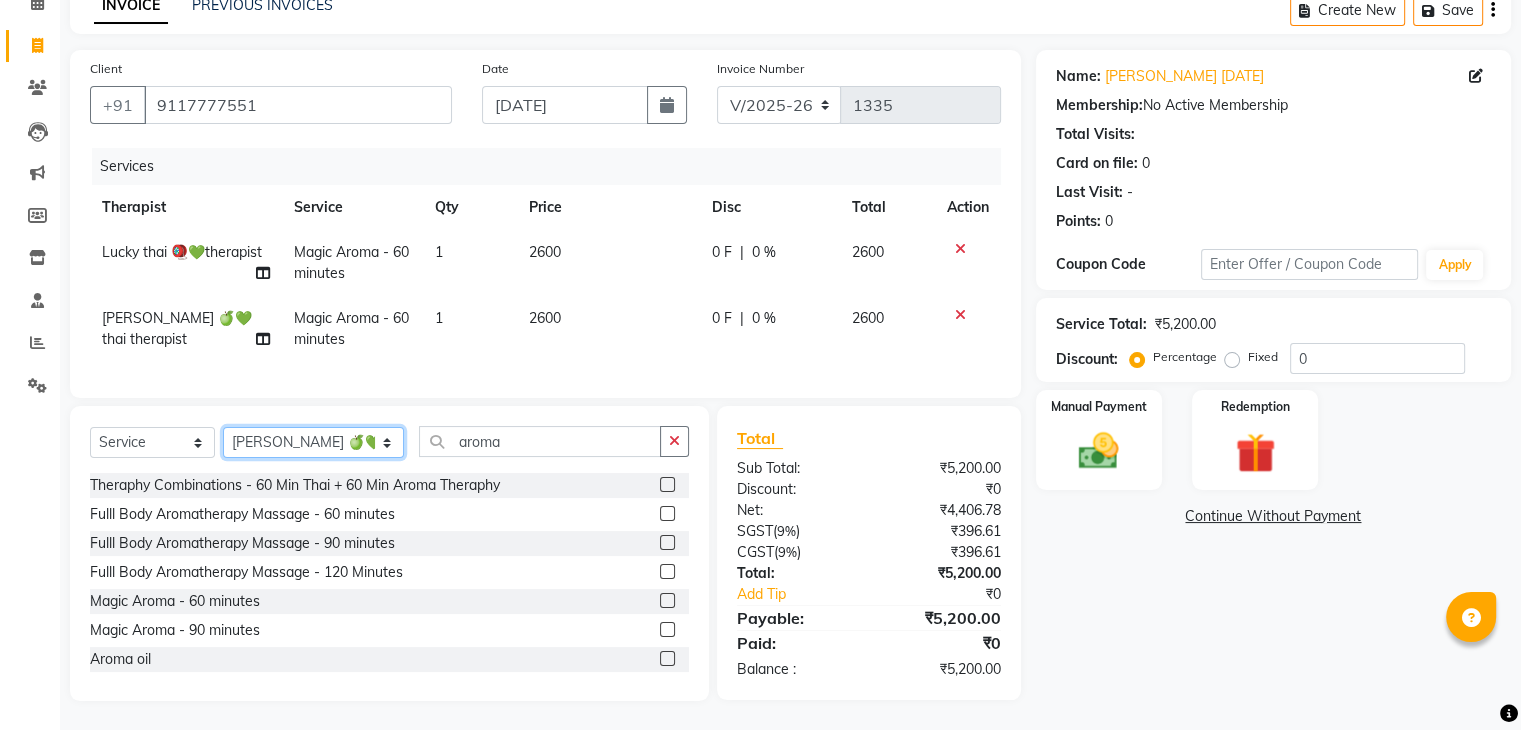 click on "Select Therapist [PERSON_NAME] 💚🍏thai therapist Ammy ❤️northeast therapist Ammy thai 💚therapist Beauty 💚🍅thai therapist Ester - NE 🔴🔴🔴 Ester 🟢 -🇹🇭thai  Grace northeast standby Jeena thai 🟢therapist [PERSON_NAME] ([PERSON_NAME])🍏🍏 thai therapist [PERSON_NAME] (nana ) [DATE]🌹northeast  [PERSON_NAME] 💚thai therapist [PERSON_NAME]🎃💚thai therapist  [PERSON_NAME] 🔴north east  Lucky thai 🪀💚therapist  Miya ❤️ northeast  Nana 🍅 northeast  Nana 🍏💚thai therapist  Orange 🧡thai therapist  Pema 🍅north east therapist  receptionist  [PERSON_NAME] ❤️northeast therapist ❤️ [PERSON_NAME] (nana) 🍏🍏thai therapist [PERSON_NAME] 💚💚thai therapist second login  Sofia thai therapist 🍏" 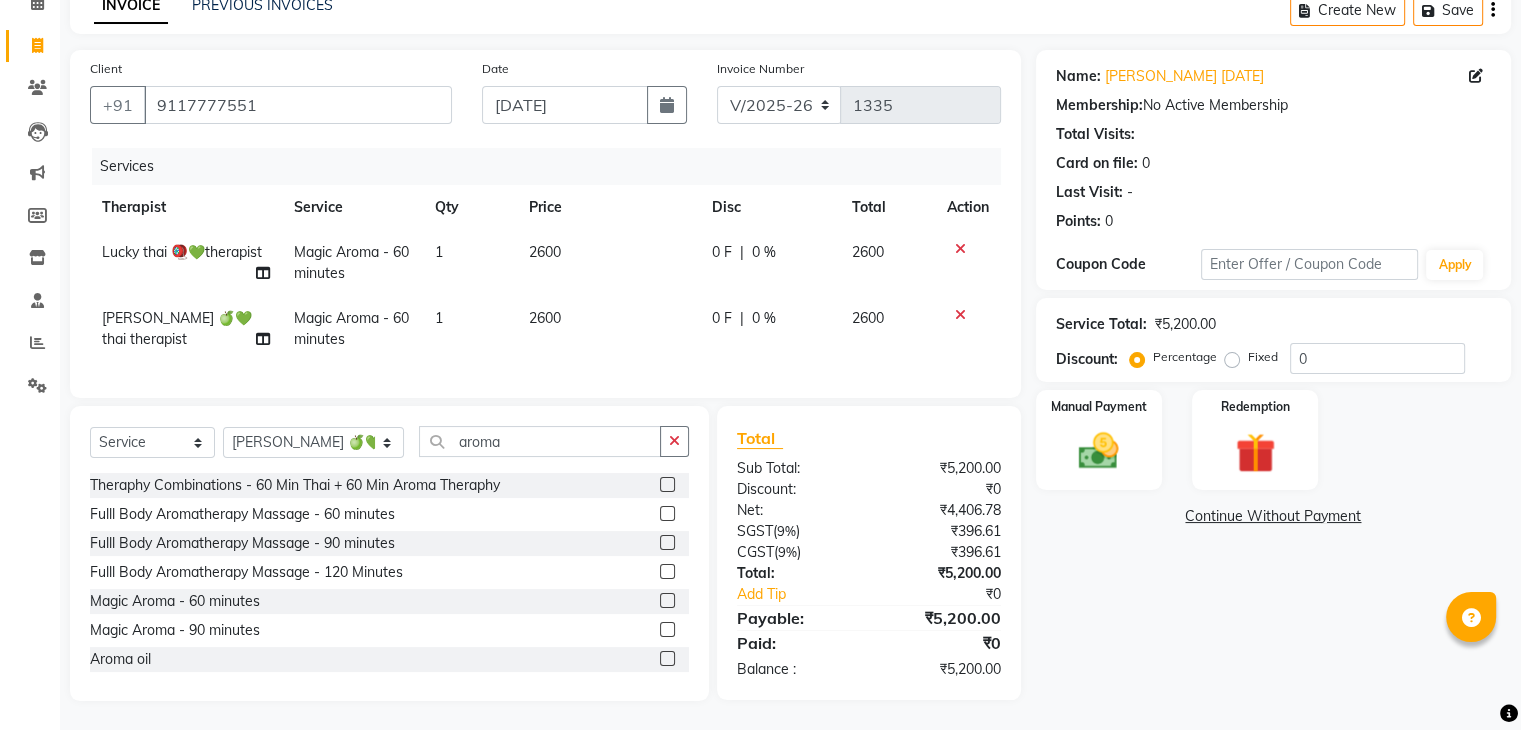 click on "1" 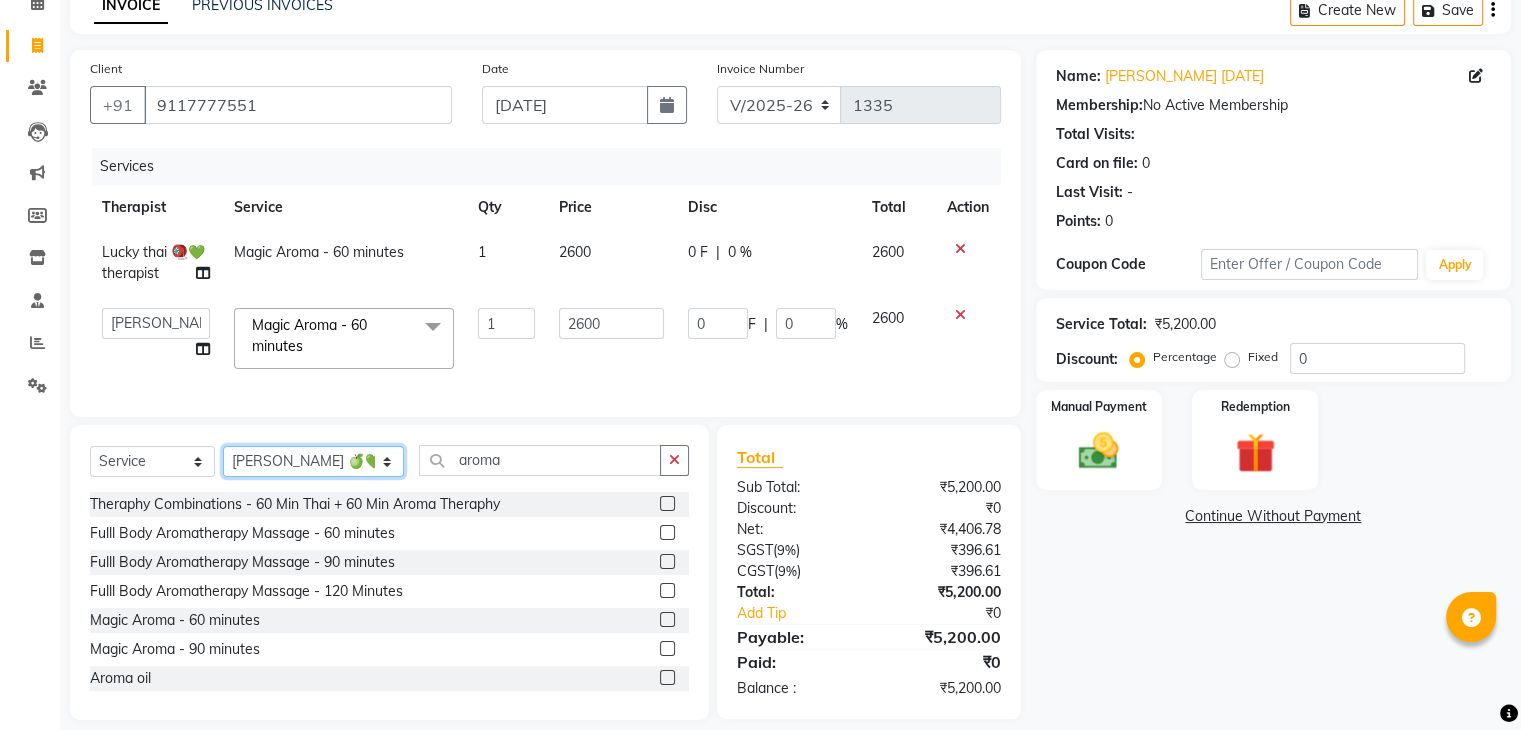 click on "Select Therapist [PERSON_NAME] 💚🍏thai therapist Ammy ❤️northeast therapist Ammy thai 💚therapist Beauty 💚🍅thai therapist Ester - NE 🔴🔴🔴 Ester 🟢 -🇹🇭thai  Grace northeast standby Jeena thai 🟢therapist [PERSON_NAME] ([PERSON_NAME])🍏🍏 thai therapist [PERSON_NAME] (nana ) [DATE]🌹northeast  [PERSON_NAME] 💚thai therapist [PERSON_NAME]🎃💚thai therapist  [PERSON_NAME] 🔴north east  Lucky thai 🪀💚therapist  Miya ❤️ northeast  Nana 🍅 northeast  Nana 🍏💚thai therapist  Orange 🧡thai therapist  Pema 🍅north east therapist  receptionist  [PERSON_NAME] ❤️northeast therapist ❤️ [PERSON_NAME] (nana) 🍏🍏thai therapist [PERSON_NAME] 💚💚thai therapist second login  Sofia thai therapist 🍏" 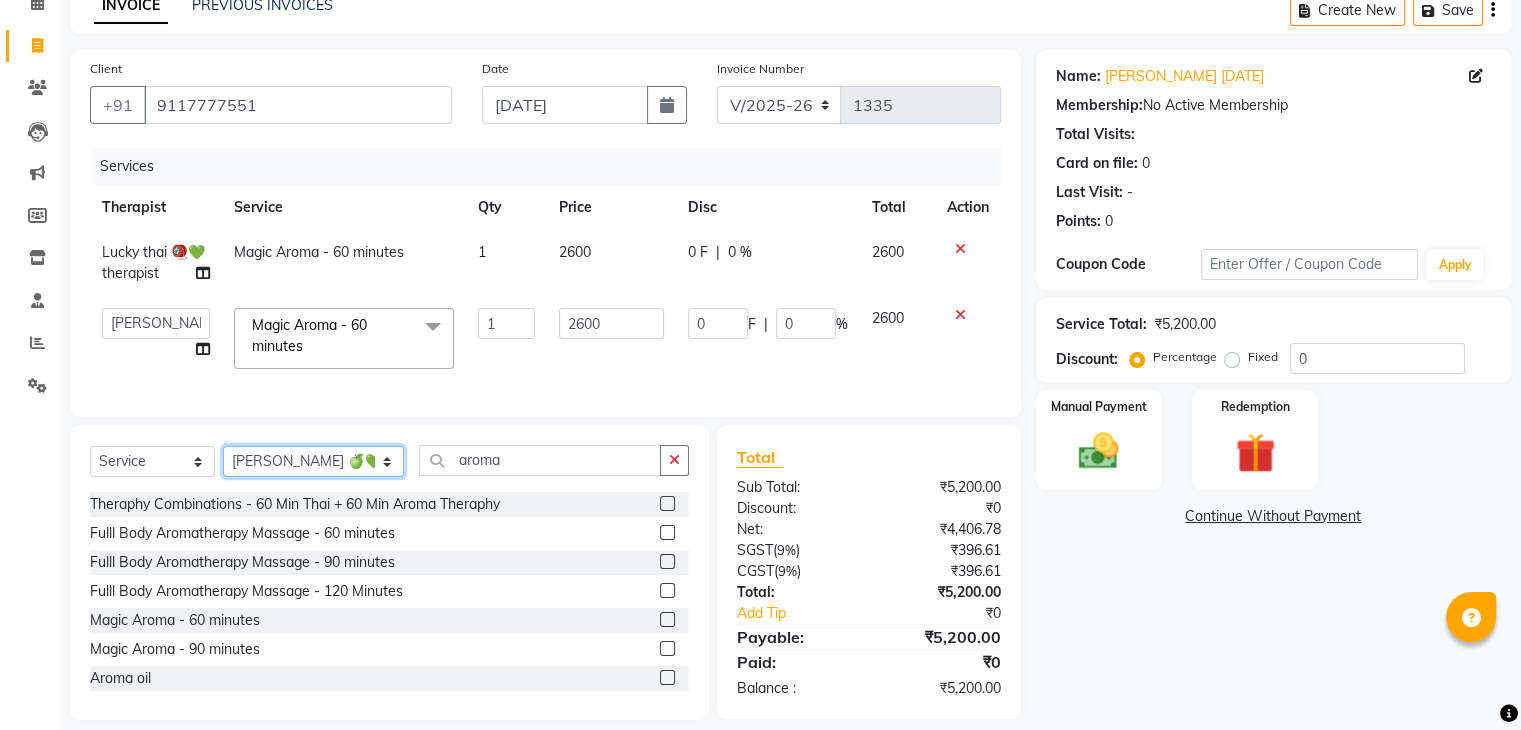 select on "86063" 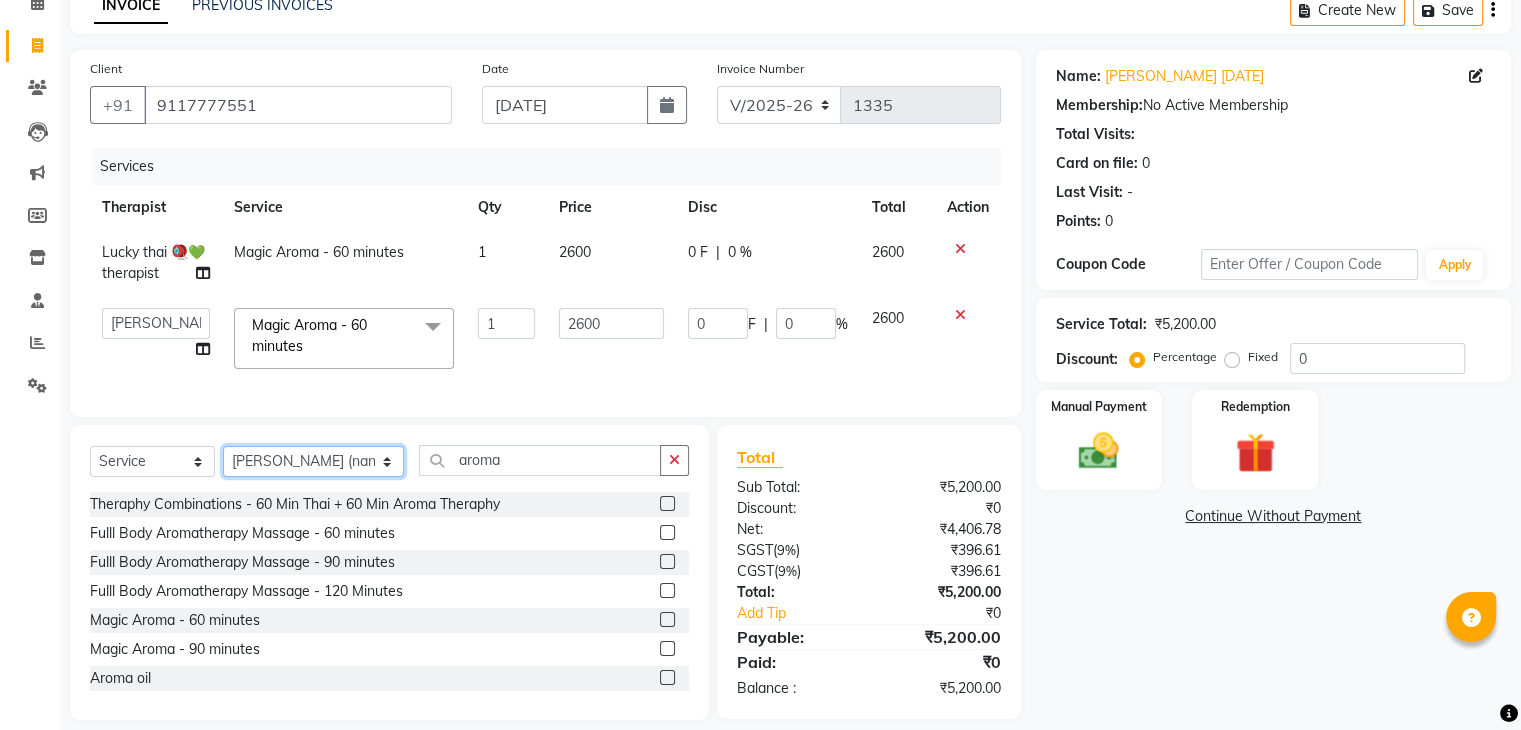 click on "Select Therapist [PERSON_NAME] 💚🍏thai therapist Ammy ❤️northeast therapist Ammy thai 💚therapist Beauty 💚🍅thai therapist Ester - NE 🔴🔴🔴 Ester 🟢 -🇹🇭thai  Grace northeast standby Jeena thai 🟢therapist [PERSON_NAME] ([PERSON_NAME])🍏🍏 thai therapist [PERSON_NAME] (nana ) [DATE]🌹northeast  [PERSON_NAME] 💚thai therapist [PERSON_NAME]🎃💚thai therapist  [PERSON_NAME] 🔴north east  Lucky thai 🪀💚therapist  Miya ❤️ northeast  Nana 🍅 northeast  Nana 🍏💚thai therapist  Orange 🧡thai therapist  Pema 🍅north east therapist  receptionist  [PERSON_NAME] ❤️northeast therapist ❤️ [PERSON_NAME] (nana) 🍏🍏thai therapist [PERSON_NAME] 💚💚thai therapist second login  Sofia thai therapist 🍏" 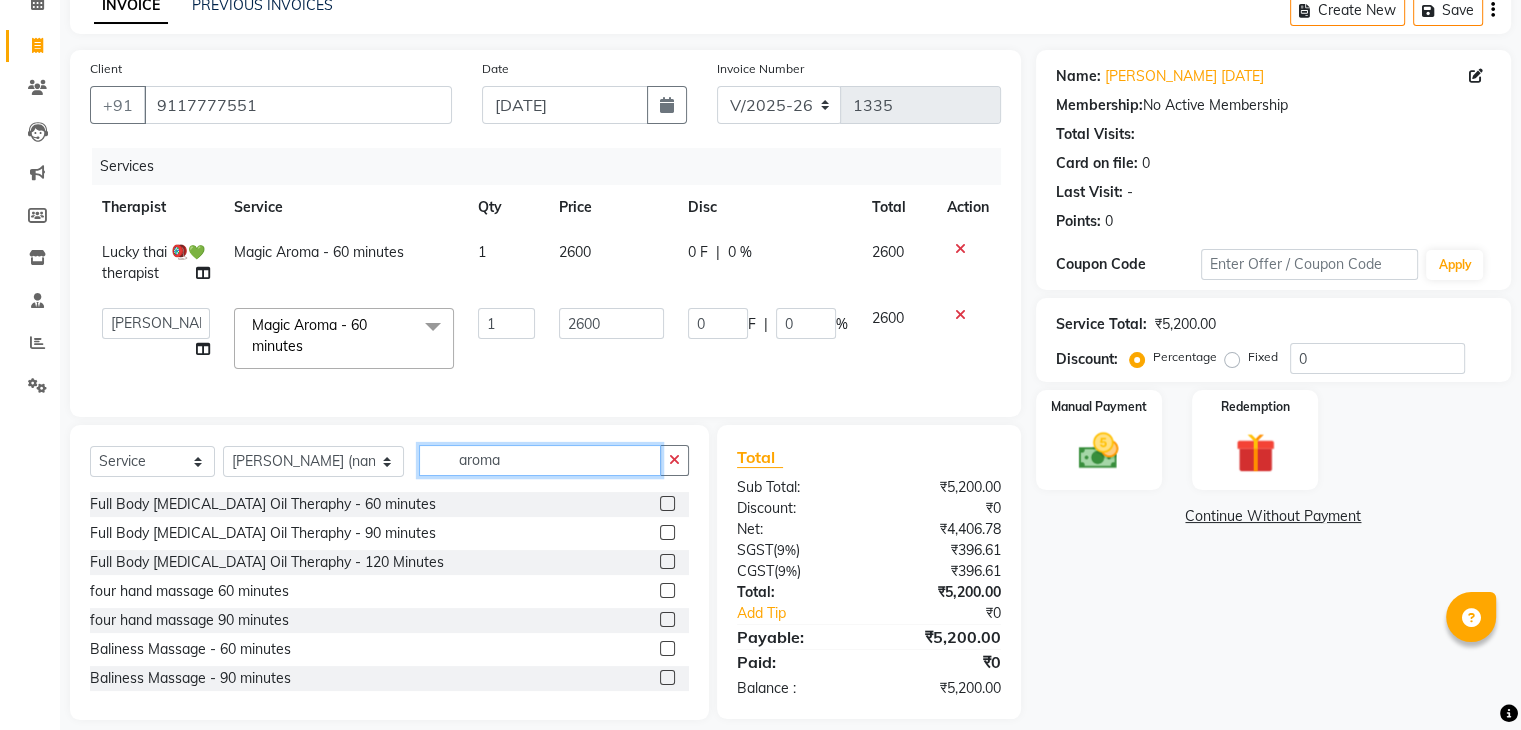 click on "aroma" 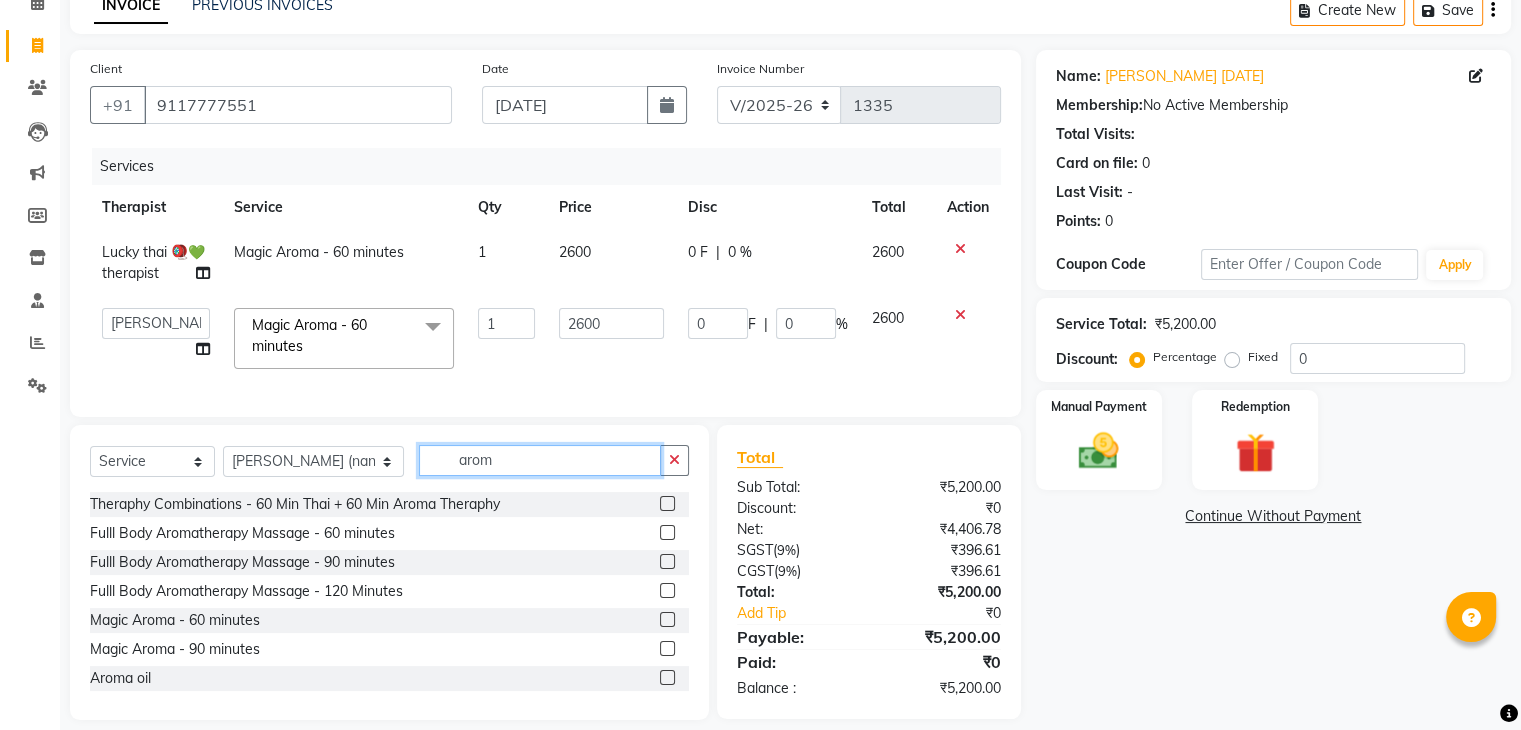 type on "arom" 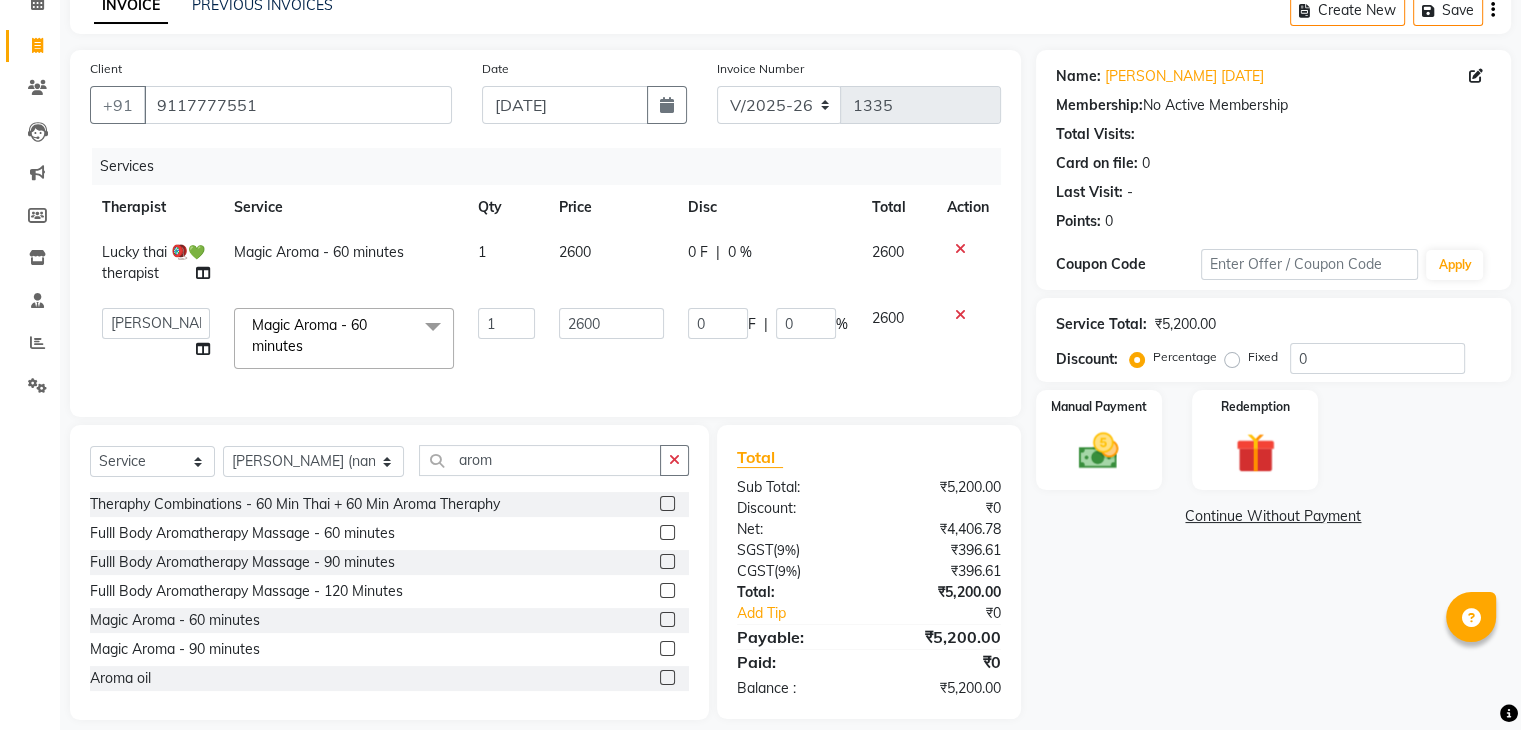 click 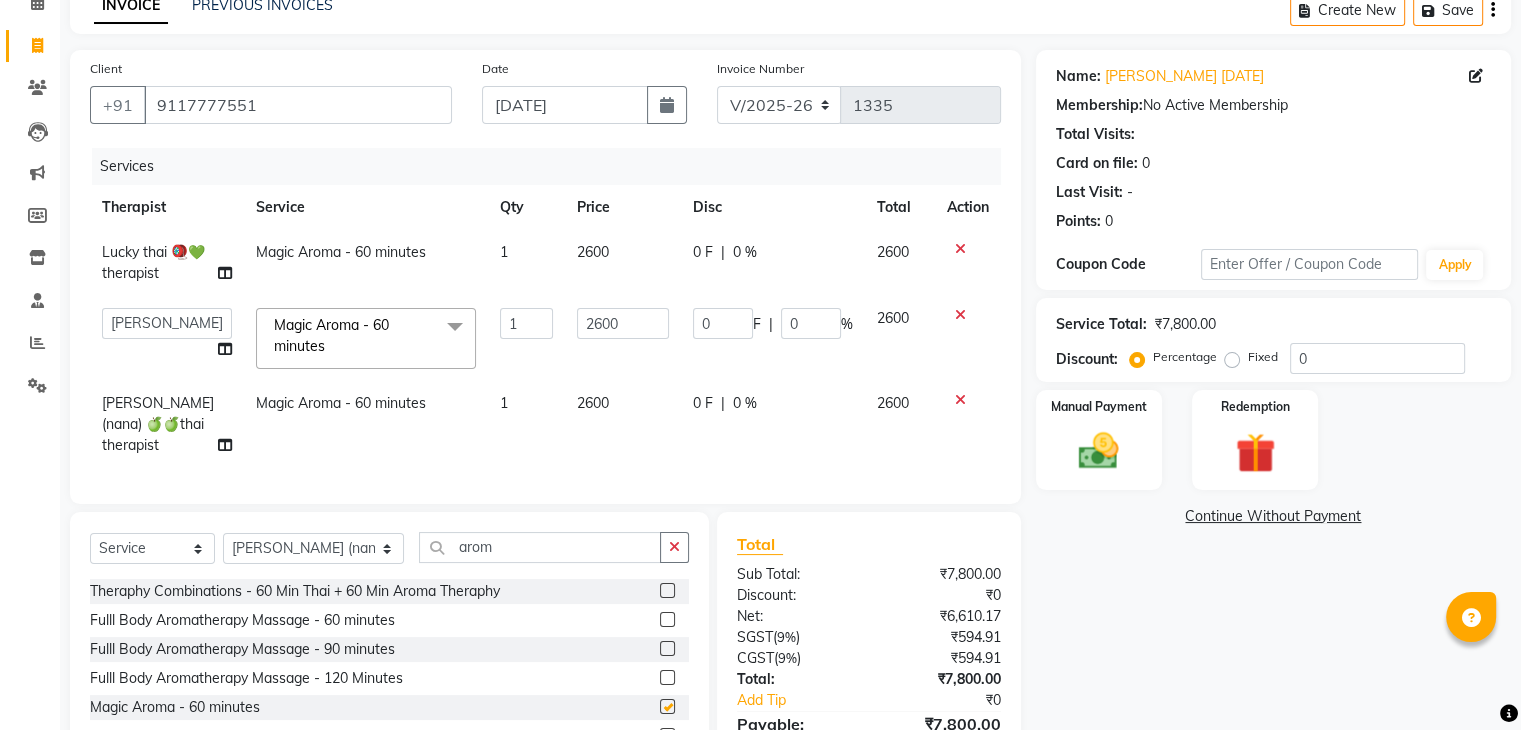 checkbox on "false" 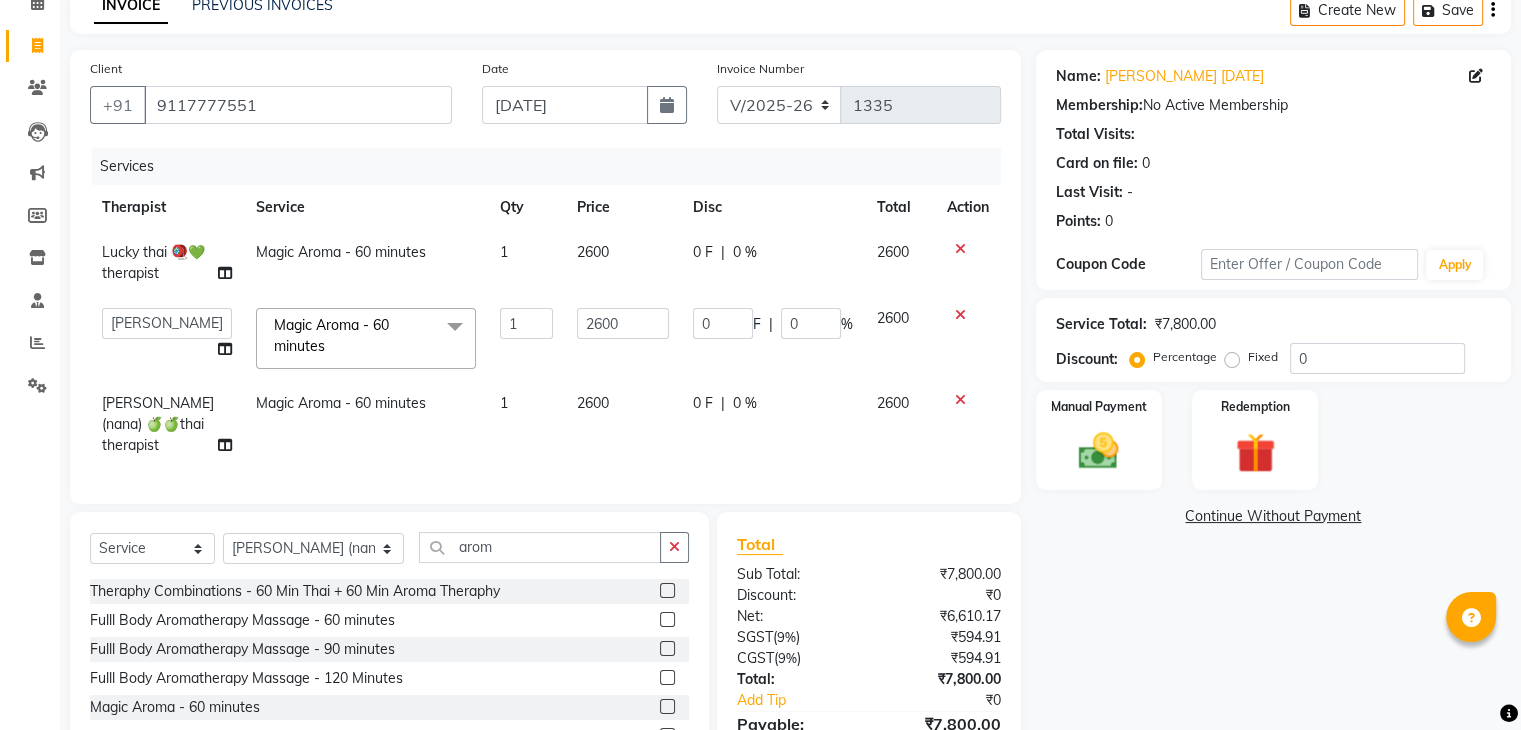 click on "1" 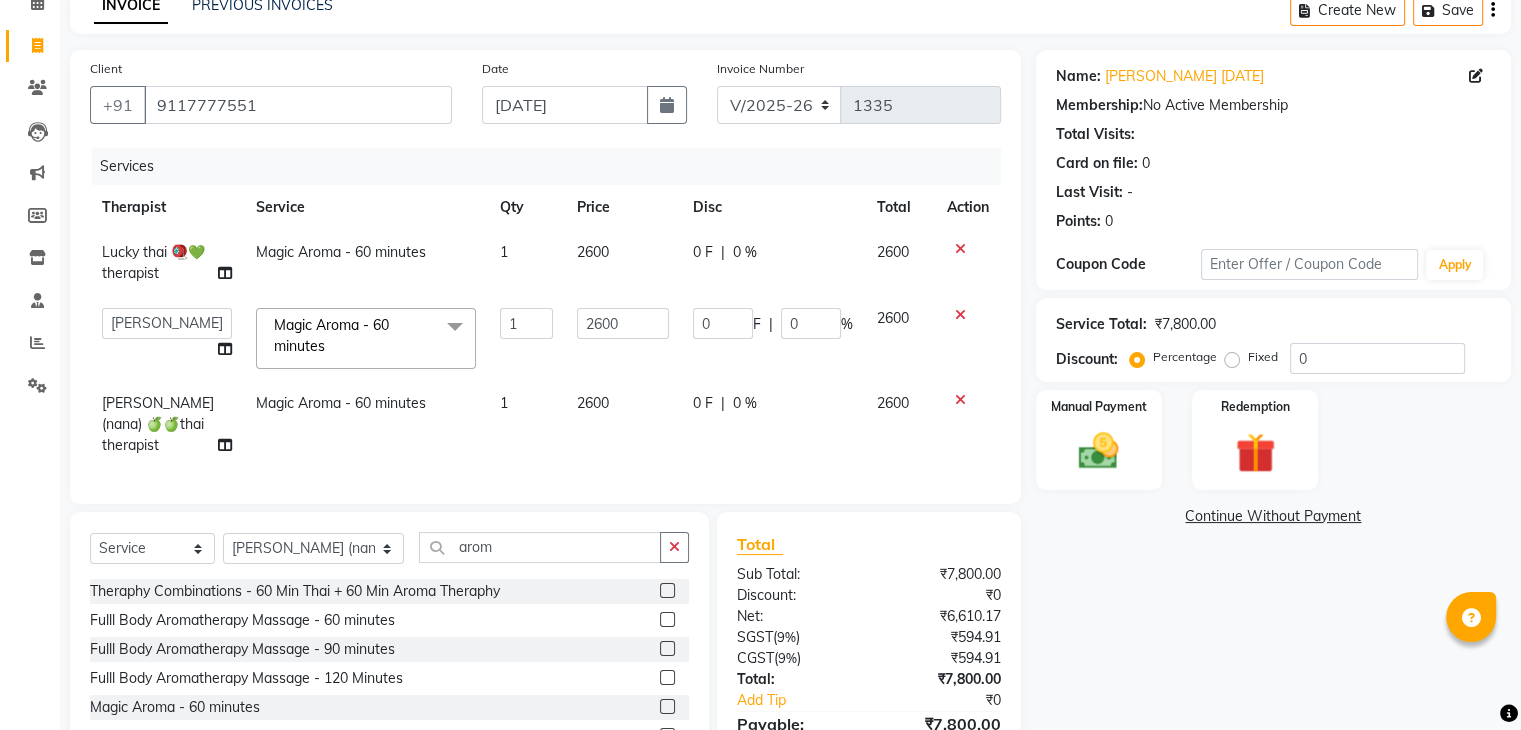 click on "1" 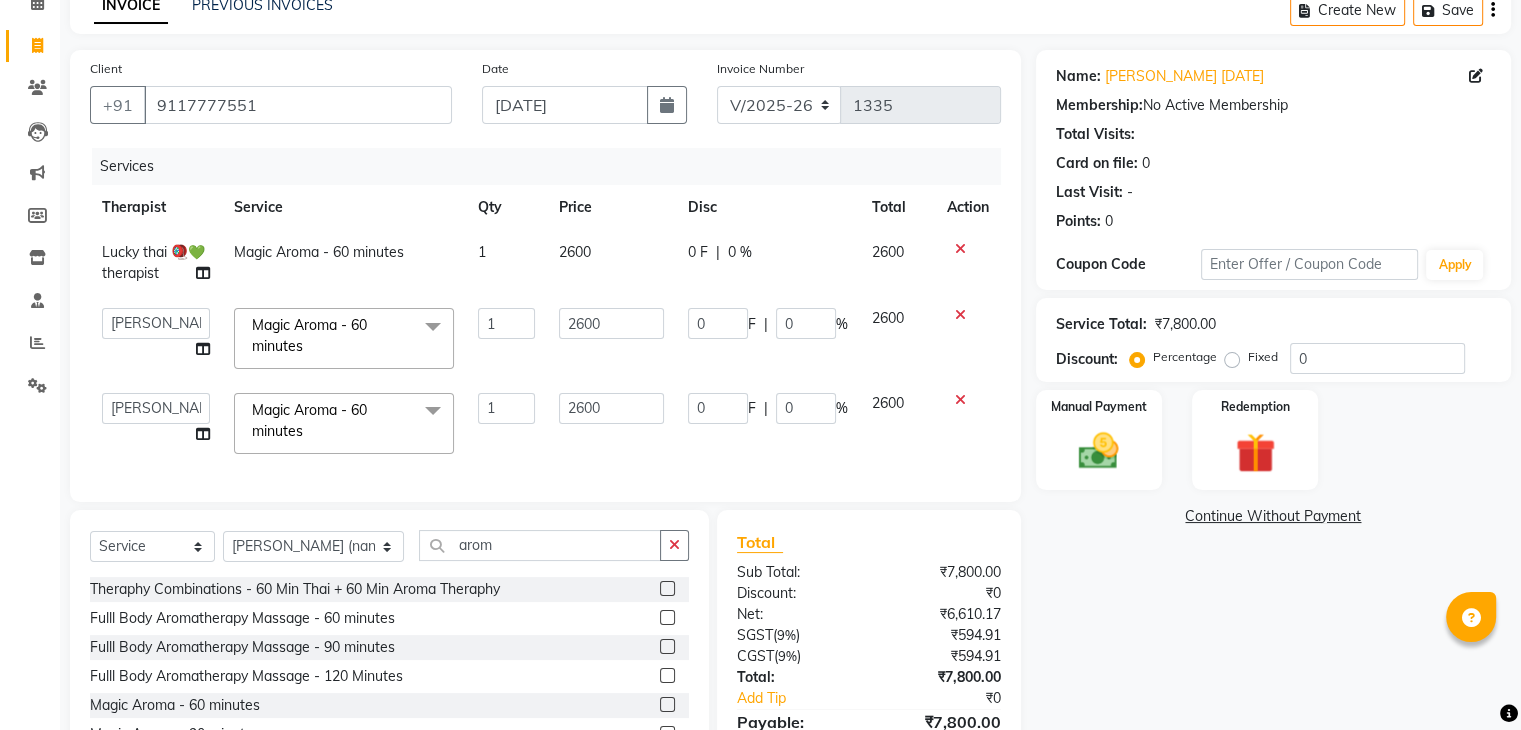 click on "0 F" 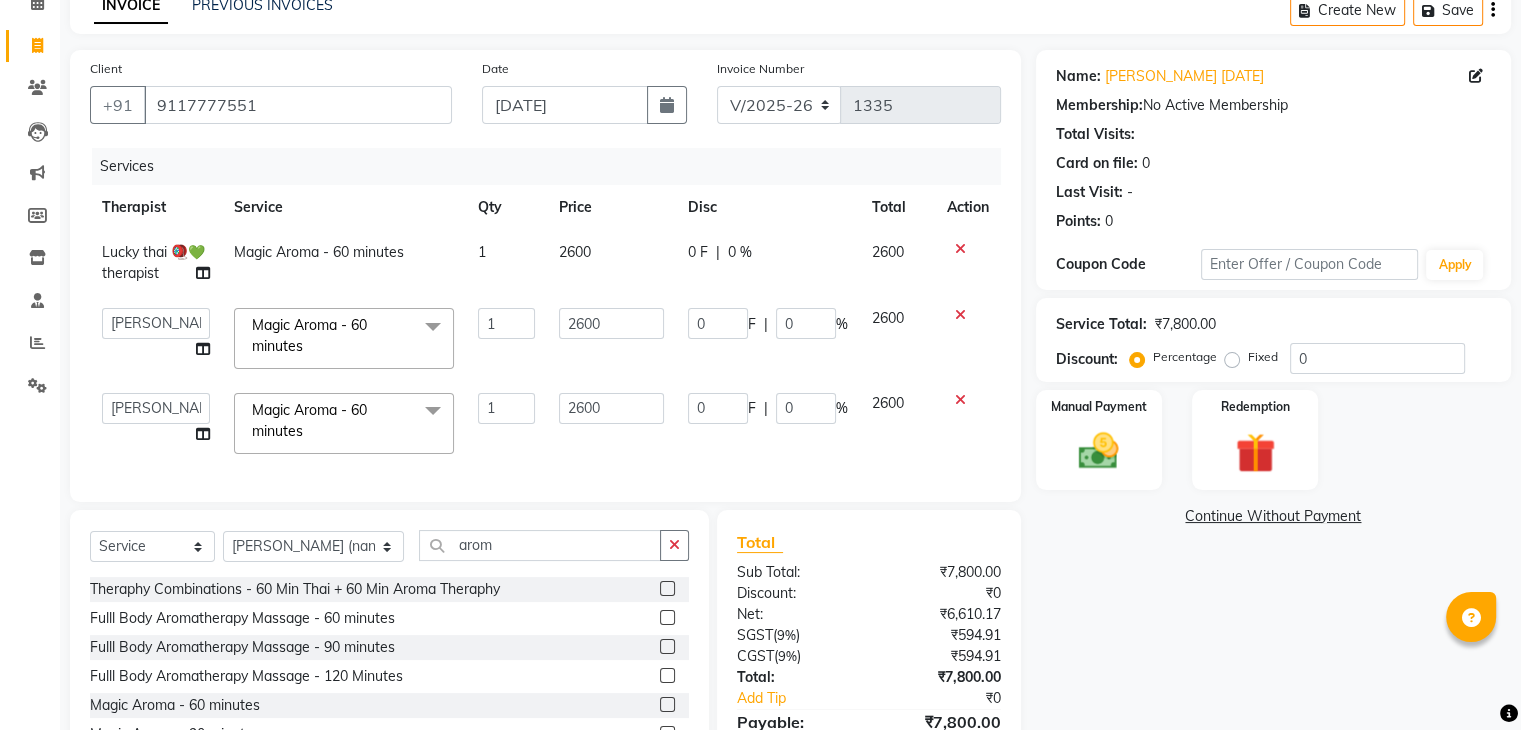 select on "60154" 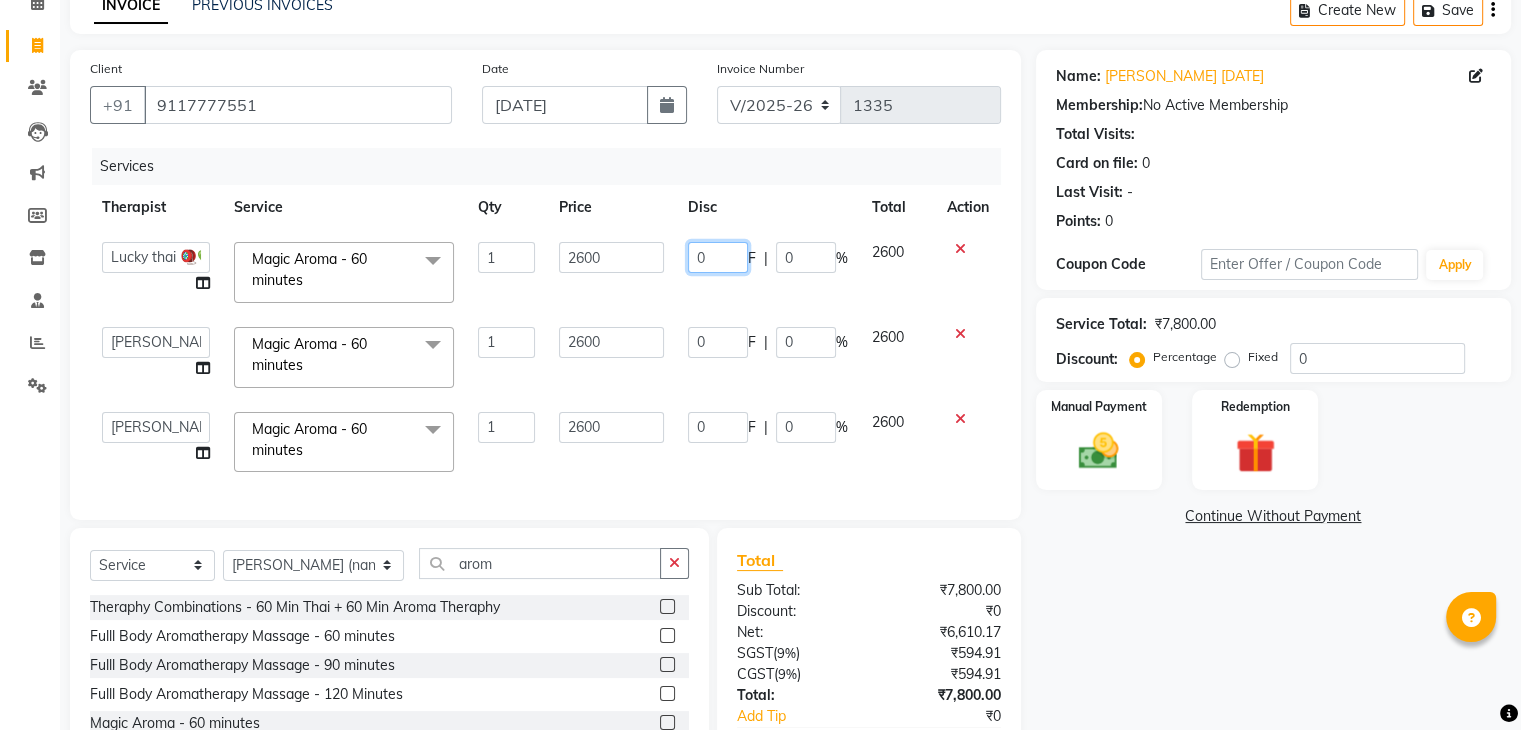 click on "0" 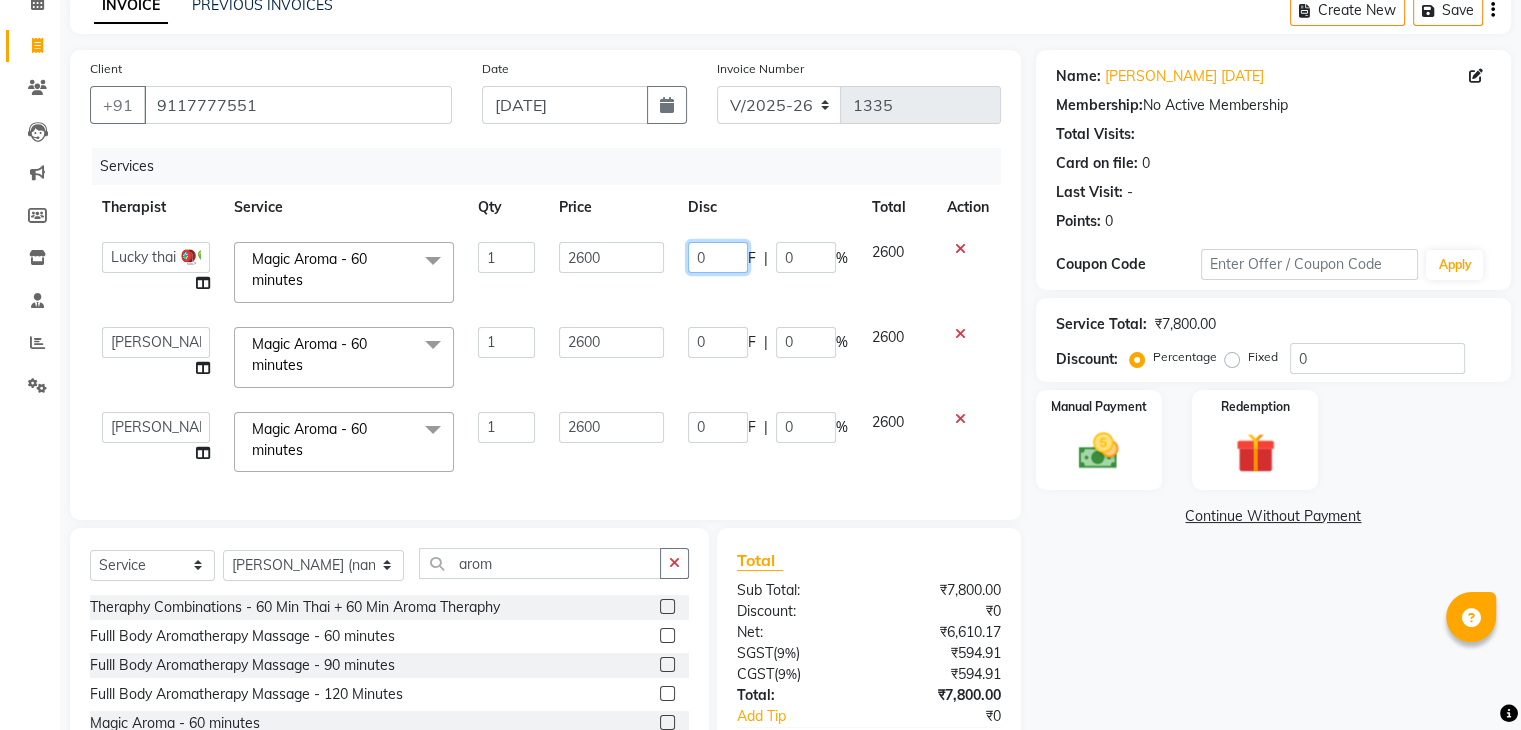 click on "0" 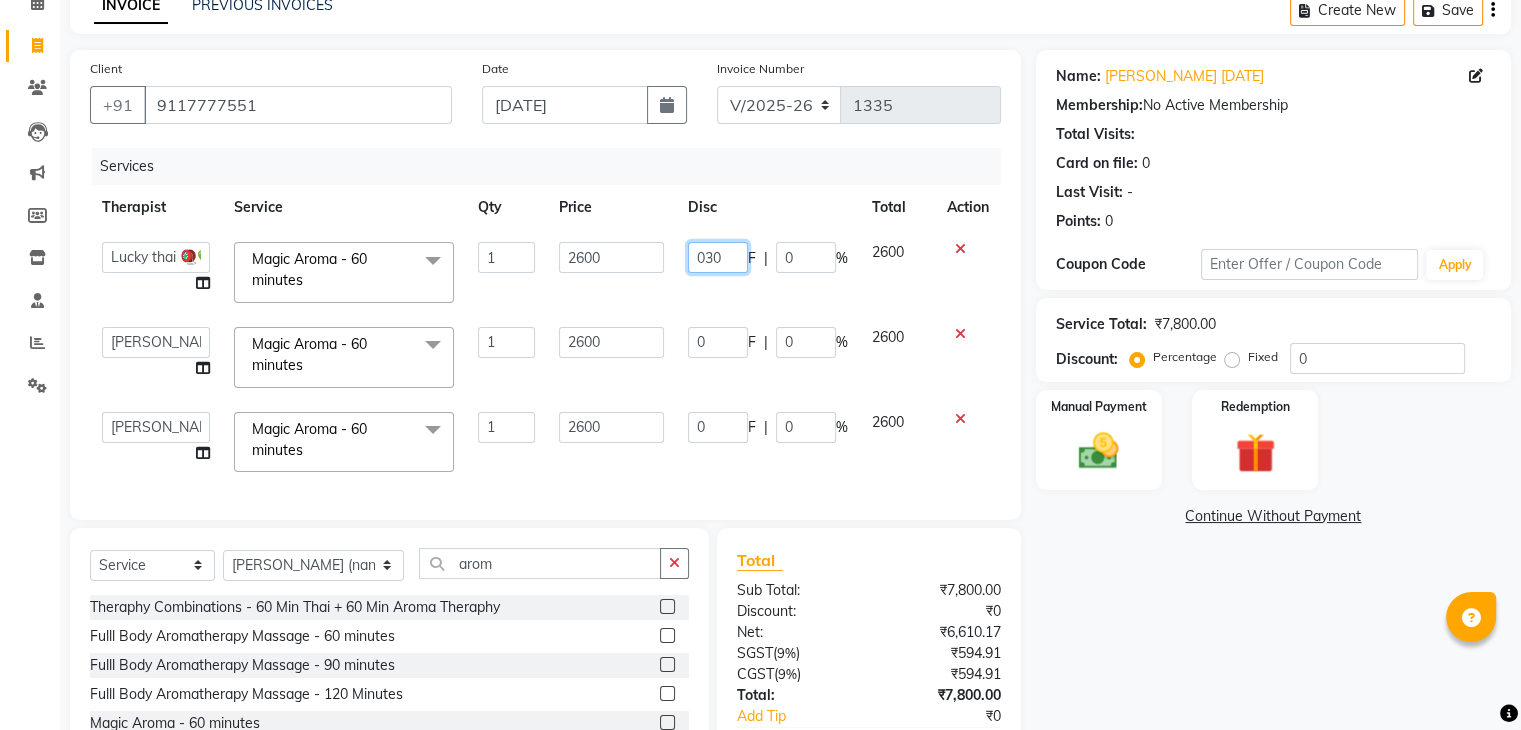 type on "0300" 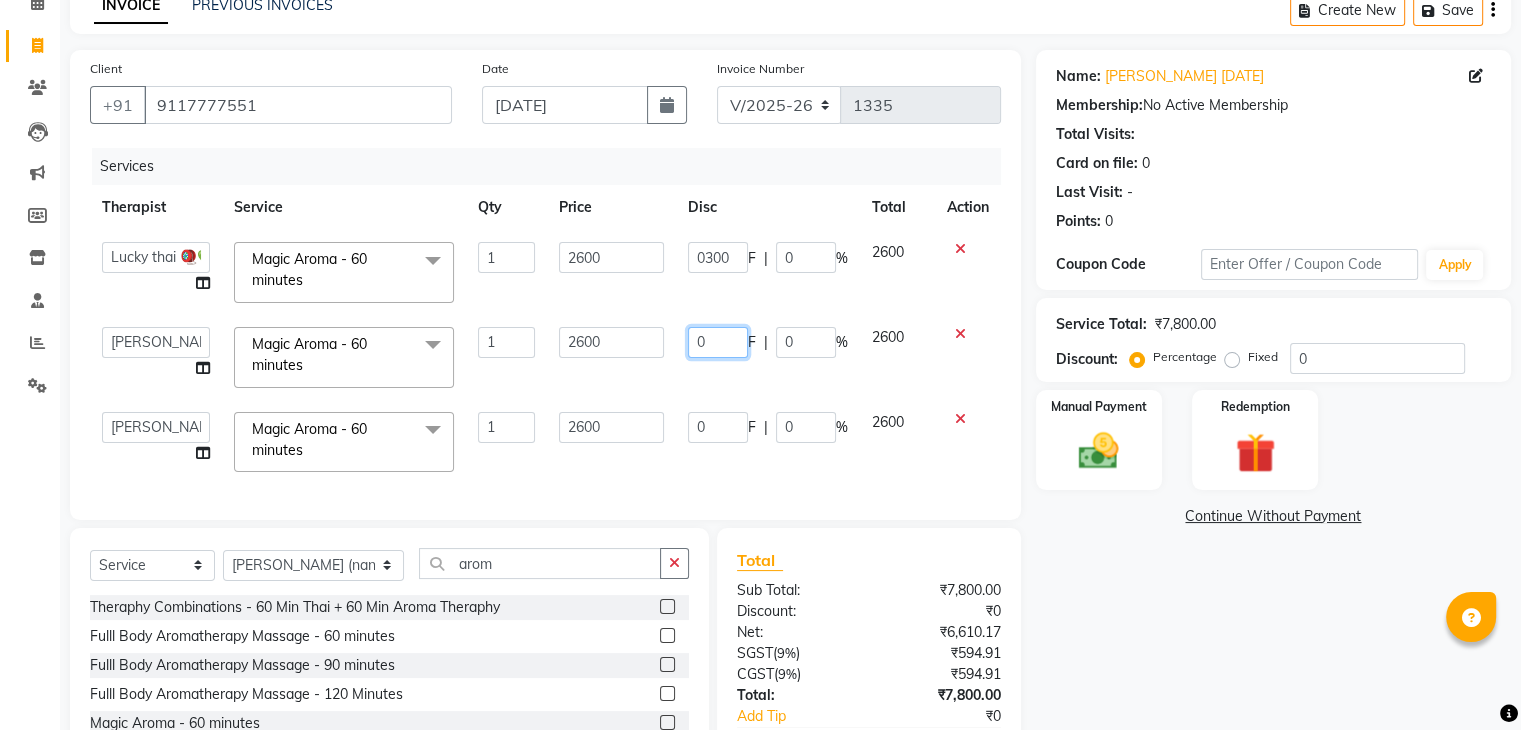 click on "0 F | 0 %" 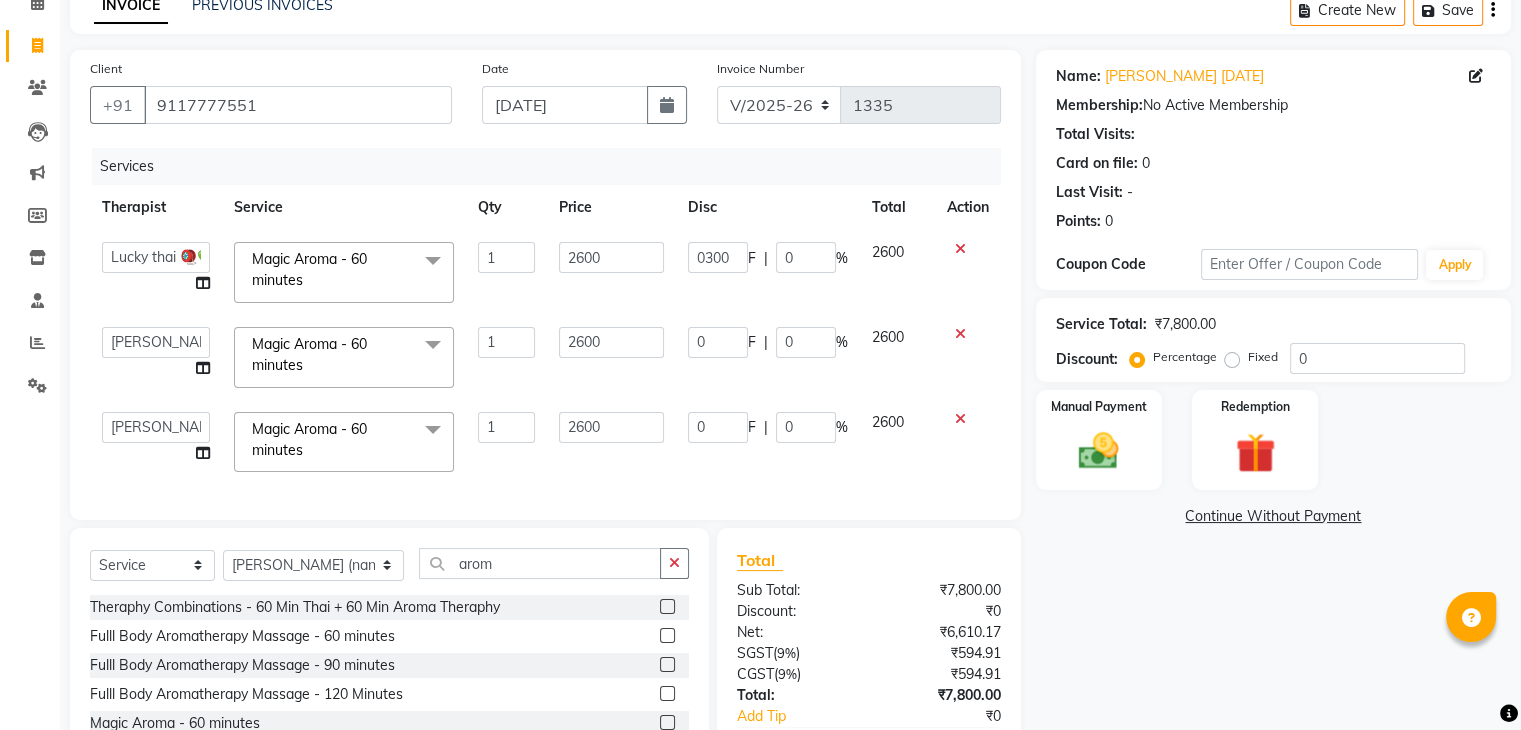 click on "0 F | 0 %" 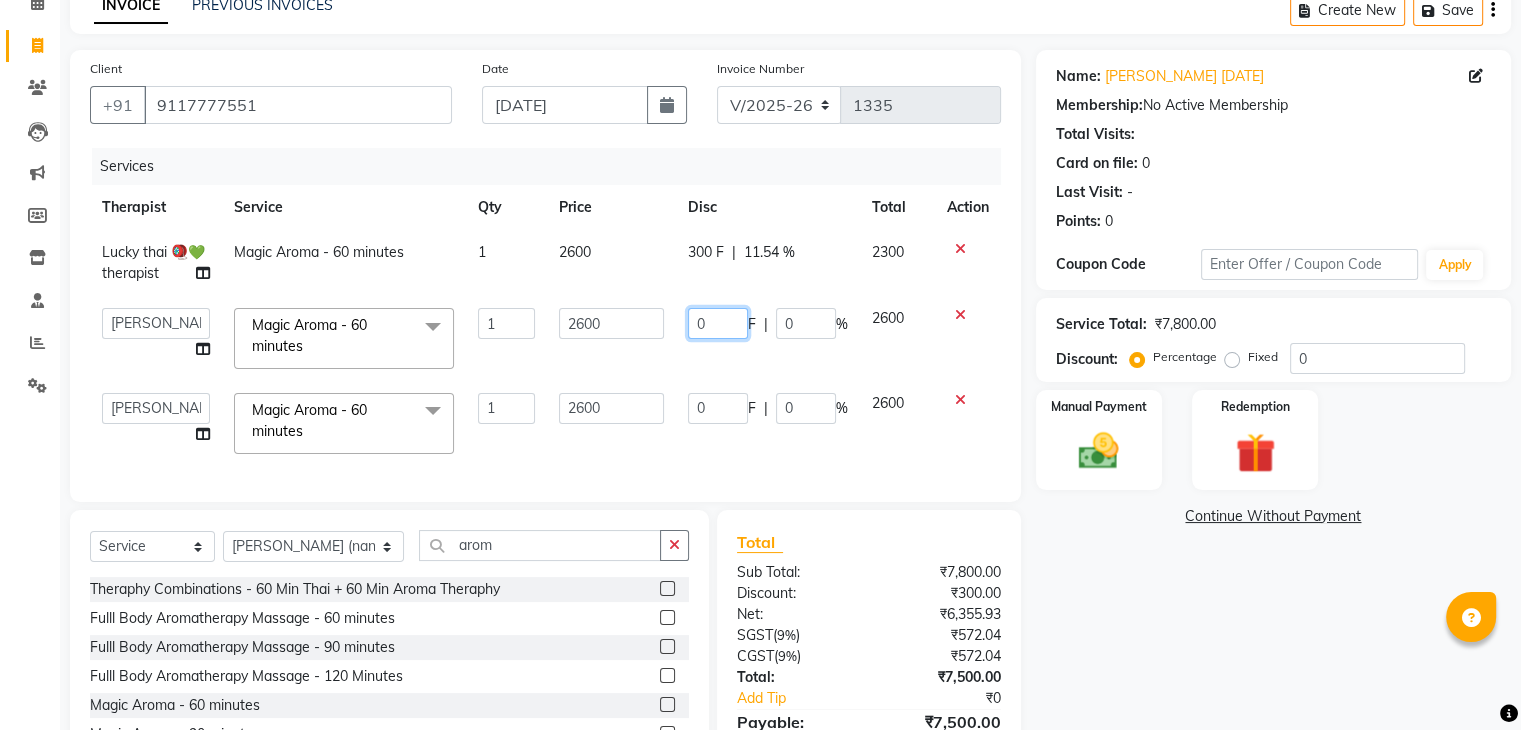 click on "0" 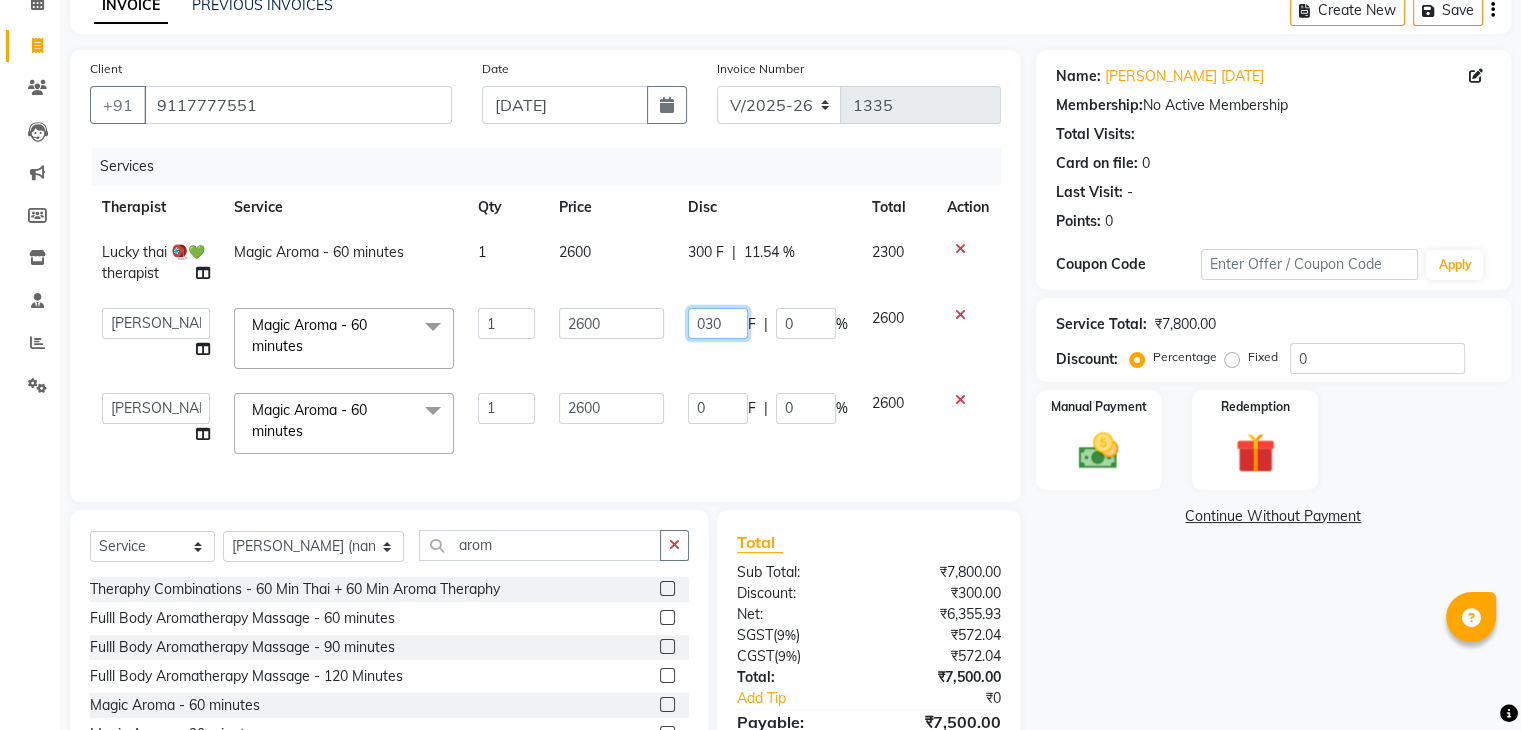 type on "0300" 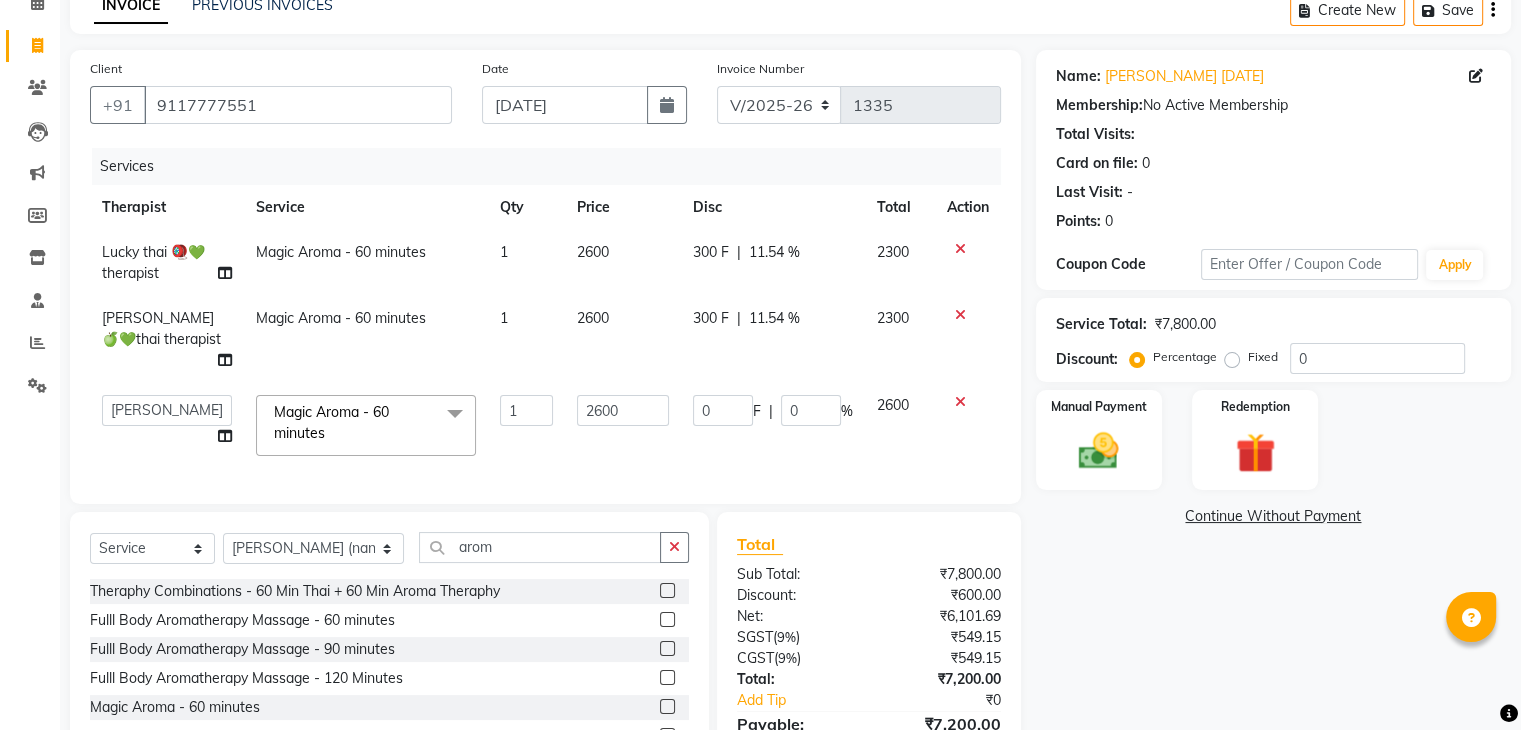 click on "Lucky thai 🪀💚therapist  Magic Aroma  - 60 minutes 1 2600 300 F | 11.54 % 2300 Nana 🍏💚thai therapist  Magic Aroma  - 60 minutes 1 2600 300 F | 11.54 % 2300  Admin   [PERSON_NAME] 💚🍏thai therapist   Ammy ❤️northeast therapist   Ammy thai 💚therapist   Beauty 💚🍅thai therapist   Ester - NE 🔴🔴🔴   Ester 🟢 -🇹🇭thai    Grace northeast standby   Jeena thai 🟢therapist   [PERSON_NAME] ([PERSON_NAME])🍏🍏 thai therapist   [PERSON_NAME] ([PERSON_NAME] ) [DATE]🌹northeast    [PERSON_NAME] 💚thai therapist   [PERSON_NAME]🎃💚thai therapist    [PERSON_NAME] 🔴north east    Lucky thai 🪀💚therapist    Miya ❤️ northeast    Nana 🍅 northeast    Nana 🍏💚thai therapist    Orange 🧡thai therapist    Pema 🍅north east therapist    receptionist    [PERSON_NAME] ❤️northeast therapist ❤️   [PERSON_NAME] (nana) 🍏🍏thai therapist   [PERSON_NAME] 💚💚thai therapist   second login    Sofia thai therapist 🍏  Magic Aroma  - 60 minutes  x Full Body [MEDICAL_DATA] Oil Theraphy  - 60 minutes four hand massage 60 minutes 1 0" 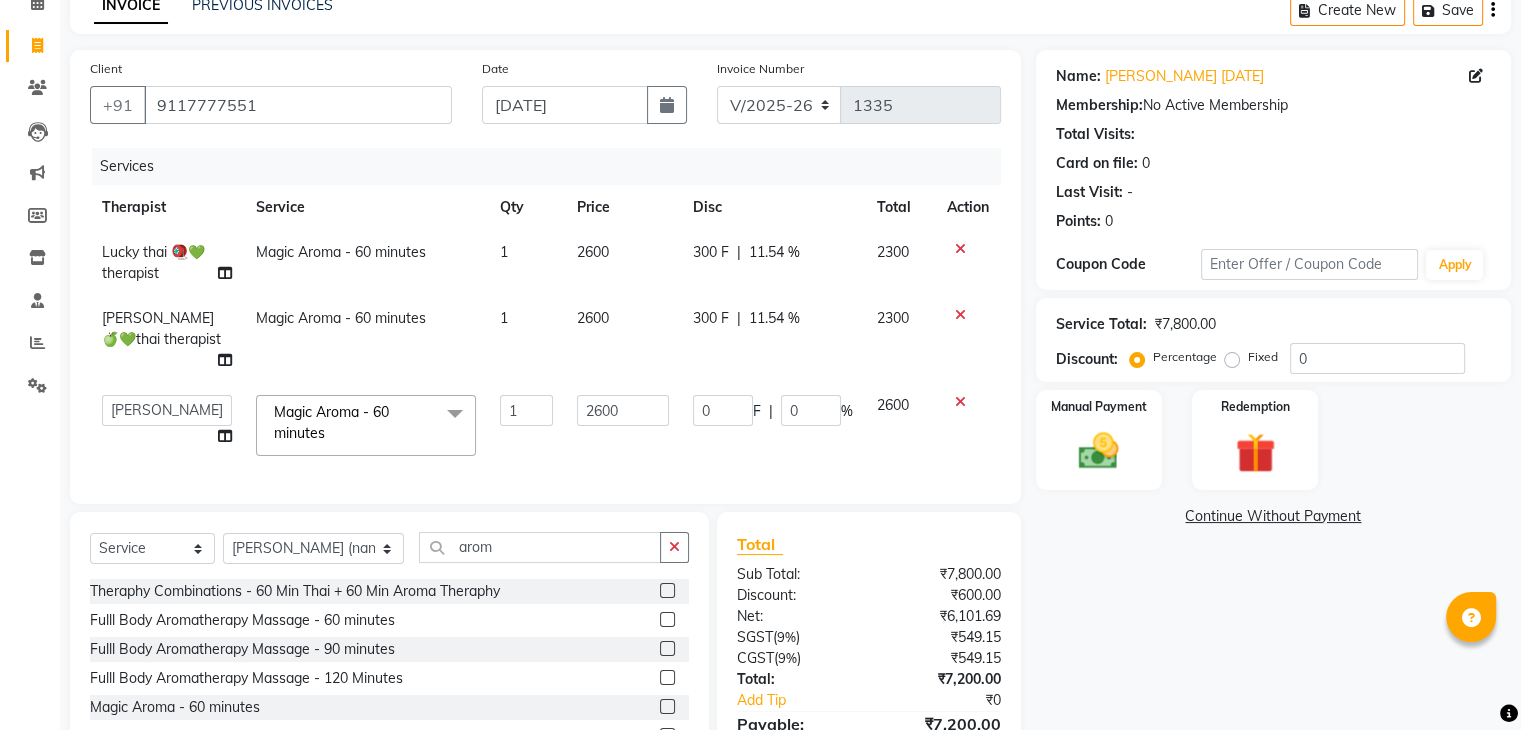 scroll, scrollTop: 201, scrollLeft: 0, axis: vertical 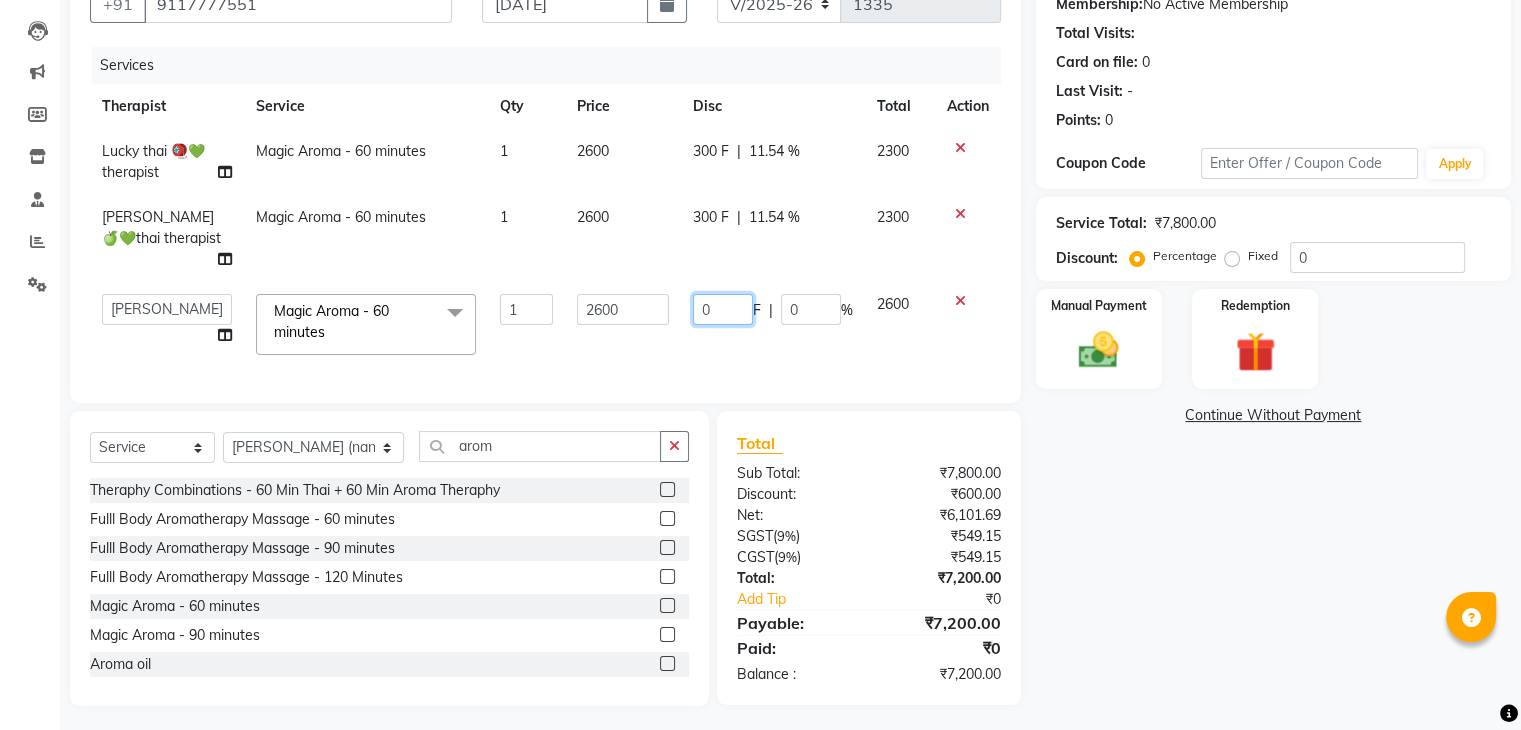 click on "0" 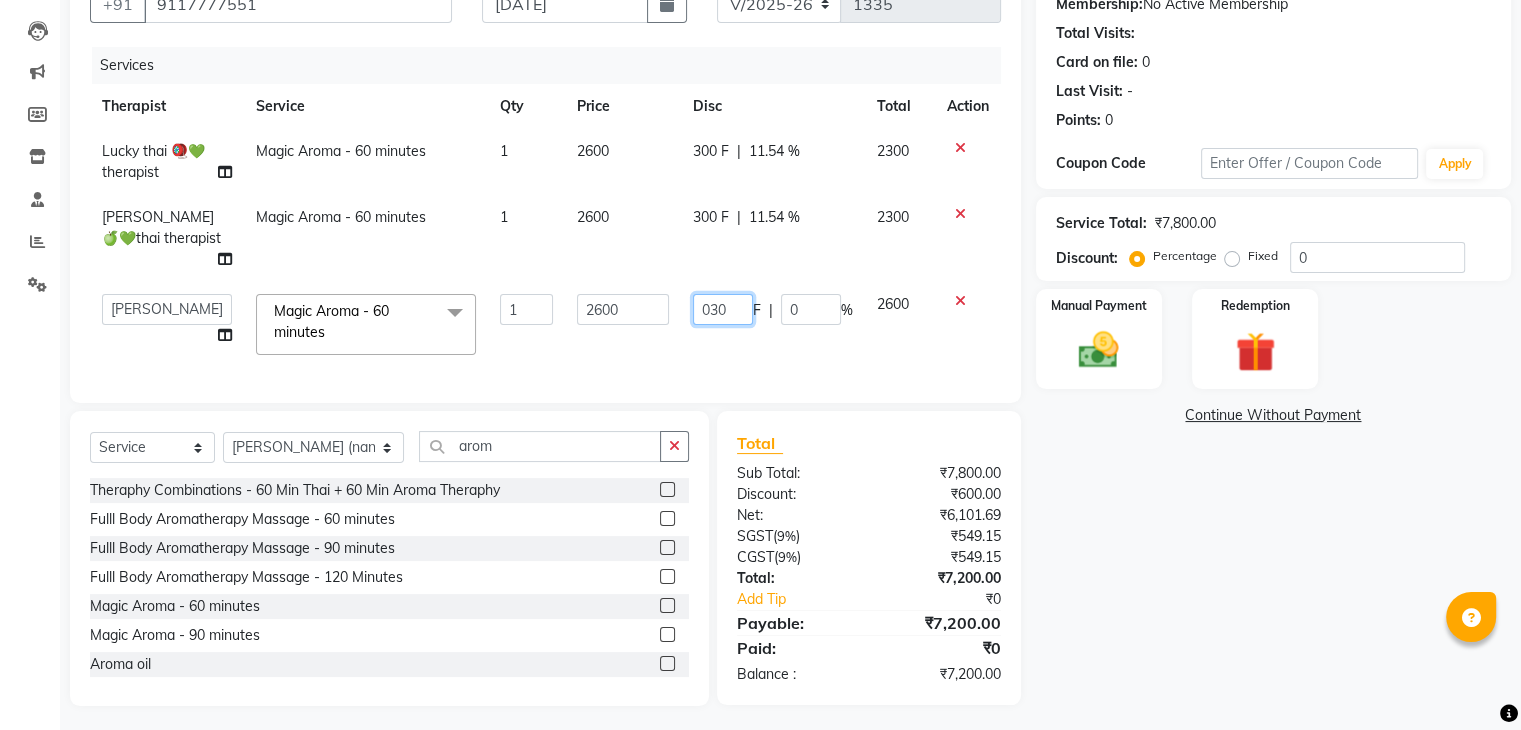 type on "0300" 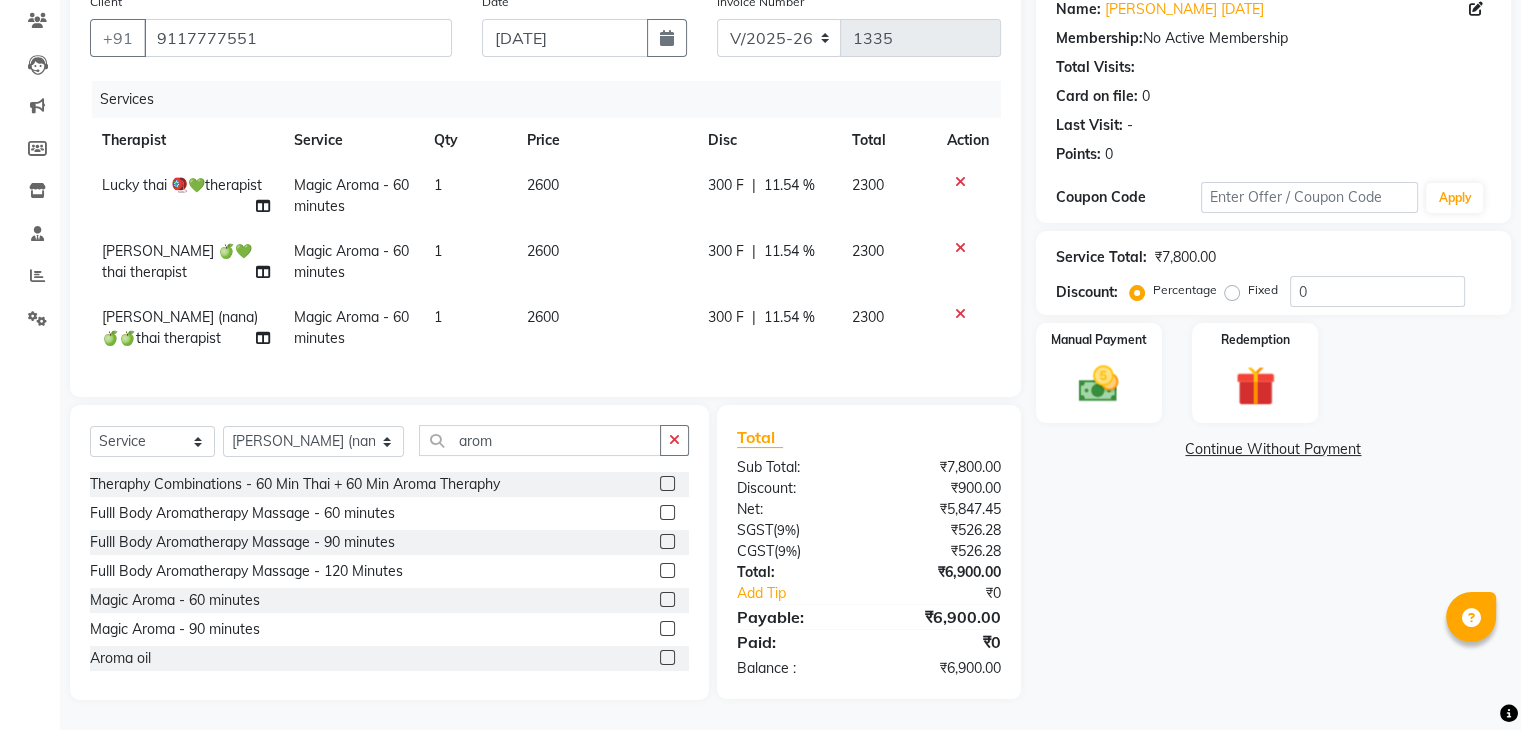 click on "300 F | 11.54 %" 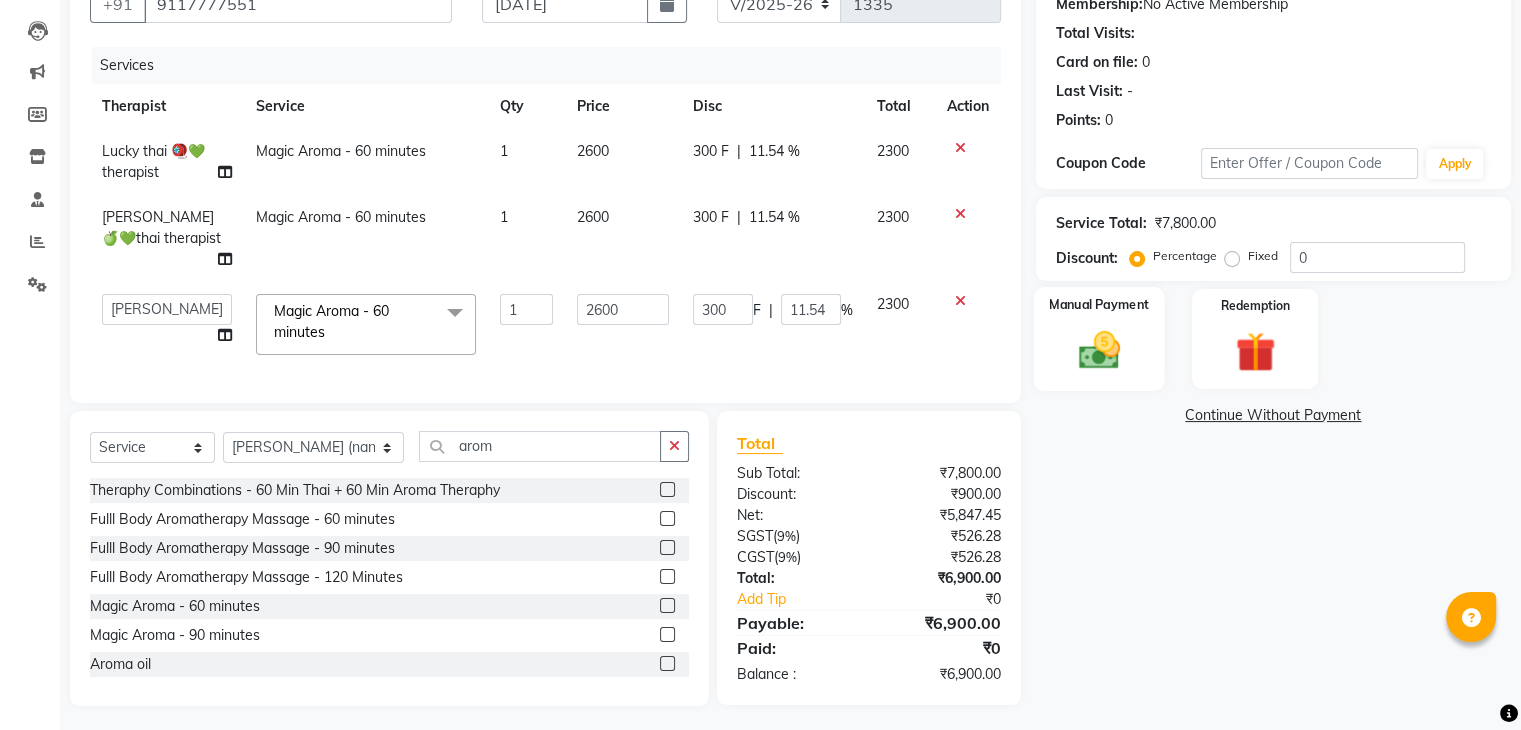 click 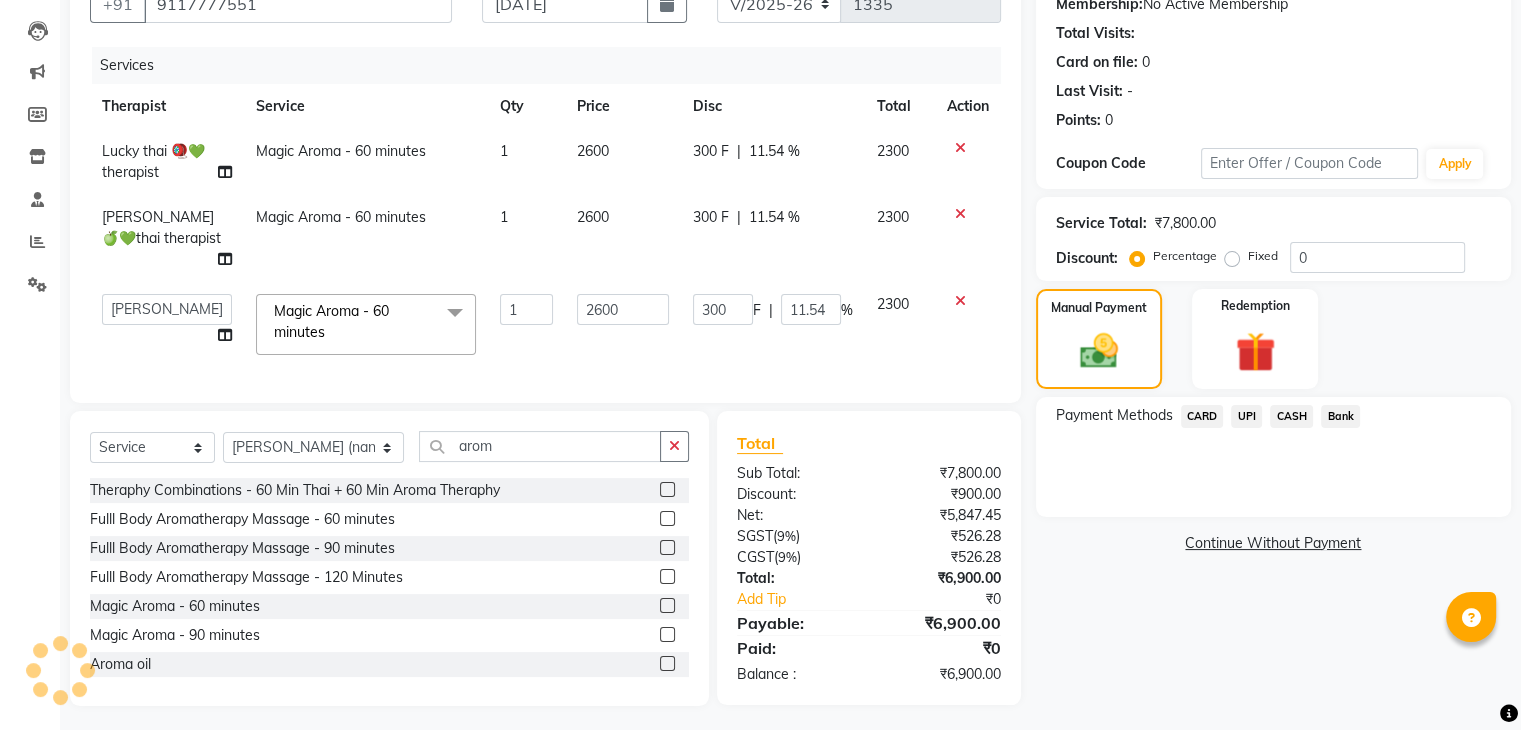 click on "UPI" 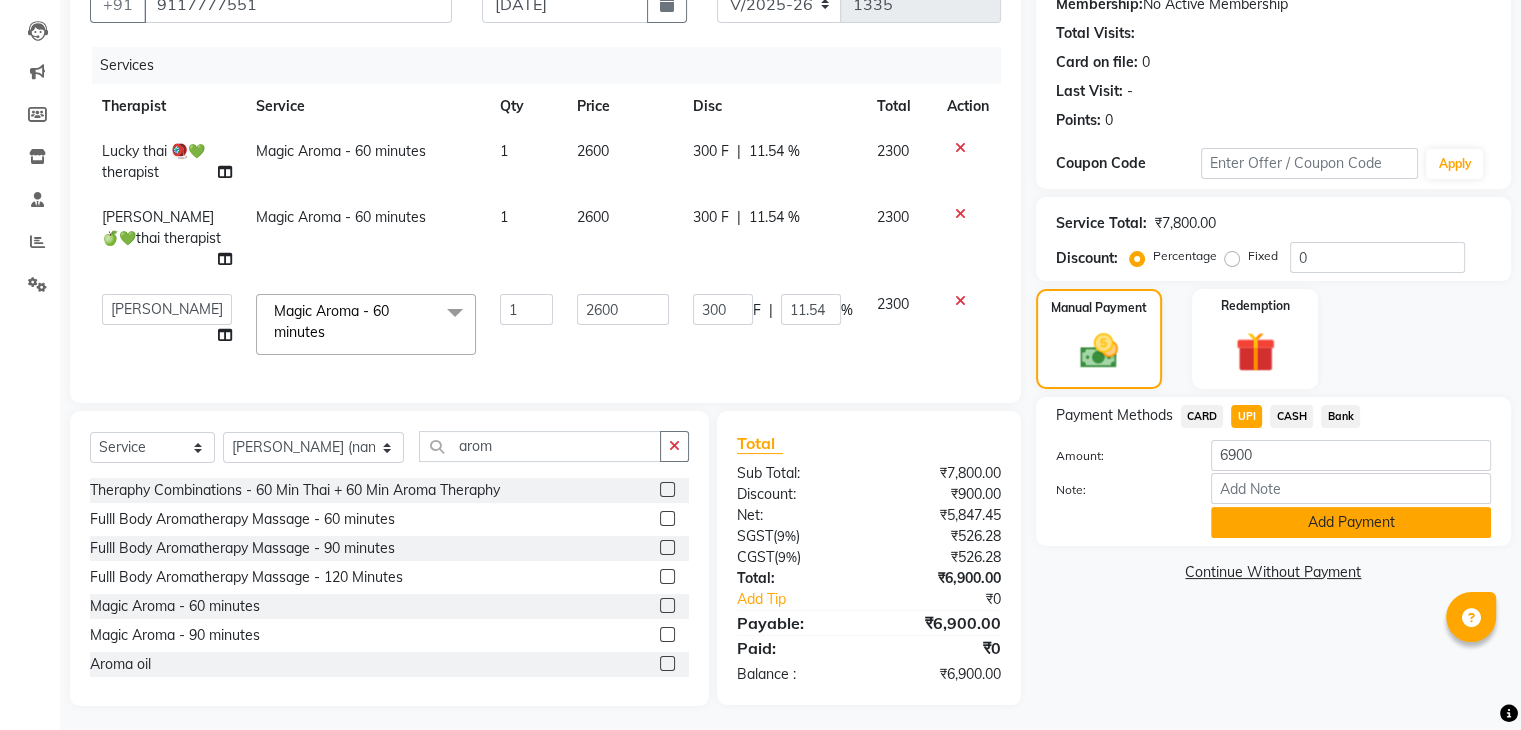 click on "Add Payment" 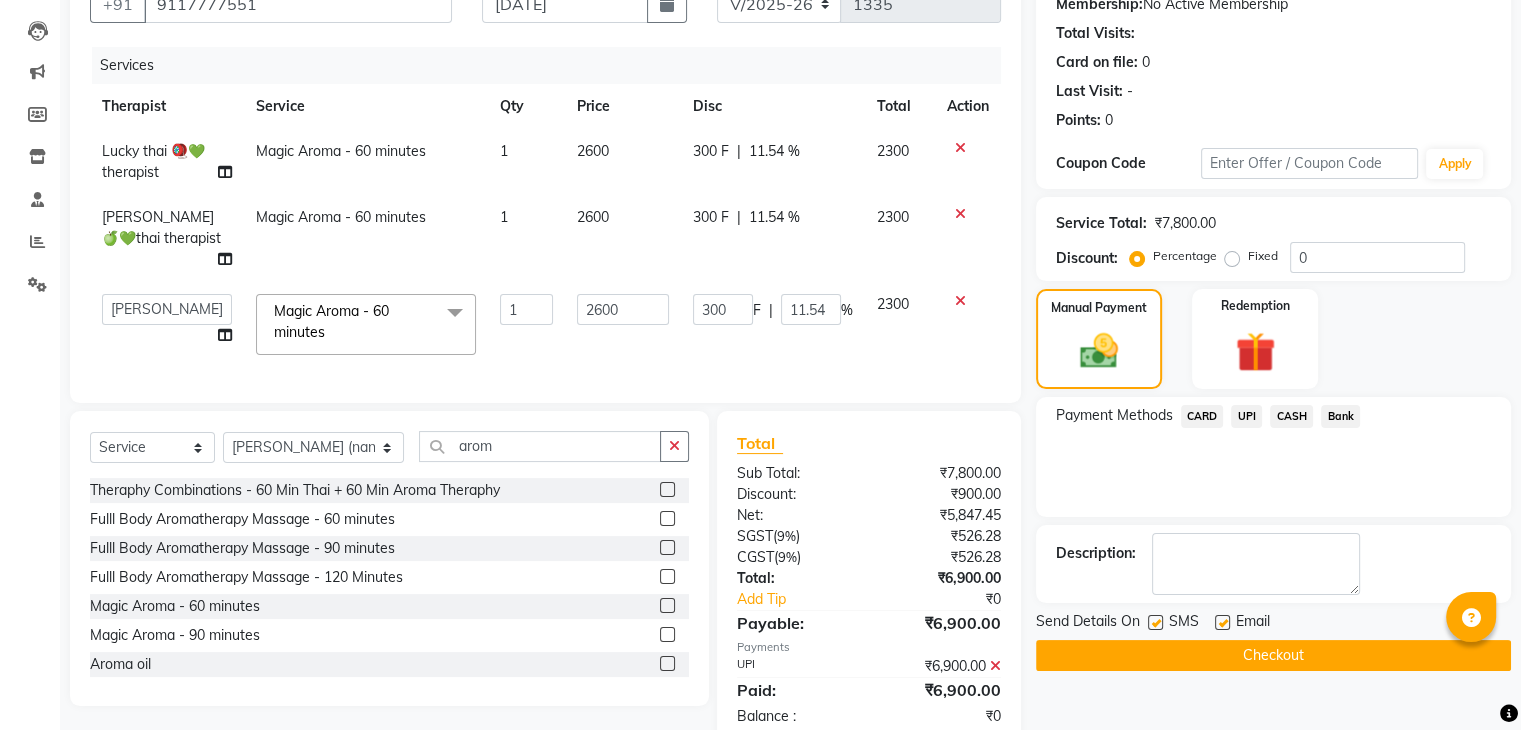 click on "UPI" 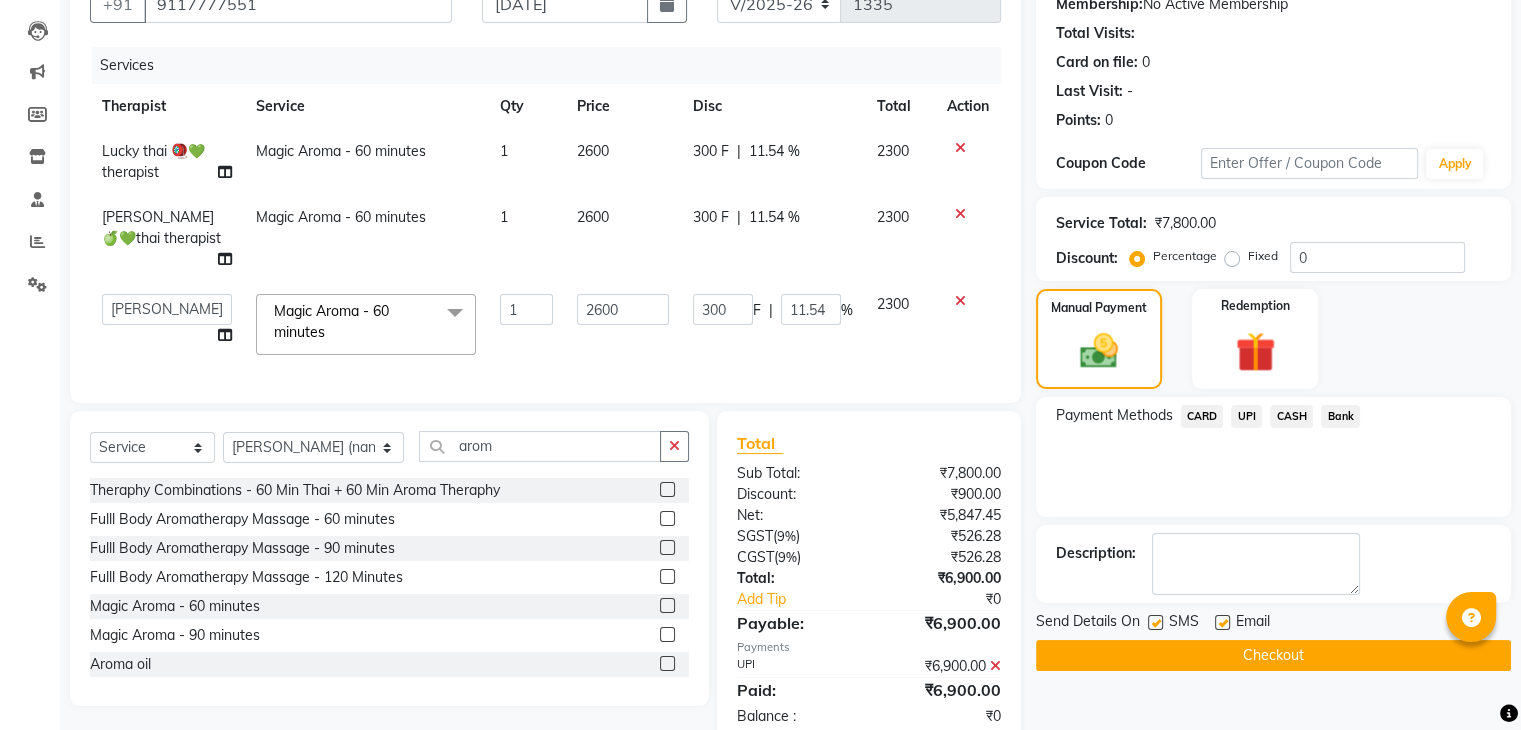click on "UPI" 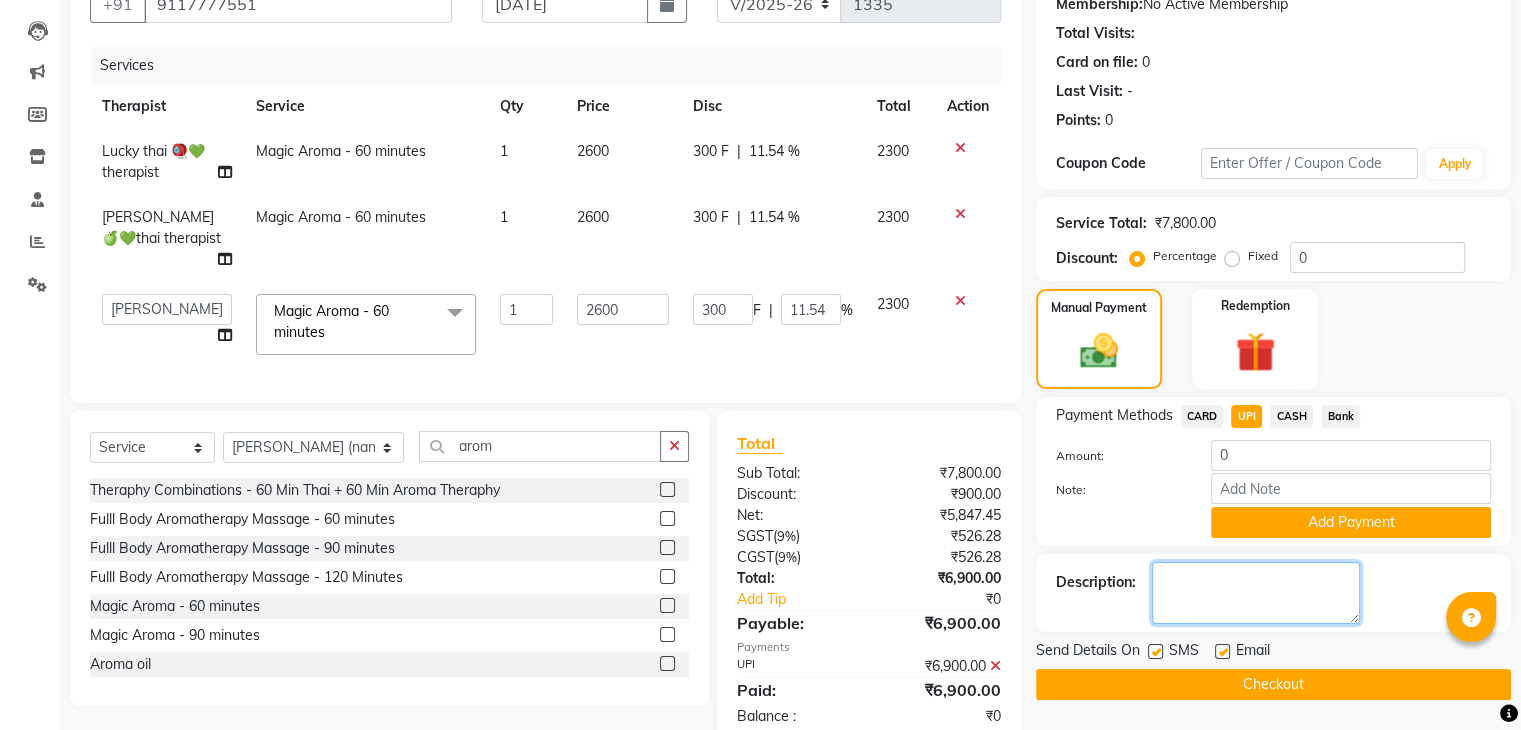 click 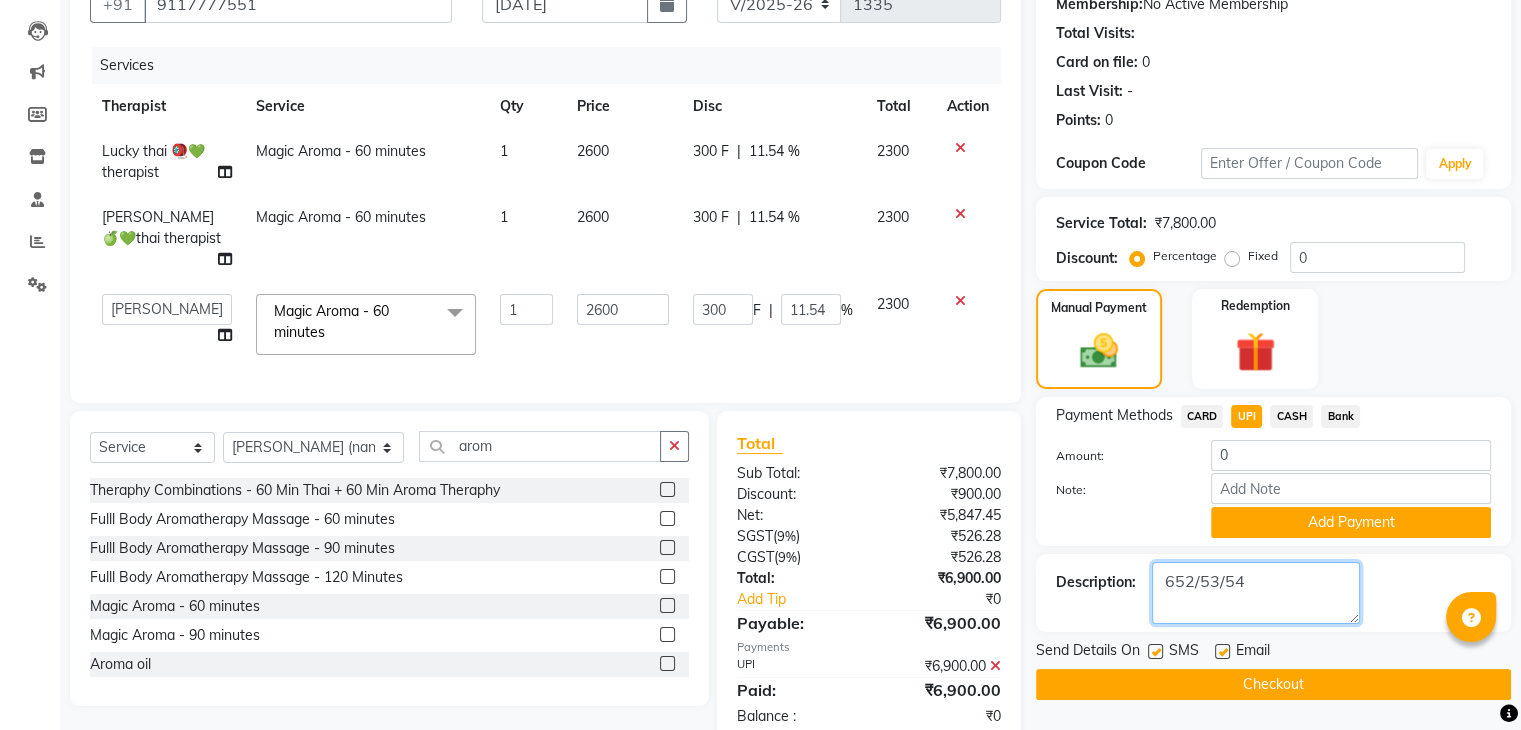 type on "652/53/54" 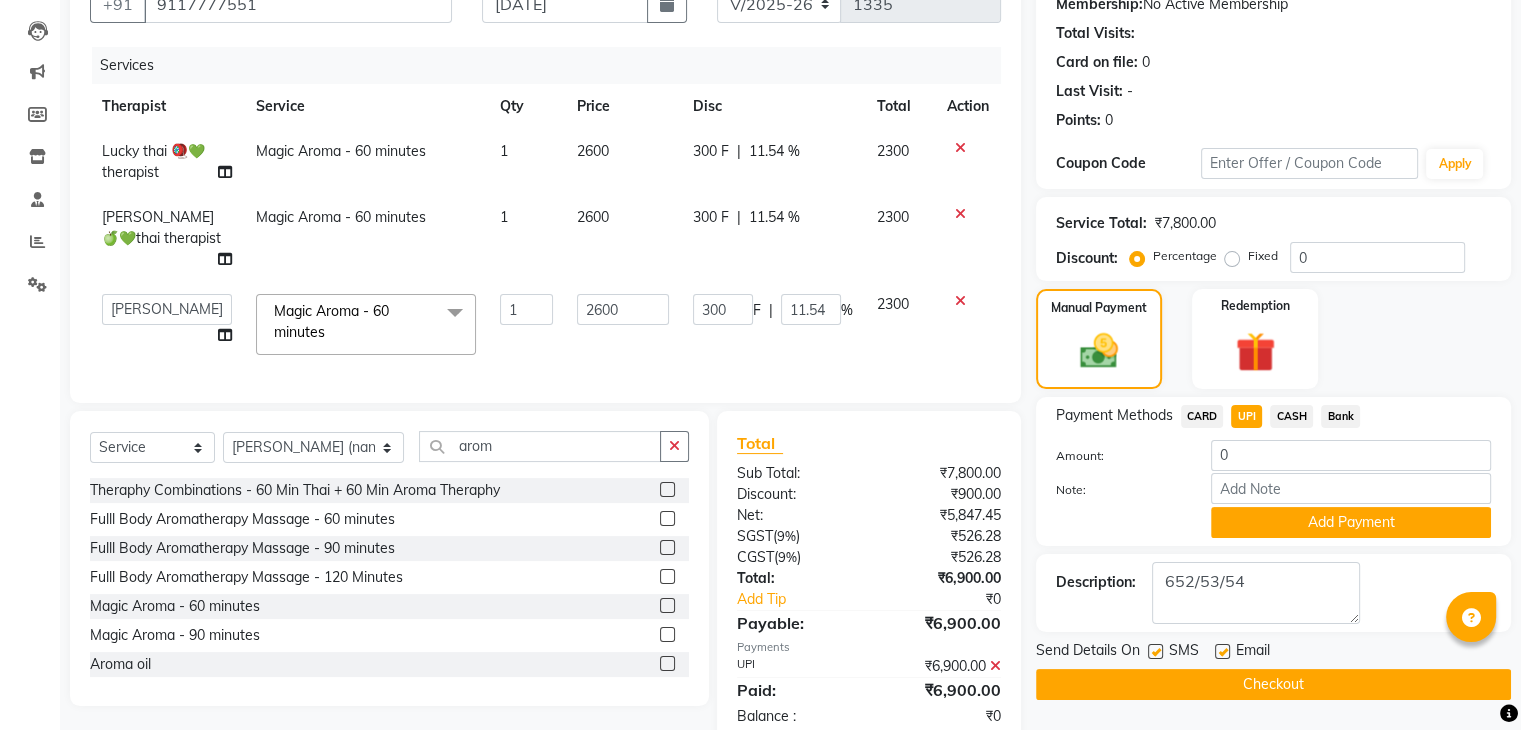 click 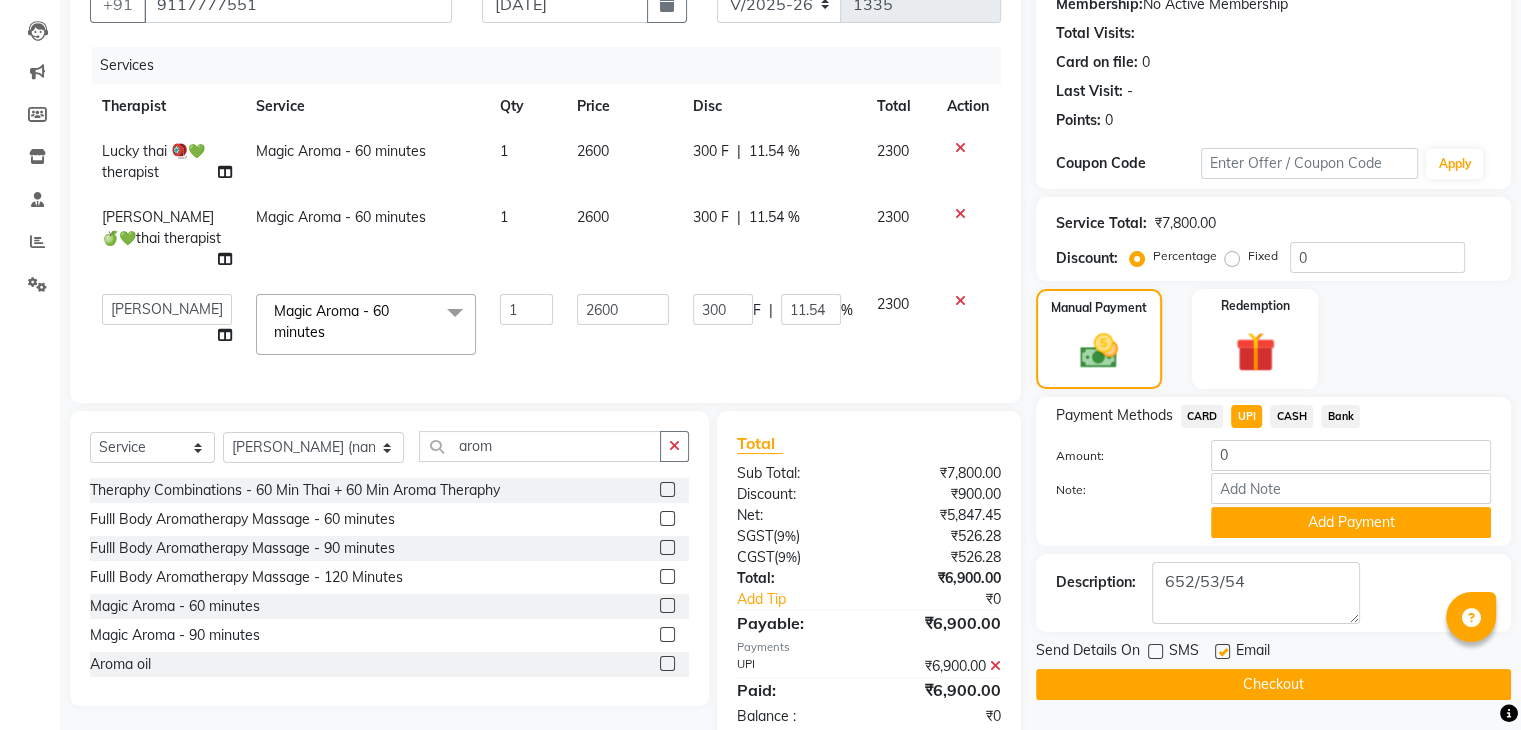 click on "Checkout" 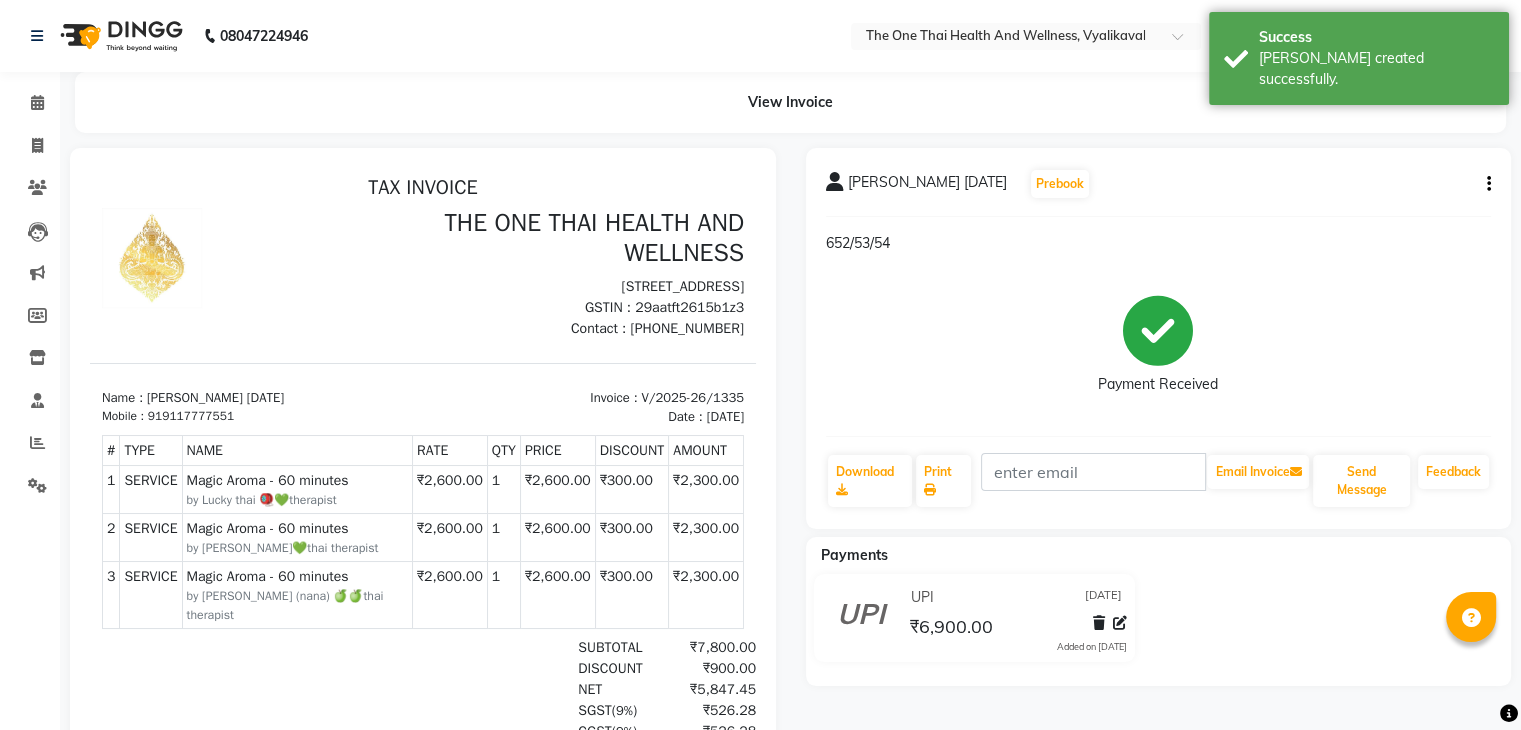 scroll, scrollTop: 0, scrollLeft: 0, axis: both 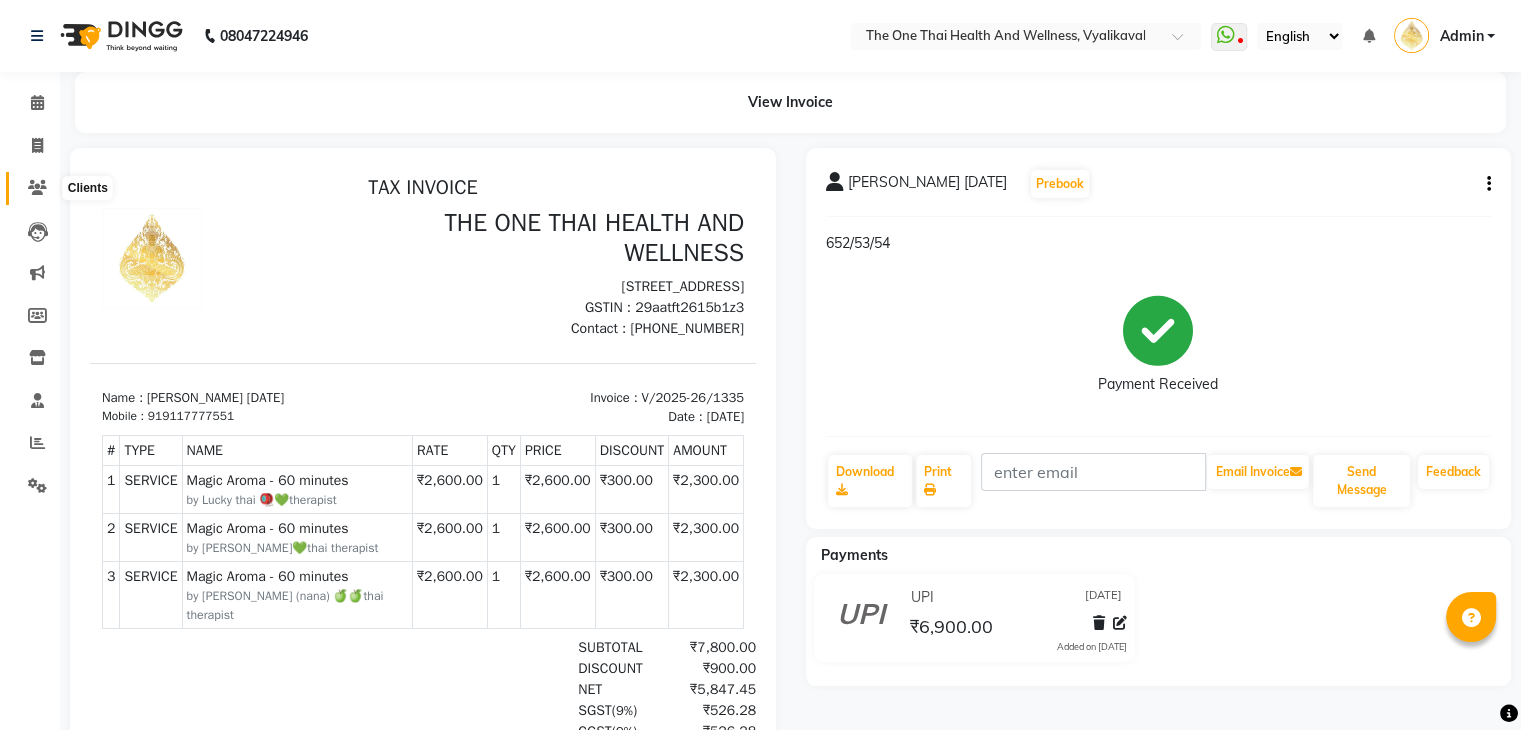 click 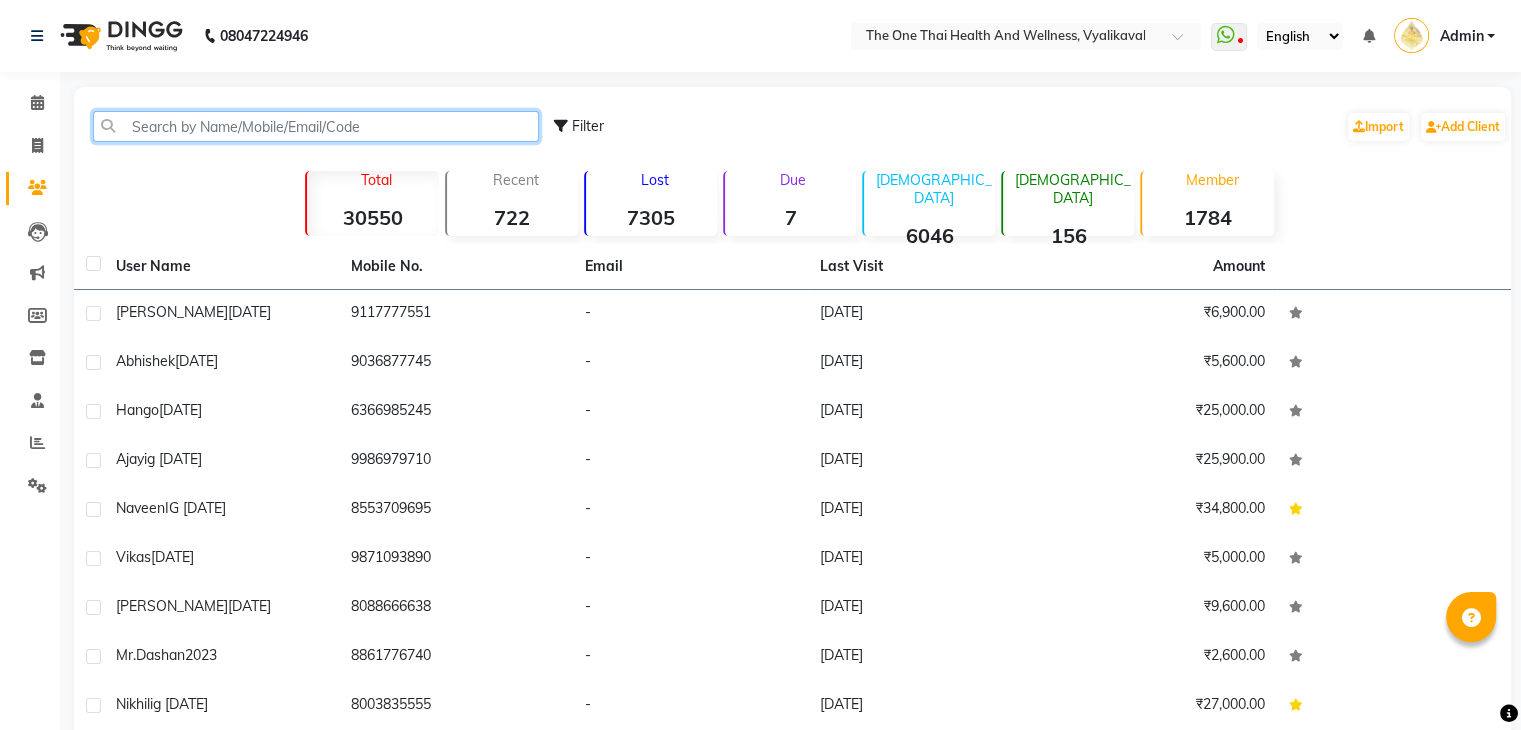 click 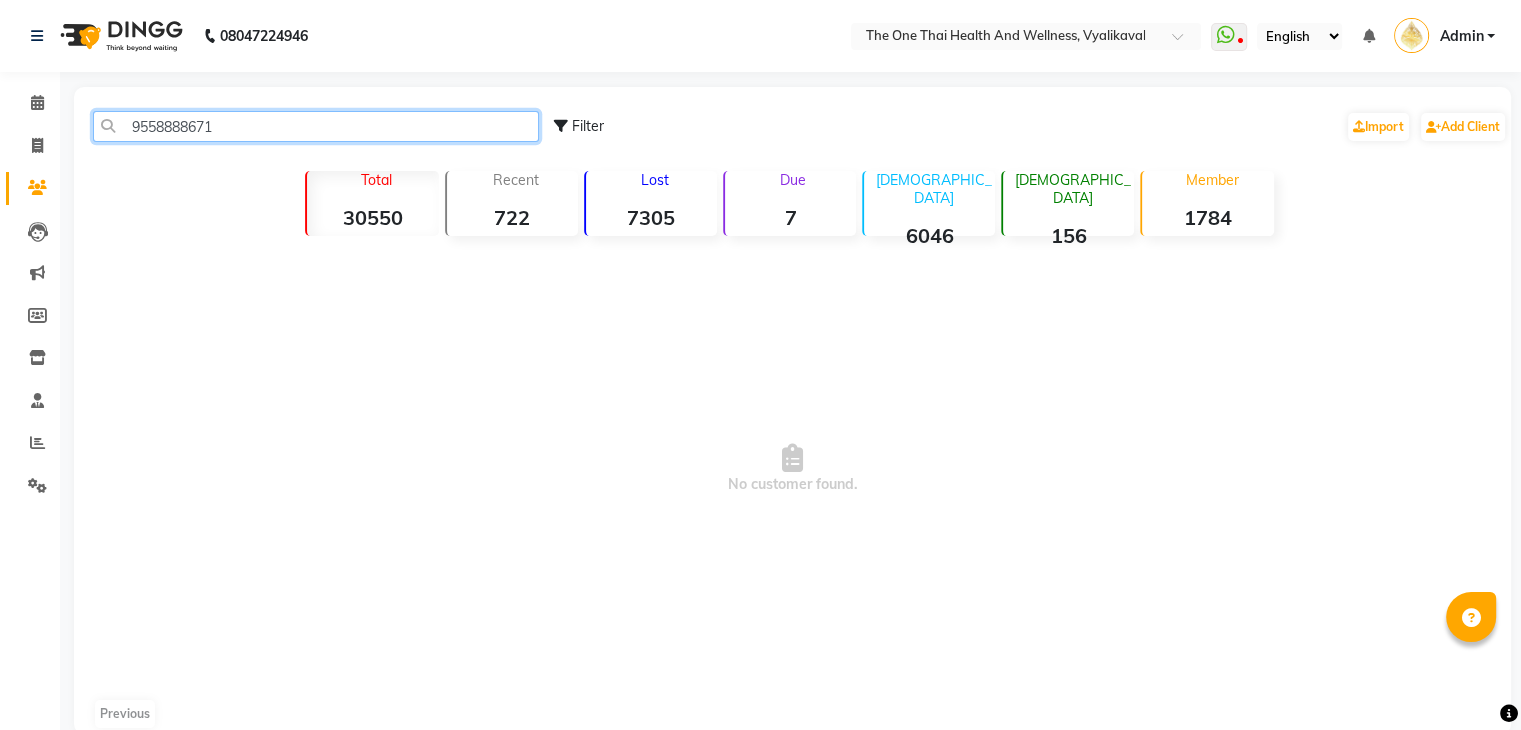type on "9558888671" 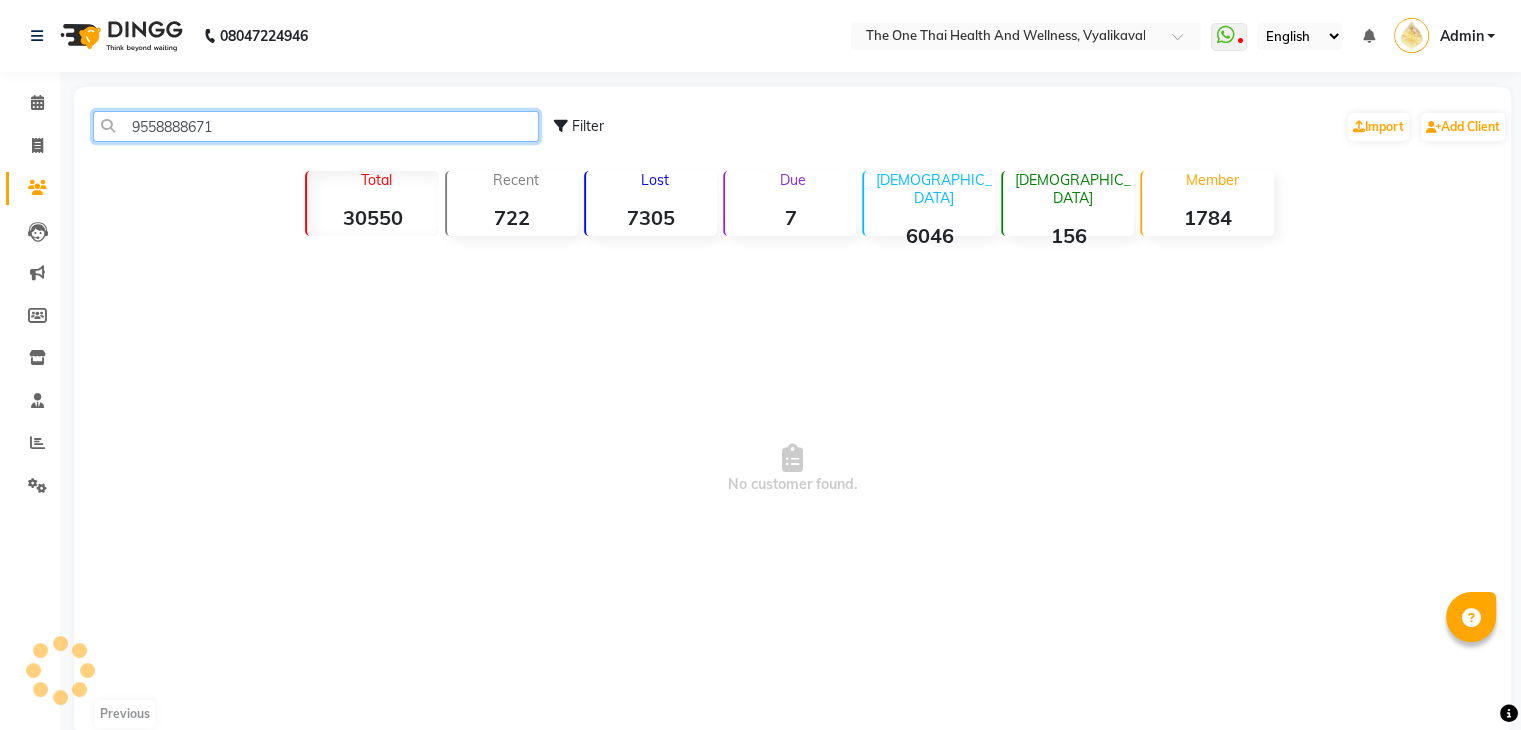 scroll, scrollTop: 34, scrollLeft: 0, axis: vertical 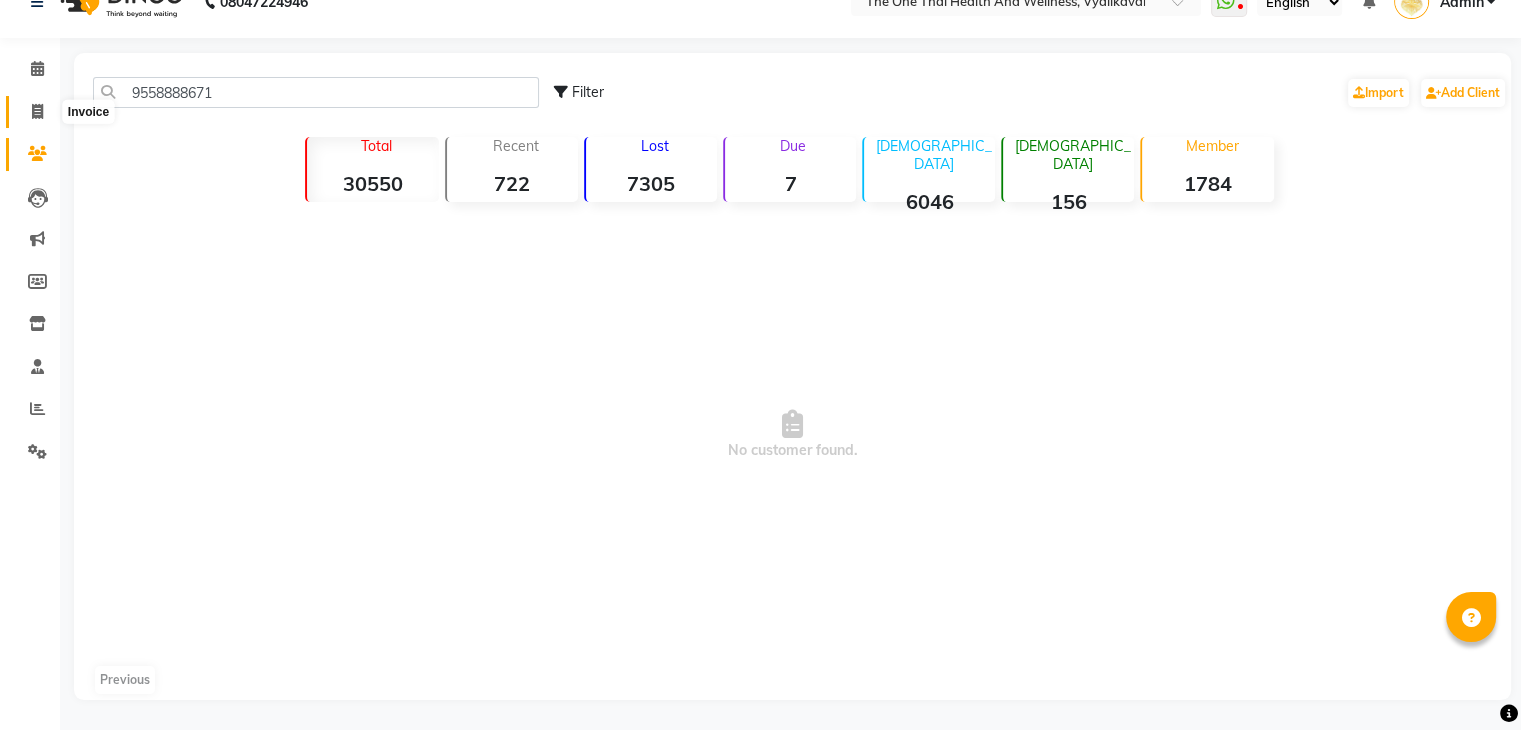 click 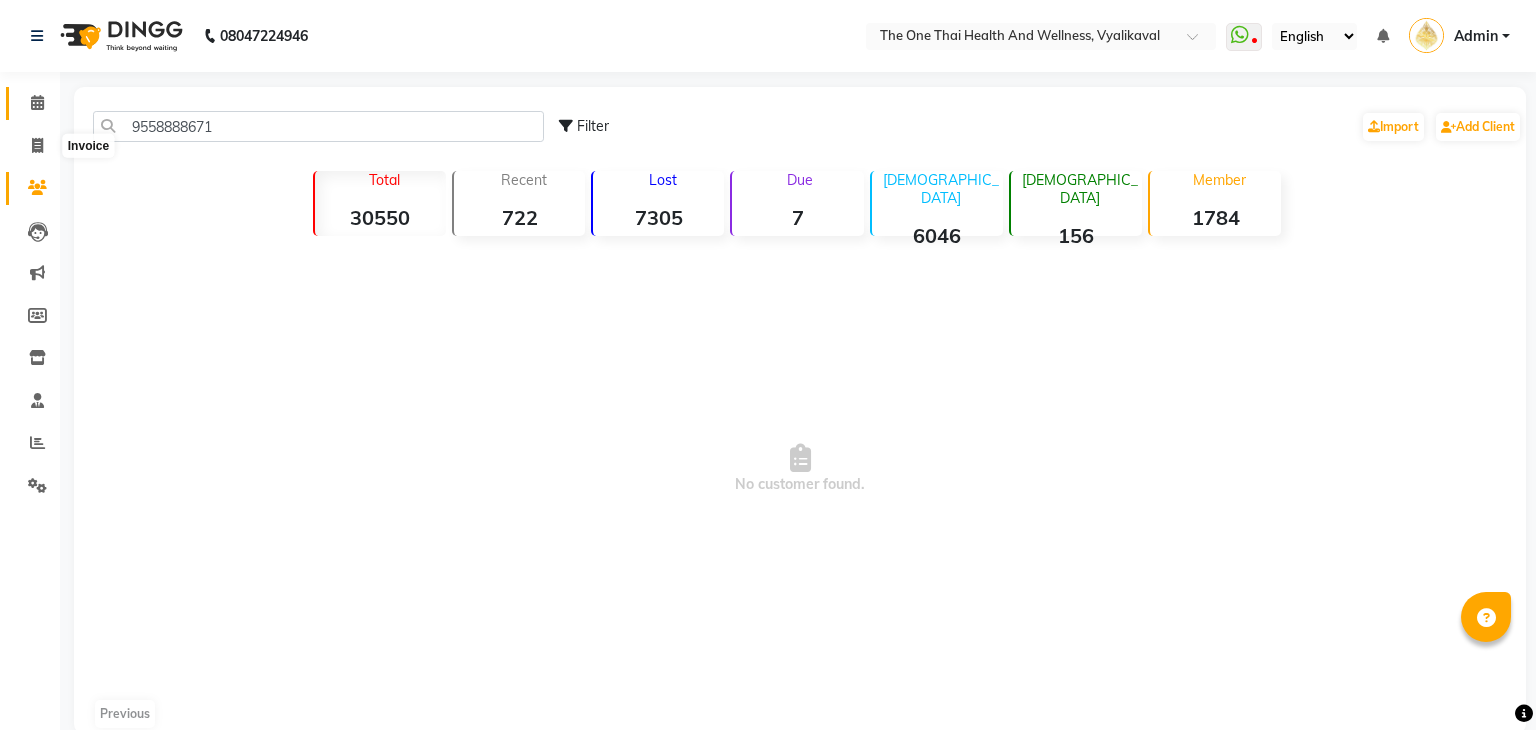 select on "5972" 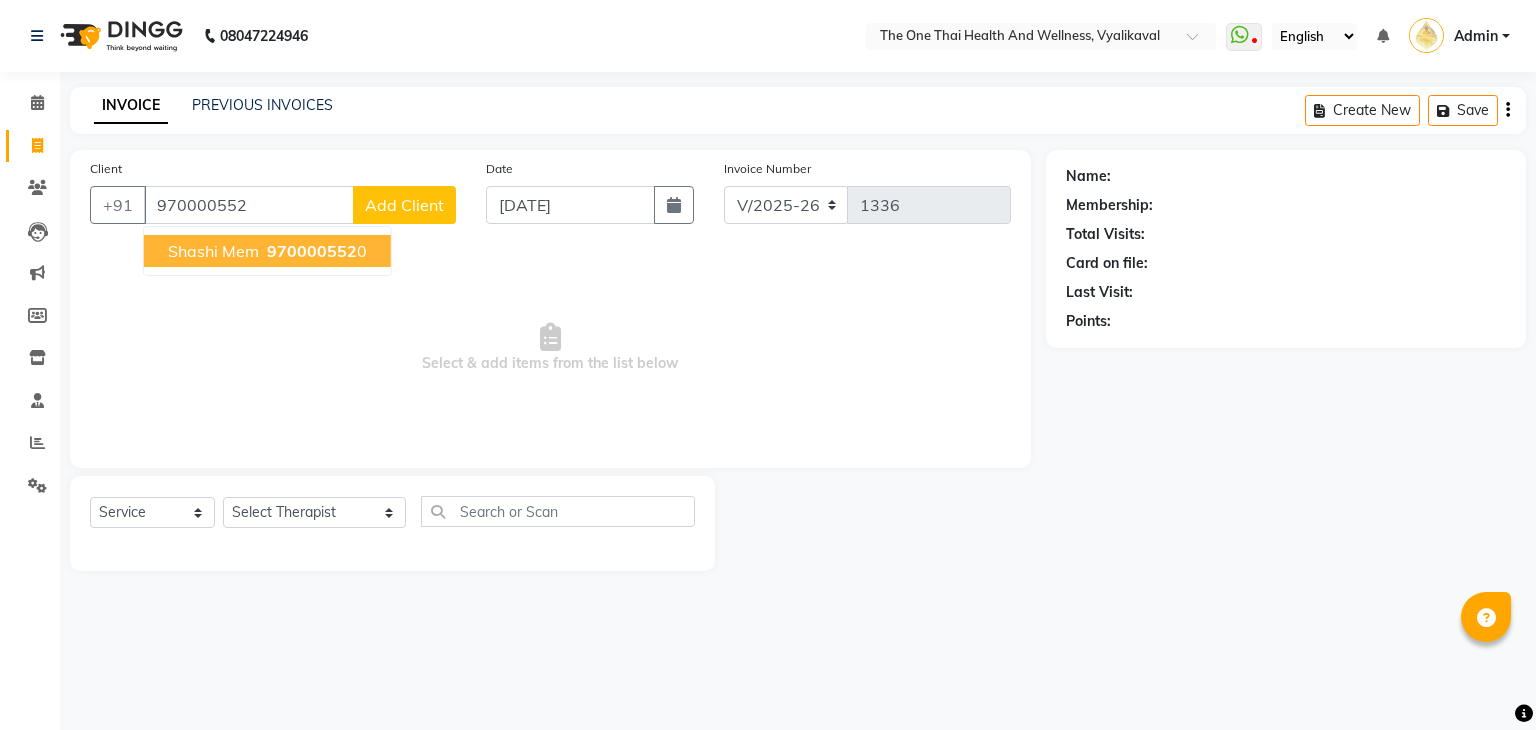 click on "shashi mem" at bounding box center (213, 251) 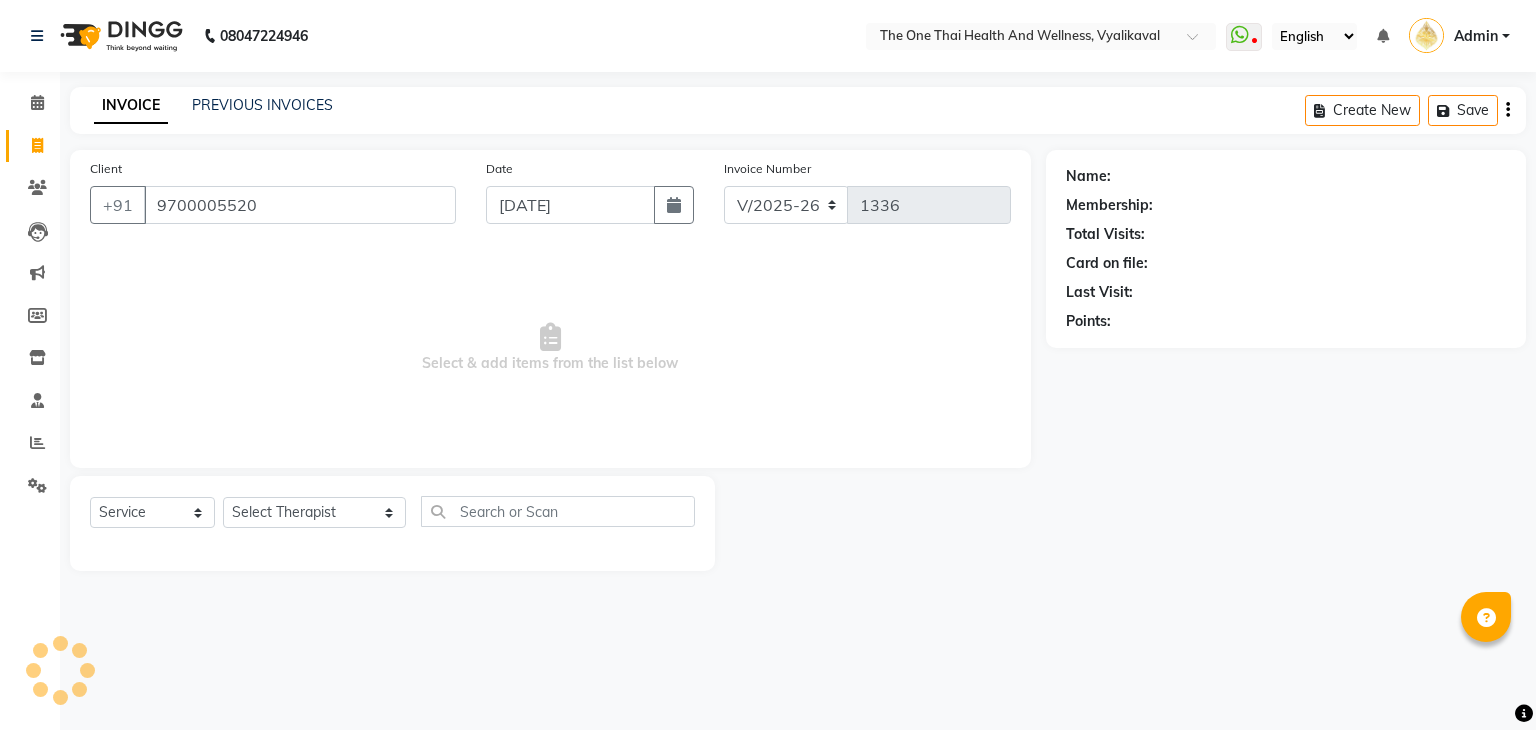 type on "9700005520" 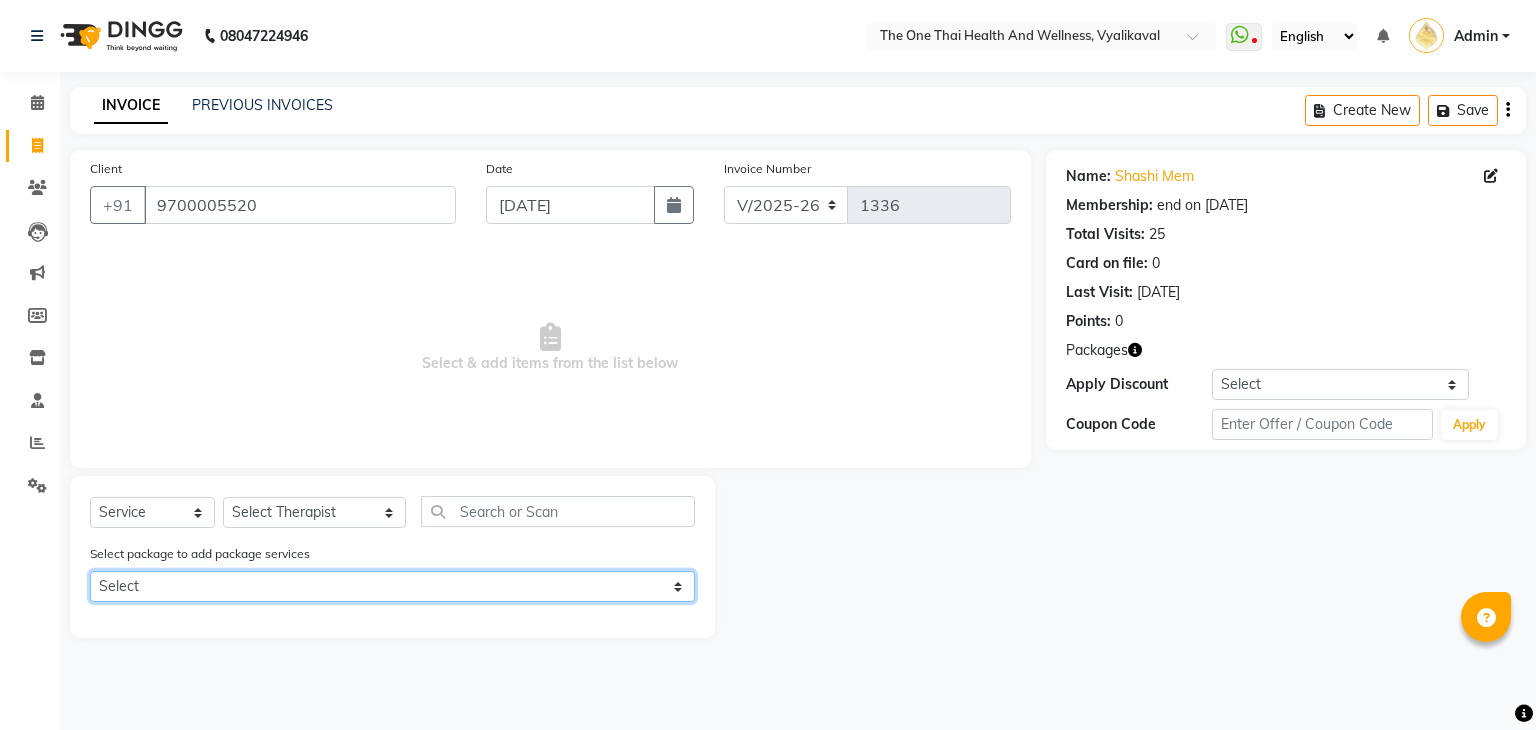 click on "Select 10k package 8 hours first 15 days only OFFER" 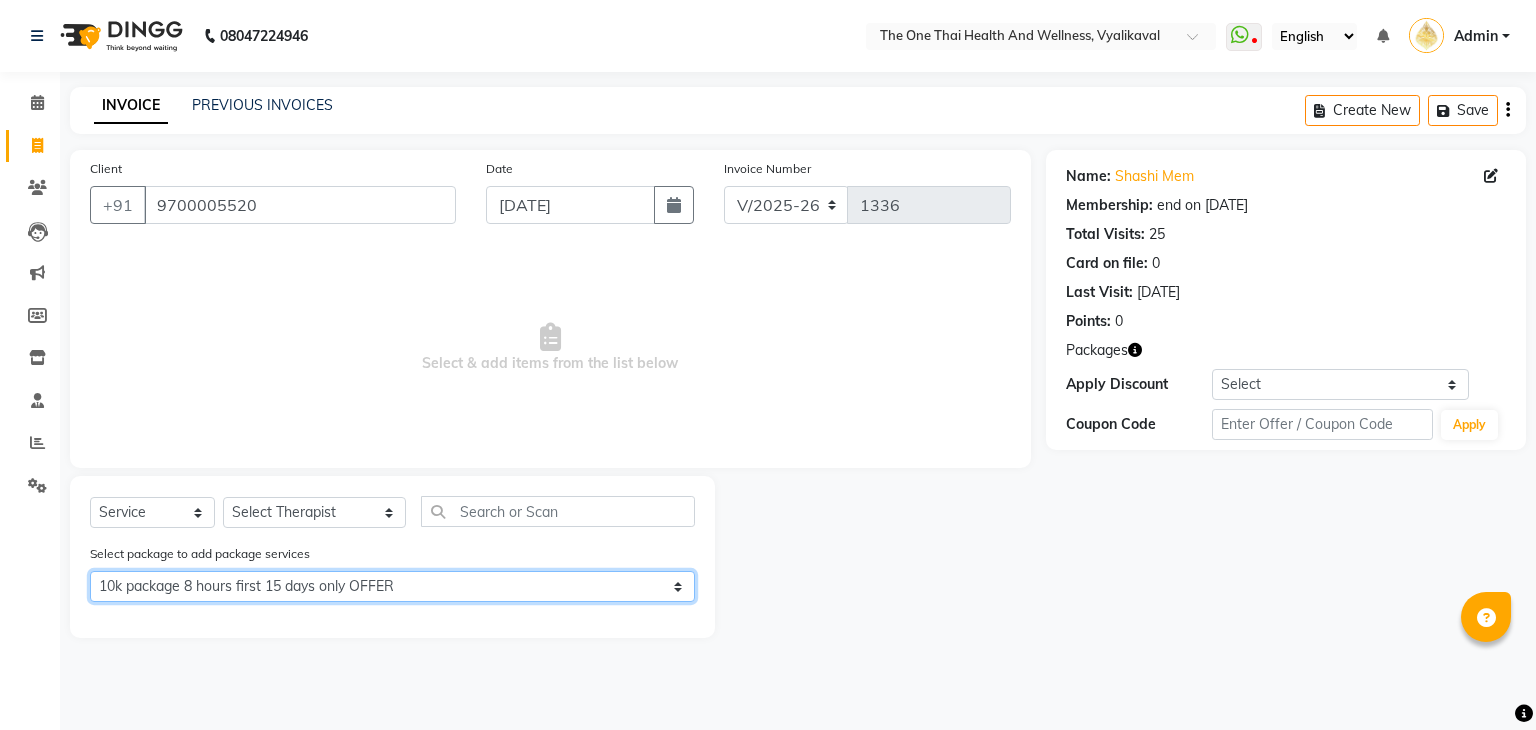 click on "Select 10k package 8 hours first 15 days only OFFER" 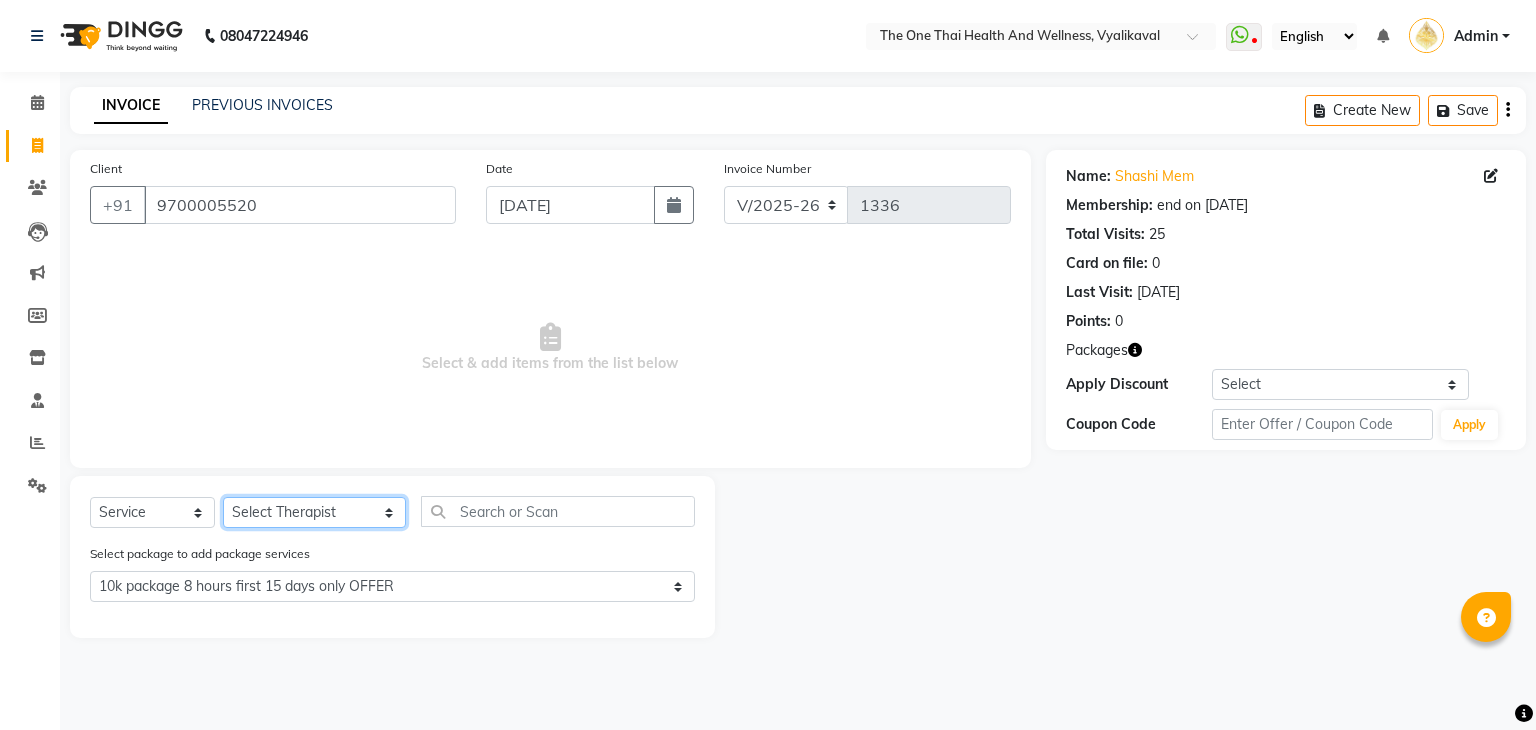 click on "Select Therapist [PERSON_NAME] 💚🍏thai therapist Ammy ❤️northeast therapist Ammy thai 💚therapist Beauty 💚🍅thai therapist Ester - NE 🔴🔴🔴 Ester 🟢 -🇹🇭thai  Grace northeast standby Jeena thai 🟢therapist [PERSON_NAME] ([PERSON_NAME])🍏🍏 thai therapist [PERSON_NAME] (nana ) [DATE]🌹northeast  [PERSON_NAME] 💚thai therapist [PERSON_NAME]🎃💚thai therapist  [PERSON_NAME] 🔴north east  Lucky thai 🪀💚therapist  Miya ❤️ northeast  Nana 🍅 northeast  Nana 🍏💚thai therapist  Orange 🧡thai therapist  Pema 🍅north east therapist  receptionist  [PERSON_NAME] ❤️northeast therapist ❤️ [PERSON_NAME] (nana) 🍏🍏thai therapist [PERSON_NAME] 💚💚thai therapist second login  Sofia thai therapist 🍏" 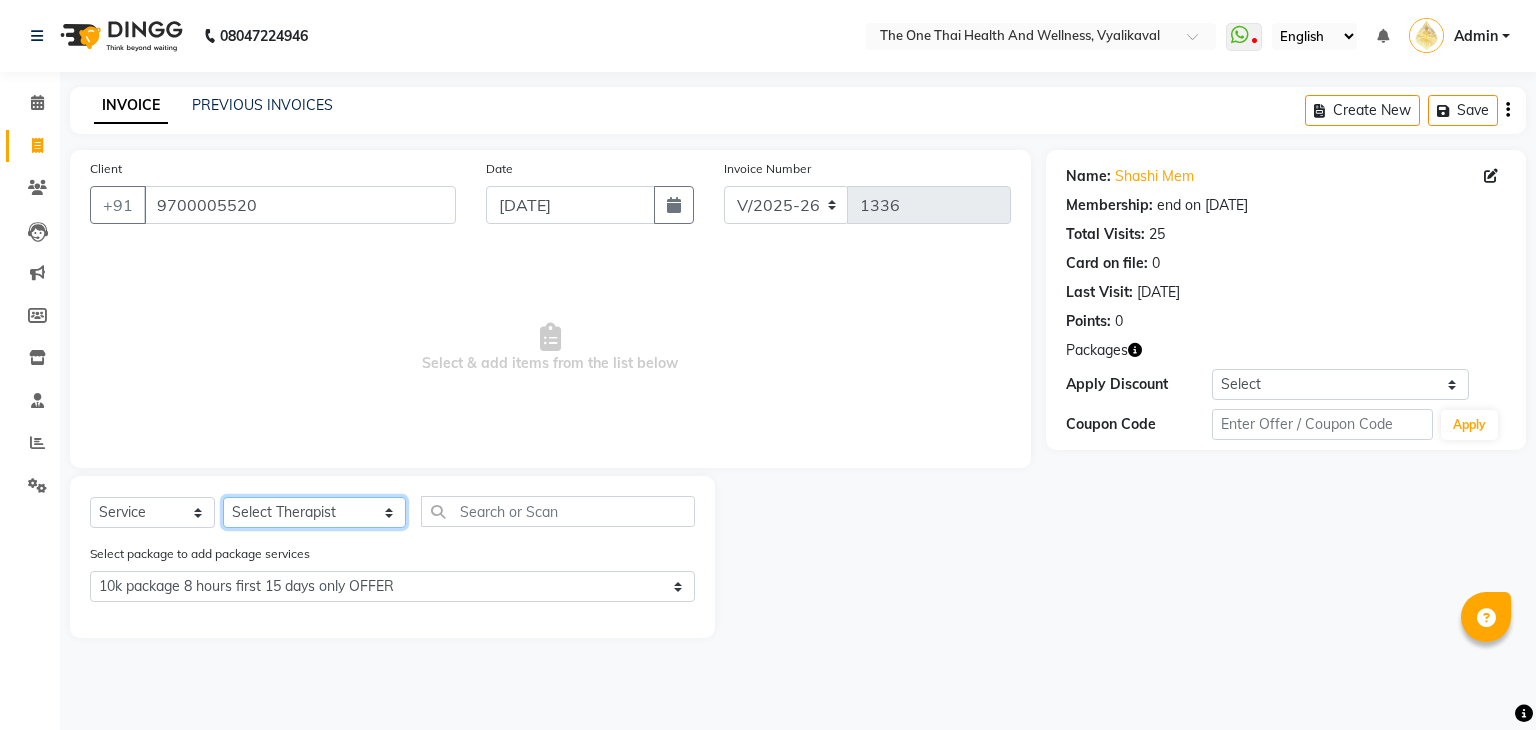 click on "Select Therapist [PERSON_NAME] 💚🍏thai therapist Ammy ❤️northeast therapist Ammy thai 💚therapist Beauty 💚🍅thai therapist Ester - NE 🔴🔴🔴 Ester 🟢 -🇹🇭thai  Grace northeast standby Jeena thai 🟢therapist [PERSON_NAME] ([PERSON_NAME])🍏🍏 thai therapist [PERSON_NAME] (nana ) [DATE]🌹northeast  [PERSON_NAME] 💚thai therapist [PERSON_NAME]🎃💚thai therapist  [PERSON_NAME] 🔴north east  Lucky thai 🪀💚therapist  Miya ❤️ northeast  Nana 🍅 northeast  Nana 🍏💚thai therapist  Orange 🧡thai therapist  Pema 🍅north east therapist  receptionist  [PERSON_NAME] ❤️northeast therapist ❤️ [PERSON_NAME] (nana) 🍏🍏thai therapist [PERSON_NAME] 💚💚thai therapist second login  Sofia thai therapist 🍏" 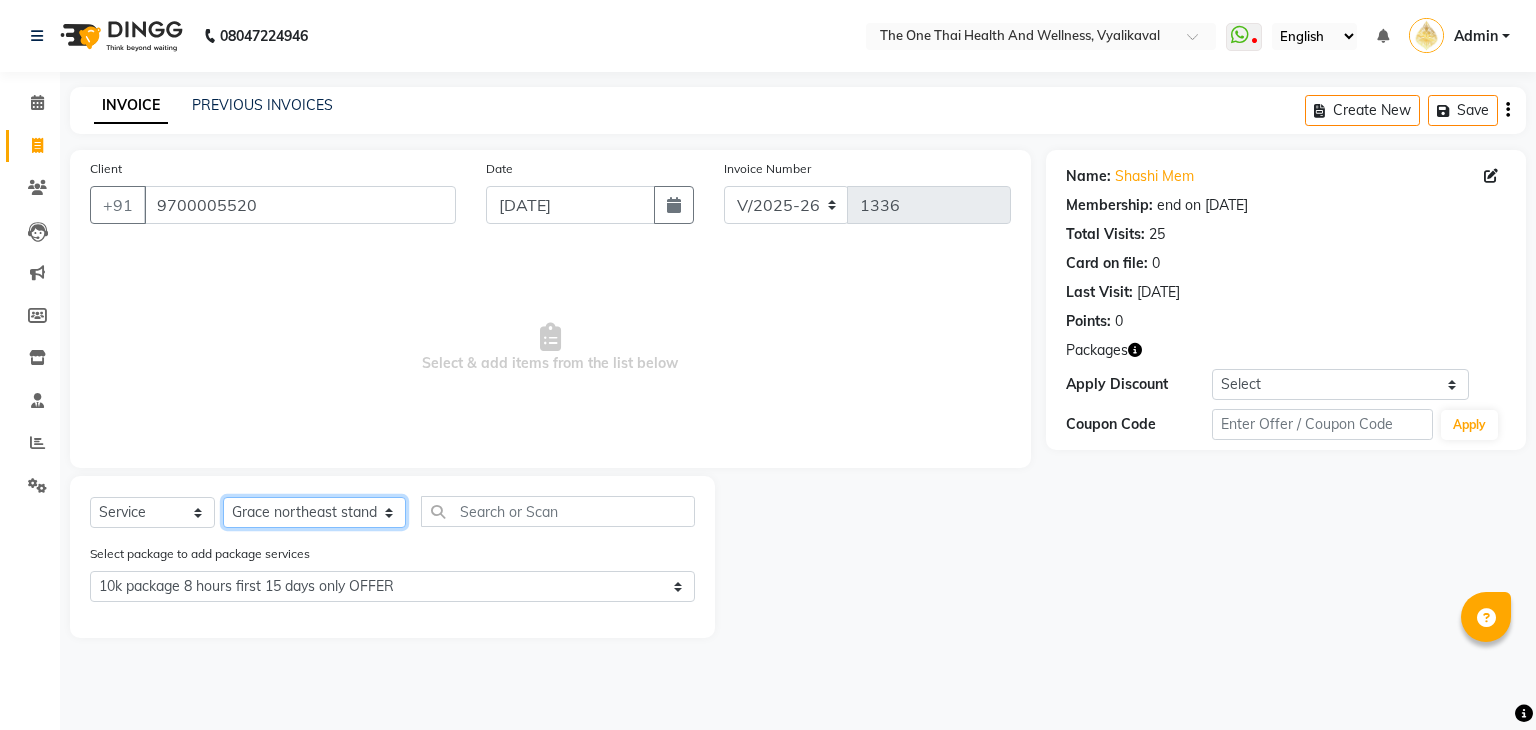 click on "Select Therapist [PERSON_NAME] 💚🍏thai therapist Ammy ❤️northeast therapist Ammy thai 💚therapist Beauty 💚🍅thai therapist Ester - NE 🔴🔴🔴 Ester 🟢 -🇹🇭thai  Grace northeast standby Jeena thai 🟢therapist [PERSON_NAME] ([PERSON_NAME])🍏🍏 thai therapist [PERSON_NAME] (nana ) [DATE]🌹northeast  [PERSON_NAME] 💚thai therapist [PERSON_NAME]🎃💚thai therapist  [PERSON_NAME] 🔴north east  Lucky thai 🪀💚therapist  Miya ❤️ northeast  Nana 🍅 northeast  Nana 🍏💚thai therapist  Orange 🧡thai therapist  Pema 🍅north east therapist  receptionist  [PERSON_NAME] ❤️northeast therapist ❤️ [PERSON_NAME] (nana) 🍏🍏thai therapist [PERSON_NAME] 💚💚thai therapist second login  Sofia thai therapist 🍏" 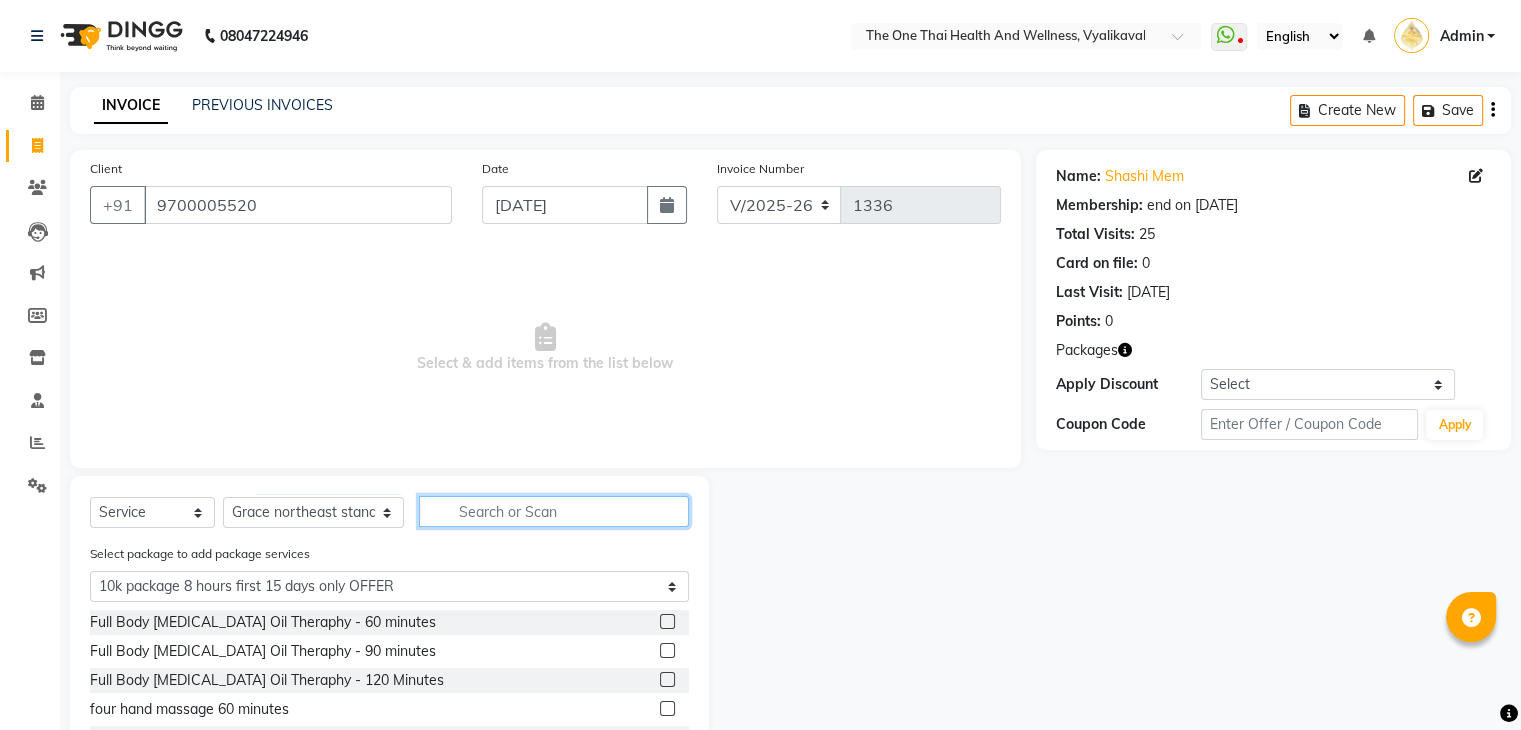 click 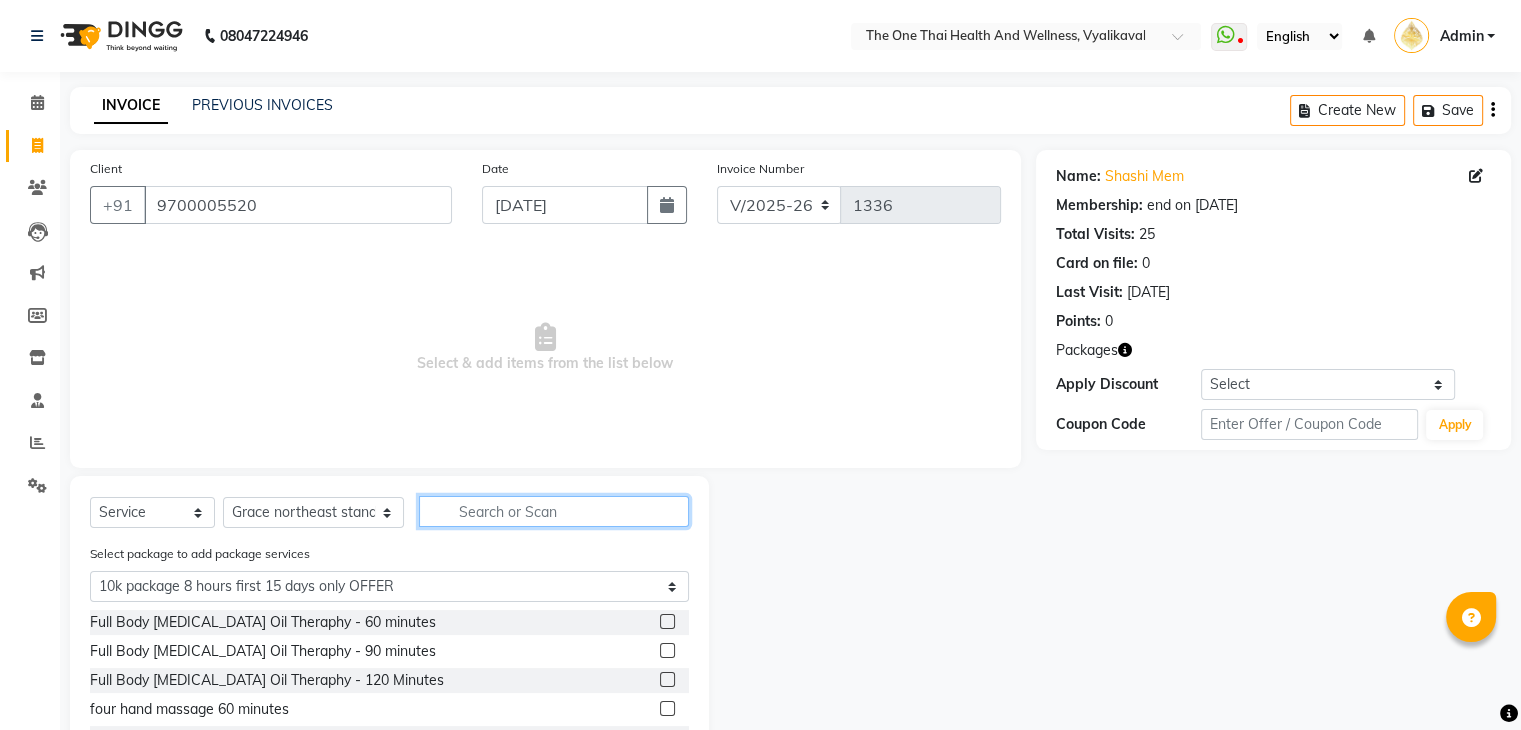 type on "s" 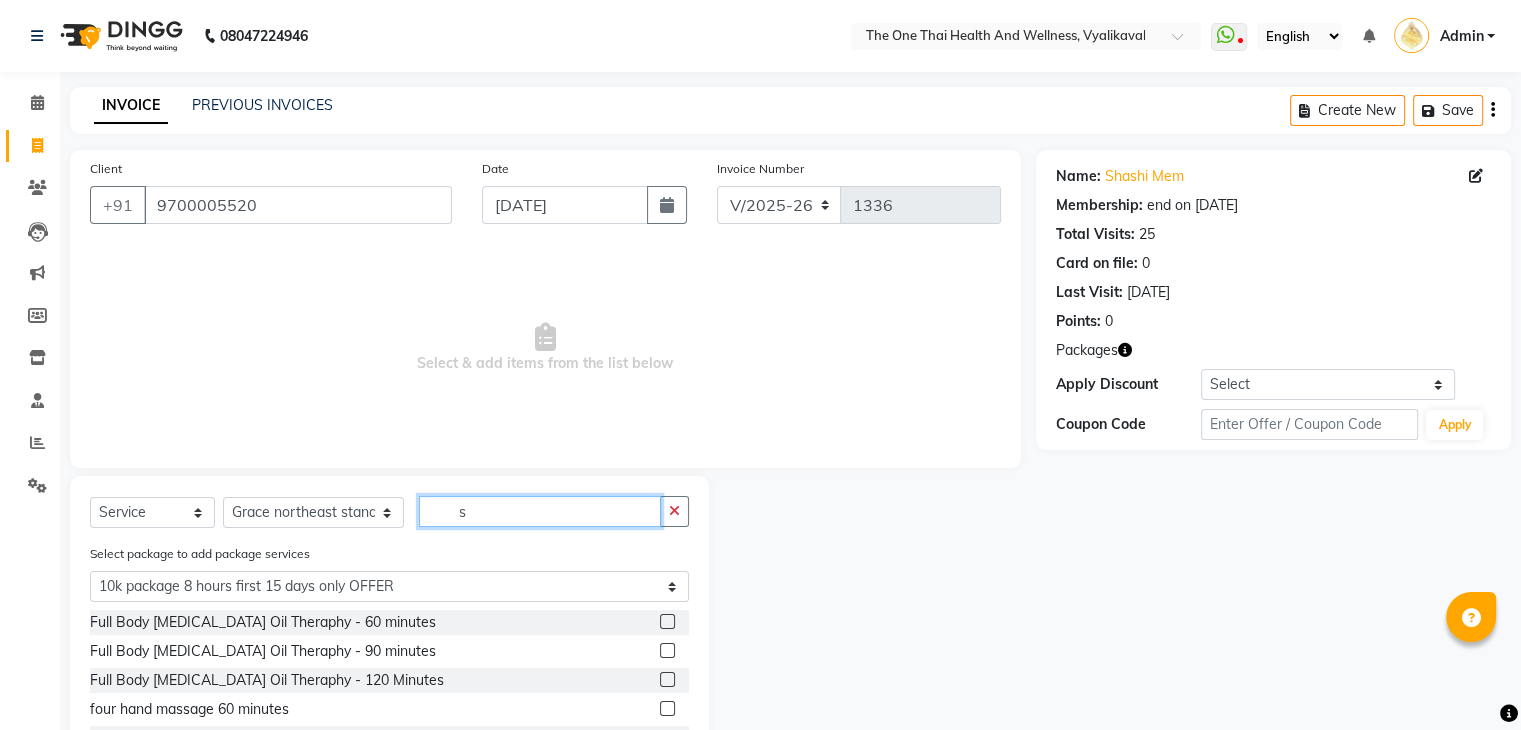 select on "0: undefined" 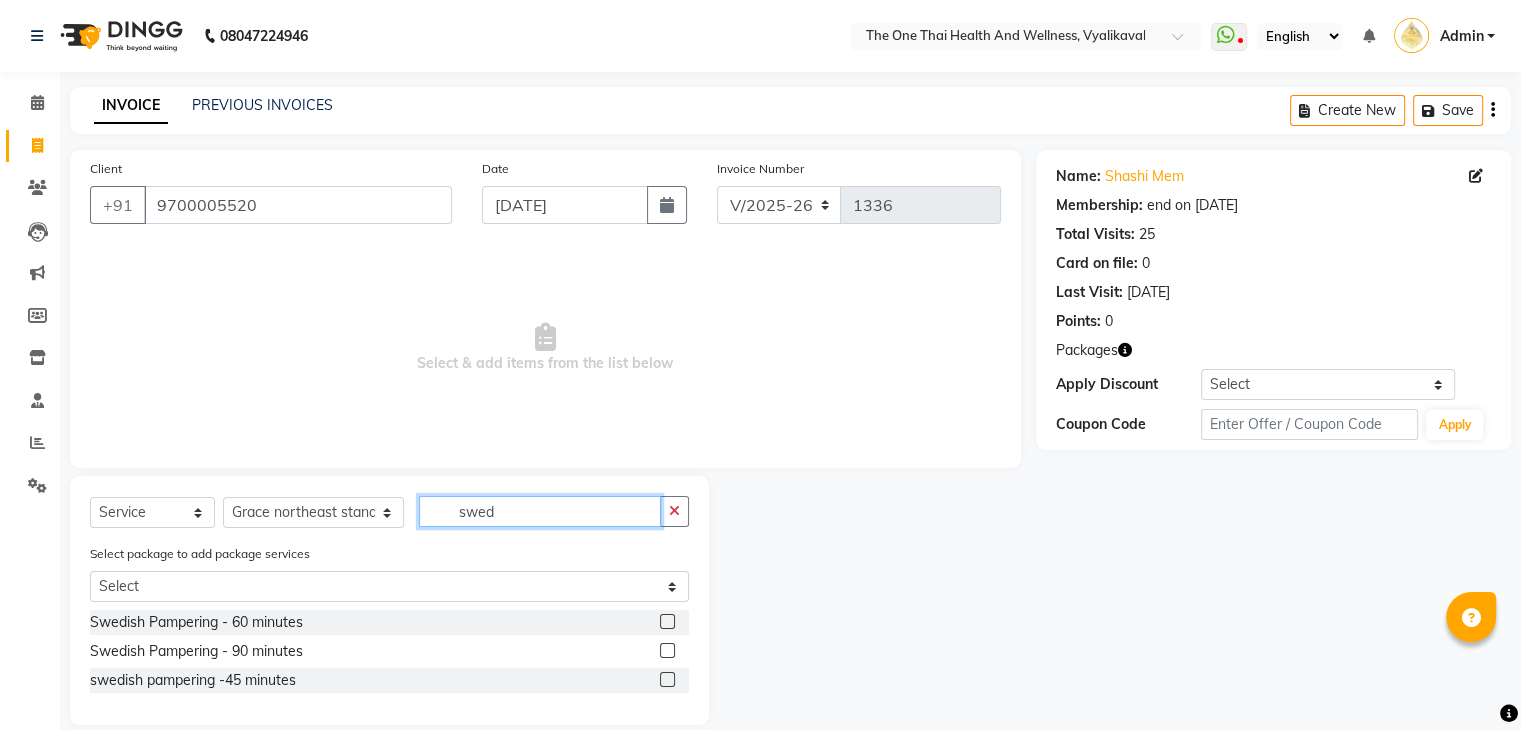 type on "swed" 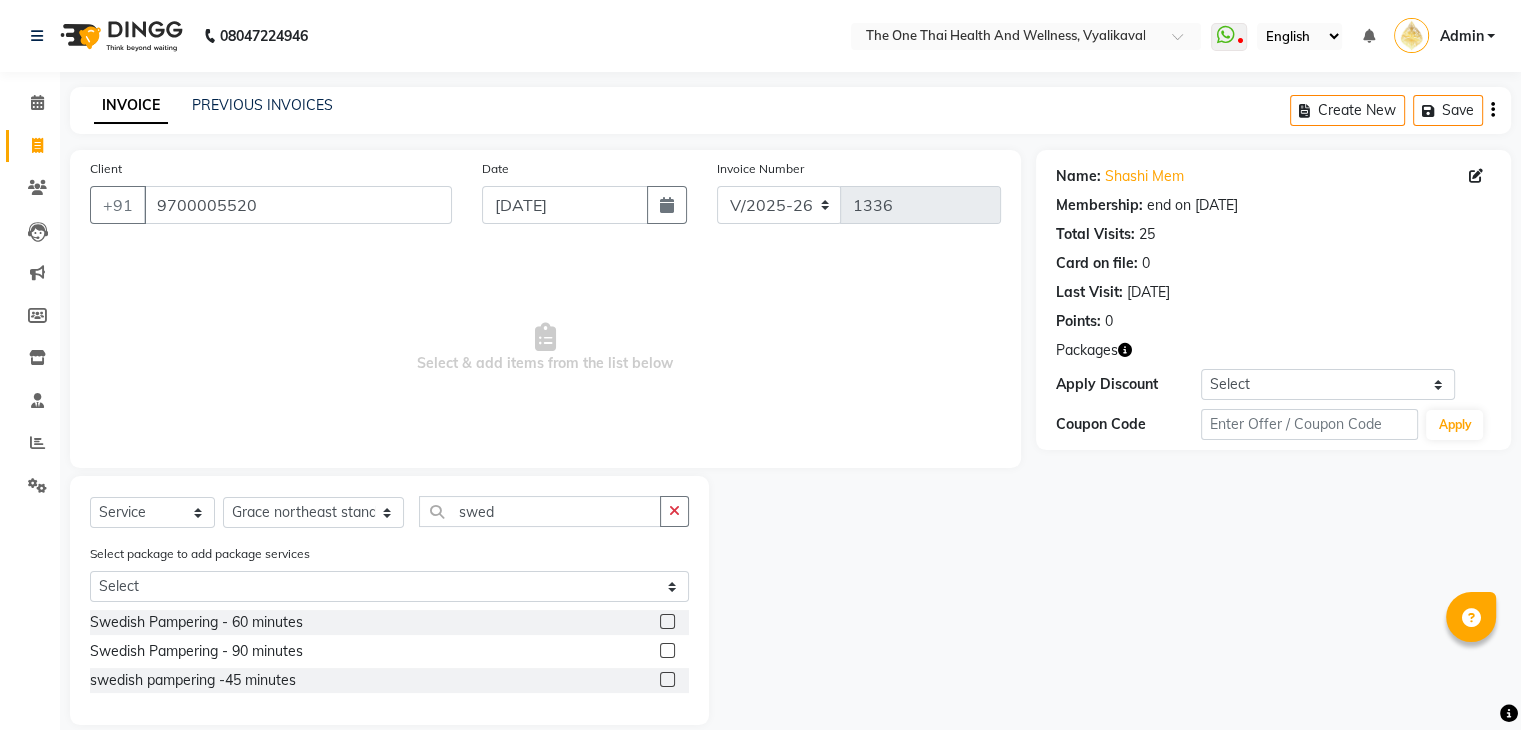 click 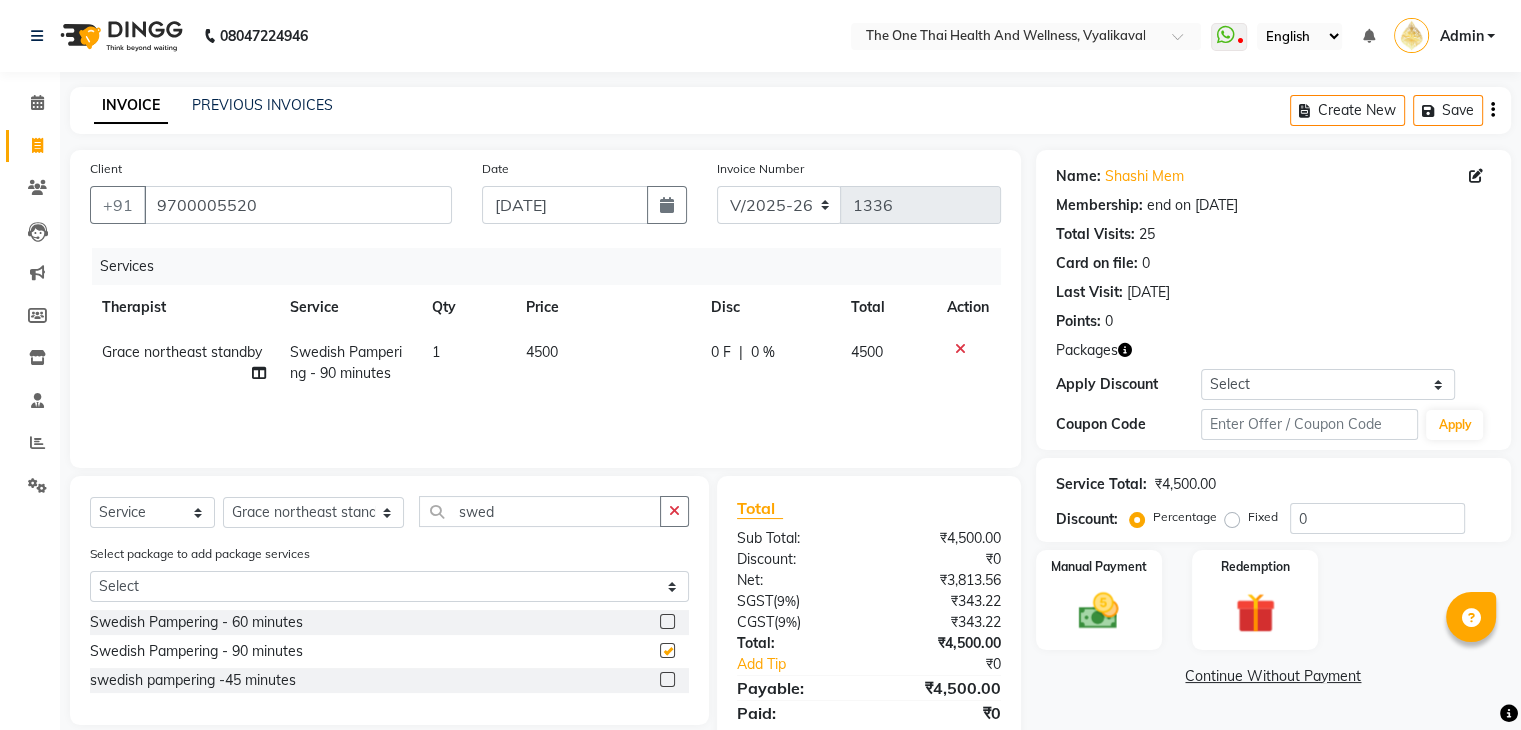click 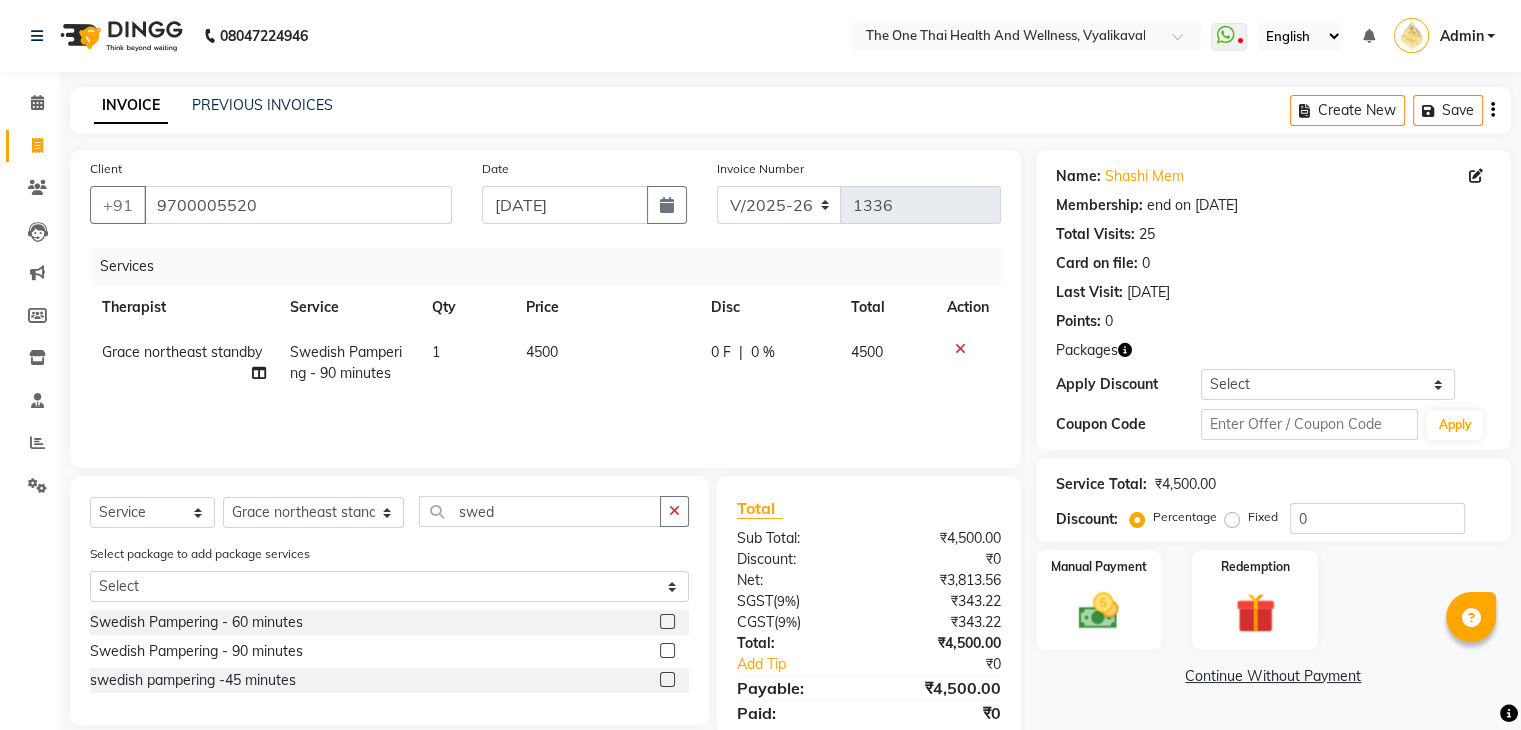 scroll, scrollTop: 71, scrollLeft: 0, axis: vertical 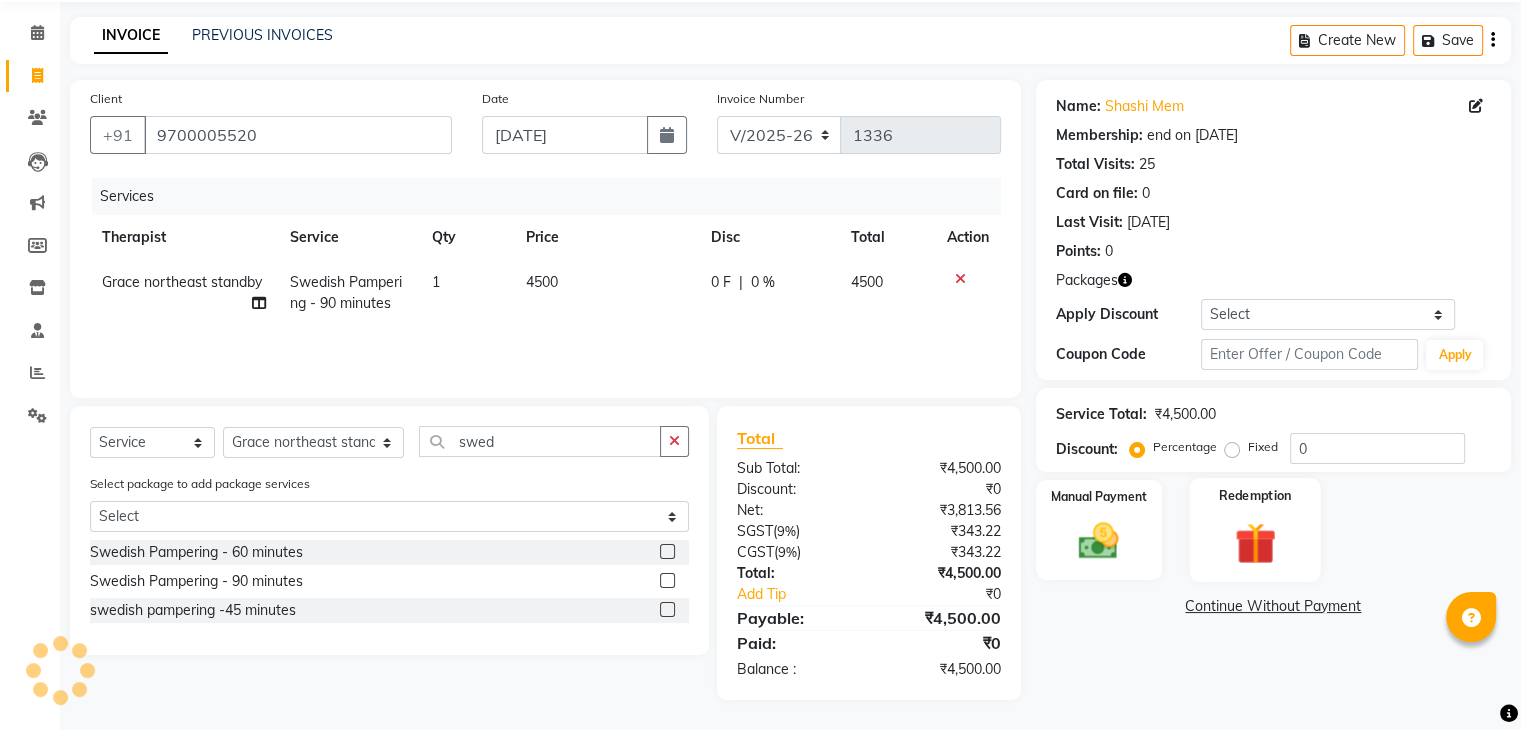 click 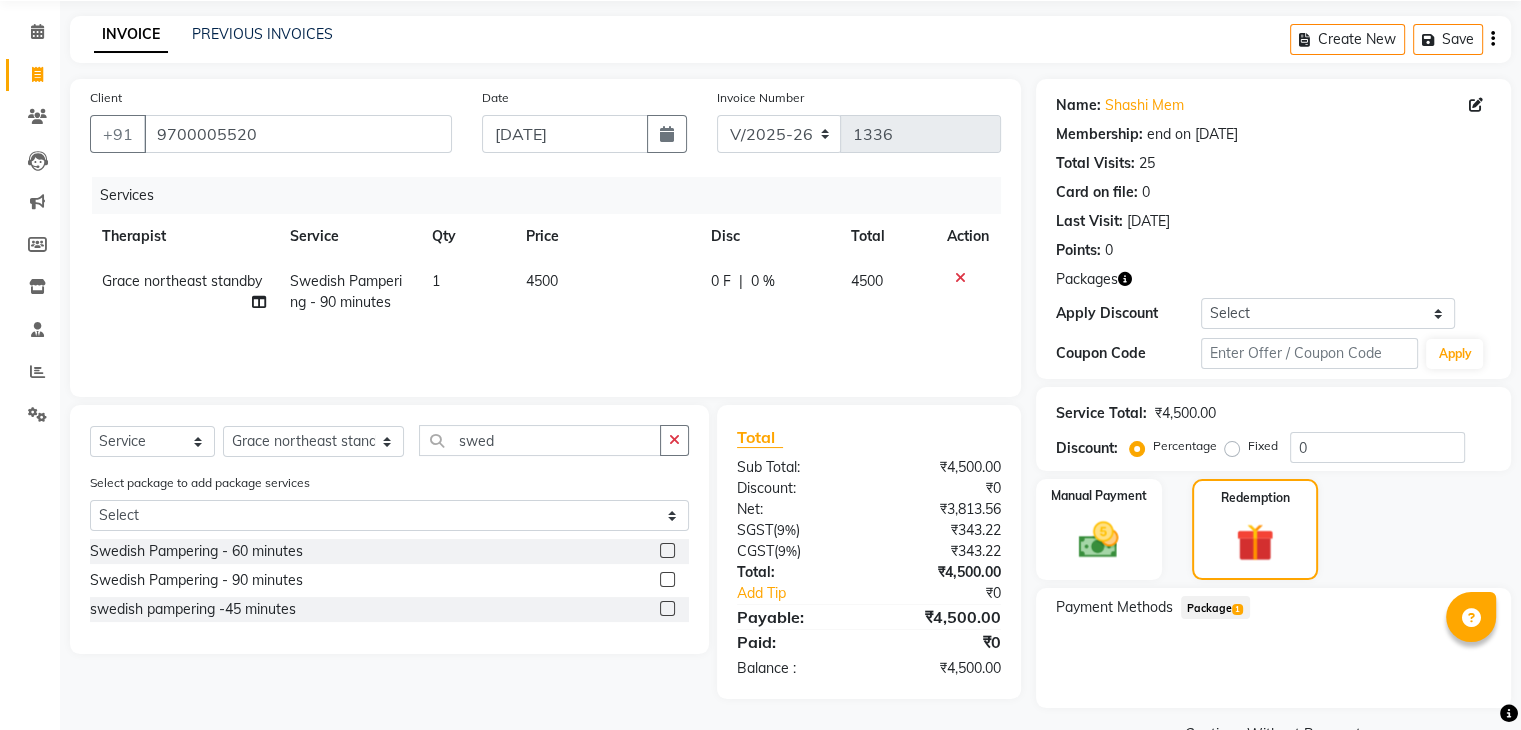 click on "Package  1" 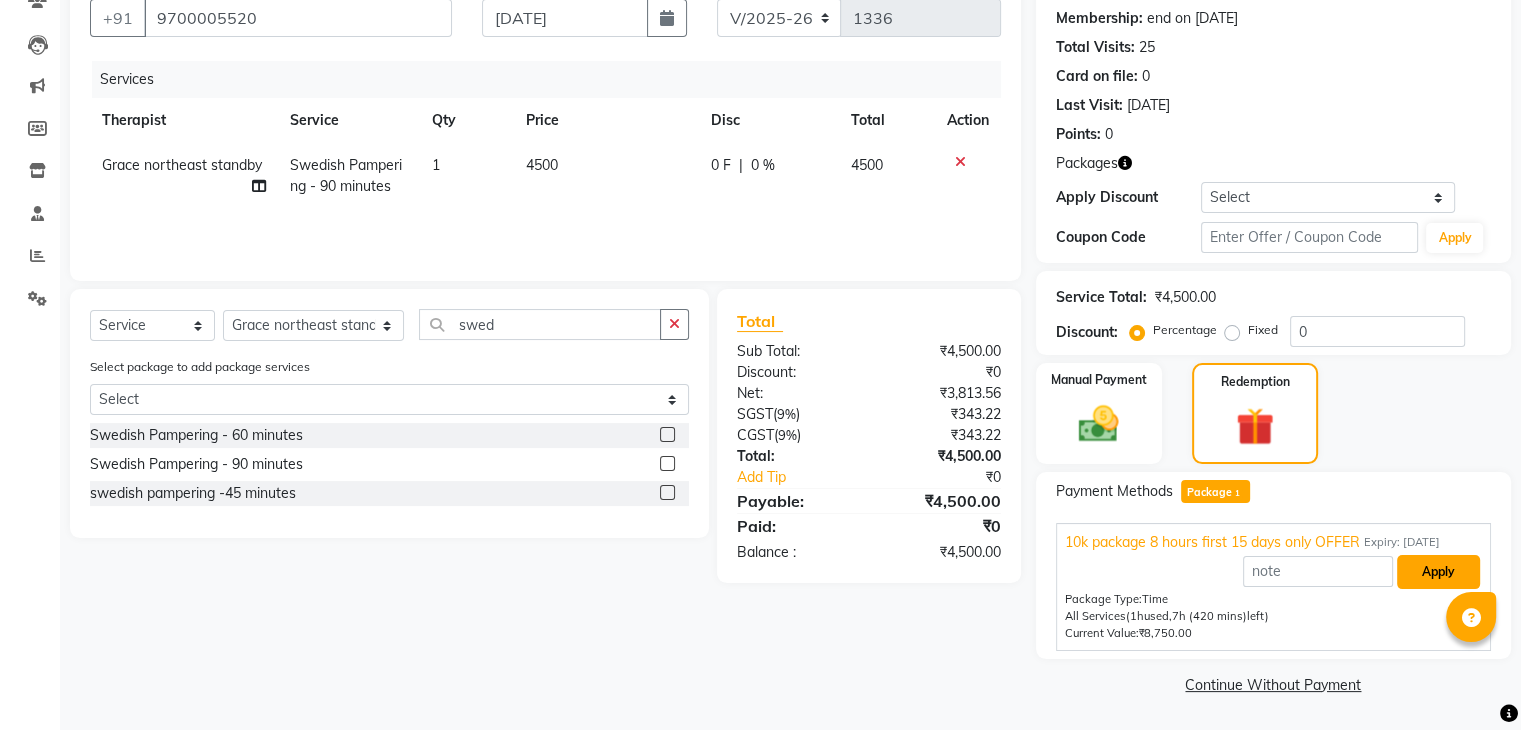 click on "Apply" at bounding box center (1438, 572) 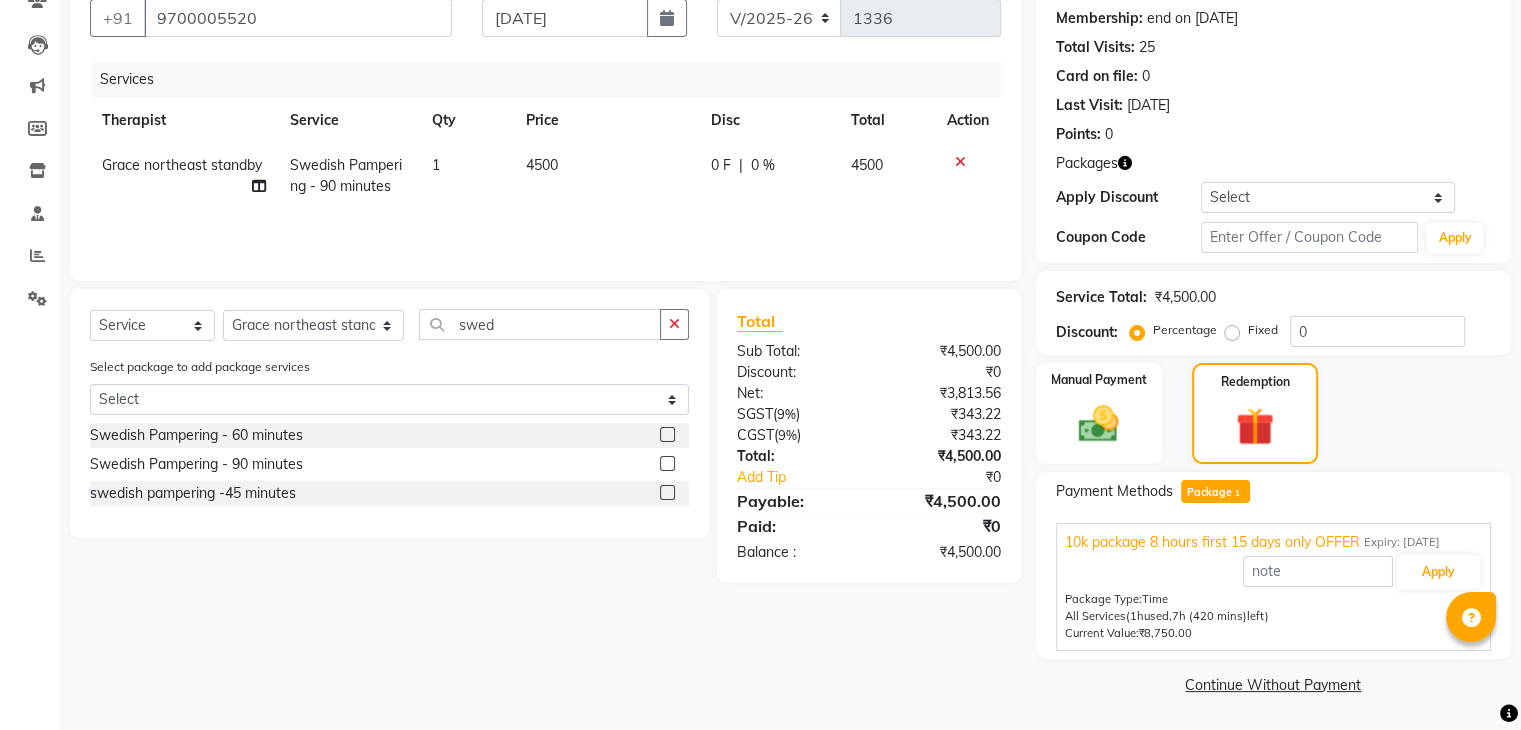 scroll, scrollTop: 120, scrollLeft: 0, axis: vertical 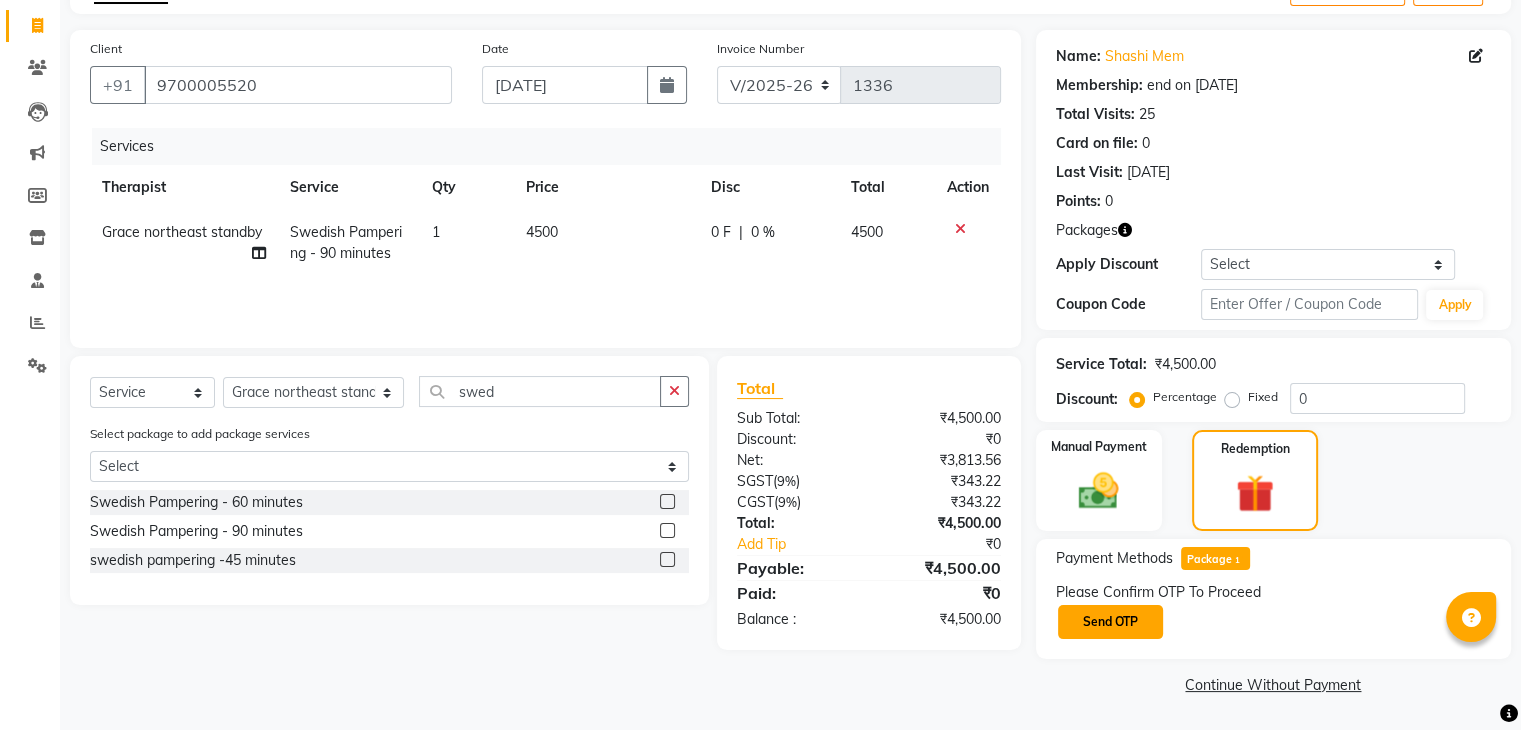 click on "Send OTP" 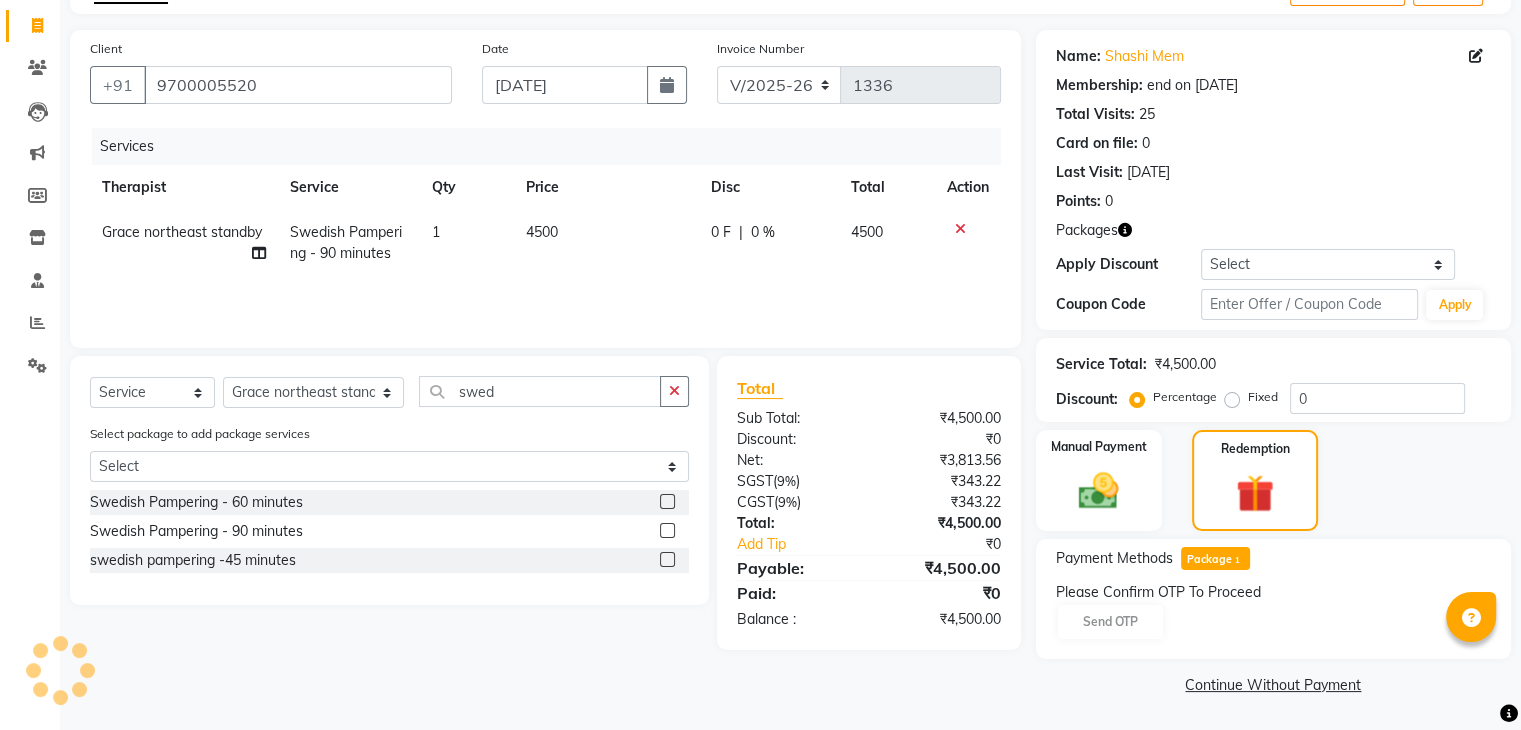 click on "Please Confirm OTP To Proceed Send OTP" 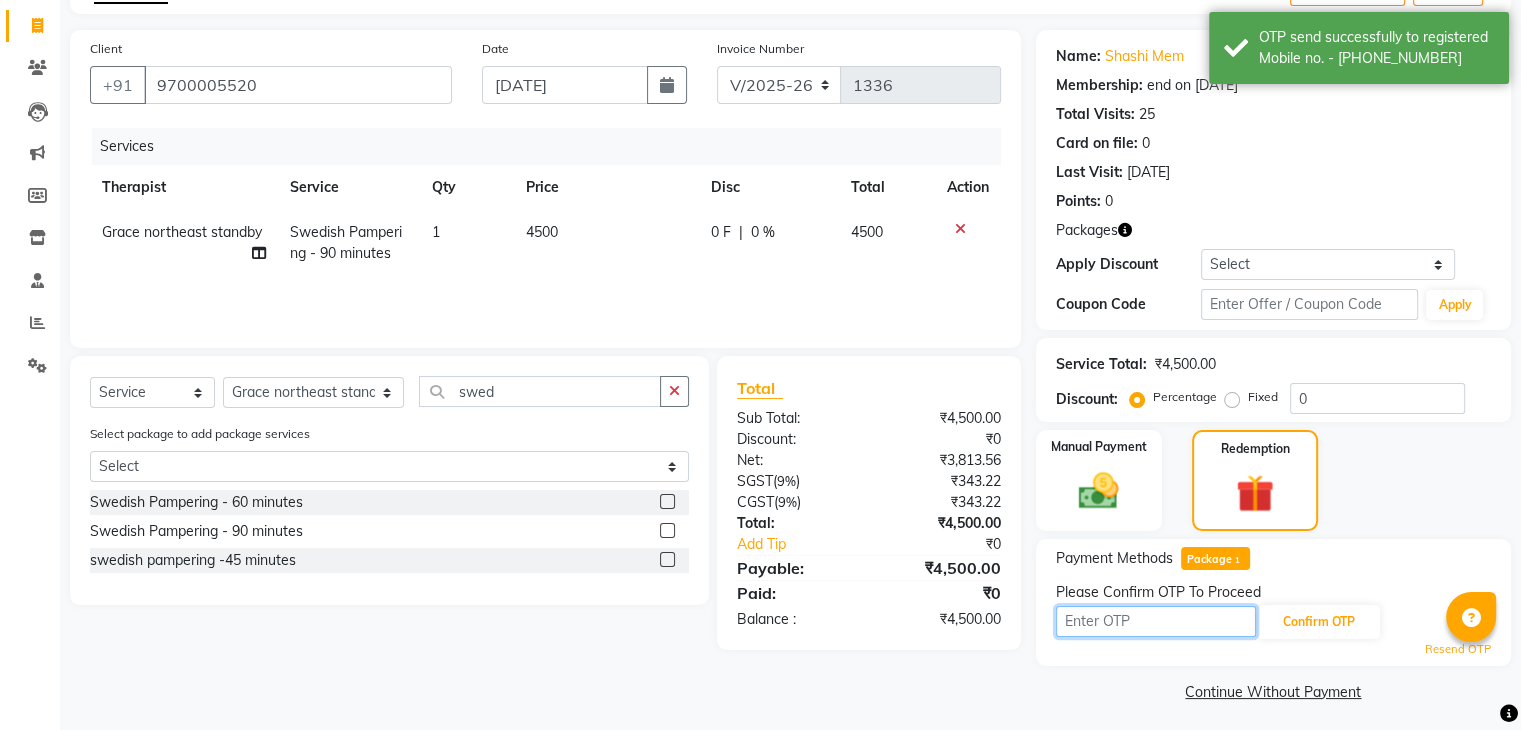 click at bounding box center [1156, 621] 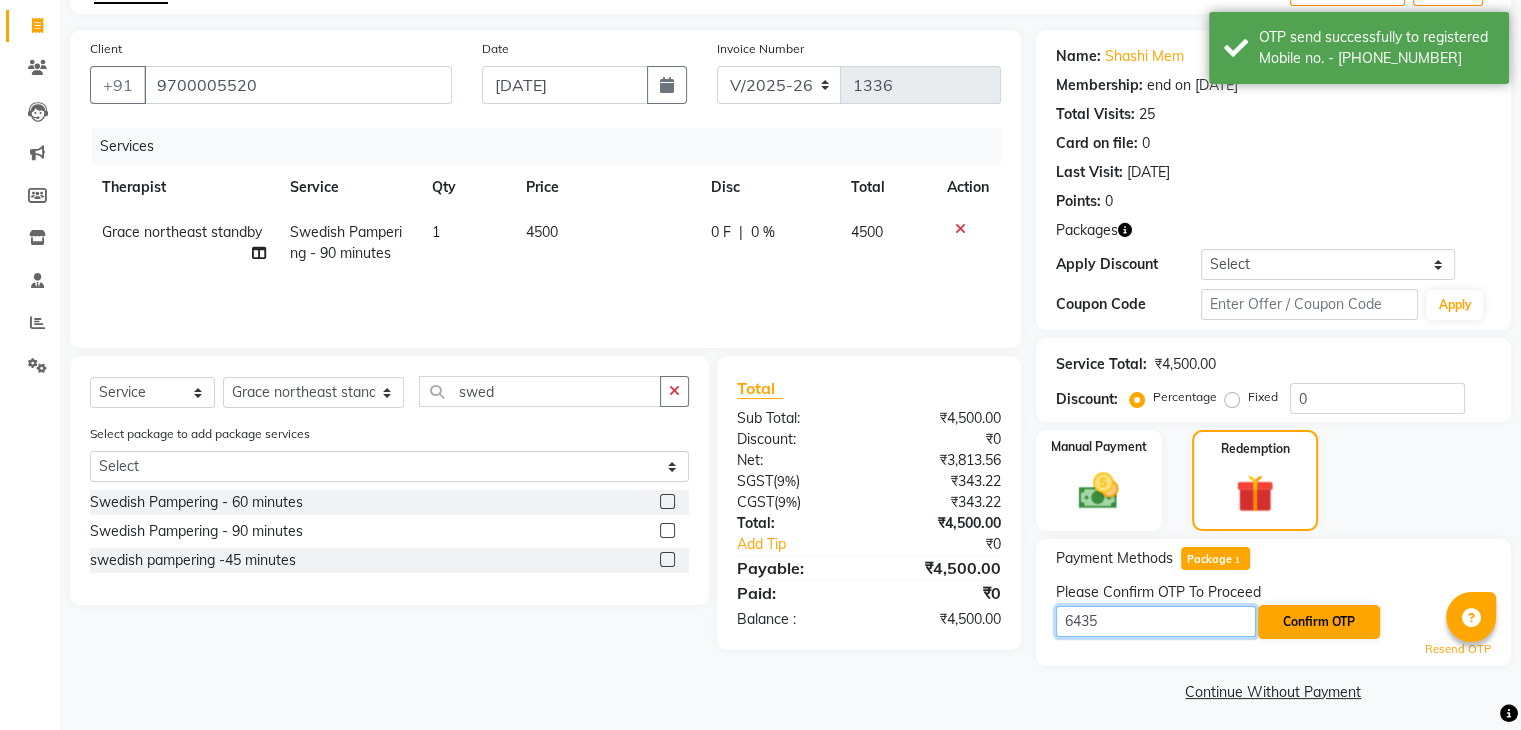 type on "6435" 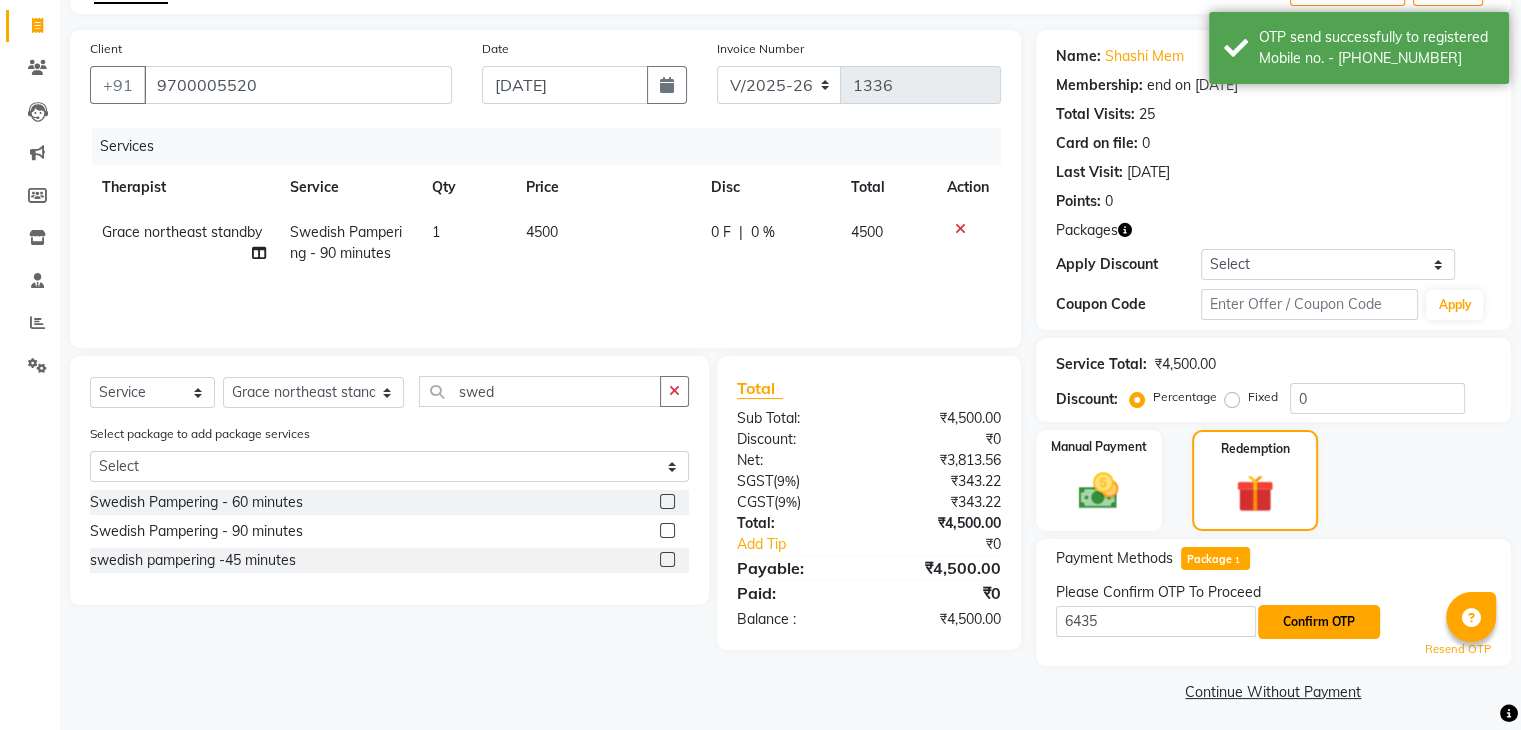 click on "Confirm OTP" 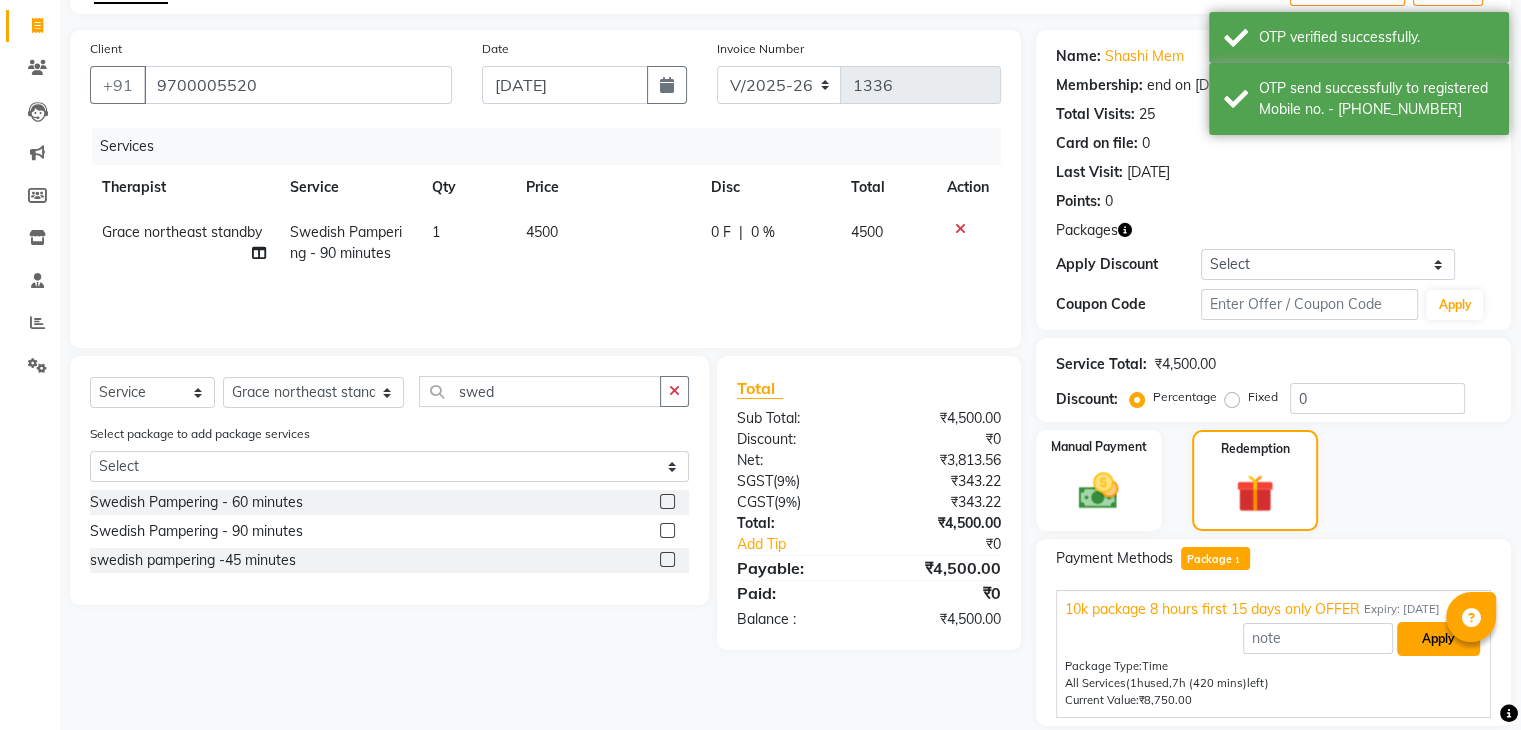 click on "Apply" at bounding box center (1438, 639) 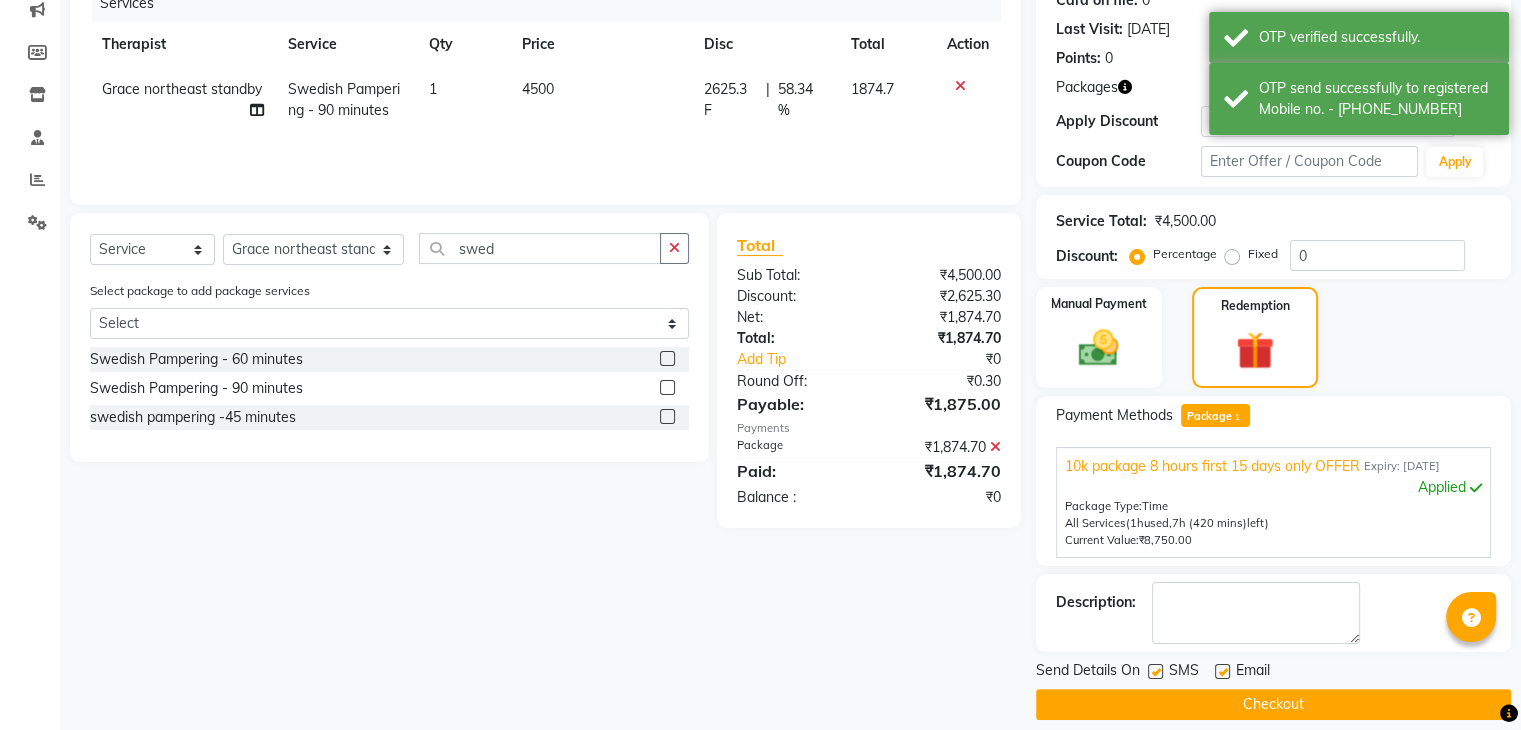 scroll, scrollTop: 281, scrollLeft: 0, axis: vertical 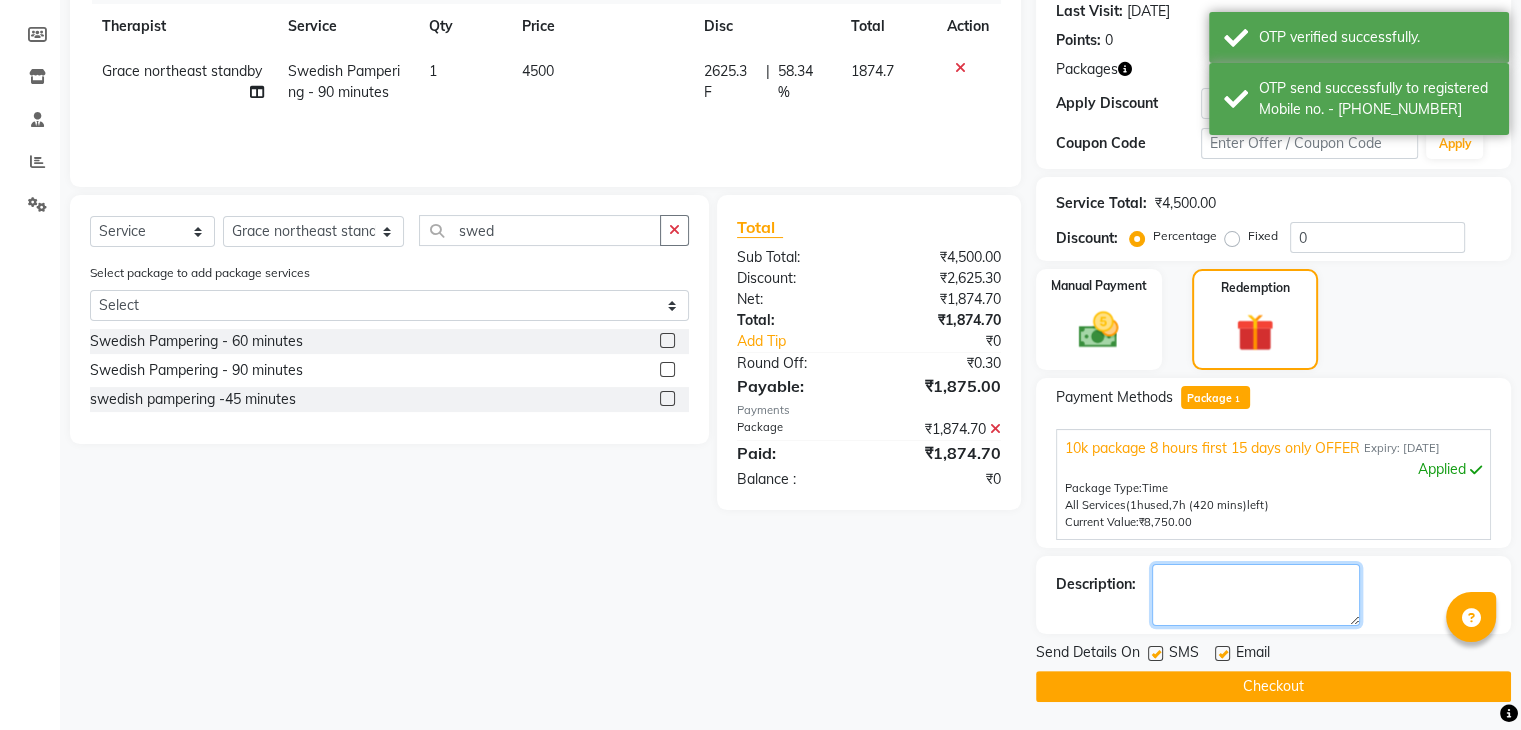 click 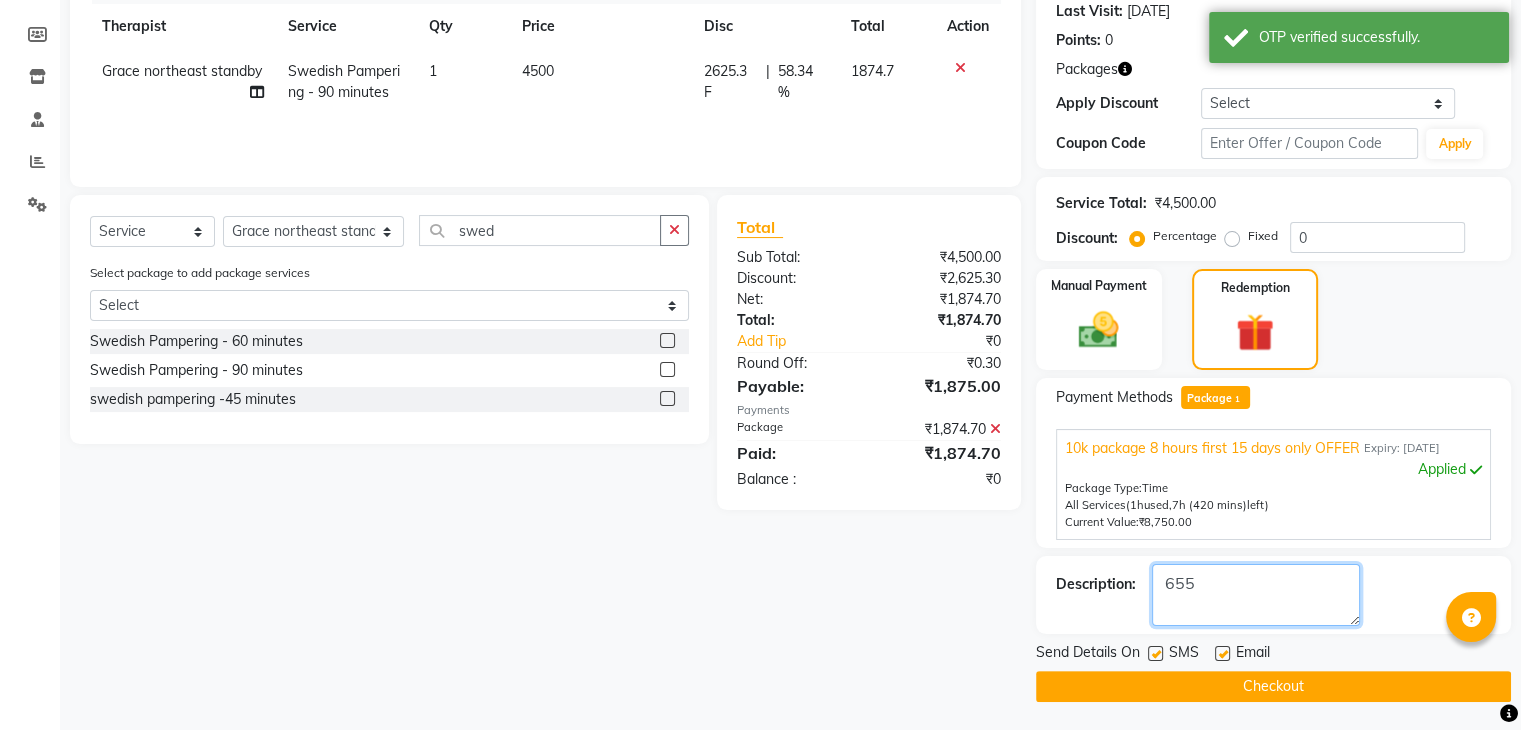 type on "655" 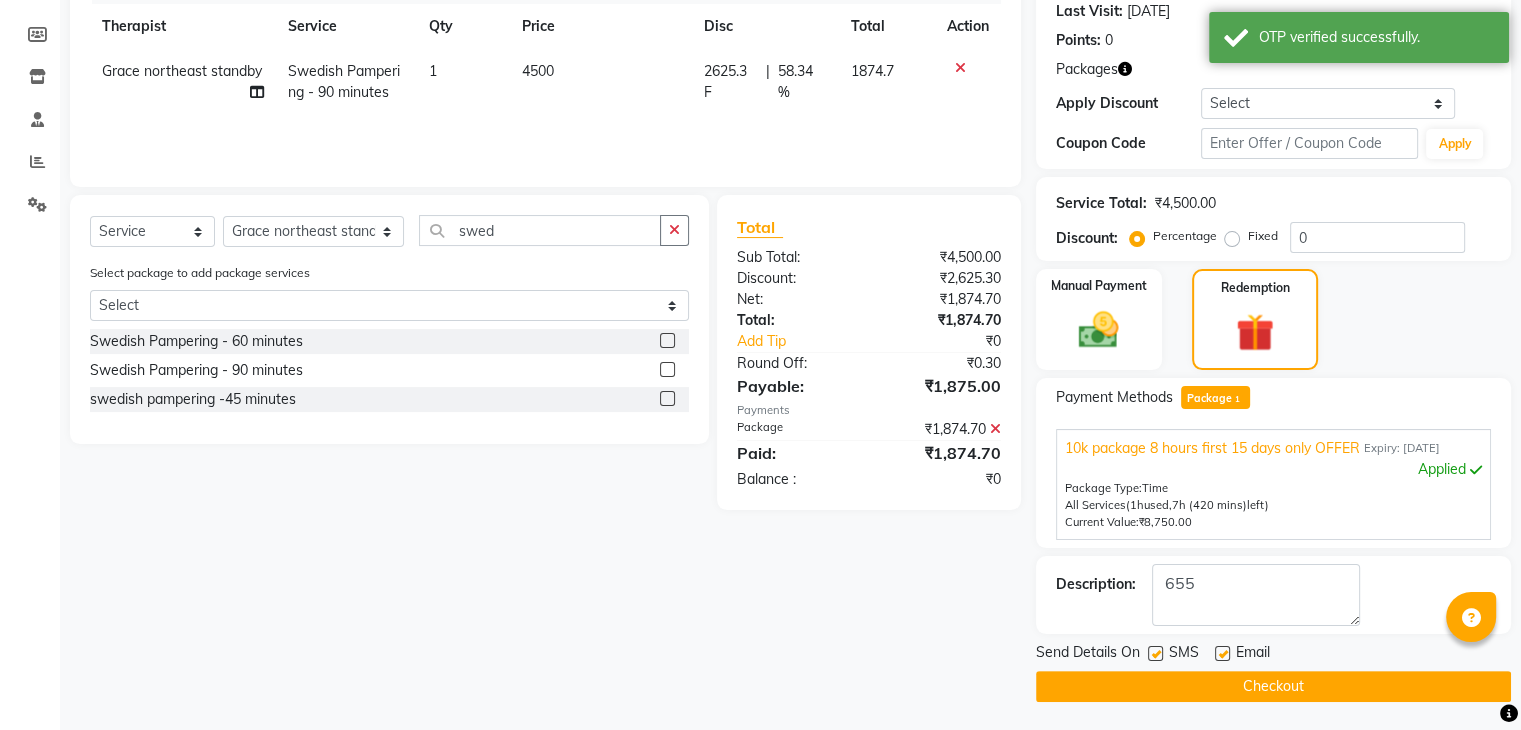 click 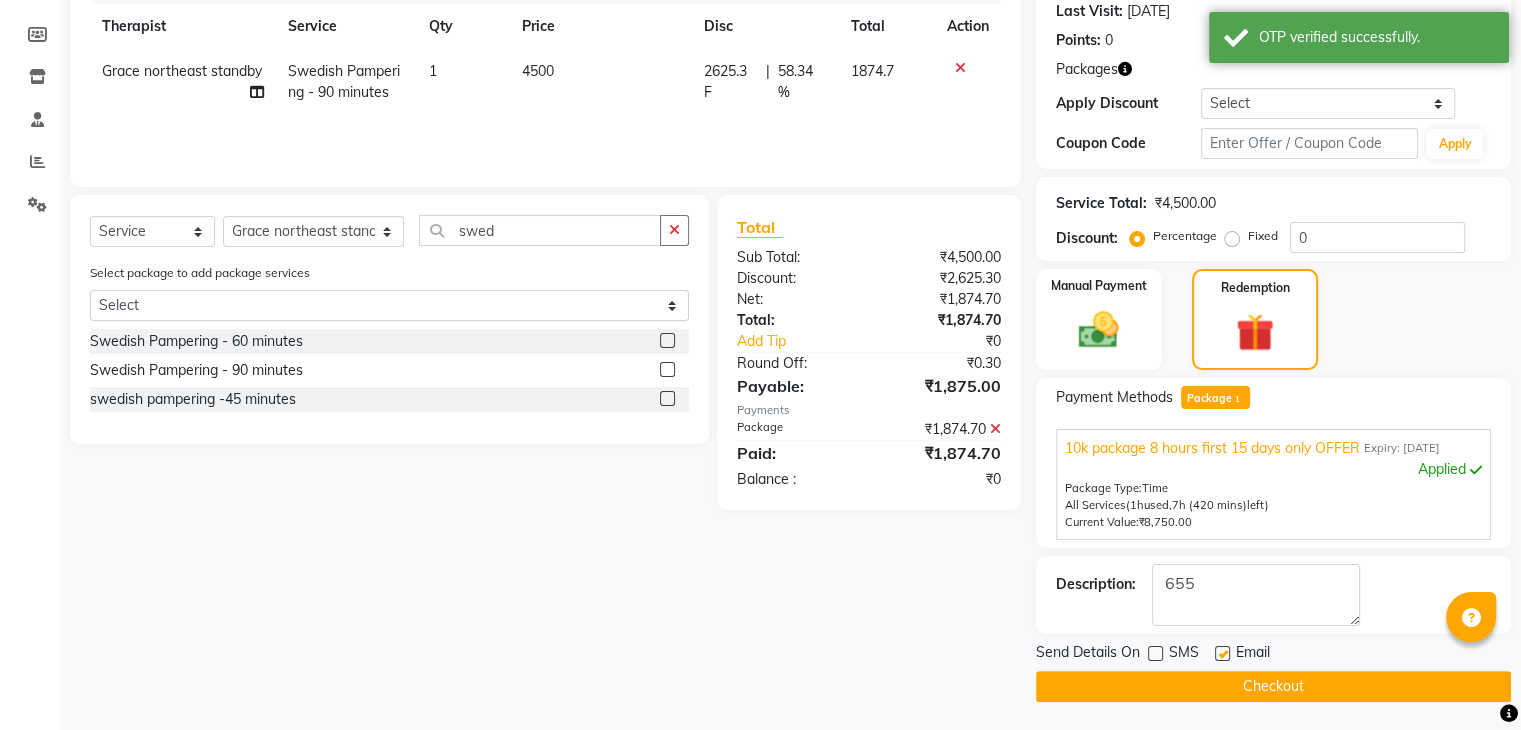 scroll, scrollTop: 282, scrollLeft: 0, axis: vertical 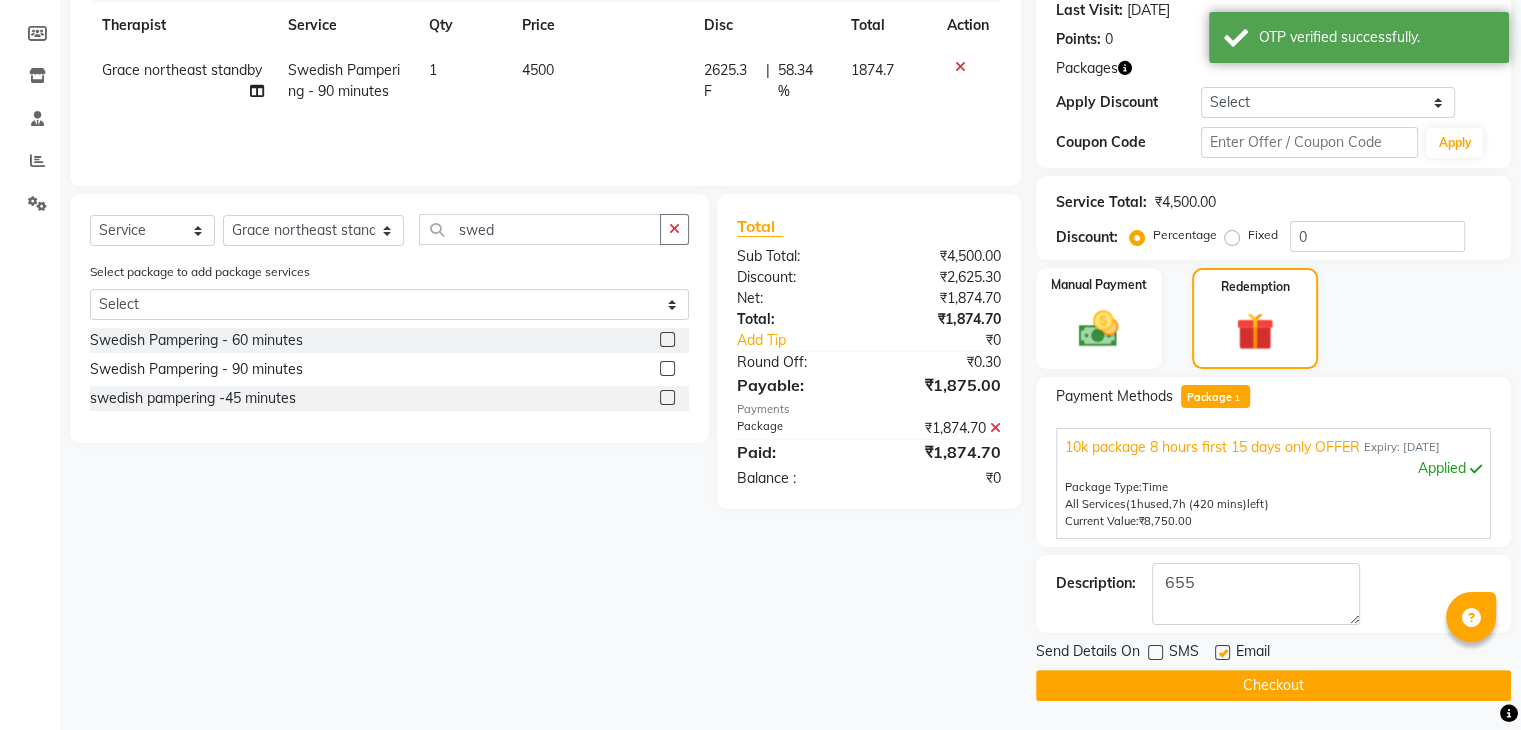 click on "Checkout" 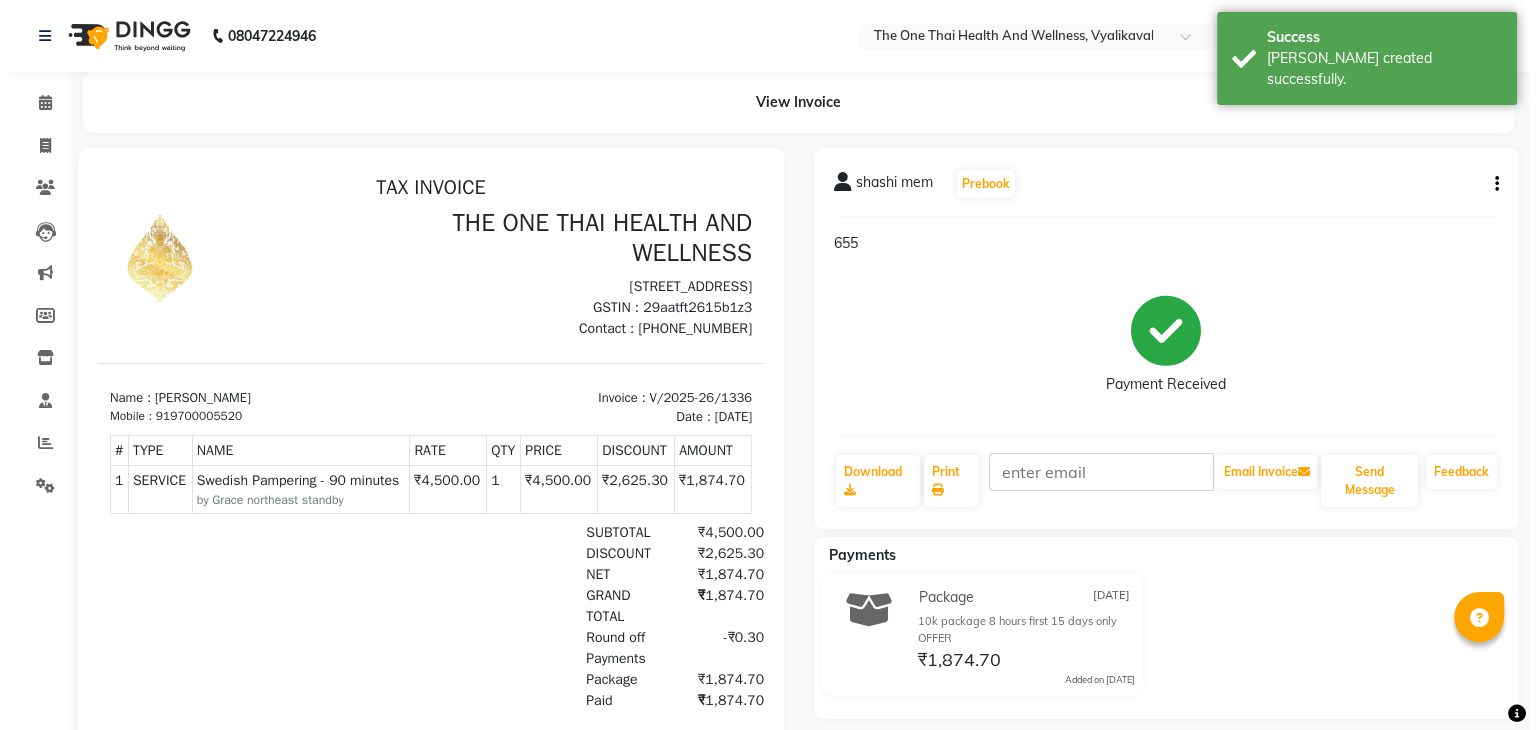 scroll, scrollTop: 0, scrollLeft: 0, axis: both 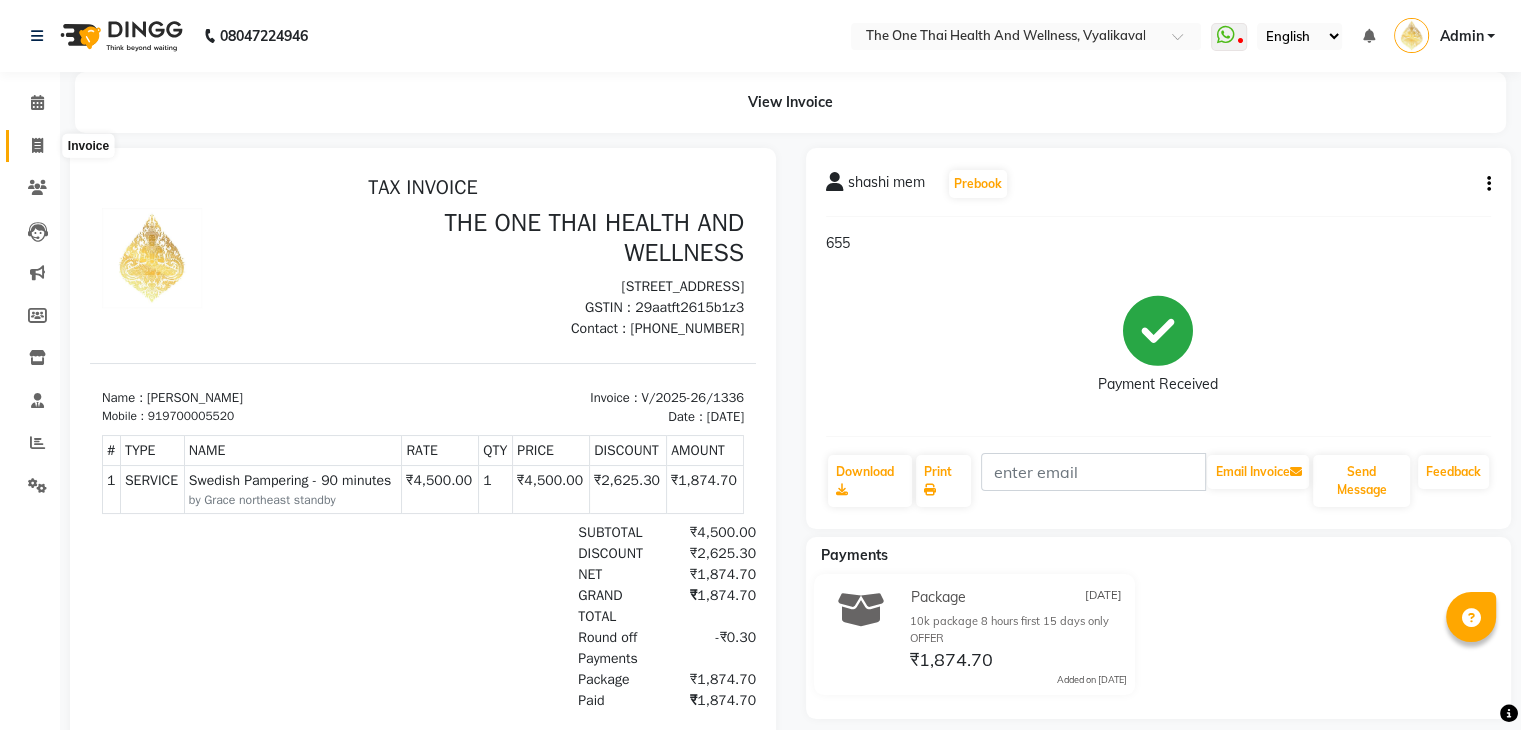 click 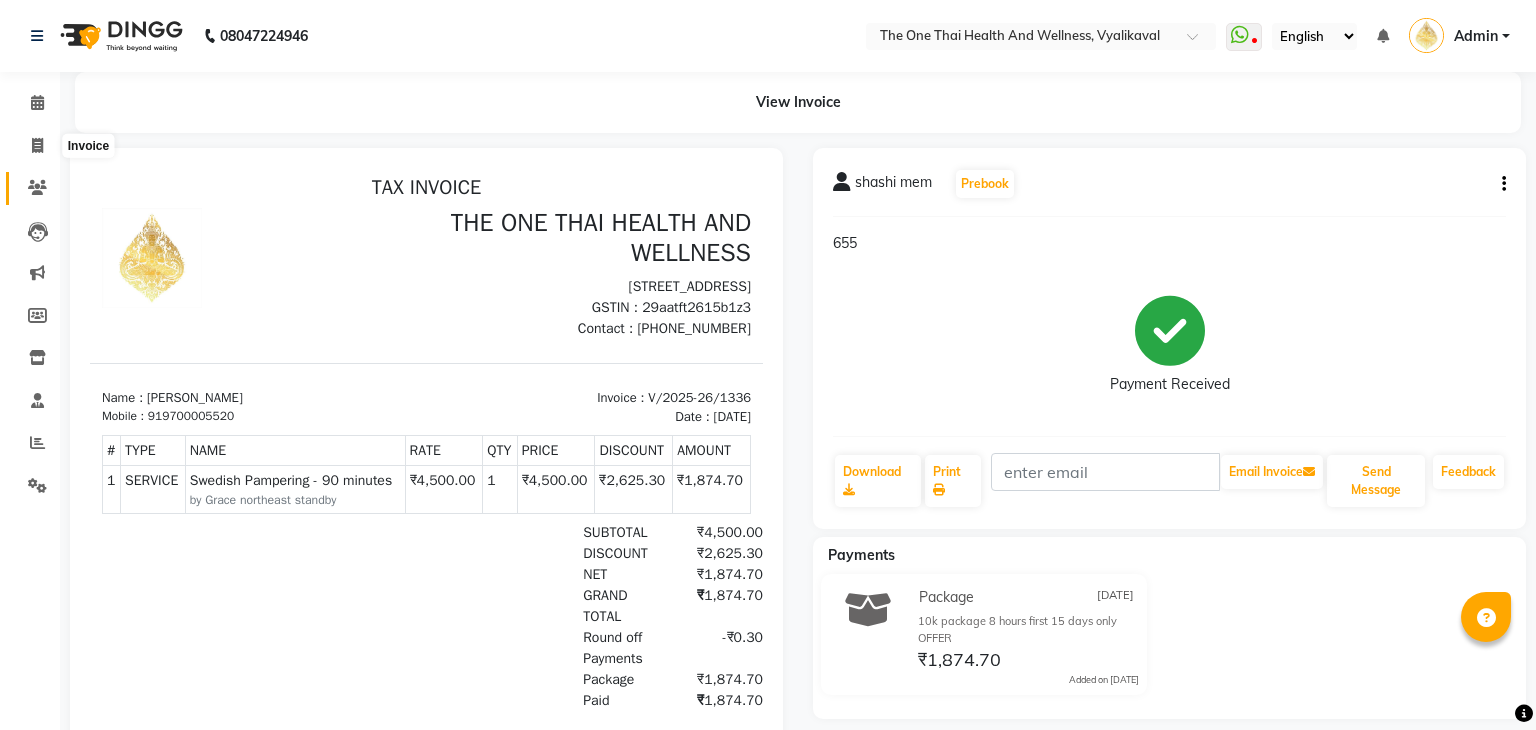 select on "5972" 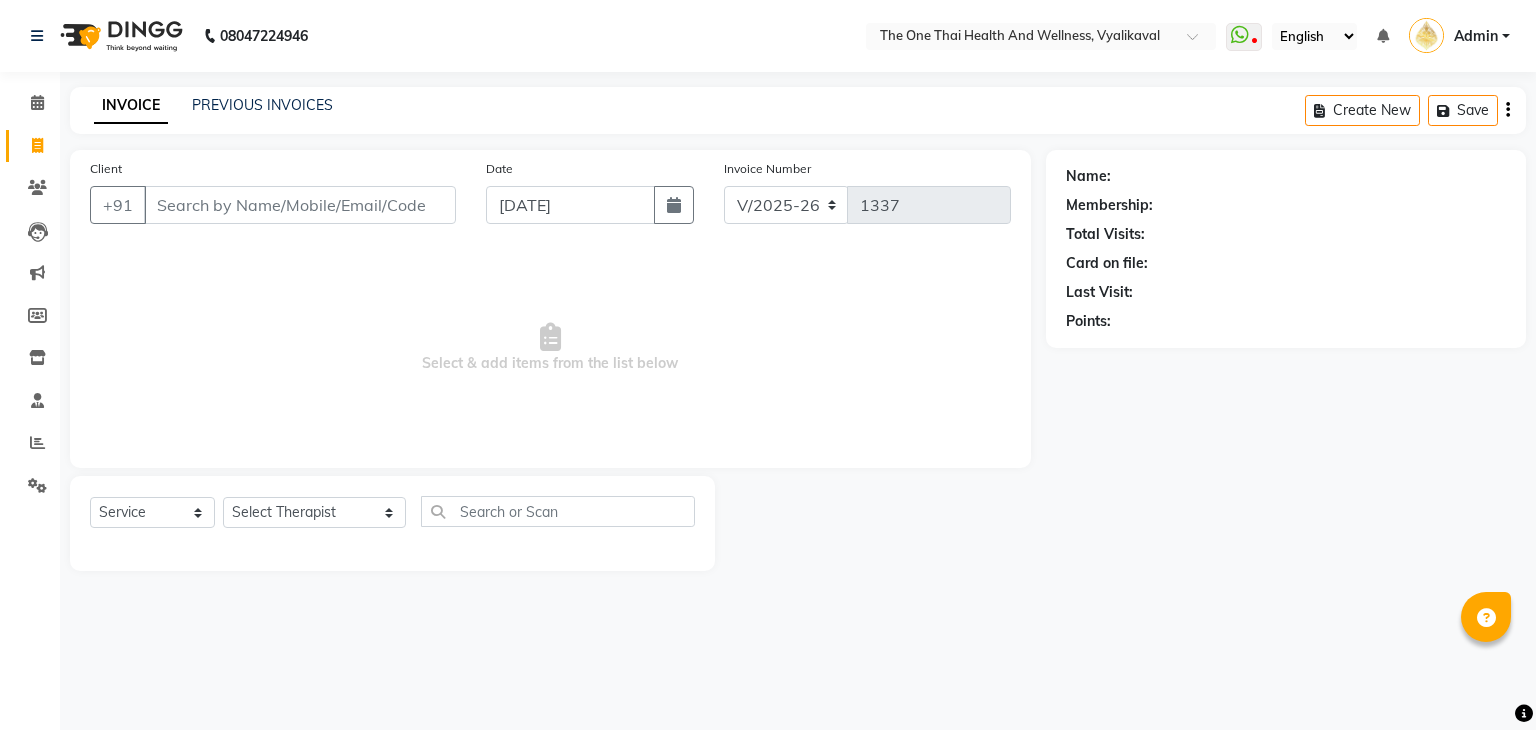 click on "Client" at bounding box center [300, 205] 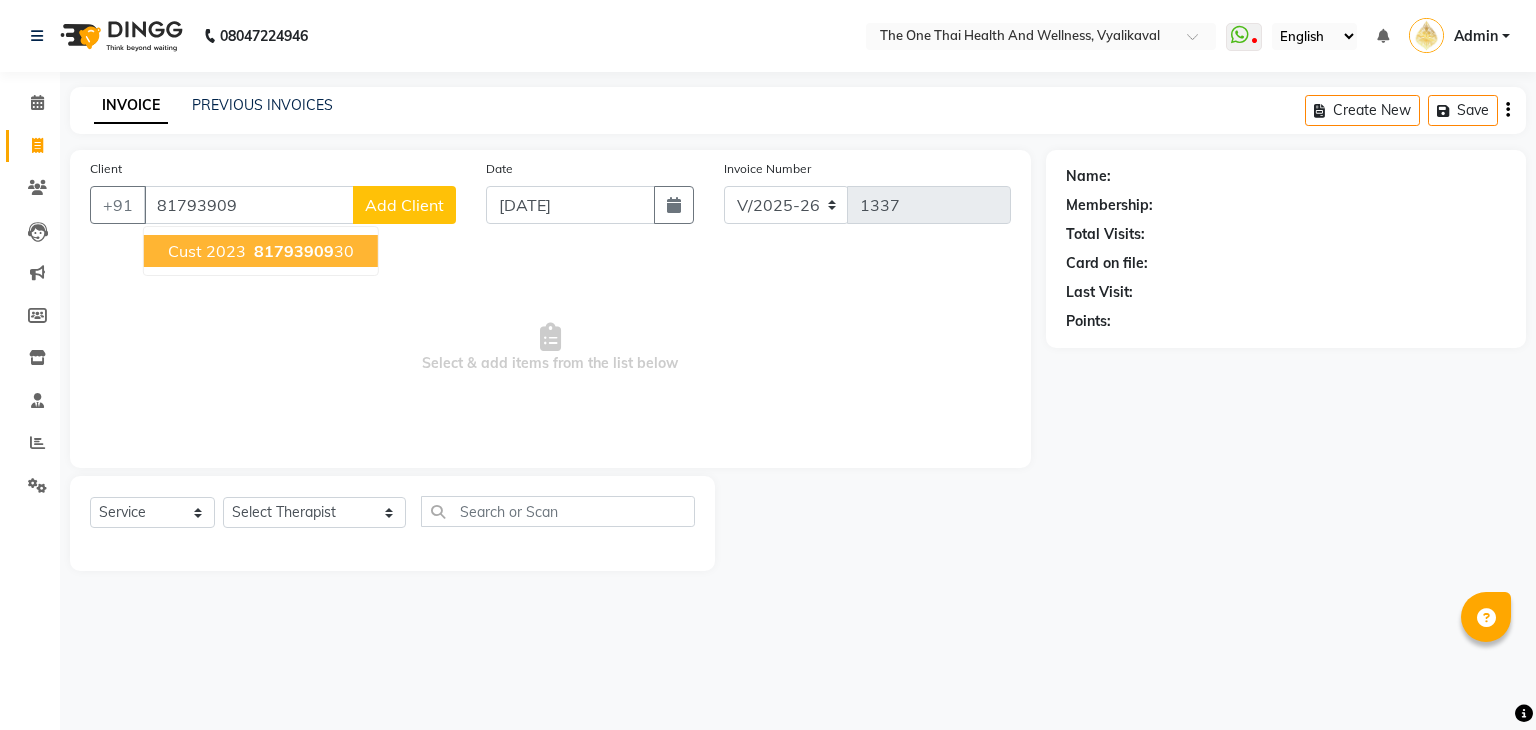 click on "cust 2023" at bounding box center (207, 251) 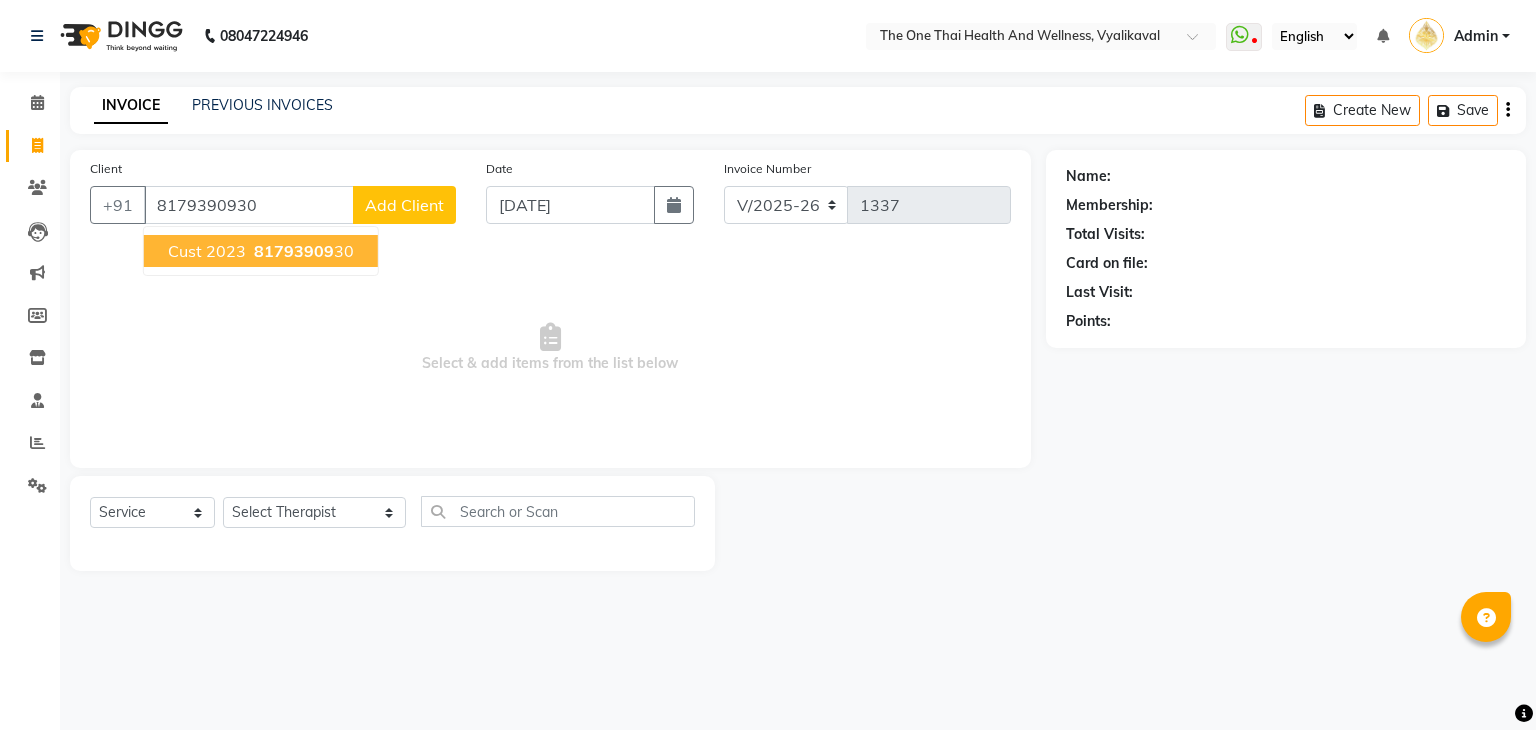 type on "8179390930" 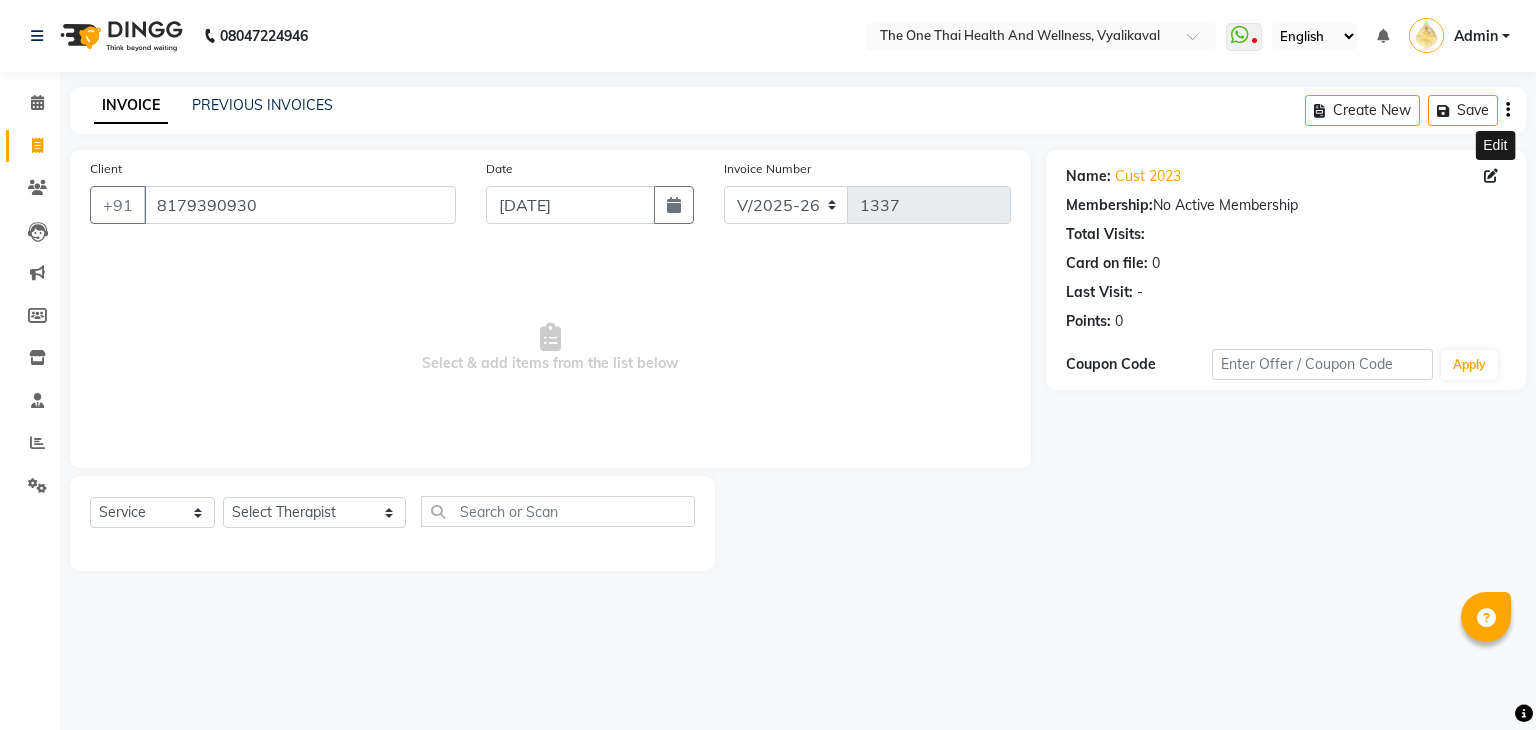 click 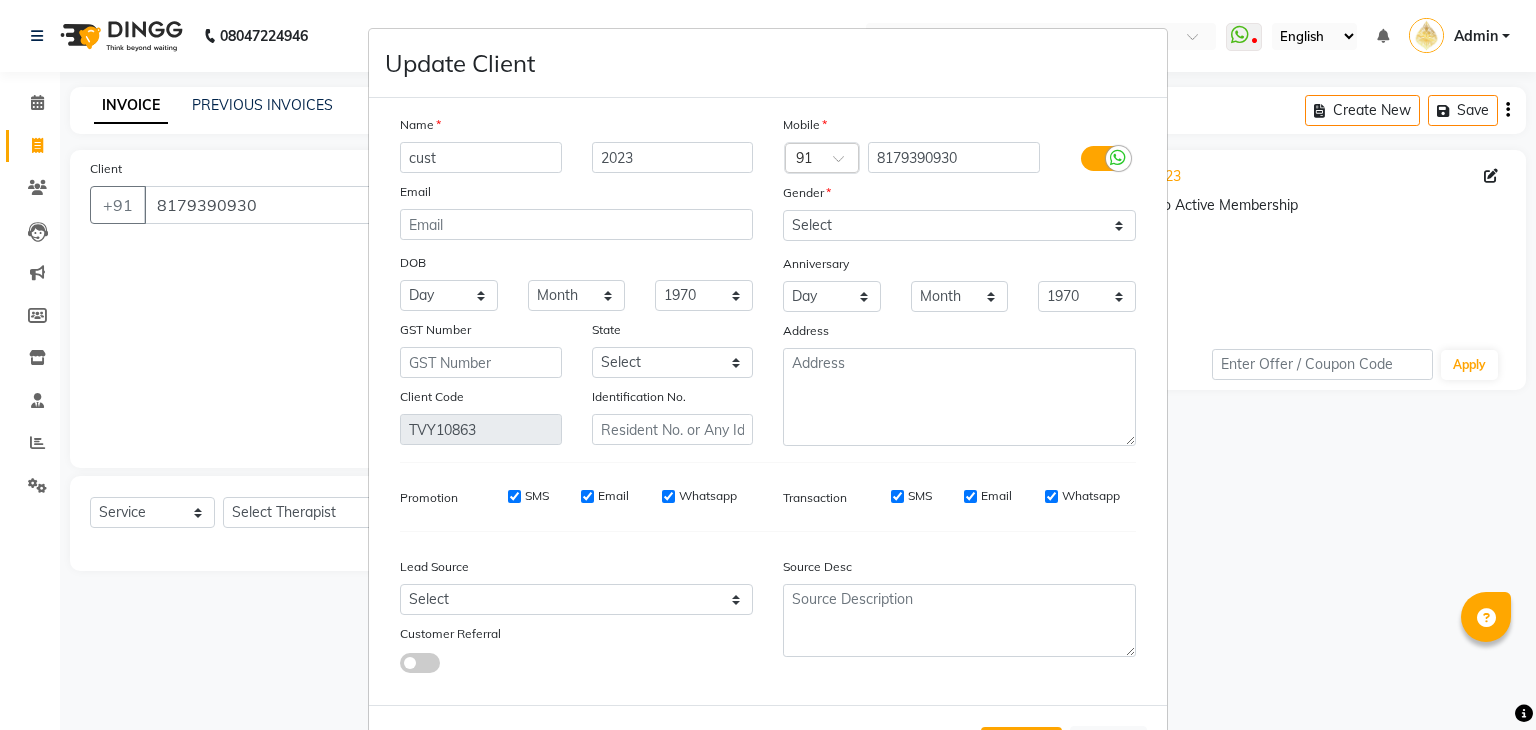 click on "cust" at bounding box center (481, 157) 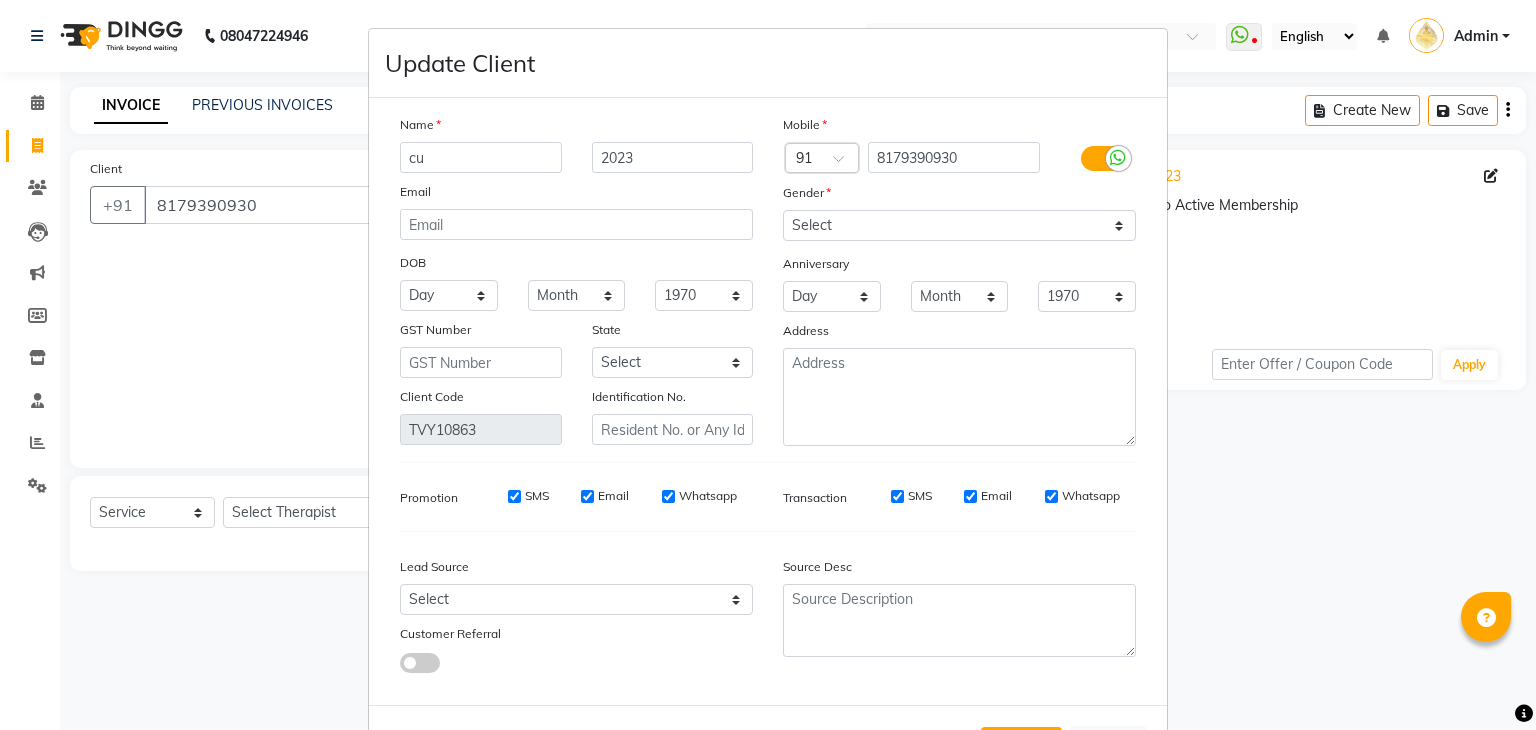type on "c" 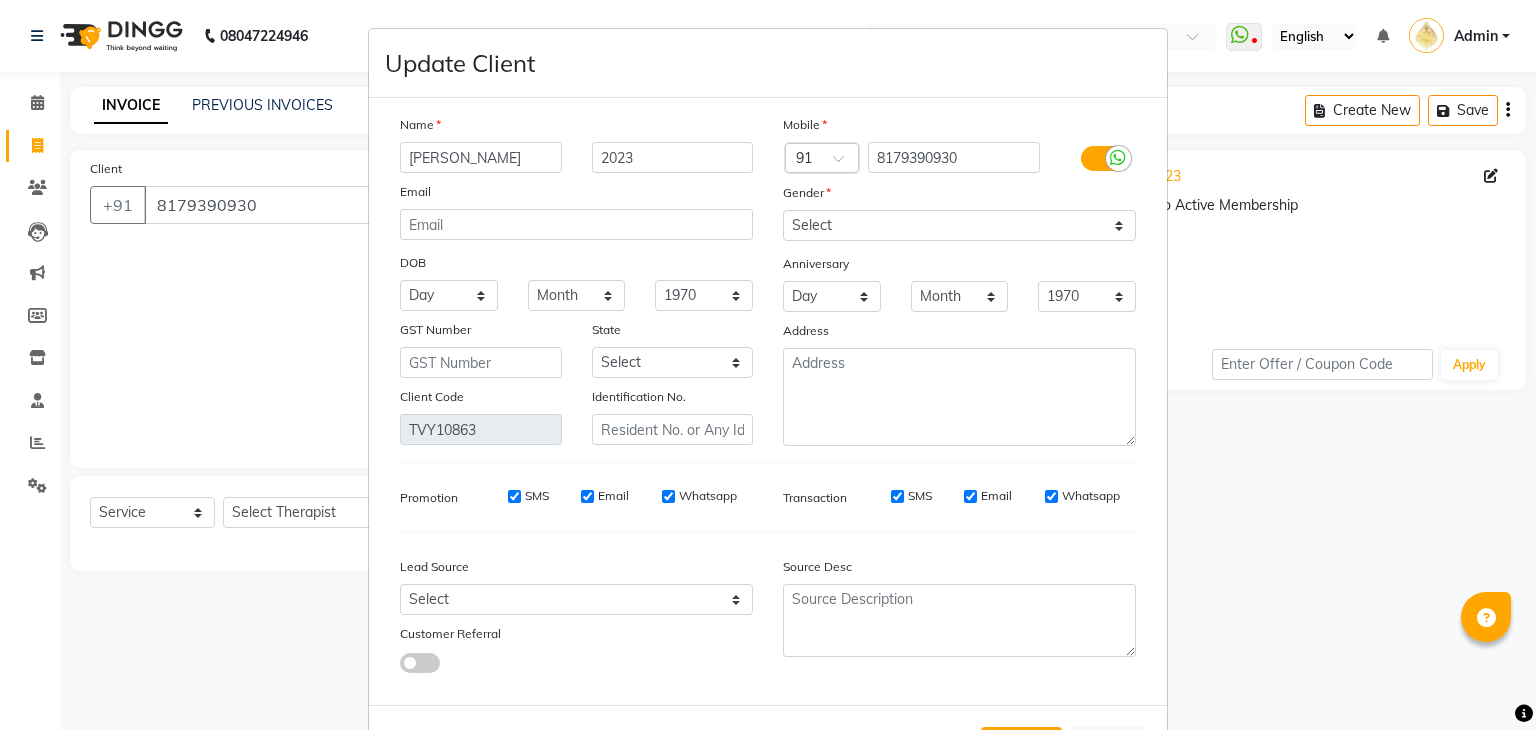 type on "[PERSON_NAME]" 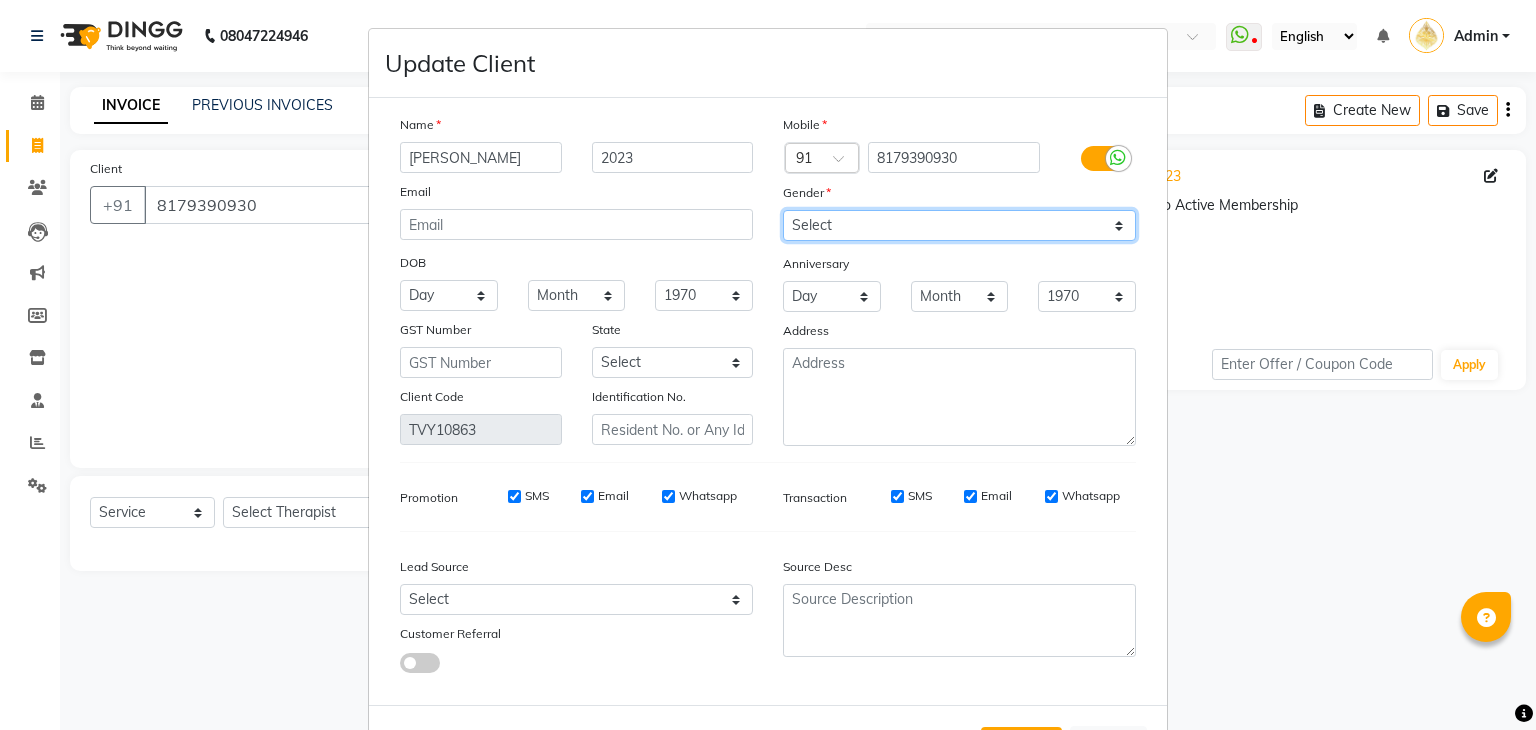 click on "Select [DEMOGRAPHIC_DATA] [DEMOGRAPHIC_DATA] Other Prefer Not To Say" at bounding box center (959, 225) 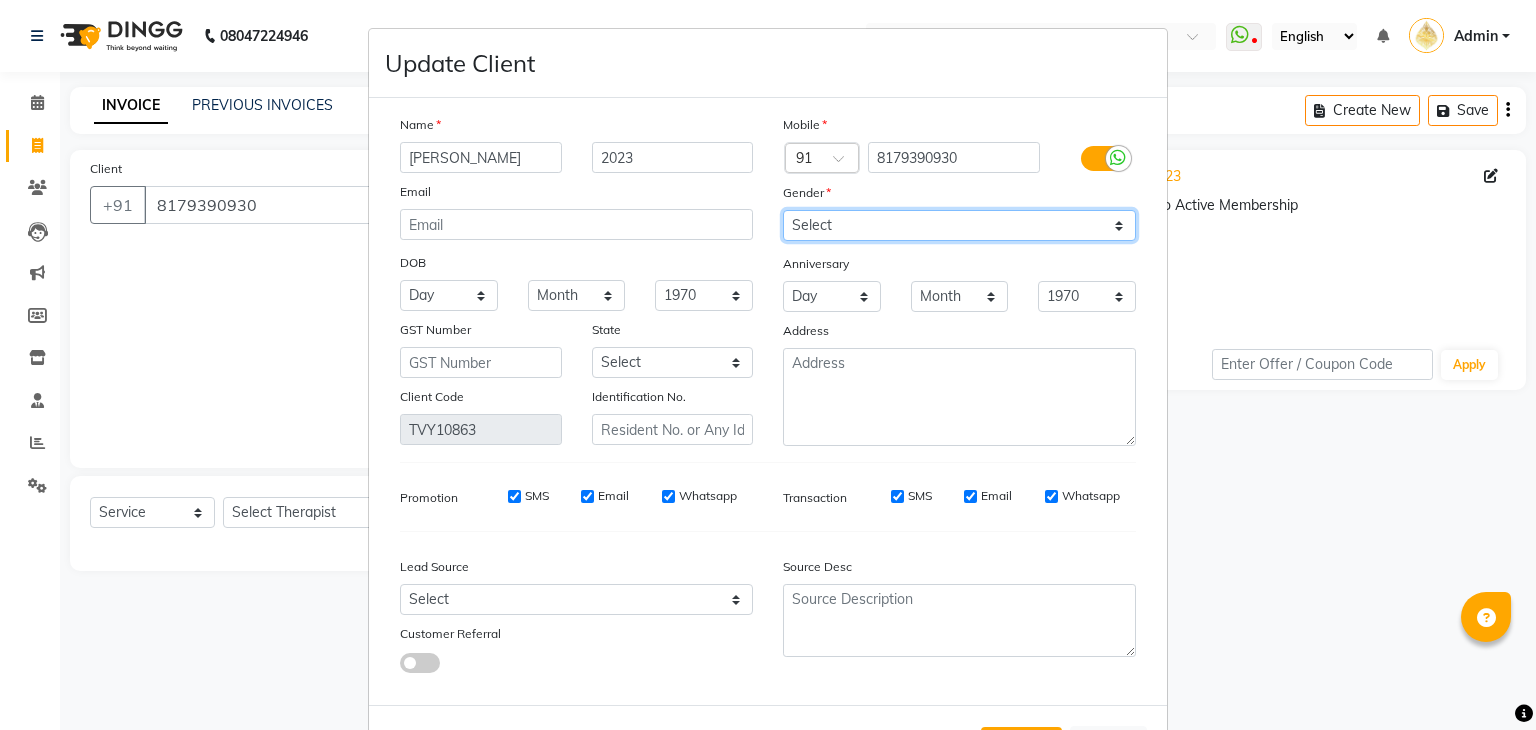 select on "[DEMOGRAPHIC_DATA]" 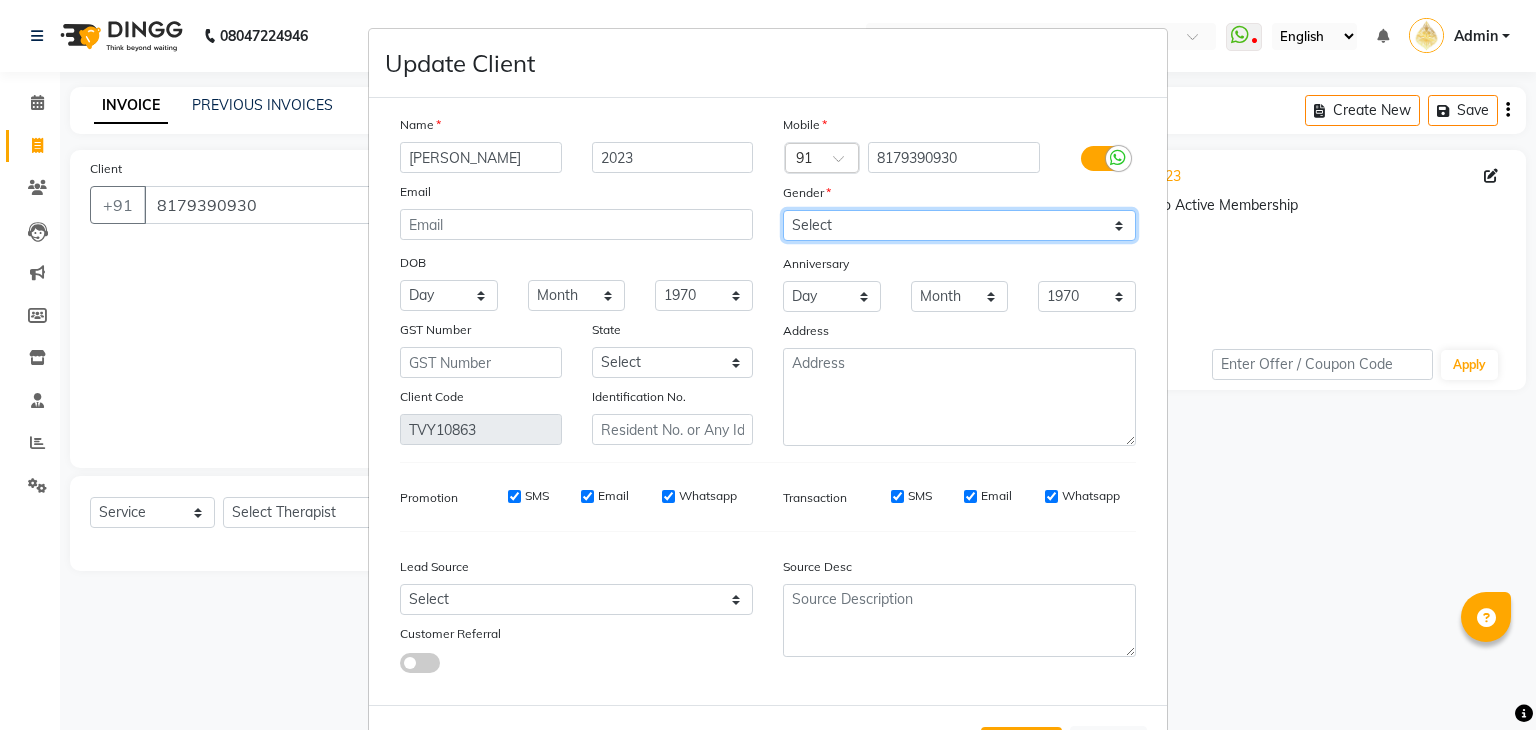 click on "Select [DEMOGRAPHIC_DATA] [DEMOGRAPHIC_DATA] Other Prefer Not To Say" at bounding box center [959, 225] 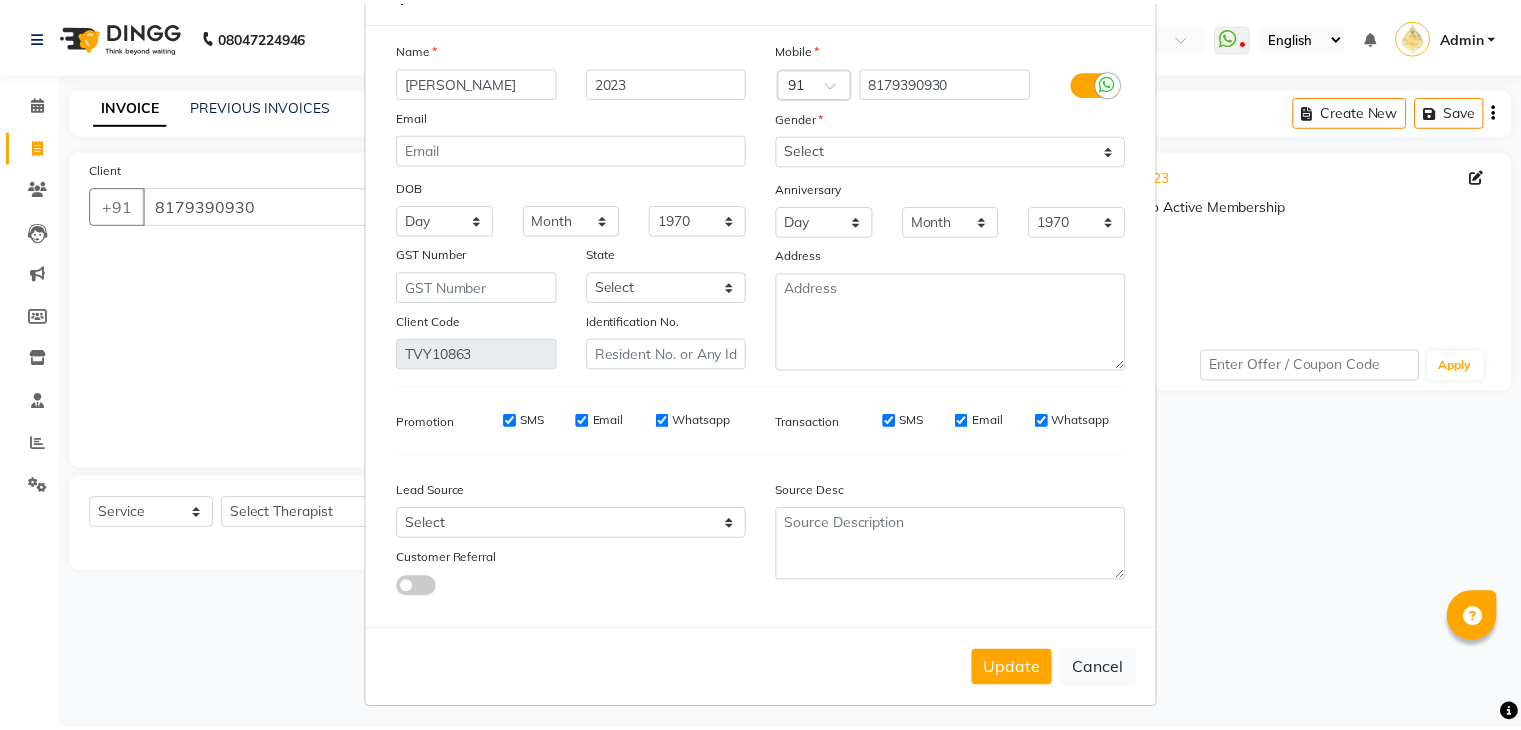 scroll, scrollTop: 92, scrollLeft: 0, axis: vertical 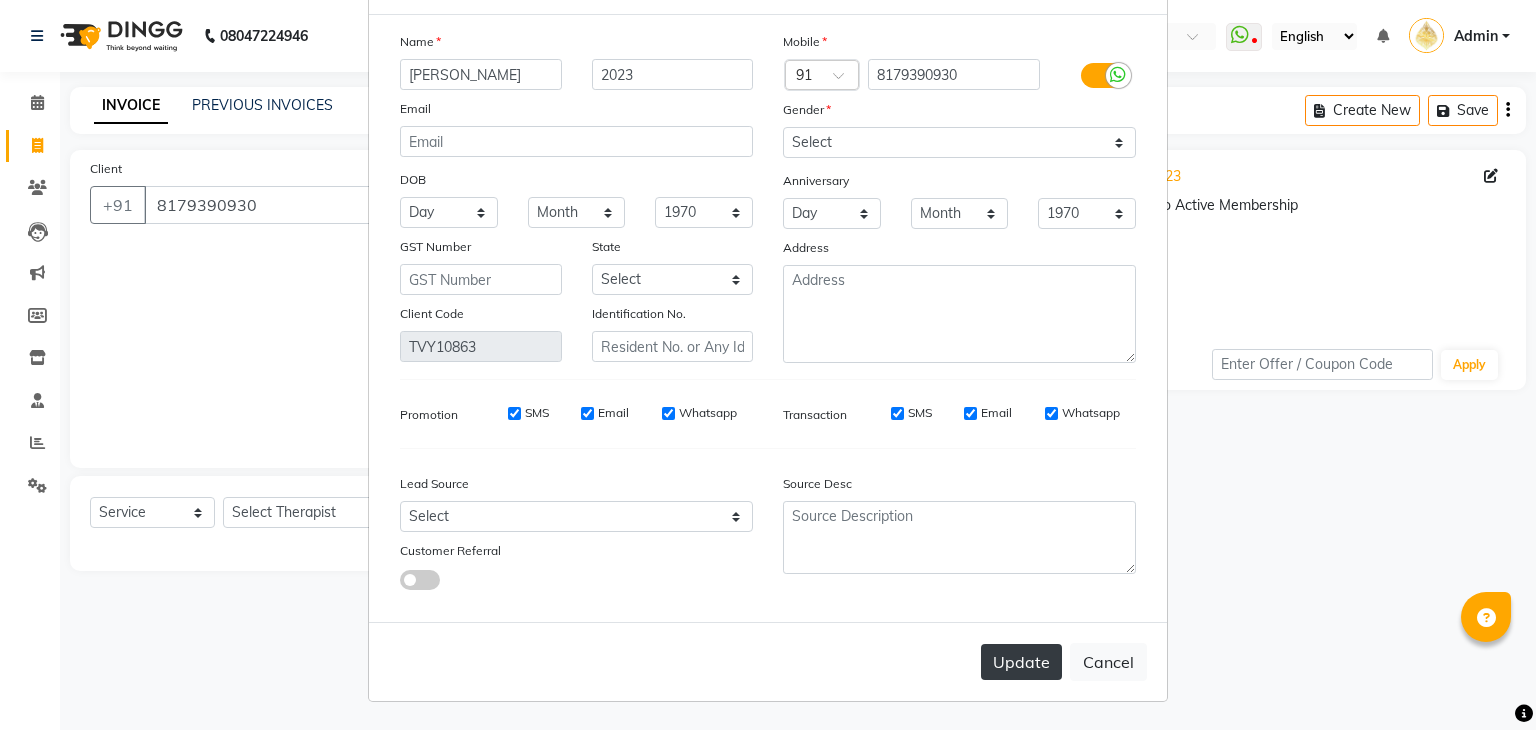 click on "Update" at bounding box center [1021, 662] 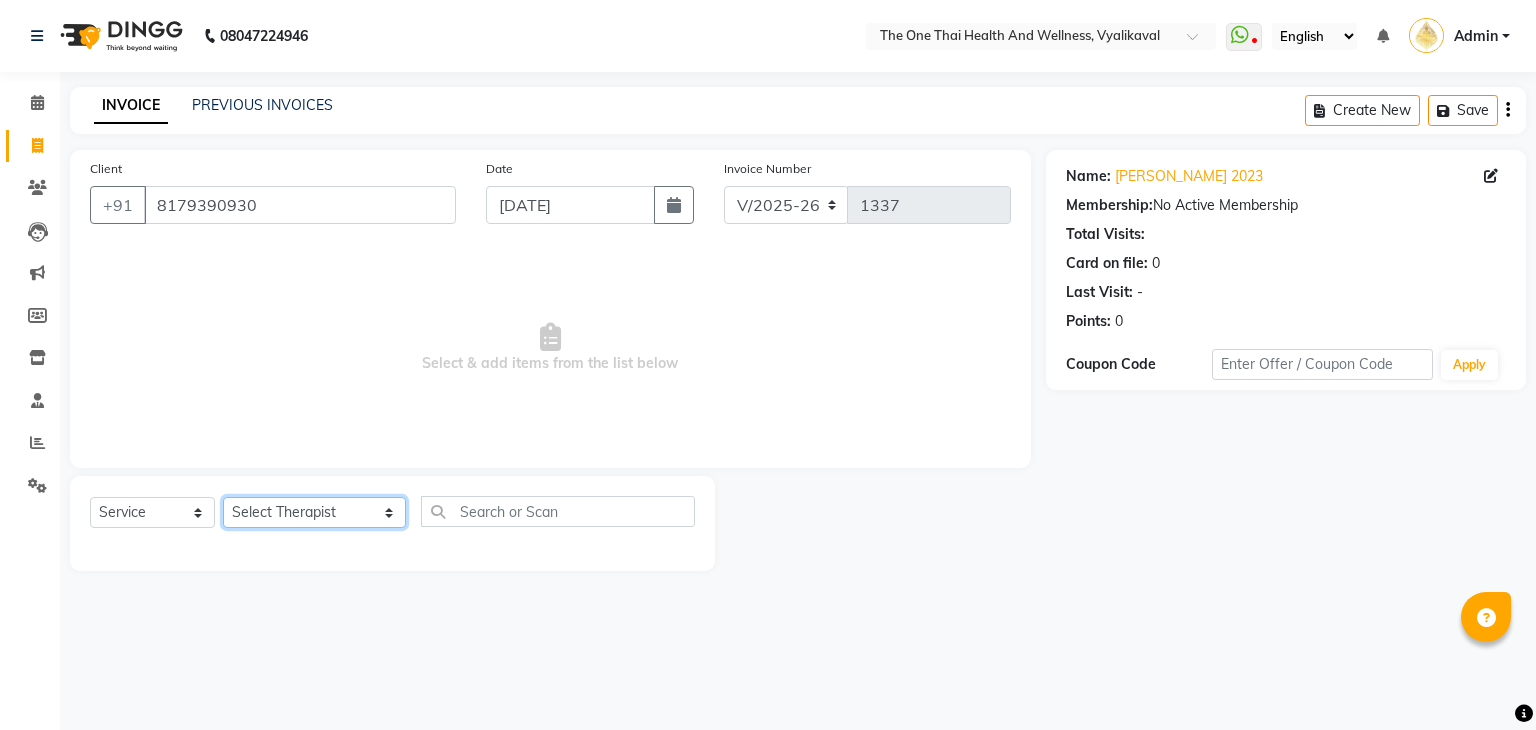 click on "Select Therapist [PERSON_NAME] 💚🍏thai therapist Ammy ❤️northeast therapist Ammy thai 💚therapist Beauty 💚🍅thai therapist Ester - NE 🔴🔴🔴 Ester 🟢 -🇹🇭thai  Grace northeast standby Jeena thai 🟢therapist [PERSON_NAME] ([PERSON_NAME])🍏🍏 thai therapist [PERSON_NAME] (nana ) [DATE]🌹northeast  [PERSON_NAME] 💚thai therapist [PERSON_NAME]🎃💚thai therapist  [PERSON_NAME] 🔴north east  Lucky thai 🪀💚therapist  Miya ❤️ northeast  Nana 🍅 northeast  Nana 🍏💚thai therapist  Orange 🧡thai therapist  Pema 🍅north east therapist  receptionist  [PERSON_NAME] ❤️northeast therapist ❤️ [PERSON_NAME] (nana) 🍏🍏thai therapist [PERSON_NAME] 💚💚thai therapist second login  Sofia thai therapist 🍏" 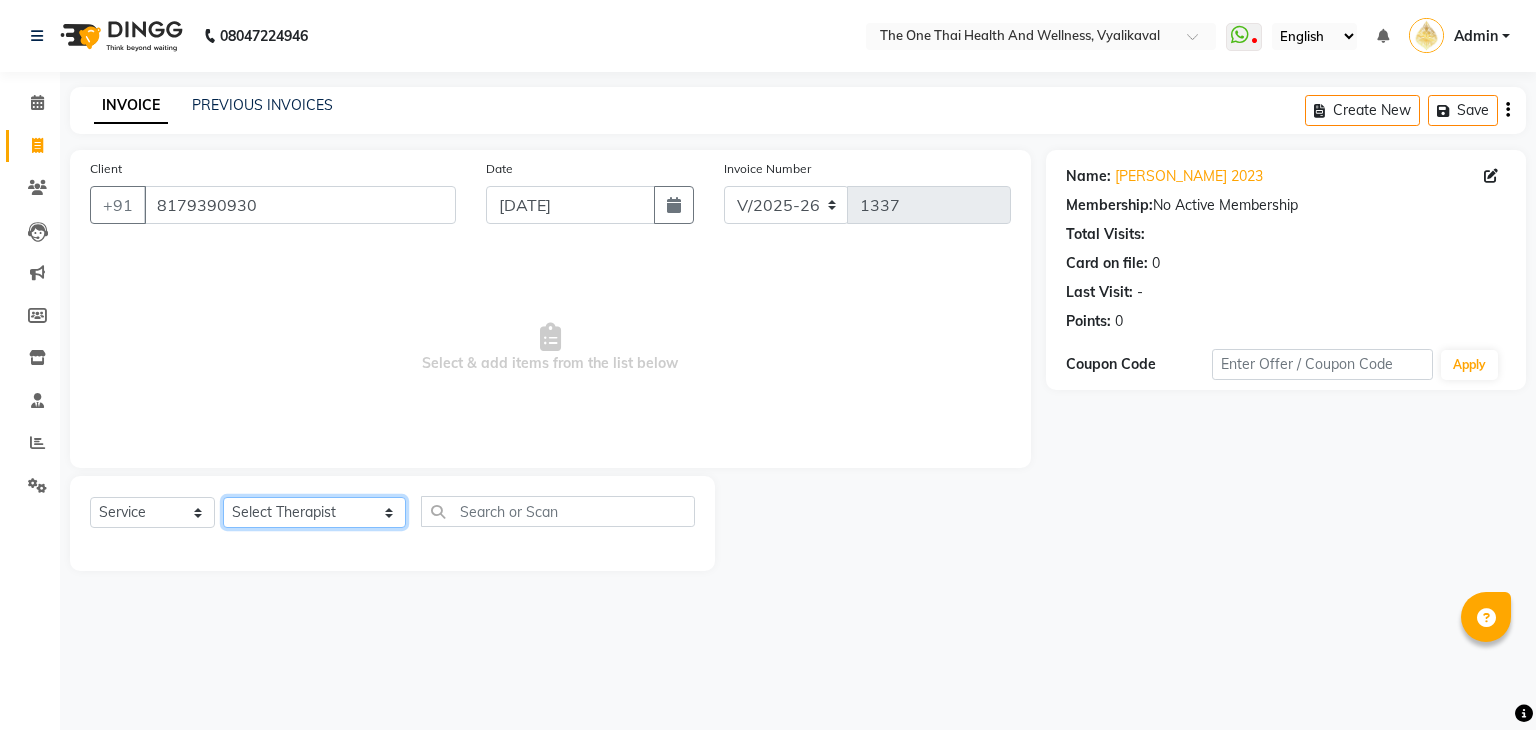 select on "74481" 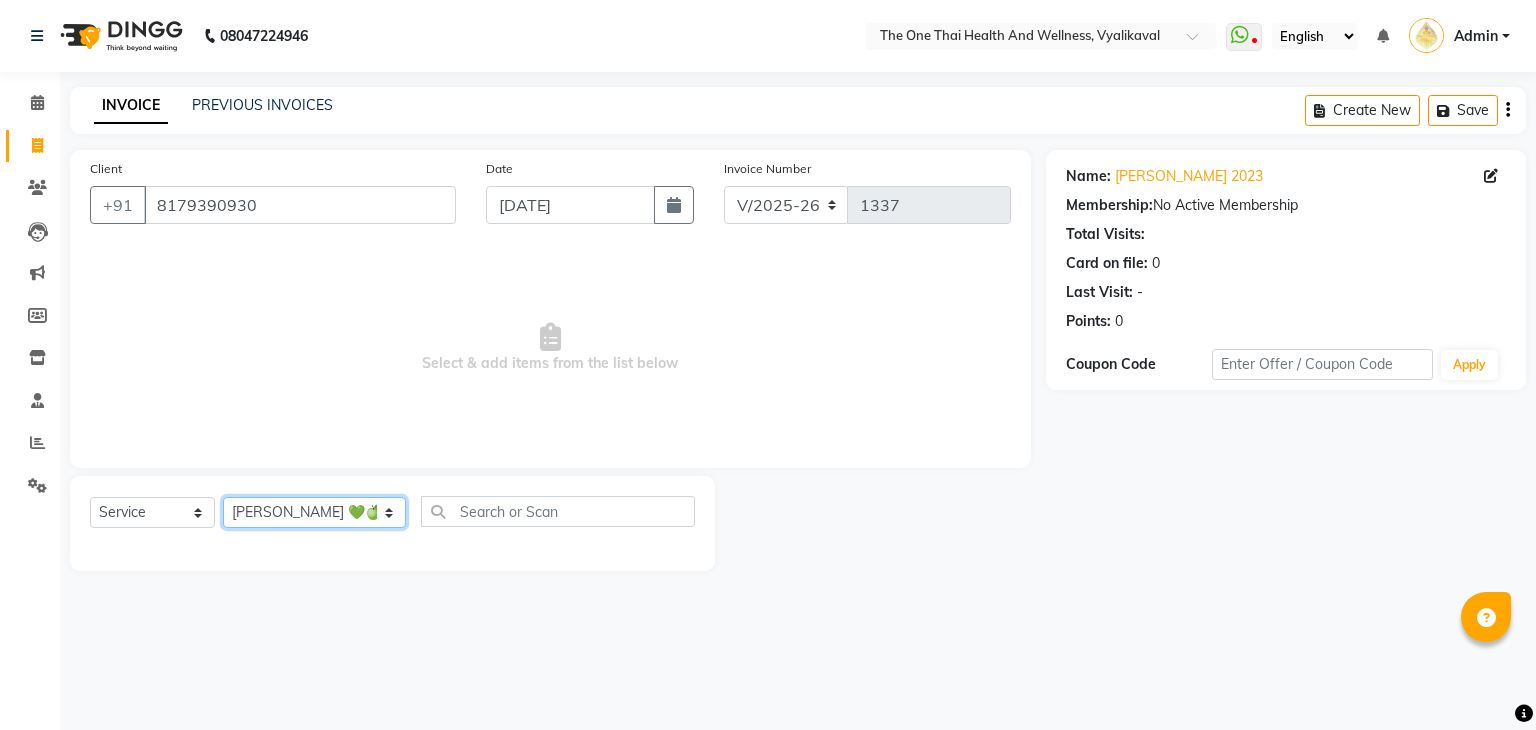 click on "Select Therapist [PERSON_NAME] 💚🍏thai therapist Ammy ❤️northeast therapist Ammy thai 💚therapist Beauty 💚🍅thai therapist Ester - NE 🔴🔴🔴 Ester 🟢 -🇹🇭thai  Grace northeast standby Jeena thai 🟢therapist [PERSON_NAME] ([PERSON_NAME])🍏🍏 thai therapist [PERSON_NAME] (nana ) [DATE]🌹northeast  [PERSON_NAME] 💚thai therapist [PERSON_NAME]🎃💚thai therapist  [PERSON_NAME] 🔴north east  Lucky thai 🪀💚therapist  Miya ❤️ northeast  Nana 🍅 northeast  Nana 🍏💚thai therapist  Orange 🧡thai therapist  Pema 🍅north east therapist  receptionist  [PERSON_NAME] ❤️northeast therapist ❤️ [PERSON_NAME] (nana) 🍏🍏thai therapist [PERSON_NAME] 💚💚thai therapist second login  Sofia thai therapist 🍏" 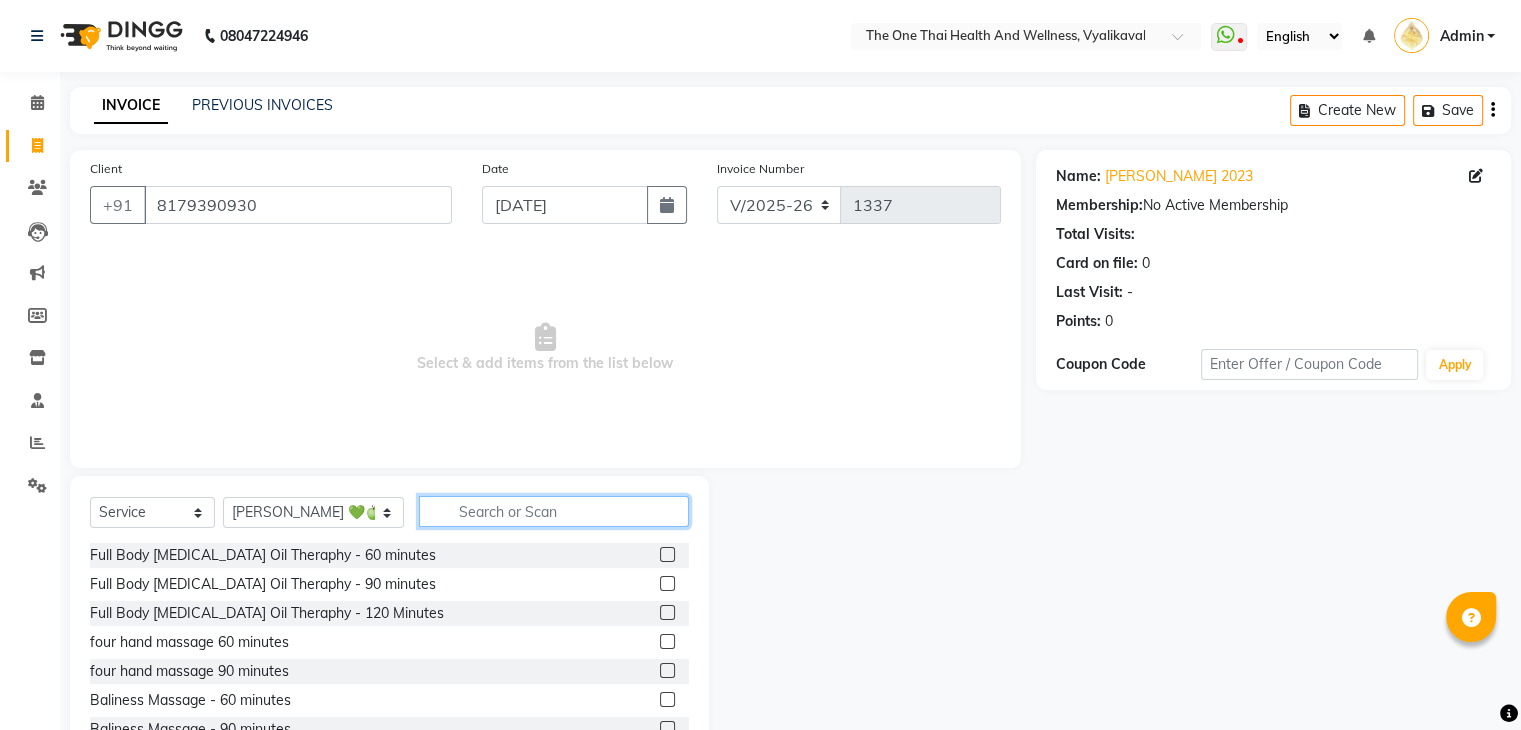 click 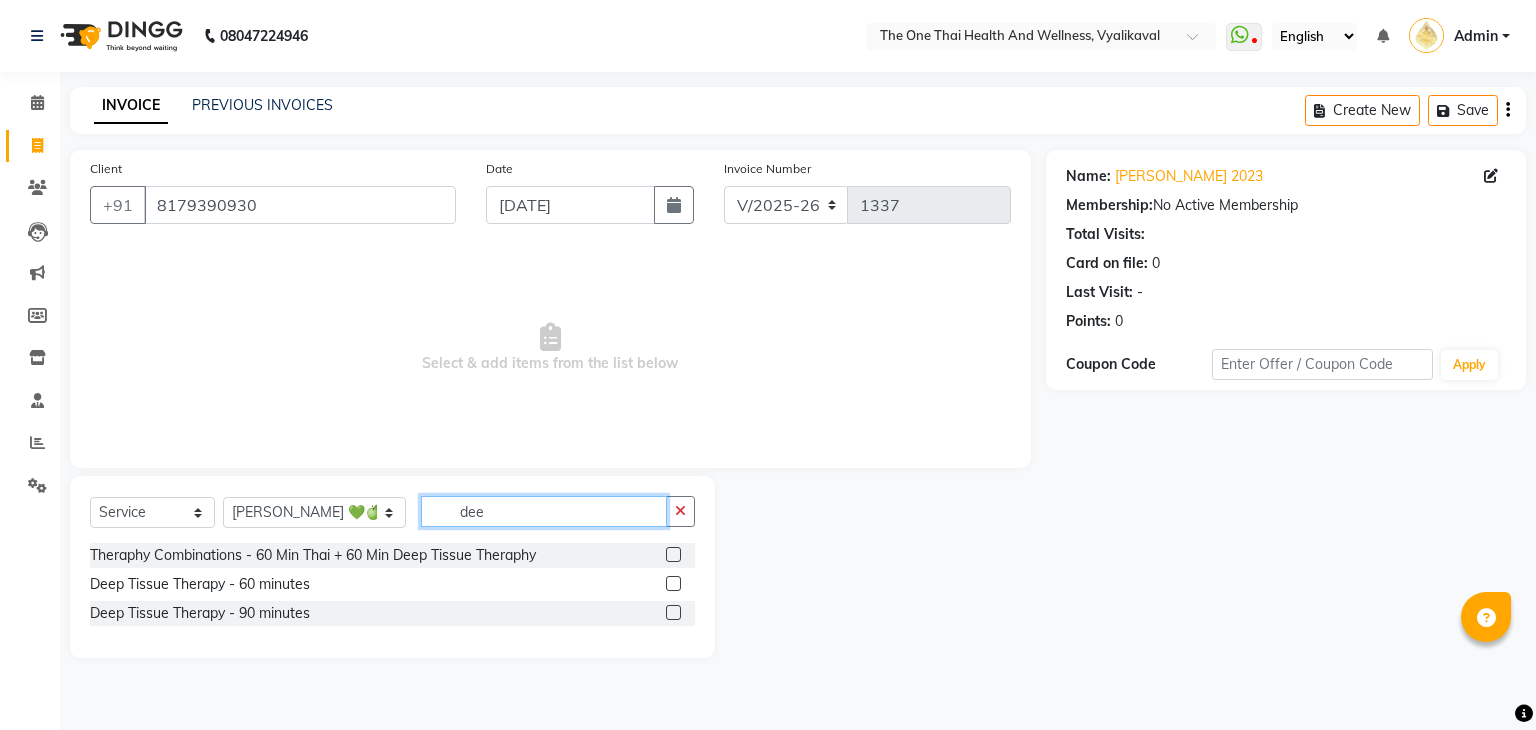 type on "dee" 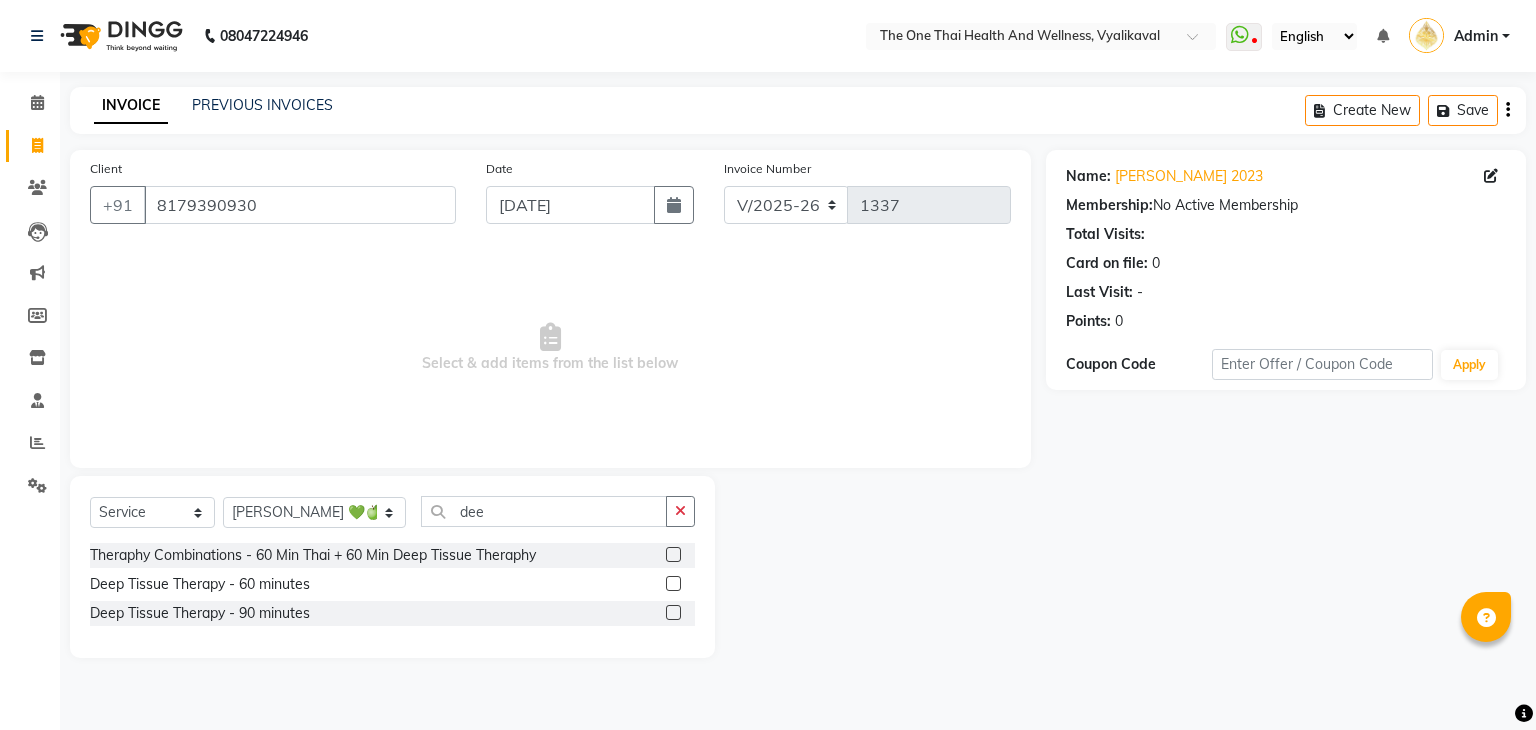click 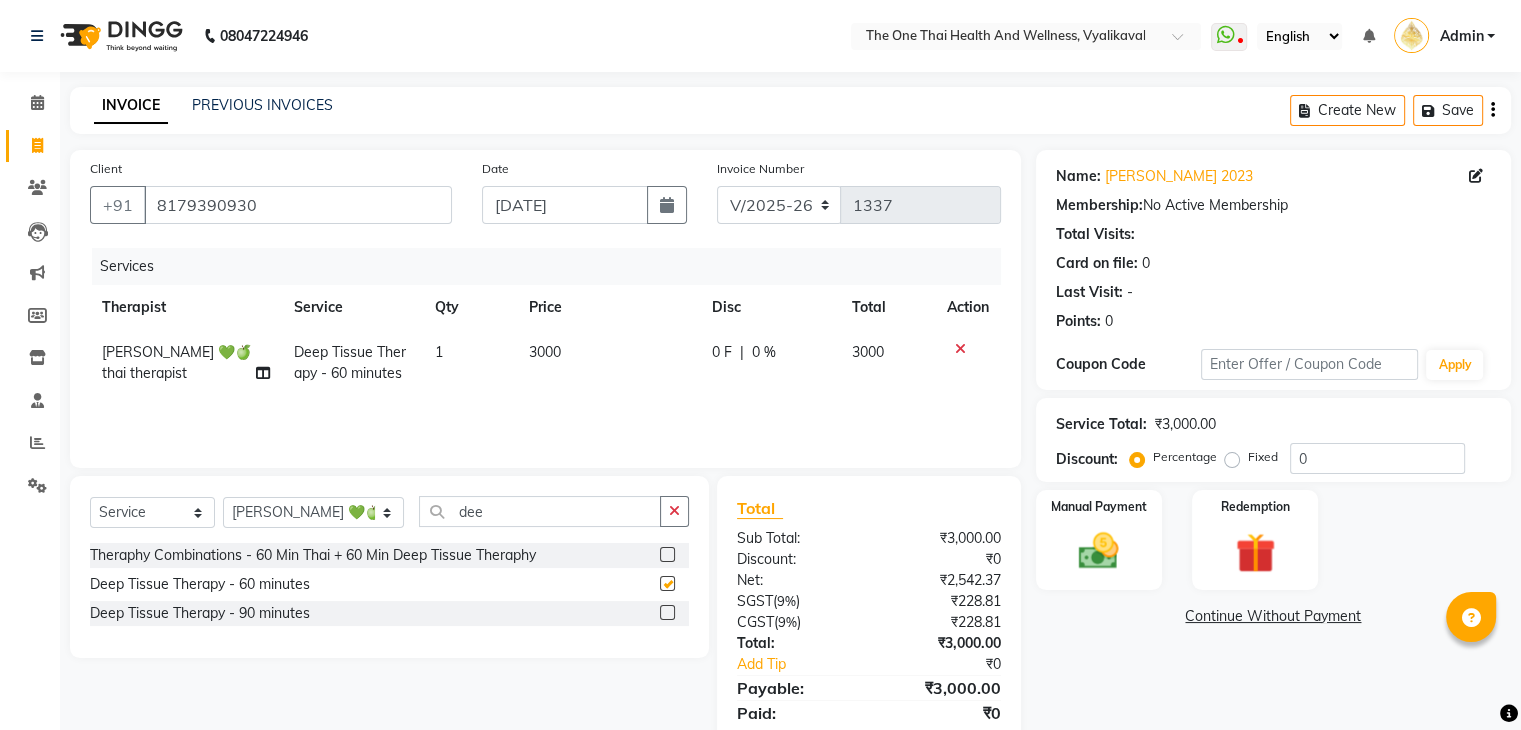checkbox on "false" 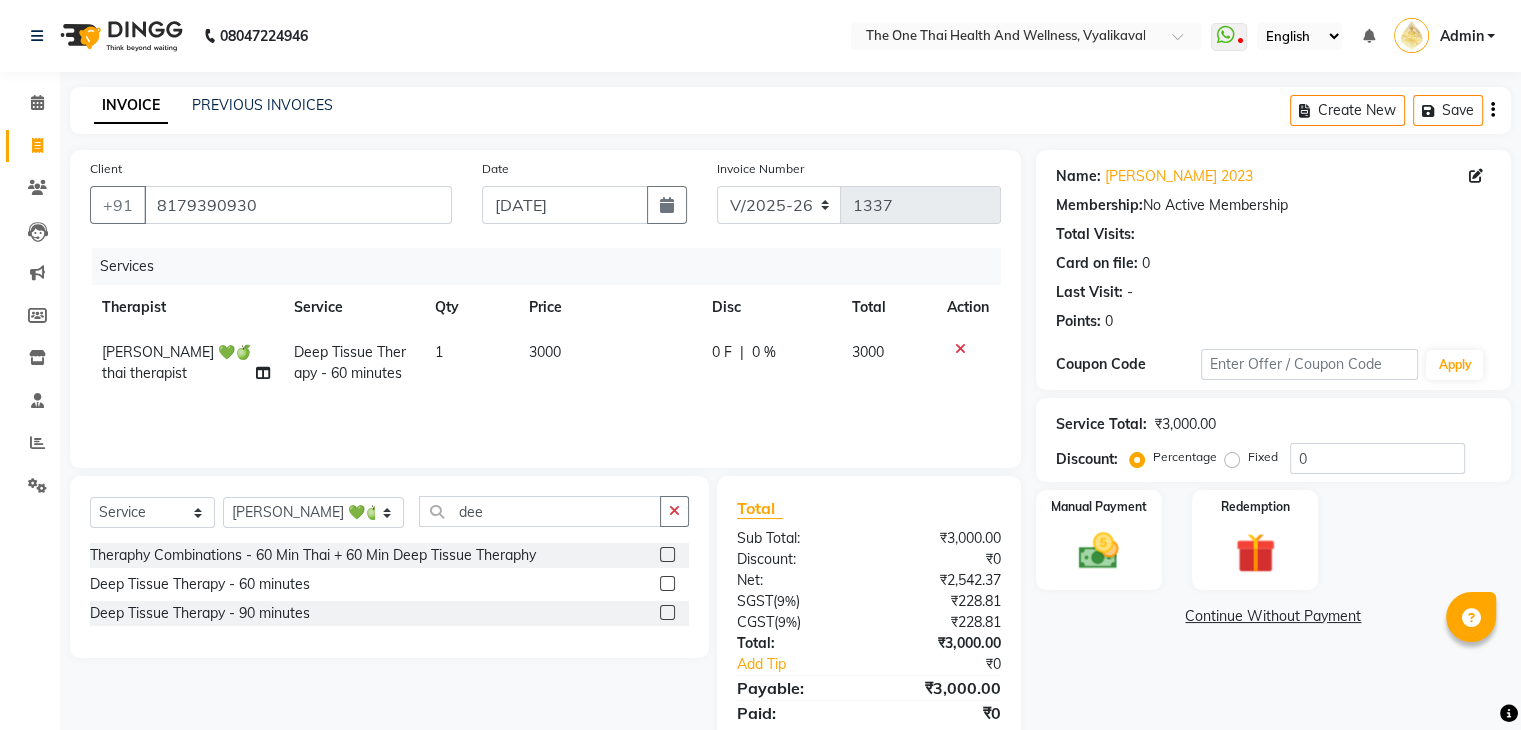 click on "0 %" 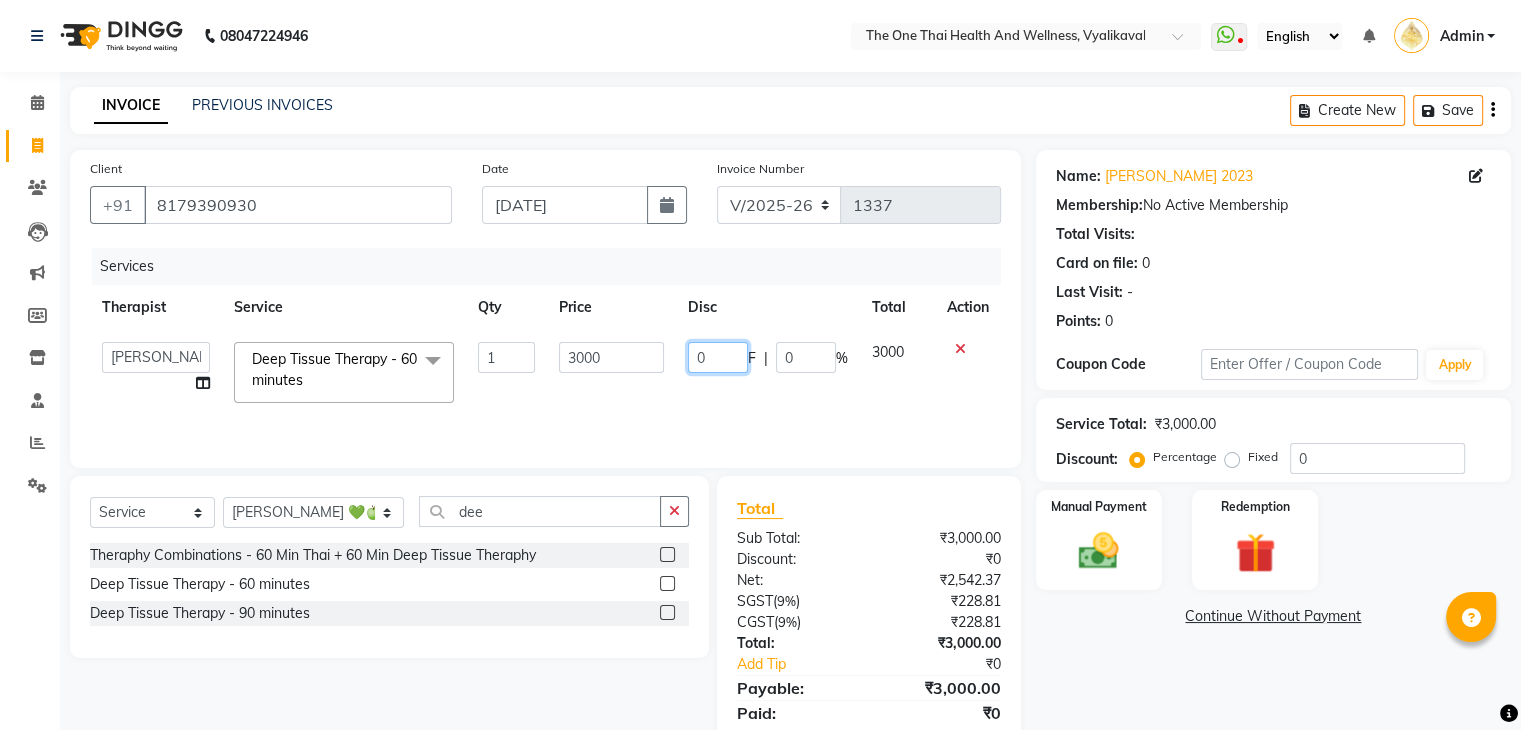 click on "0" 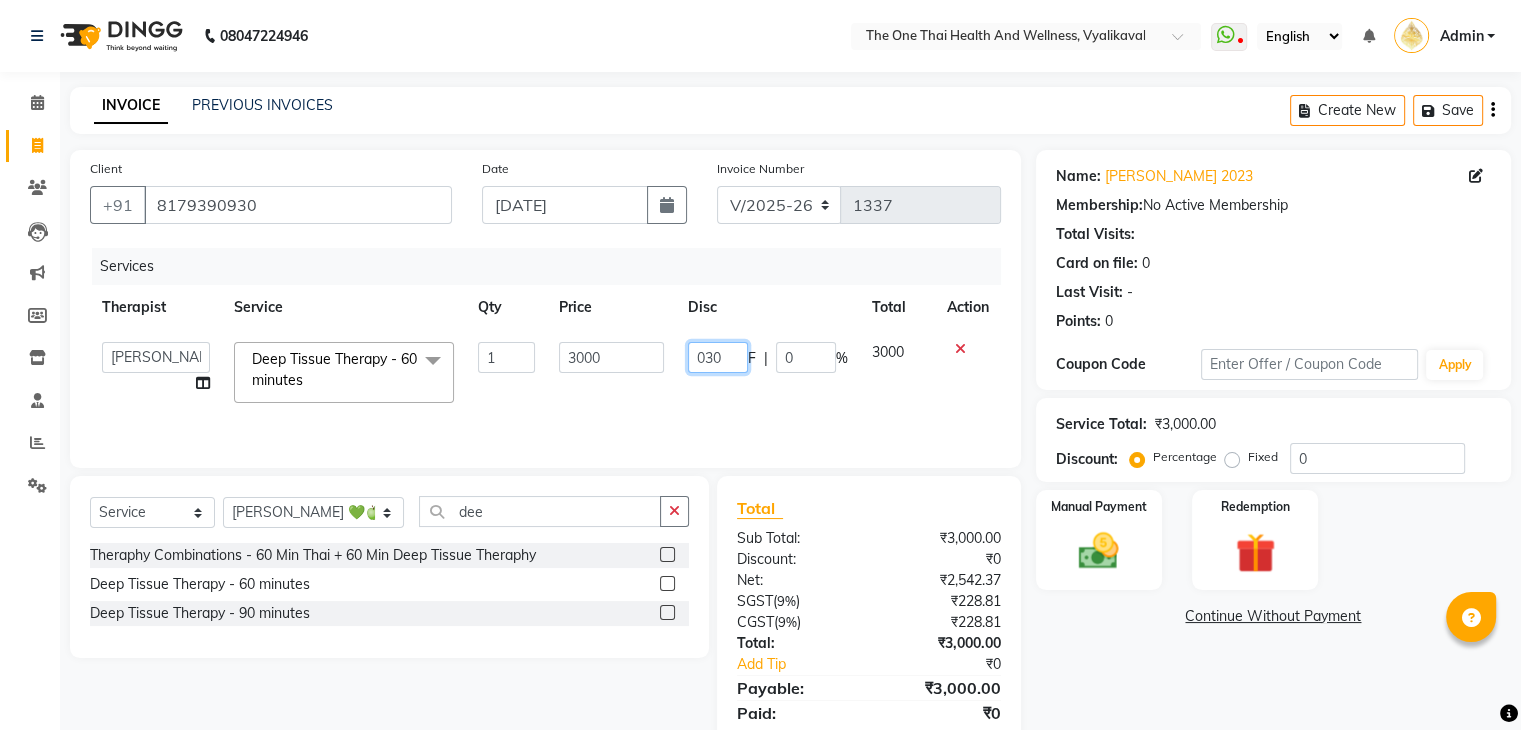type on "0300" 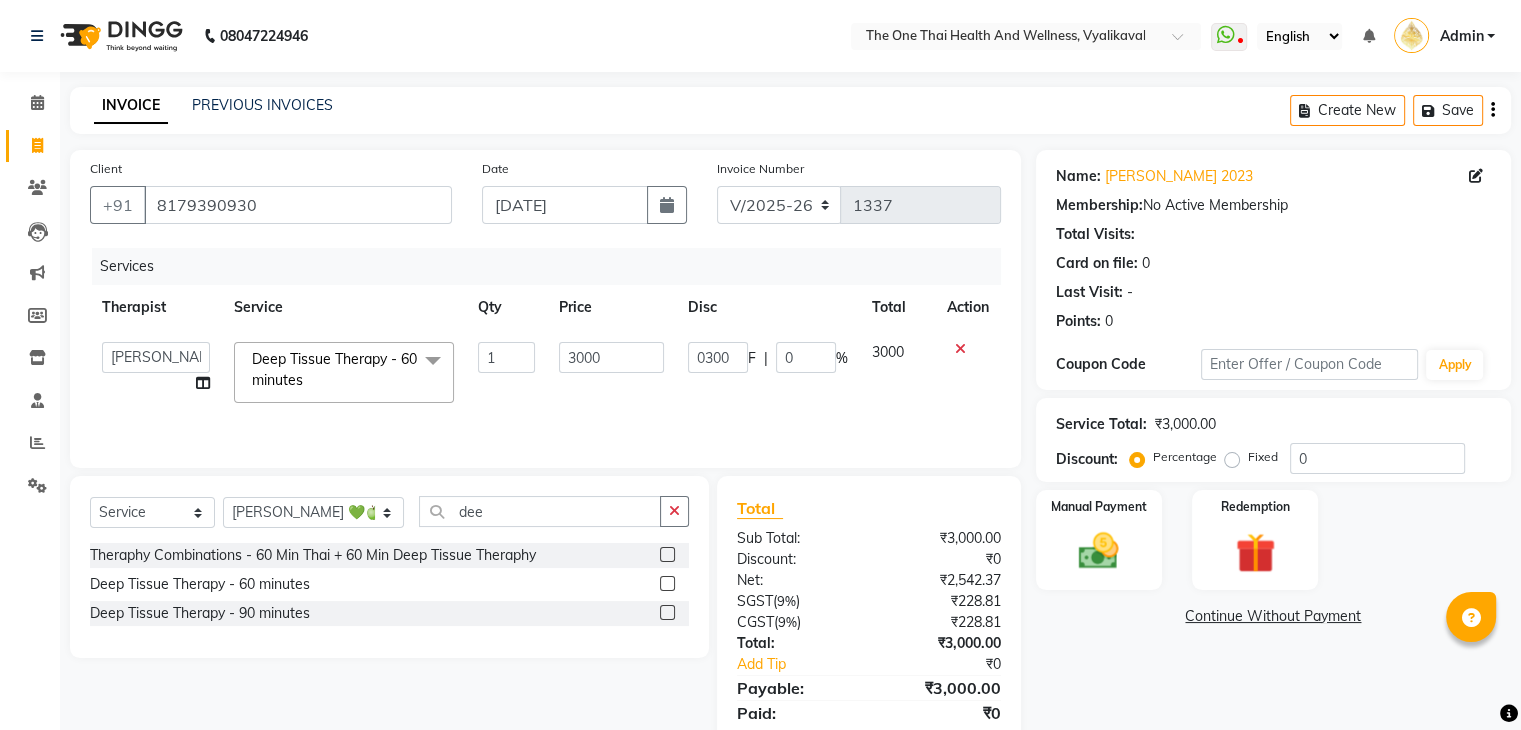 click on "Services Therapist Service Qty Price Disc Total Action  Admin   [PERSON_NAME] 💚🍏thai therapist   Ammy ❤️northeast therapist   Ammy thai 💚therapist   Beauty 💚🍅thai therapist   Ester - NE 🔴🔴🔴   Ester 🟢 -🇹🇭thai    Grace northeast standby   Jeena thai 🟢therapist   [PERSON_NAME] ([PERSON_NAME])🍏🍏 thai therapist   [PERSON_NAME] ([PERSON_NAME] ) [DATE]🌹northeast    [PERSON_NAME] 💚thai therapist   [PERSON_NAME]🎃💚thai therapist    [PERSON_NAME] 🔴north east    Lucky thai 🪀💚therapist    Miya ❤️ northeast    Nana 🍅 northeast    Nana 🍏💚thai therapist    Orange 🧡thai therapist    Pema 🍅north east therapist    receptionist    [PERSON_NAME] ❤️northeast therapist ❤️   [GEOGRAPHIC_DATA] (nana) 🍏🍏thai therapist   [PERSON_NAME] 💚💚thai therapist   second login    Sofia thai therapist 🍏  Deep Tissue Therapy  - 60 minutes  x Full Body [MEDICAL_DATA] Oil Theraphy  - 60 minutes Full Body [MEDICAL_DATA] Oil Theraphy  - 90 minutes Full Body [MEDICAL_DATA] Oil Theraphy  - 120 Minutes four hand massage 60 minutes Aroma oil 1" 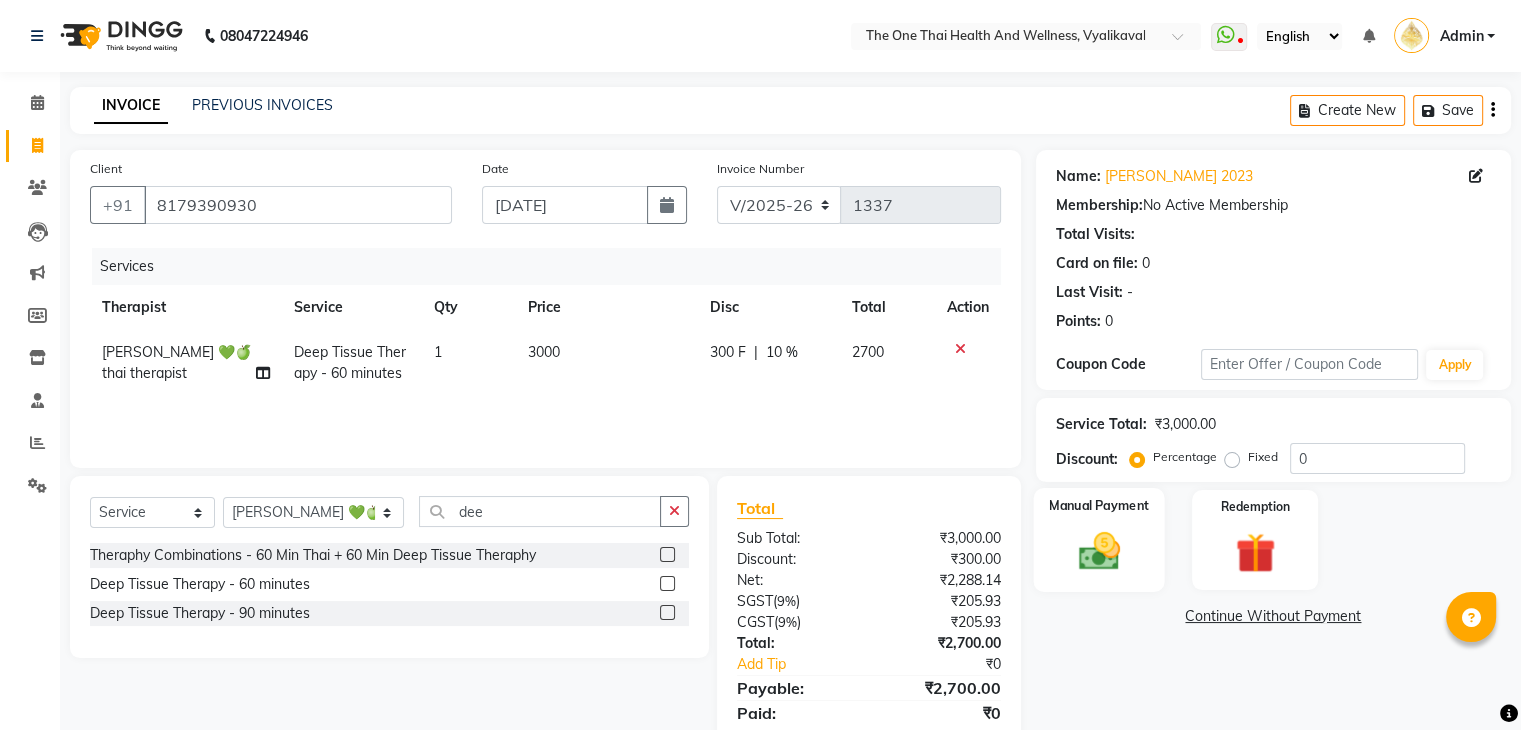 click on "Manual Payment" 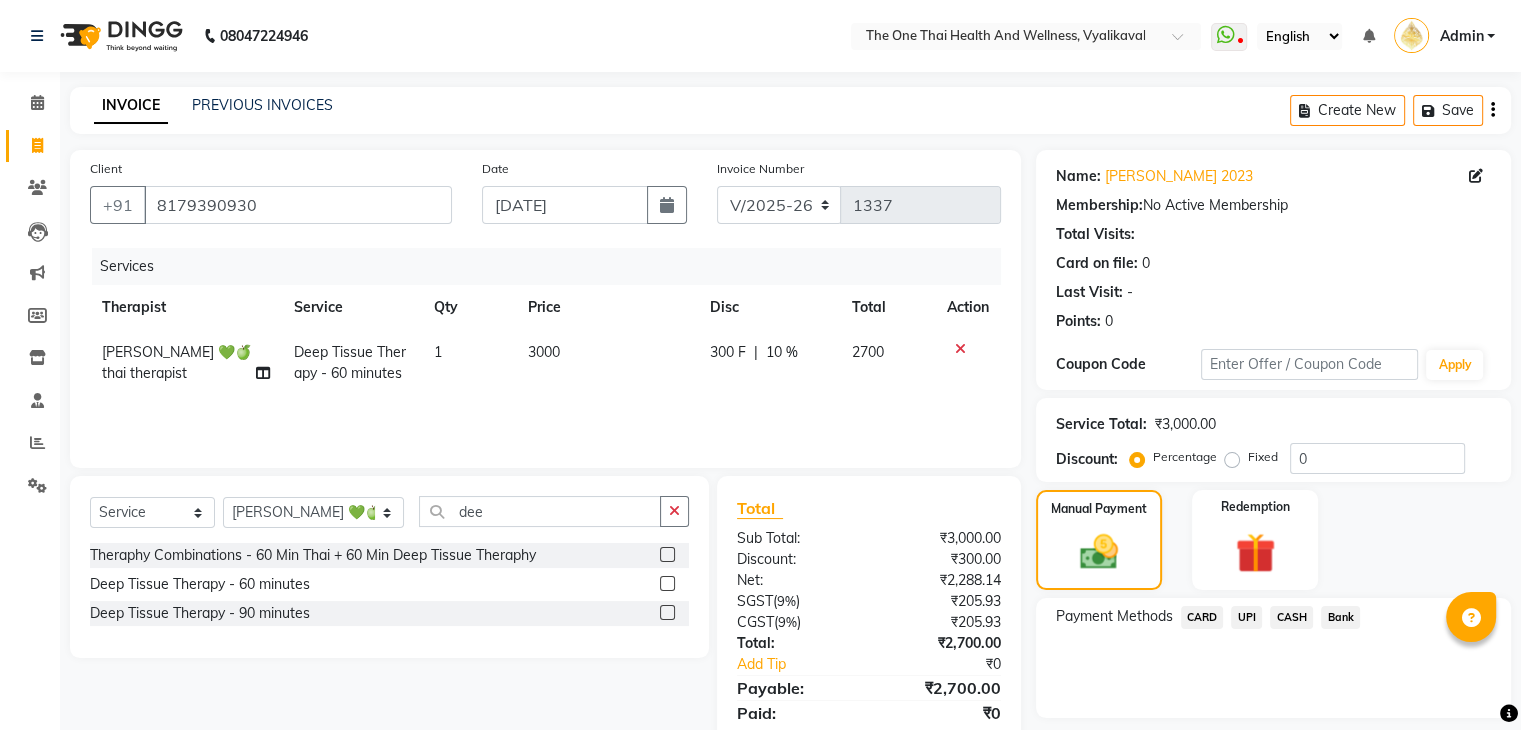 click on "UPI" 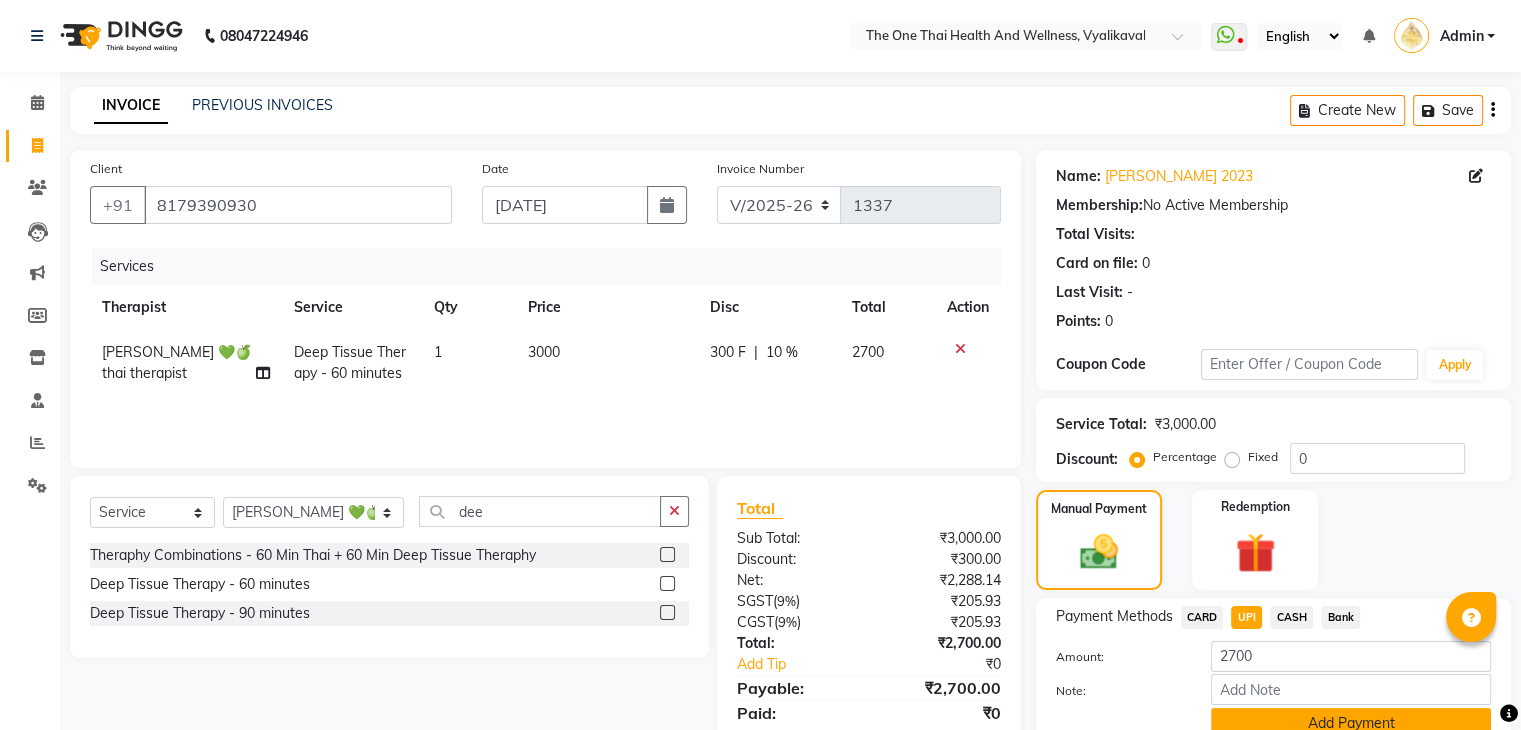 click on "Add Payment" 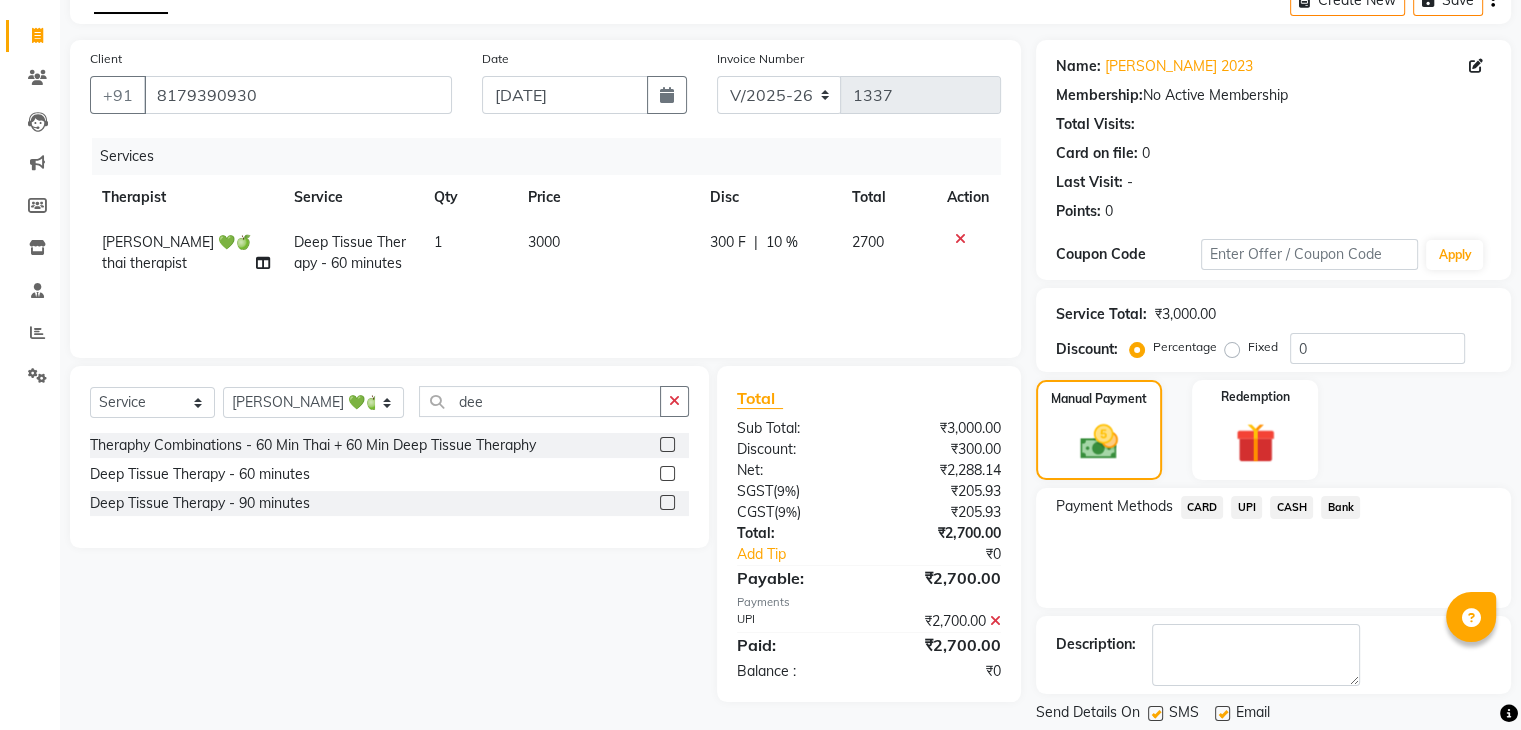 scroll, scrollTop: 112, scrollLeft: 0, axis: vertical 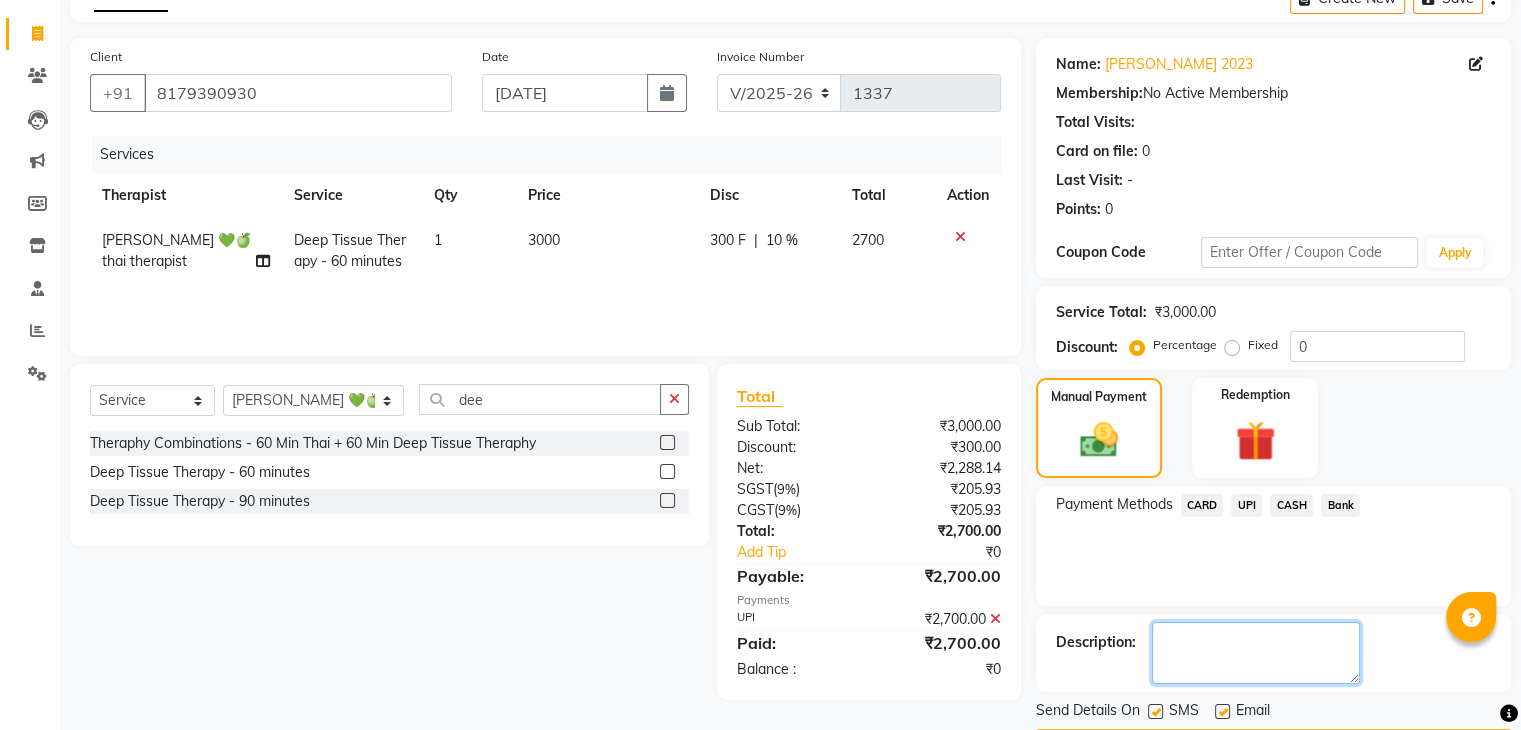 click 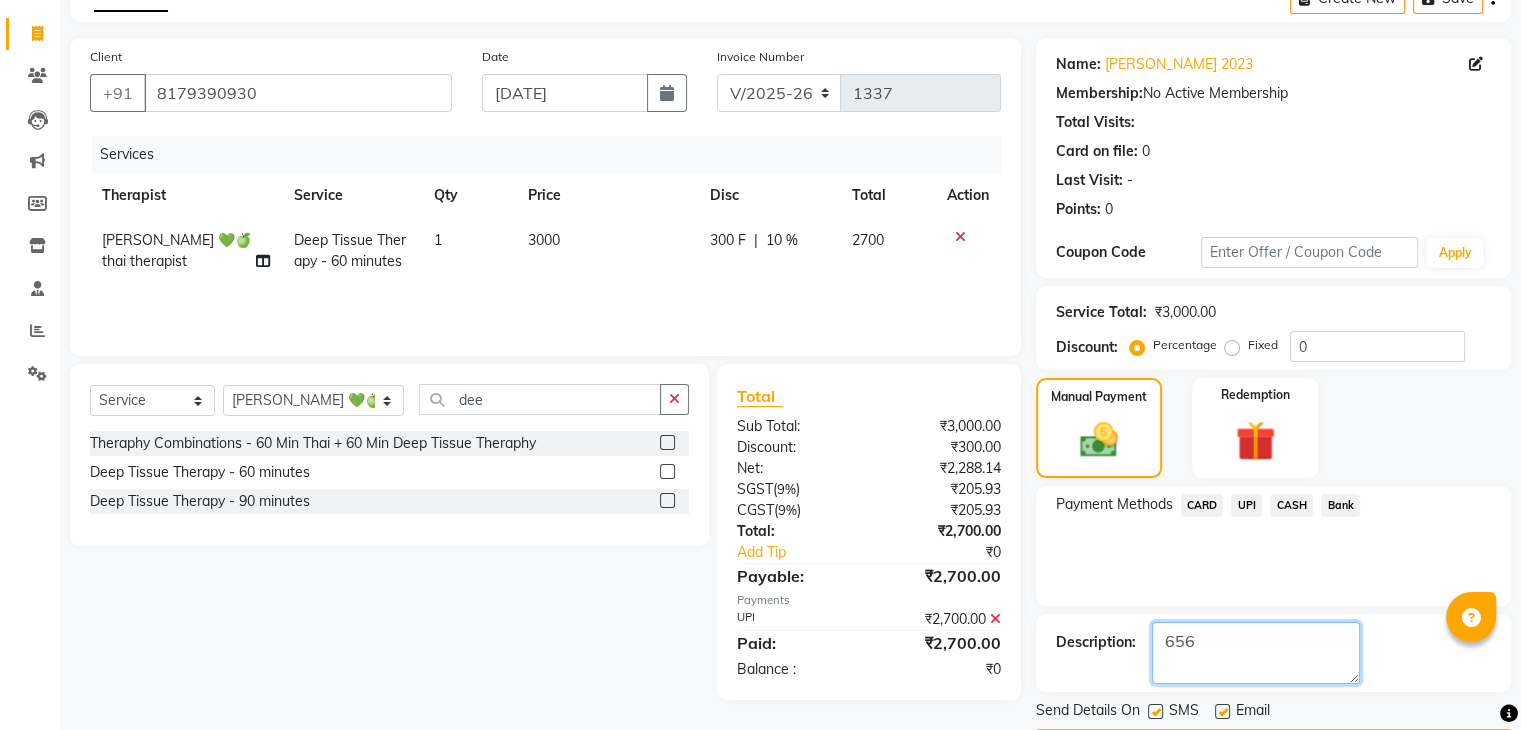 scroll, scrollTop: 171, scrollLeft: 0, axis: vertical 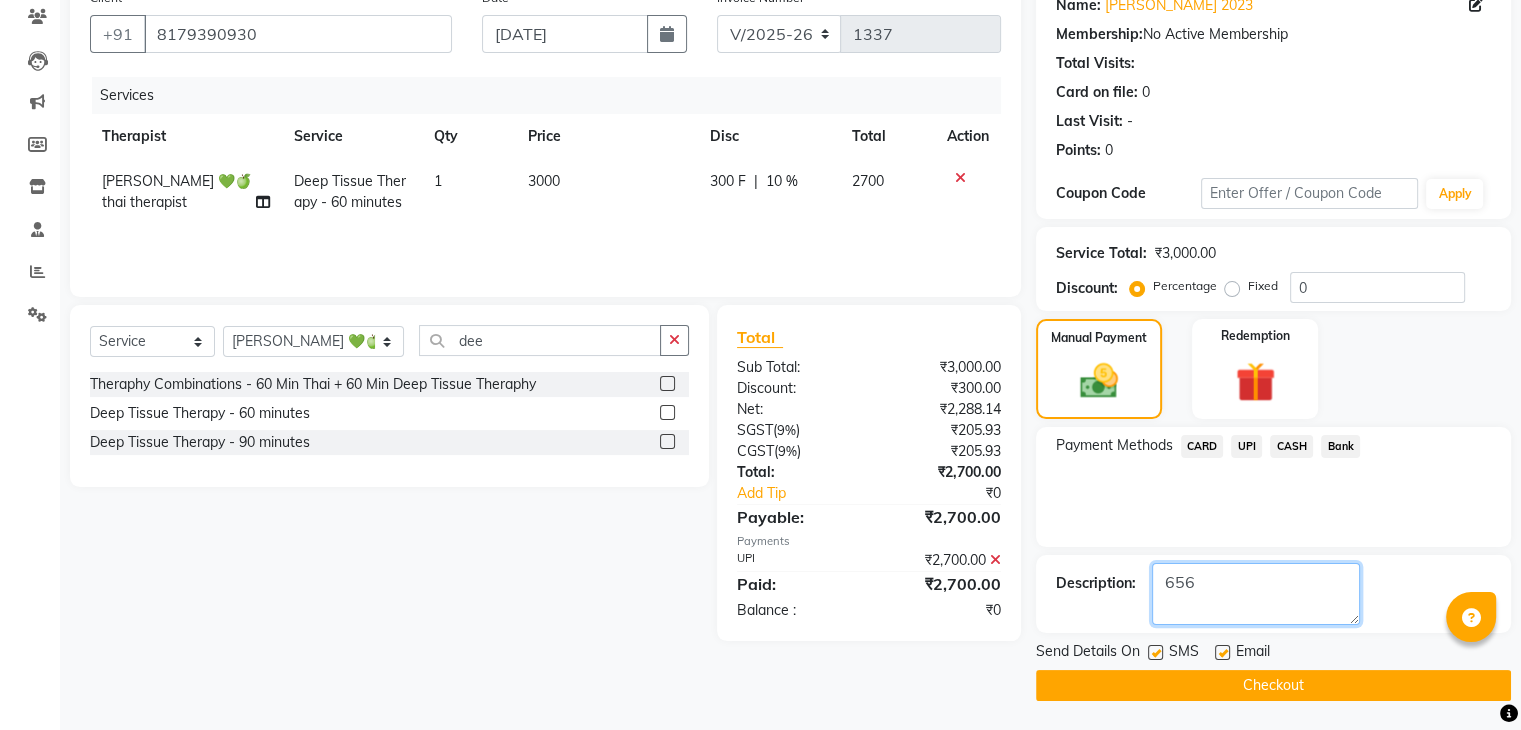type on "656" 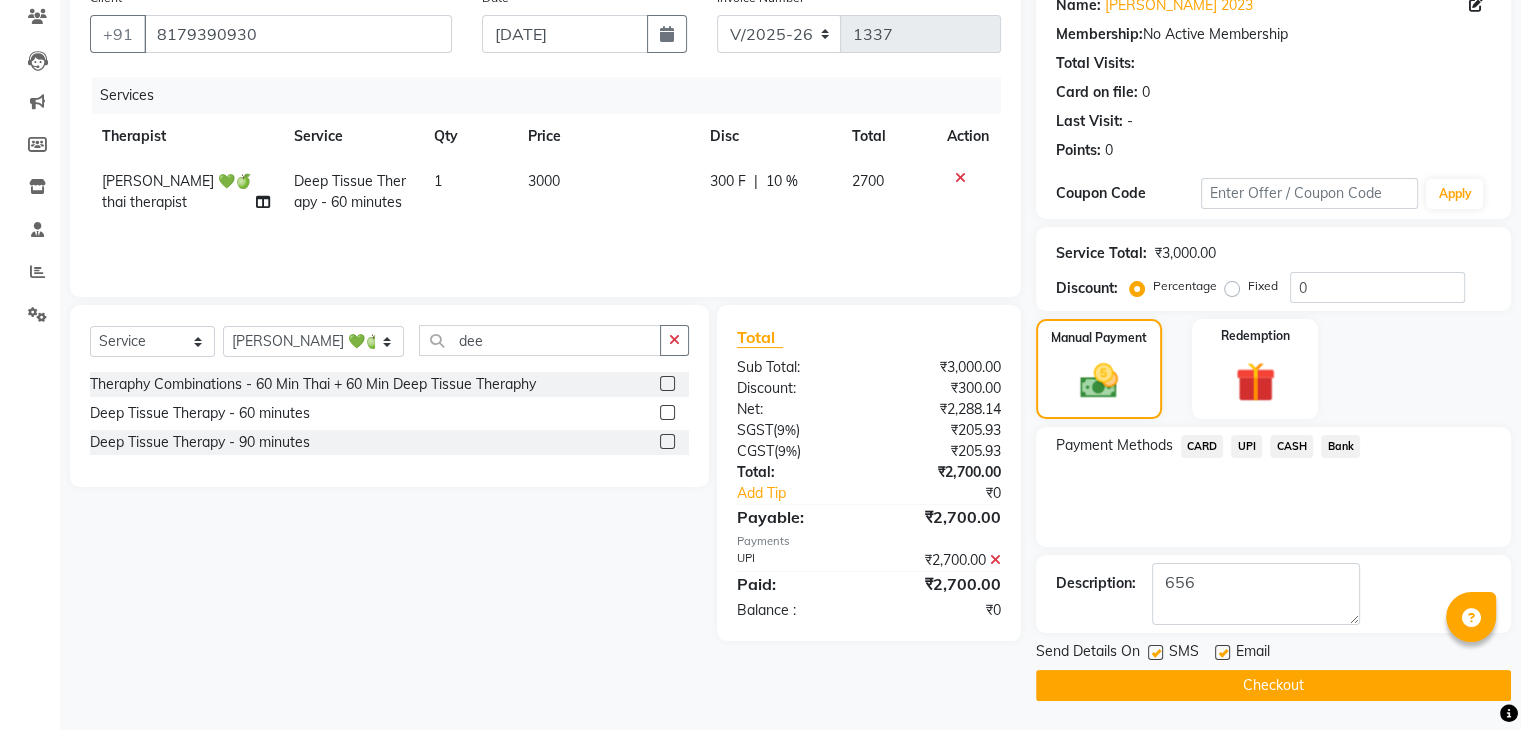 click 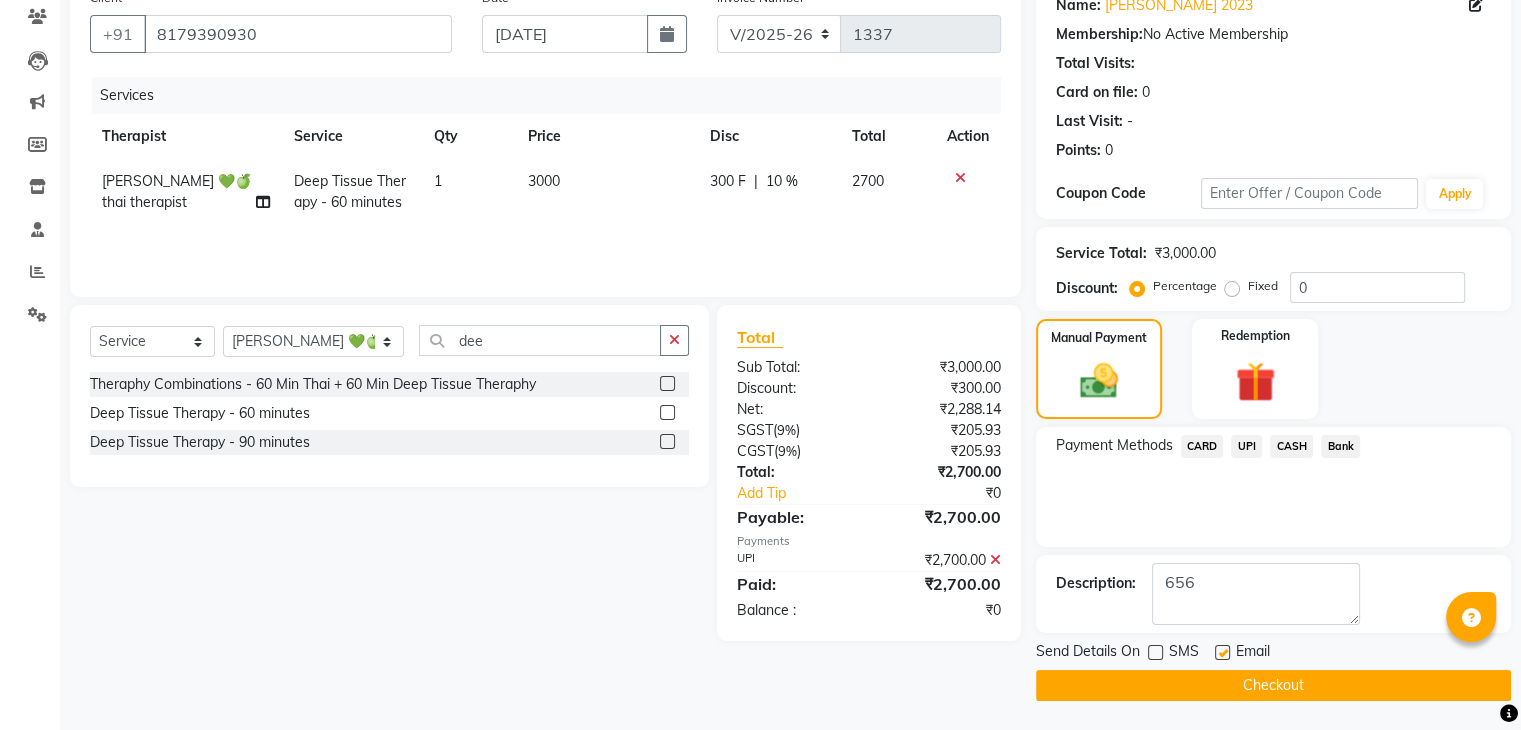 click on "Checkout" 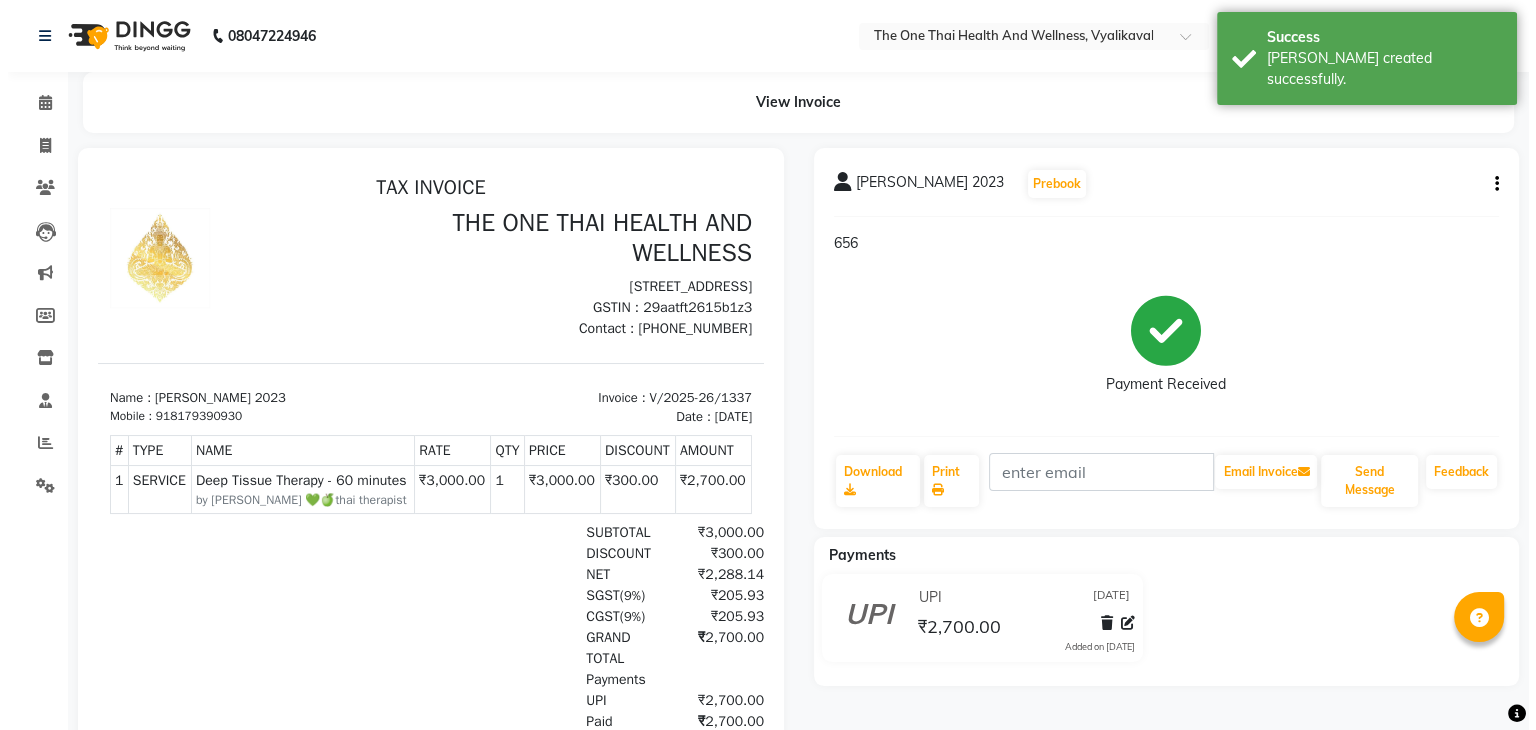 scroll, scrollTop: 0, scrollLeft: 0, axis: both 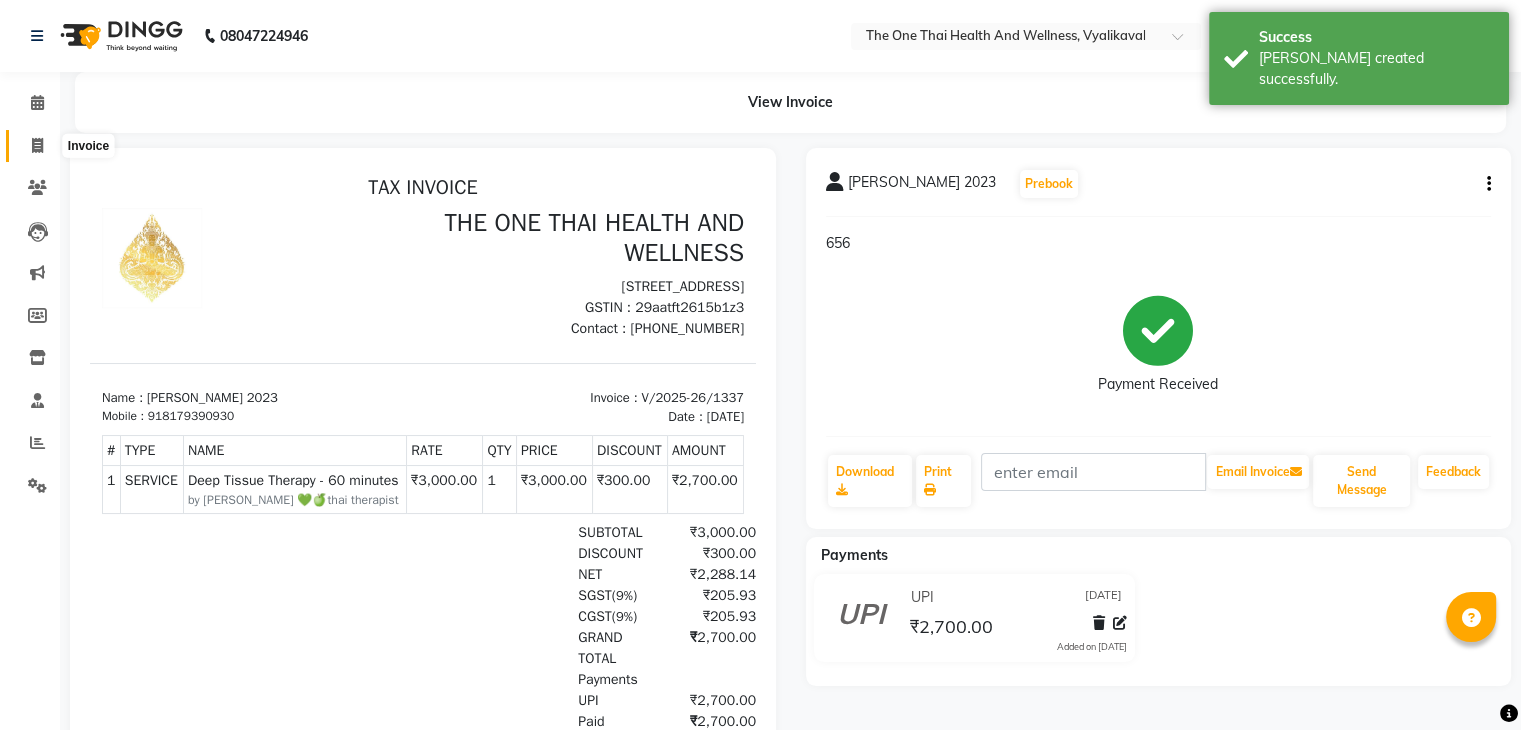 click 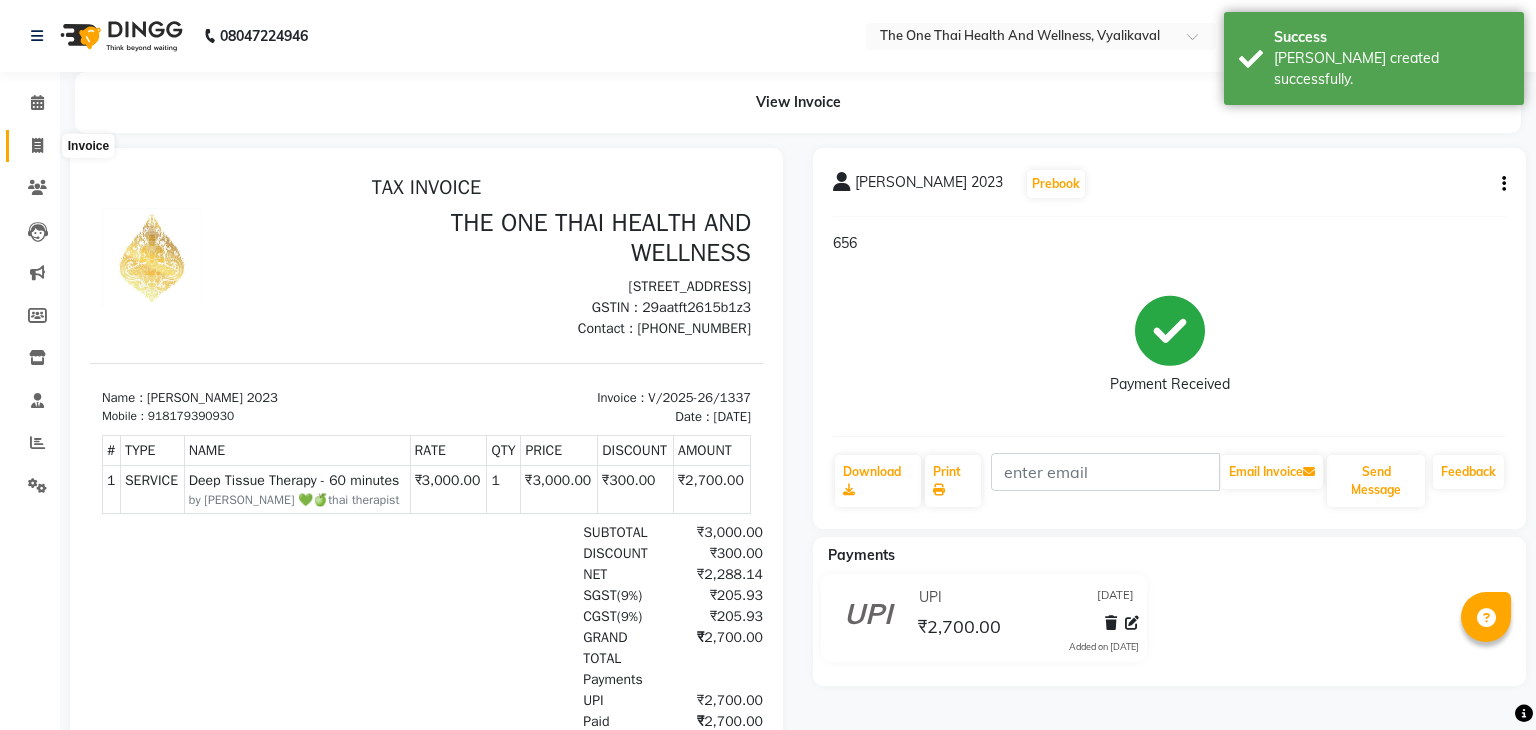 select on "5972" 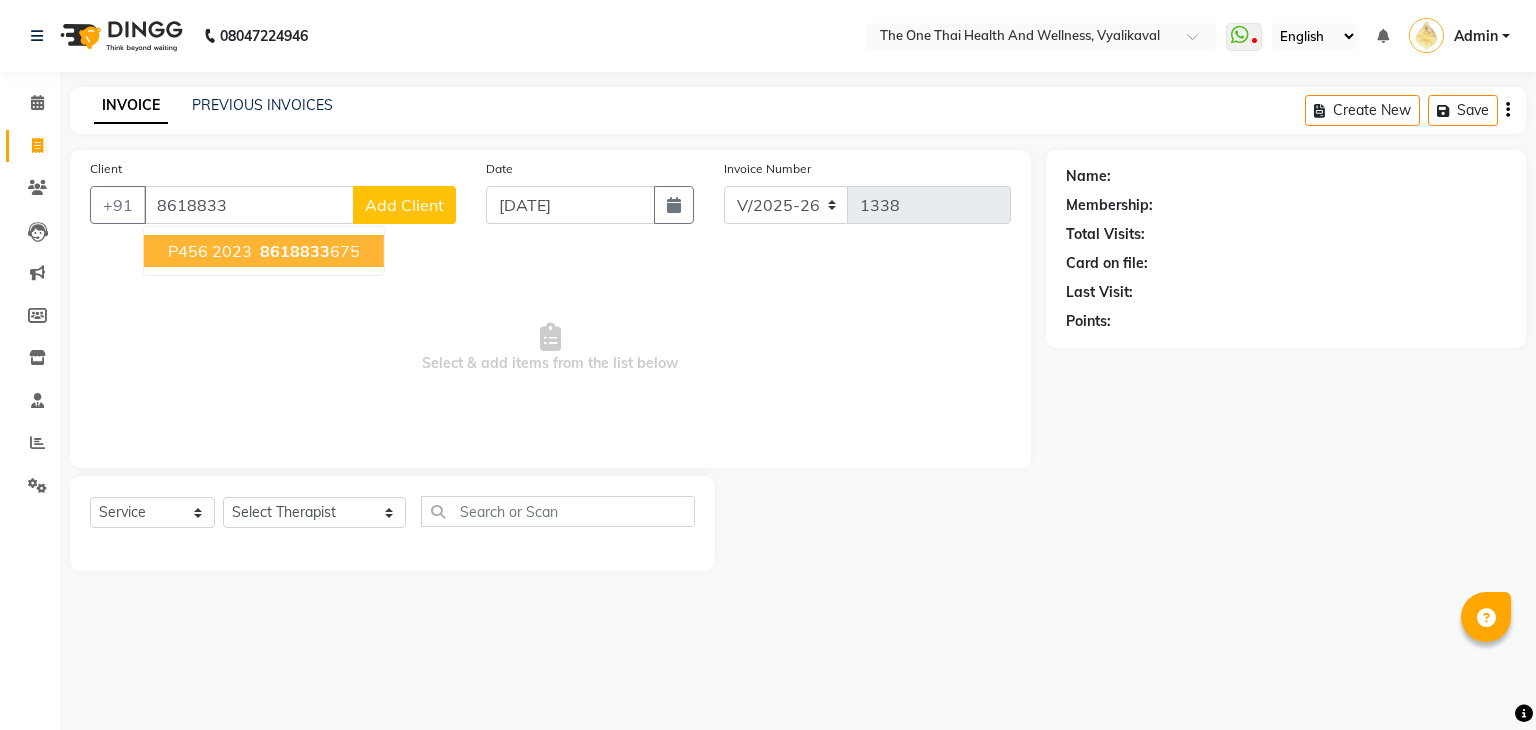 click on "P456 2023" at bounding box center (210, 251) 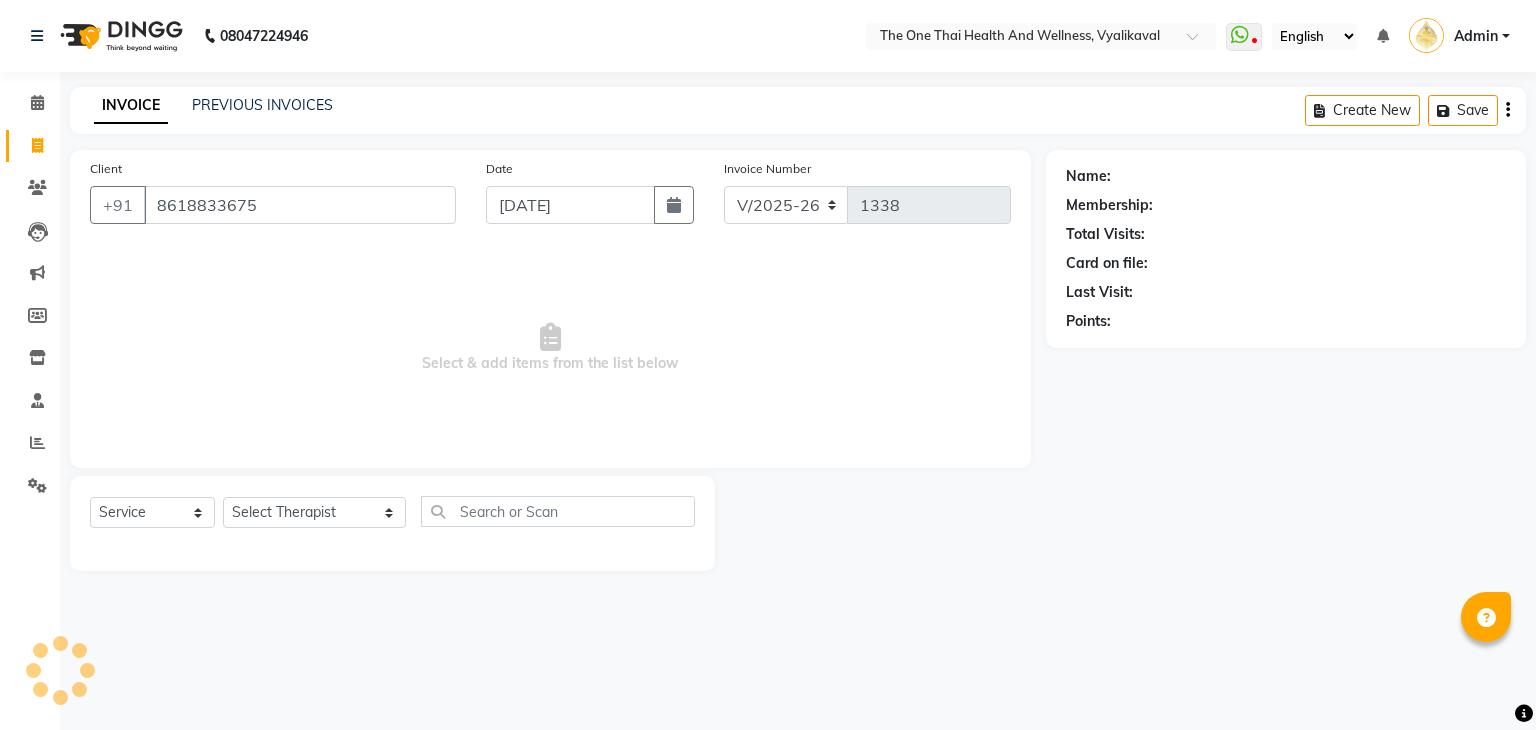 type on "8618833675" 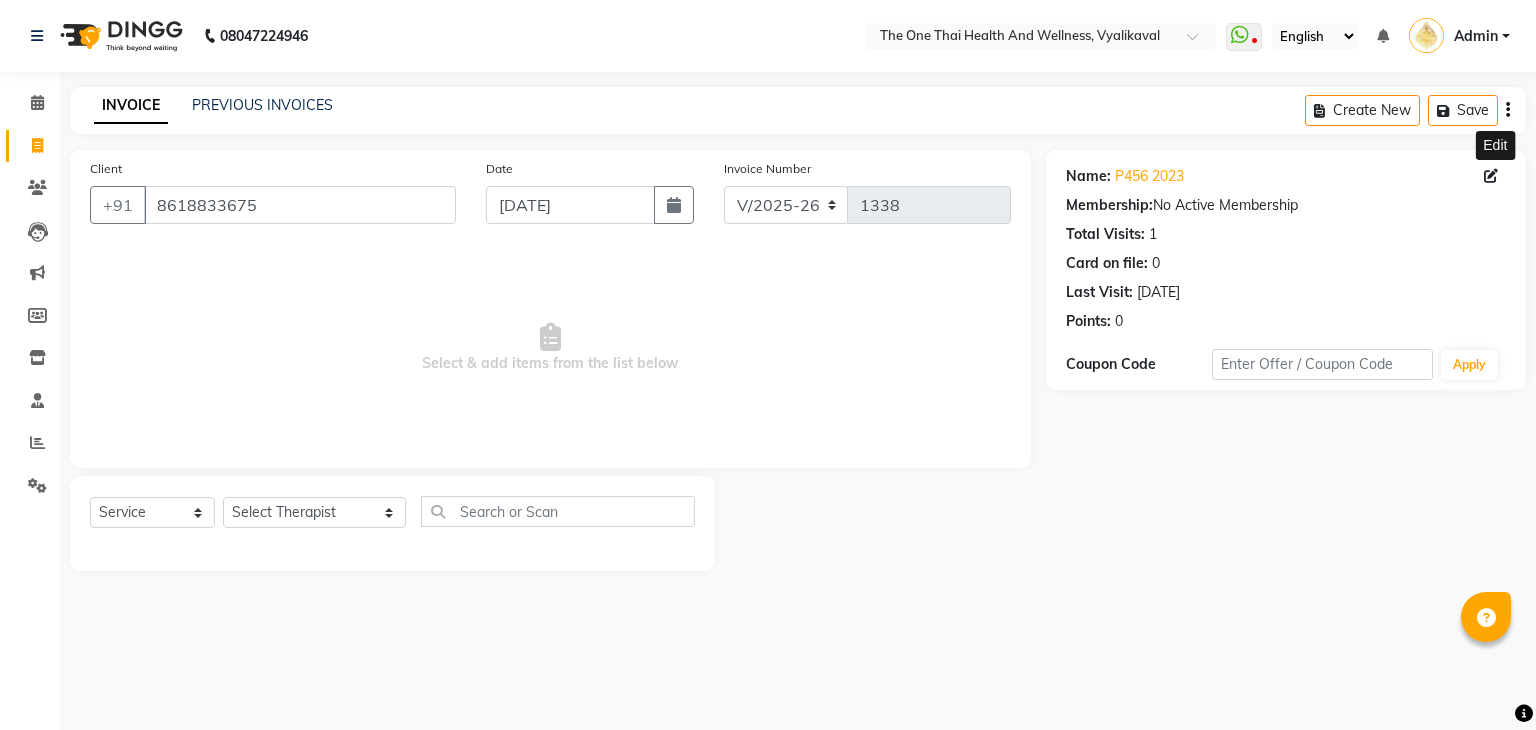 click 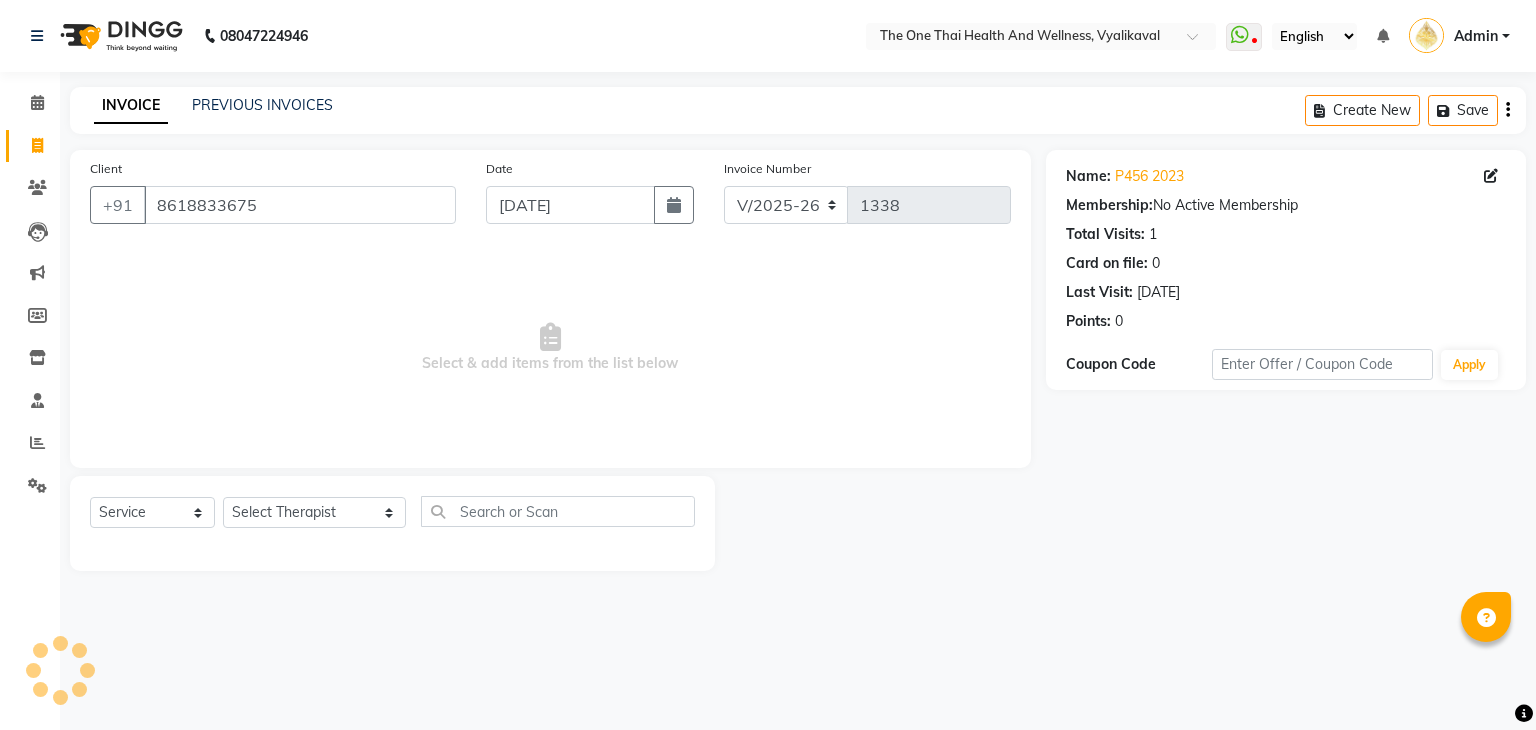 select on "[DEMOGRAPHIC_DATA]" 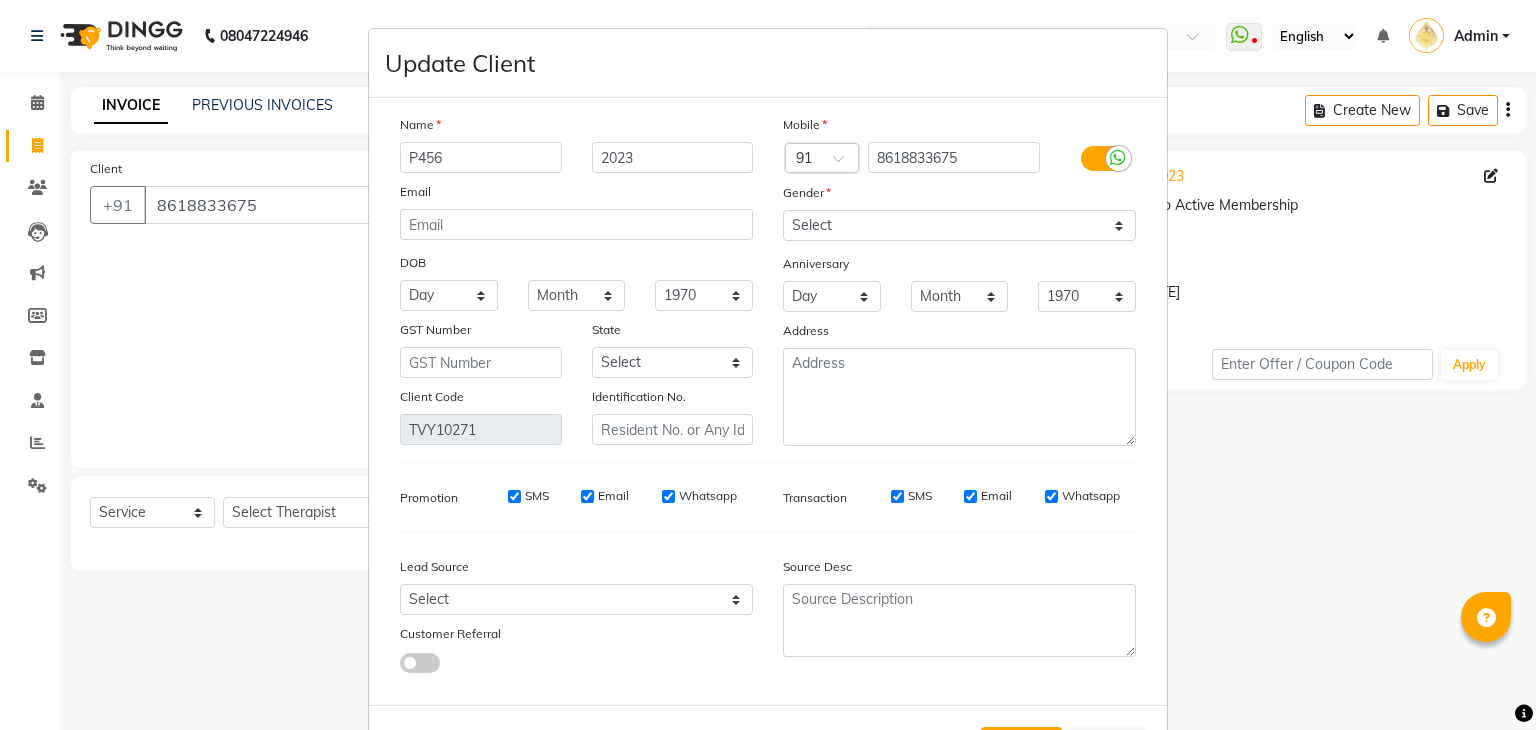 click on "P456" at bounding box center [481, 157] 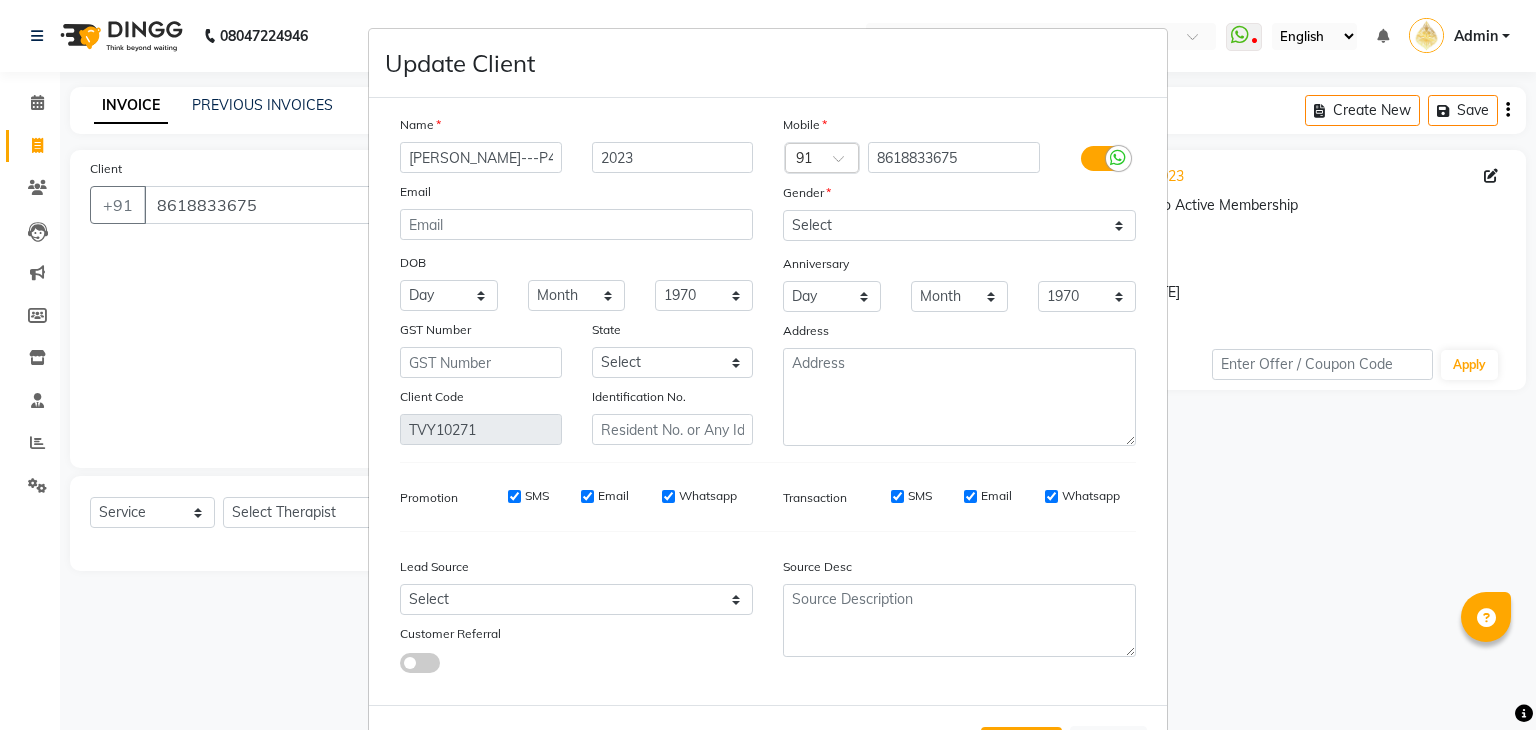 type on "[PERSON_NAME]---P456" 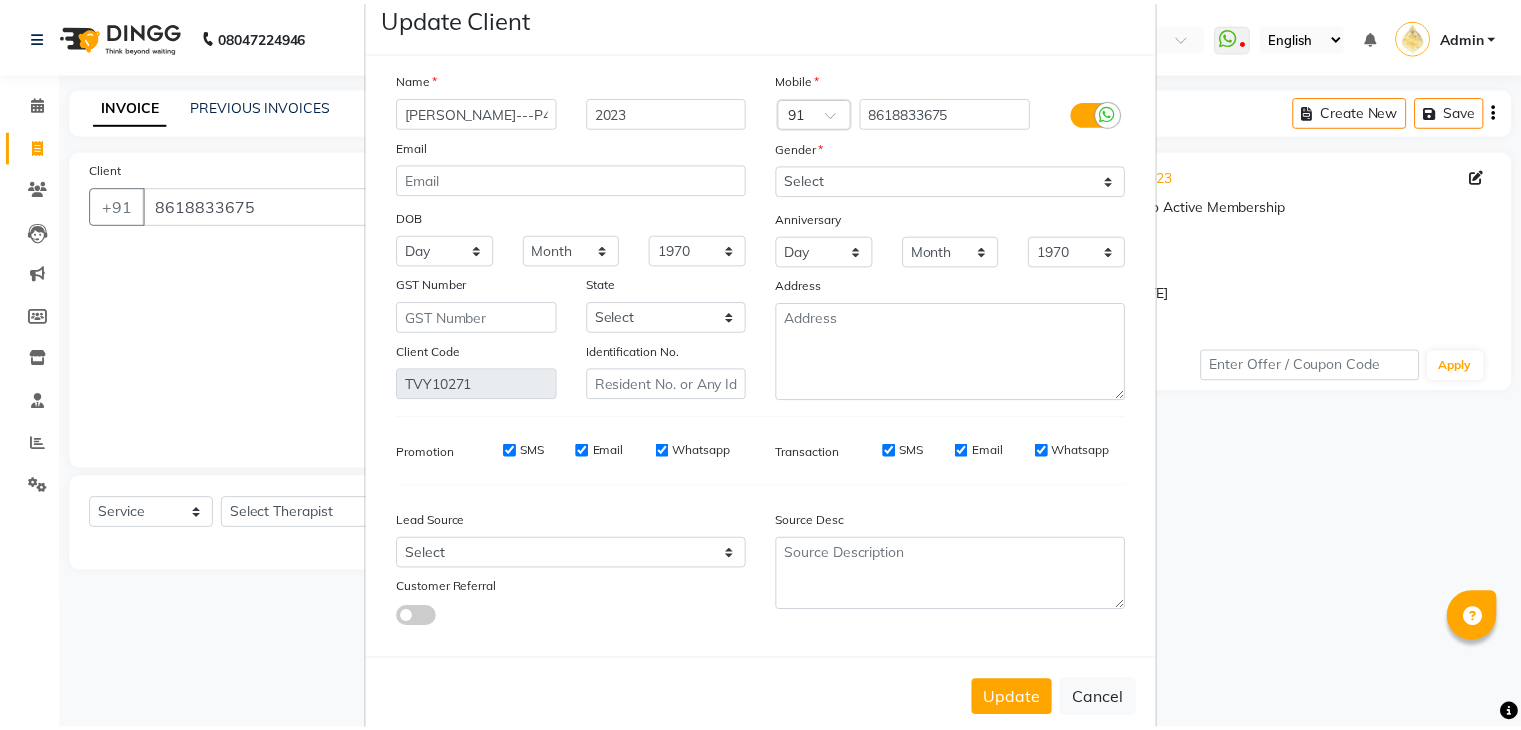 scroll, scrollTop: 77, scrollLeft: 0, axis: vertical 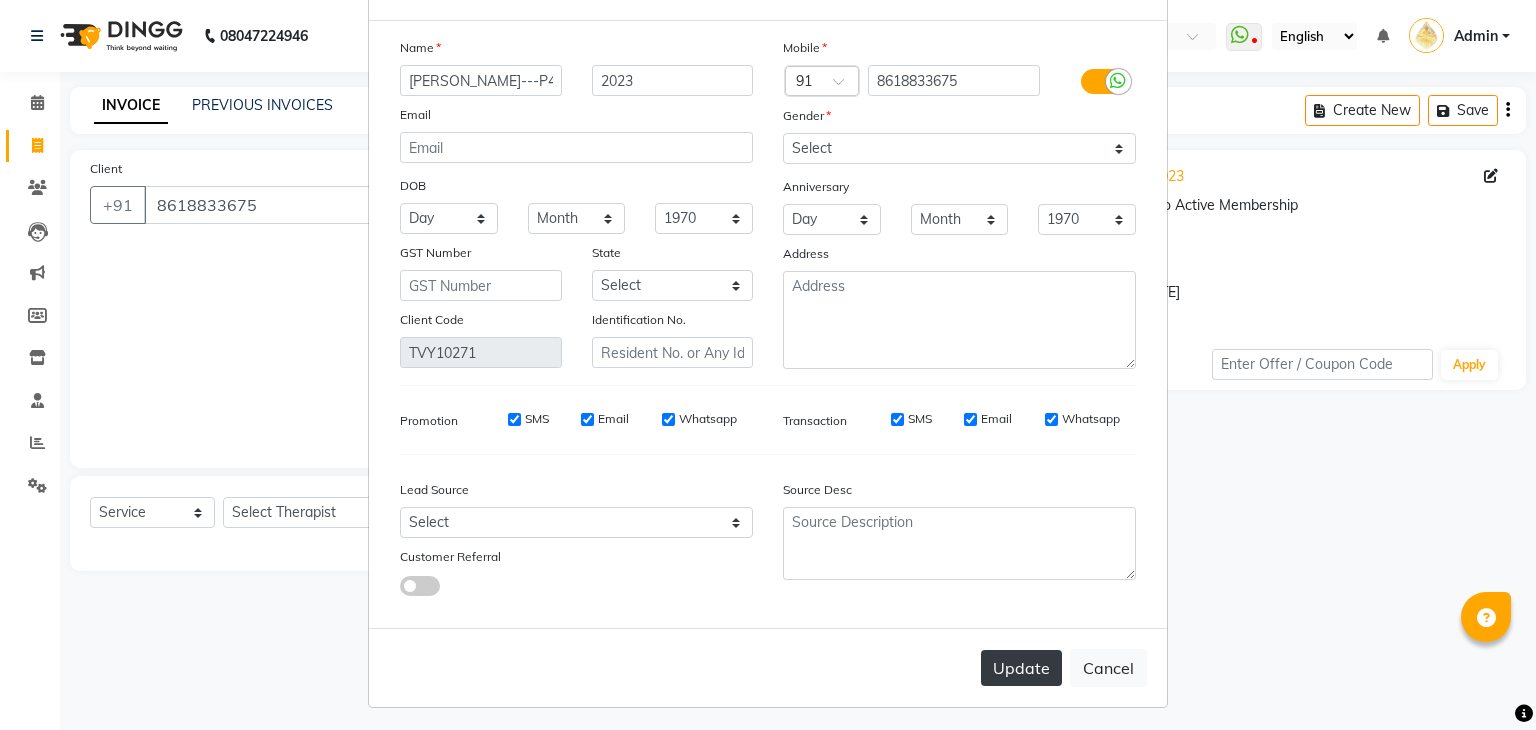 click on "Update" at bounding box center [1021, 668] 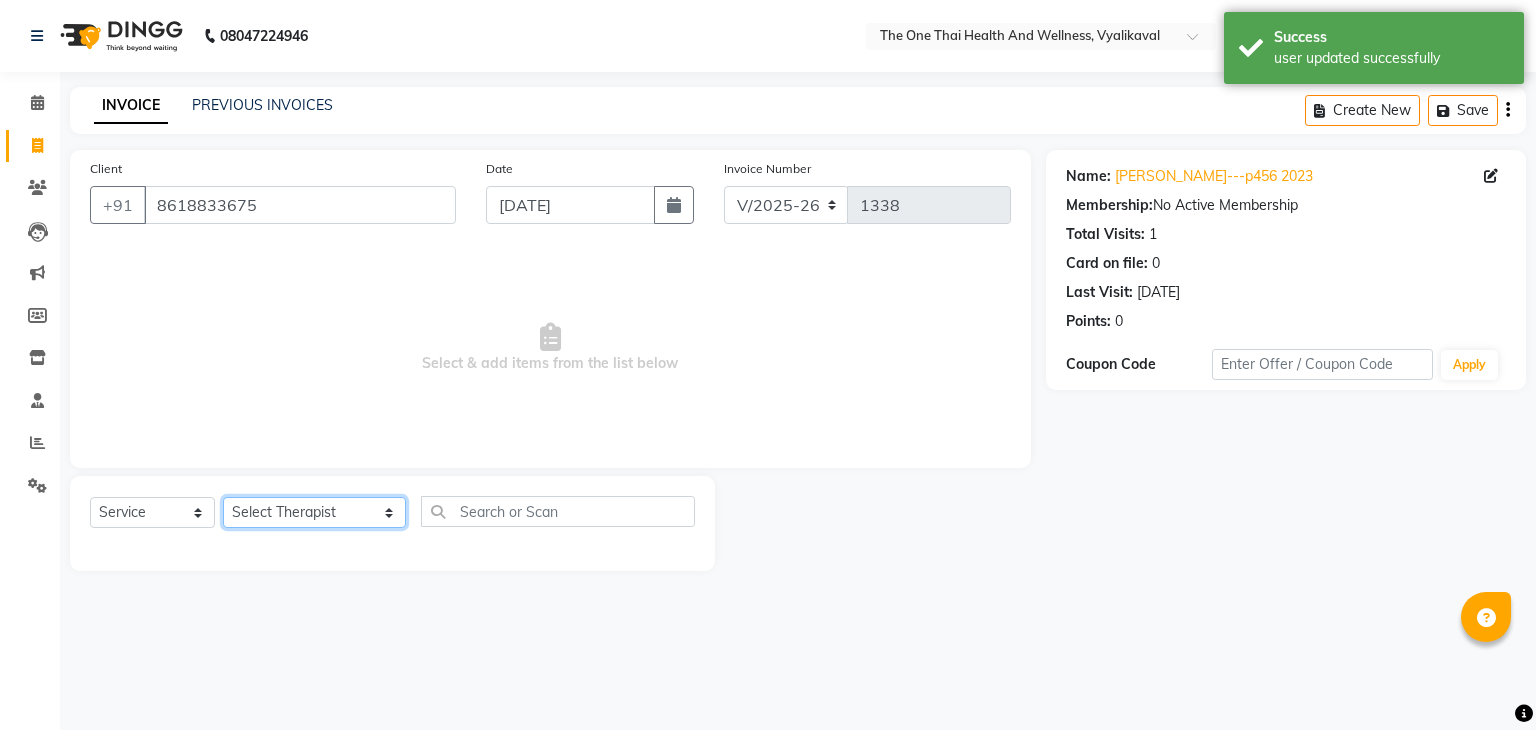 click on "Select Therapist [PERSON_NAME] 💚🍏thai therapist Ammy ❤️northeast therapist Ammy thai 💚therapist Beauty 💚🍅thai therapist Ester - NE 🔴🔴🔴 Ester 🟢 -🇹🇭thai  Grace northeast standby Jeena thai 🟢therapist [PERSON_NAME] ([PERSON_NAME])🍏🍏 thai therapist [PERSON_NAME] (nana ) [DATE]🌹northeast  [PERSON_NAME] 💚thai therapist [PERSON_NAME]🎃💚thai therapist  [PERSON_NAME] 🔴north east  Lucky thai 🪀💚therapist  Miya ❤️ northeast  Nana 🍅 northeast  Nana 🍏💚thai therapist  Orange 🧡thai therapist  Pema 🍅north east therapist  receptionist  [PERSON_NAME] ❤️northeast therapist ❤️ [PERSON_NAME] (nana) 🍏🍏thai therapist [PERSON_NAME] 💚💚thai therapist second login  Sofia thai therapist 🍏" 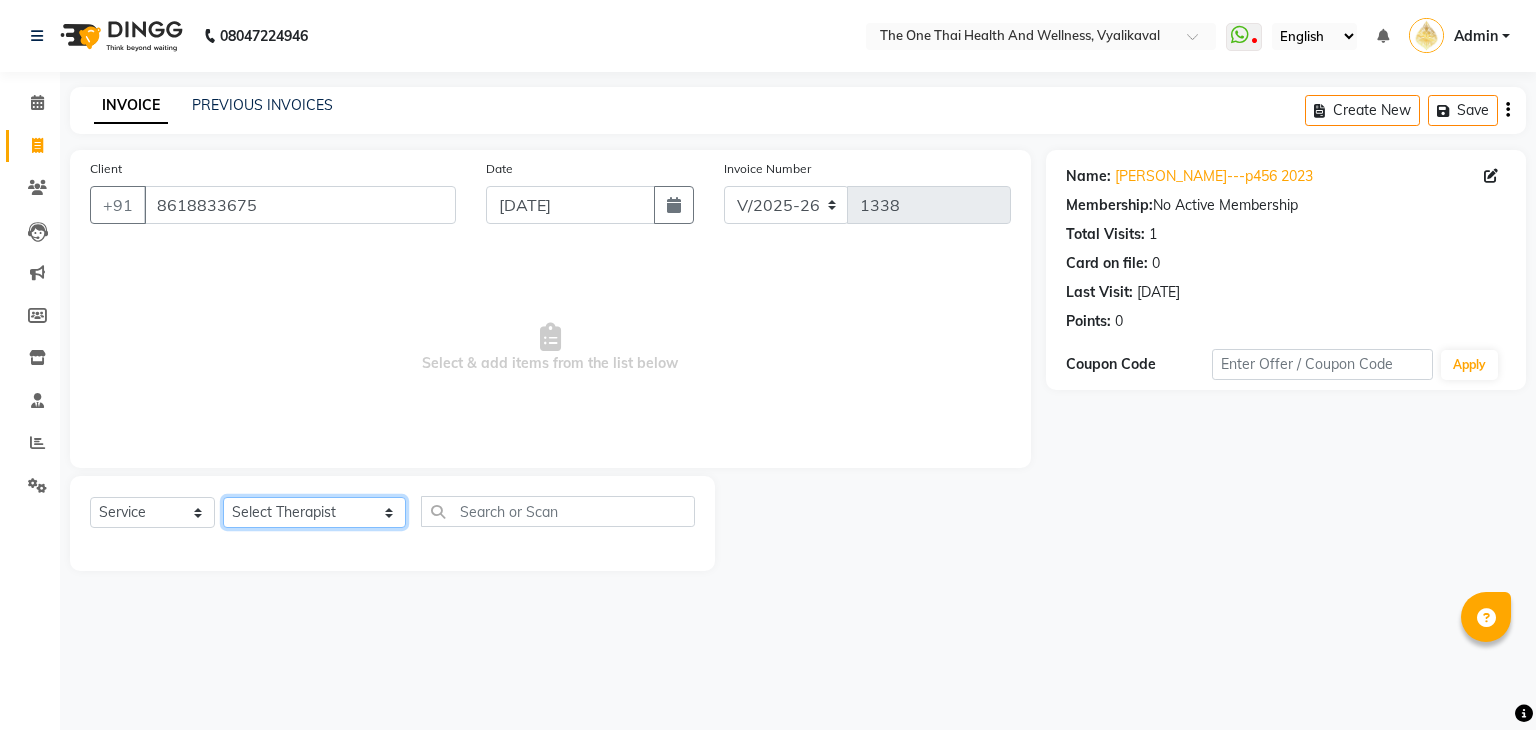 select on "85759" 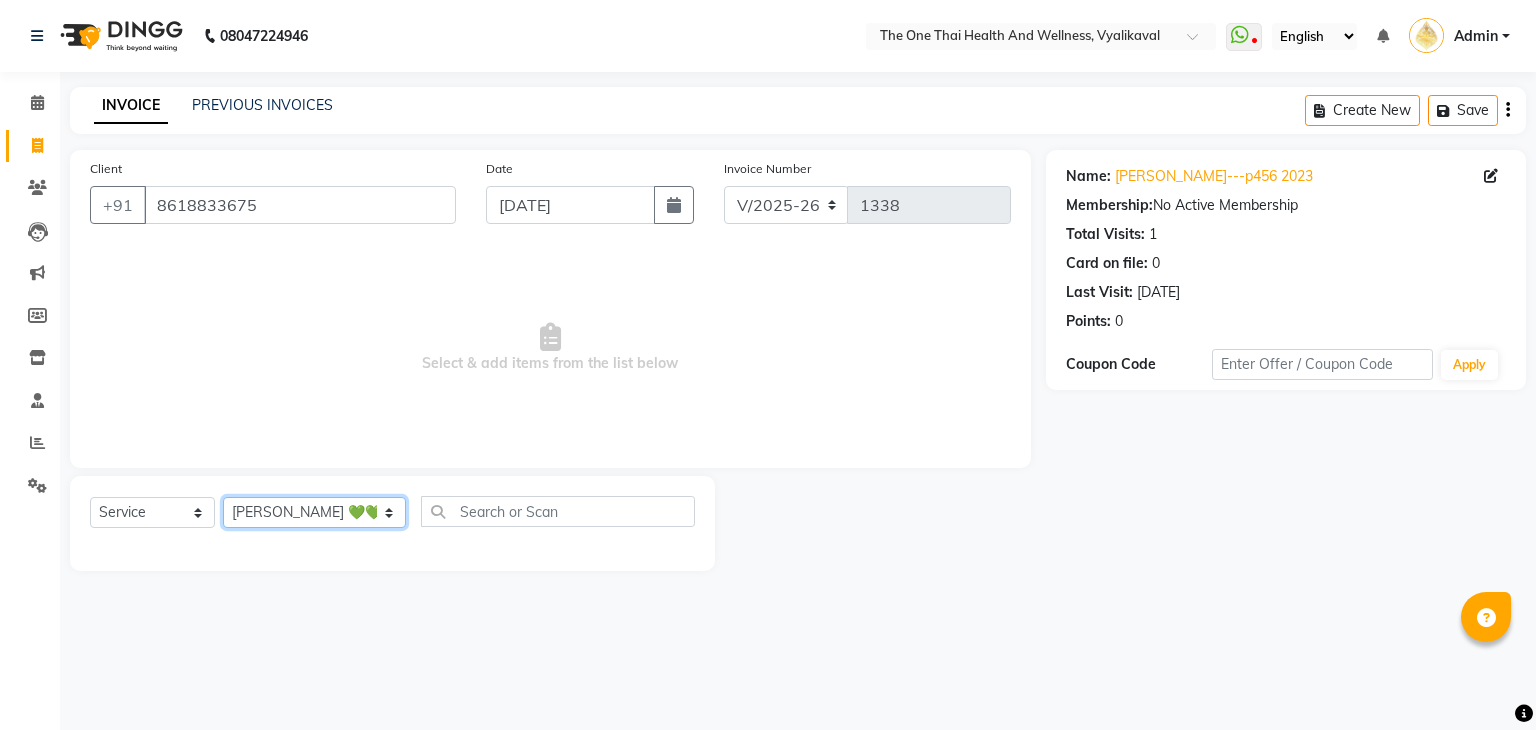click on "Select Therapist [PERSON_NAME] 💚🍏thai therapist Ammy ❤️northeast therapist Ammy thai 💚therapist Beauty 💚🍅thai therapist Ester - NE 🔴🔴🔴 Ester 🟢 -🇹🇭thai  Grace northeast standby Jeena thai 🟢therapist [PERSON_NAME] ([PERSON_NAME])🍏🍏 thai therapist [PERSON_NAME] (nana ) [DATE]🌹northeast  [PERSON_NAME] 💚thai therapist [PERSON_NAME]🎃💚thai therapist  [PERSON_NAME] 🔴north east  Lucky thai 🪀💚therapist  Miya ❤️ northeast  Nana 🍅 northeast  Nana 🍏💚thai therapist  Orange 🧡thai therapist  Pema 🍅north east therapist  receptionist  [PERSON_NAME] ❤️northeast therapist ❤️ [PERSON_NAME] (nana) 🍏🍏thai therapist [PERSON_NAME] 💚💚thai therapist second login  Sofia thai therapist 🍏" 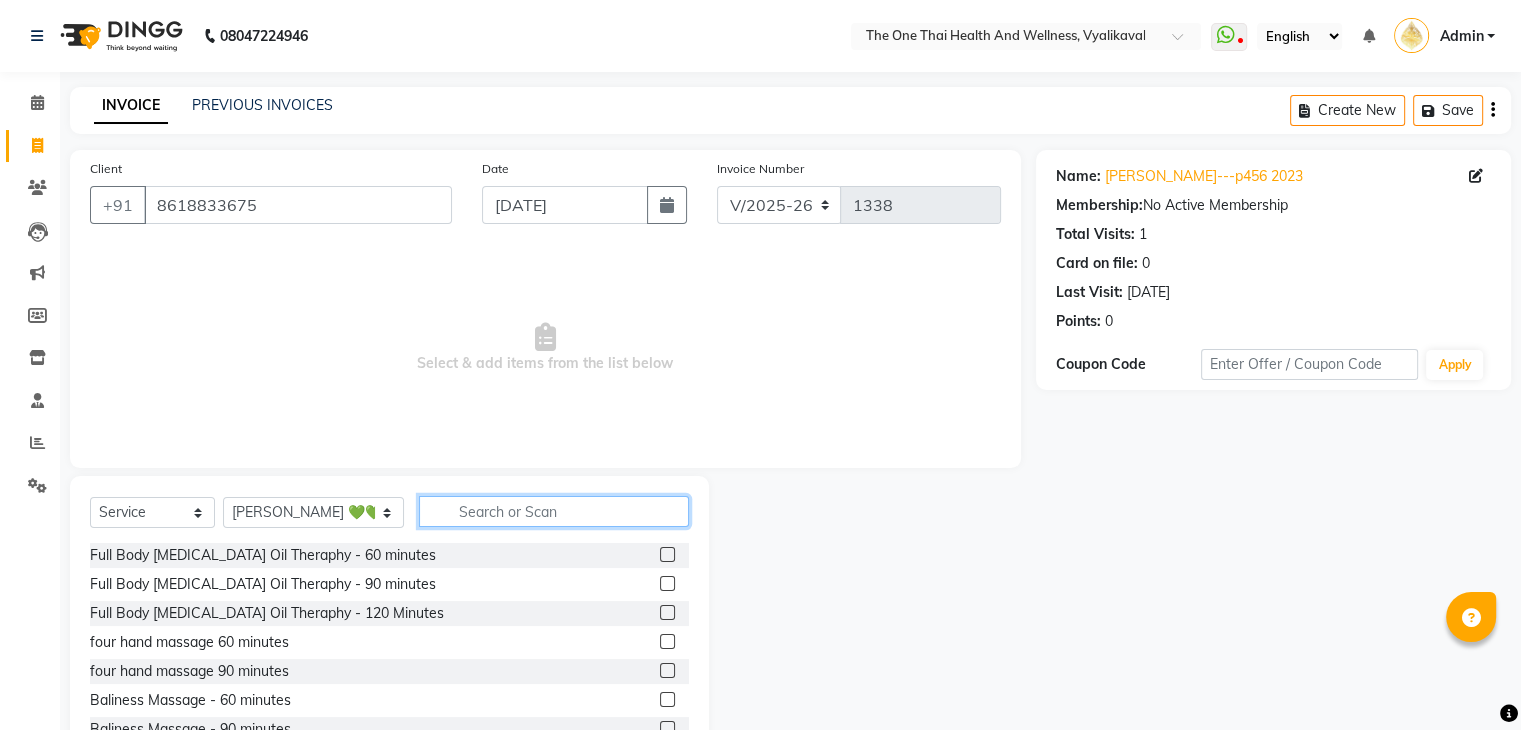 click 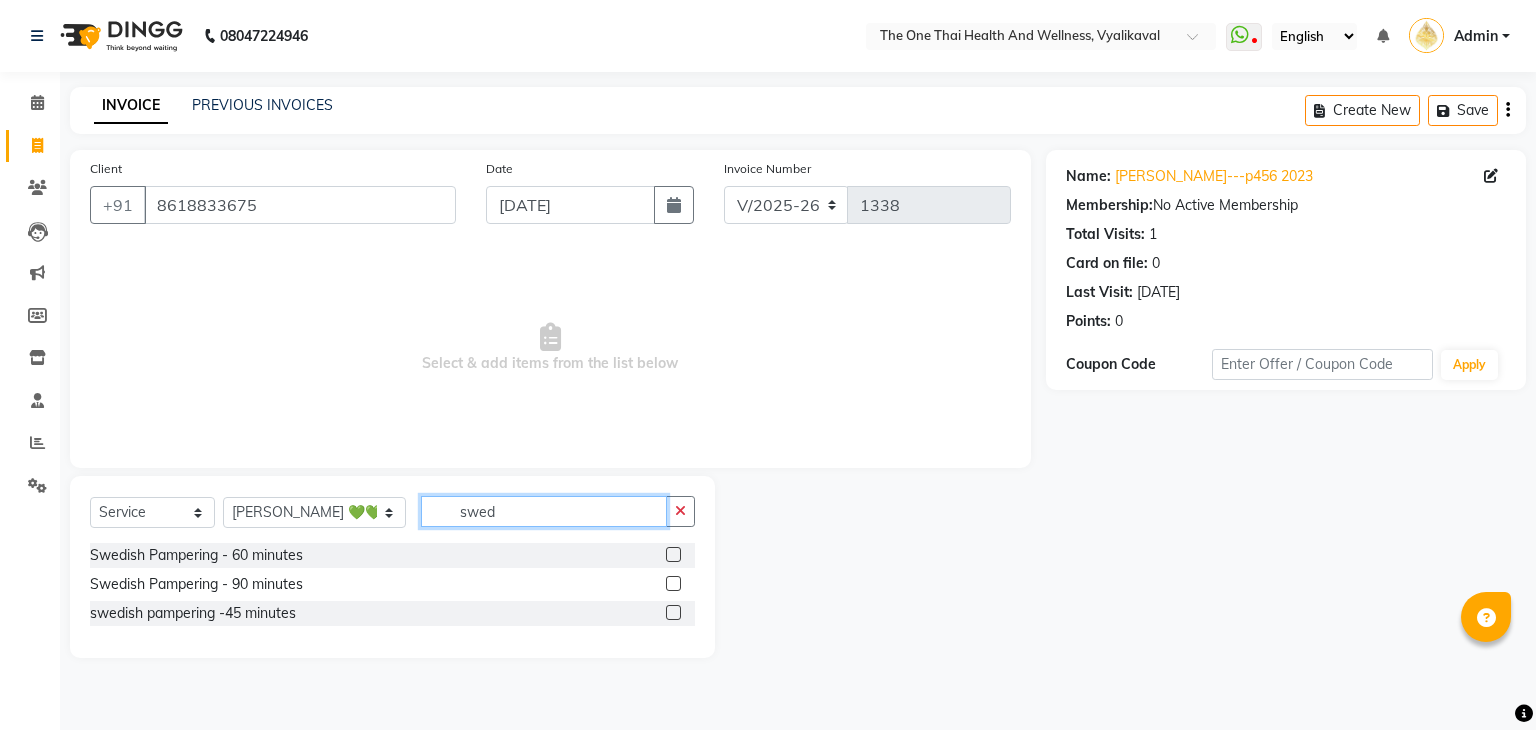 type on "swed" 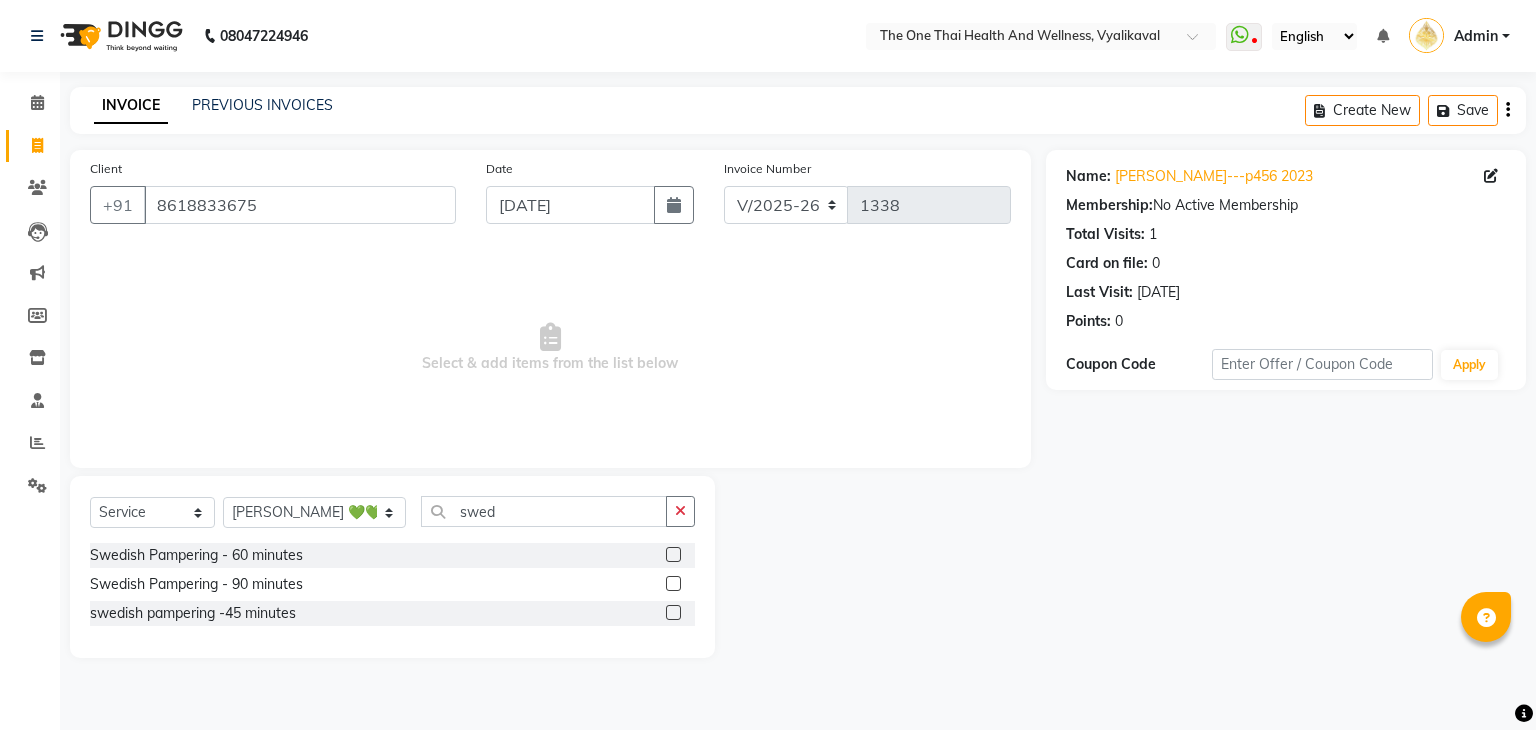 click 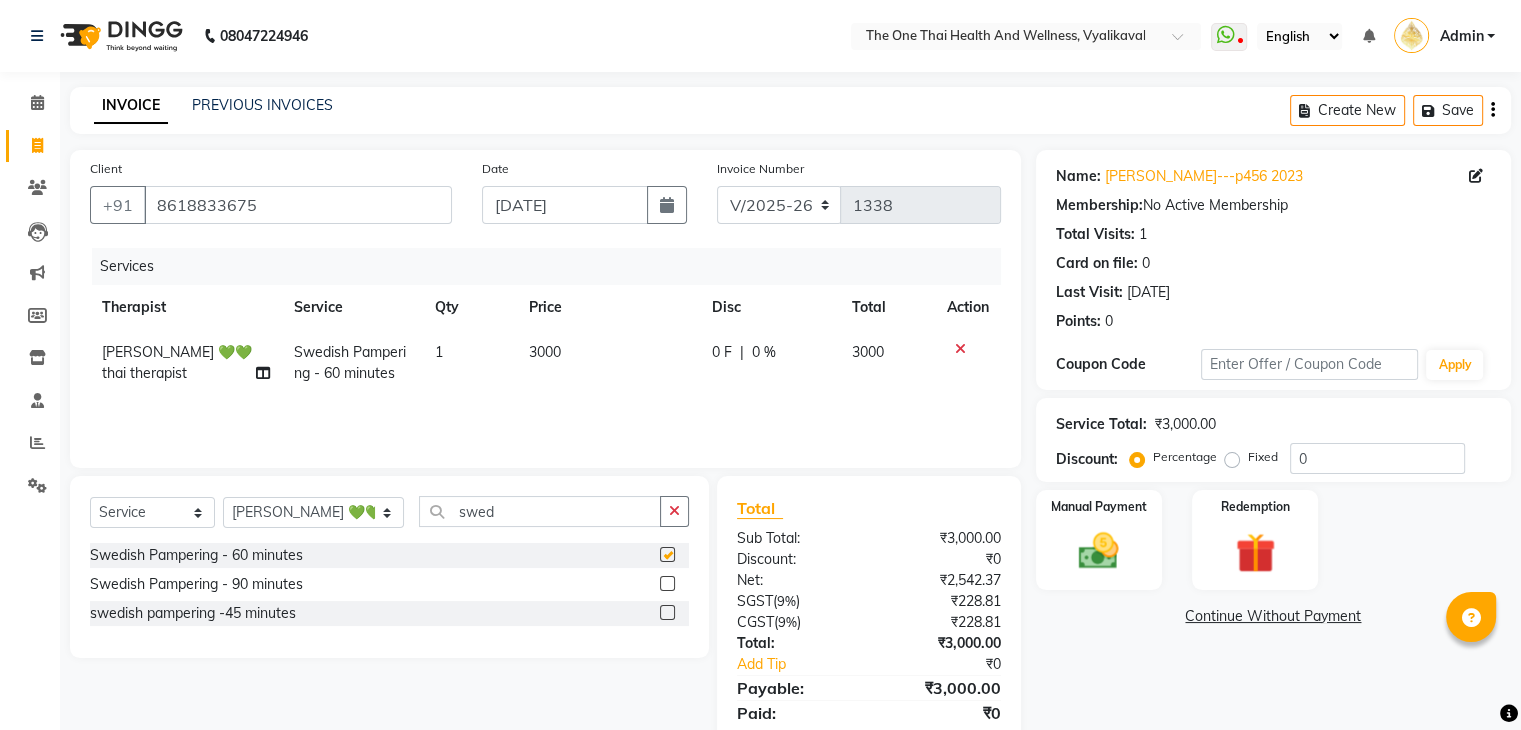 checkbox on "false" 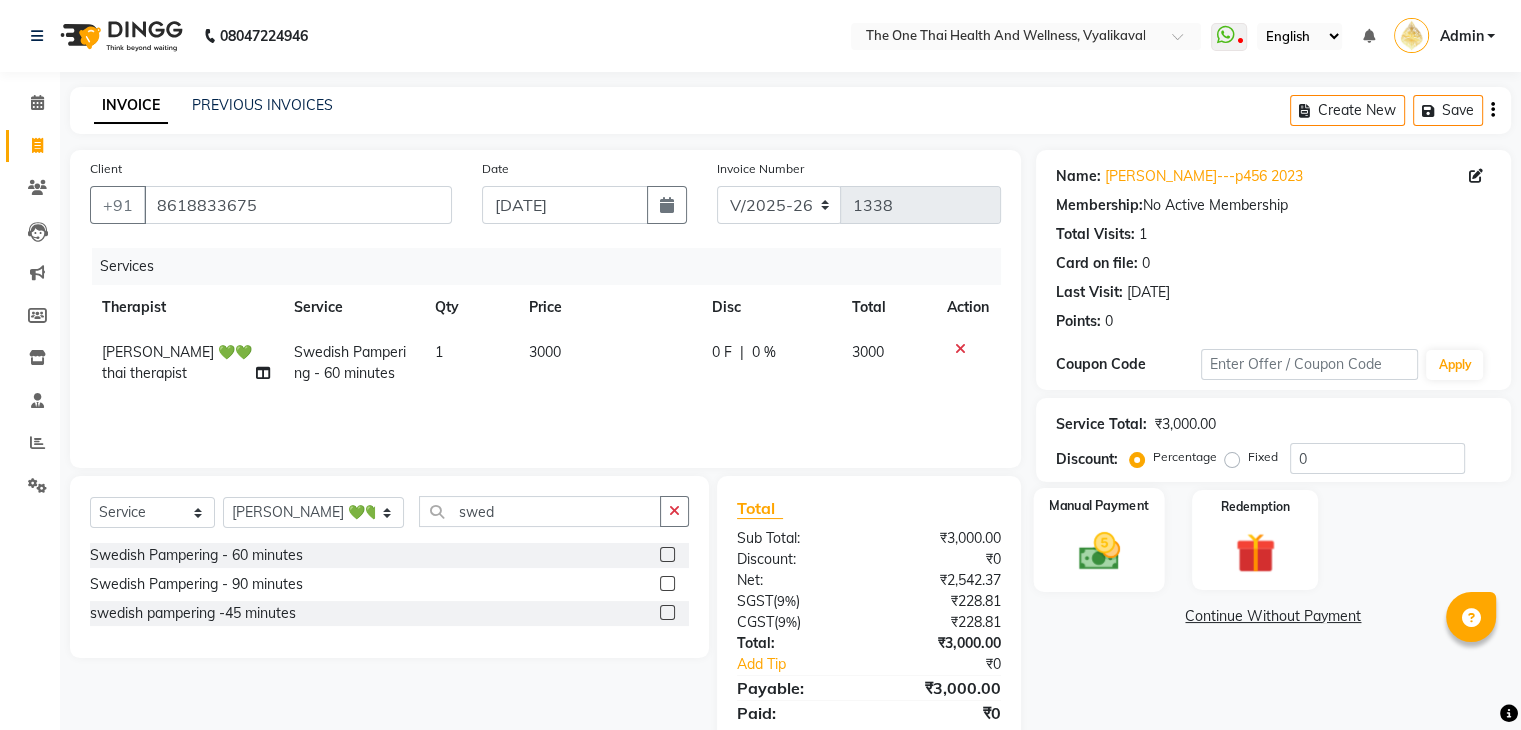 click on "Manual Payment" 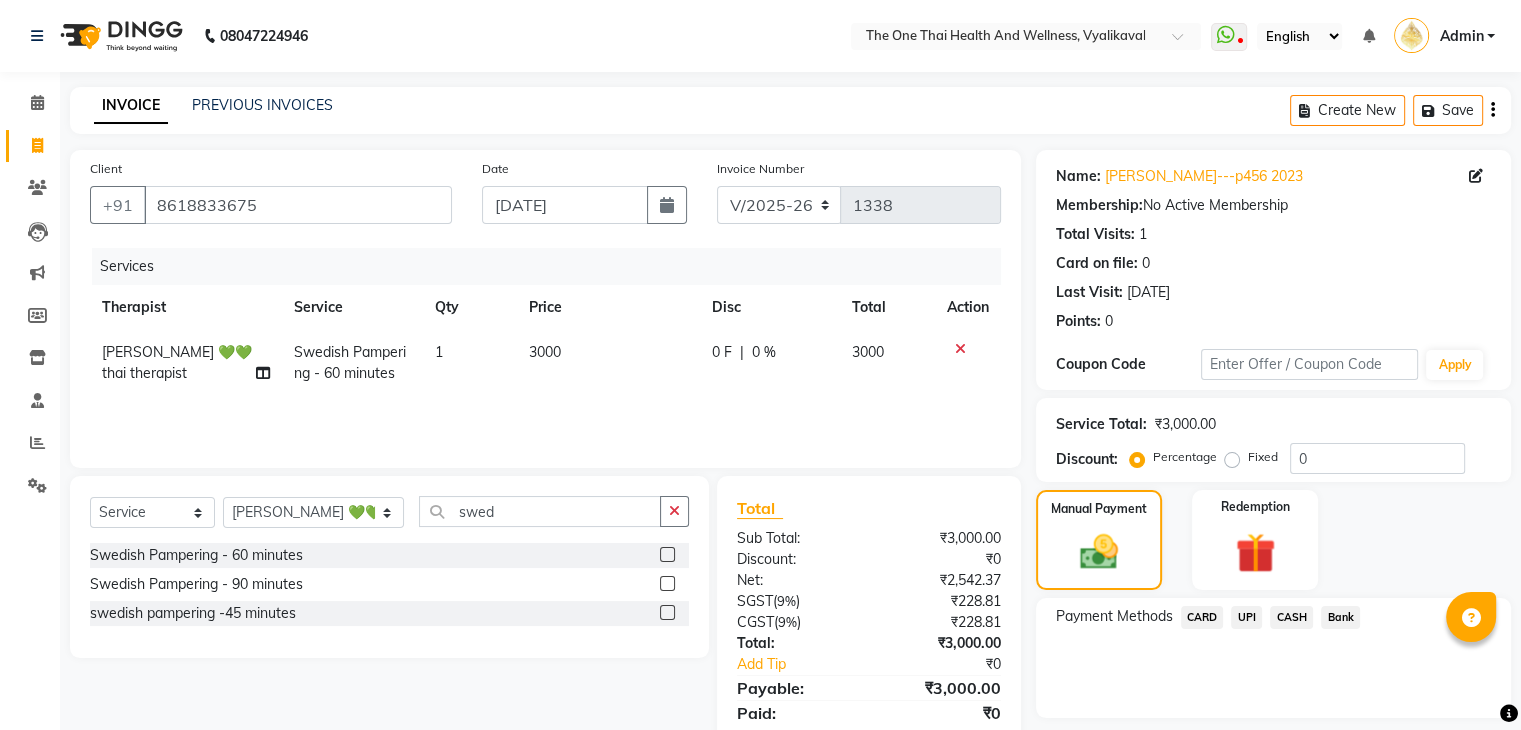 click on "UPI" 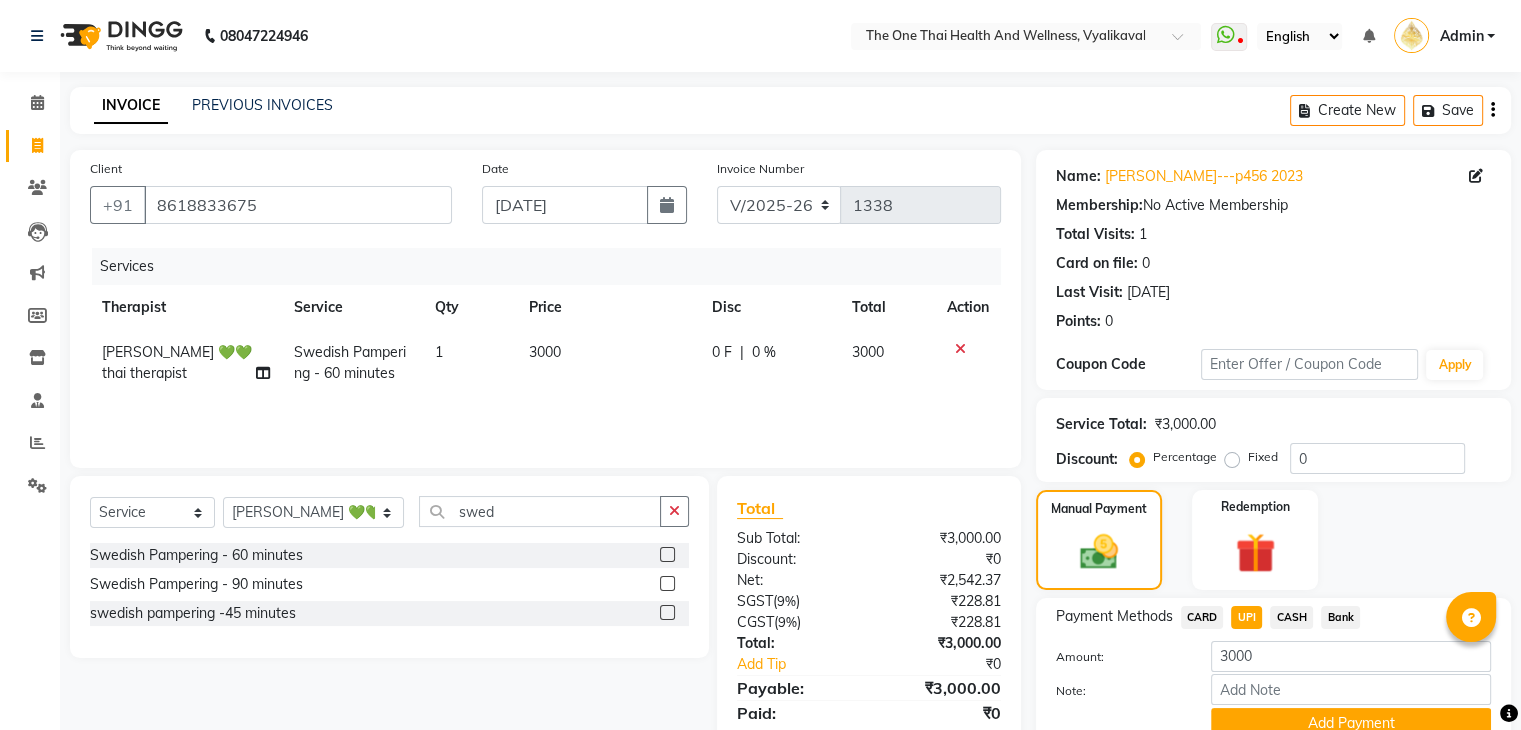 scroll, scrollTop: 89, scrollLeft: 0, axis: vertical 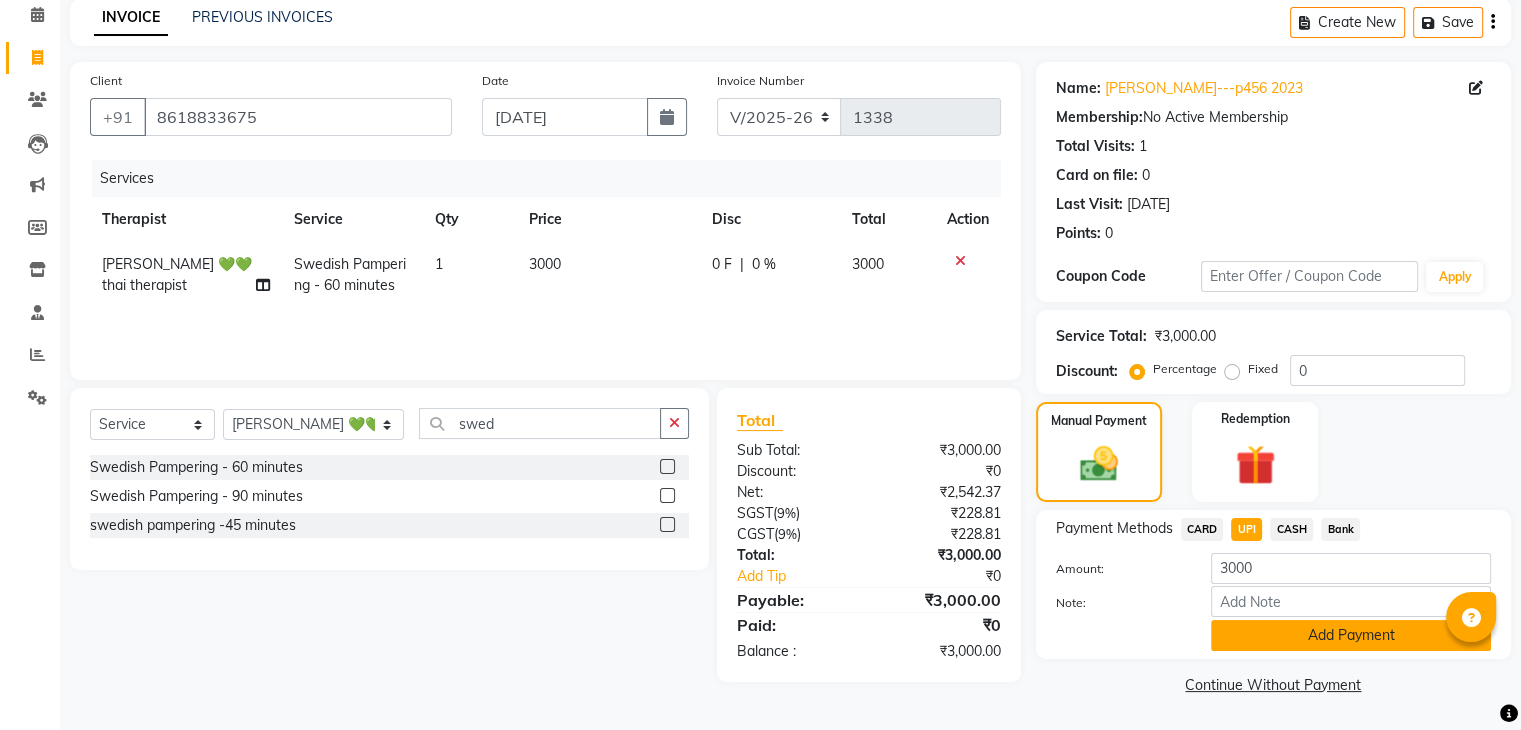 click on "Add Payment" 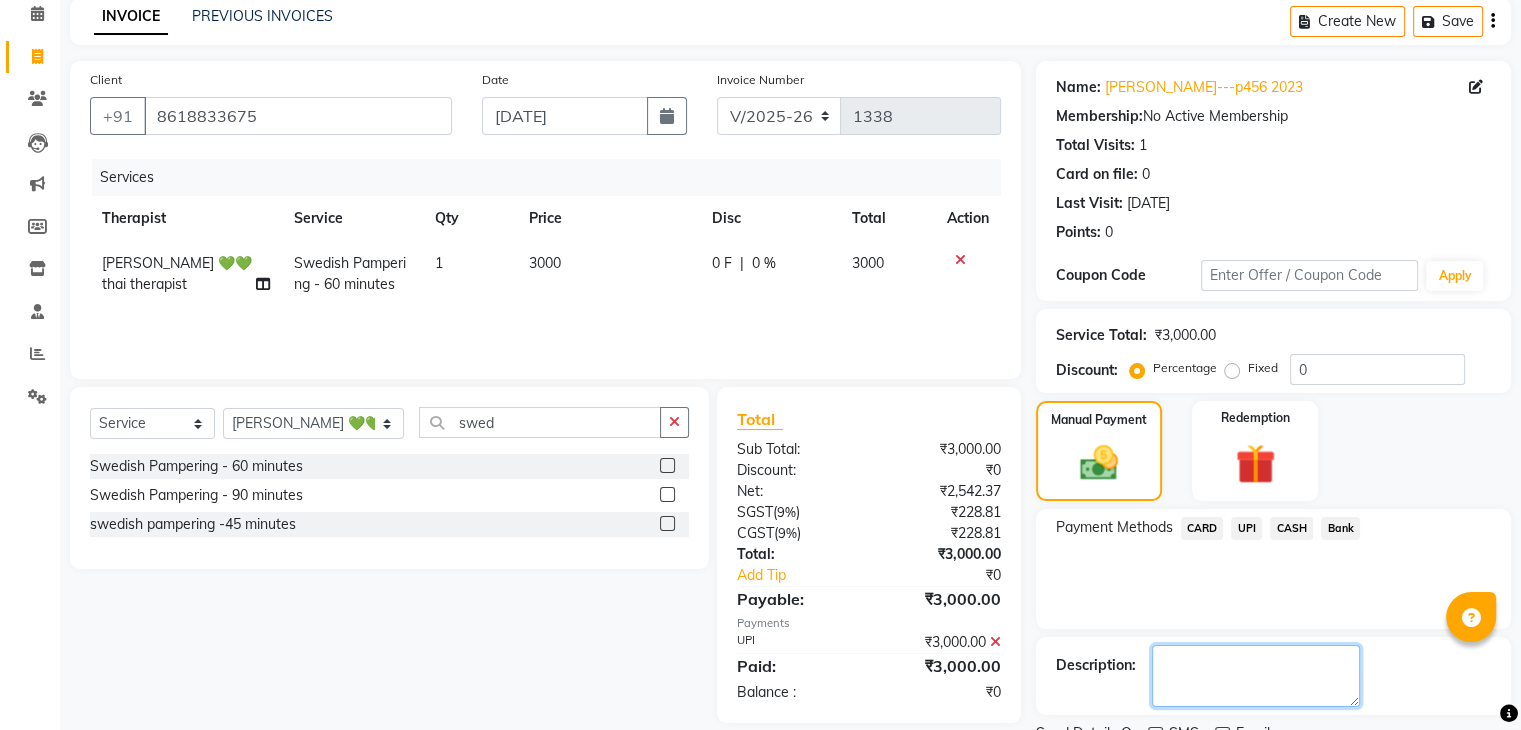 click 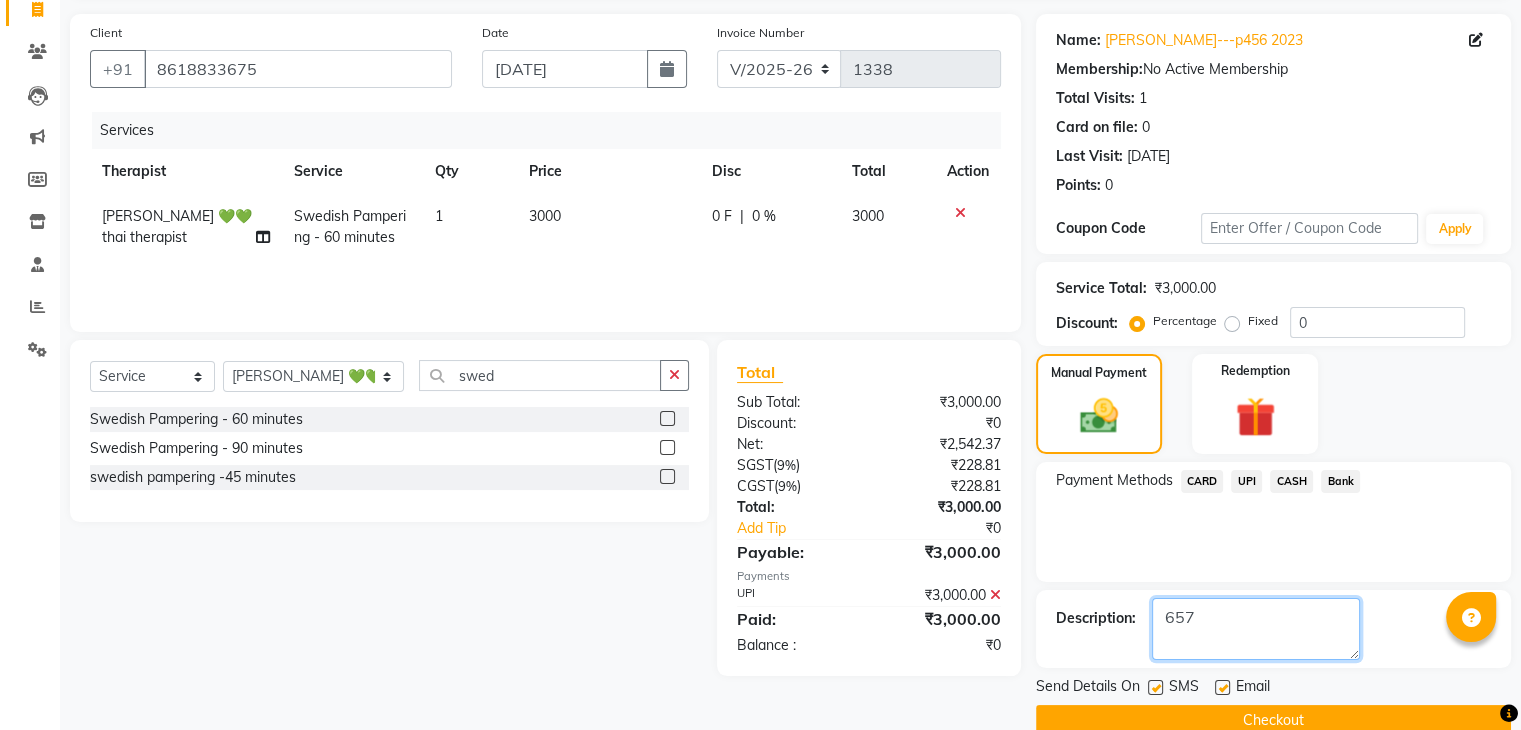 scroll, scrollTop: 157, scrollLeft: 0, axis: vertical 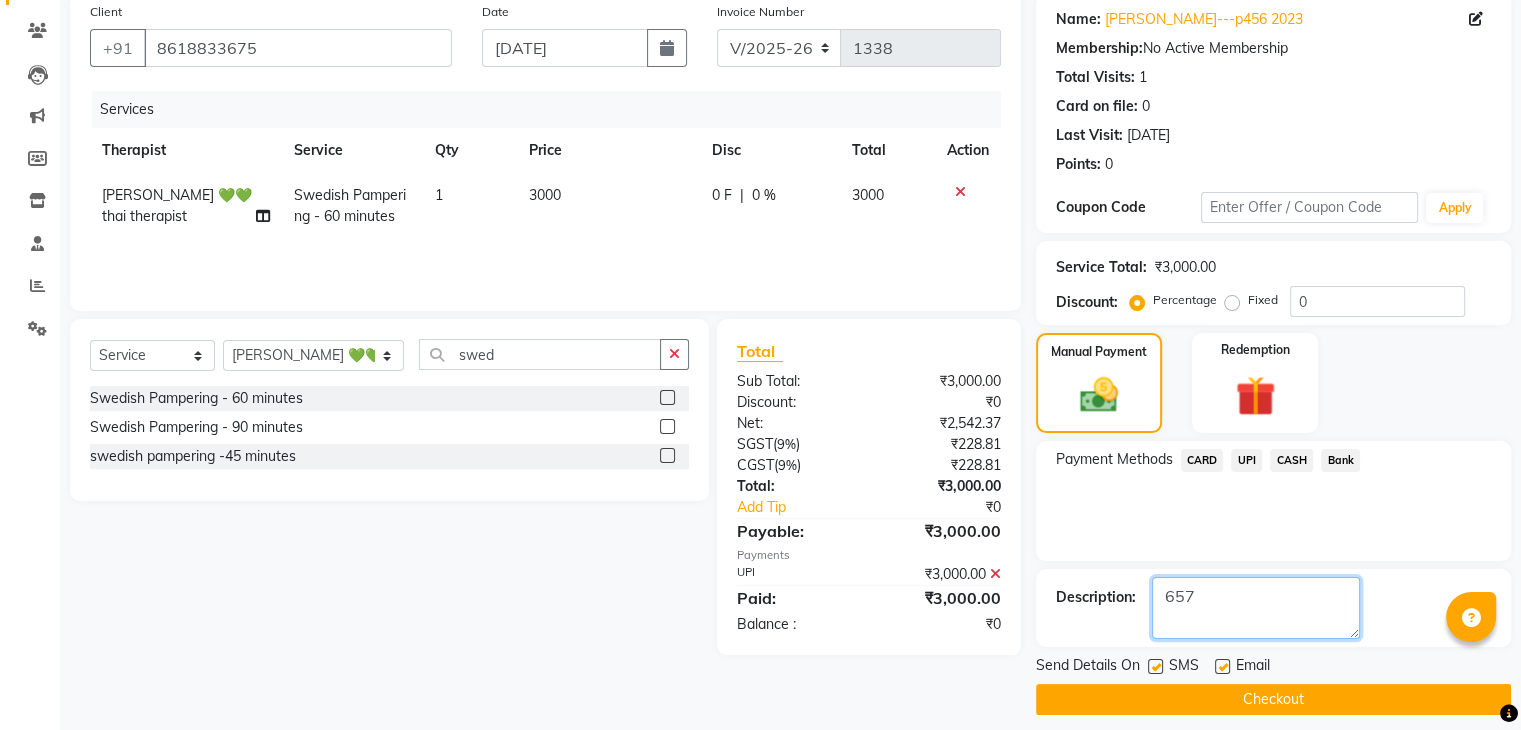 type on "657" 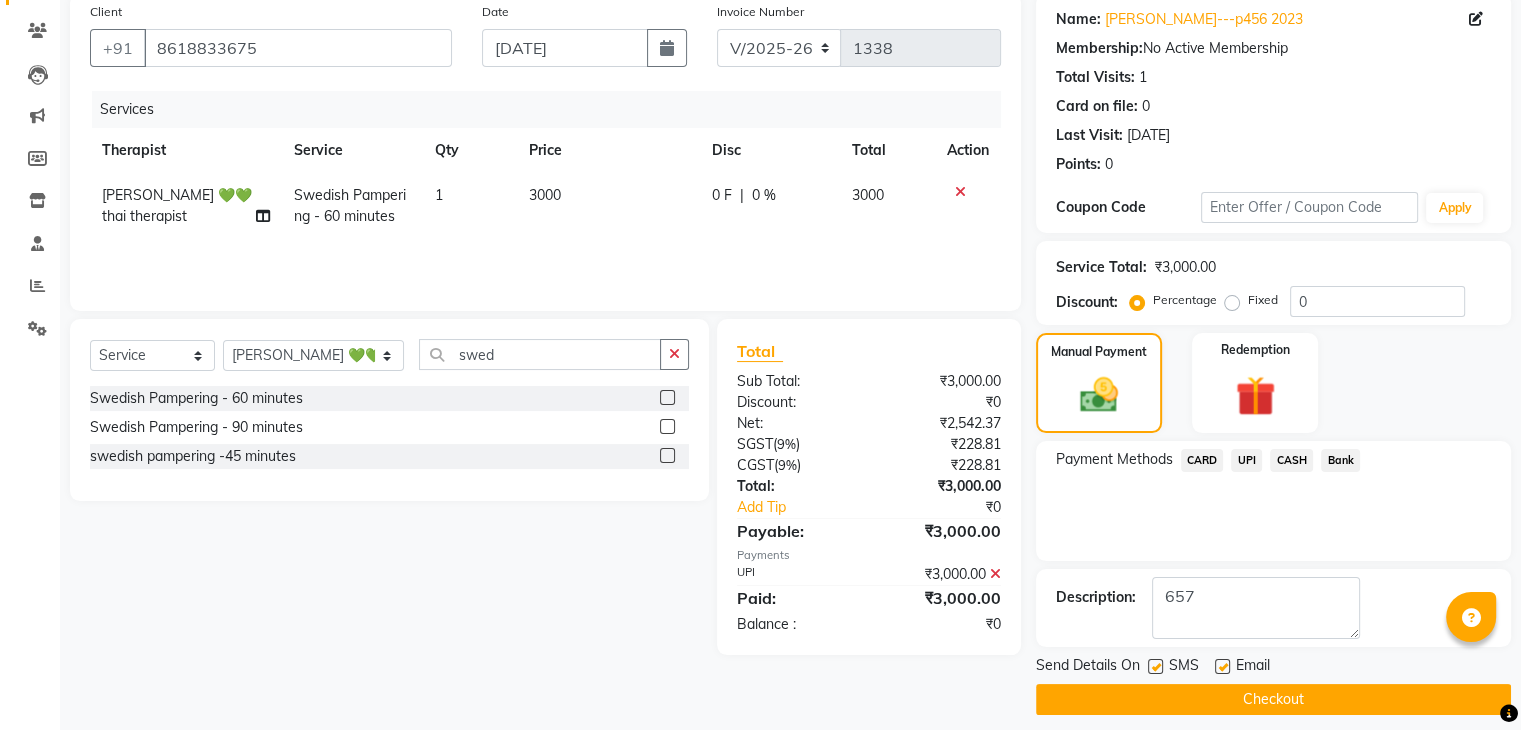 click 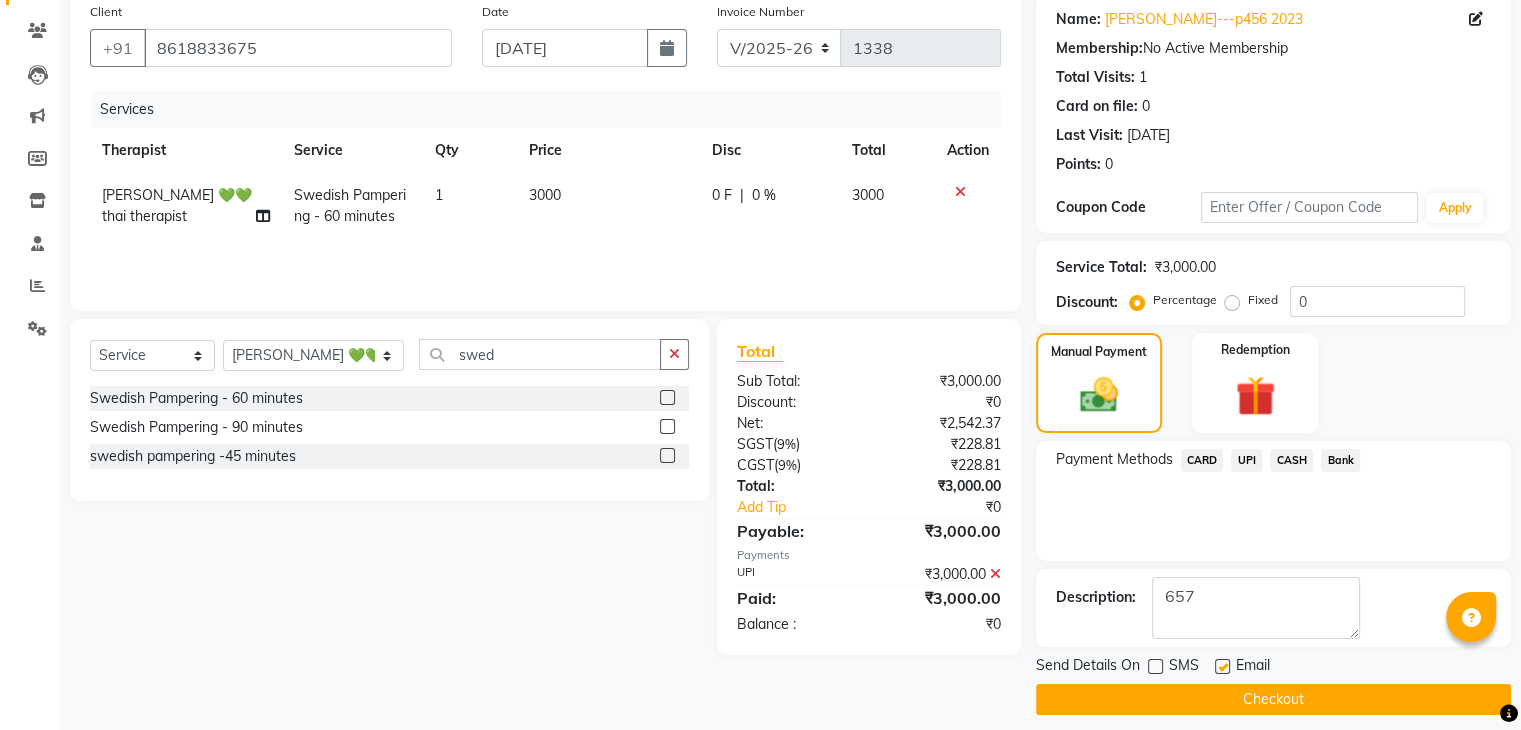 drag, startPoint x: 1157, startPoint y: 700, endPoint x: 1146, endPoint y: 707, distance: 13.038404 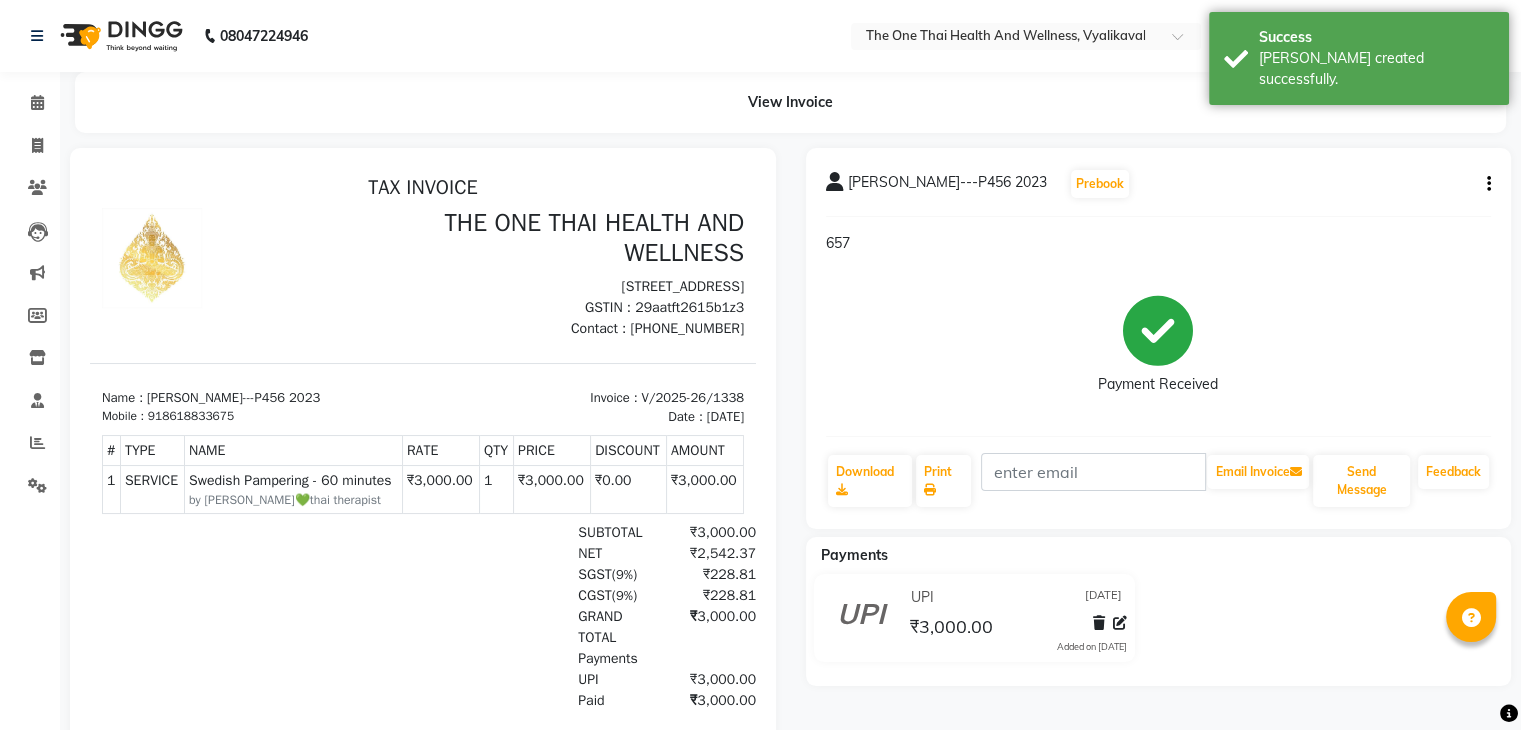 scroll, scrollTop: 0, scrollLeft: 0, axis: both 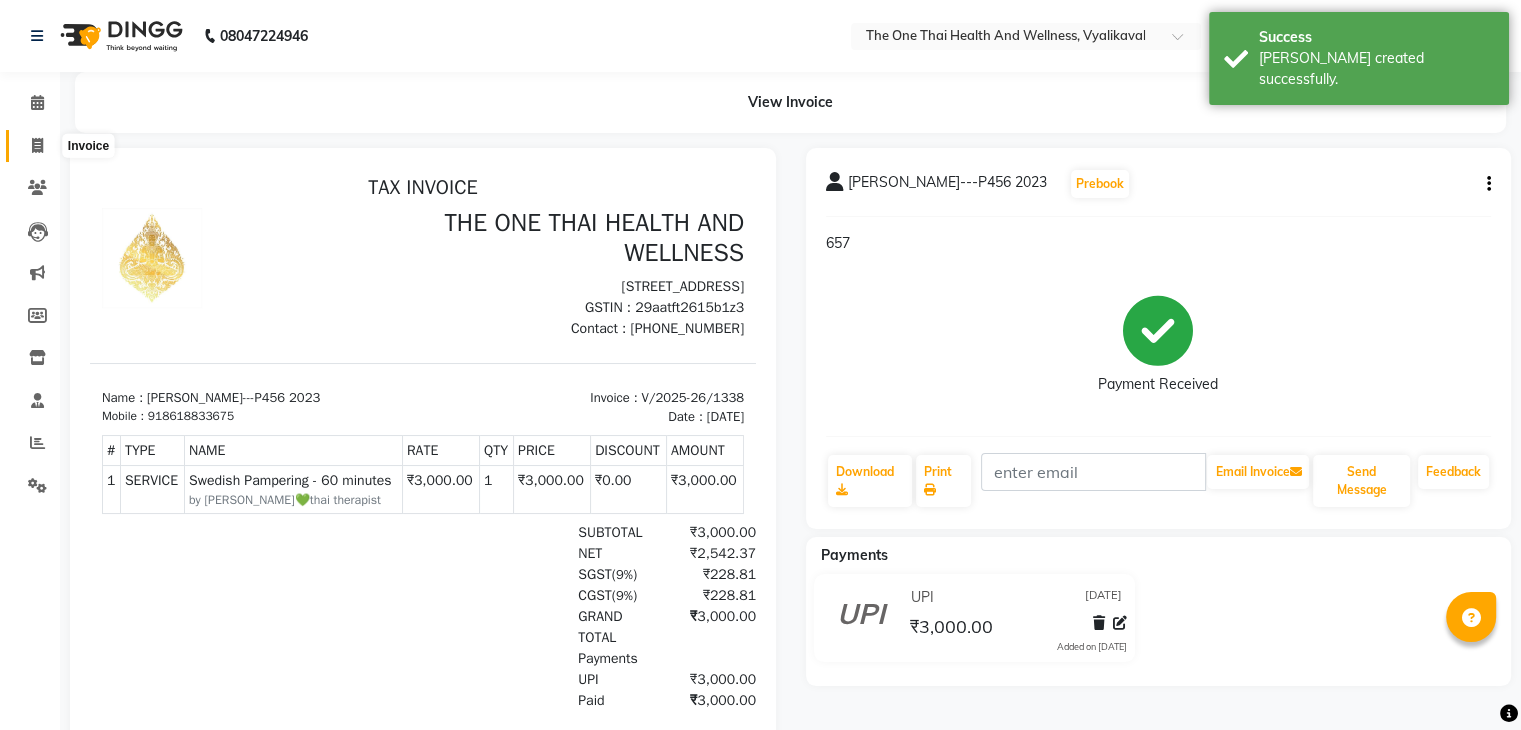 click 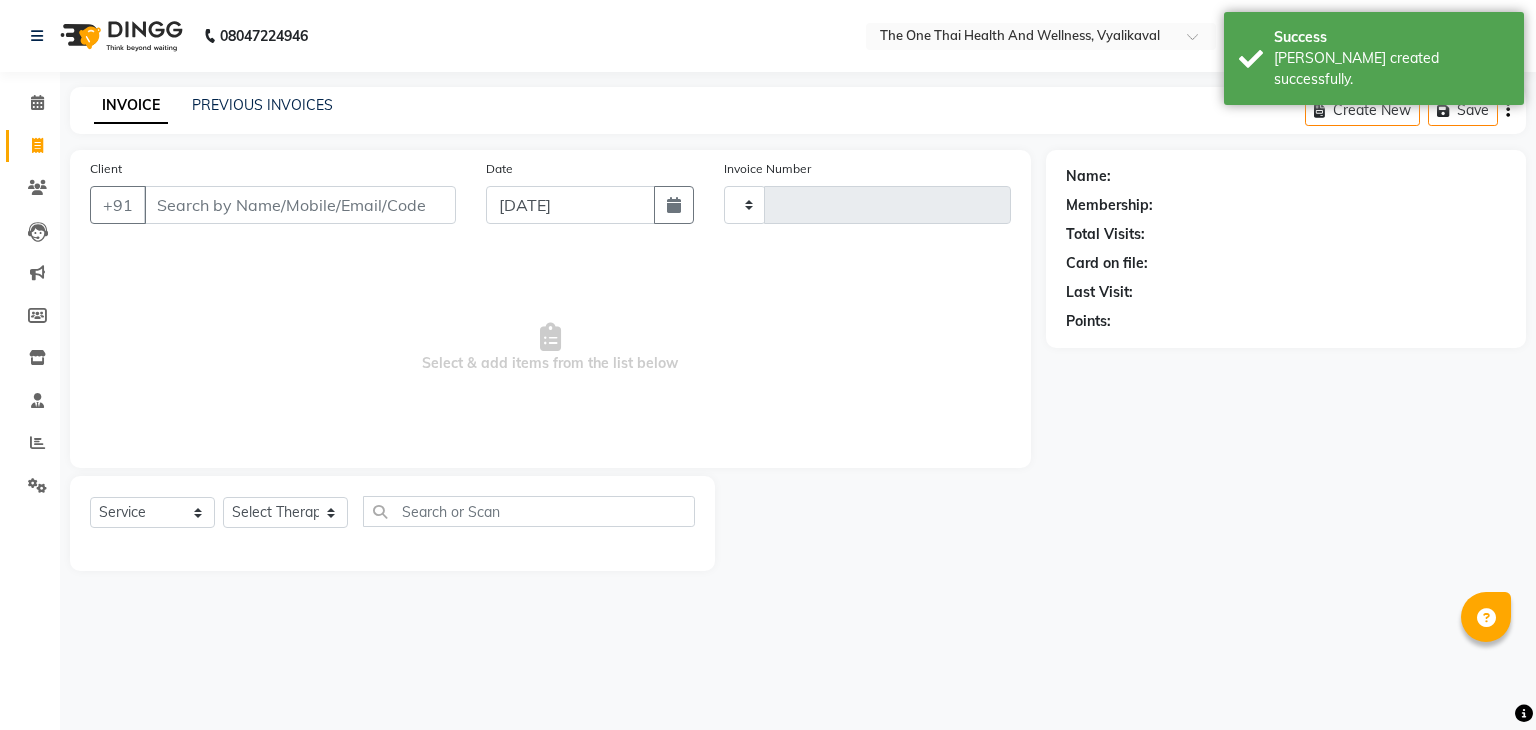 type on "1339" 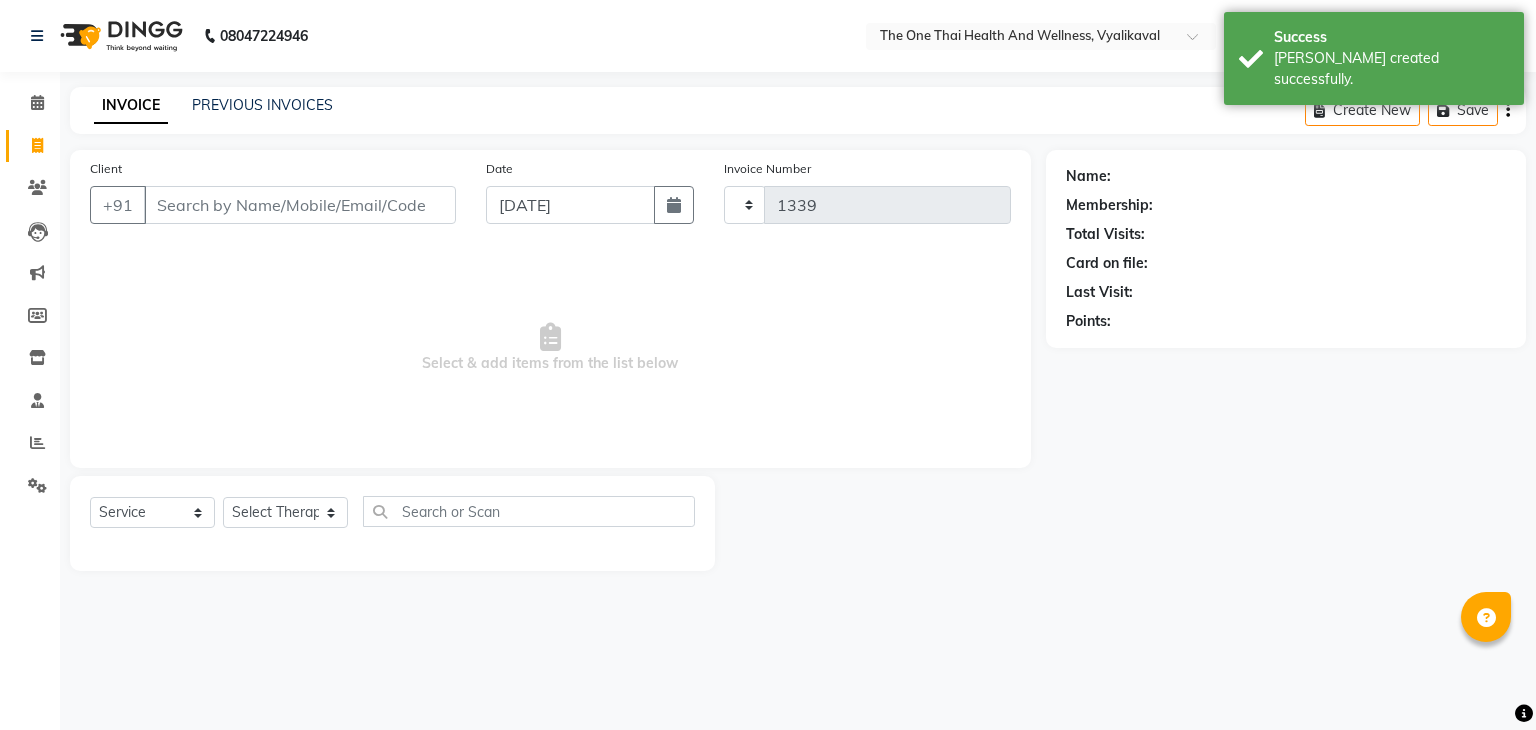 select on "5972" 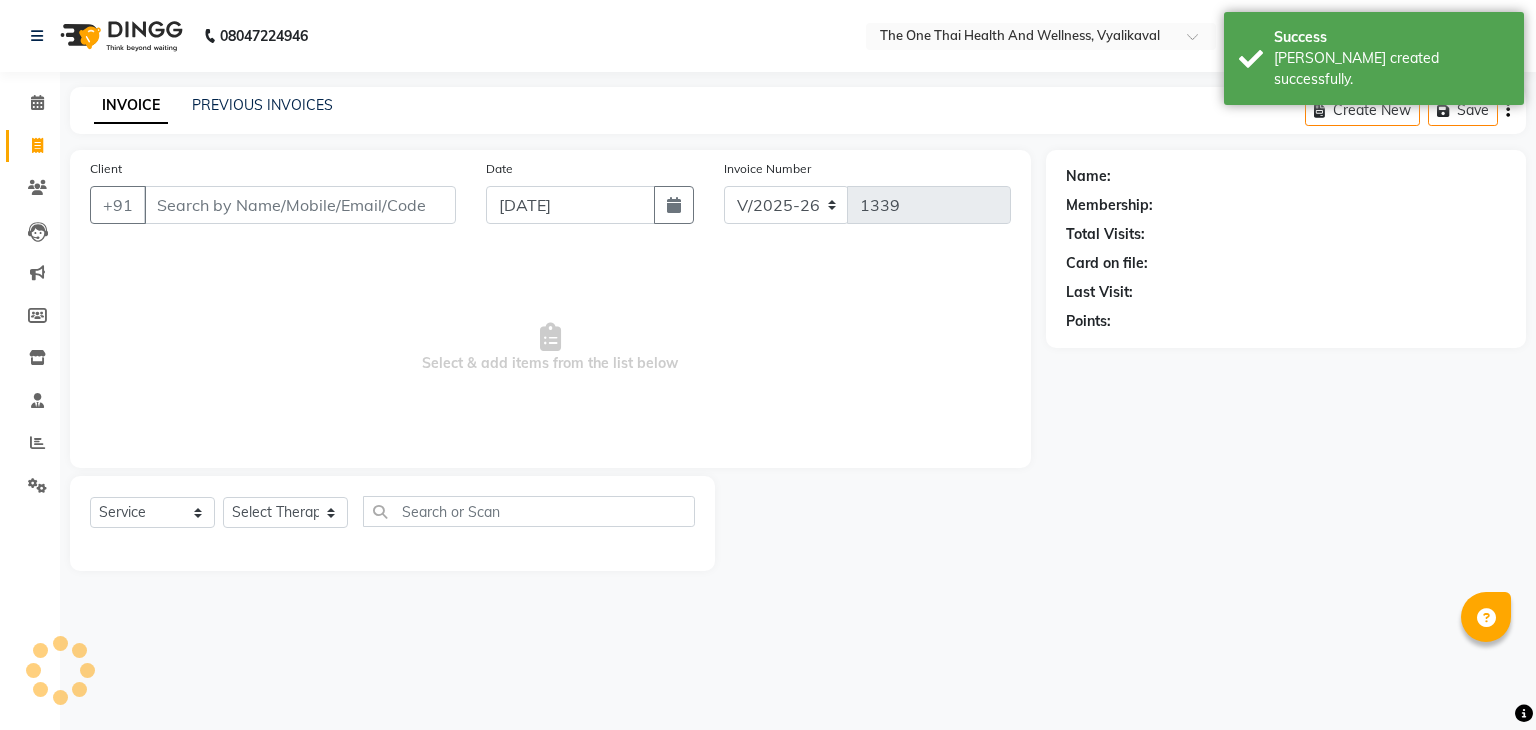 click on "Client" at bounding box center [300, 205] 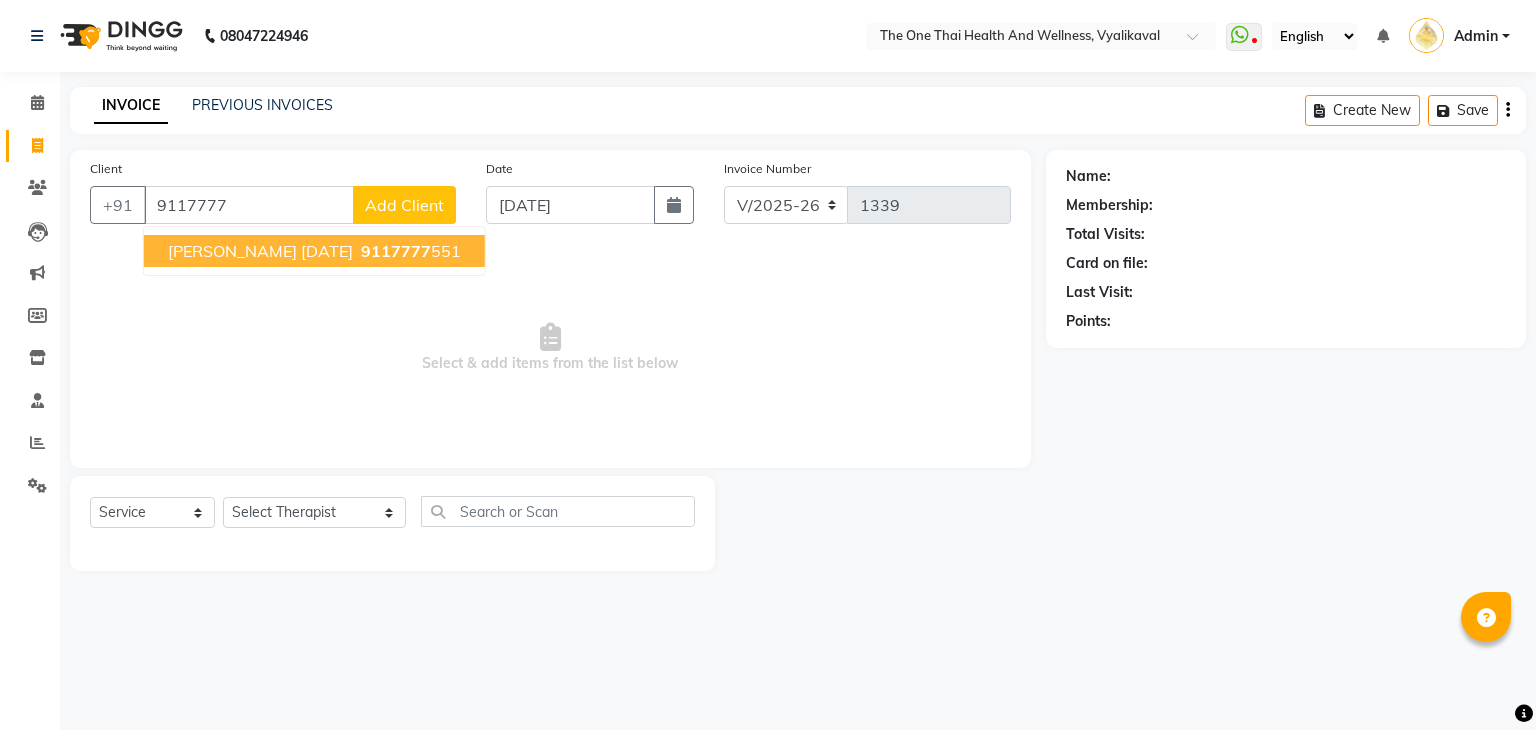 click on "9117777" at bounding box center [396, 251] 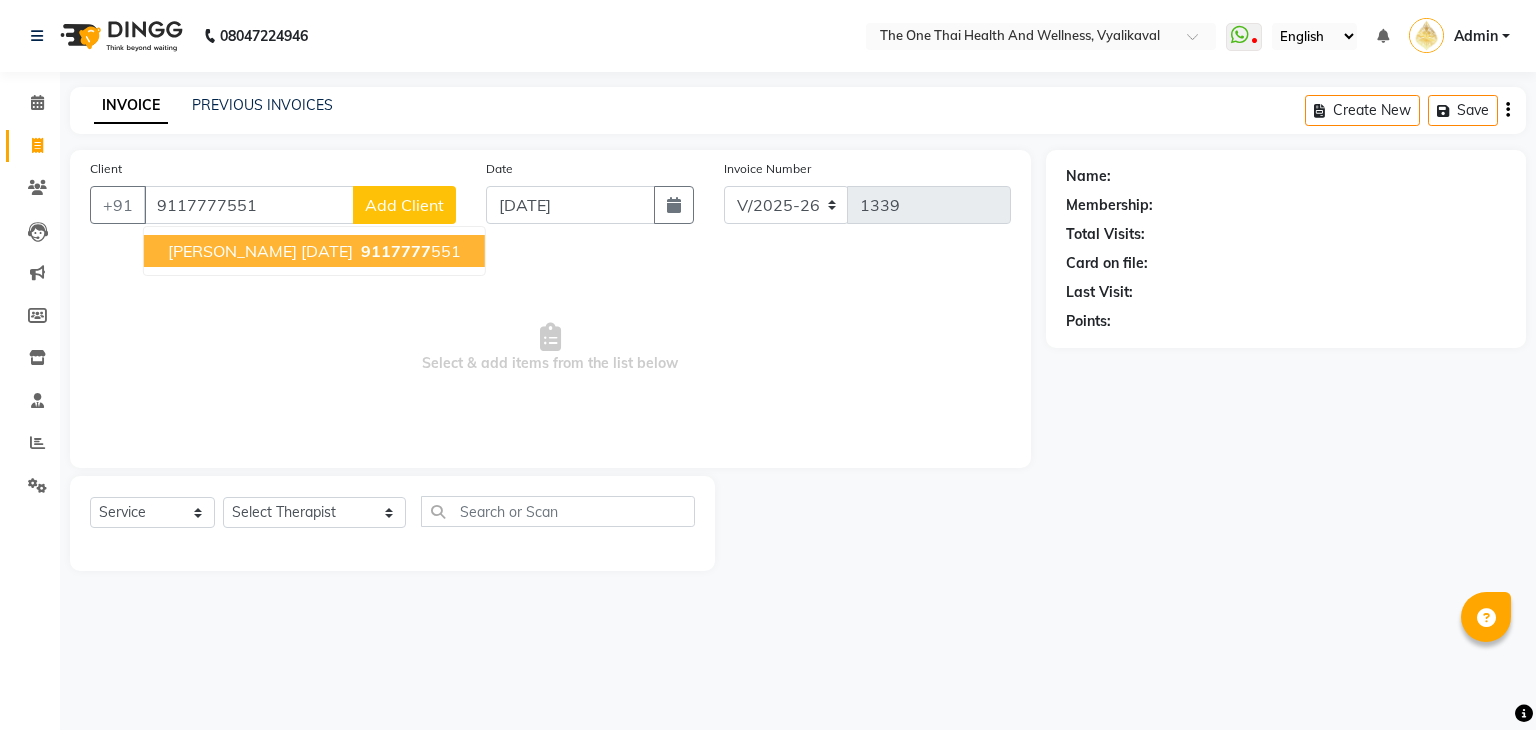 type on "9117777551" 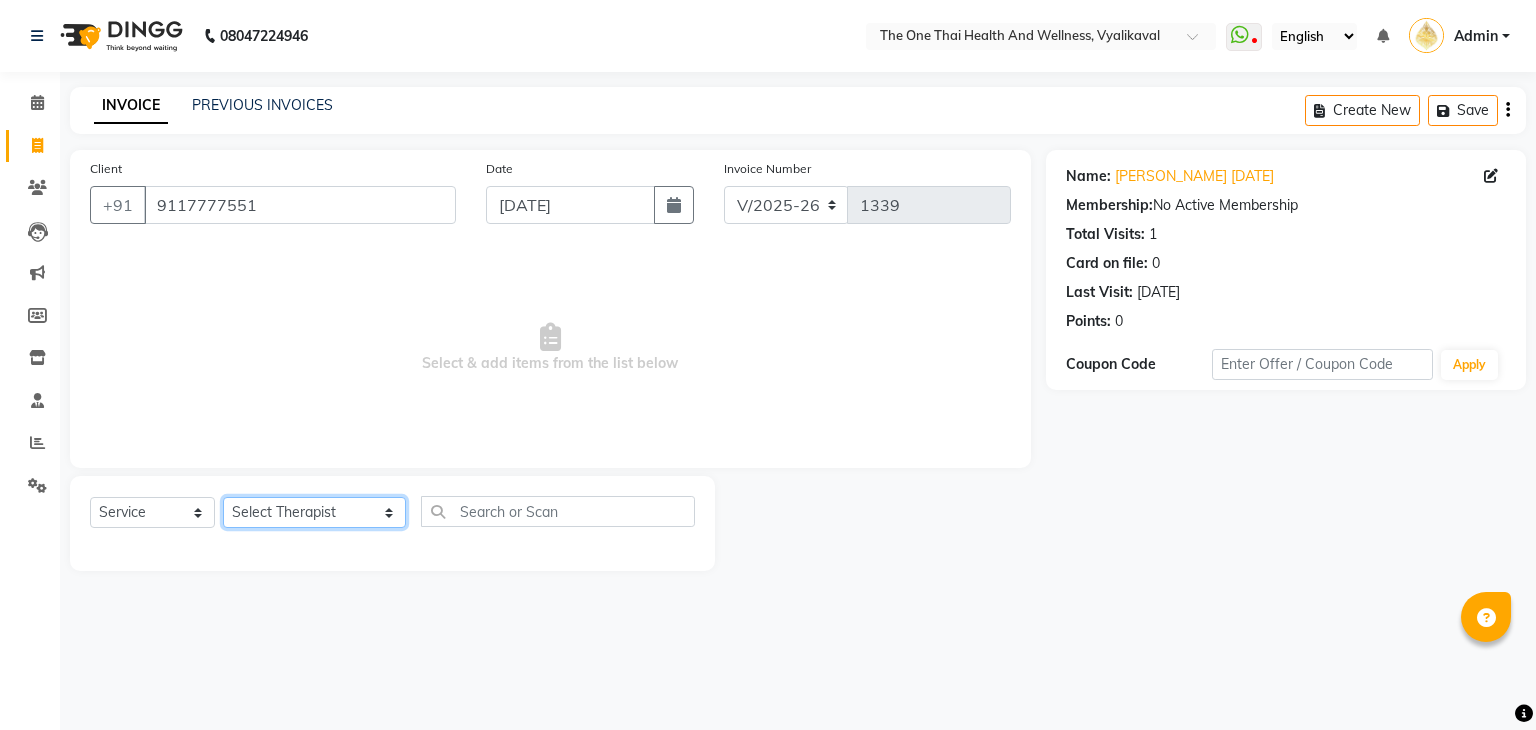 click on "Select Therapist [PERSON_NAME] 💚🍏thai therapist Ammy ❤️northeast therapist Ammy thai 💚therapist Beauty 💚🍅thai therapist Ester - NE 🔴🔴🔴 Ester 🟢 -🇹🇭thai  Grace northeast standby Jeena thai 🟢therapist [PERSON_NAME] ([PERSON_NAME])🍏🍏 thai therapist [PERSON_NAME] (nana ) [DATE]🌹northeast  [PERSON_NAME] 💚thai therapist [PERSON_NAME]🎃💚thai therapist  [PERSON_NAME] 🔴north east  Lucky thai 🪀💚therapist  Miya ❤️ northeast  Nana 🍅 northeast  Nana 🍏💚thai therapist  Orange 🧡thai therapist  Pema 🍅north east therapist  receptionist  [PERSON_NAME] ❤️northeast therapist ❤️ [PERSON_NAME] (nana) 🍏🍏thai therapist [PERSON_NAME] 💚💚thai therapist second login  Sofia thai therapist 🍏" 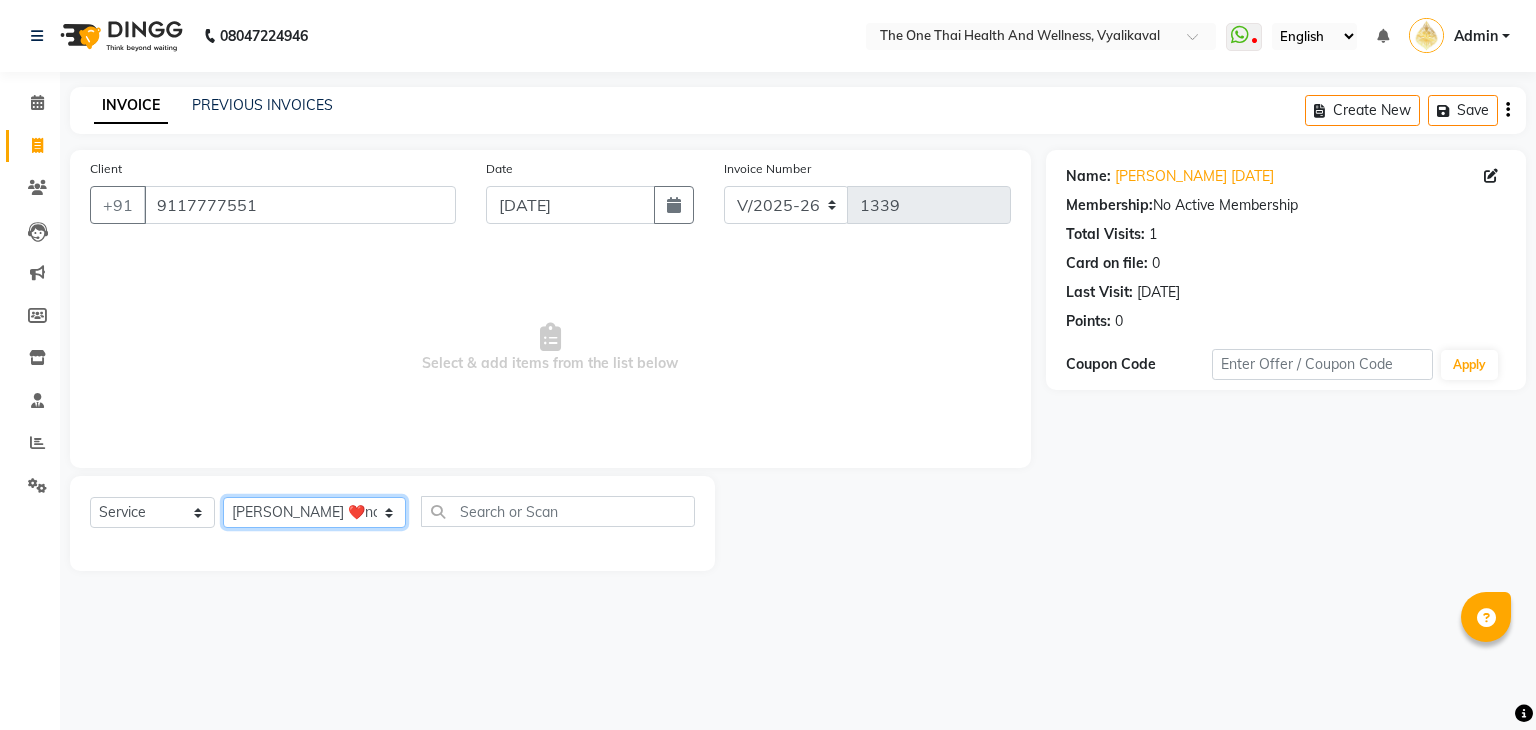 click on "Select Therapist [PERSON_NAME] 💚🍏thai therapist Ammy ❤️northeast therapist Ammy thai 💚therapist Beauty 💚🍅thai therapist Ester - NE 🔴🔴🔴 Ester 🟢 -🇹🇭thai  Grace northeast standby Jeena thai 🟢therapist [PERSON_NAME] ([PERSON_NAME])🍏🍏 thai therapist [PERSON_NAME] (nana ) [DATE]🌹northeast  [PERSON_NAME] 💚thai therapist [PERSON_NAME]🎃💚thai therapist  [PERSON_NAME] 🔴north east  Lucky thai 🪀💚therapist  Miya ❤️ northeast  Nana 🍅 northeast  Nana 🍏💚thai therapist  Orange 🧡thai therapist  Pema 🍅north east therapist  receptionist  [PERSON_NAME] ❤️northeast therapist ❤️ [PERSON_NAME] (nana) 🍏🍏thai therapist [PERSON_NAME] 💚💚thai therapist second login  Sofia thai therapist 🍏" 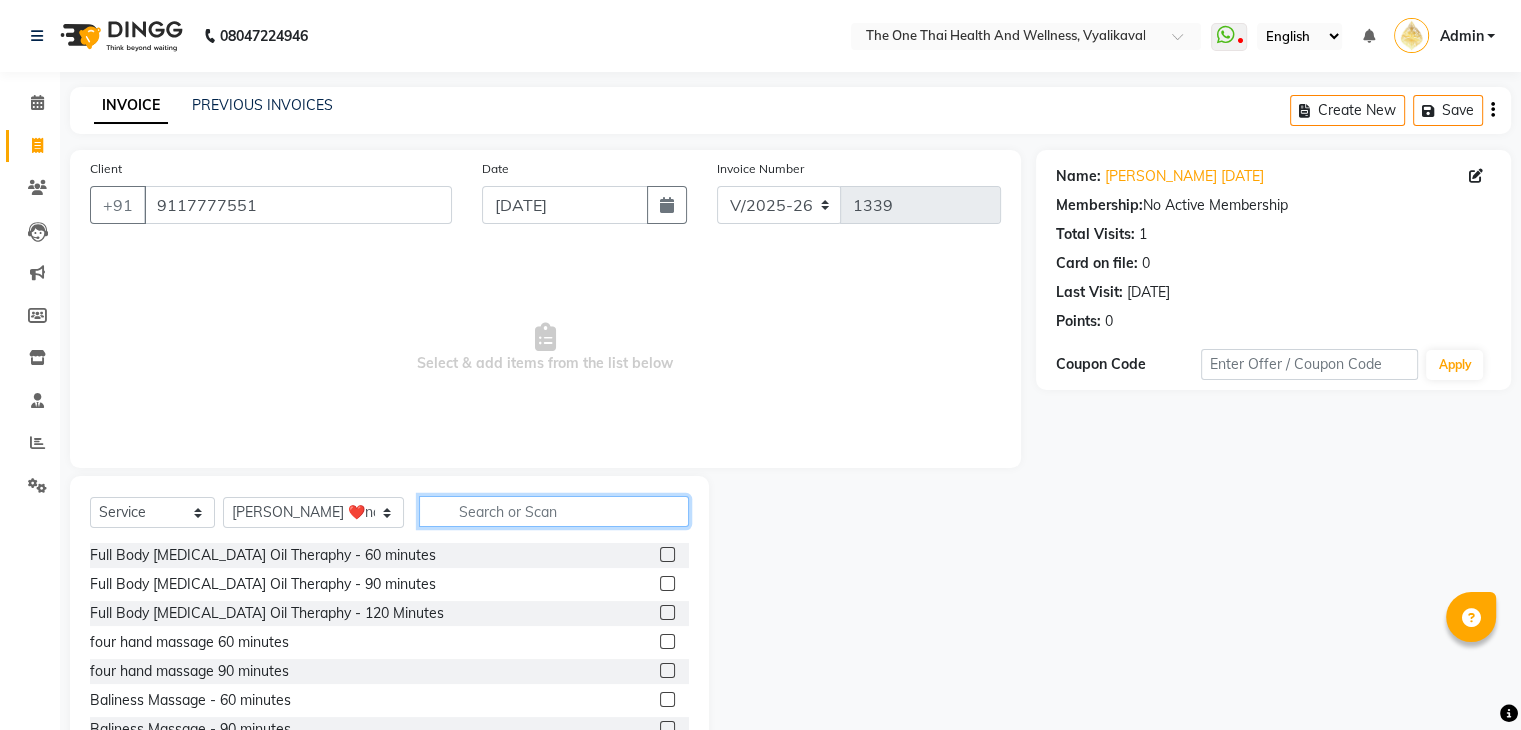 click 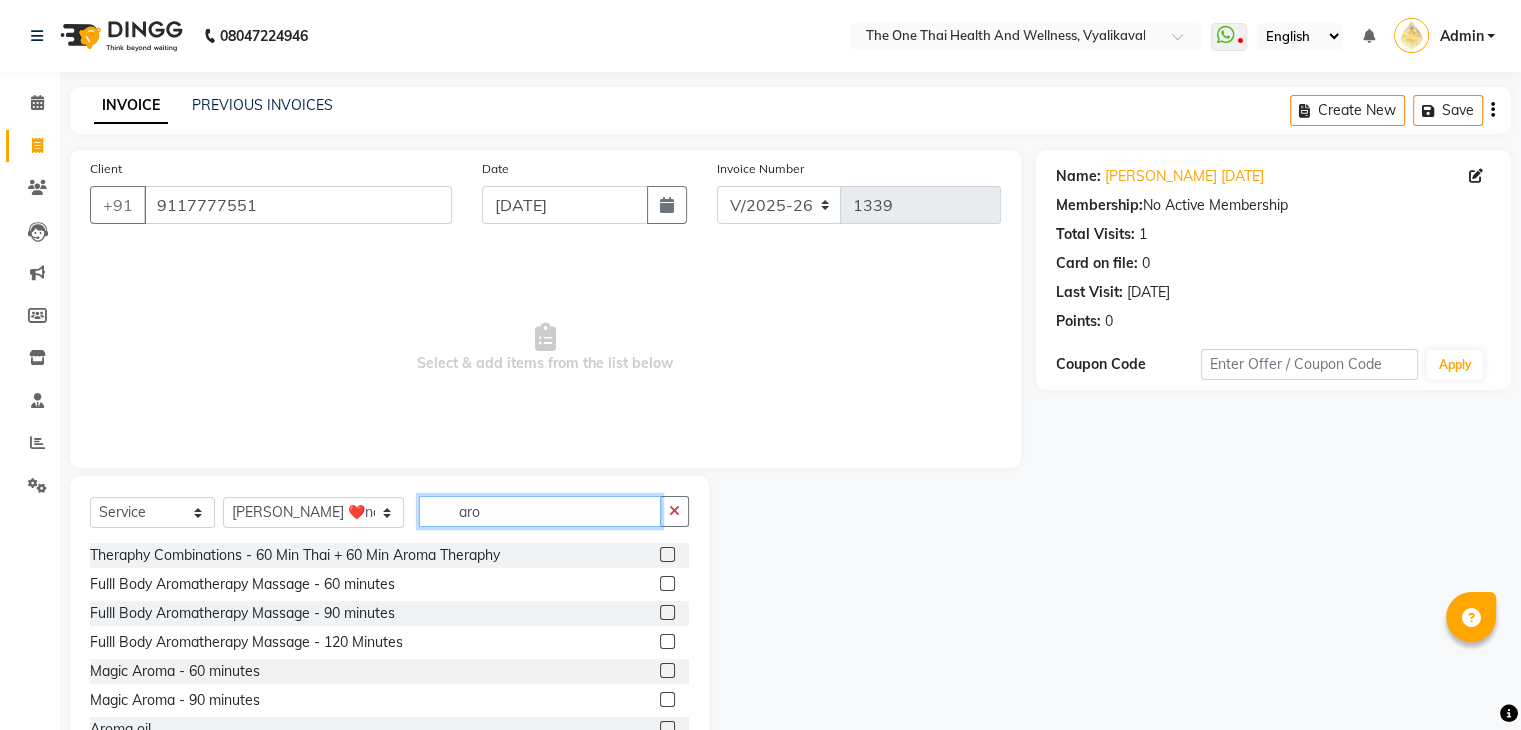 scroll, scrollTop: 3, scrollLeft: 0, axis: vertical 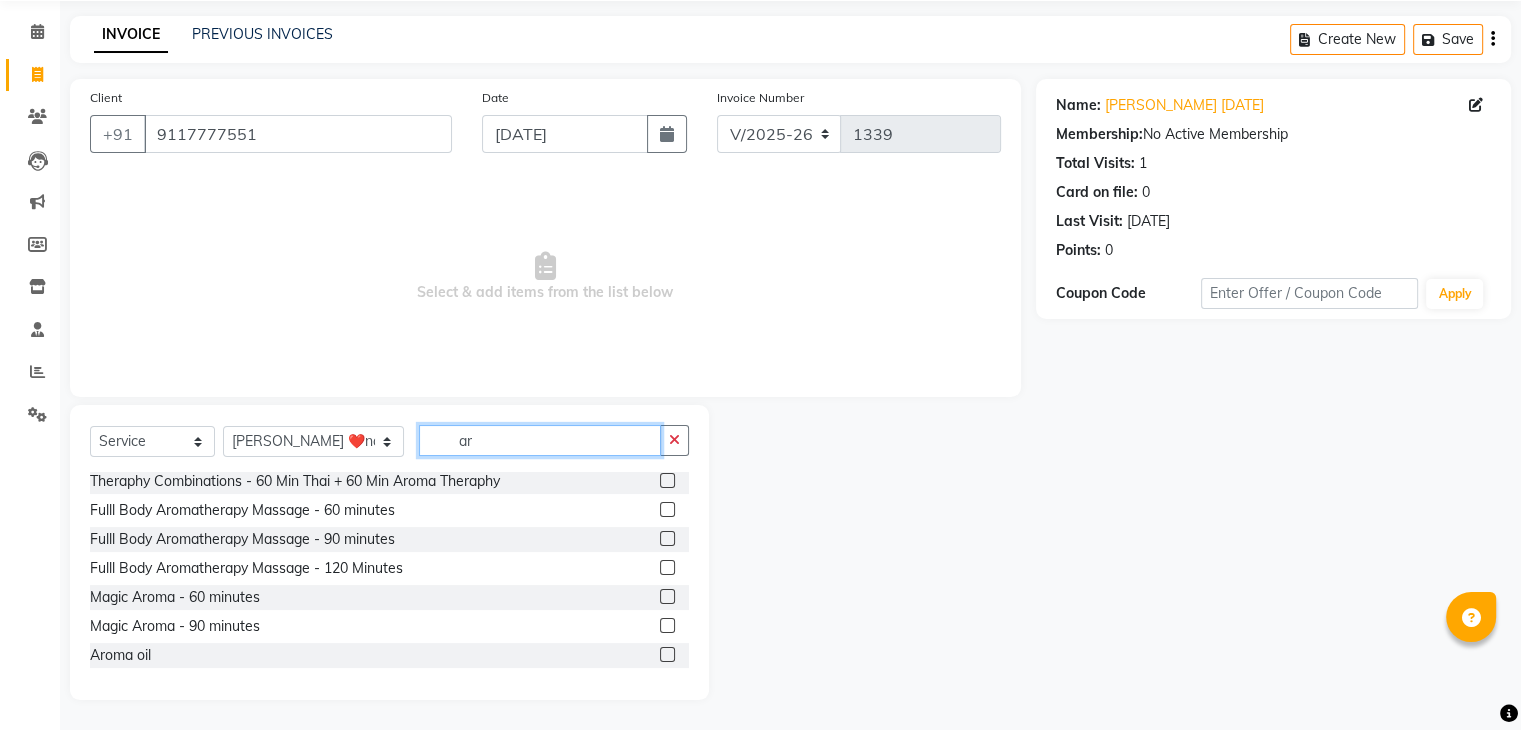 type on "a" 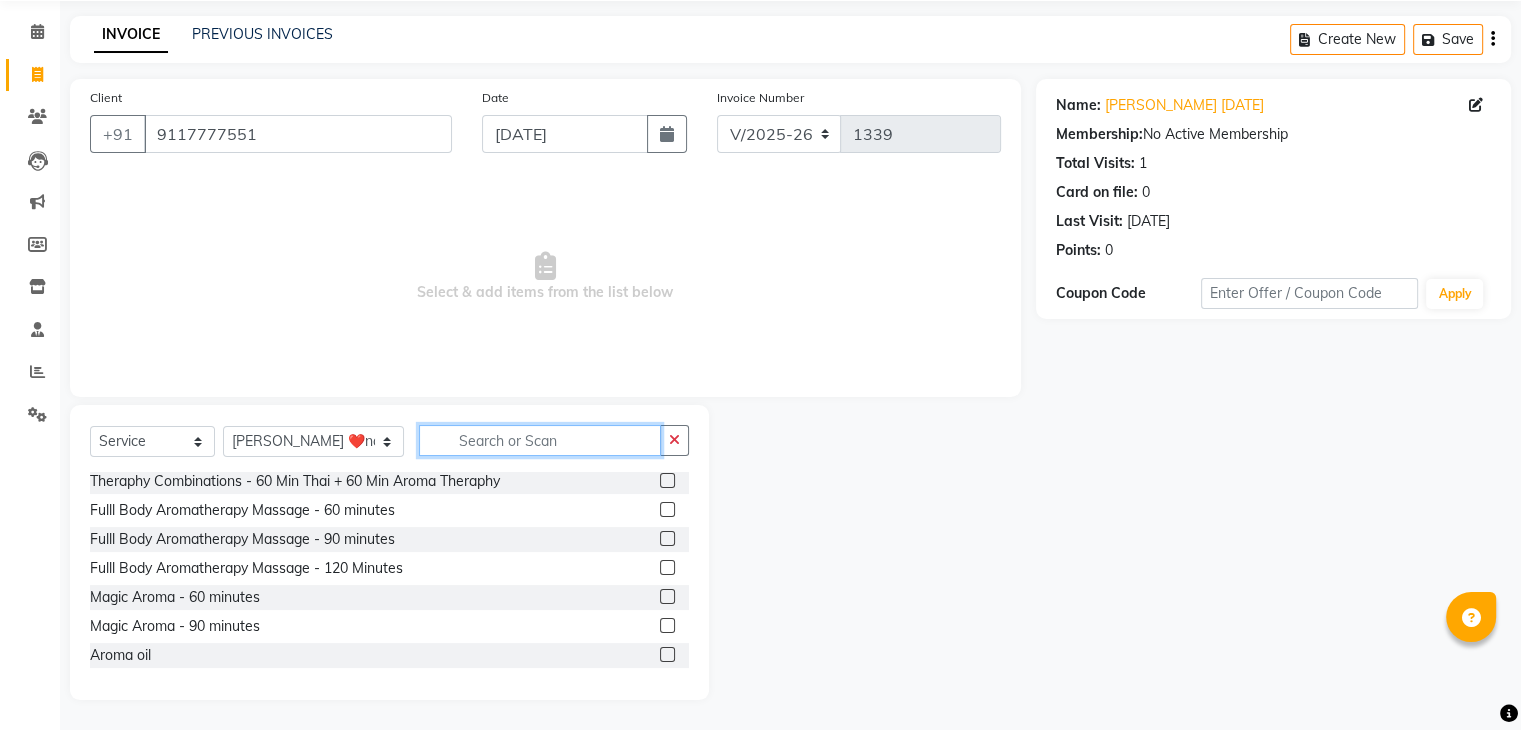scroll, scrollTop: 235, scrollLeft: 0, axis: vertical 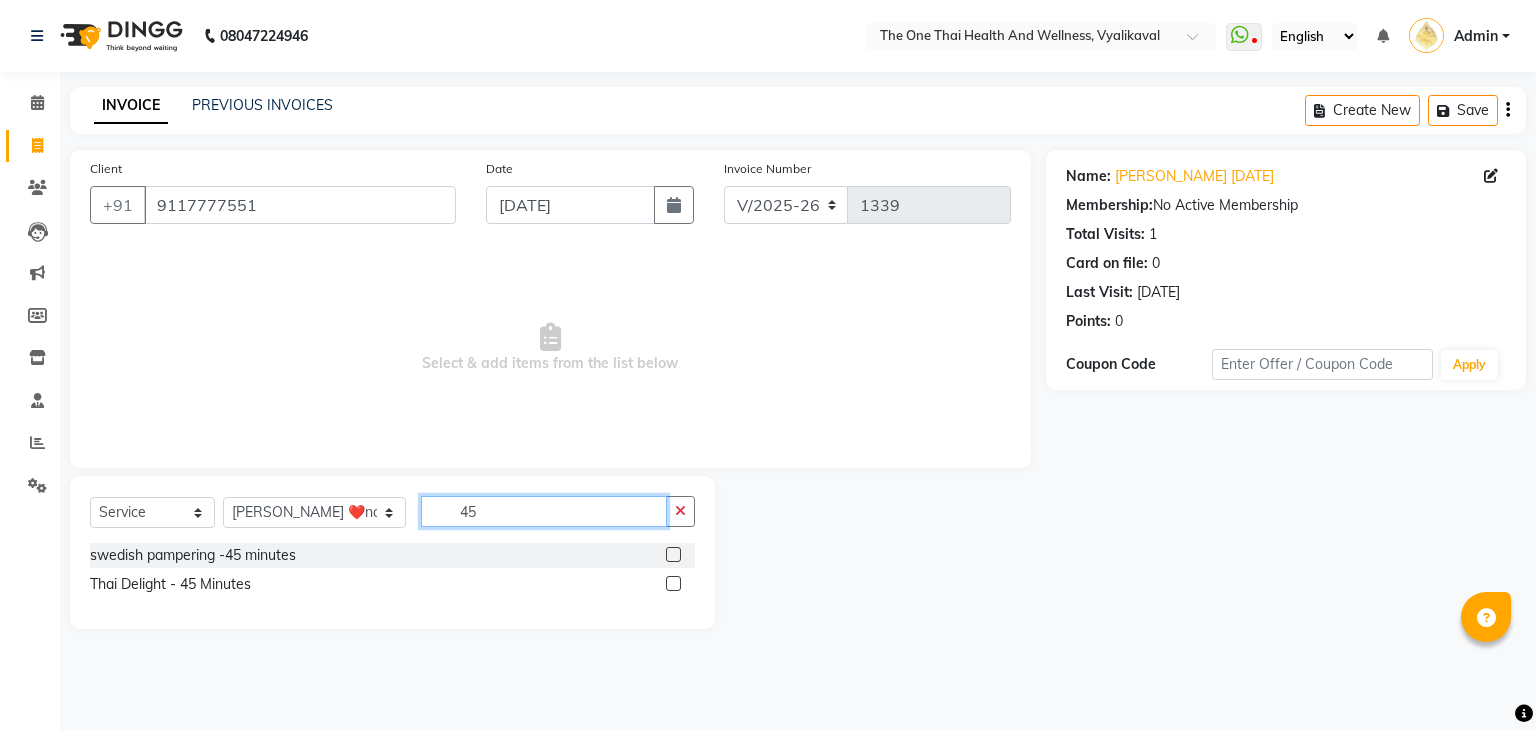 type on "45" 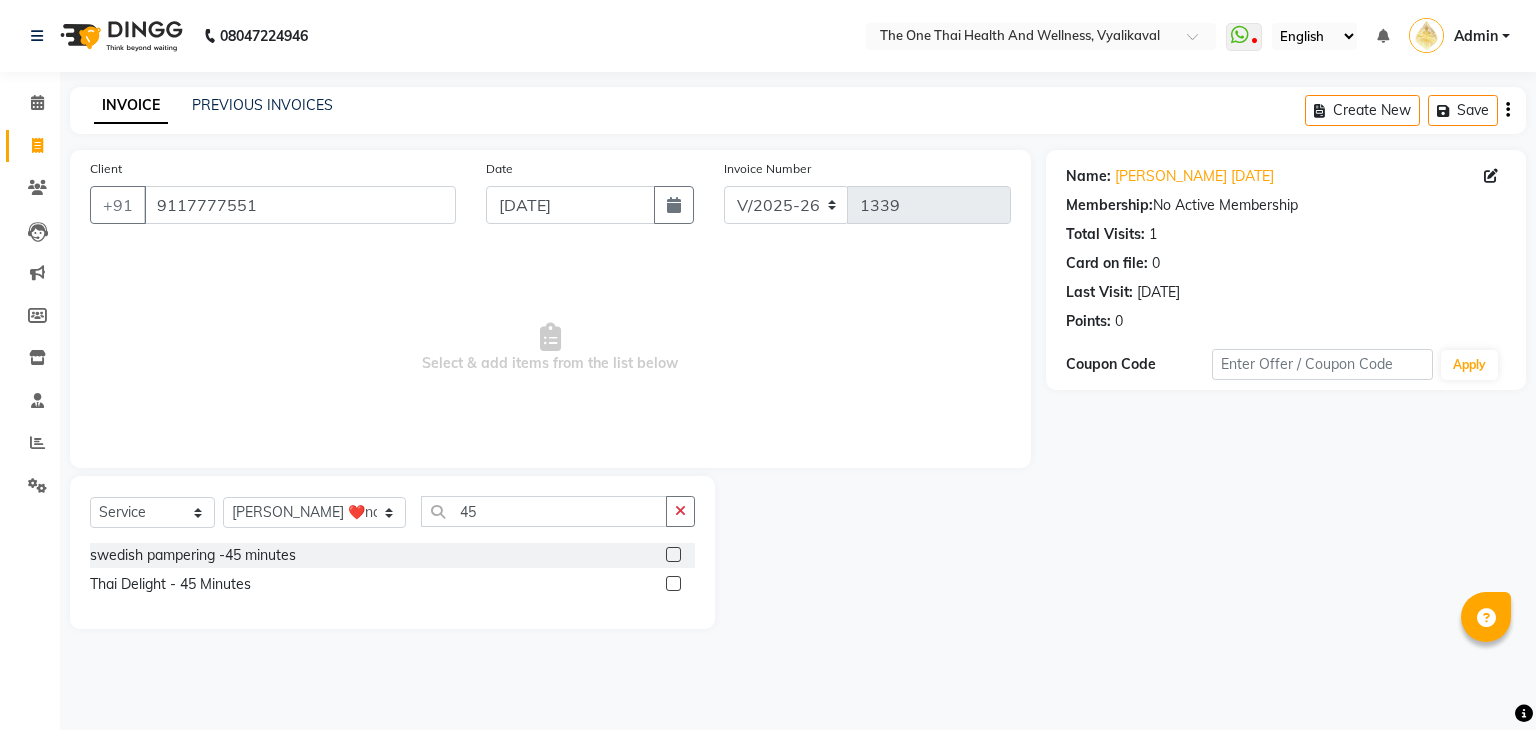 click 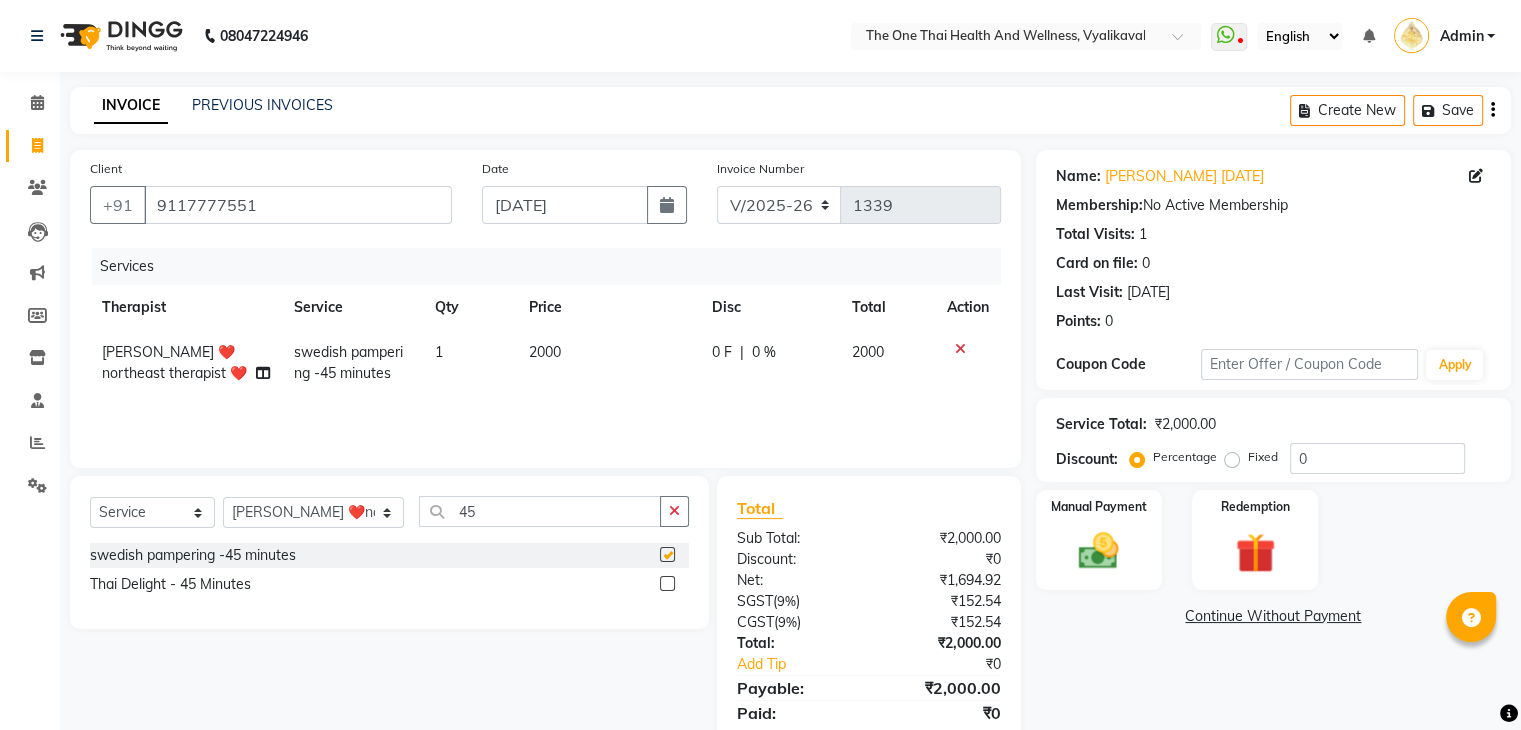 checkbox on "false" 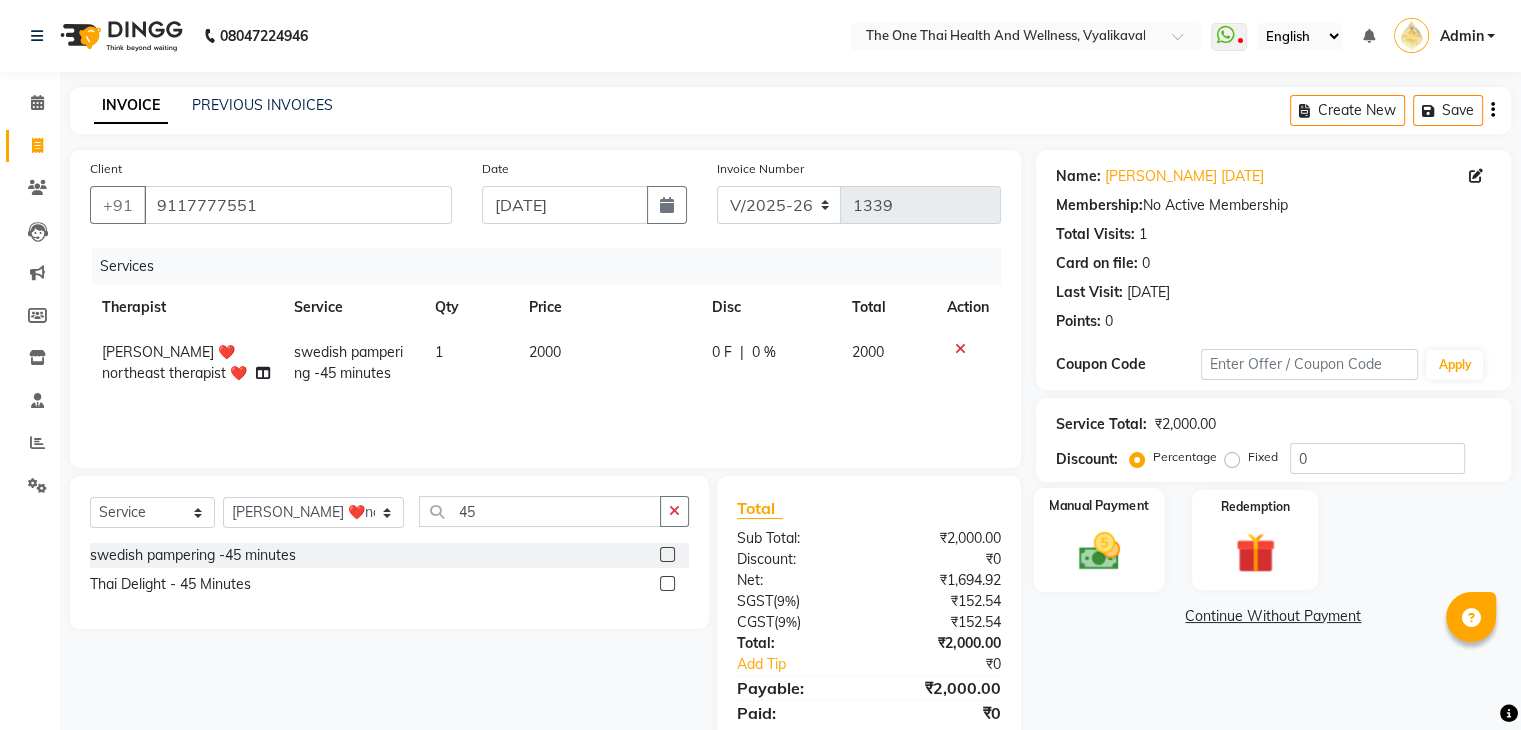 click on "Manual Payment" 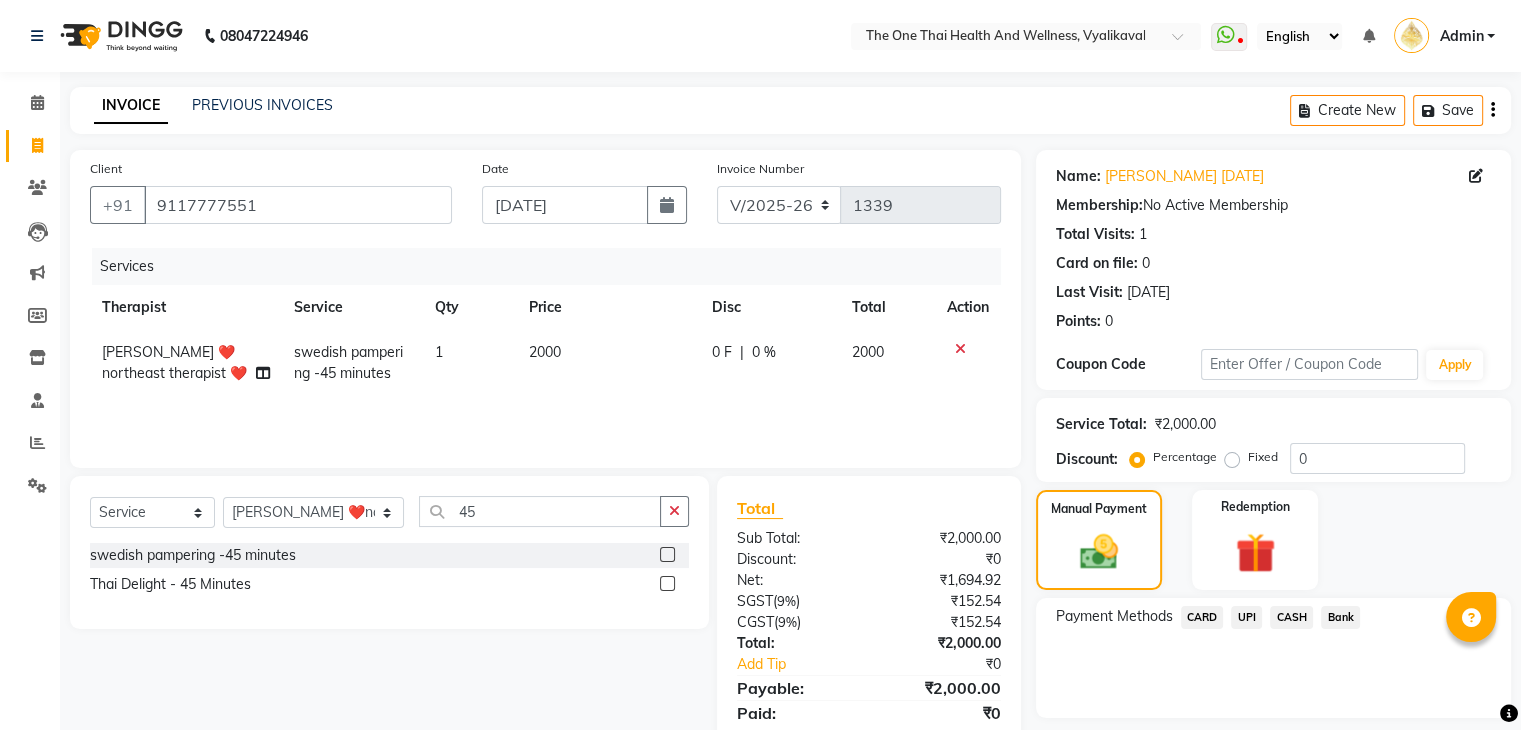 click on "UPI" 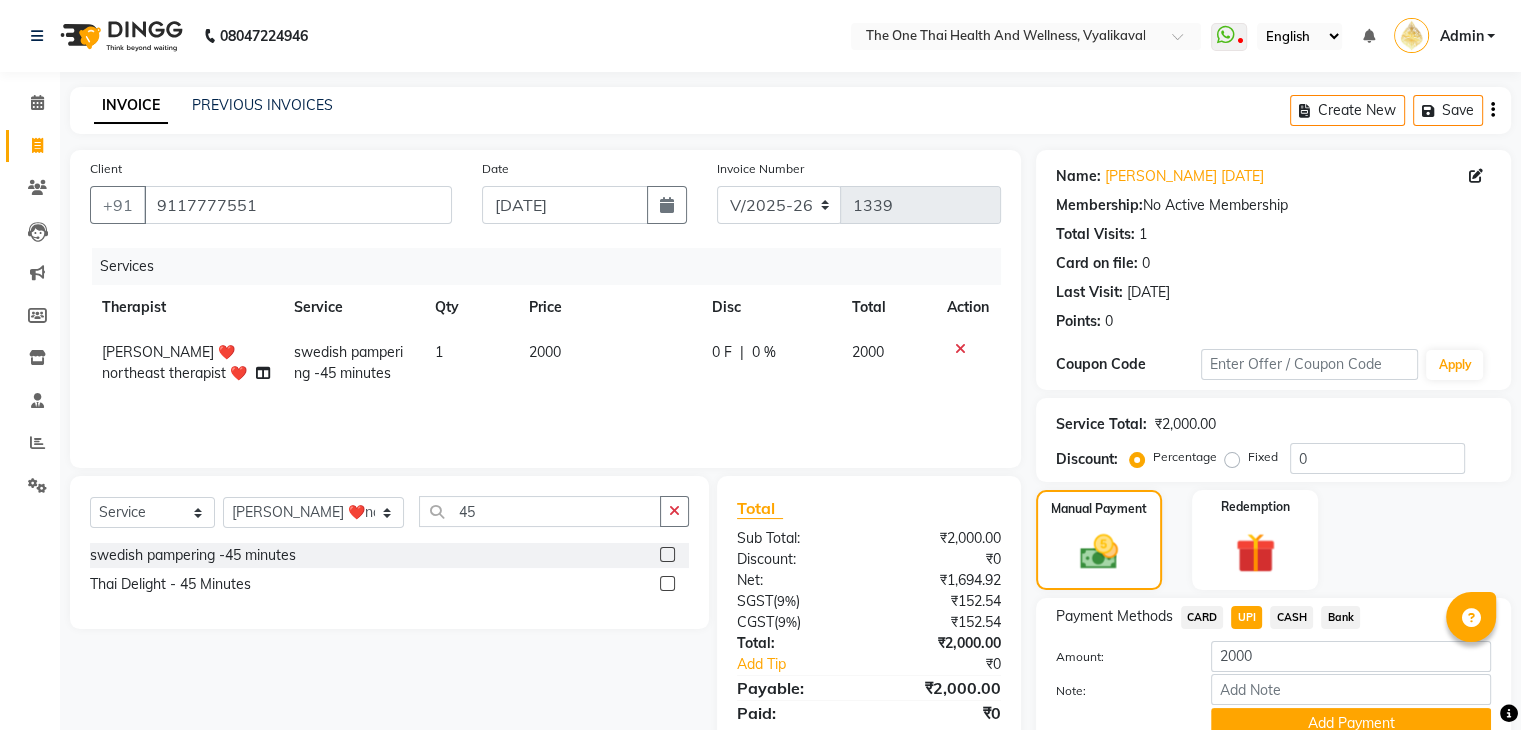 scroll, scrollTop: 0, scrollLeft: 0, axis: both 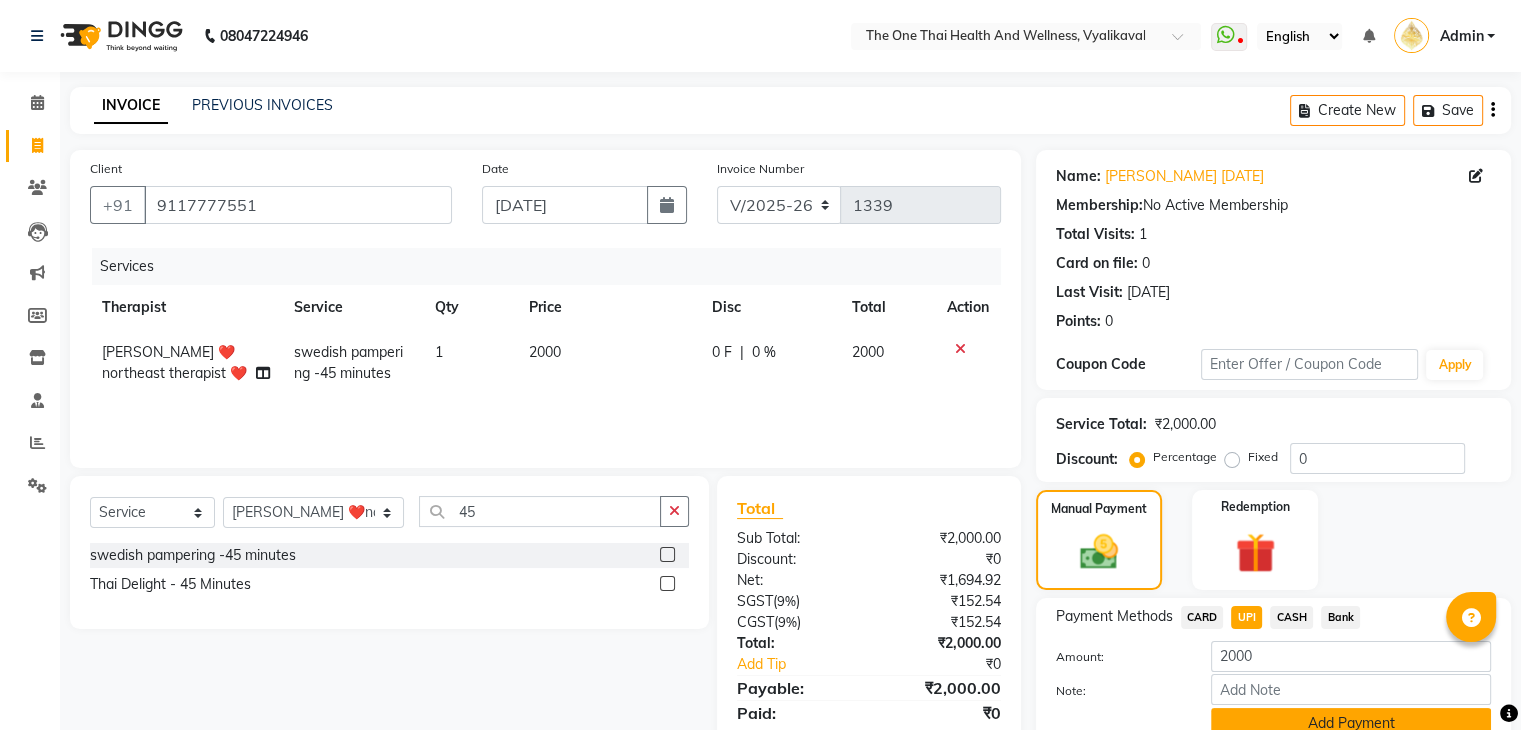 click on "Add Payment" 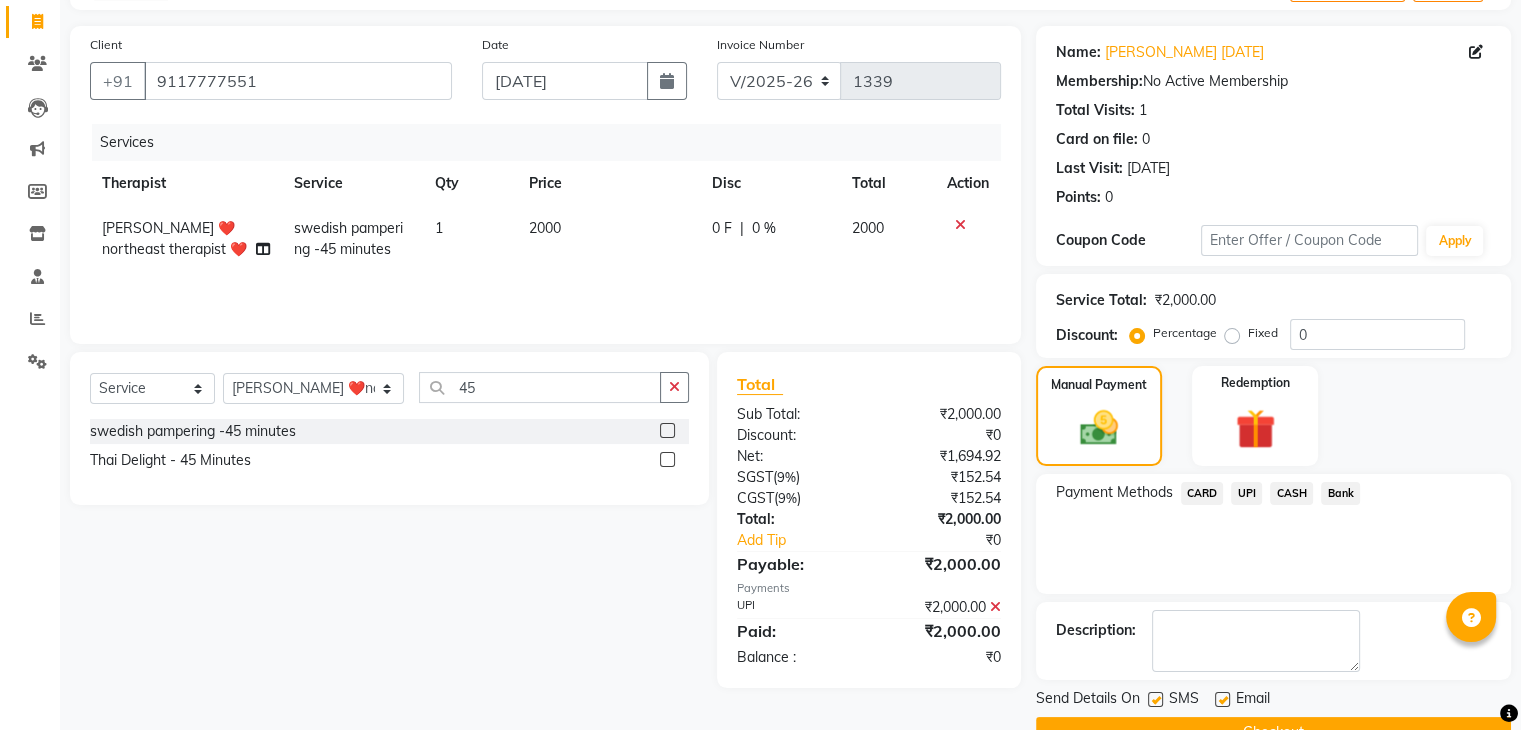 scroll, scrollTop: 144, scrollLeft: 0, axis: vertical 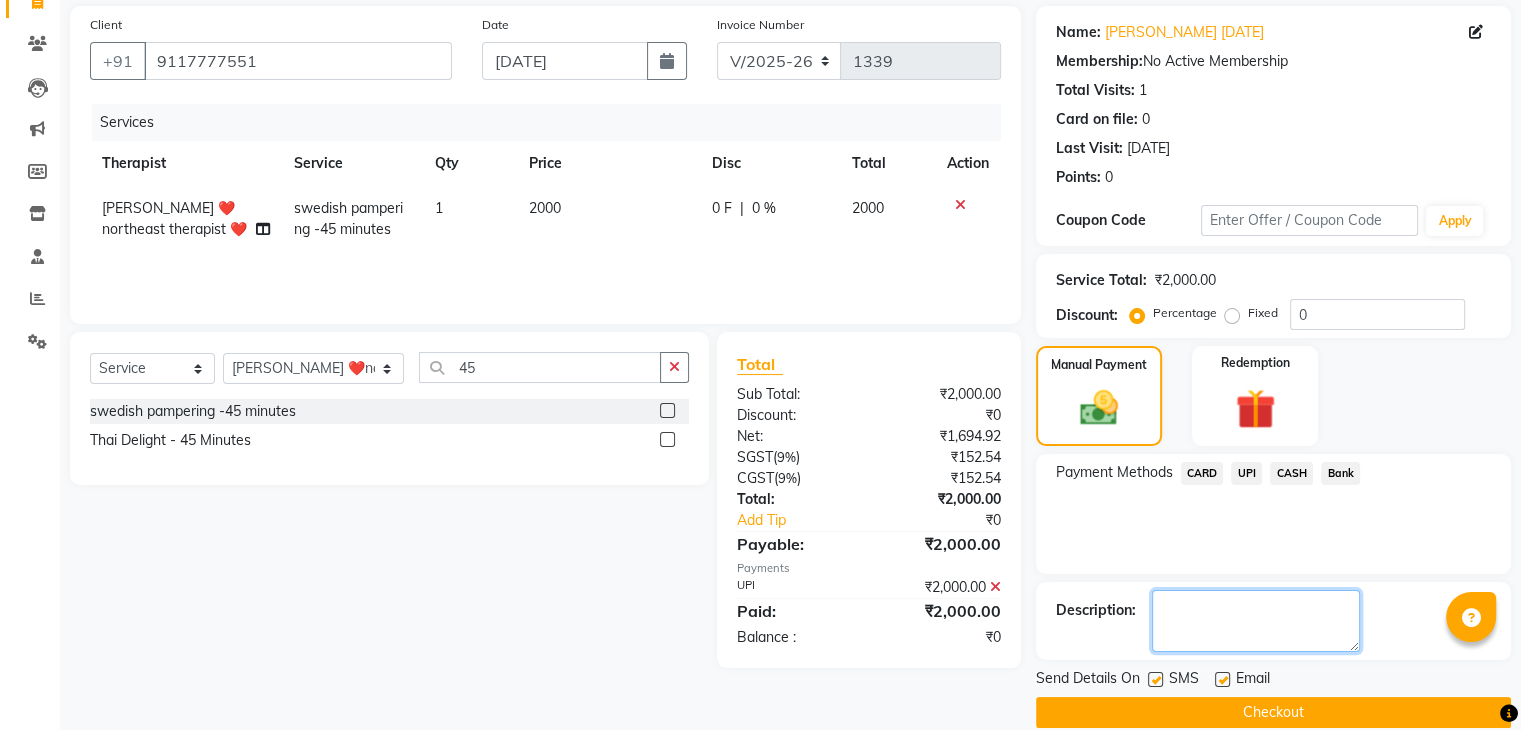 click 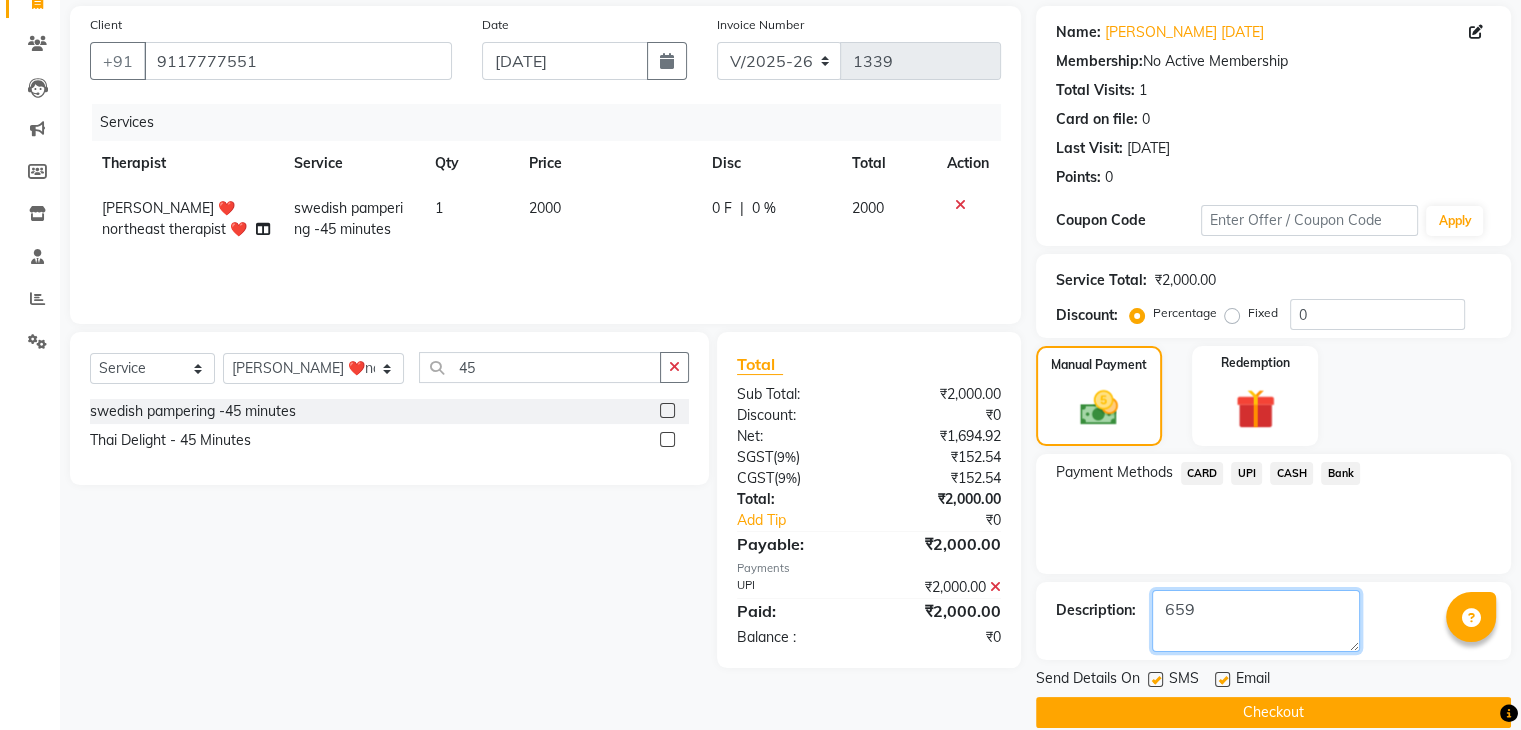 type on "659" 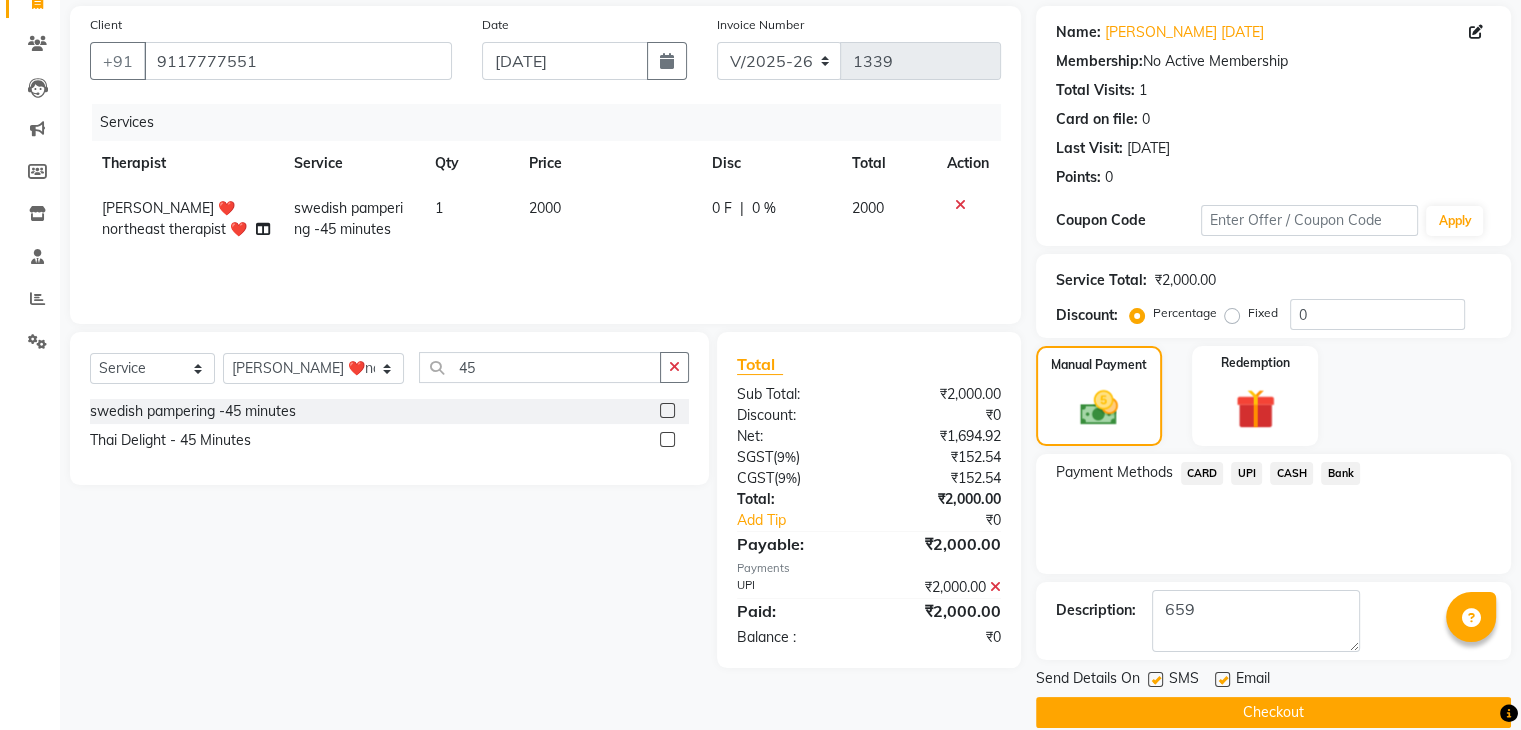 click on "Send Details On SMS Email" 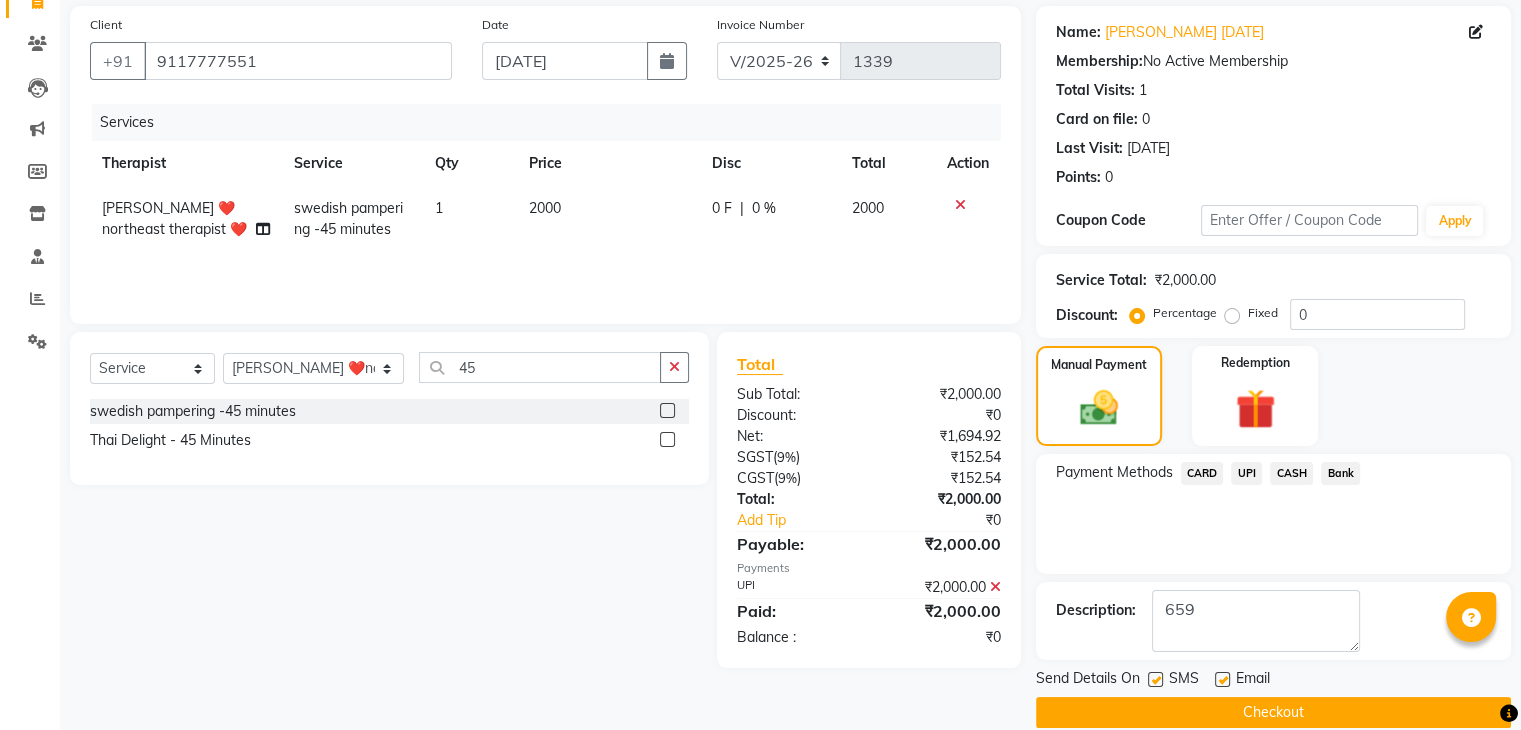 click 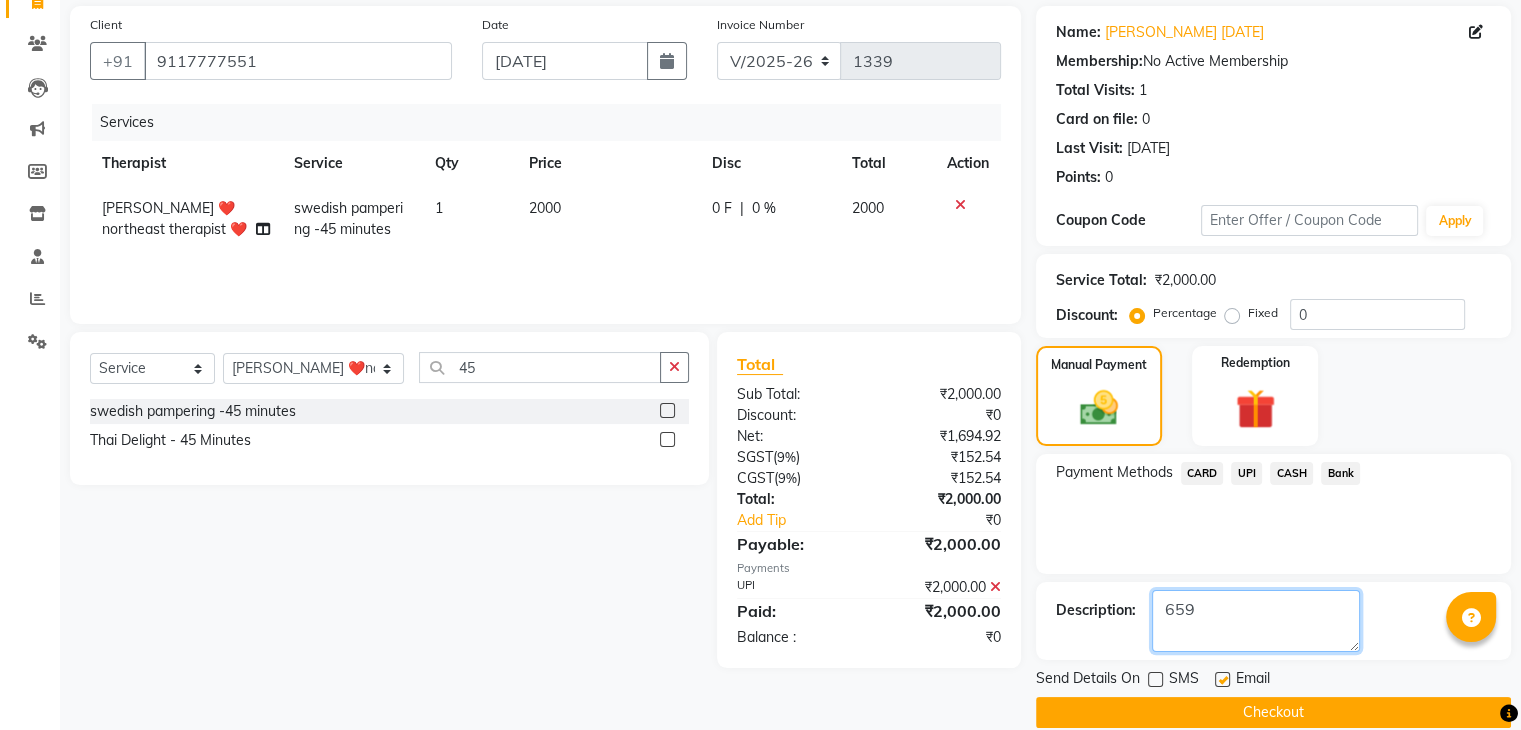 scroll, scrollTop: 71, scrollLeft: 0, axis: vertical 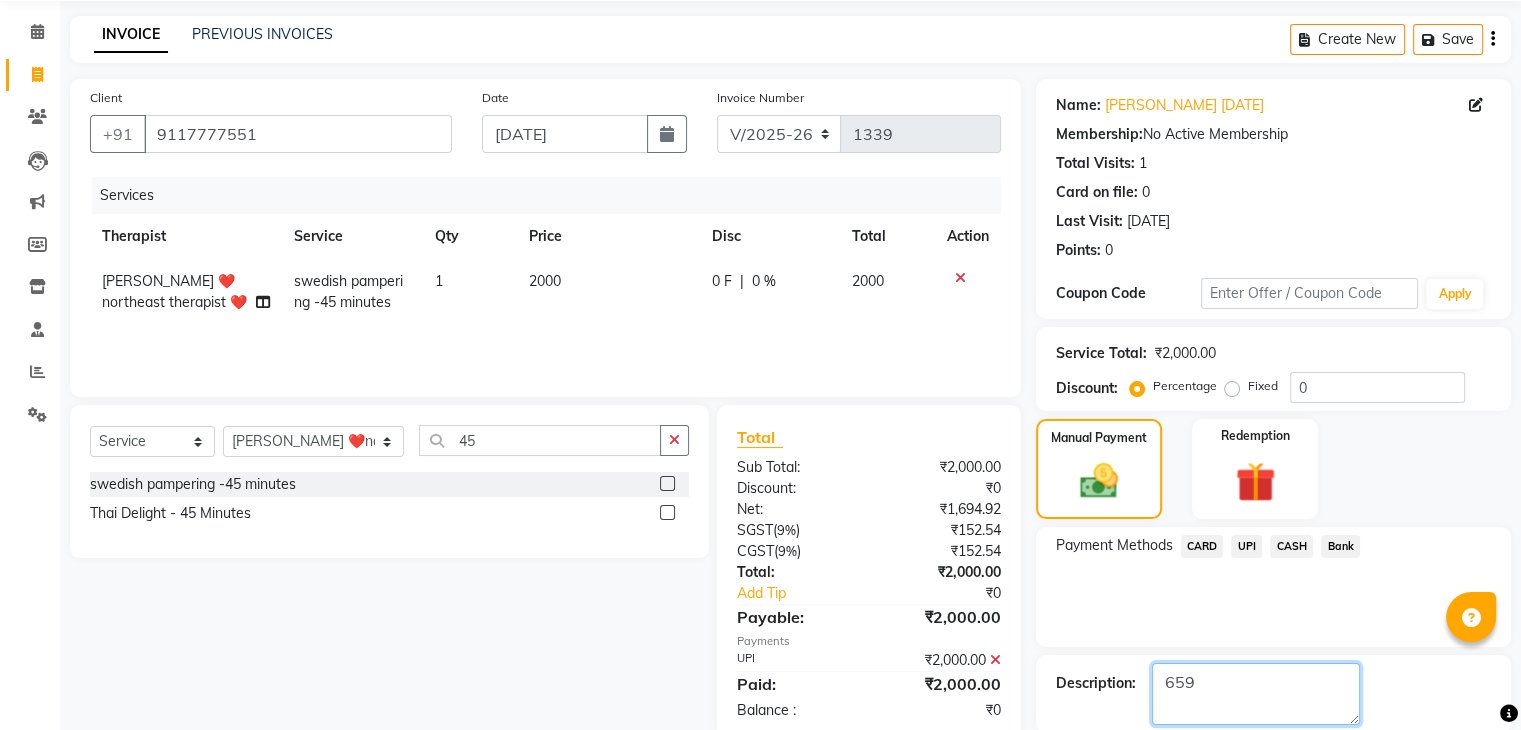 click 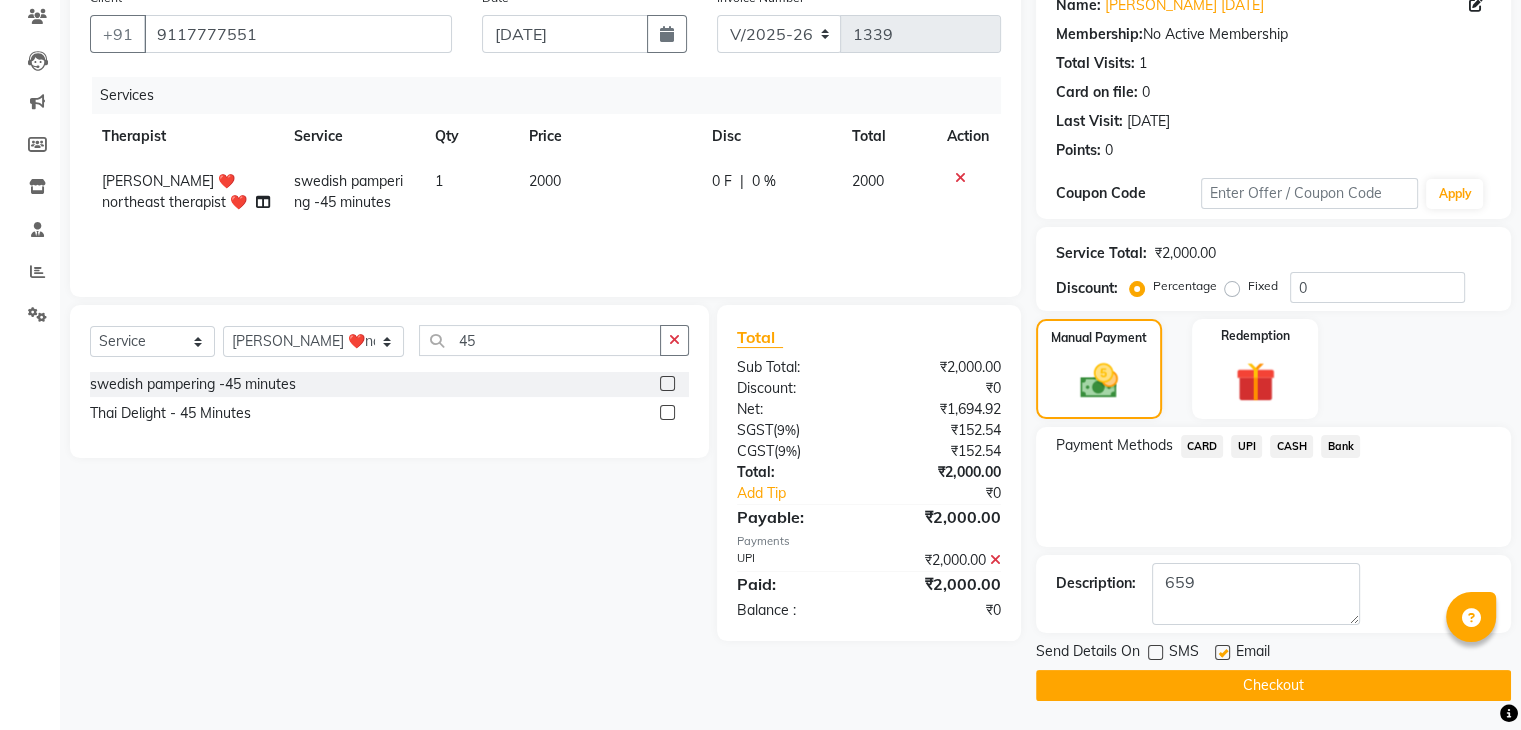 click on "Checkout" 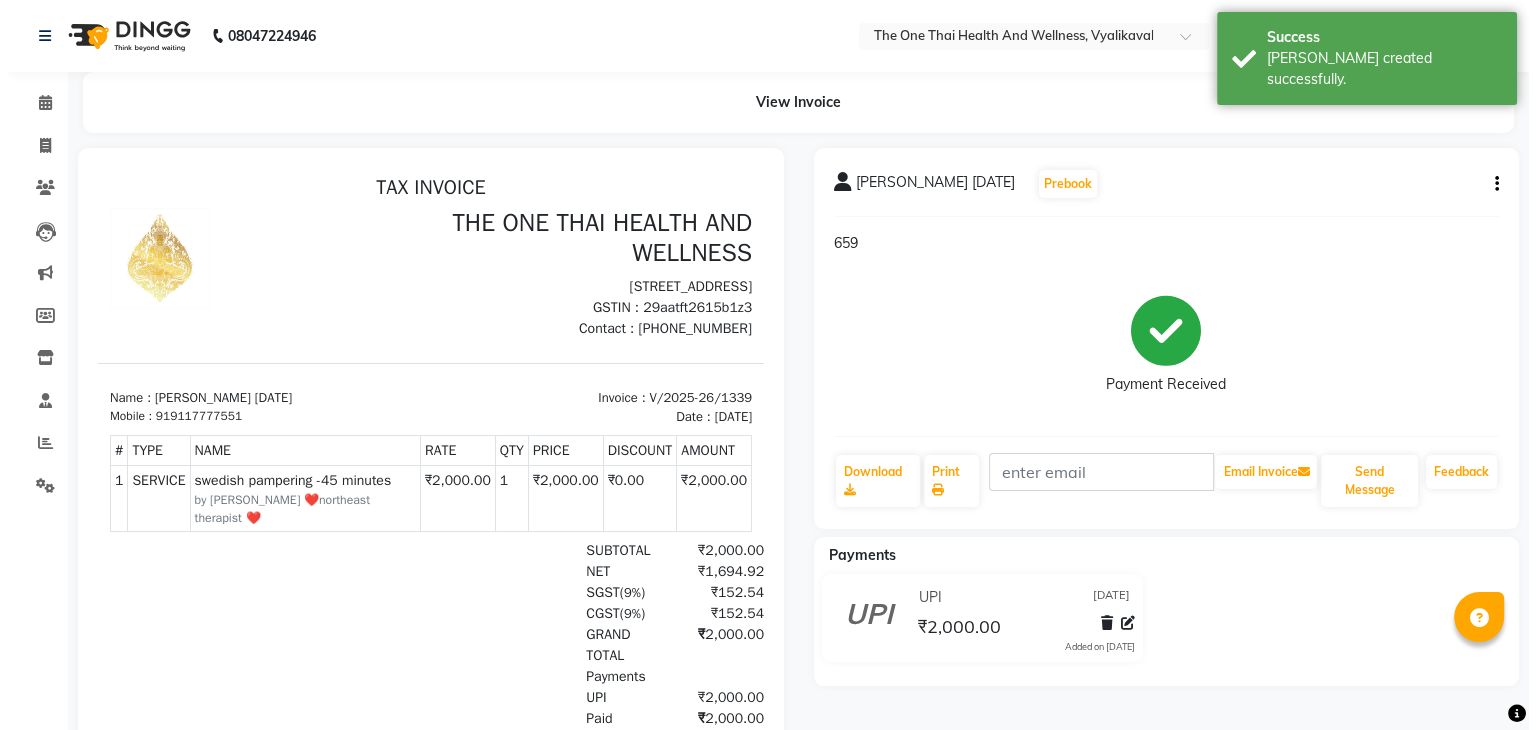 scroll, scrollTop: 0, scrollLeft: 0, axis: both 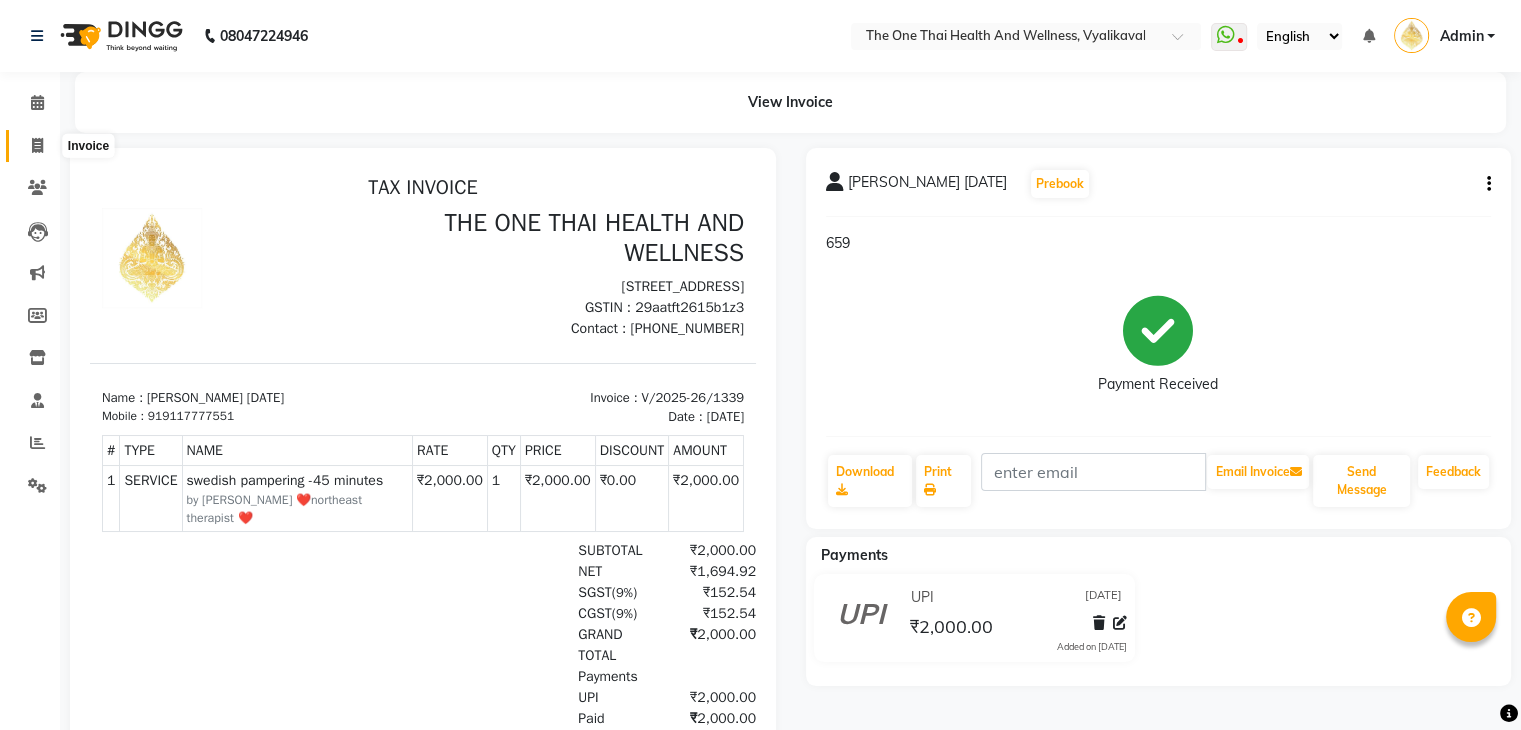 click 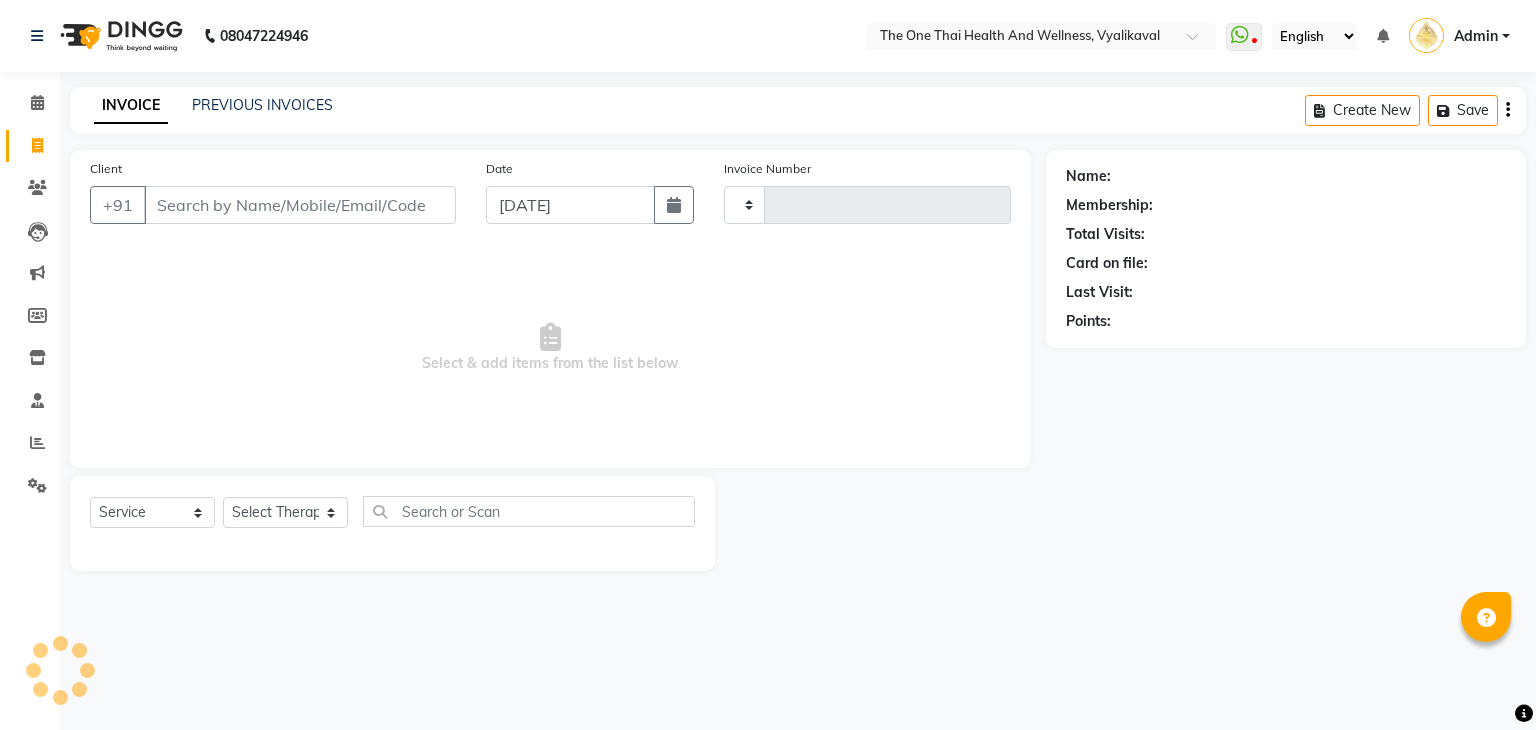 type on "1340" 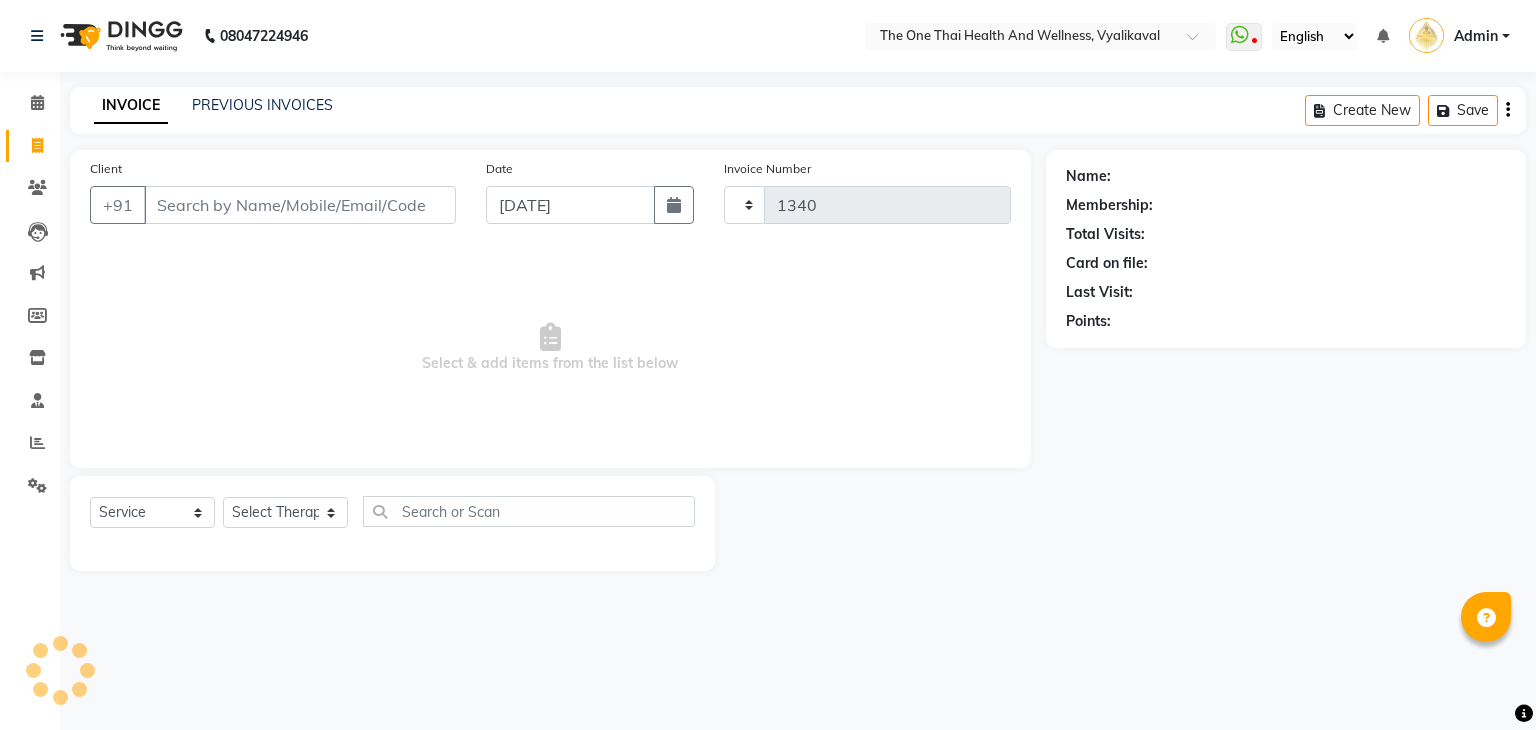 select on "5972" 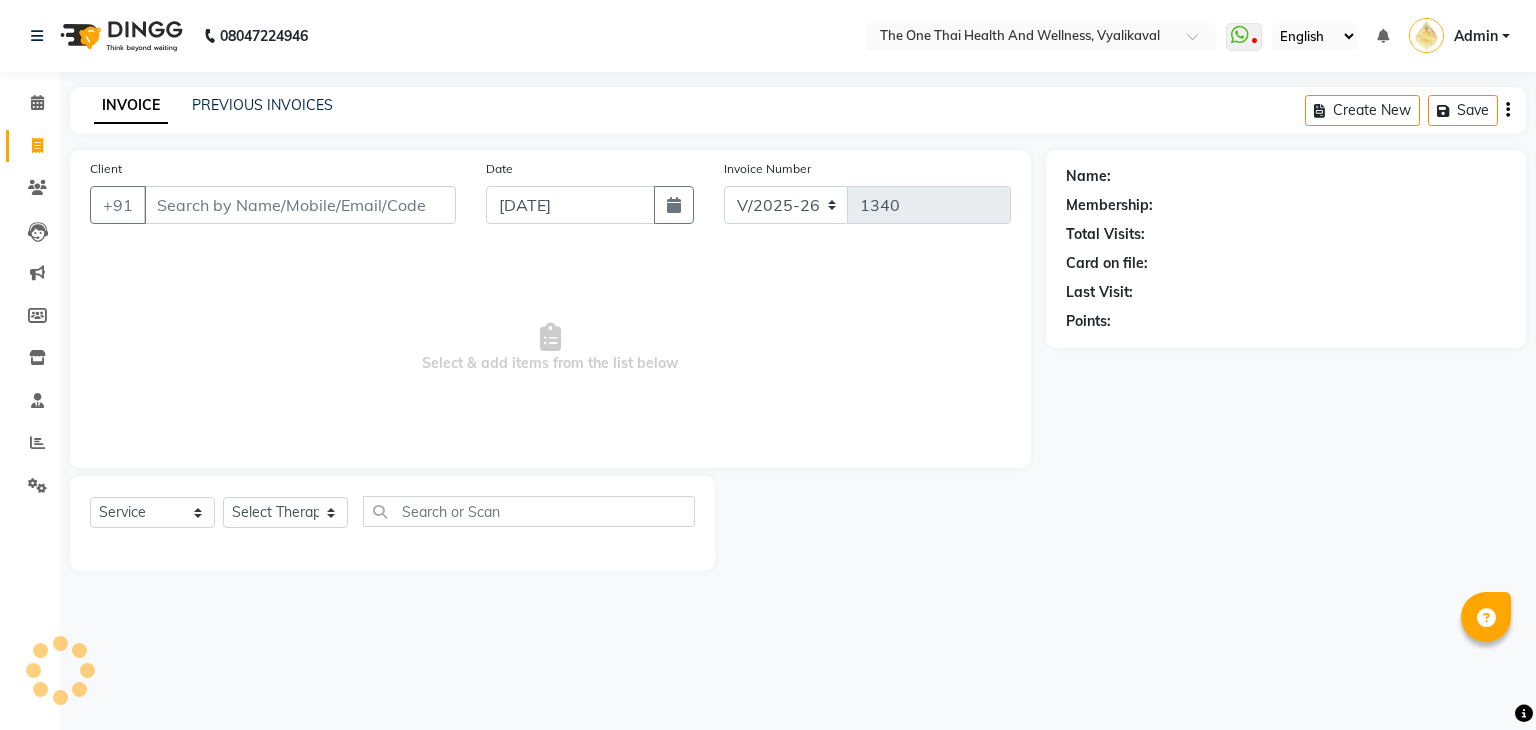 click on "INVOICE PREVIOUS INVOICES" 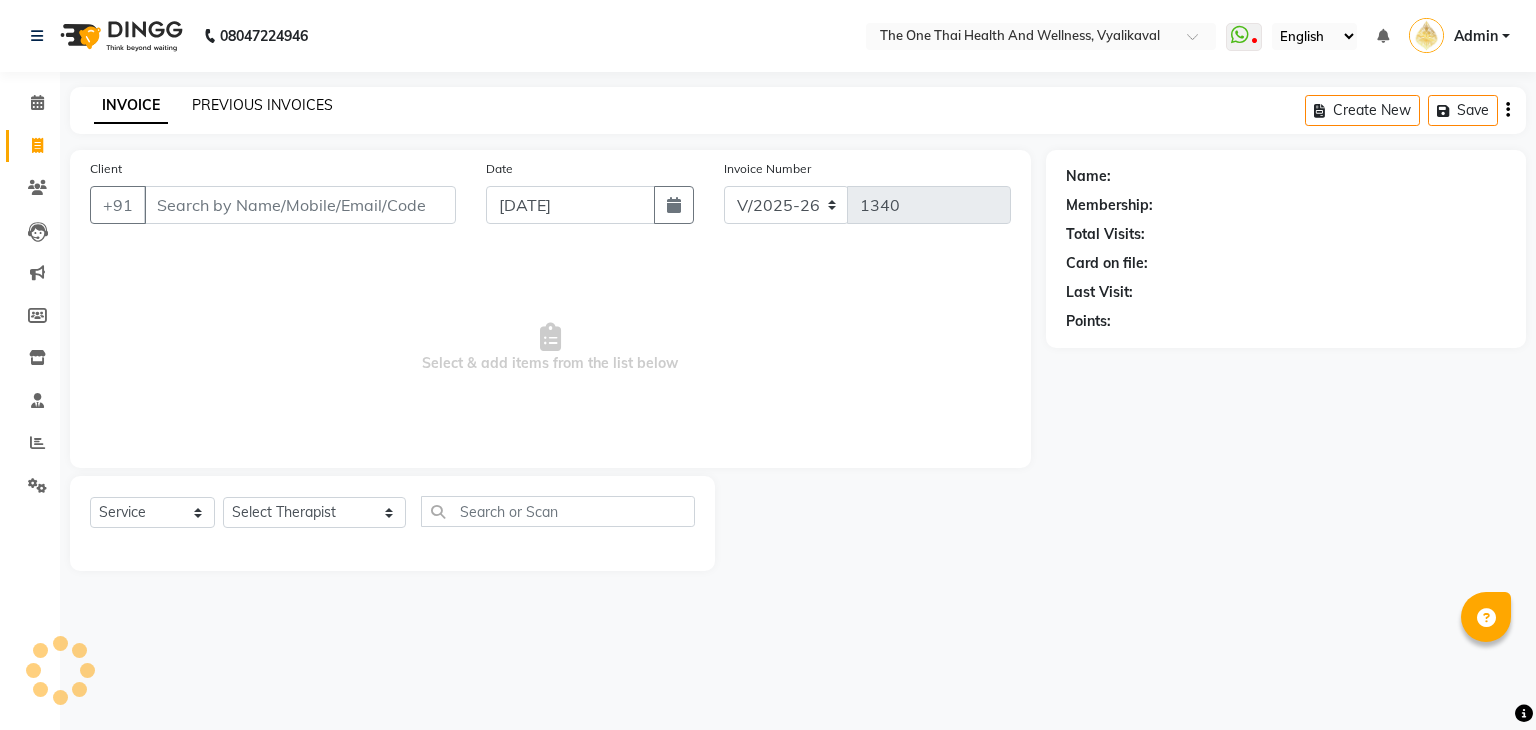 click on "PREVIOUS INVOICES" 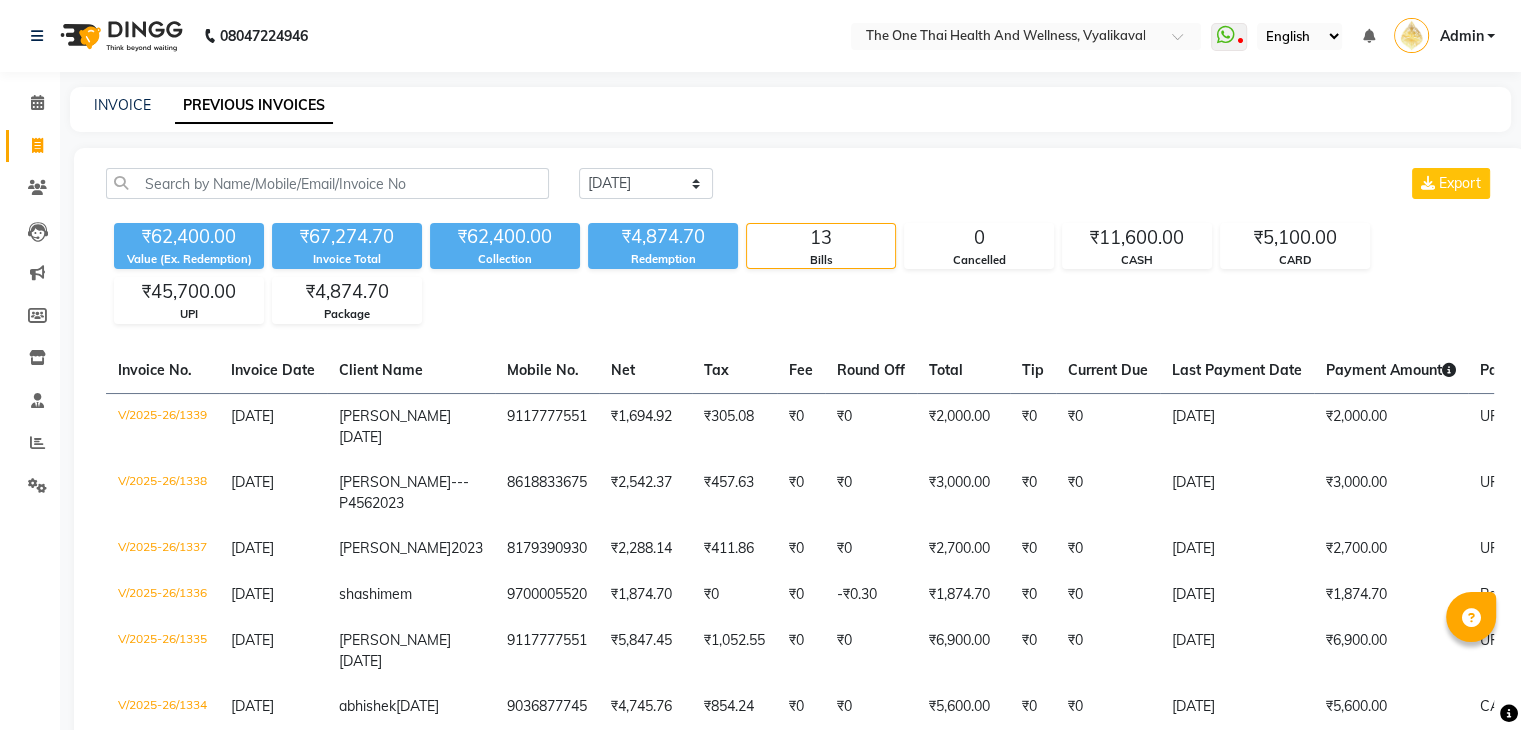 click on "Admin" at bounding box center (1461, 36) 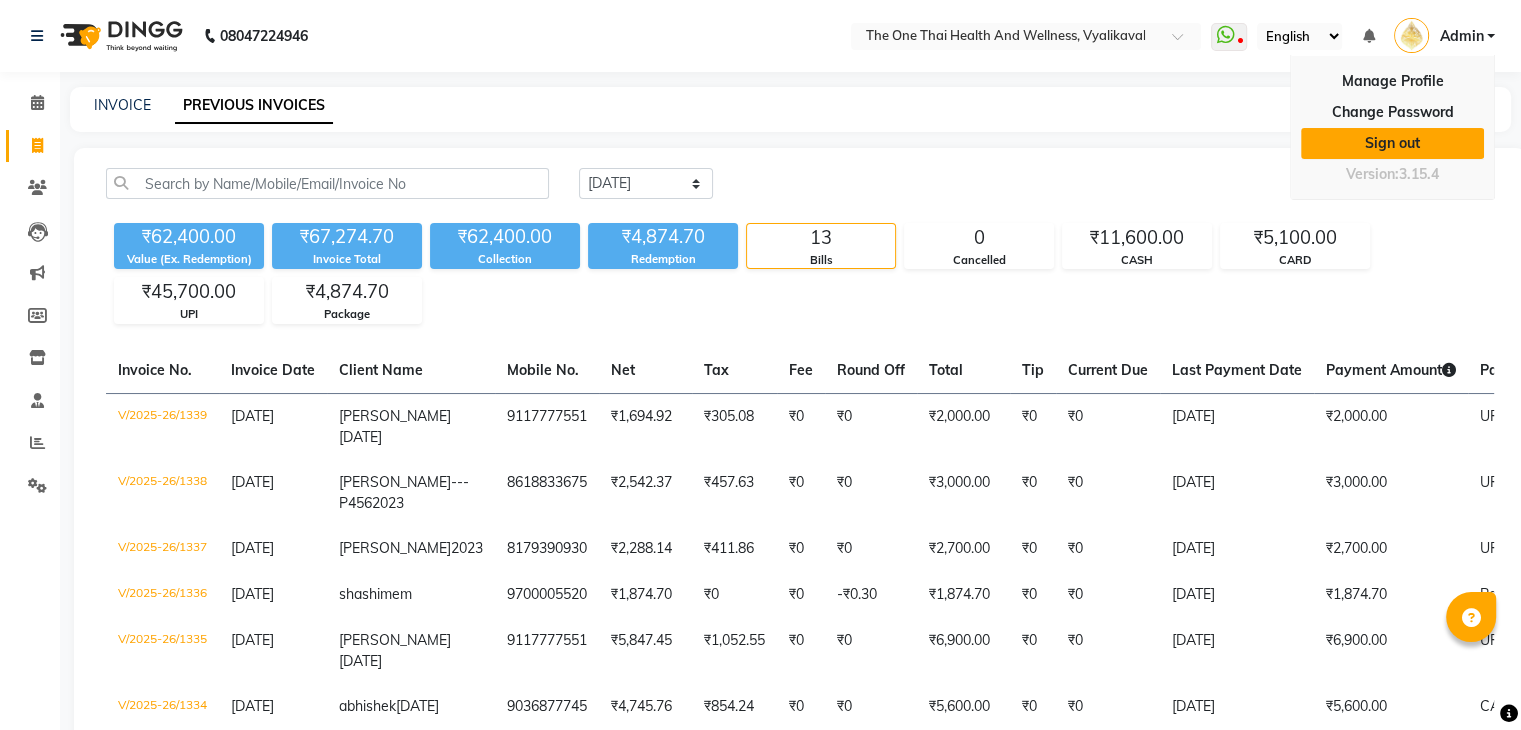 click on "Sign out" at bounding box center (1392, 143) 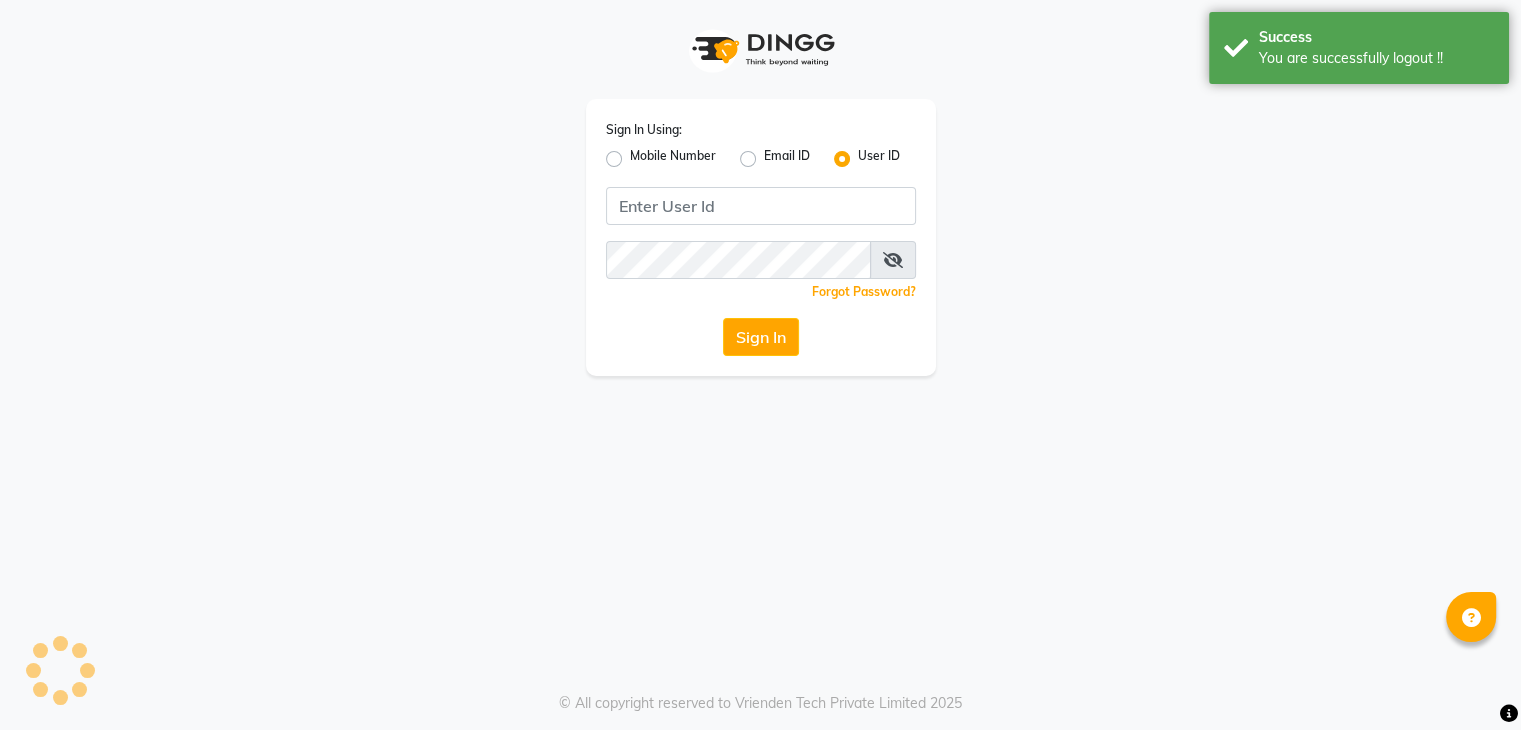click on "Sign In Using: Mobile Number Email ID User ID  Remember me Forgot Password?  Sign In   © All copyright reserved to Vrienden Tech Private Limited 2025" 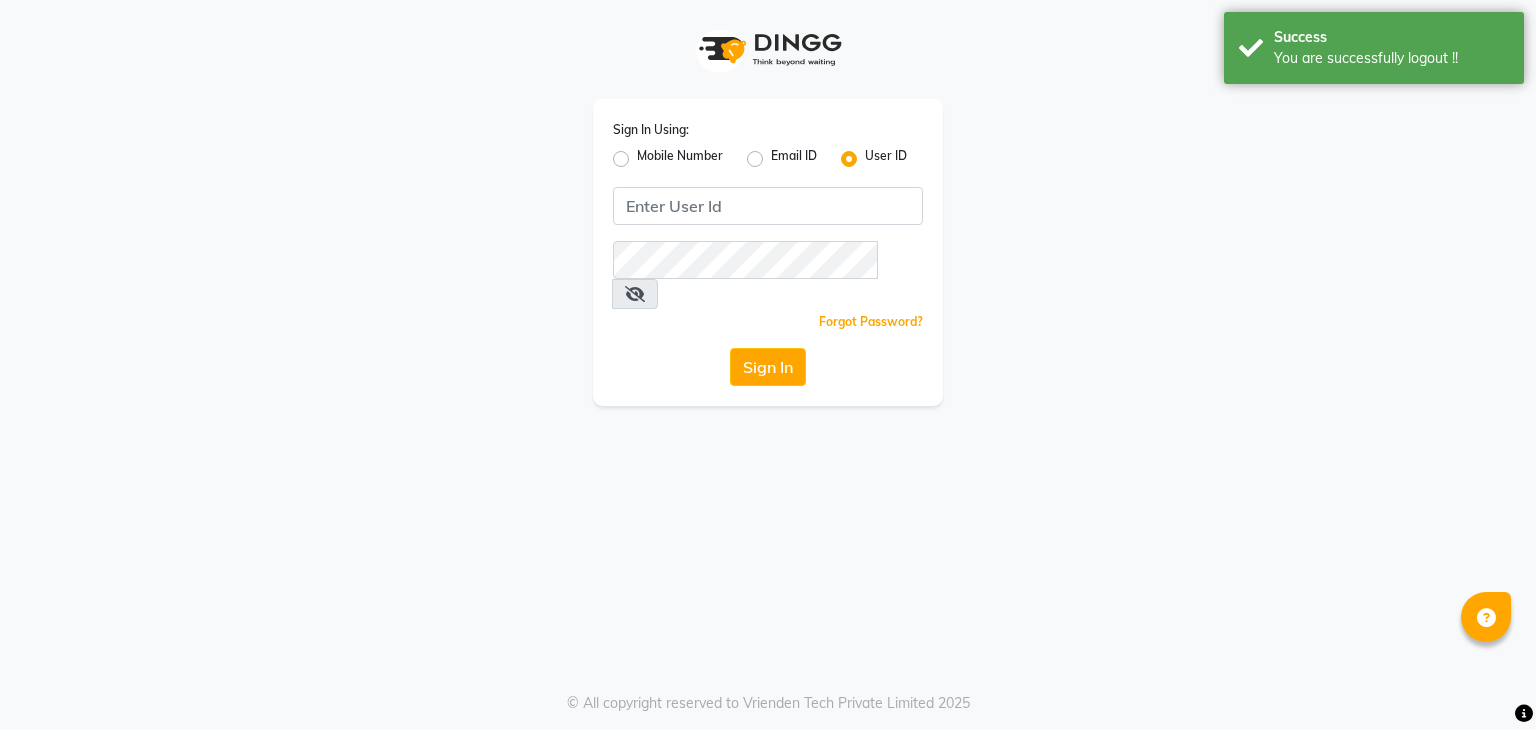 click on "Mobile Number" 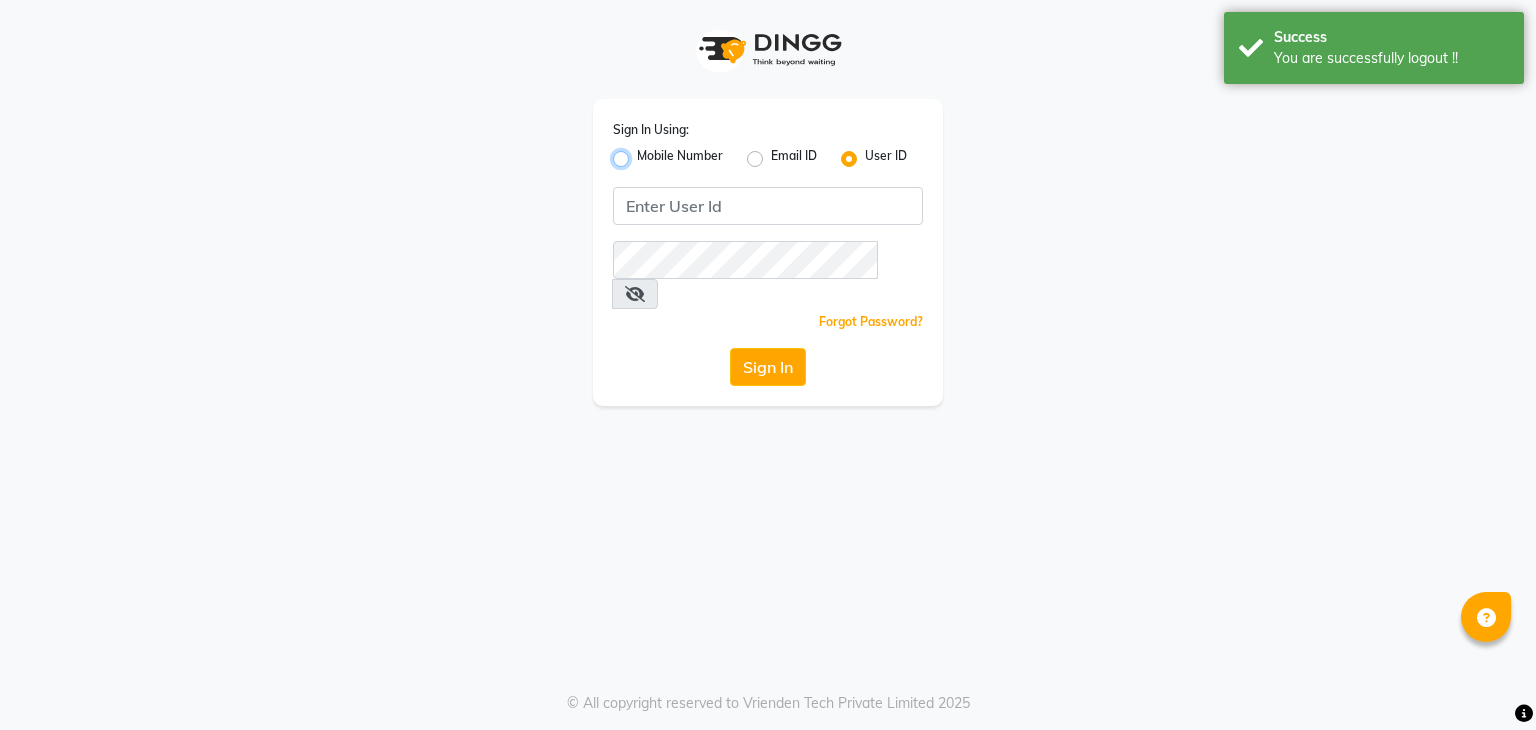 click on "Mobile Number" at bounding box center [643, 153] 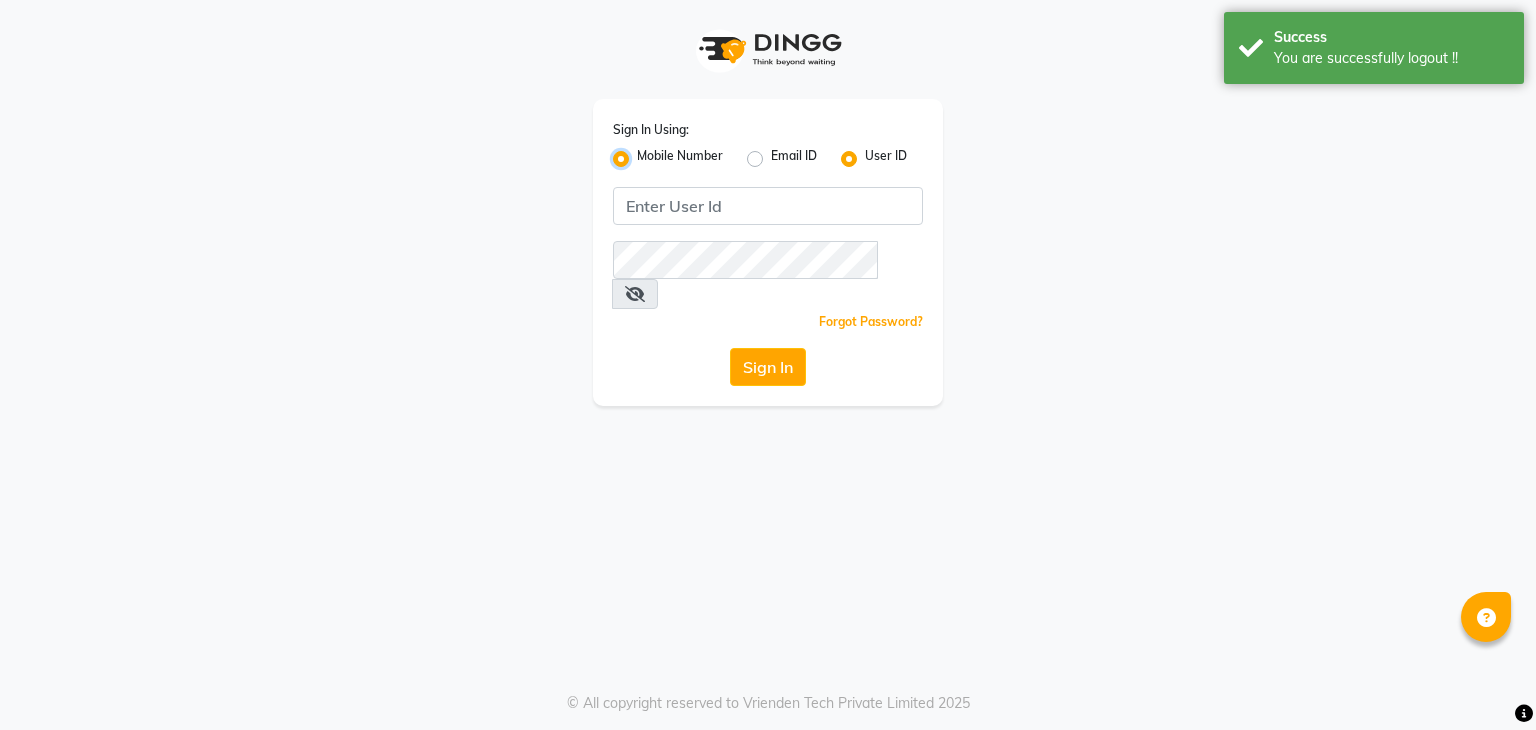radio on "false" 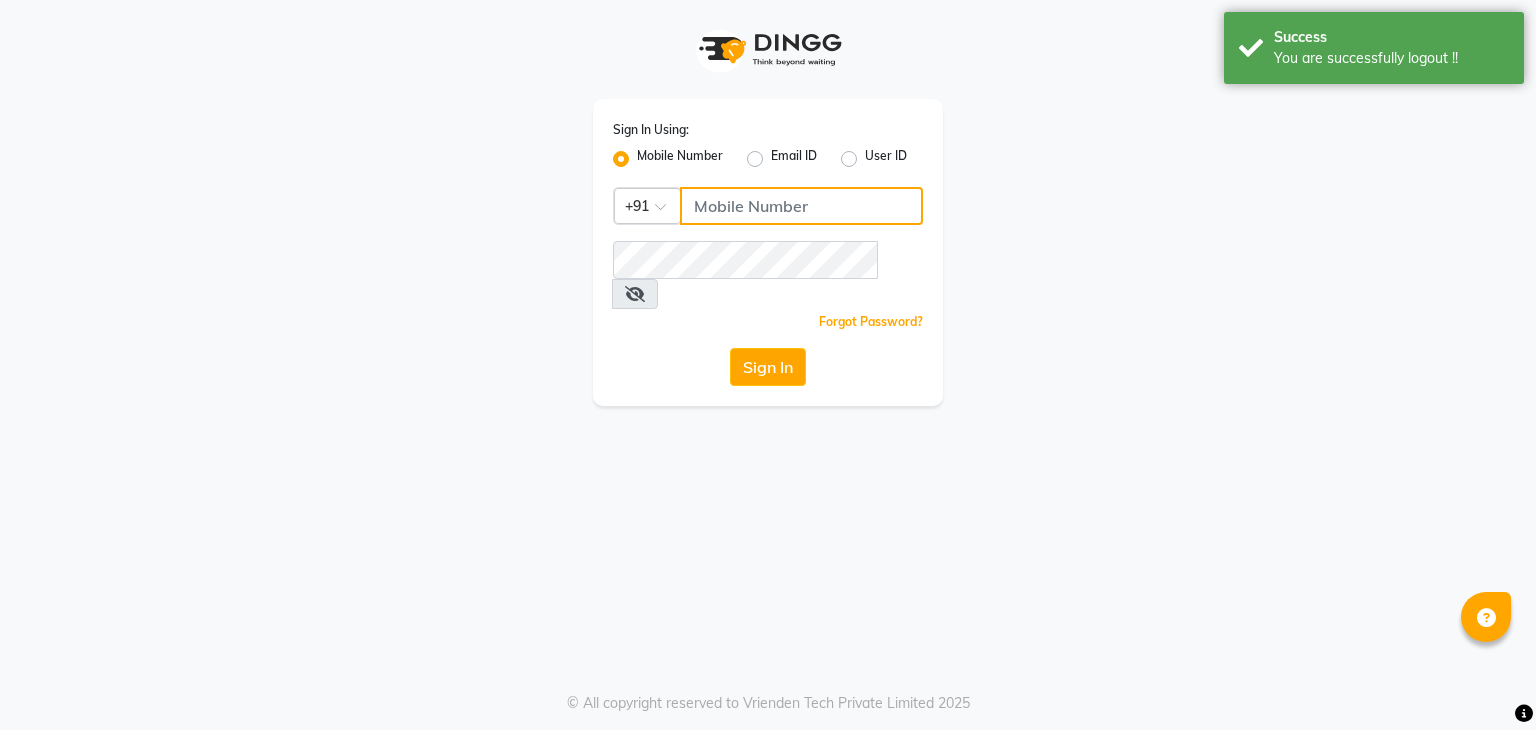 click 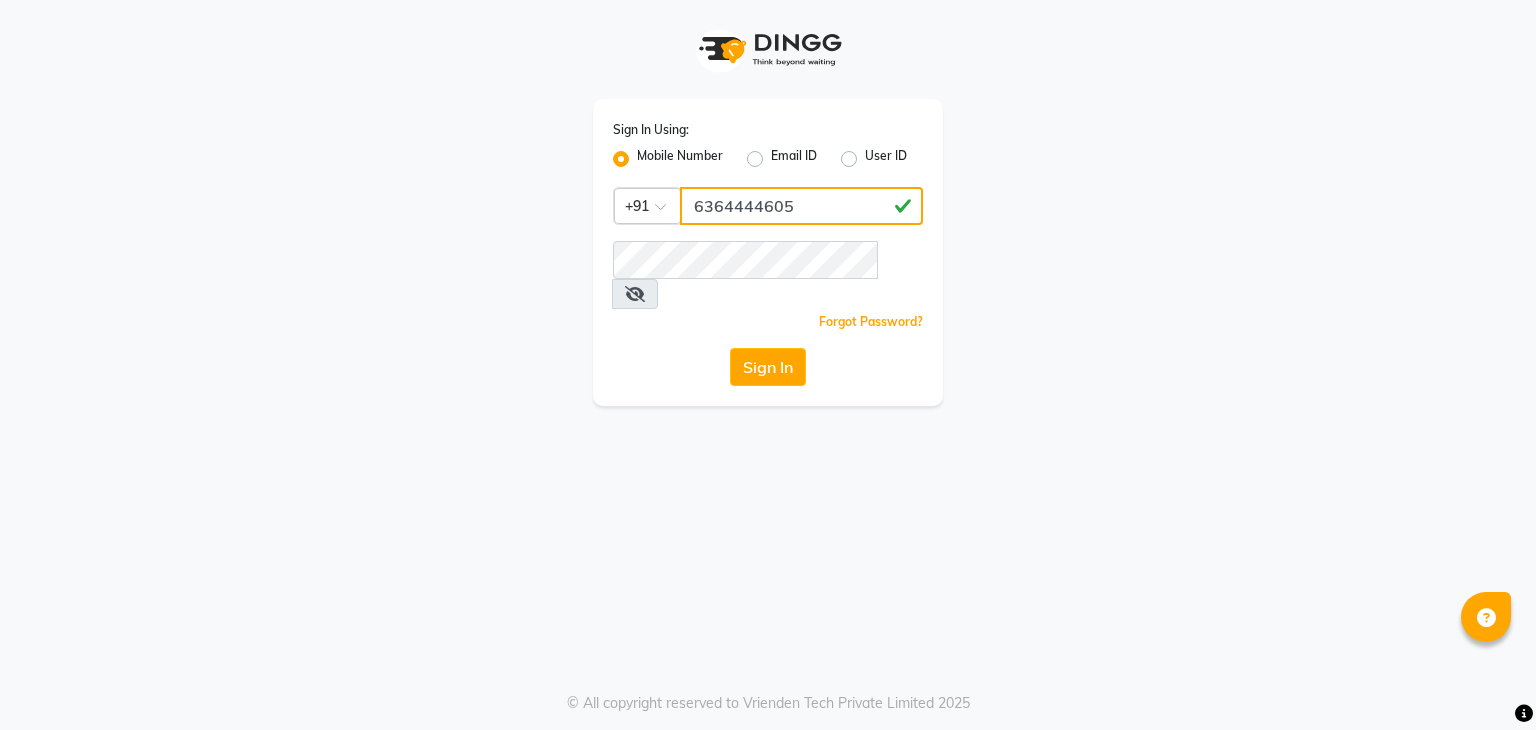 type on "6364444605" 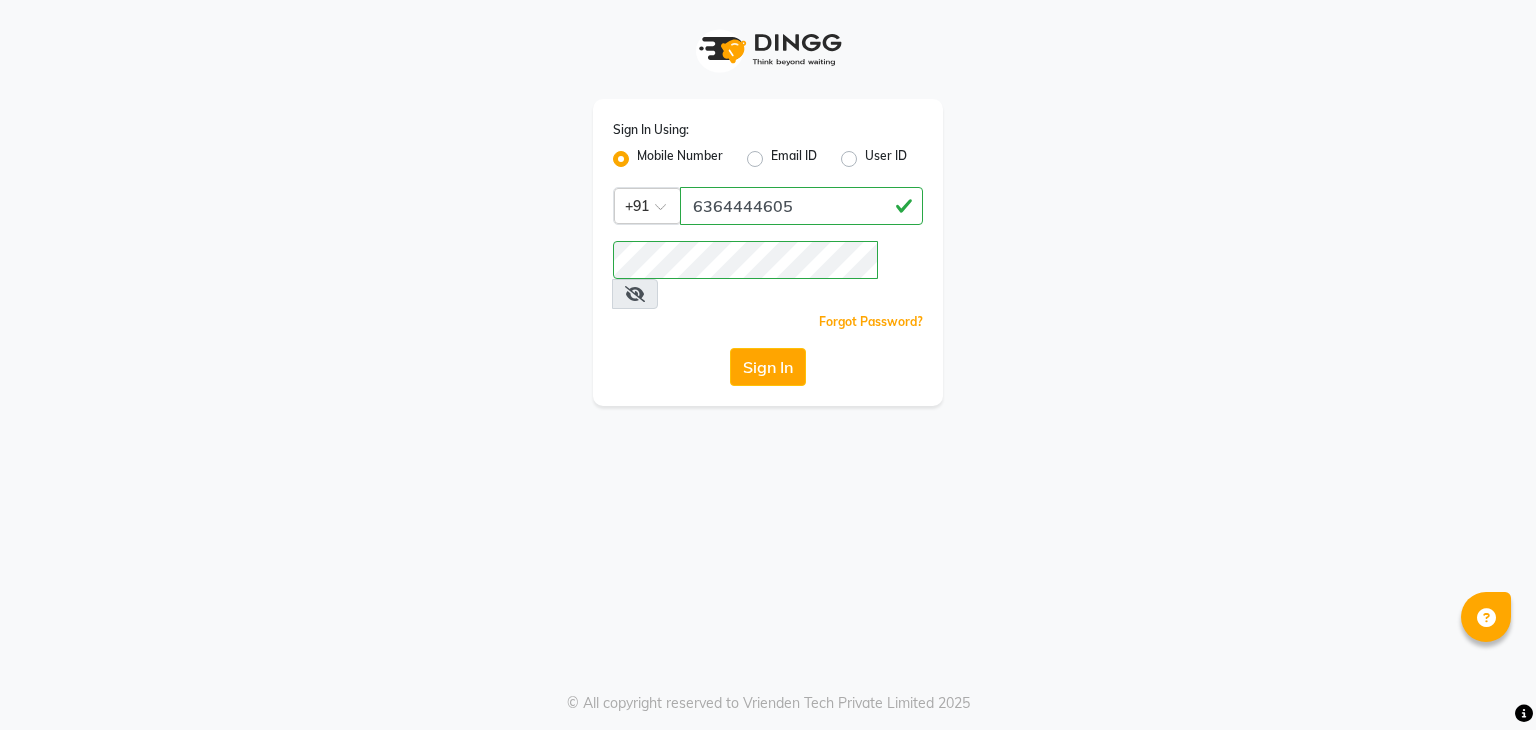 click at bounding box center (635, 294) 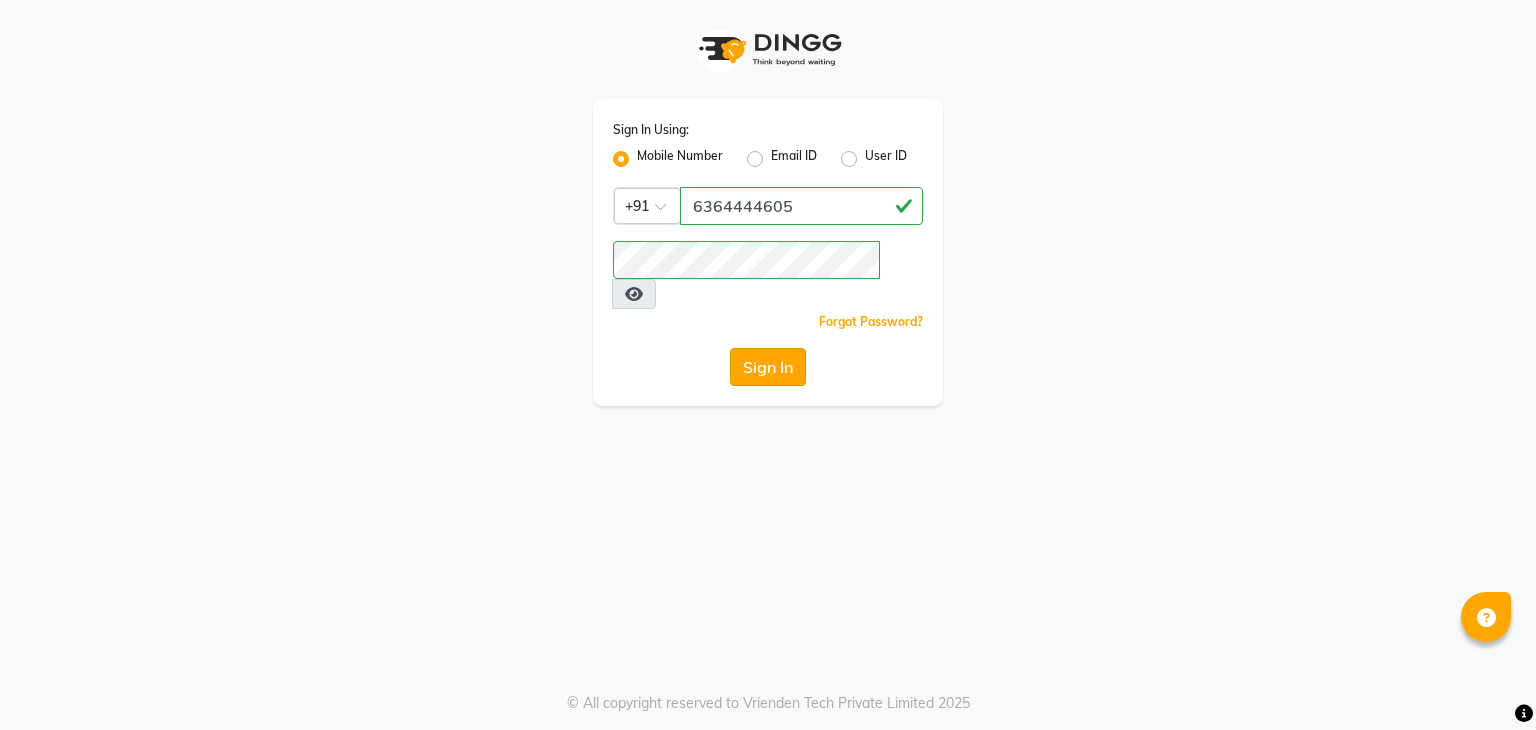 click on "Sign In" 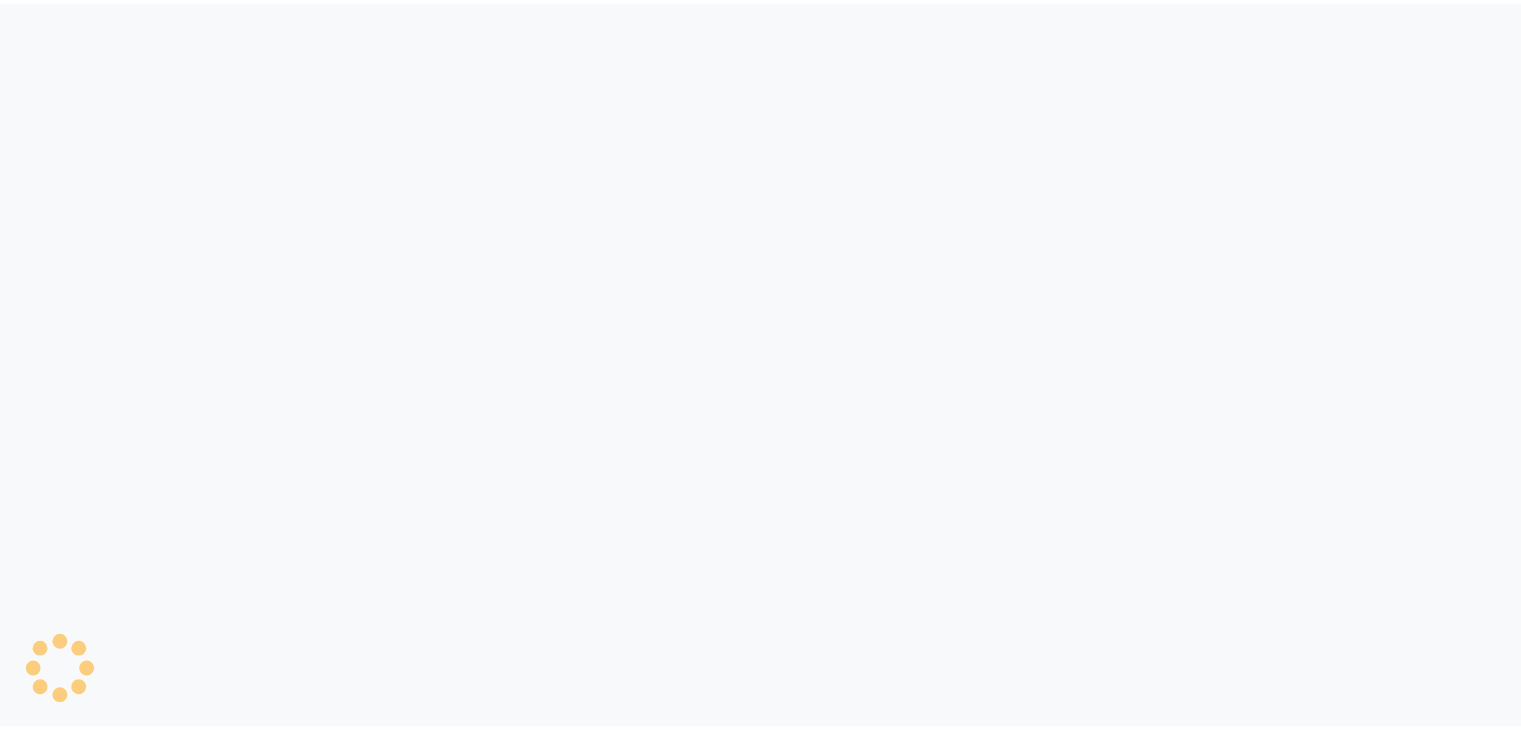 scroll, scrollTop: 0, scrollLeft: 0, axis: both 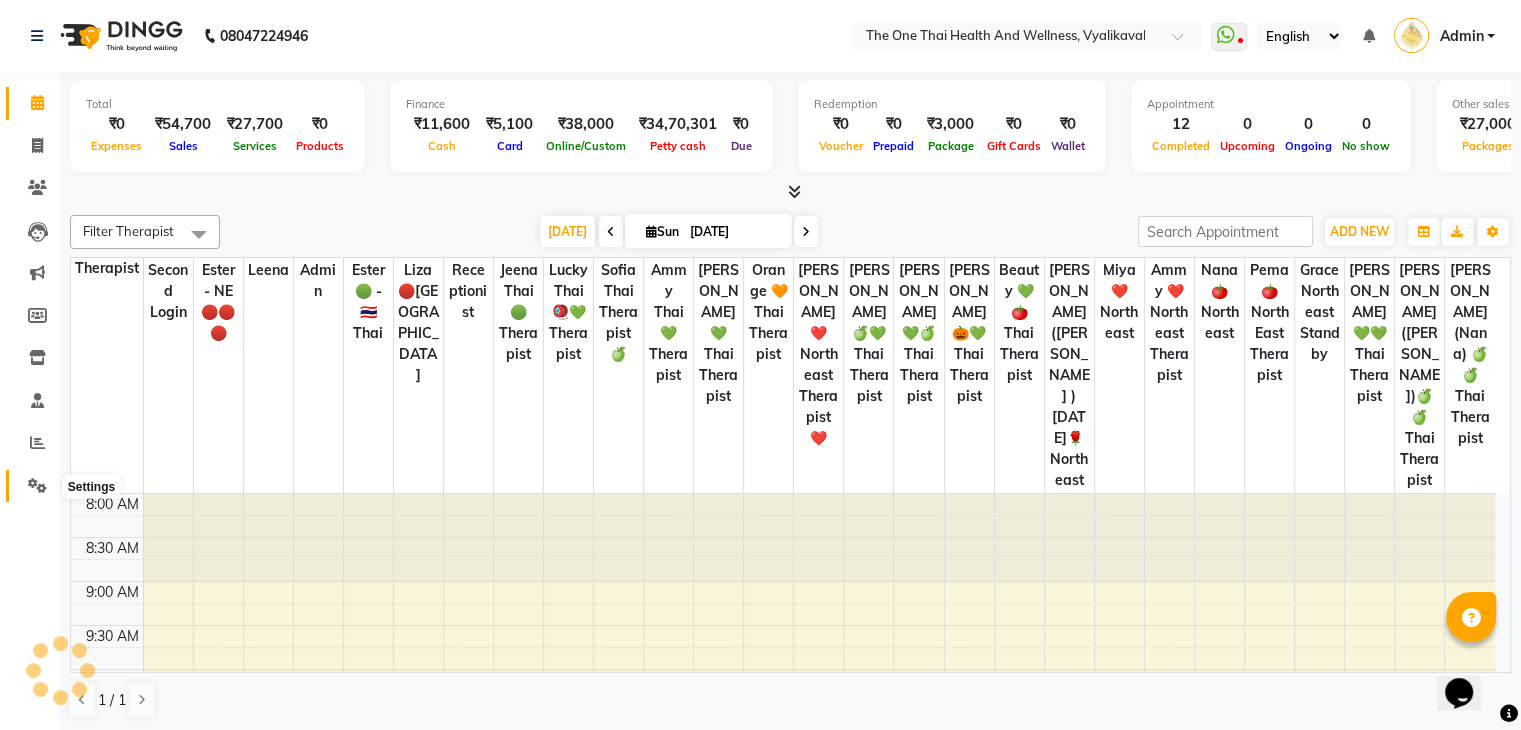 click 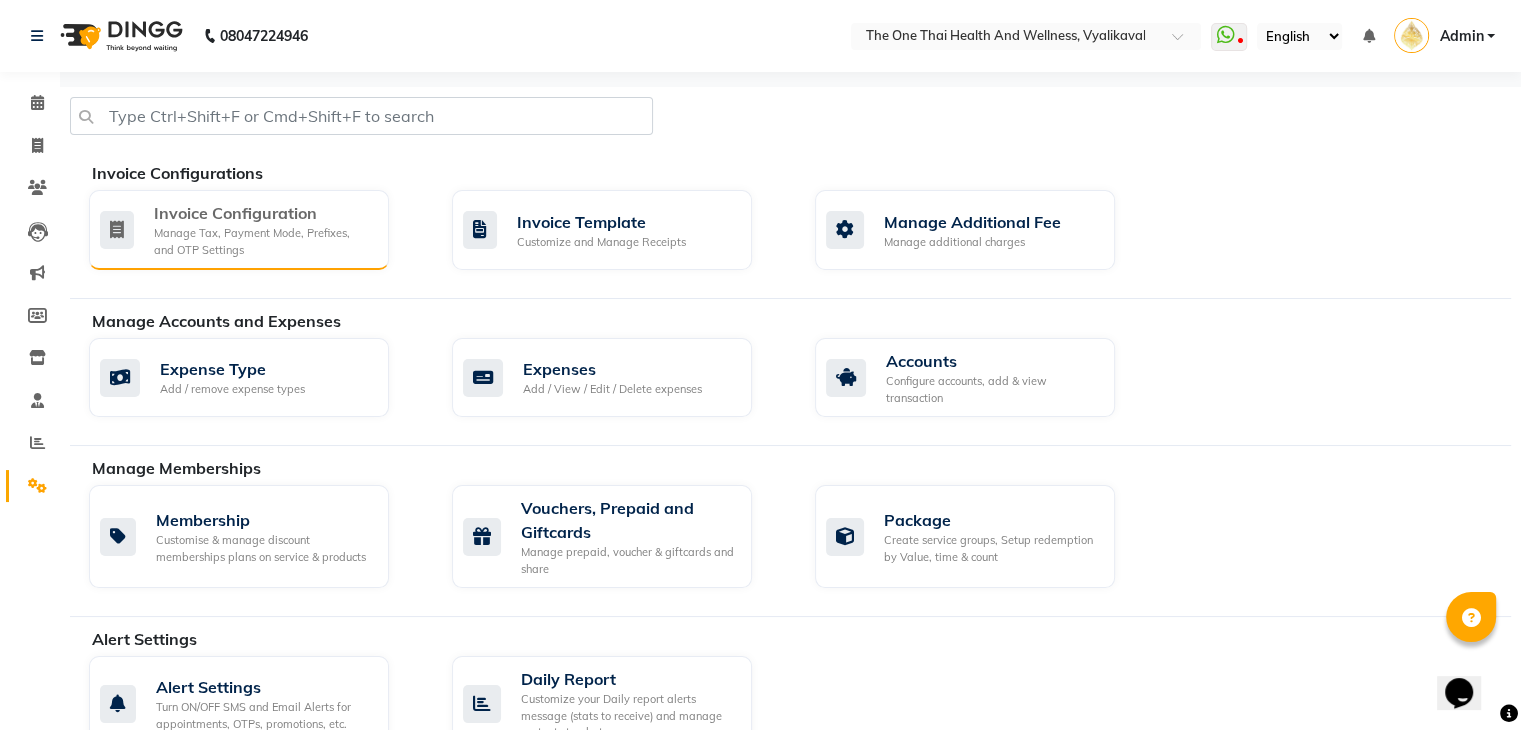 click on "Invoice Configuration Manage Tax, Payment Mode, Prefixes, and OTP Settings" 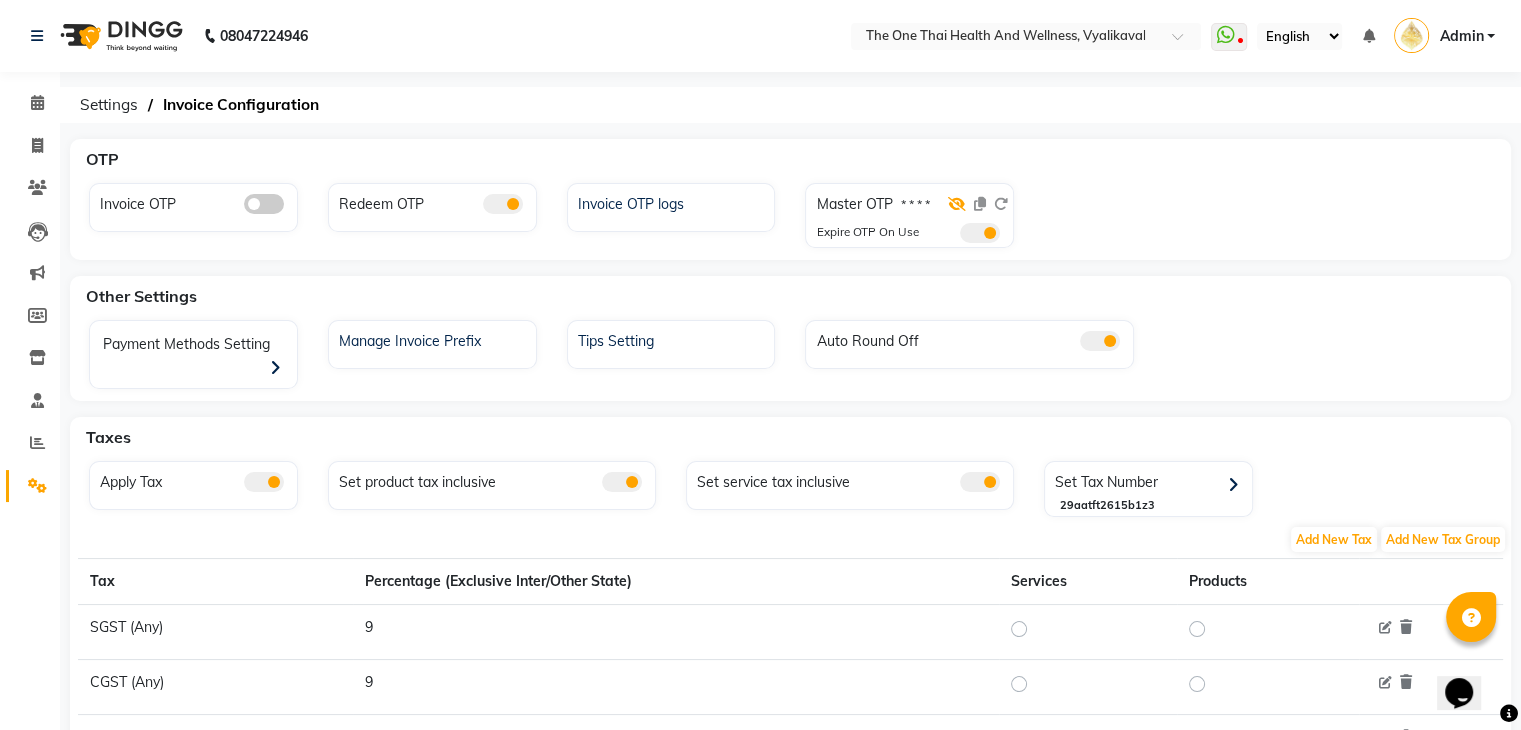 click 